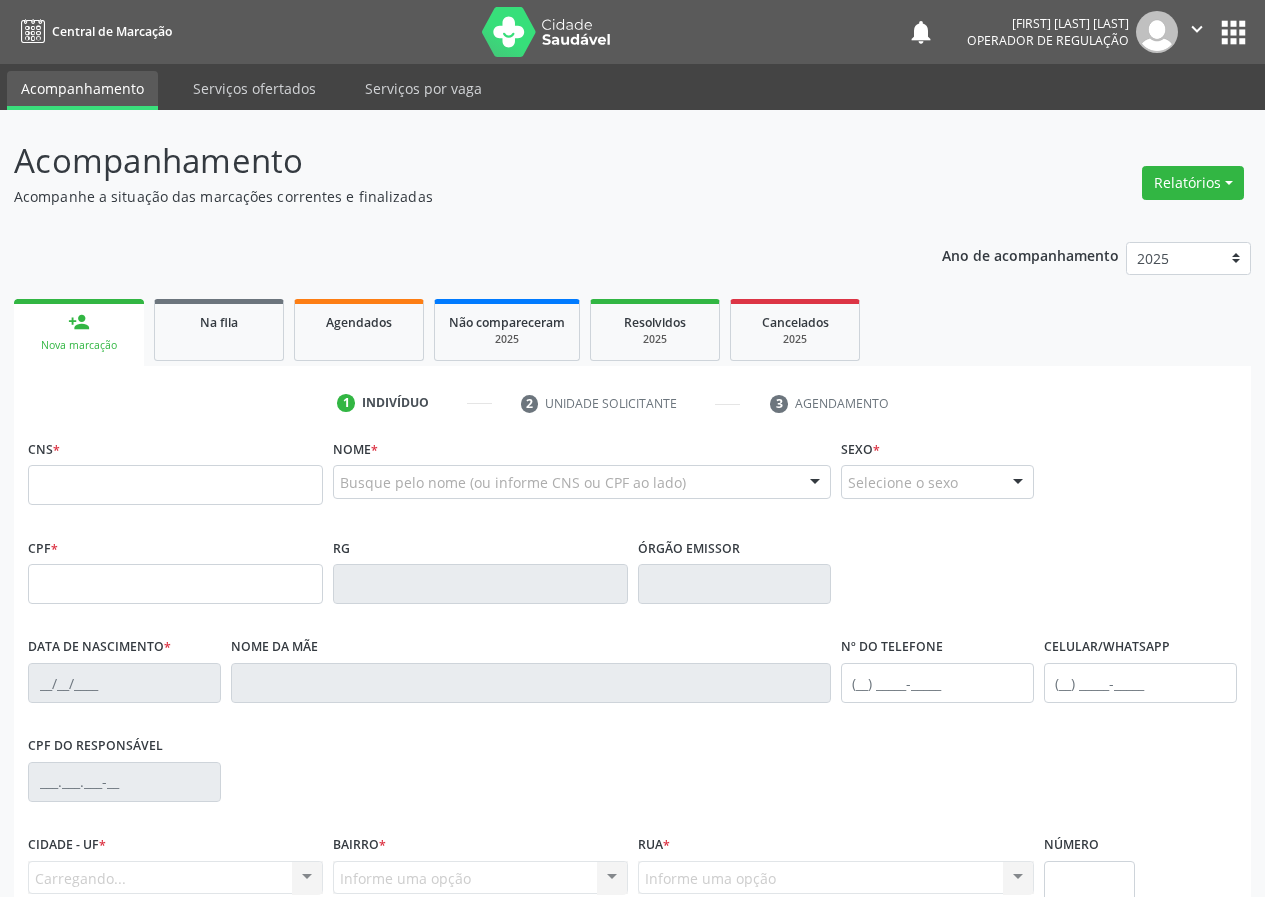 scroll, scrollTop: 0, scrollLeft: 0, axis: both 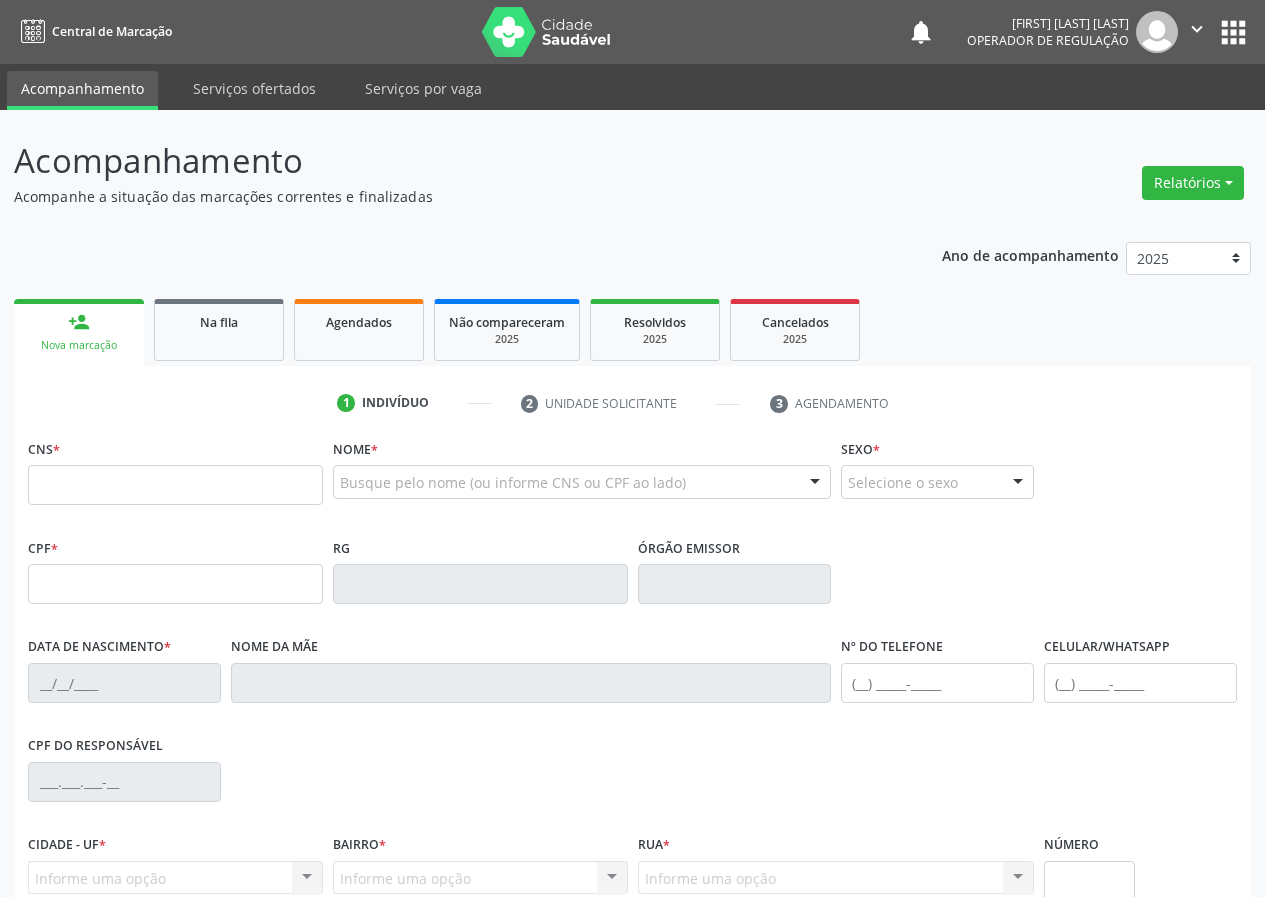 click at bounding box center (175, 485) 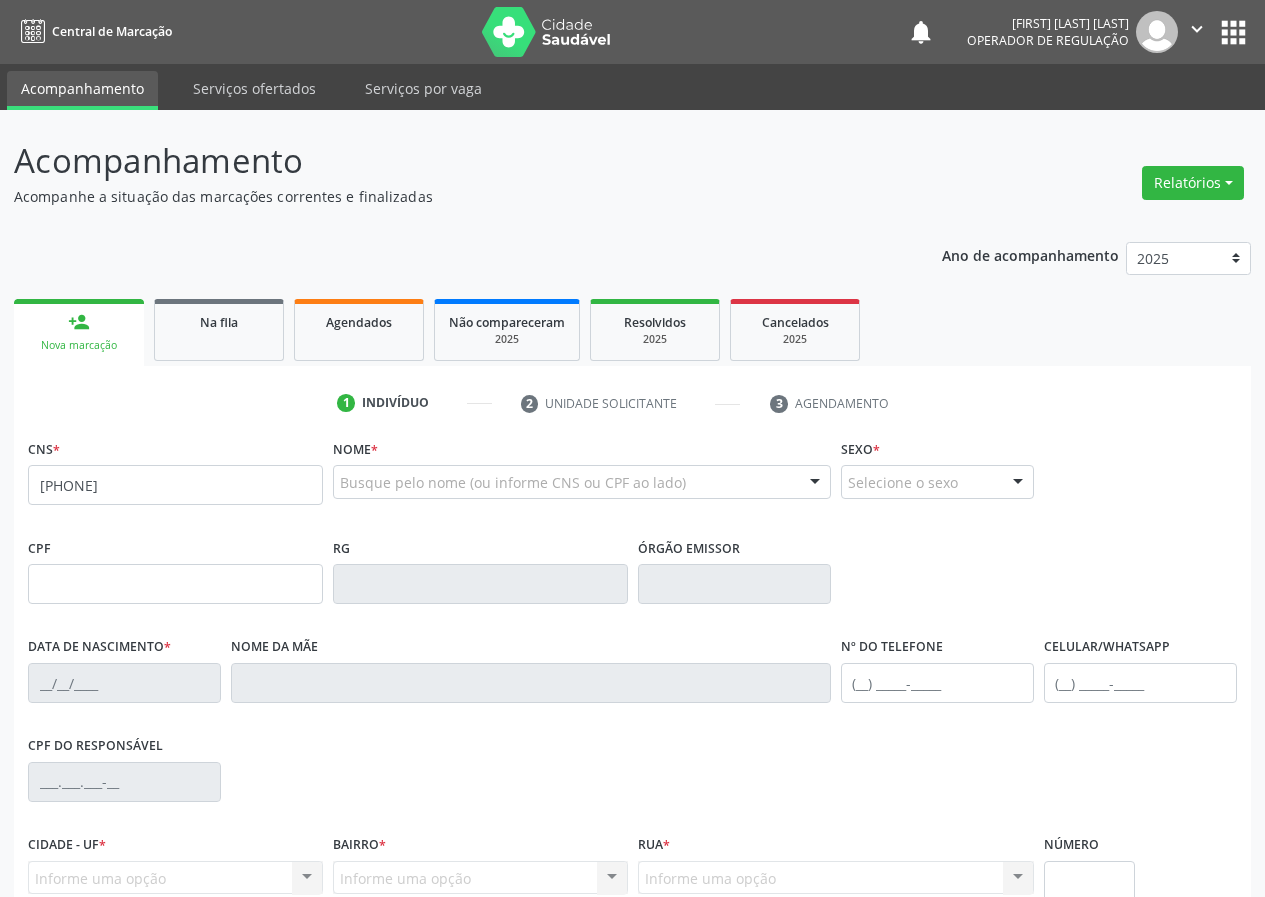 type on "[PHONE]" 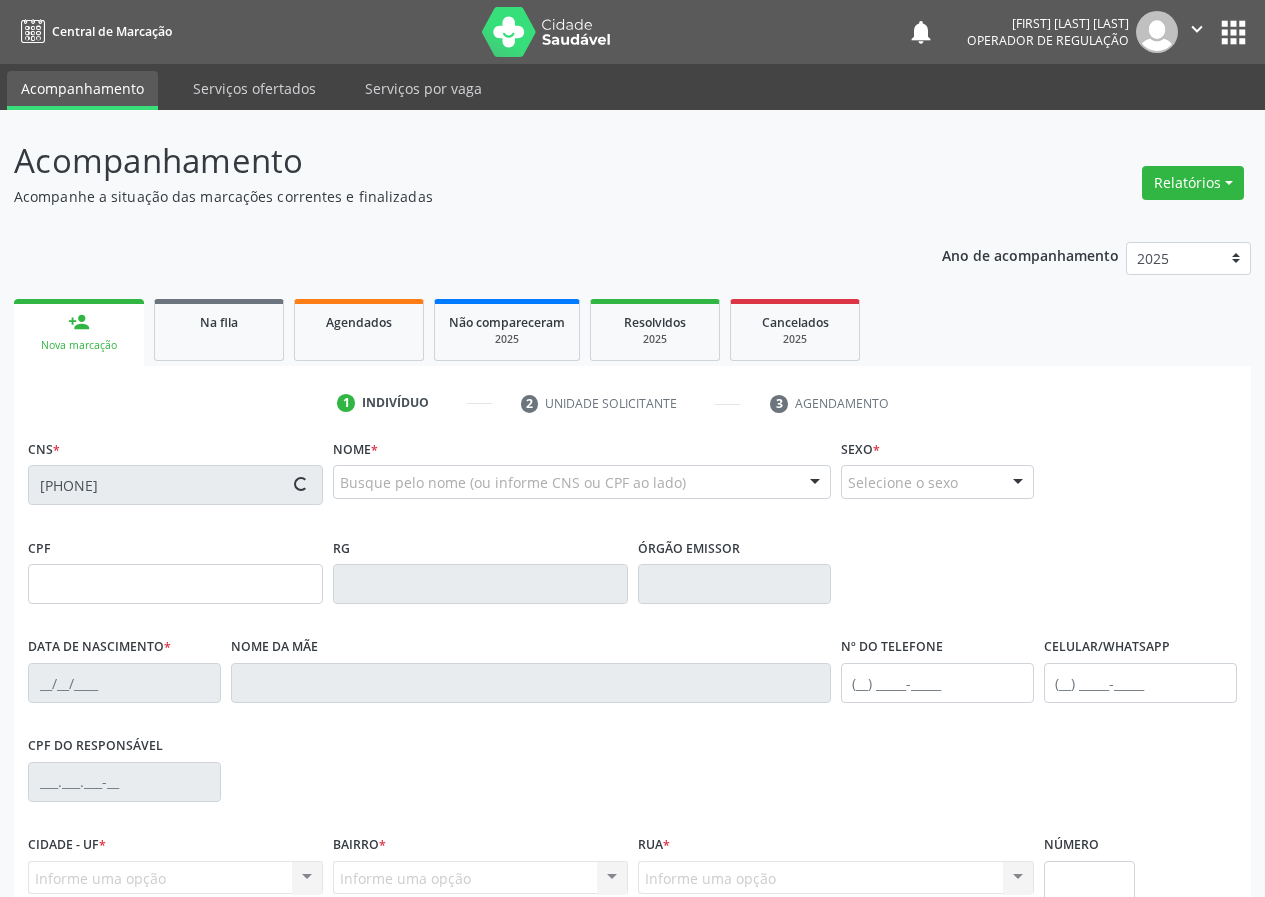 type on "[SSN]" 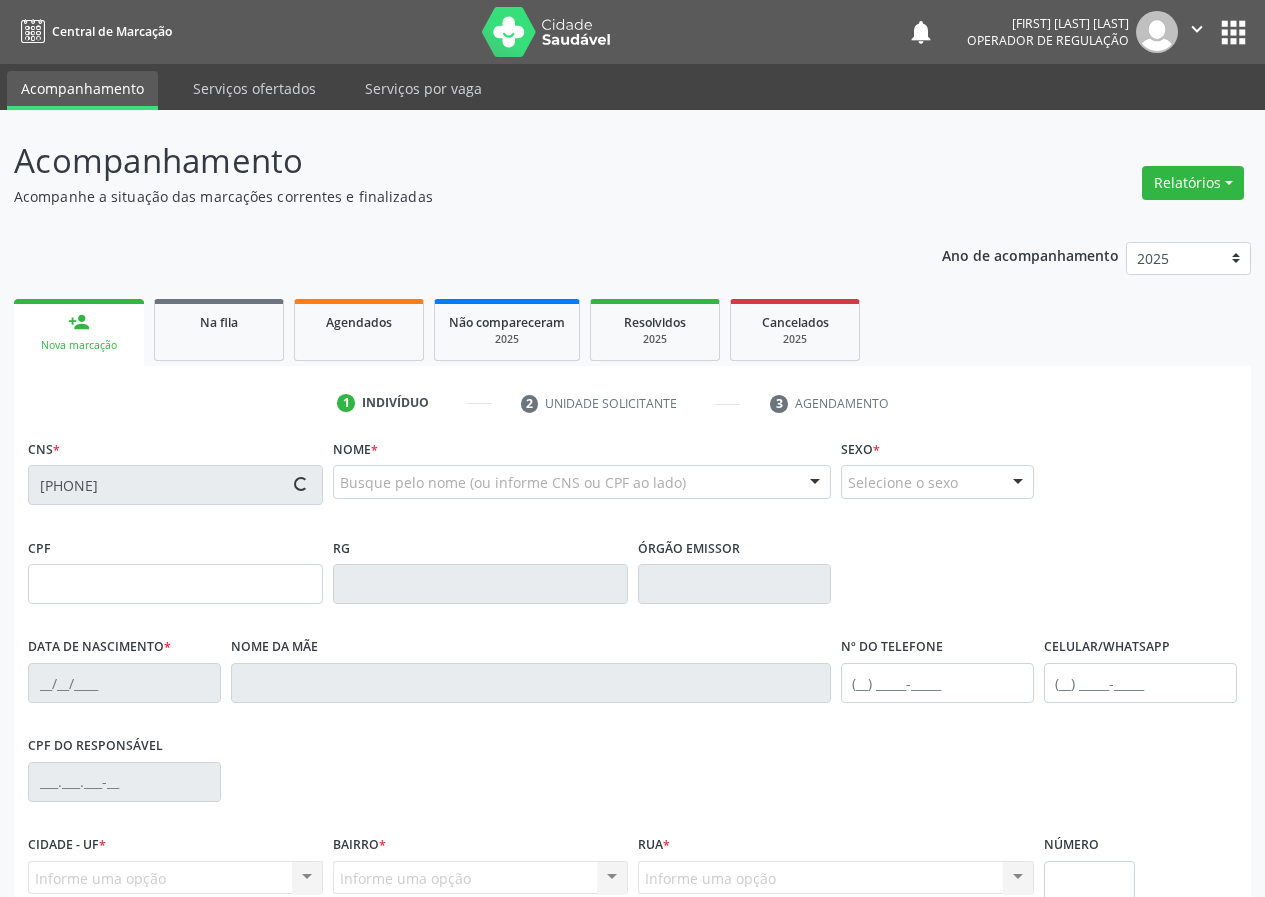 type on "[DATE]" 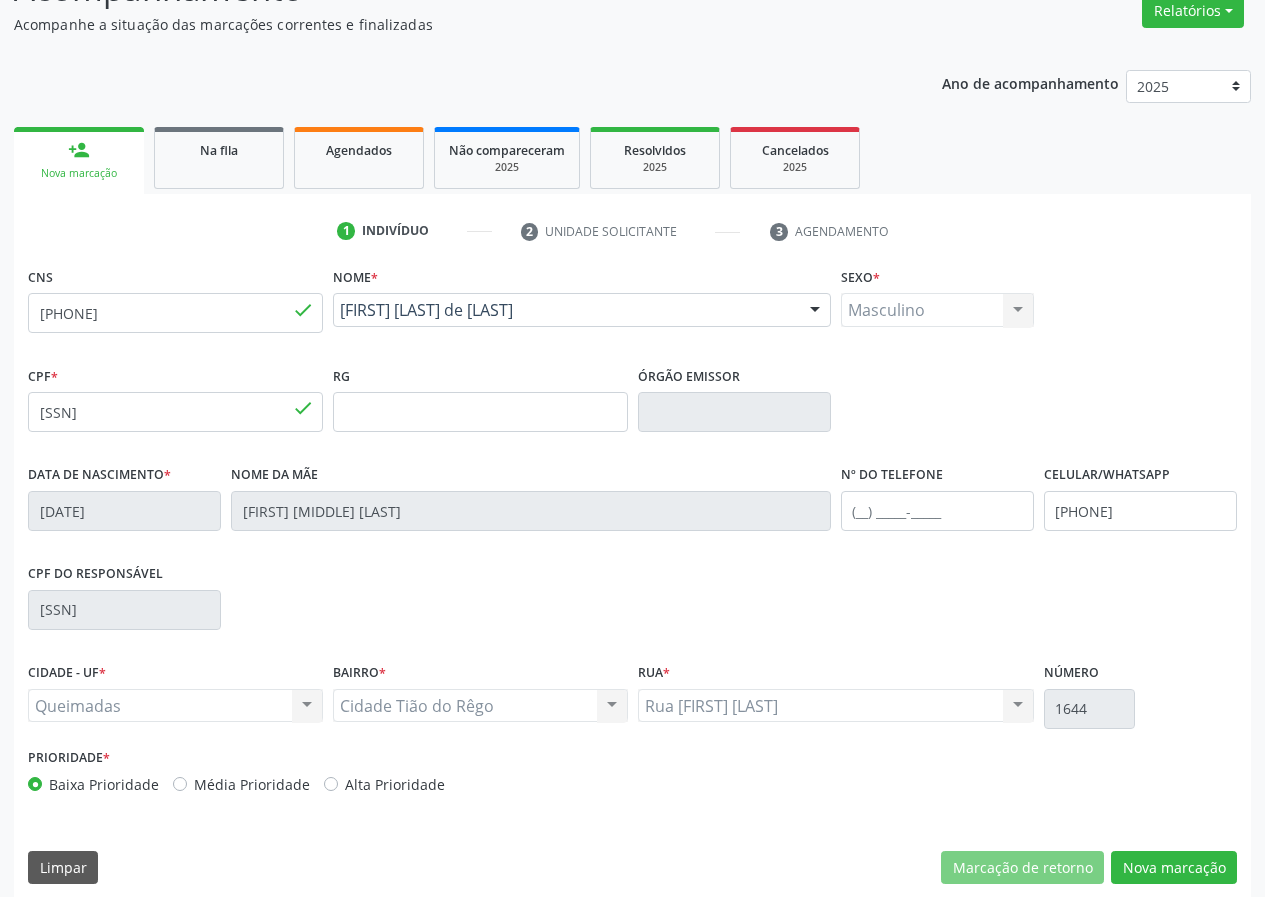 scroll, scrollTop: 187, scrollLeft: 0, axis: vertical 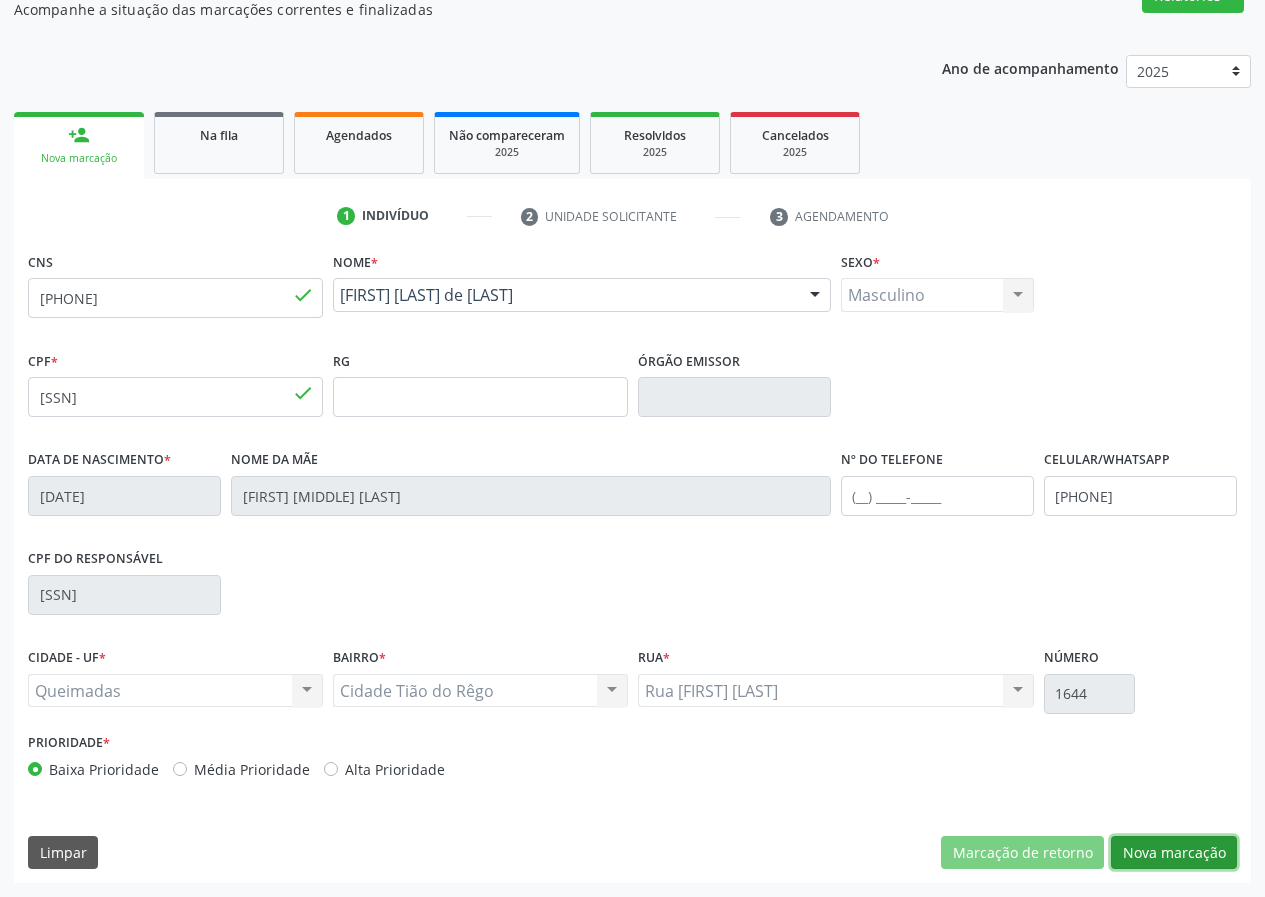 drag, startPoint x: 1183, startPoint y: 860, endPoint x: 335, endPoint y: 650, distance: 873.6155 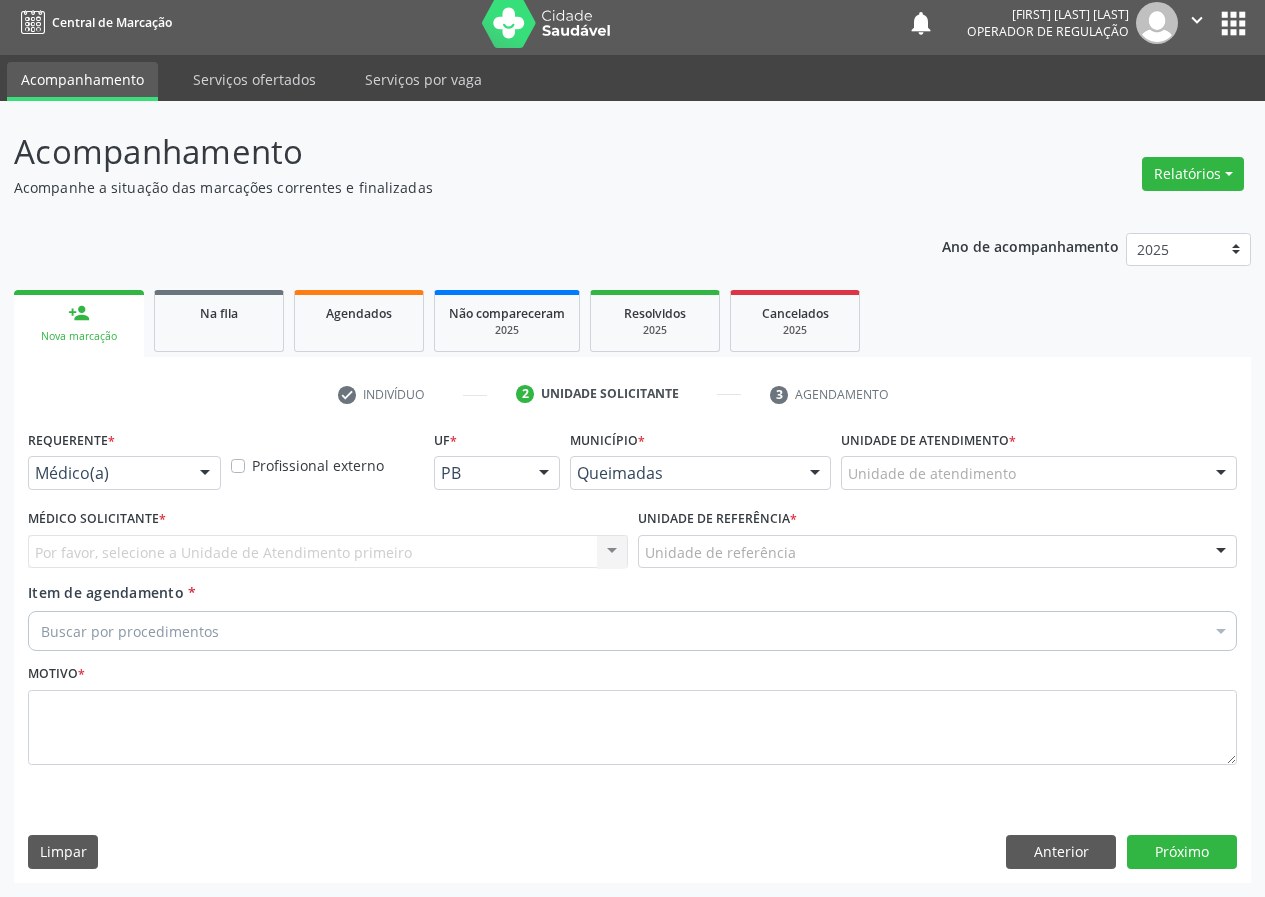 scroll, scrollTop: 9, scrollLeft: 0, axis: vertical 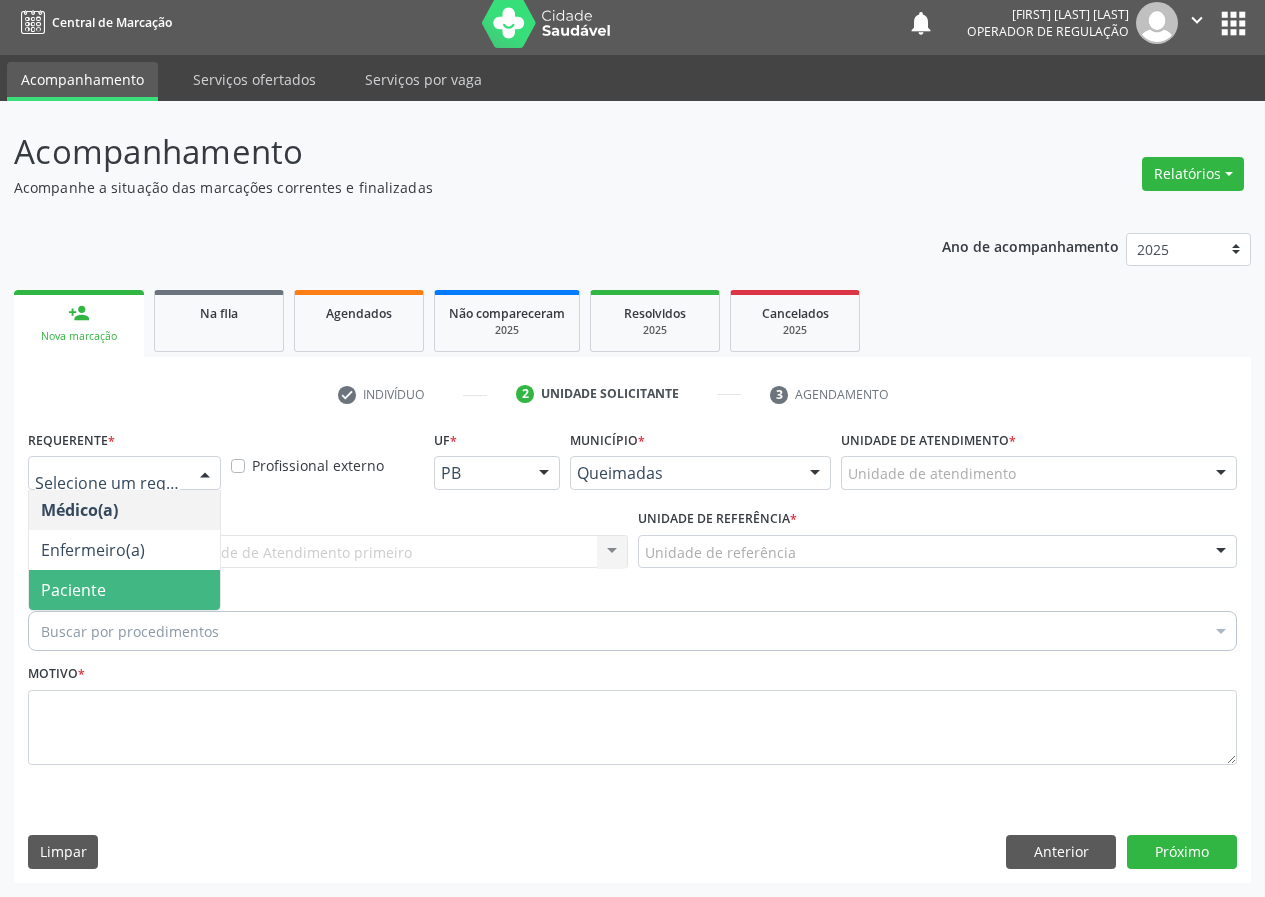 drag, startPoint x: 191, startPoint y: 599, endPoint x: 405, endPoint y: 591, distance: 214.14948 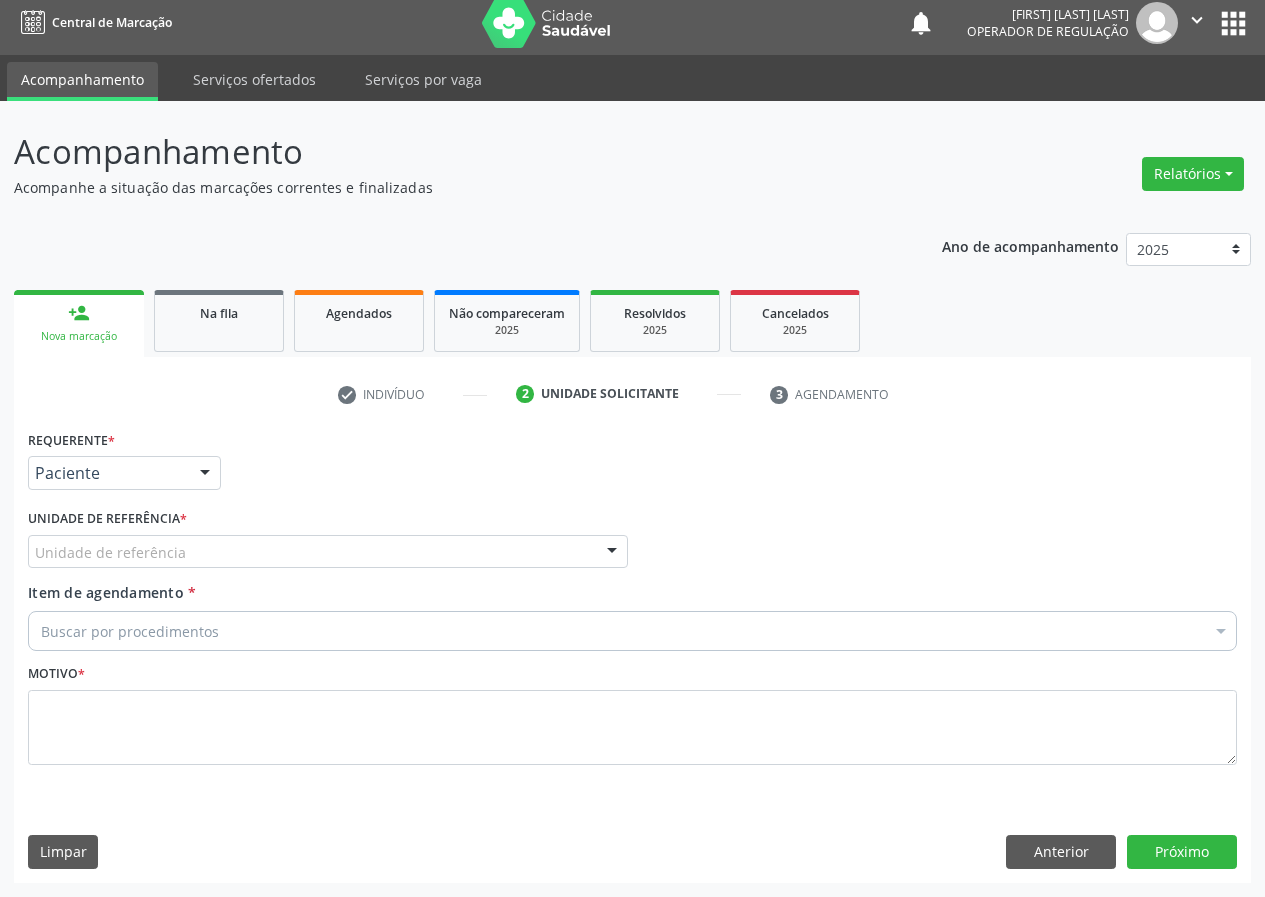 drag, startPoint x: 566, startPoint y: 541, endPoint x: 512, endPoint y: 574, distance: 63.28507 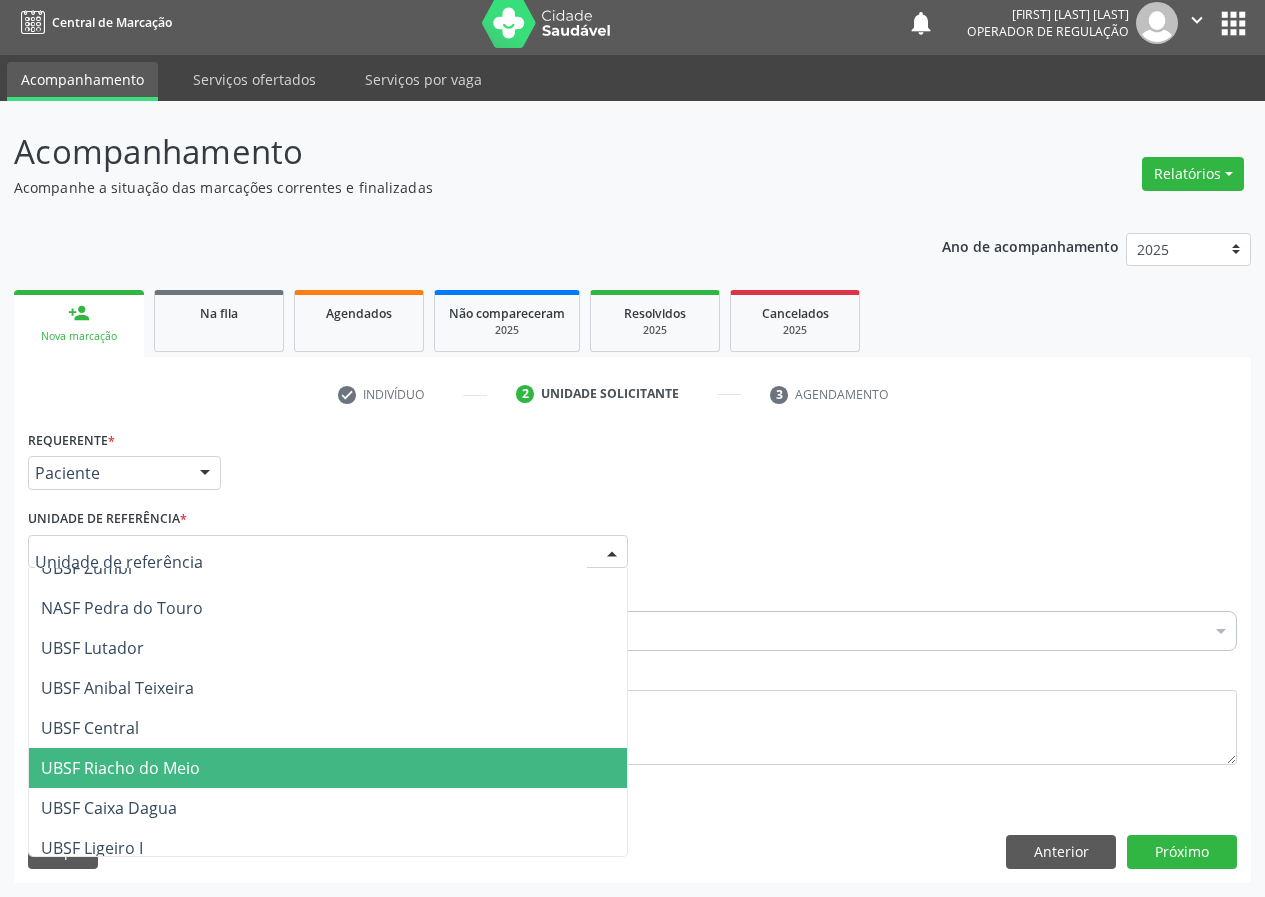 scroll, scrollTop: 400, scrollLeft: 0, axis: vertical 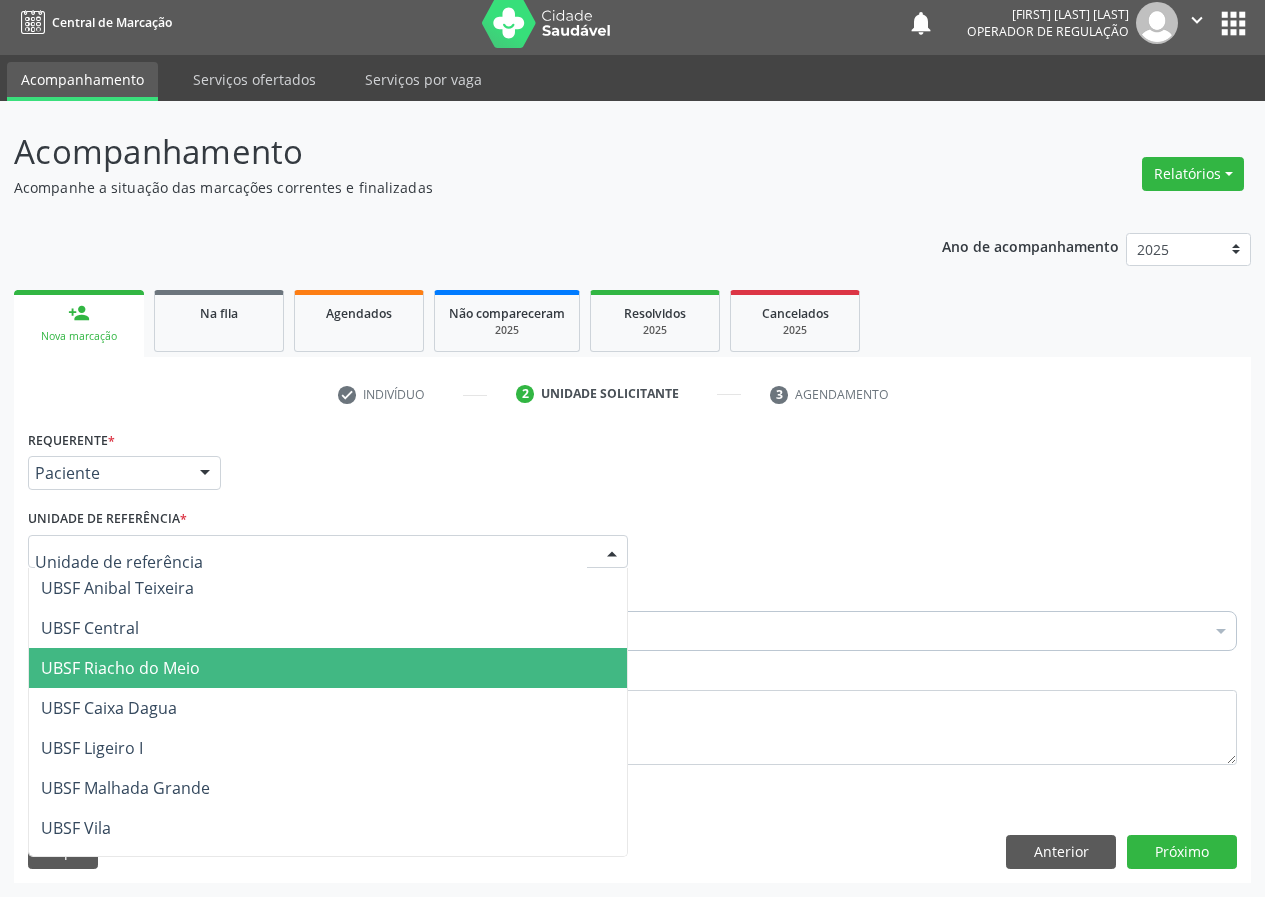 click on "UBSF Riacho do Meio" at bounding box center [120, 668] 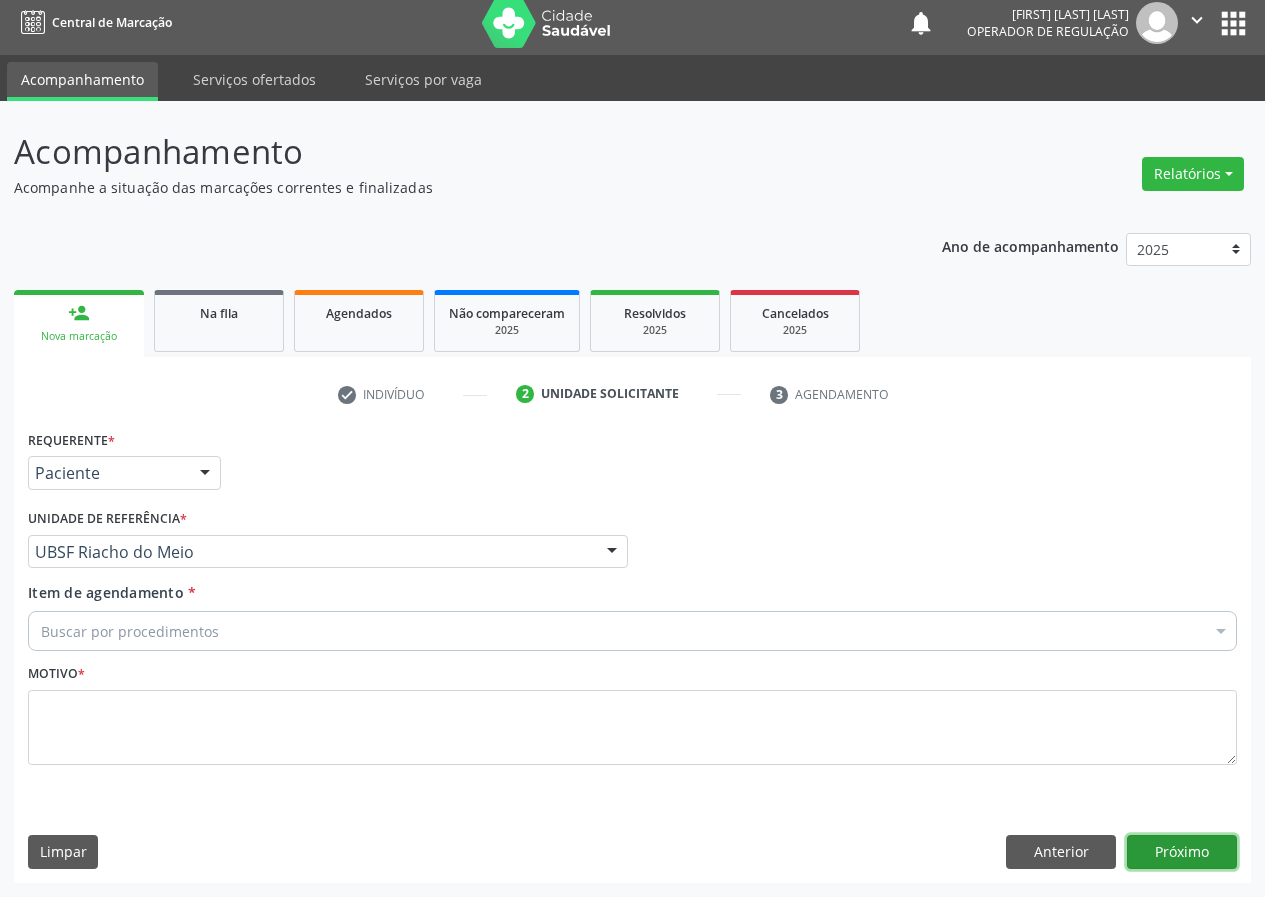 drag, startPoint x: 1189, startPoint y: 860, endPoint x: 1056, endPoint y: 848, distance: 133.54025 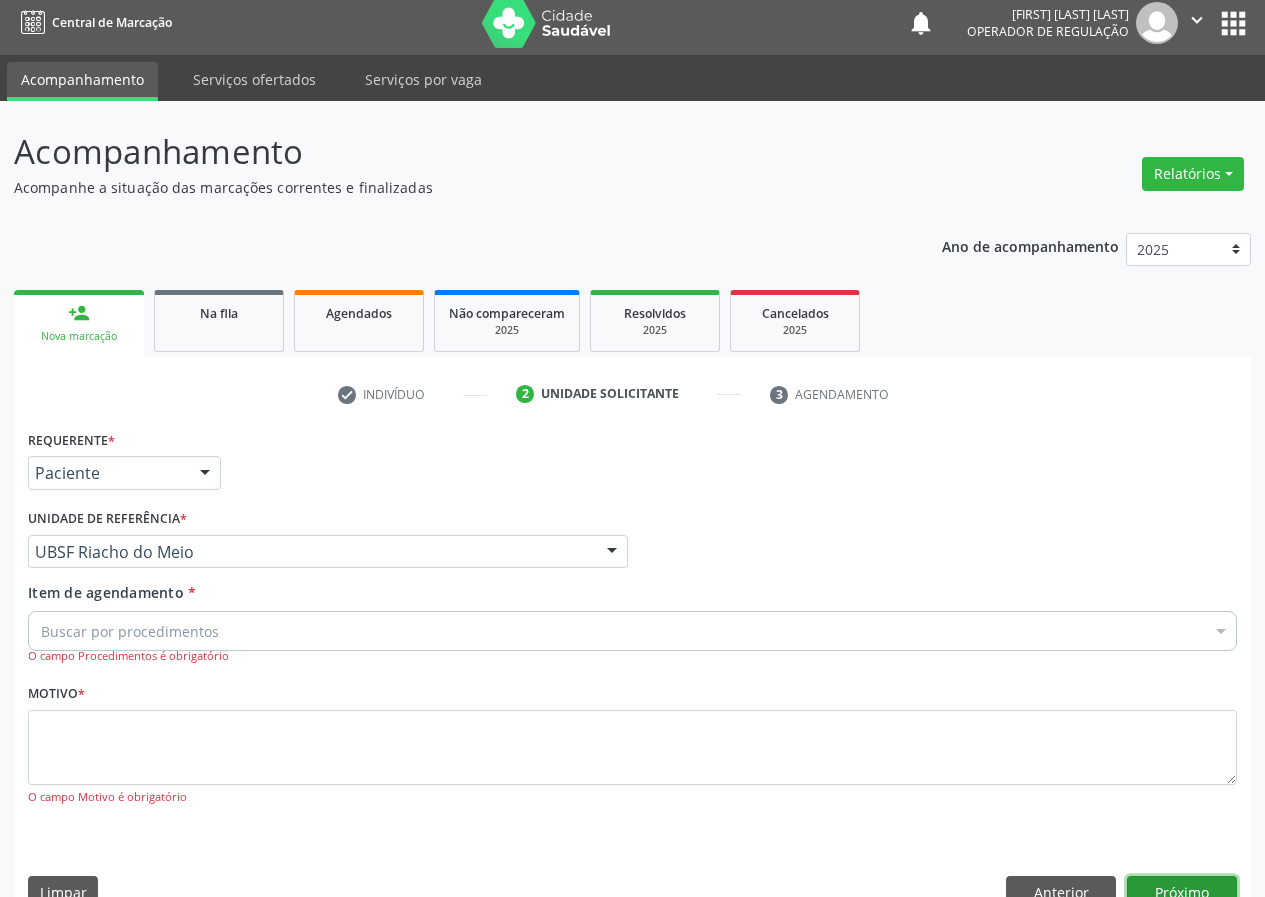 scroll, scrollTop: 49, scrollLeft: 0, axis: vertical 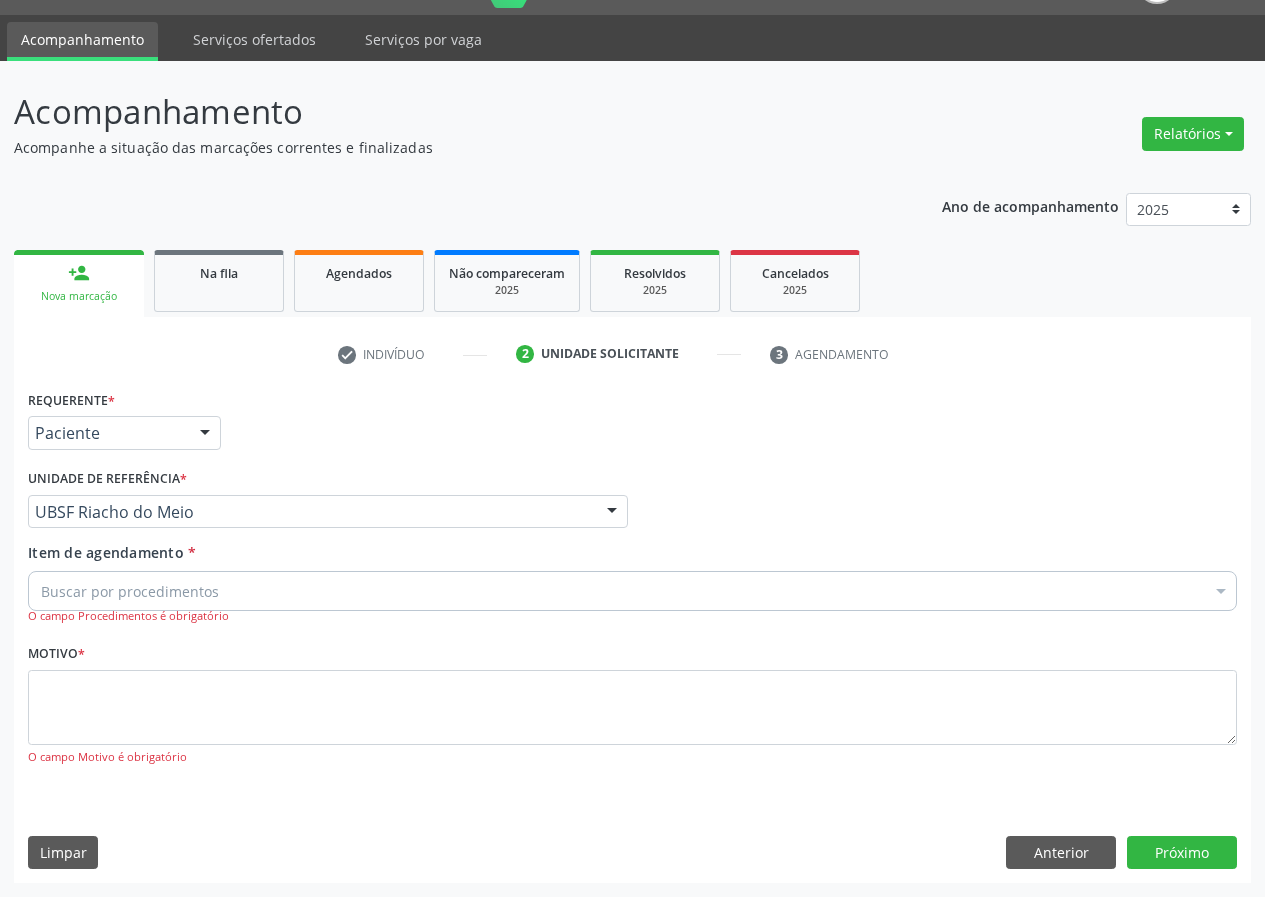 drag, startPoint x: 94, startPoint y: 601, endPoint x: 87, endPoint y: 588, distance: 14.764823 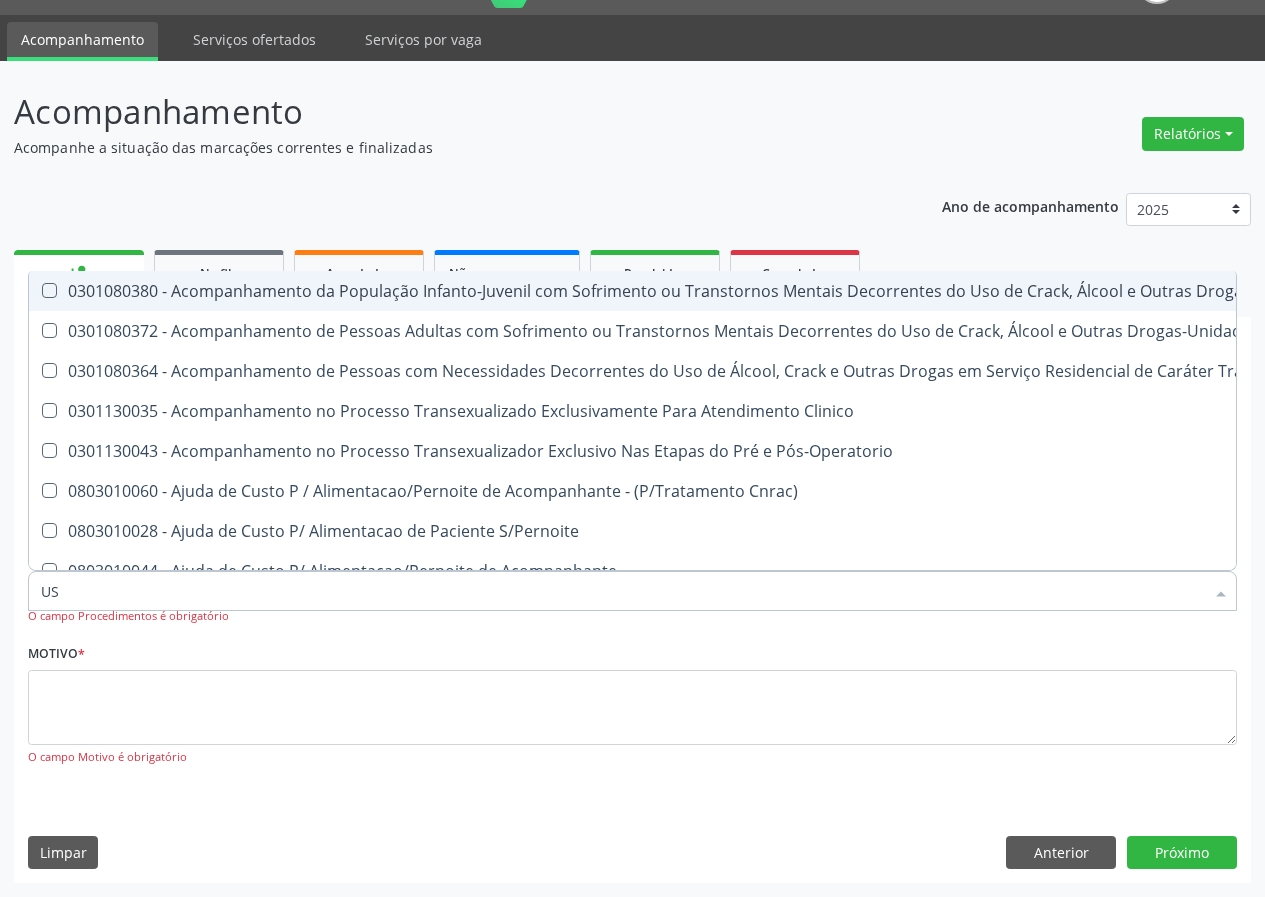 type on "USG" 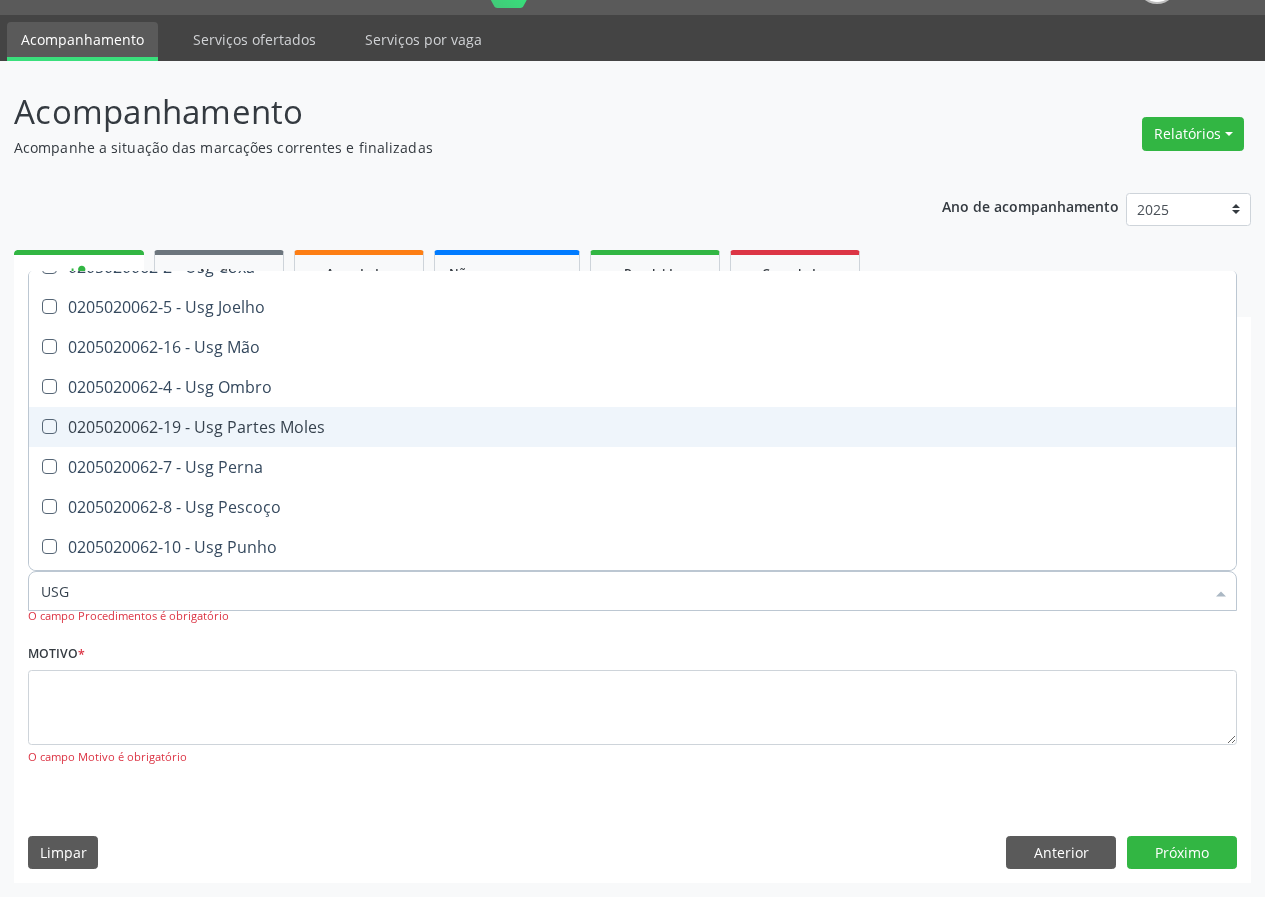 scroll, scrollTop: 300, scrollLeft: 0, axis: vertical 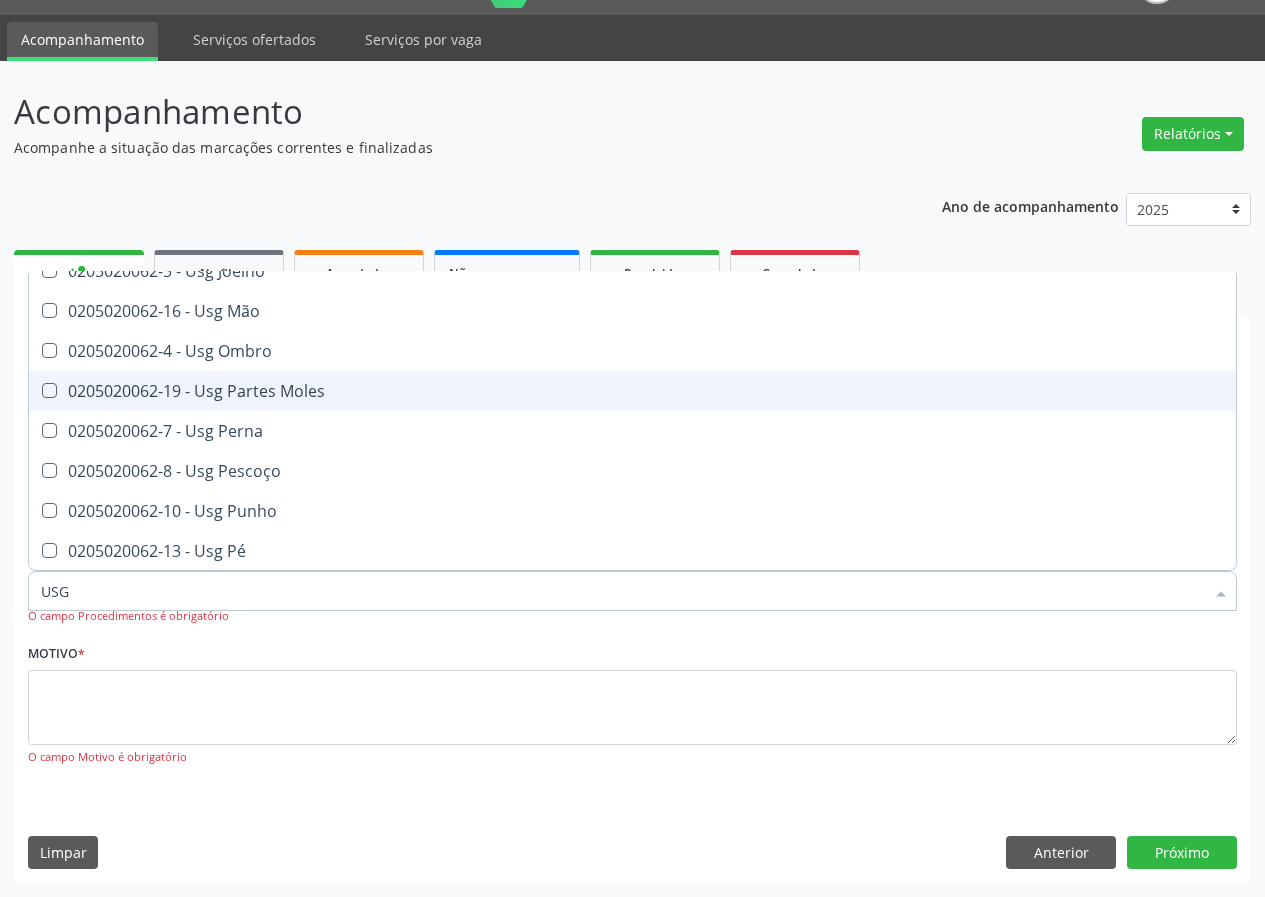 click on "0205020062-19 - Usg Partes Moles" at bounding box center [632, 391] 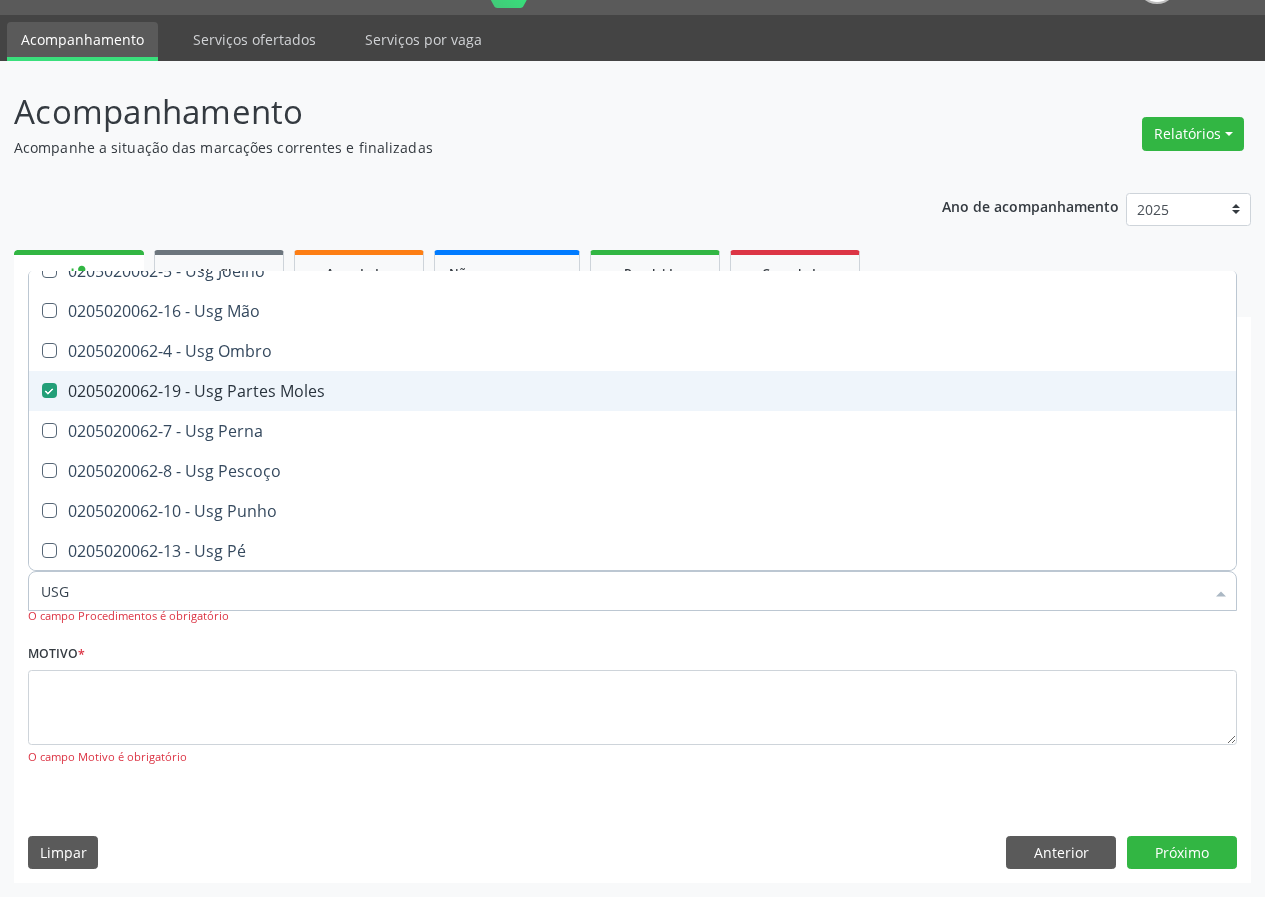 checkbox on "true" 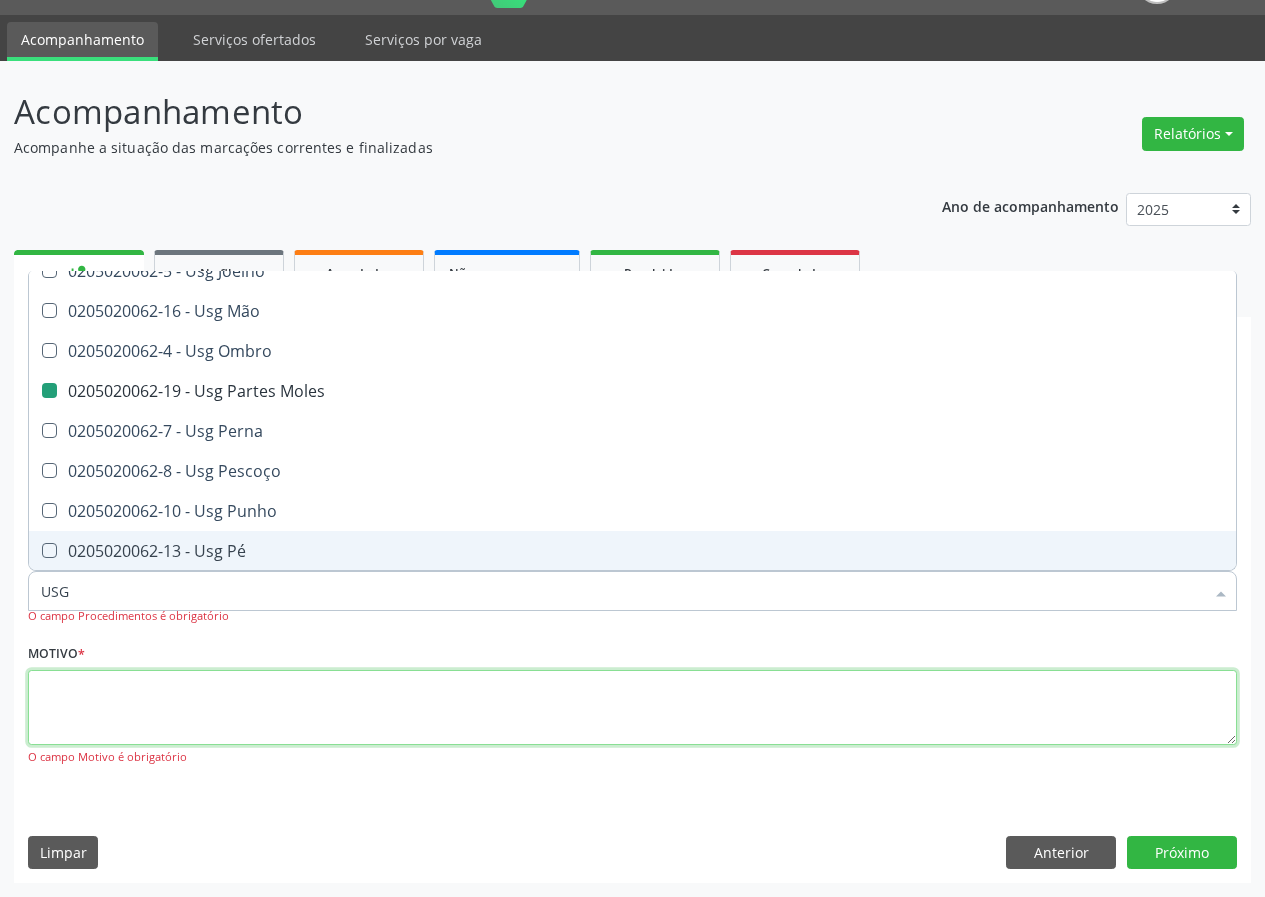 click at bounding box center (632, 708) 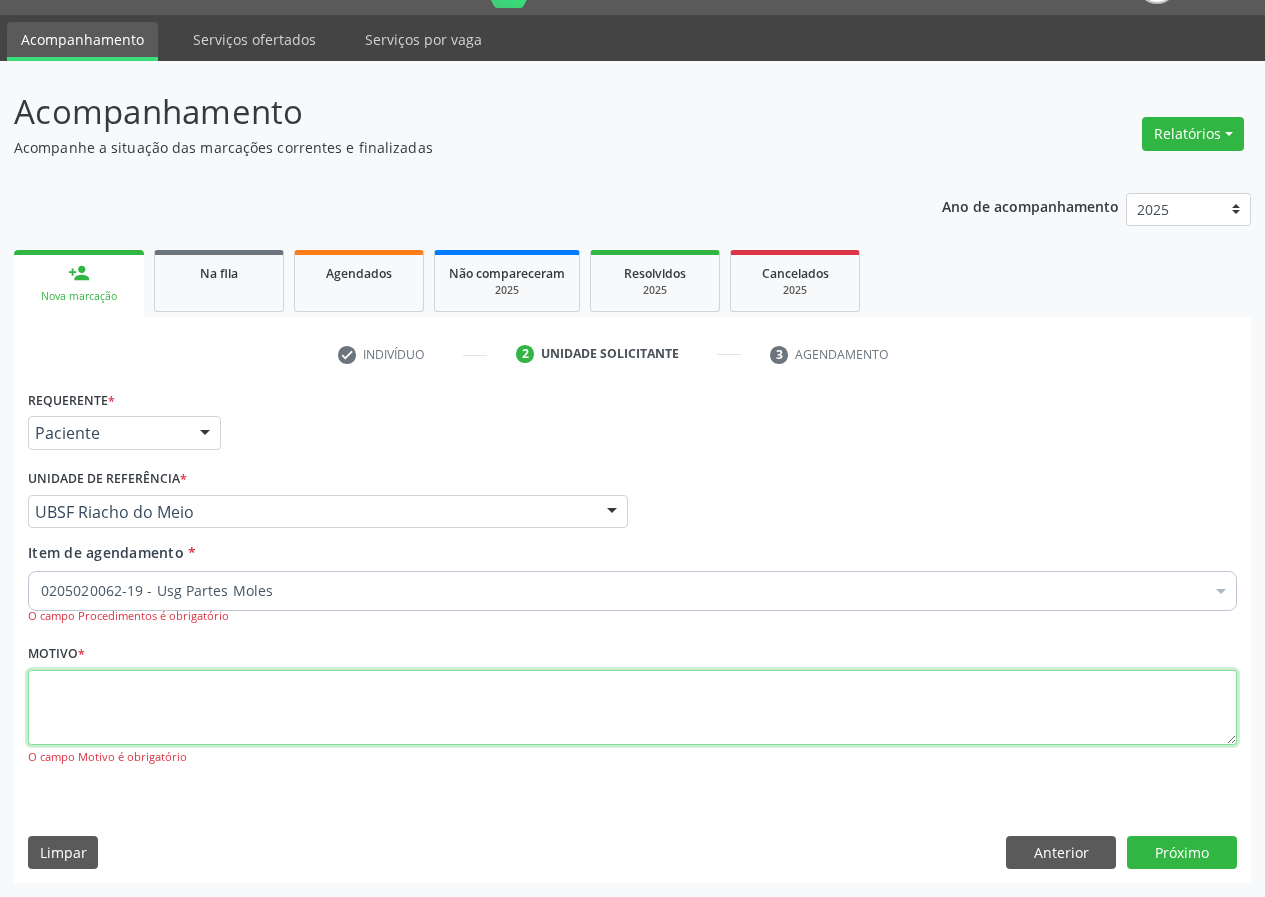 scroll, scrollTop: 0, scrollLeft: 0, axis: both 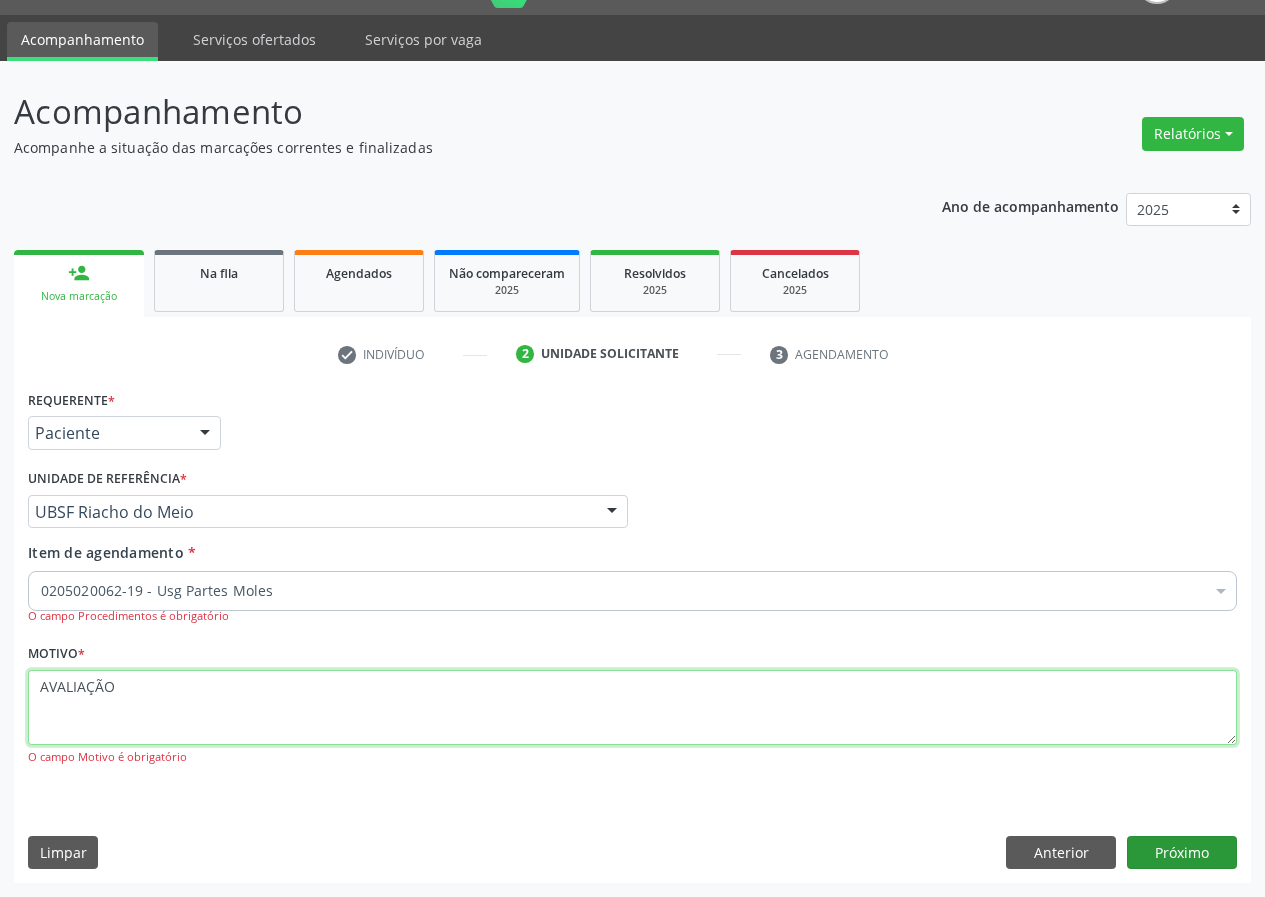type on "AVALIAÇÃO" 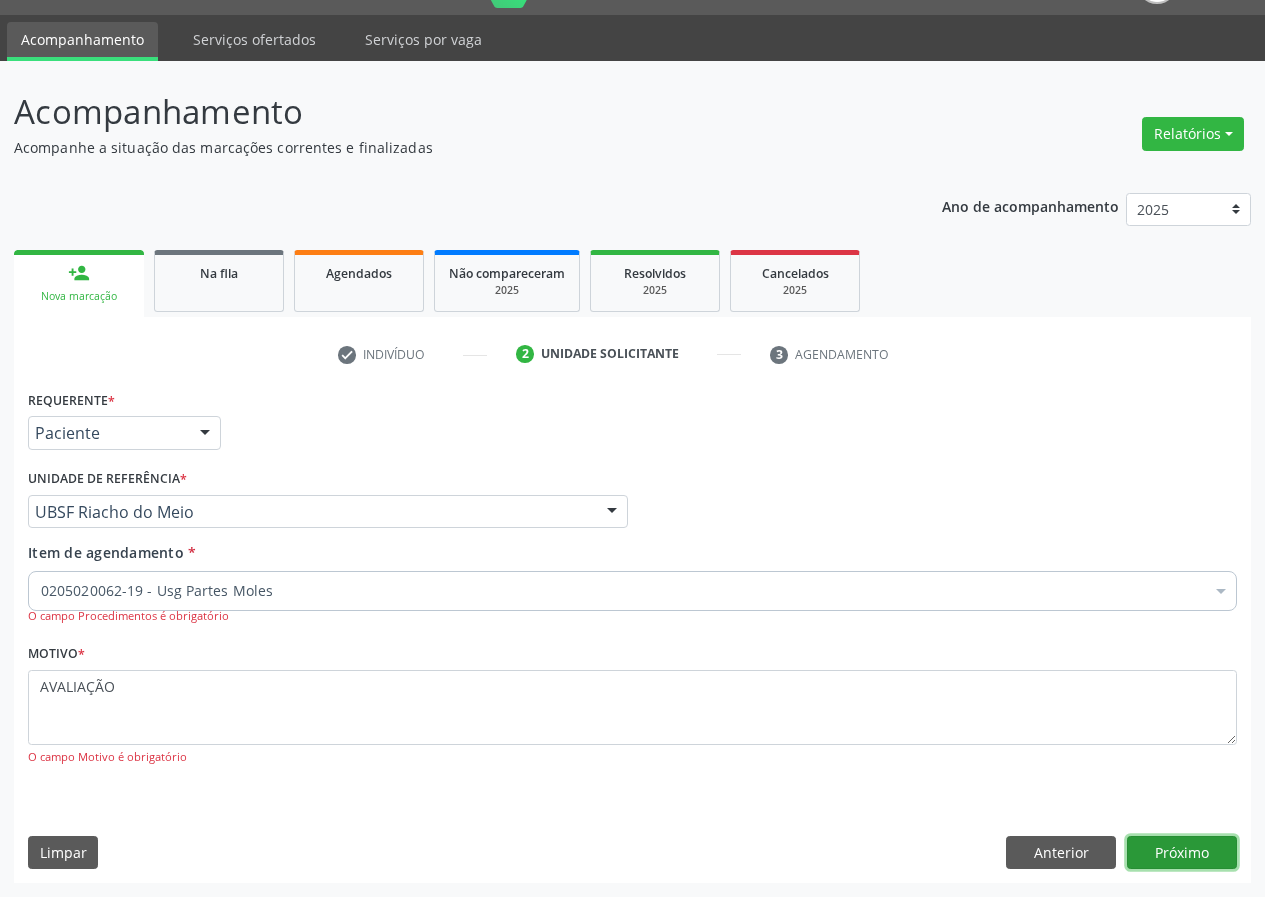 click on "Próximo" at bounding box center [1182, 853] 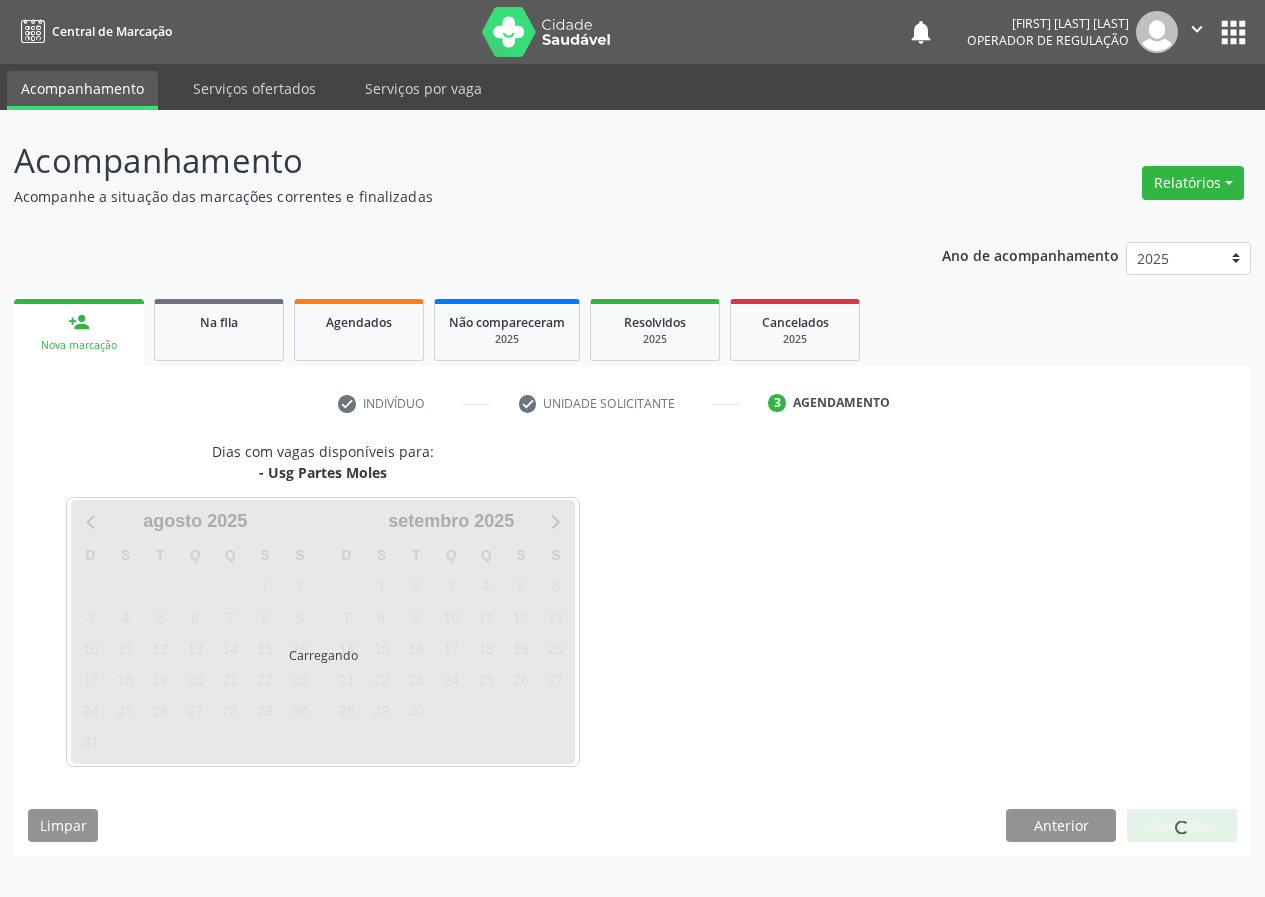 scroll, scrollTop: 0, scrollLeft: 0, axis: both 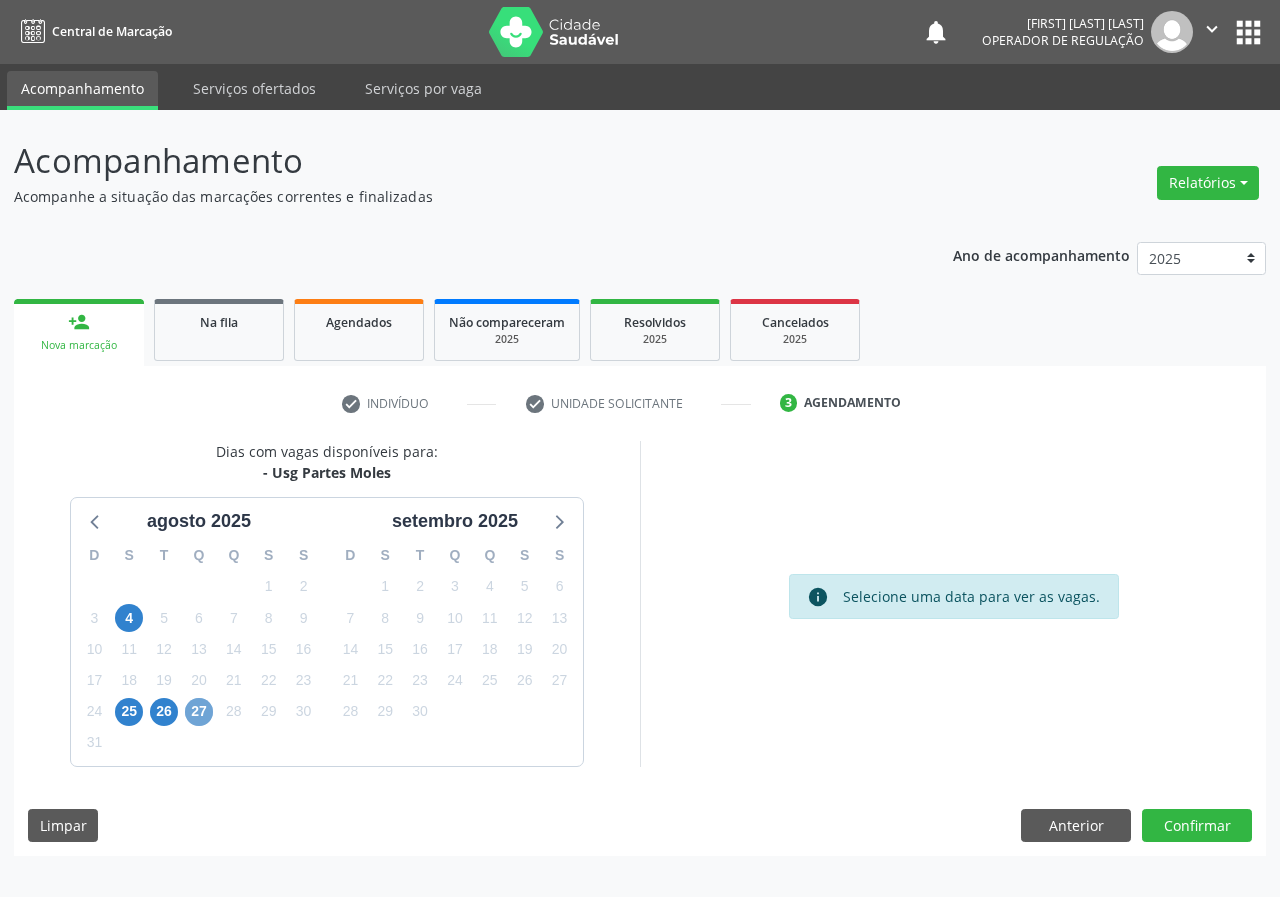 click on "27" at bounding box center [199, 712] 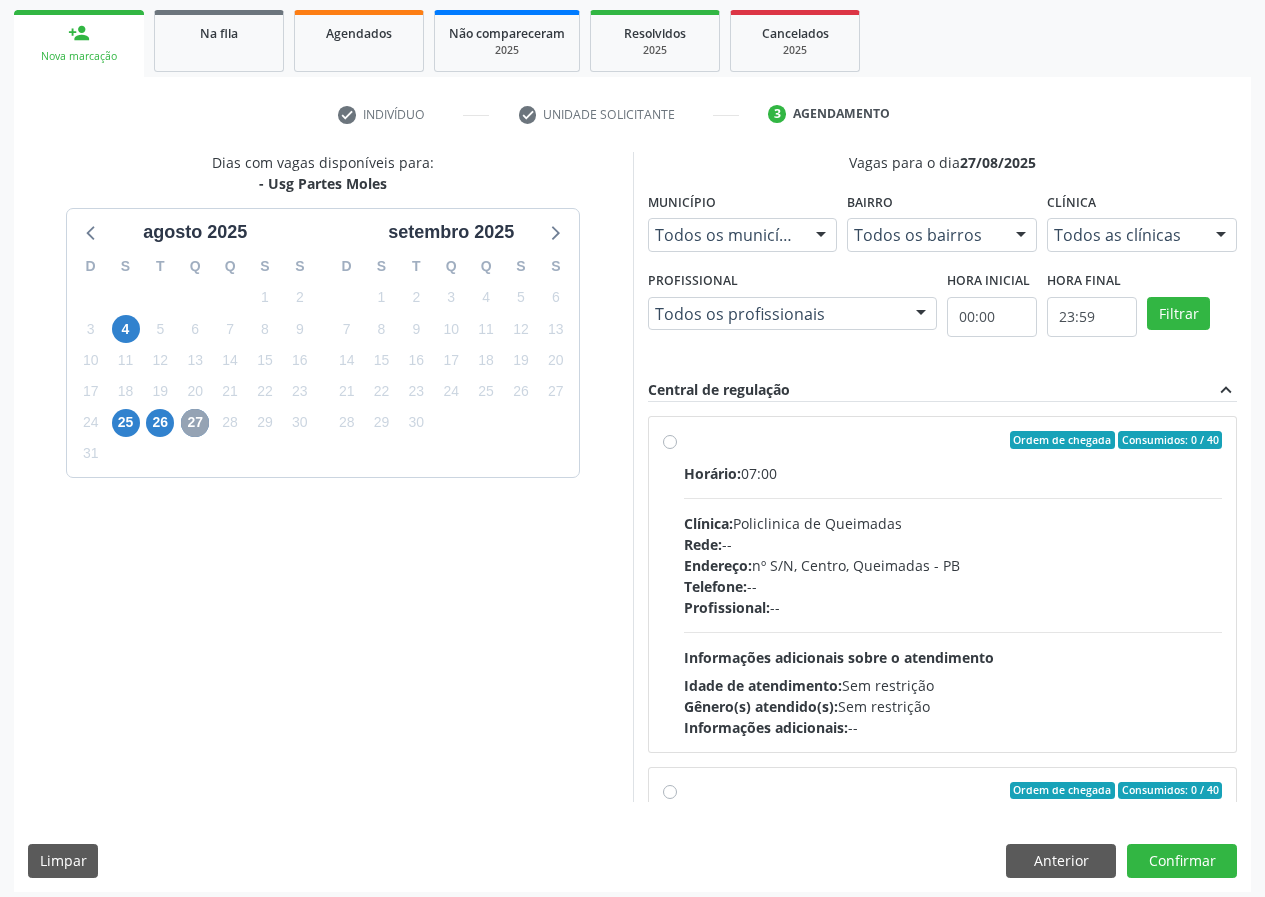 scroll, scrollTop: 298, scrollLeft: 0, axis: vertical 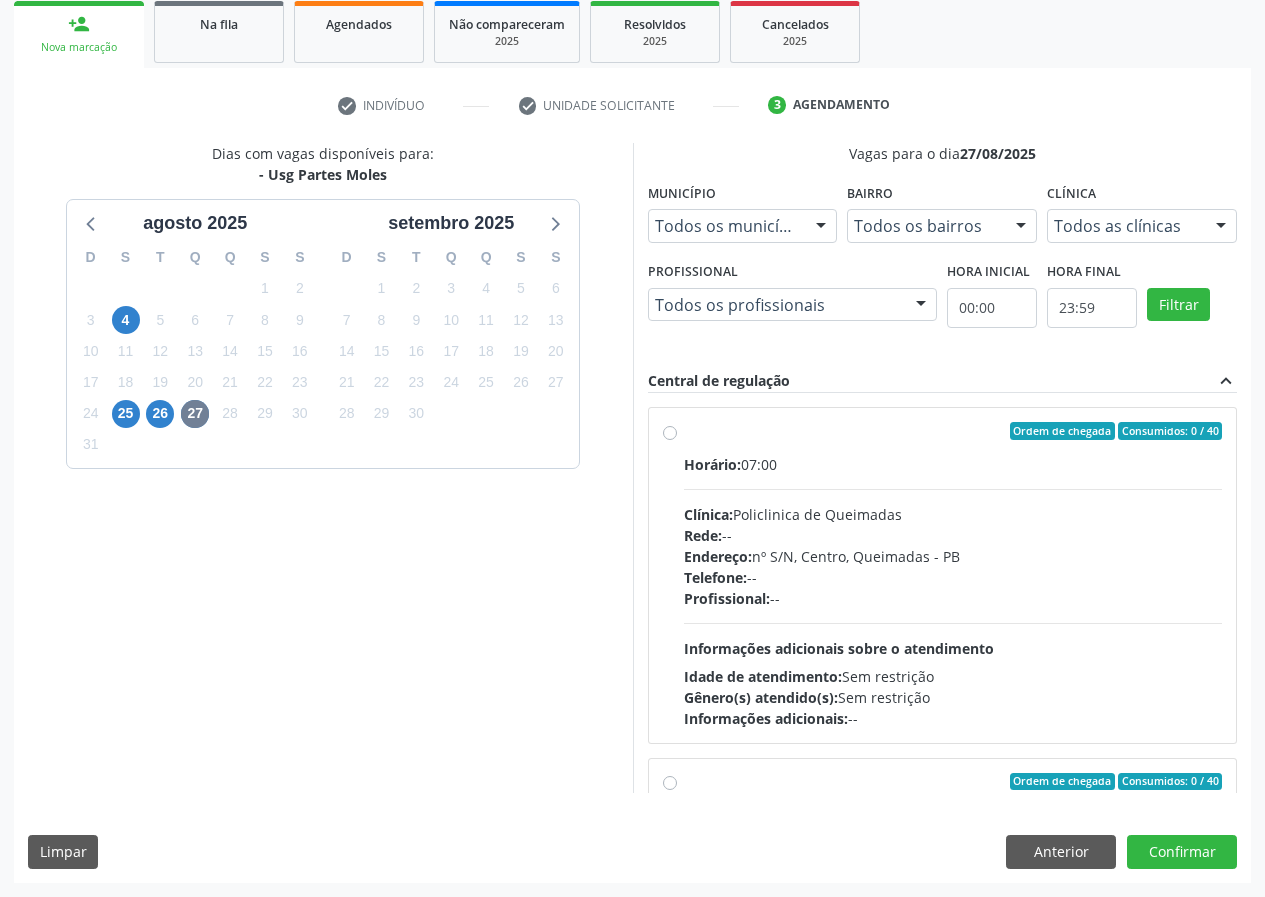 drag, startPoint x: 669, startPoint y: 434, endPoint x: 687, endPoint y: 503, distance: 71.30919 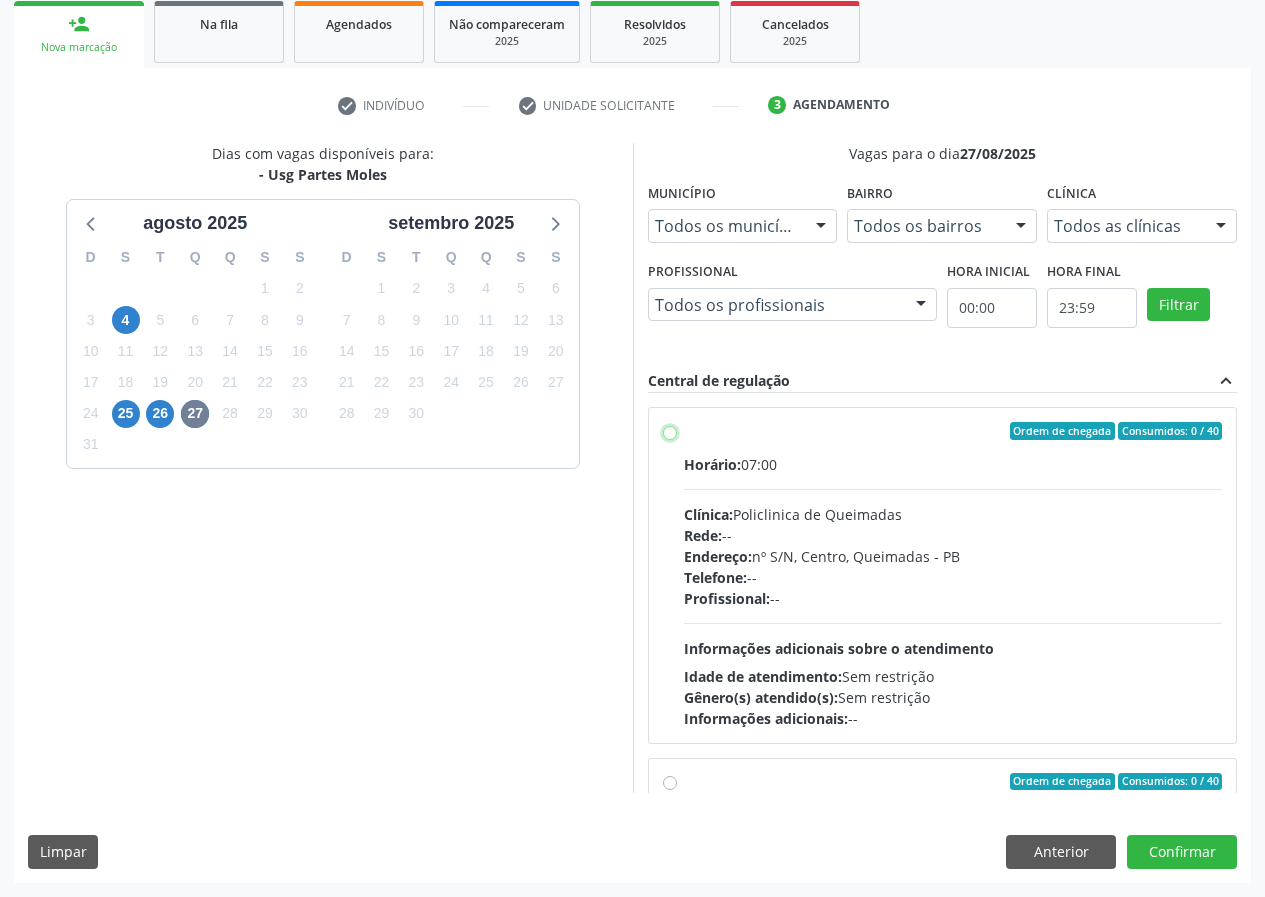 click on "Ordem de chegada
Consumidos: 0 / 40
Horário:   07:00
Clínica:  Policlinica de Queimadas
Rede:
--
Endereço:   nº S/N, Centro, [CITY] - [STATE]
Telefone:   --
Profissional:
--
Informações adicionais sobre o atendimento
Idade de atendimento:
Sem restrição
Gênero(s) atendido(s):
Sem restrição
Informações adicionais:
--" at bounding box center (670, 431) 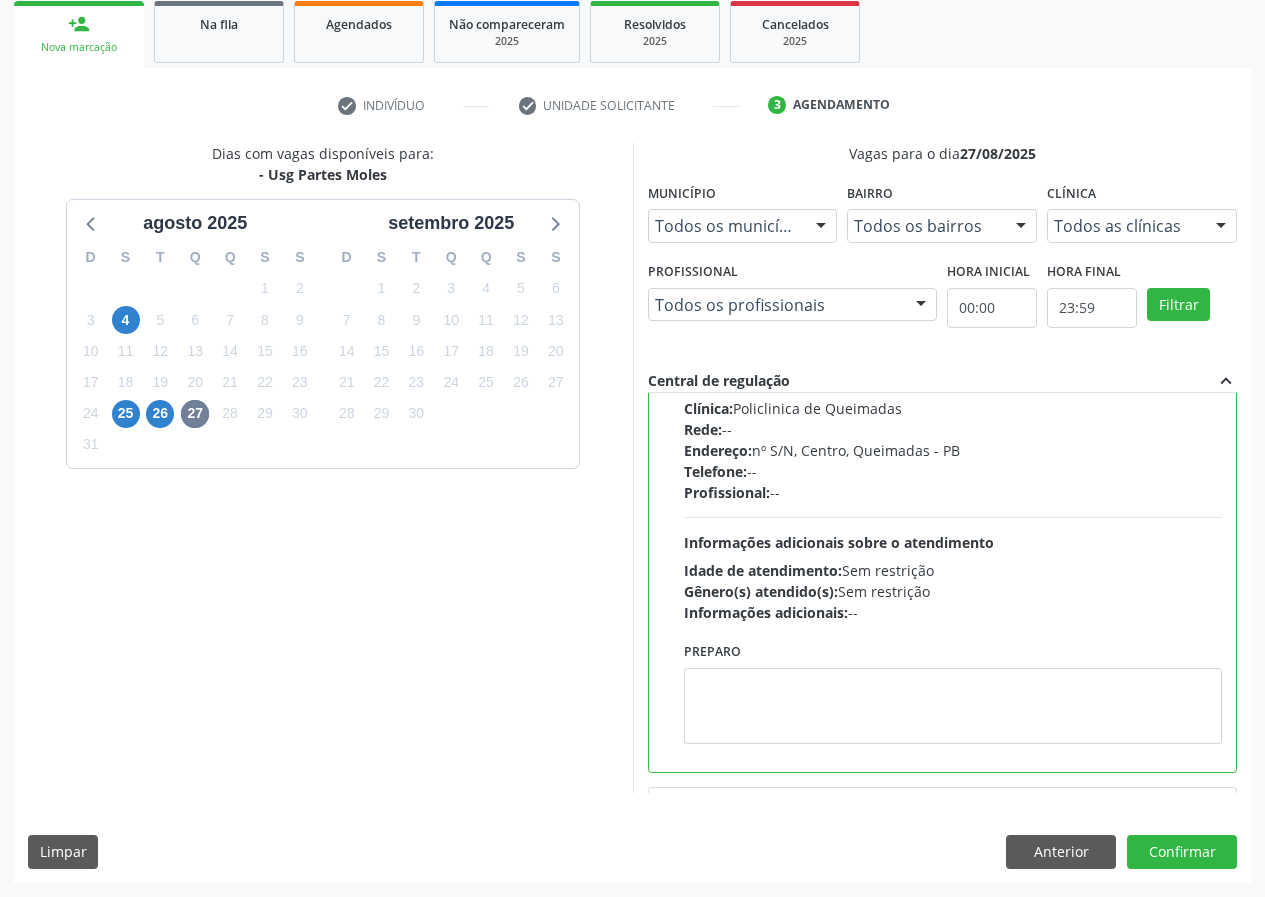 scroll, scrollTop: 450, scrollLeft: 0, axis: vertical 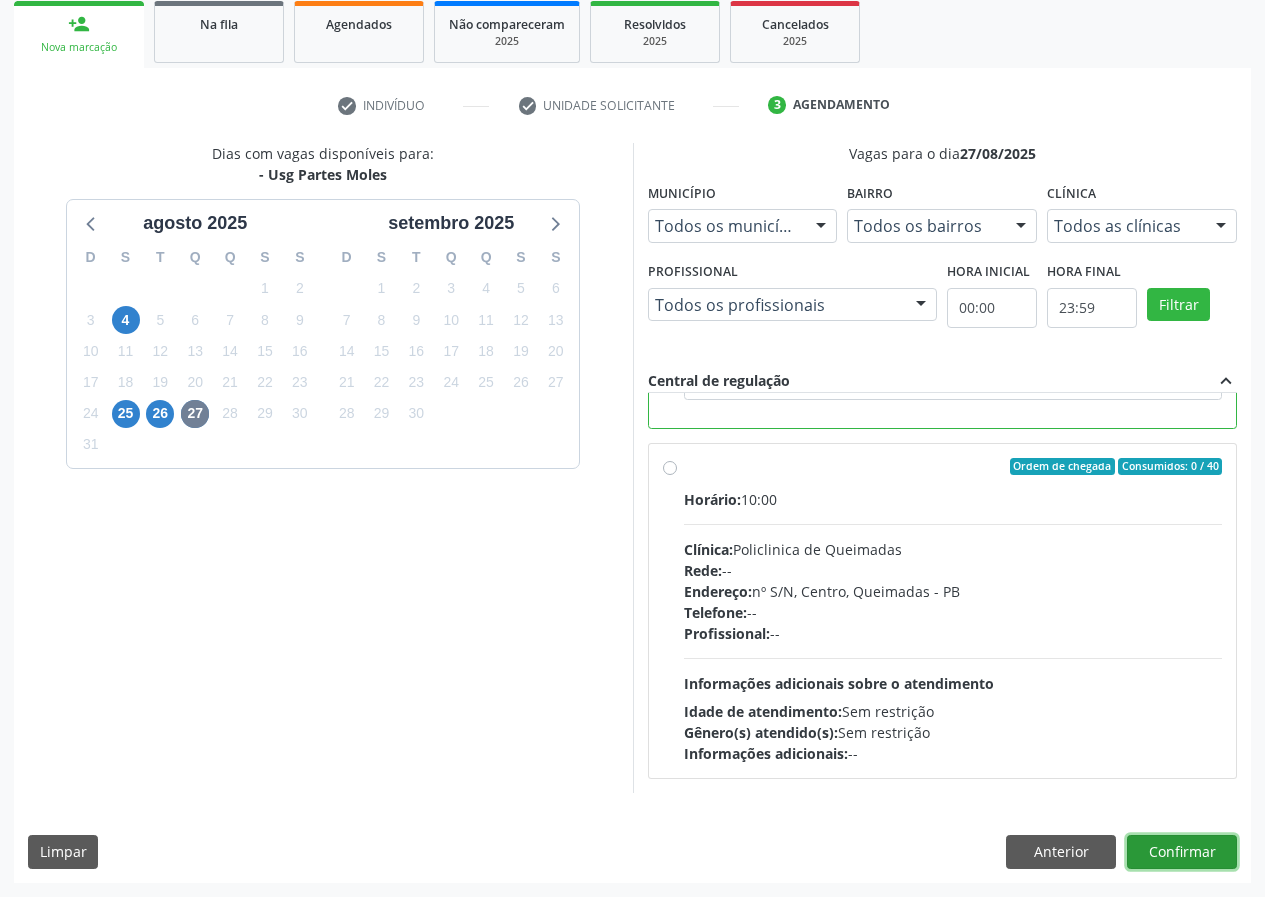 drag, startPoint x: 1178, startPoint y: 847, endPoint x: 534, endPoint y: 862, distance: 644.1747 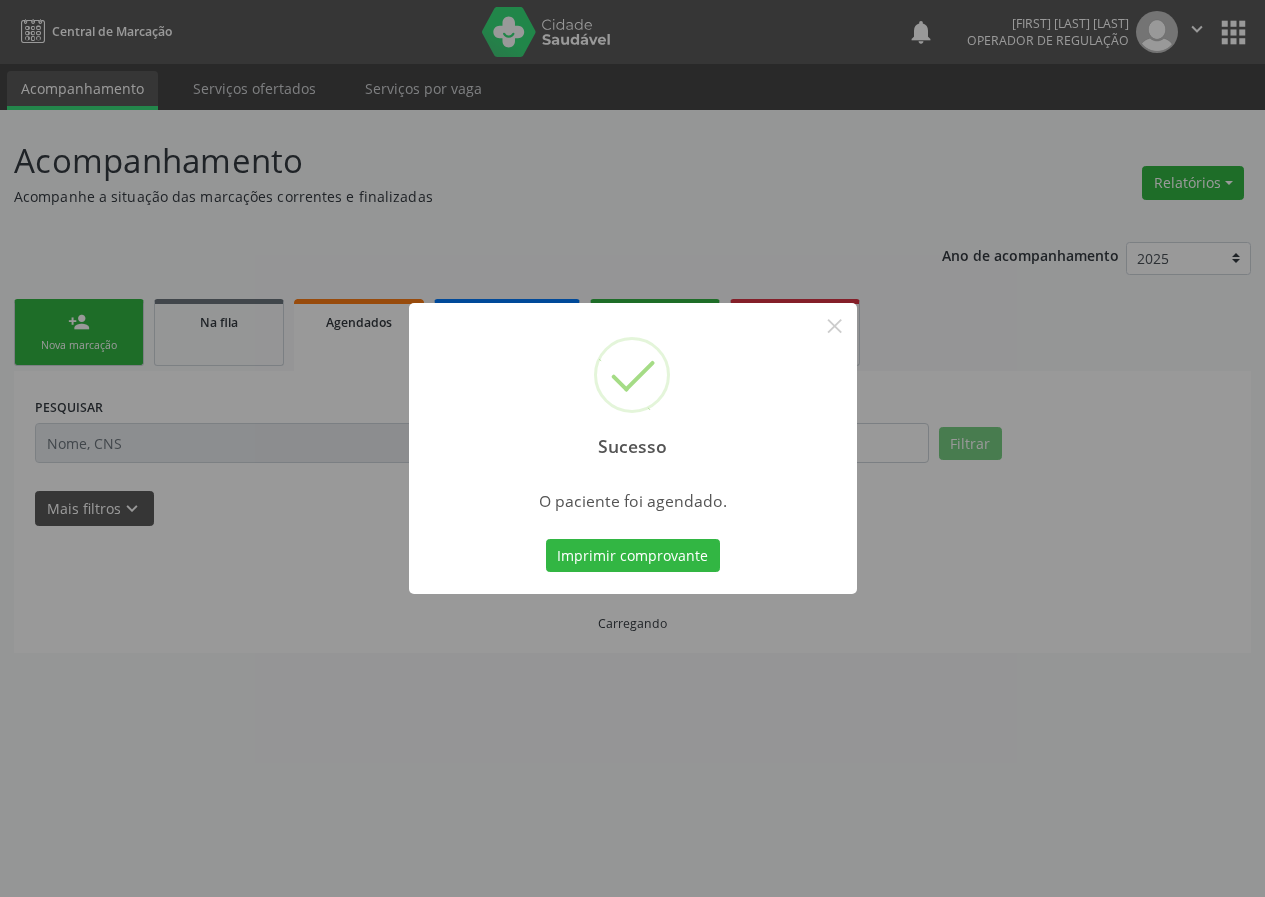 scroll, scrollTop: 0, scrollLeft: 0, axis: both 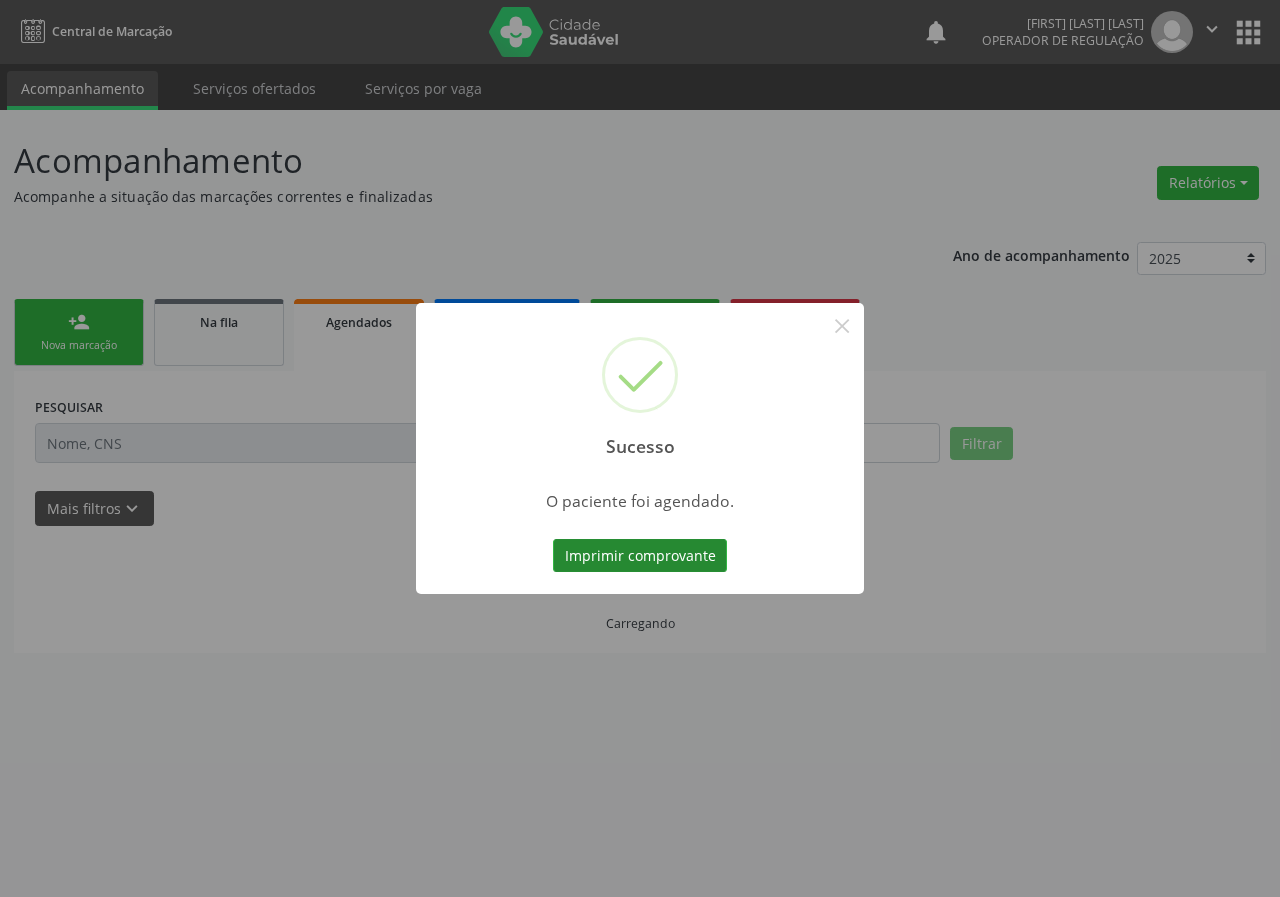 click on "Imprimir comprovante" at bounding box center [640, 556] 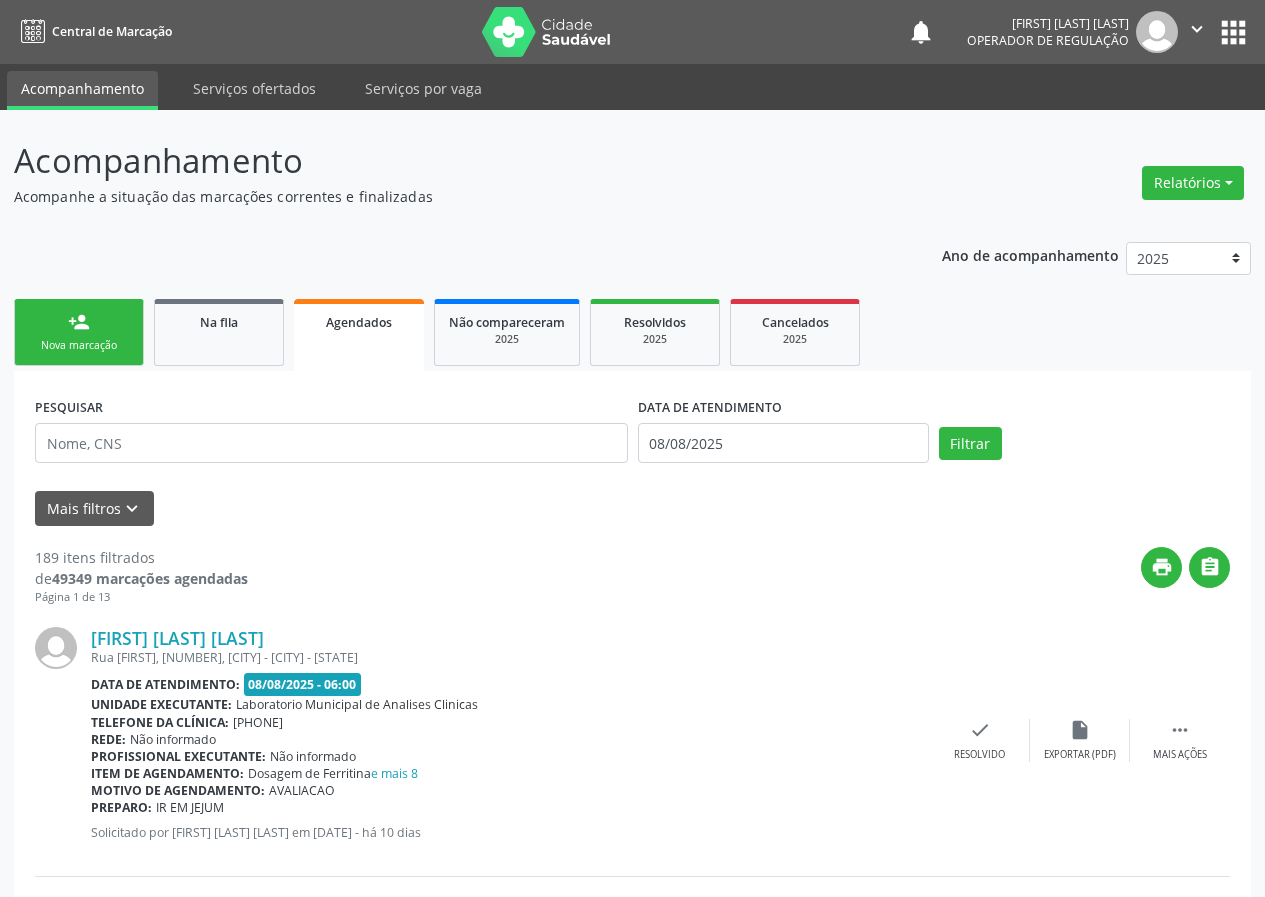 click on "Nova marcação" at bounding box center [79, 345] 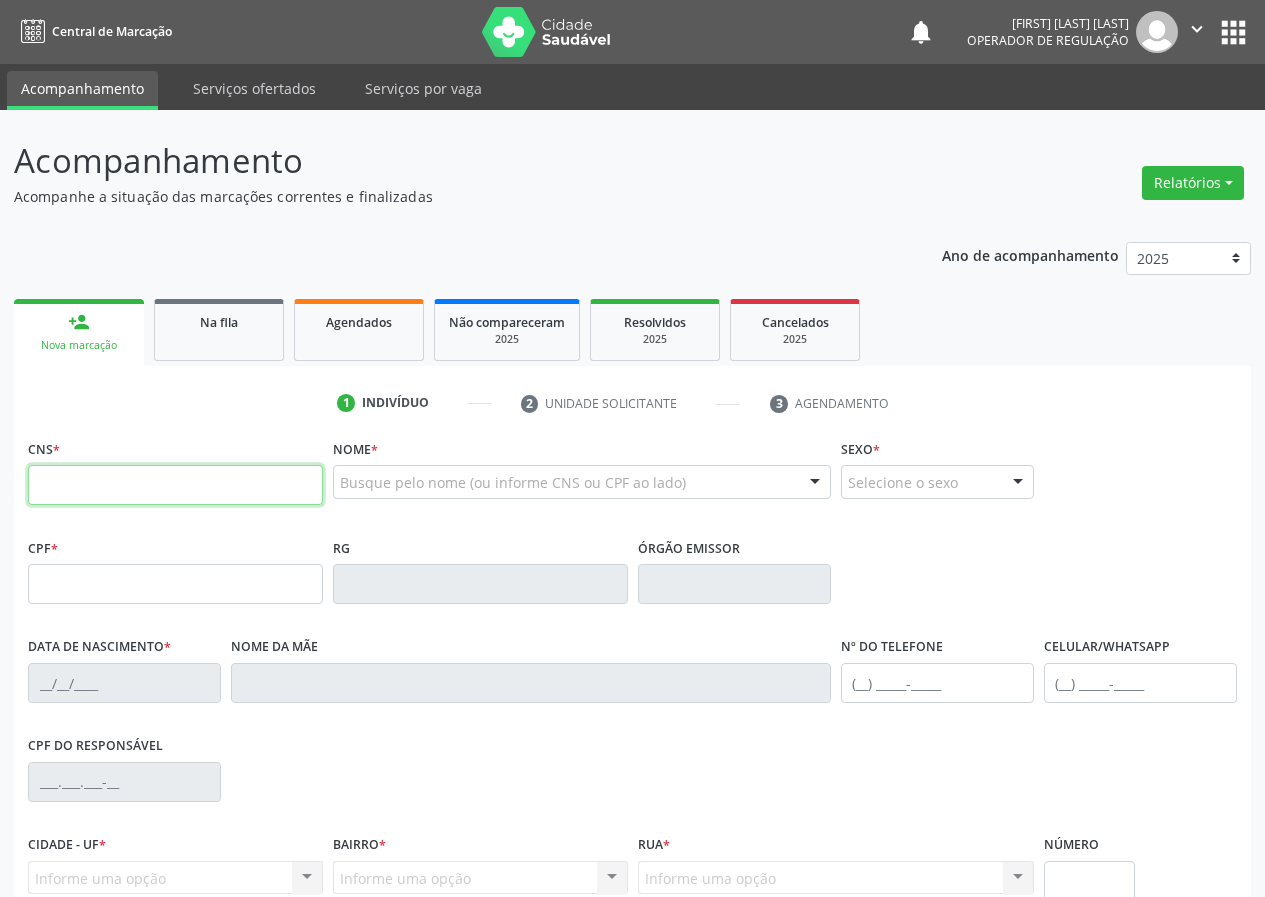 click at bounding box center (175, 485) 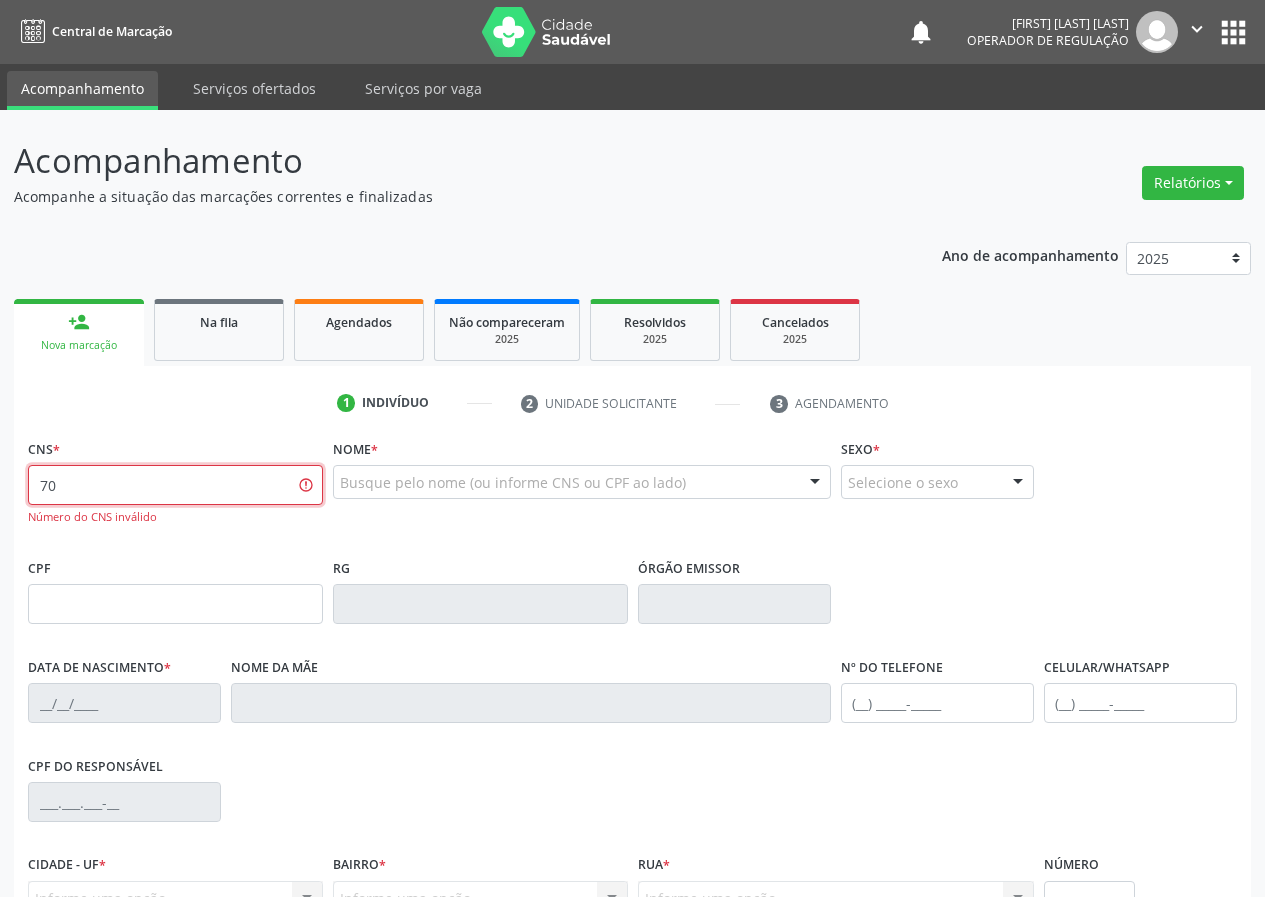 type on "7" 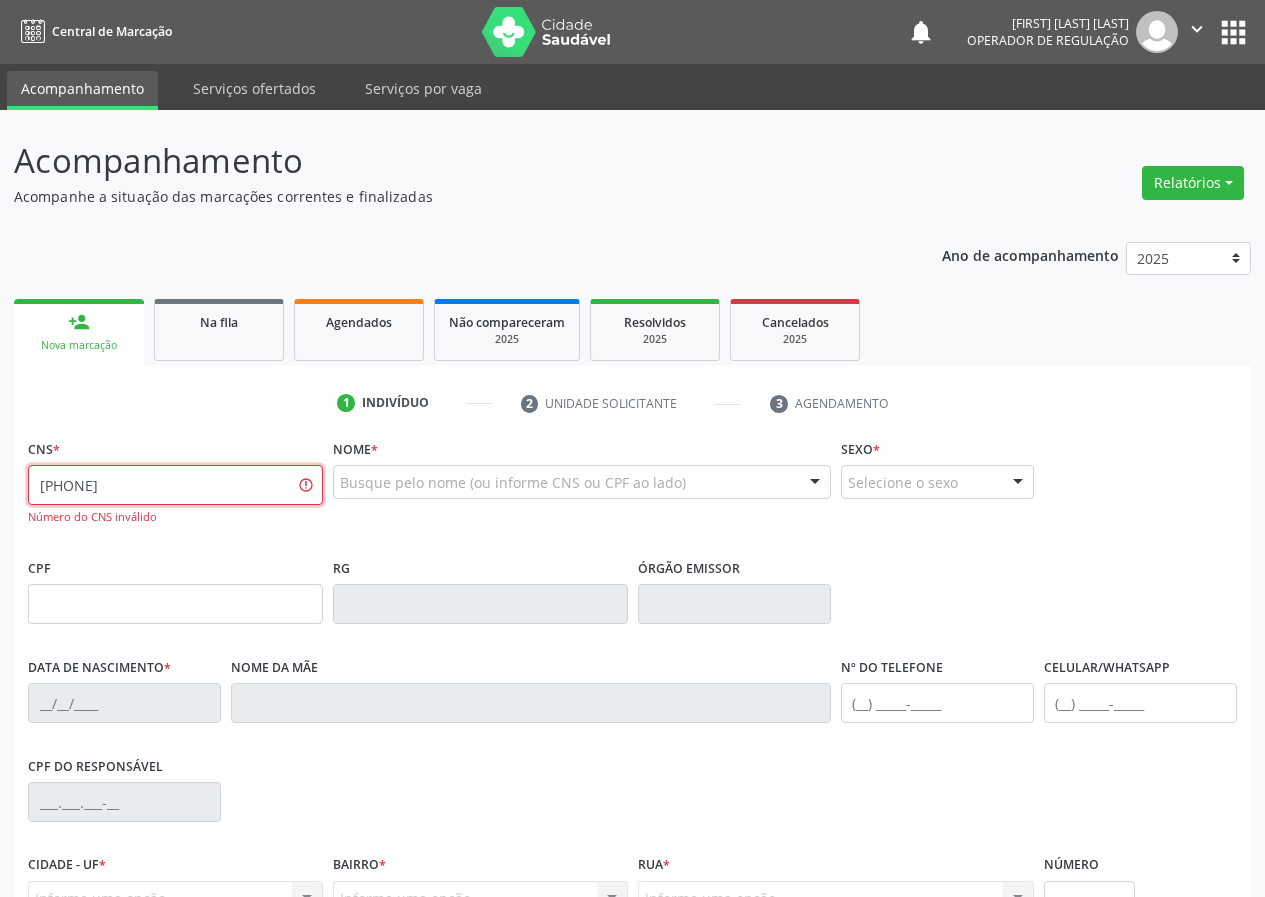 type on "[PHONE]" 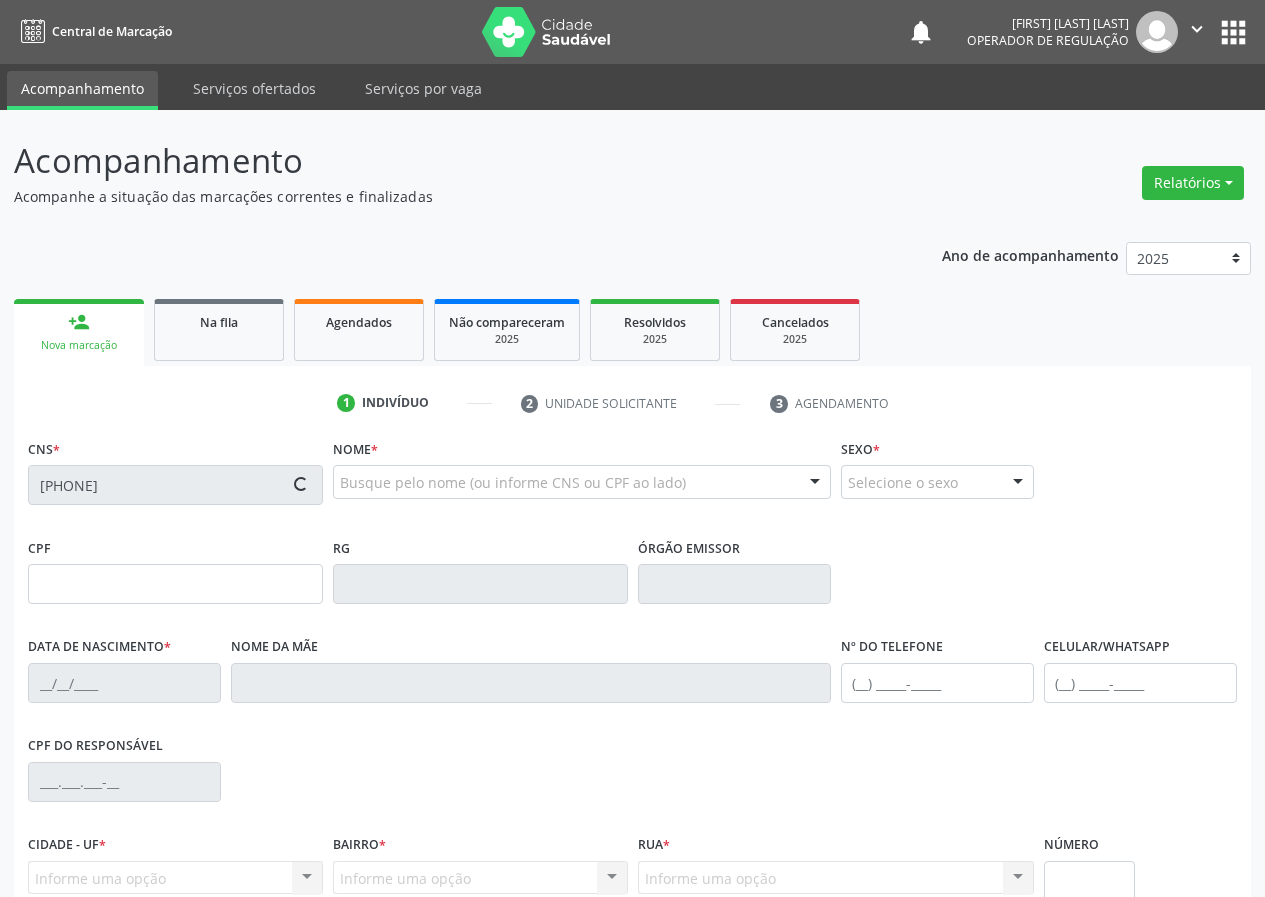 type on "[SSN]" 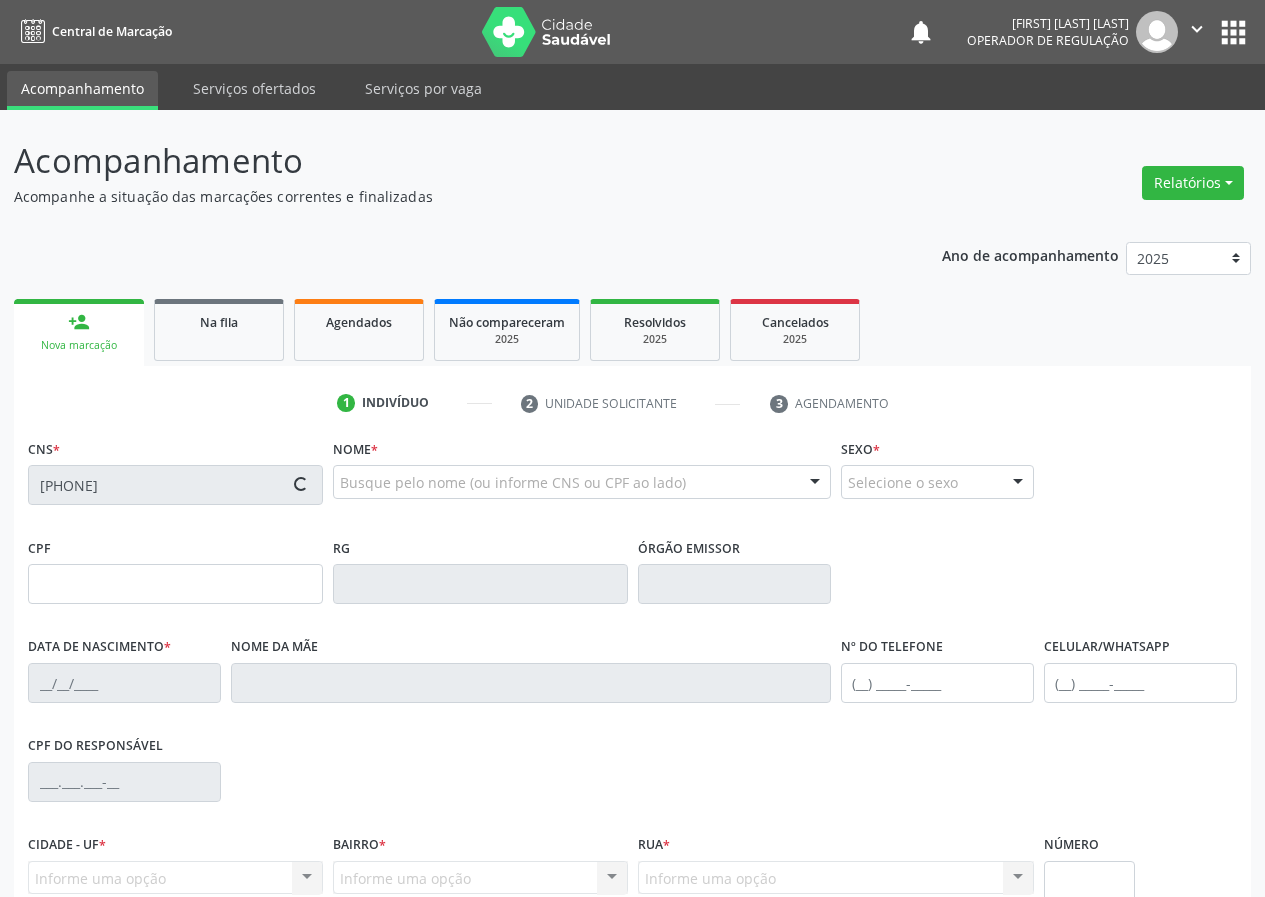 type on "[PHONE]" 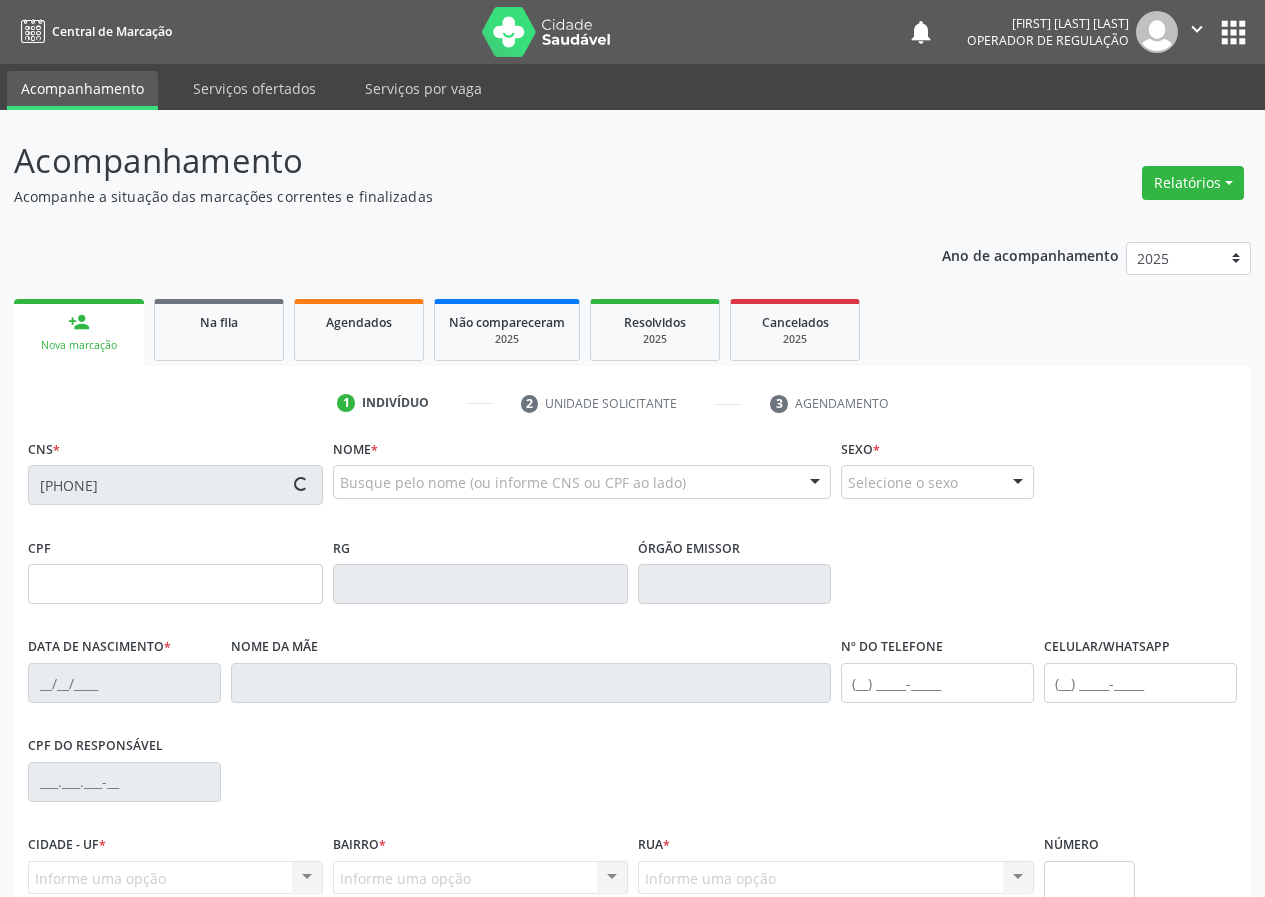 type on "70" 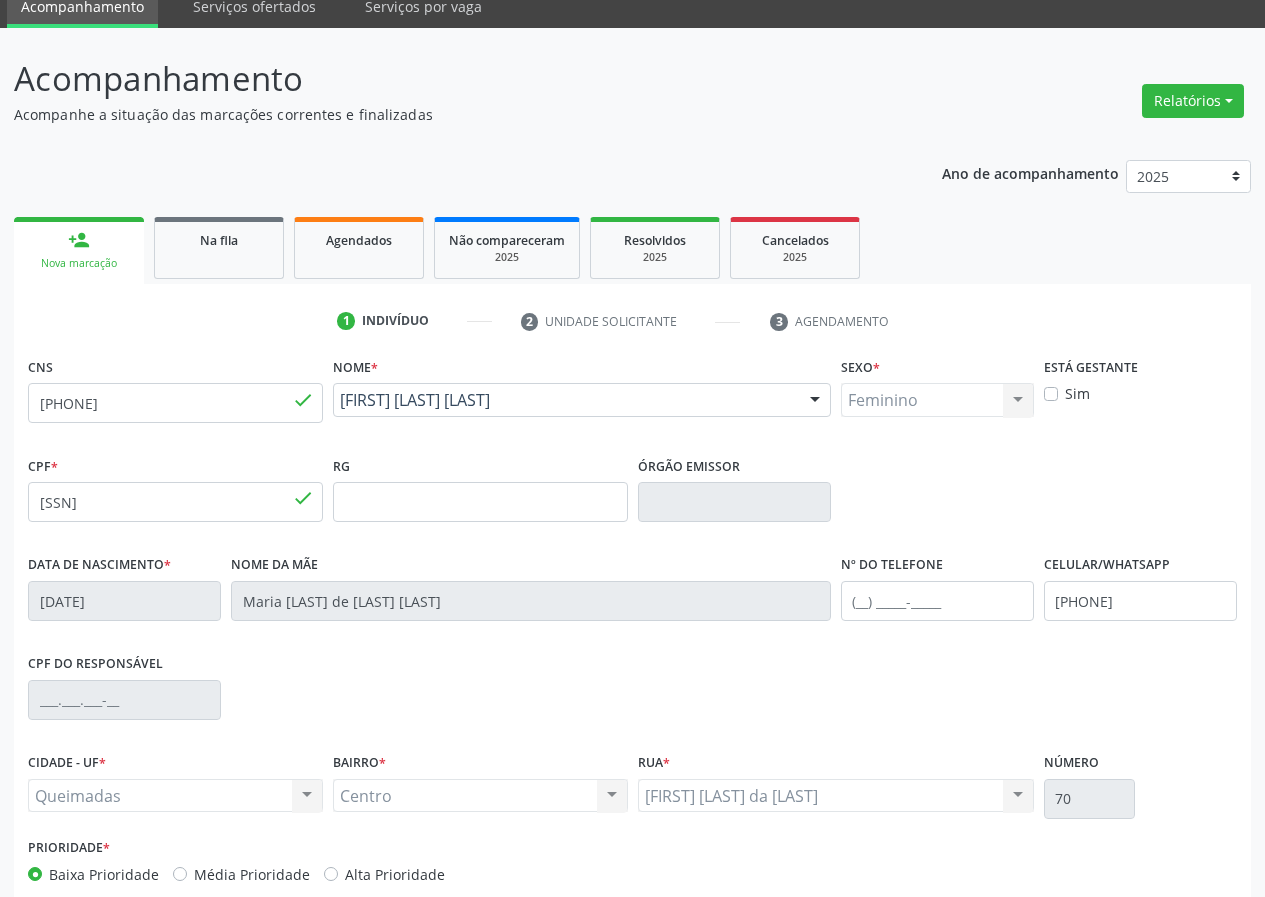 scroll, scrollTop: 187, scrollLeft: 0, axis: vertical 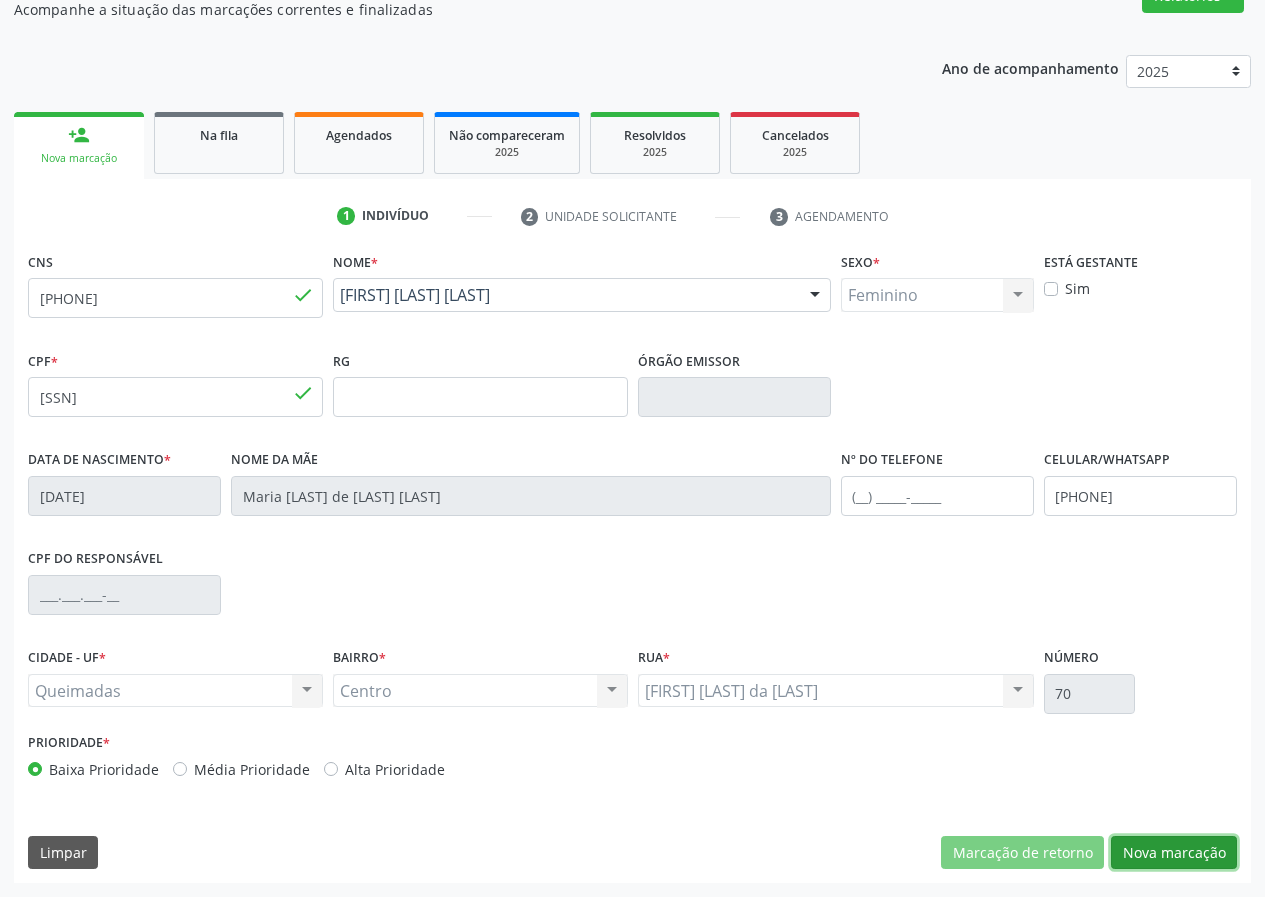 click on "Nova marcação" at bounding box center (1174, 853) 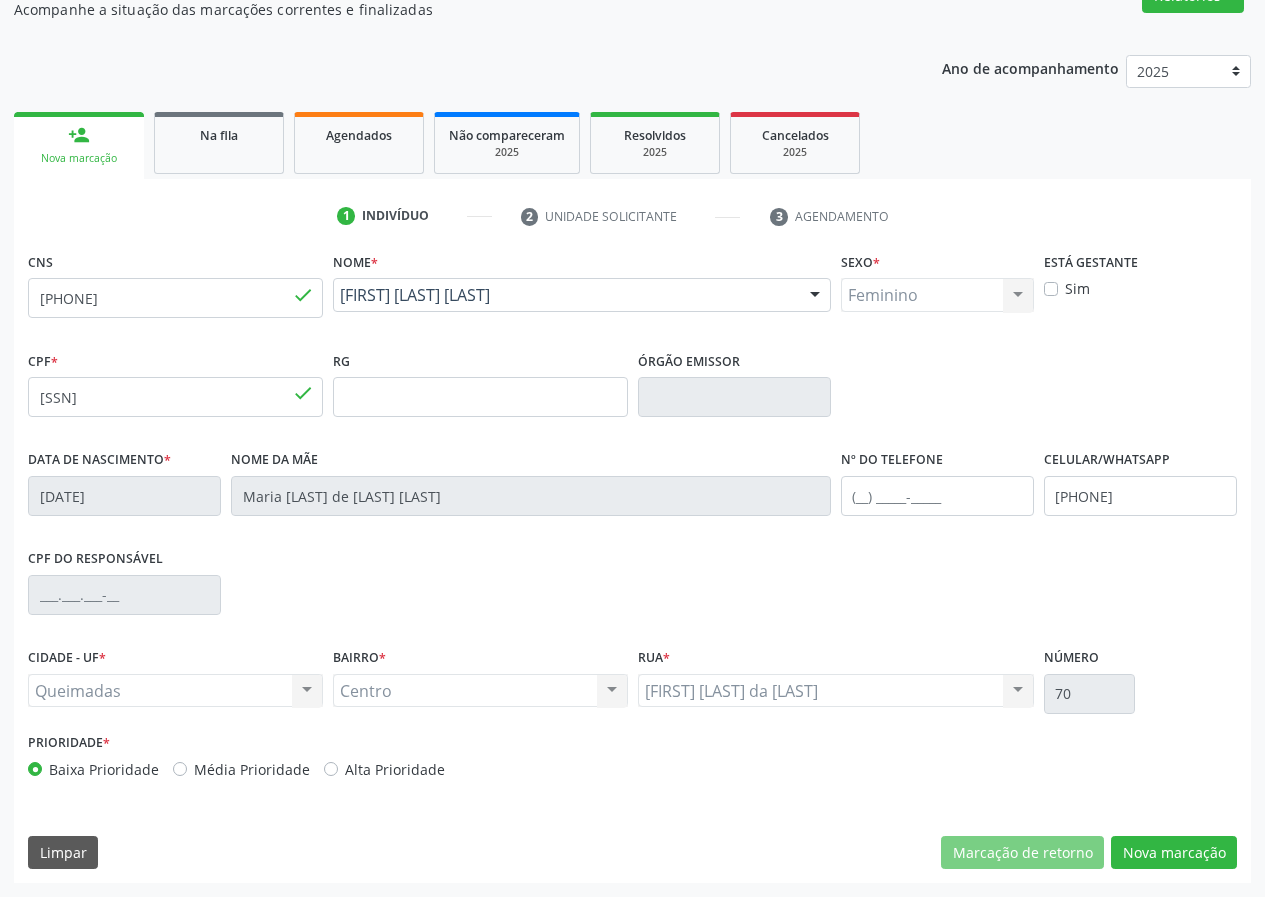 scroll, scrollTop: 9, scrollLeft: 0, axis: vertical 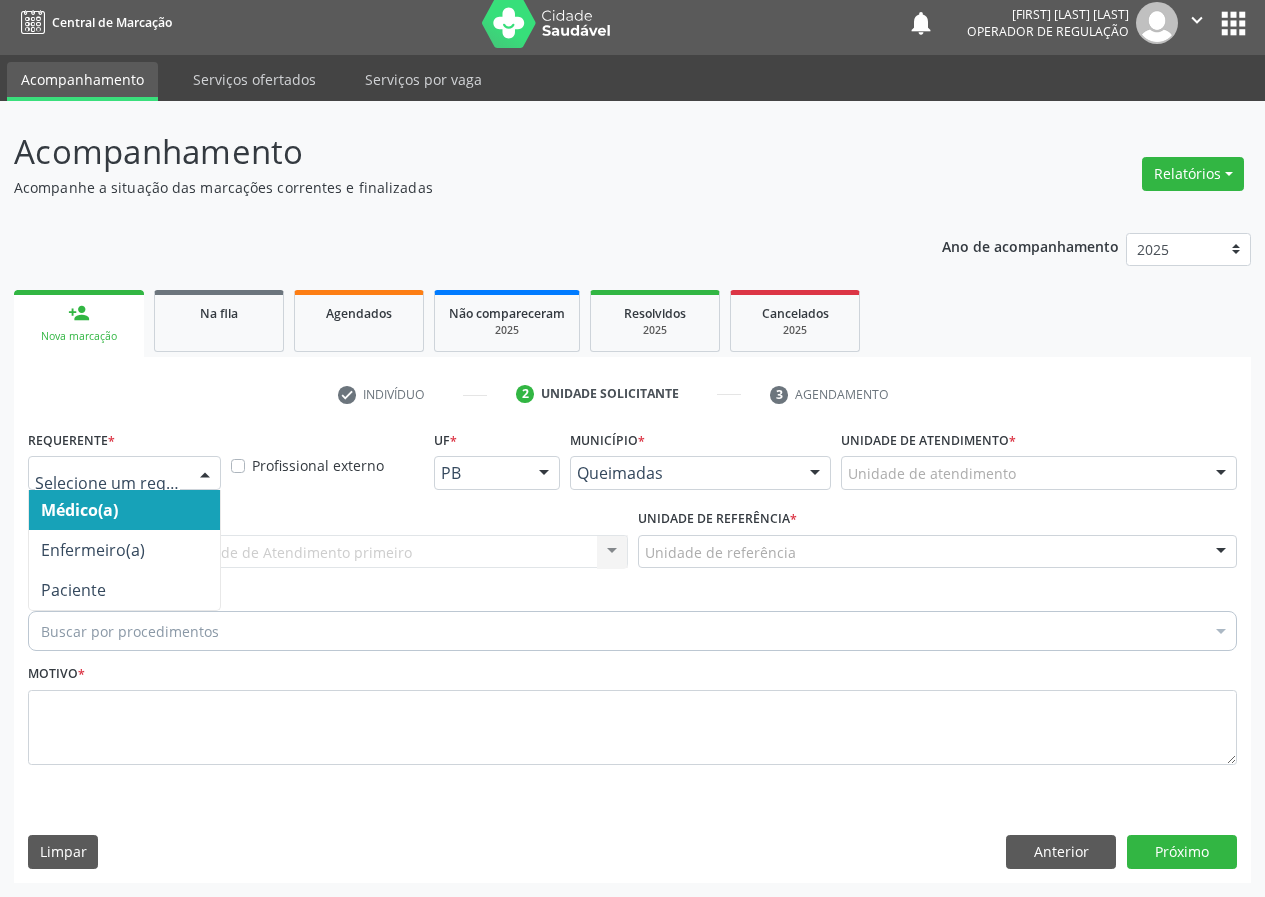 drag, startPoint x: 212, startPoint y: 473, endPoint x: 186, endPoint y: 562, distance: 92.72001 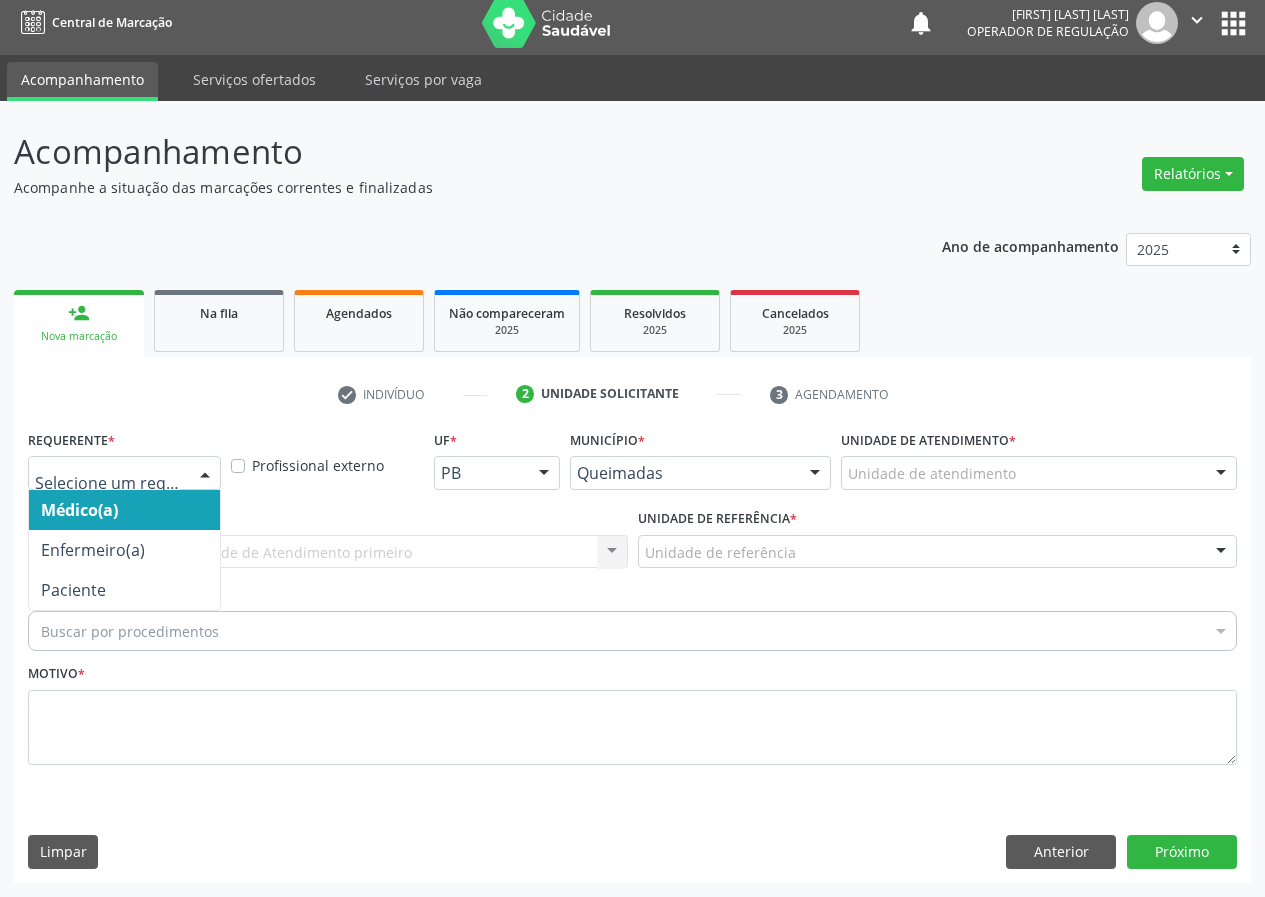 click at bounding box center (205, 474) 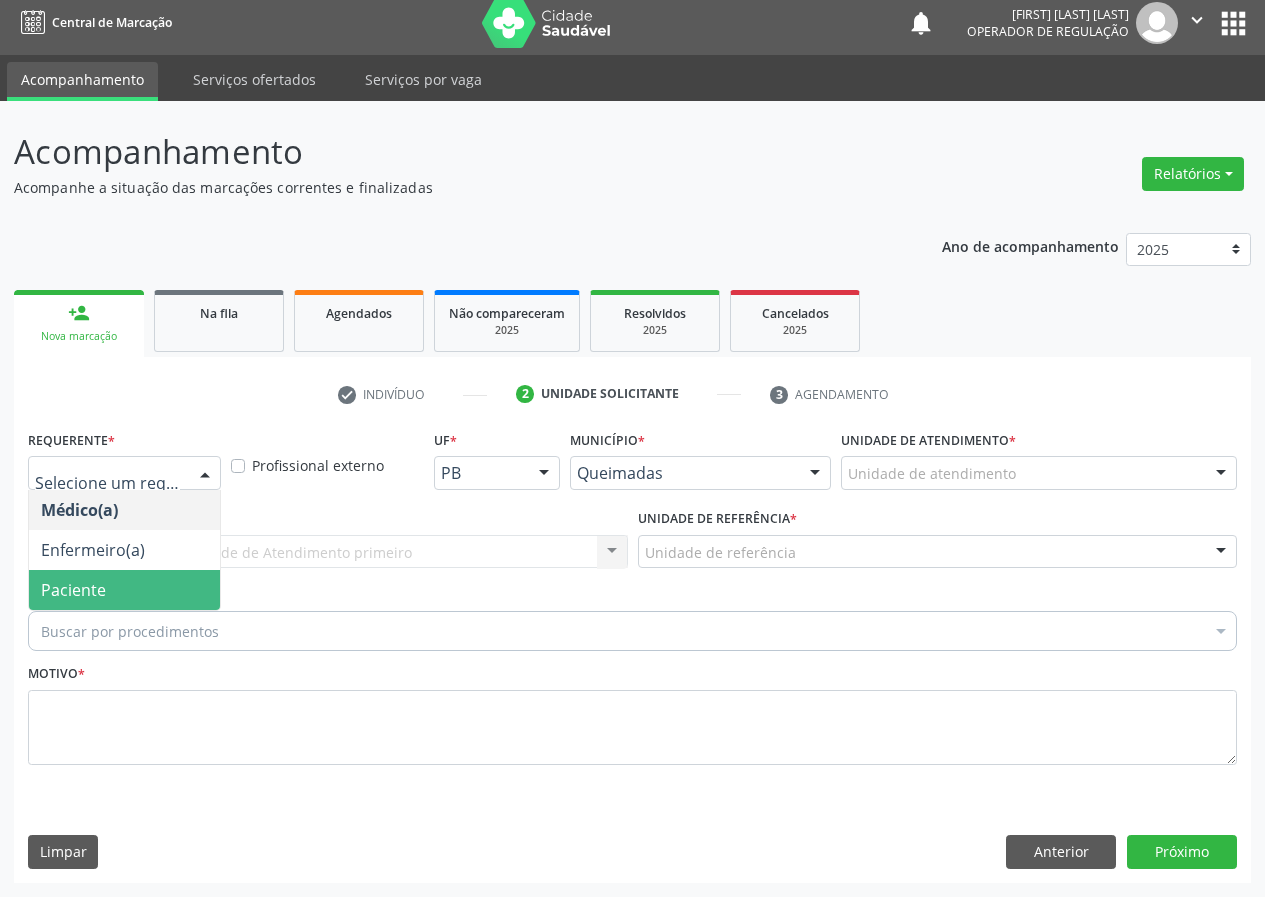 drag, startPoint x: 184, startPoint y: 588, endPoint x: 566, endPoint y: 632, distance: 384.5257 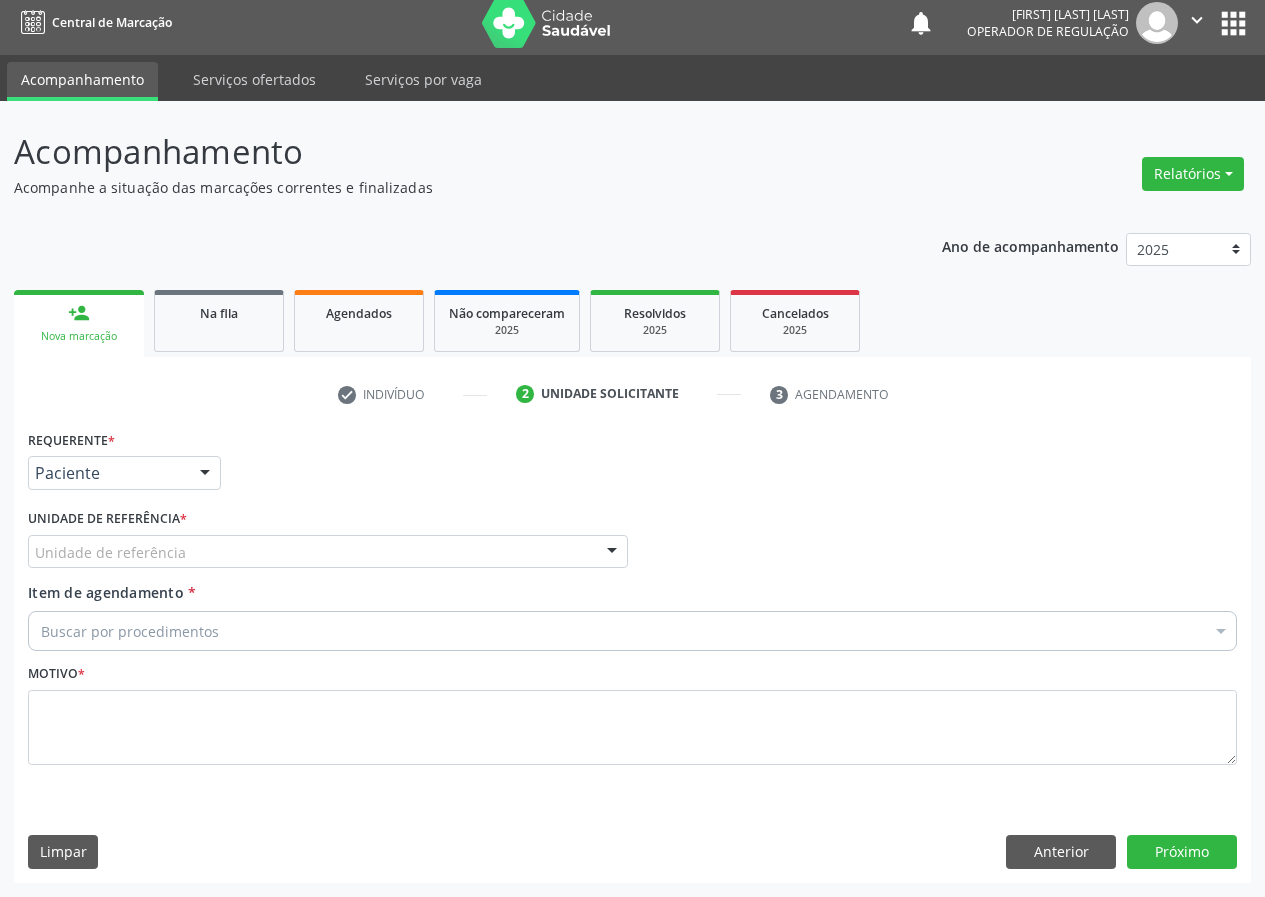 drag, startPoint x: 604, startPoint y: 548, endPoint x: 332, endPoint y: 662, distance: 294.9237 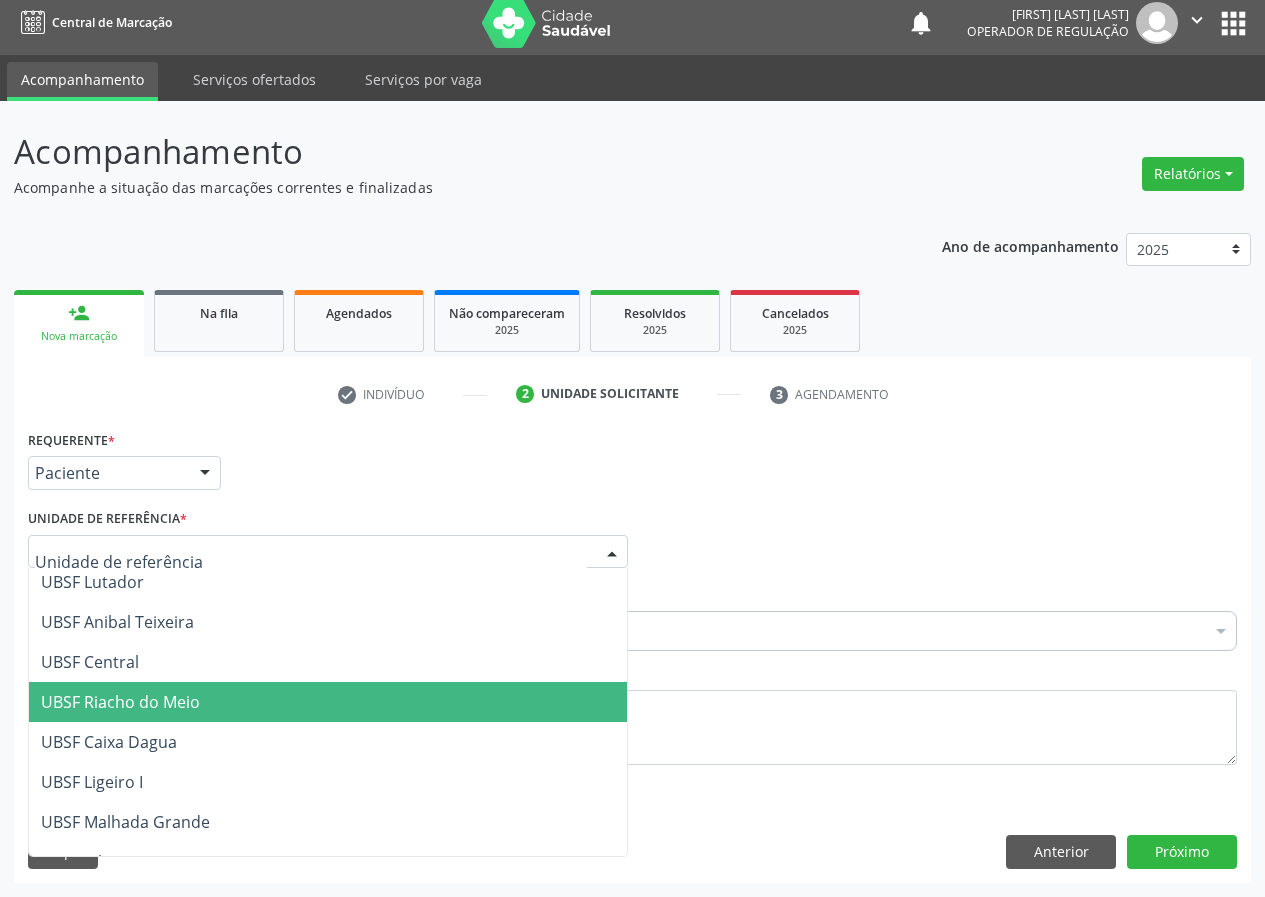 scroll, scrollTop: 400, scrollLeft: 0, axis: vertical 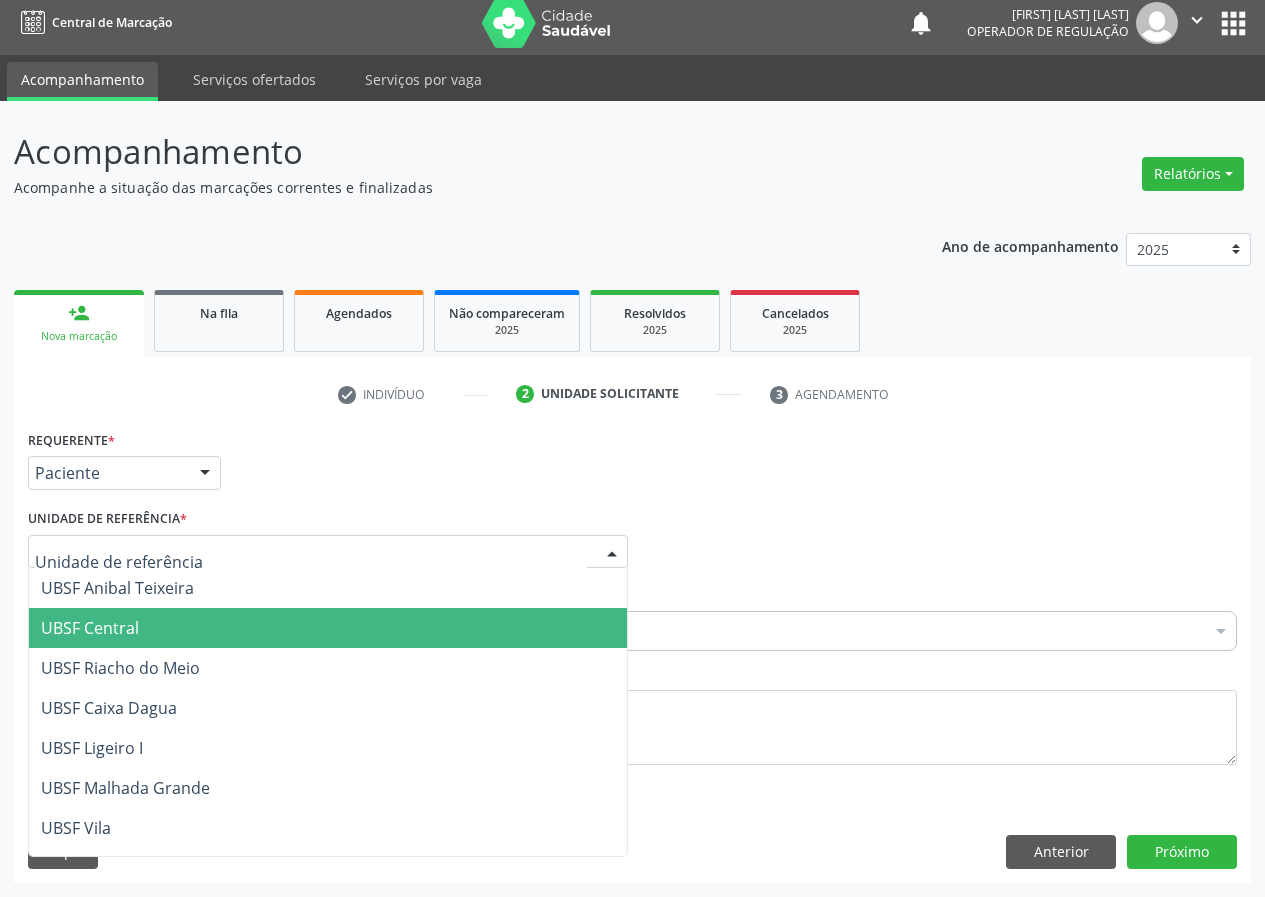 click on "UBSF Central" at bounding box center (90, 628) 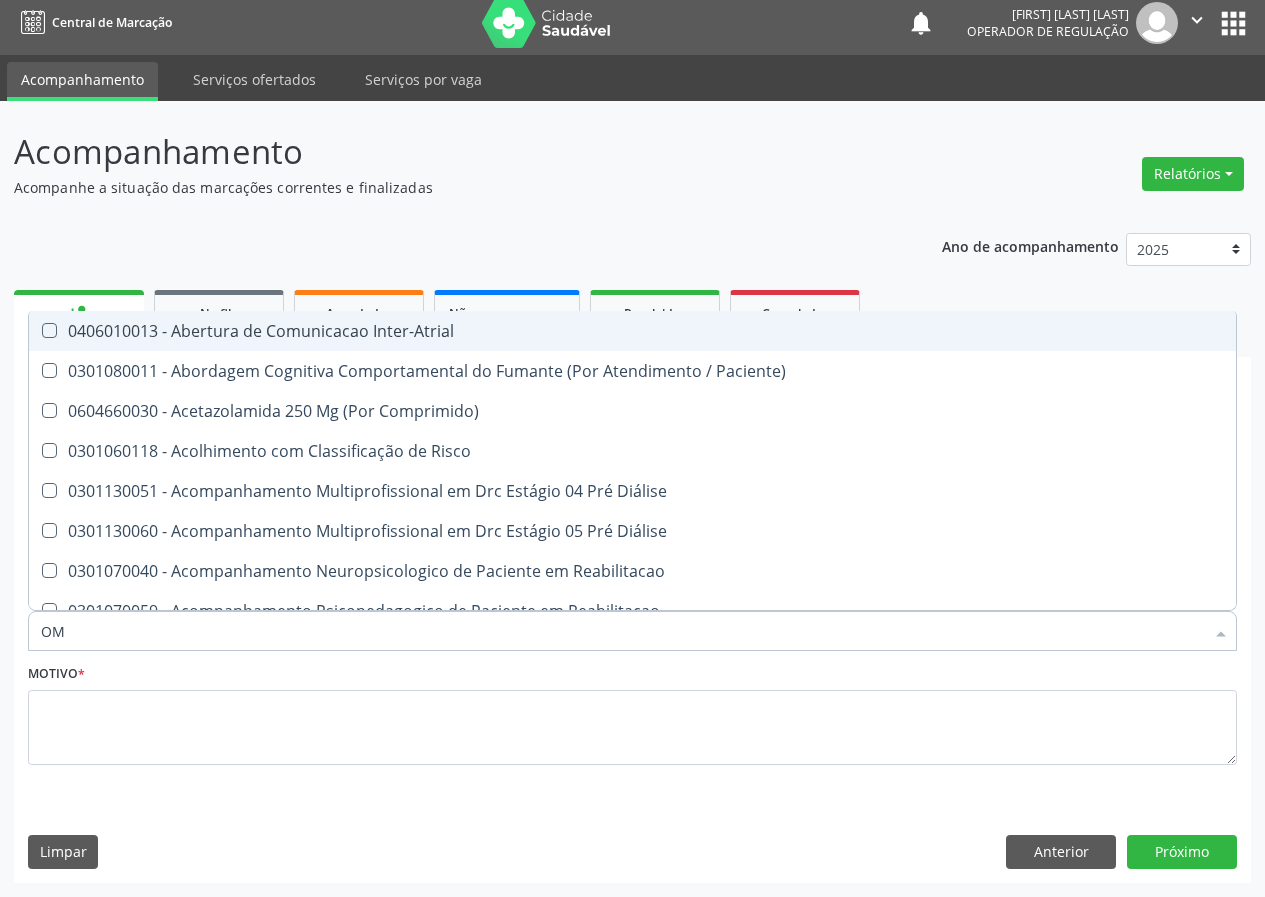 type on "O" 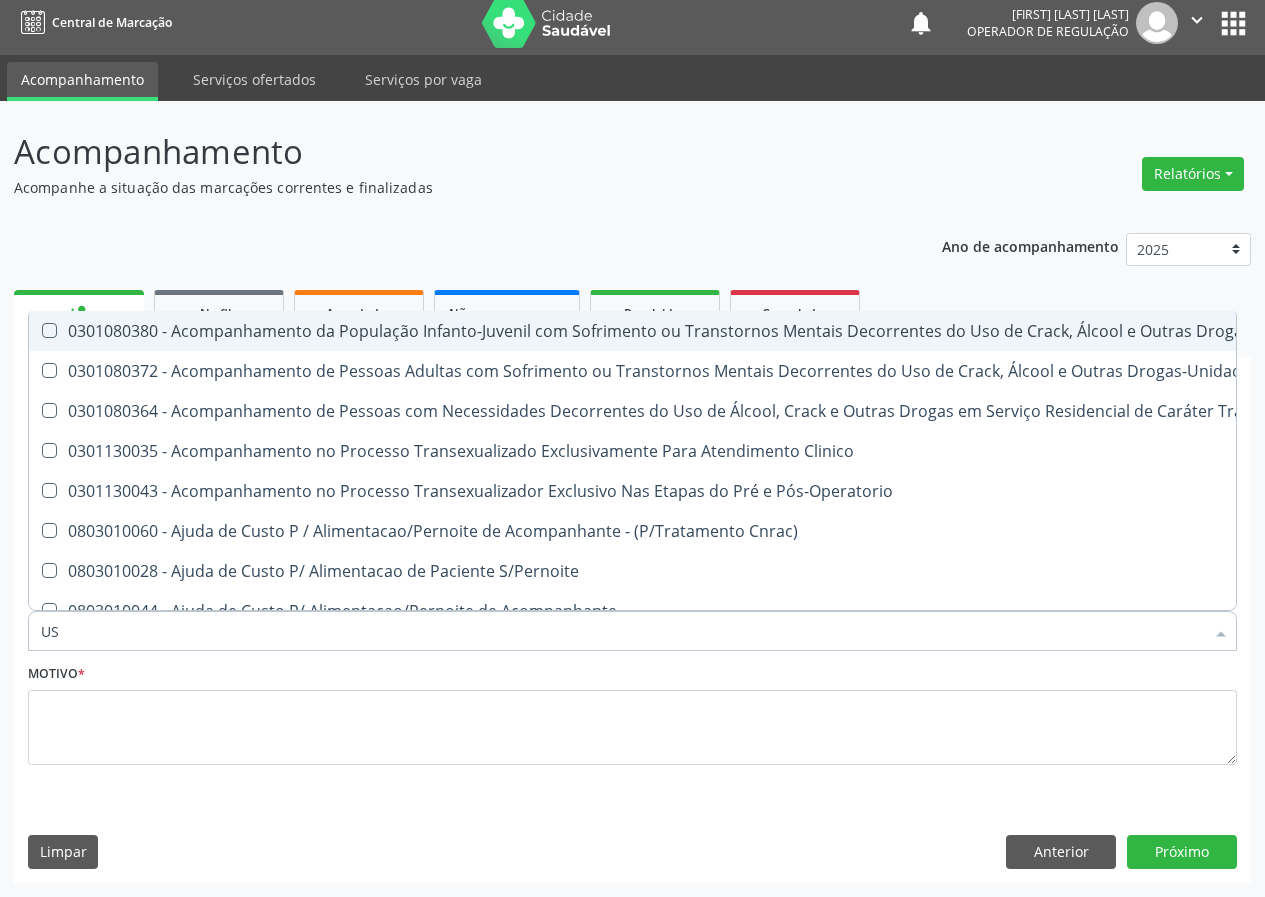 type on "USG" 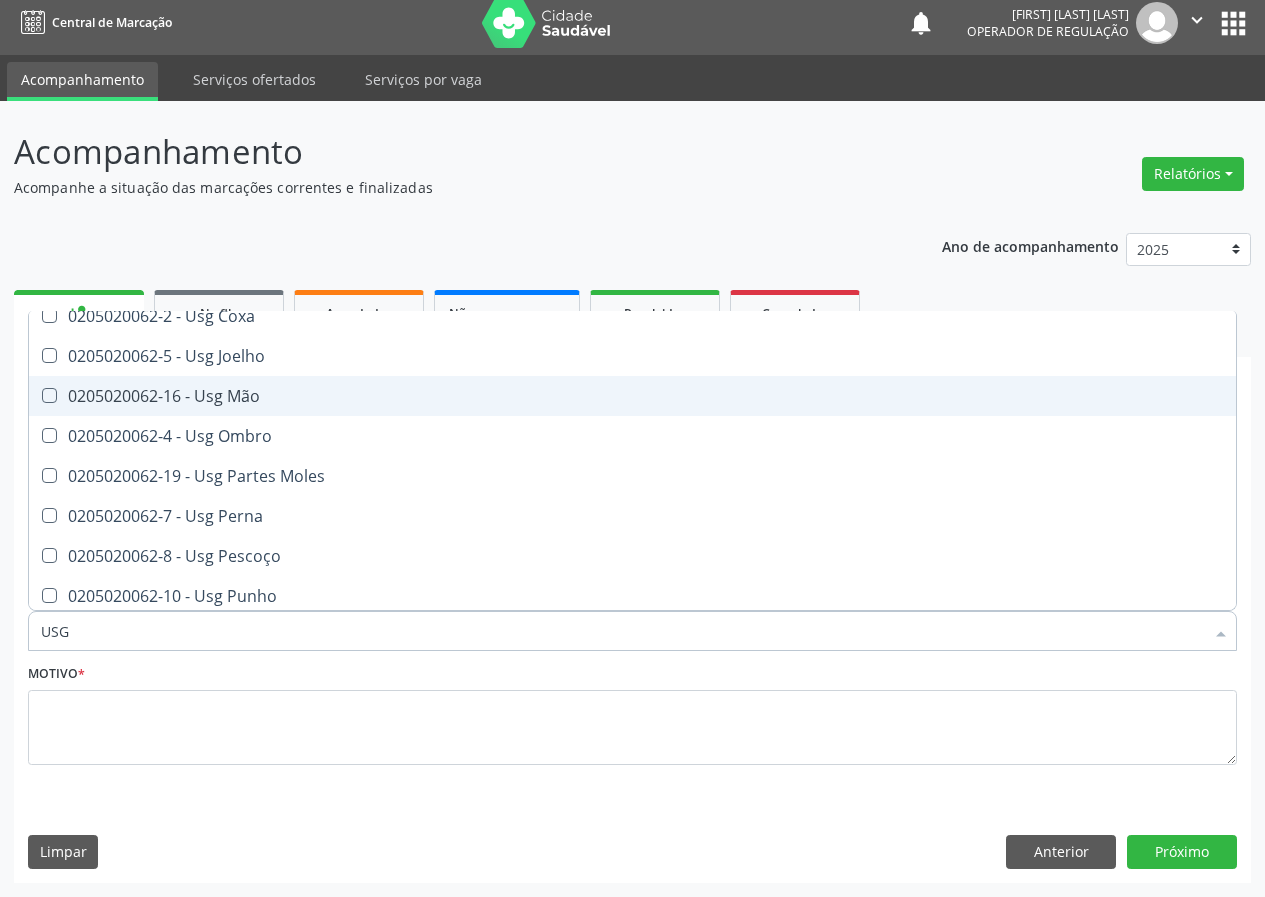 scroll, scrollTop: 300, scrollLeft: 0, axis: vertical 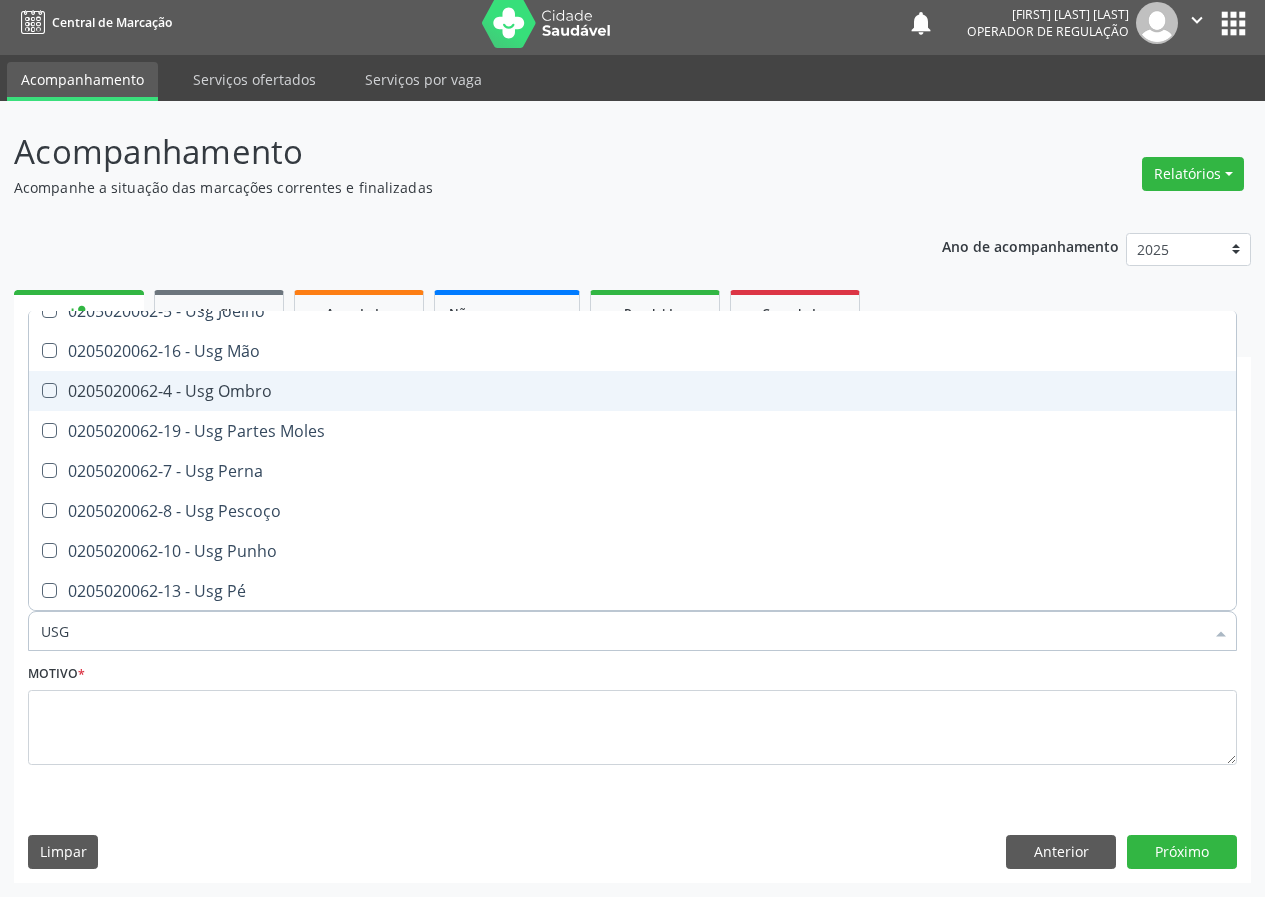 drag, startPoint x: 266, startPoint y: 393, endPoint x: 255, endPoint y: 408, distance: 18.601076 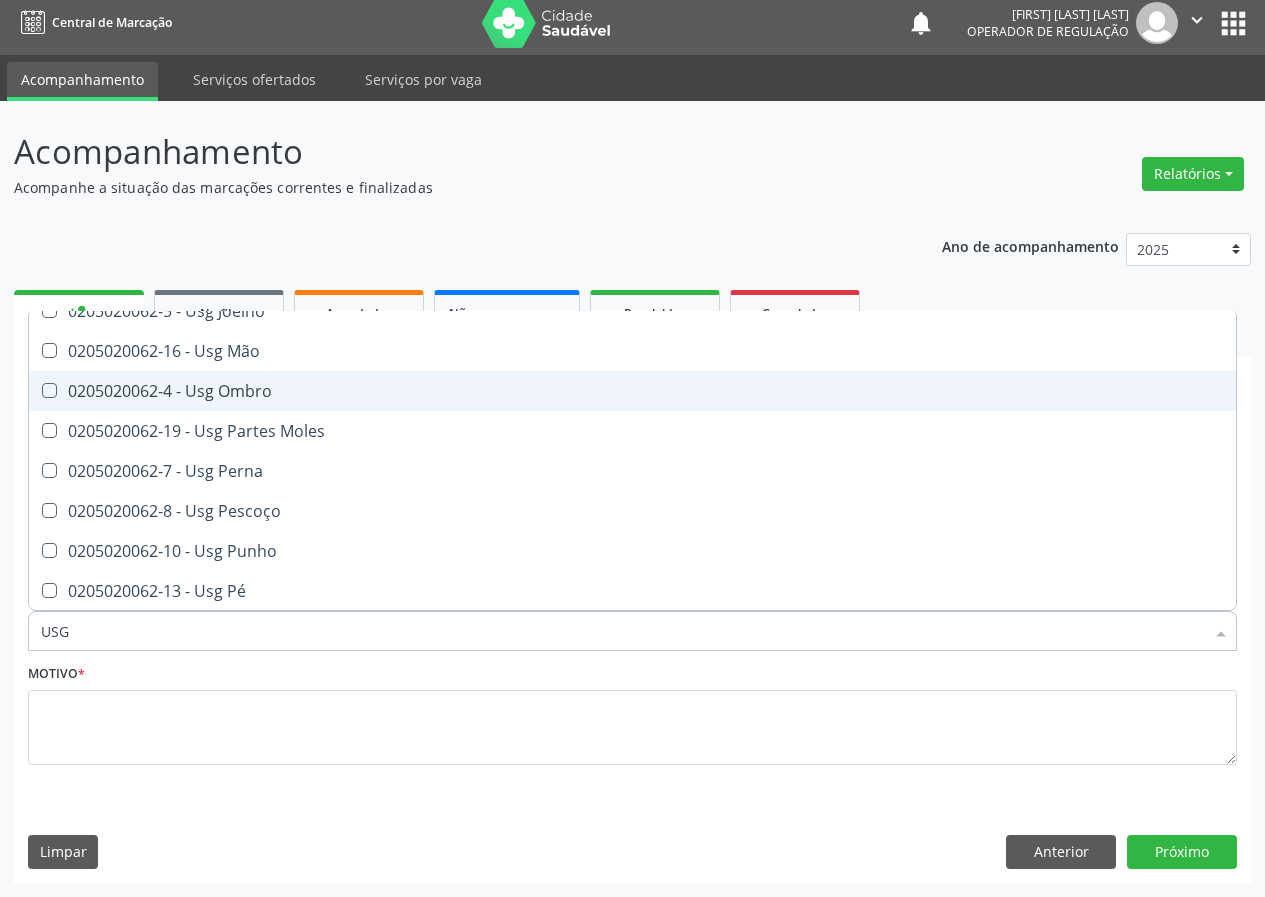 checkbox on "true" 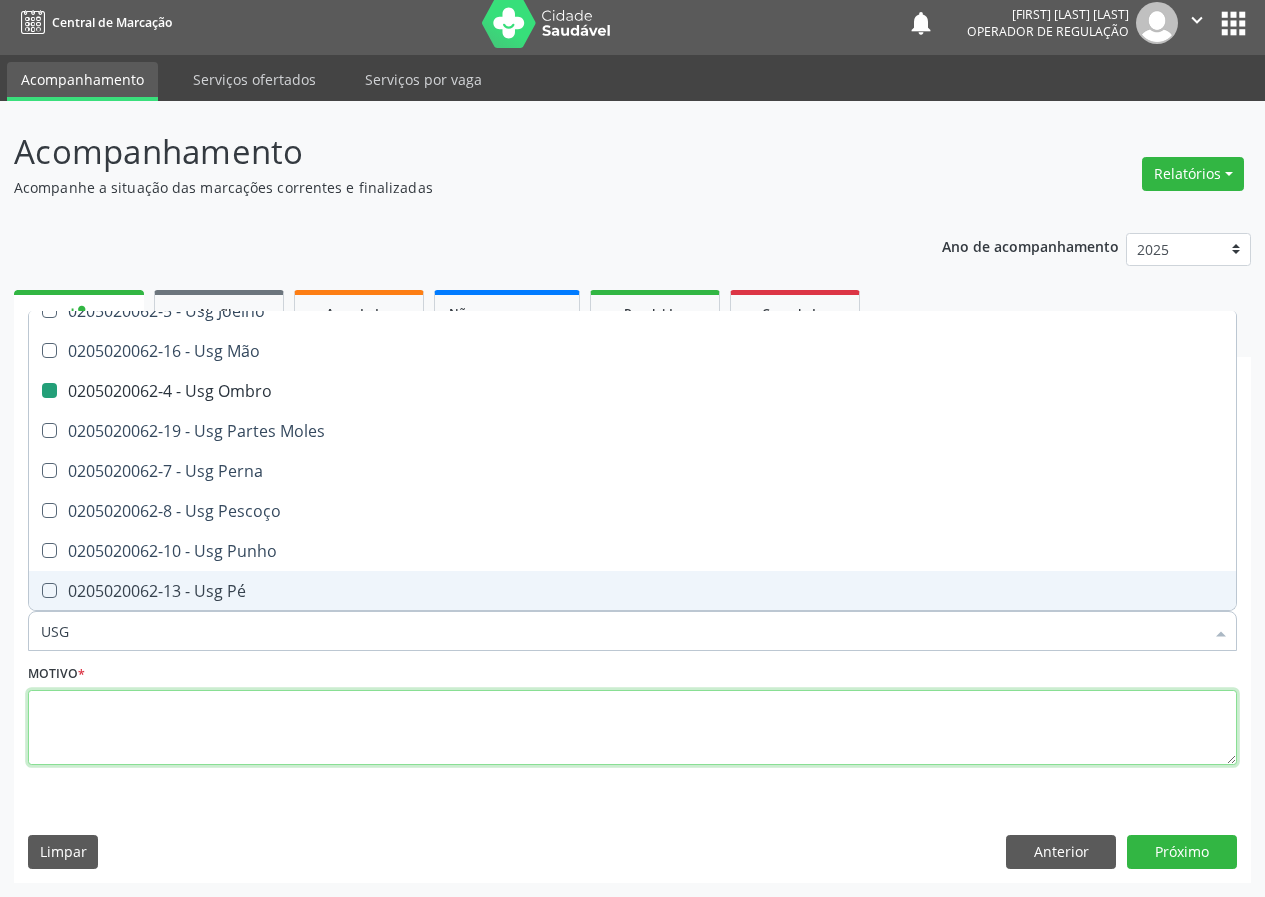 click at bounding box center [632, 728] 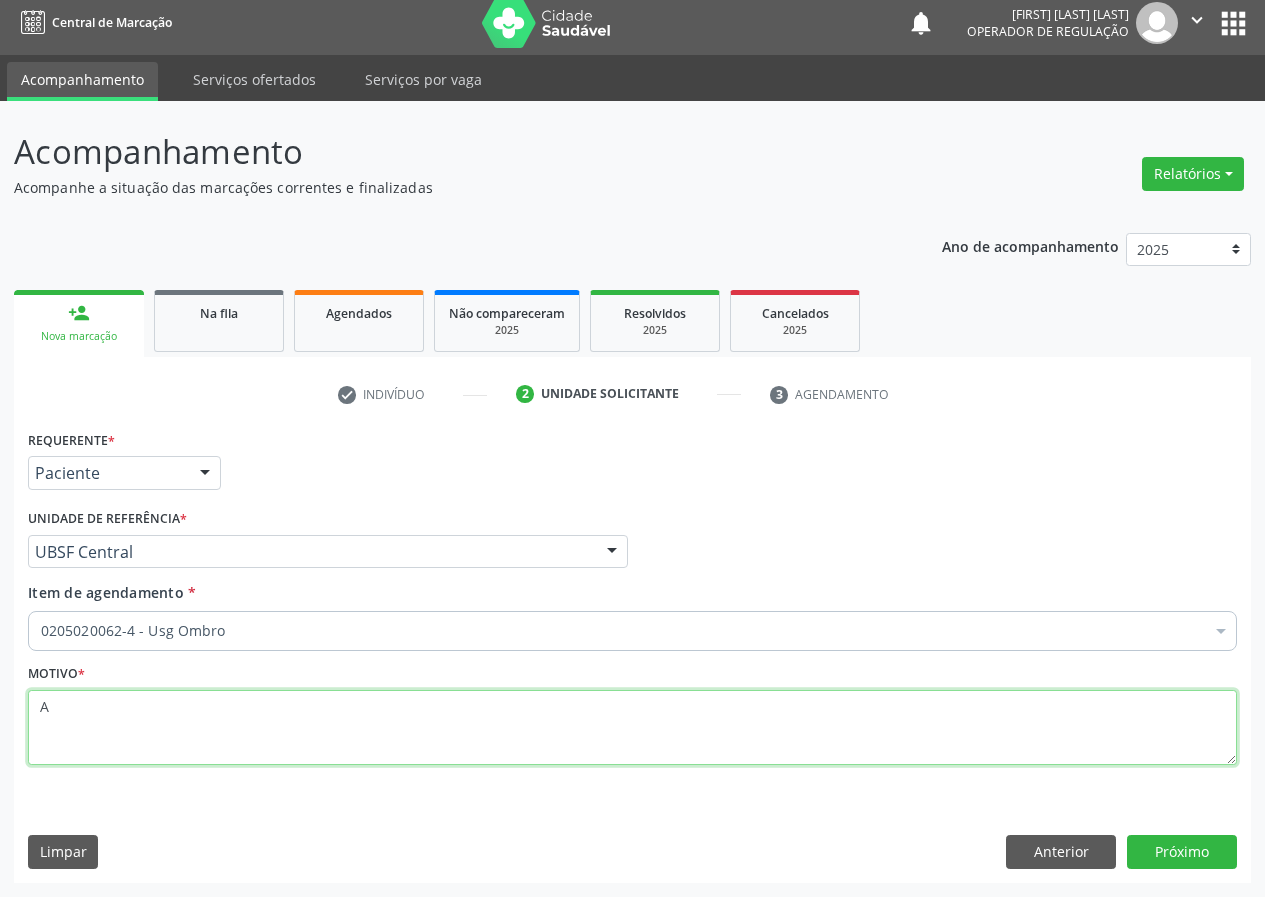 scroll, scrollTop: 0, scrollLeft: 0, axis: both 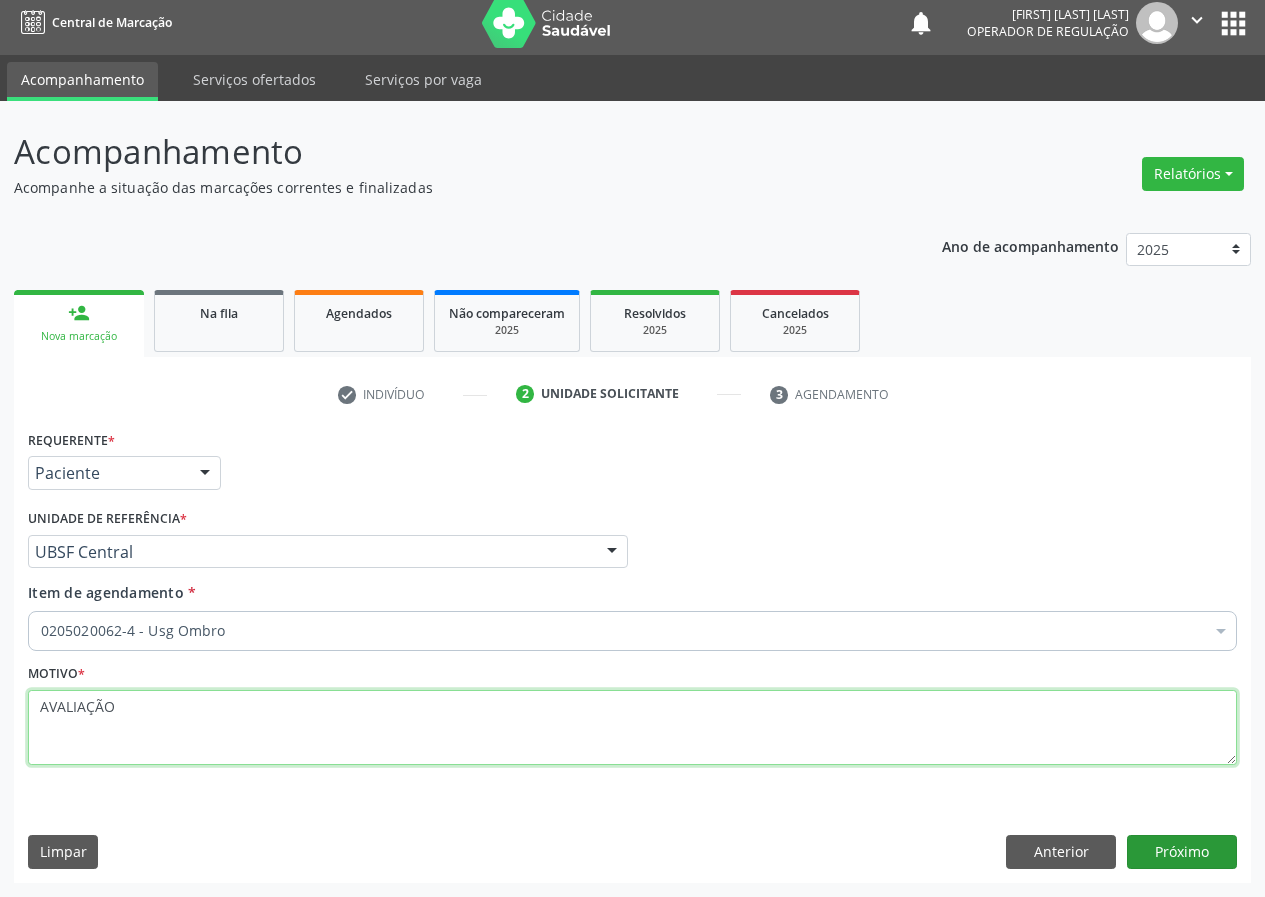 type on "AVALIAÇÃO" 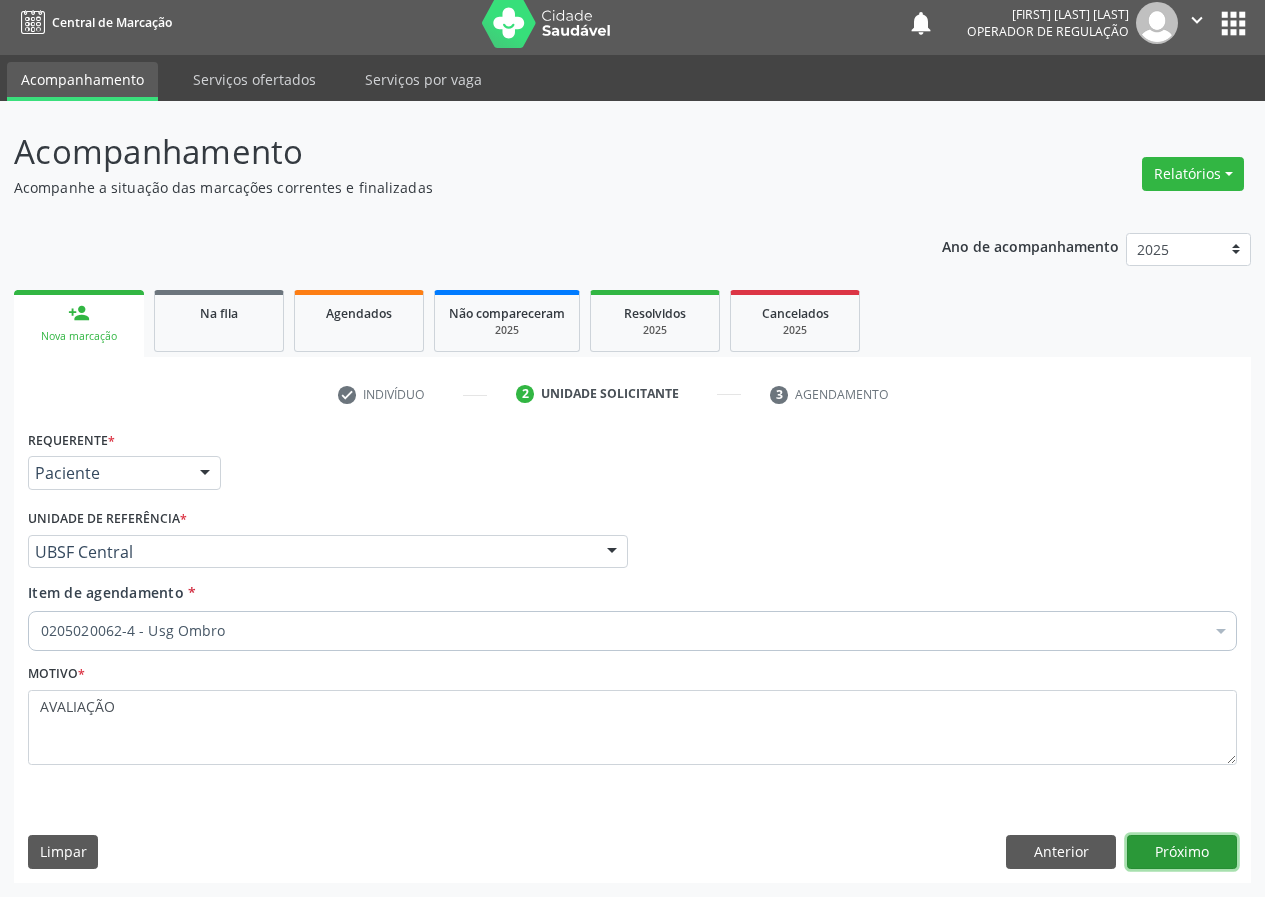drag, startPoint x: 1185, startPoint y: 839, endPoint x: 35, endPoint y: 864, distance: 1150.2717 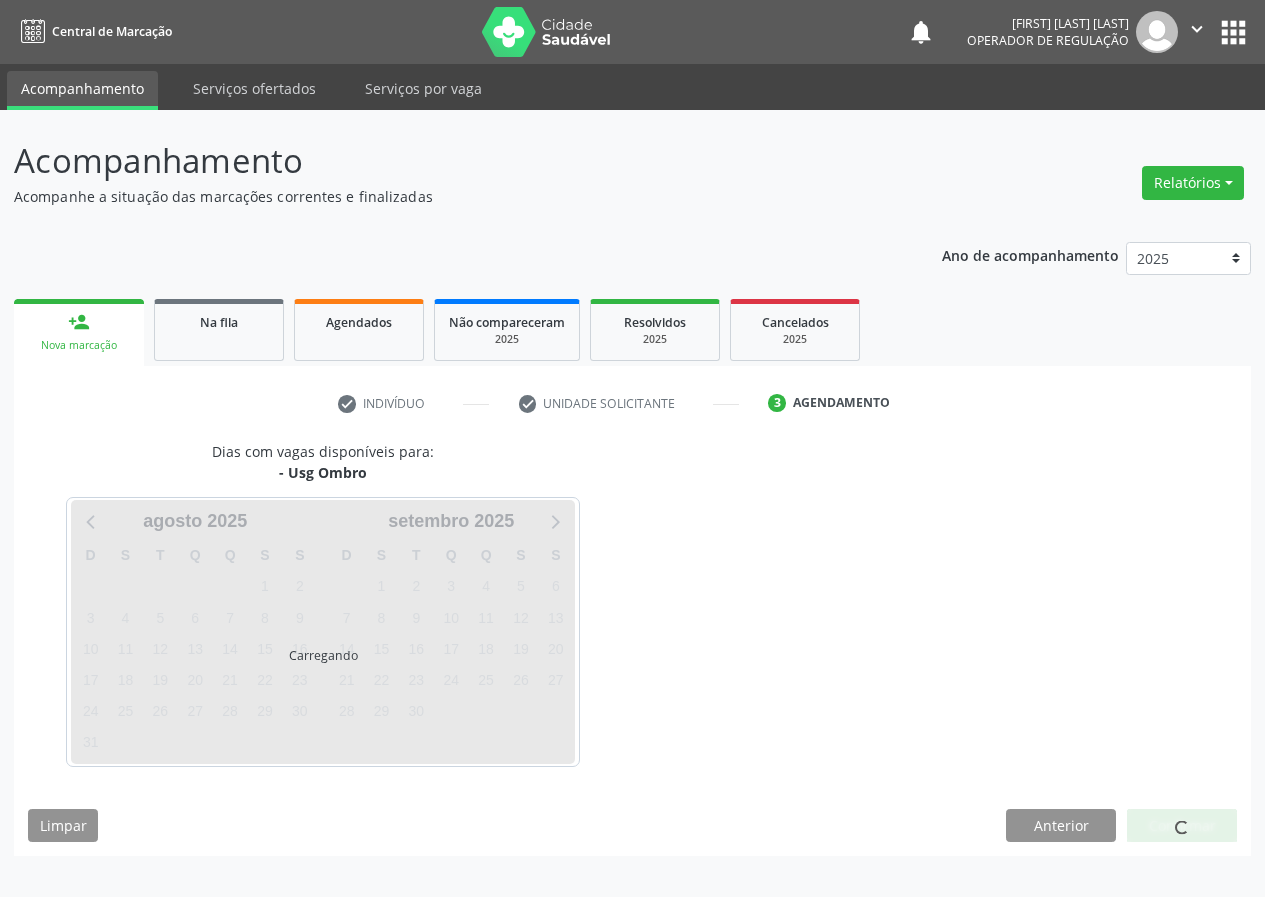 scroll, scrollTop: 0, scrollLeft: 0, axis: both 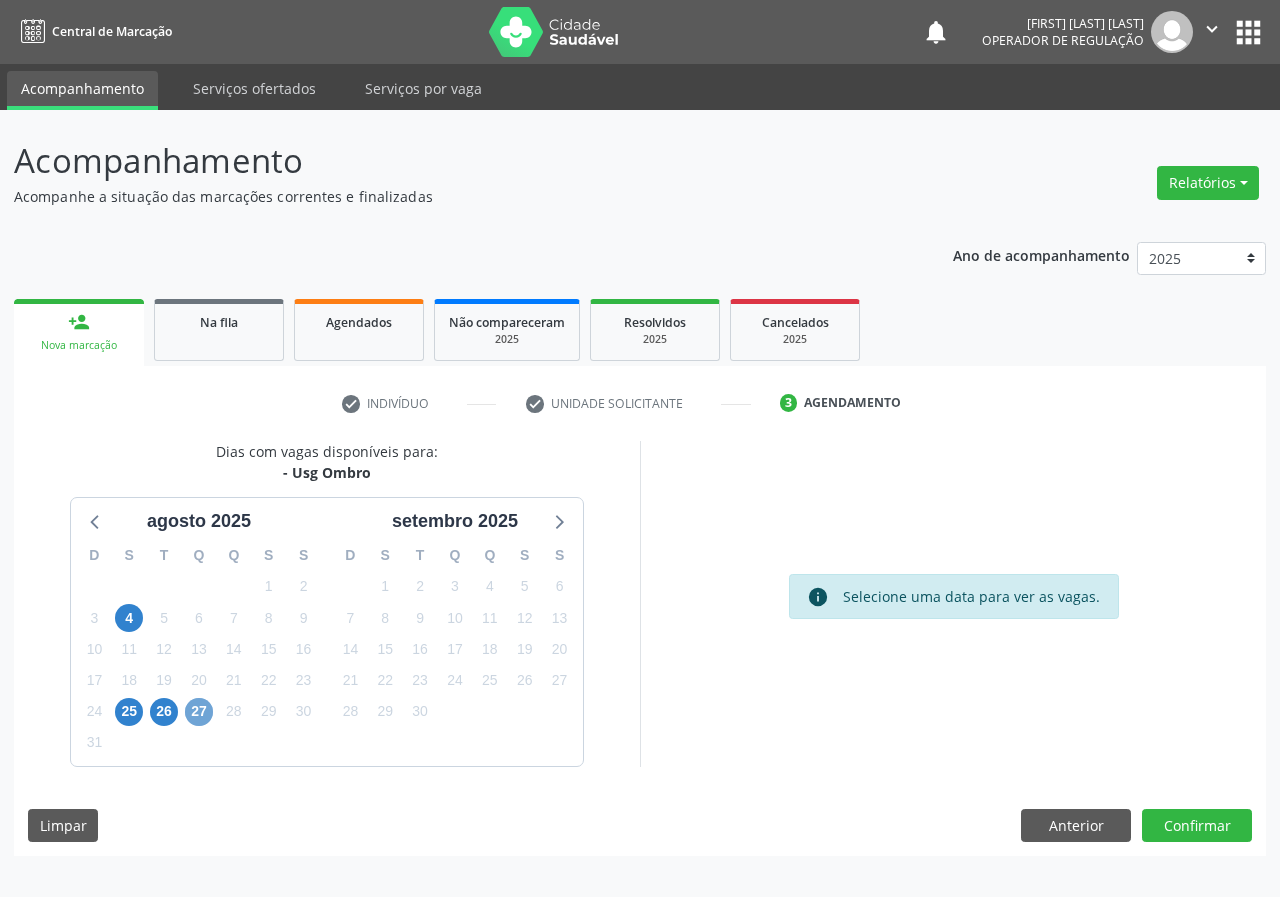 click on "27" at bounding box center (199, 712) 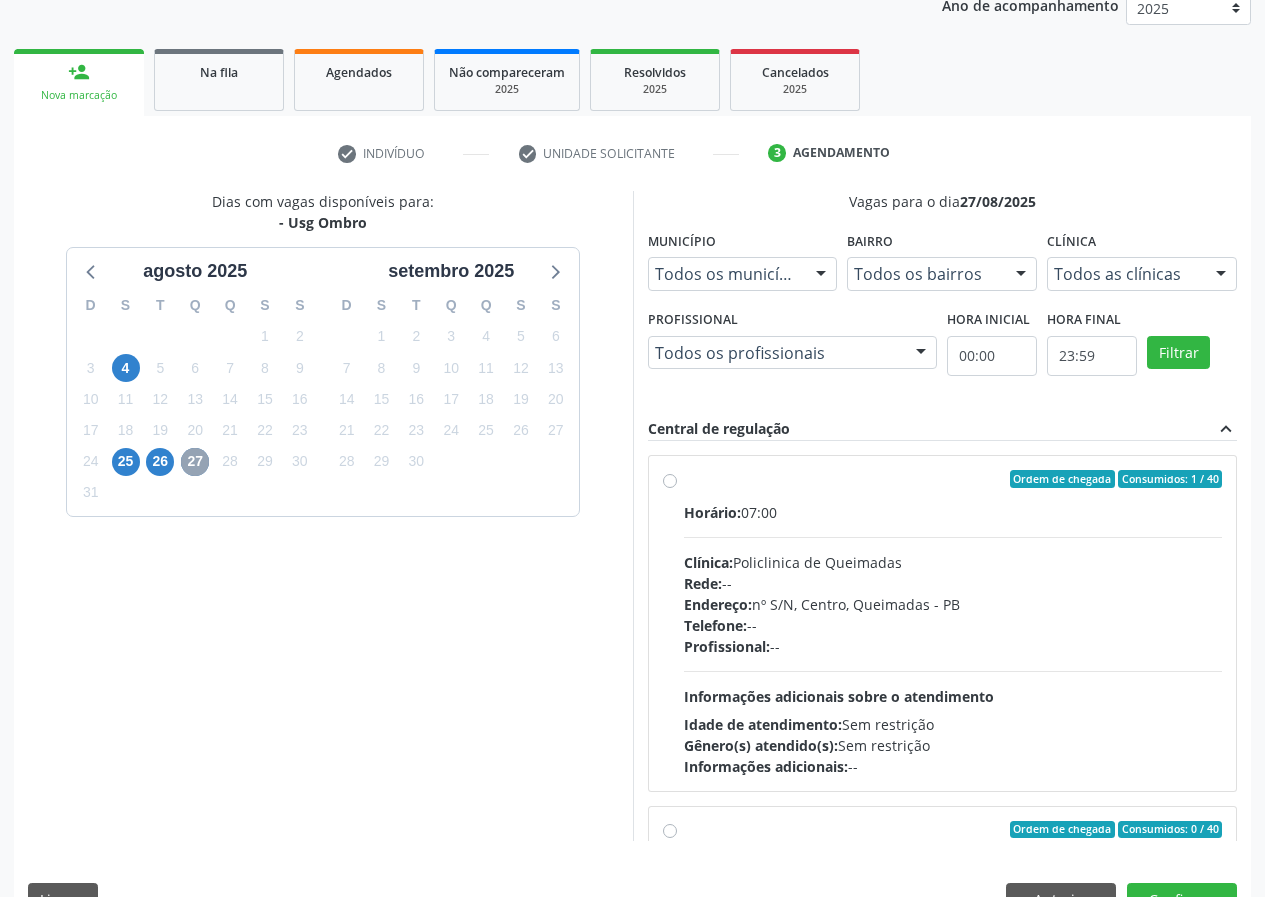 scroll, scrollTop: 298, scrollLeft: 0, axis: vertical 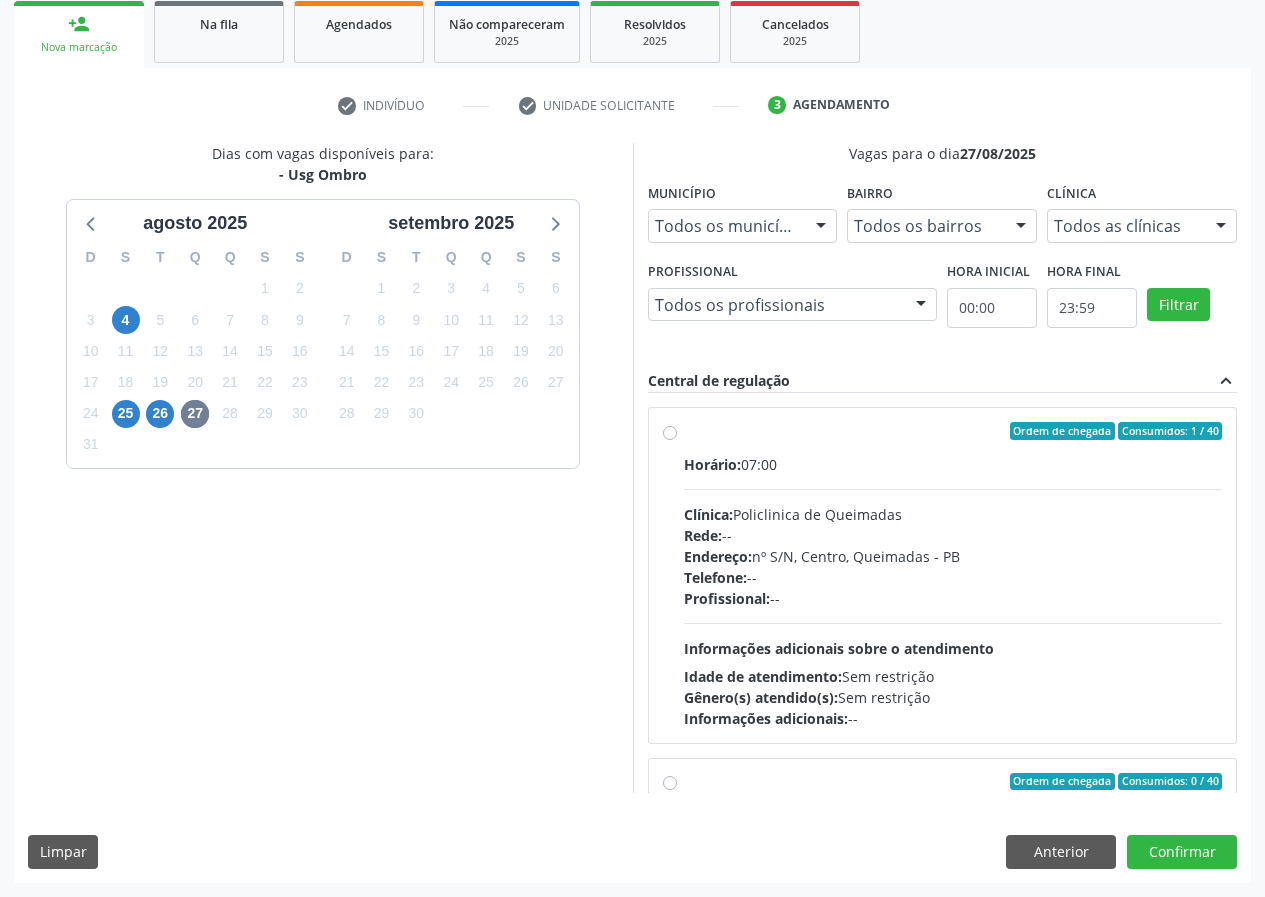 click on "Ordem de chegada
Consumidos: 1 / 40
Horário:   07:00
Clínica:  Policlinica de Queimadas
Rede:
--
Endereço:   nº S/N, Centro, [CITY] - [STATE]
Telefone:   --
Profissional:
--
Informações adicionais sobre o atendimento
Idade de atendimento:
Sem restrição
Gênero(s) atendido(s):
Sem restrição
Informações adicionais:
--" at bounding box center [953, 575] 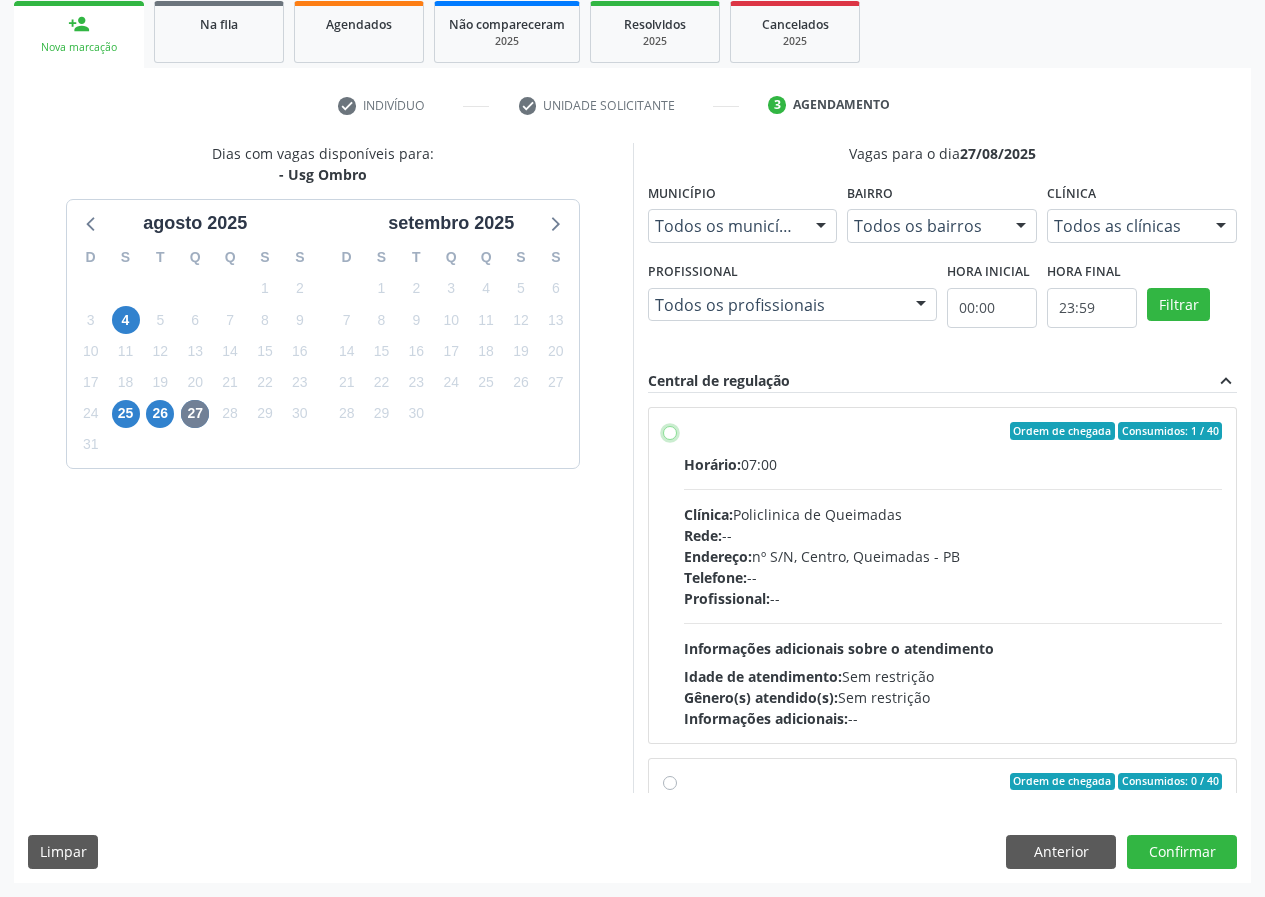 radio on "true" 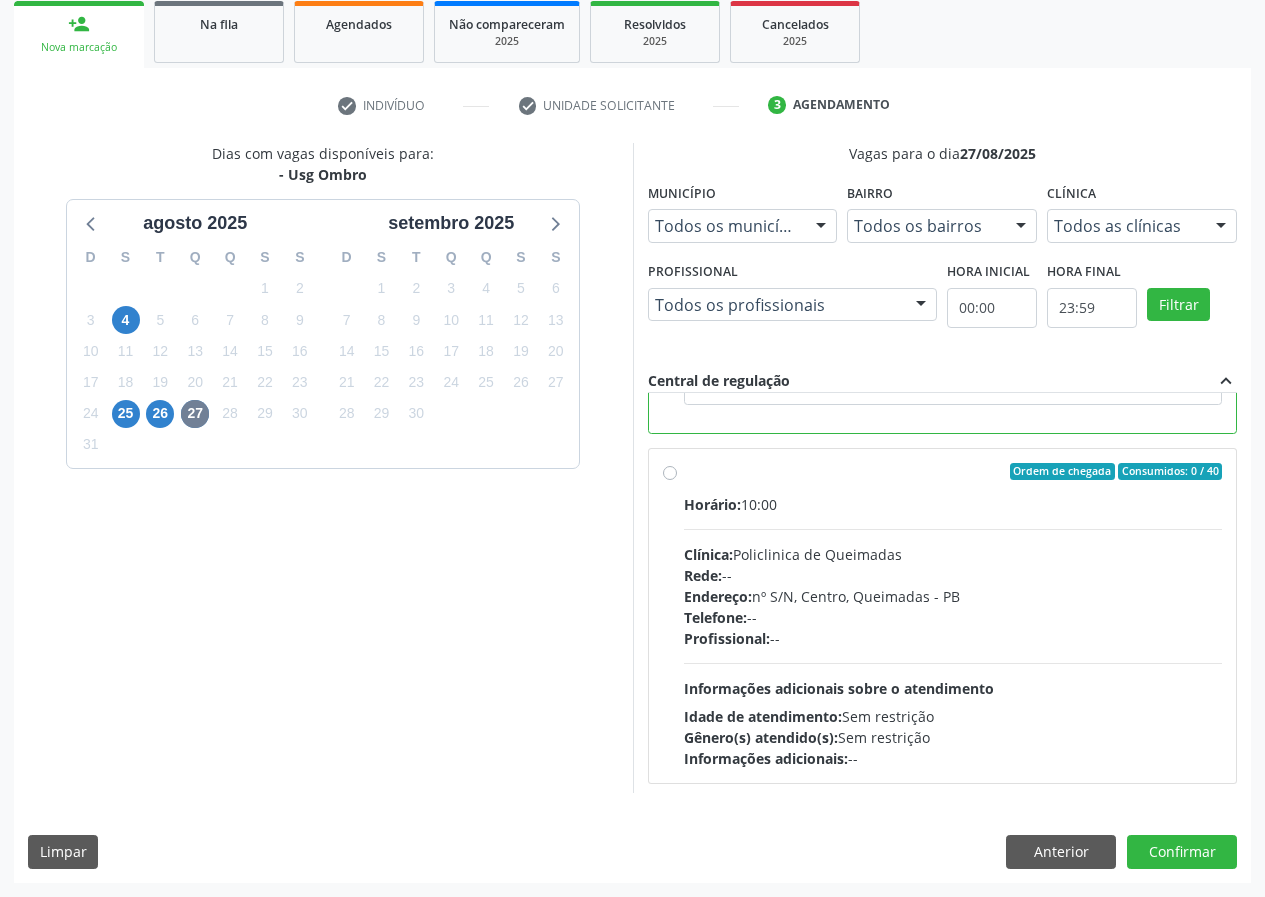 scroll, scrollTop: 450, scrollLeft: 0, axis: vertical 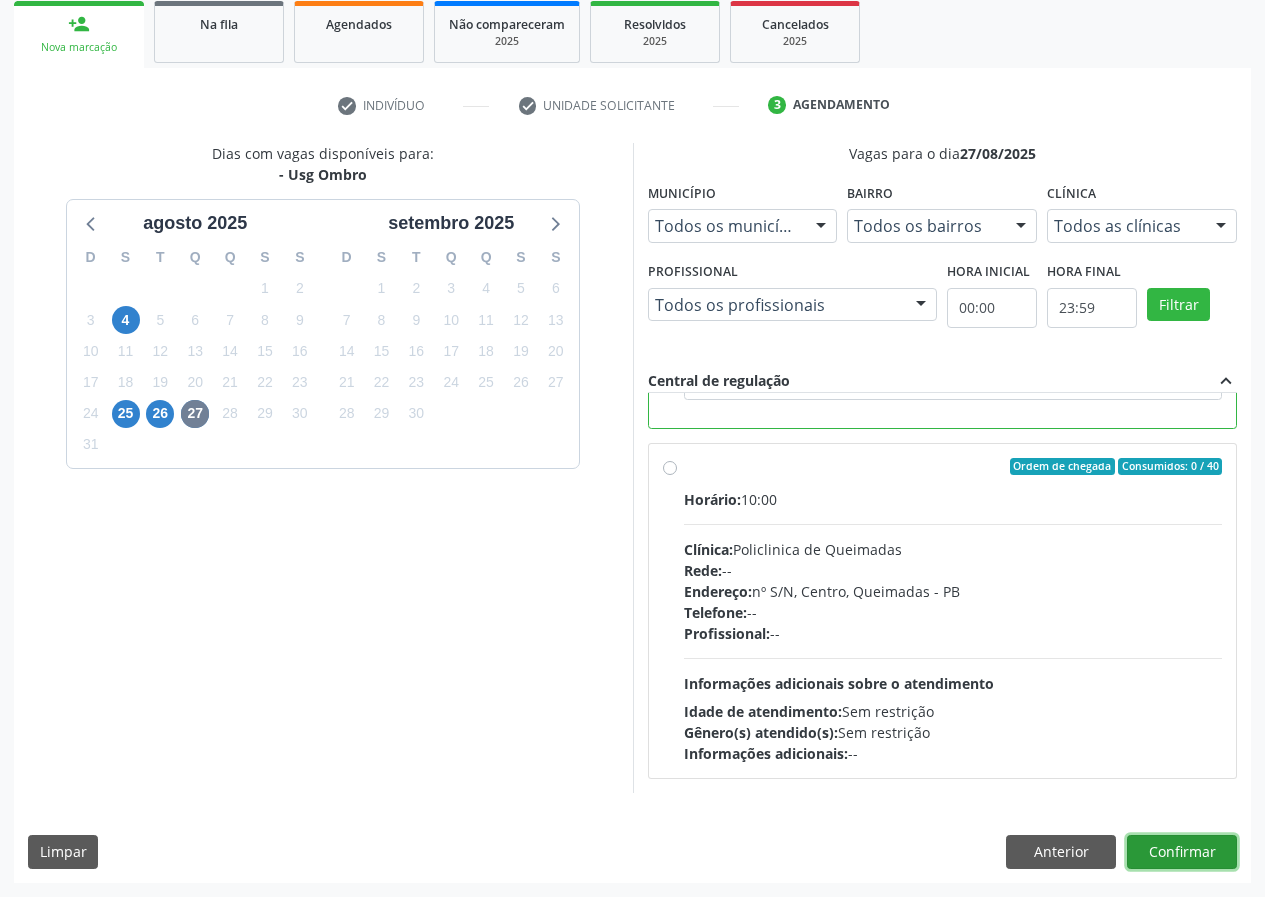 click on "Confirmar" at bounding box center (1182, 852) 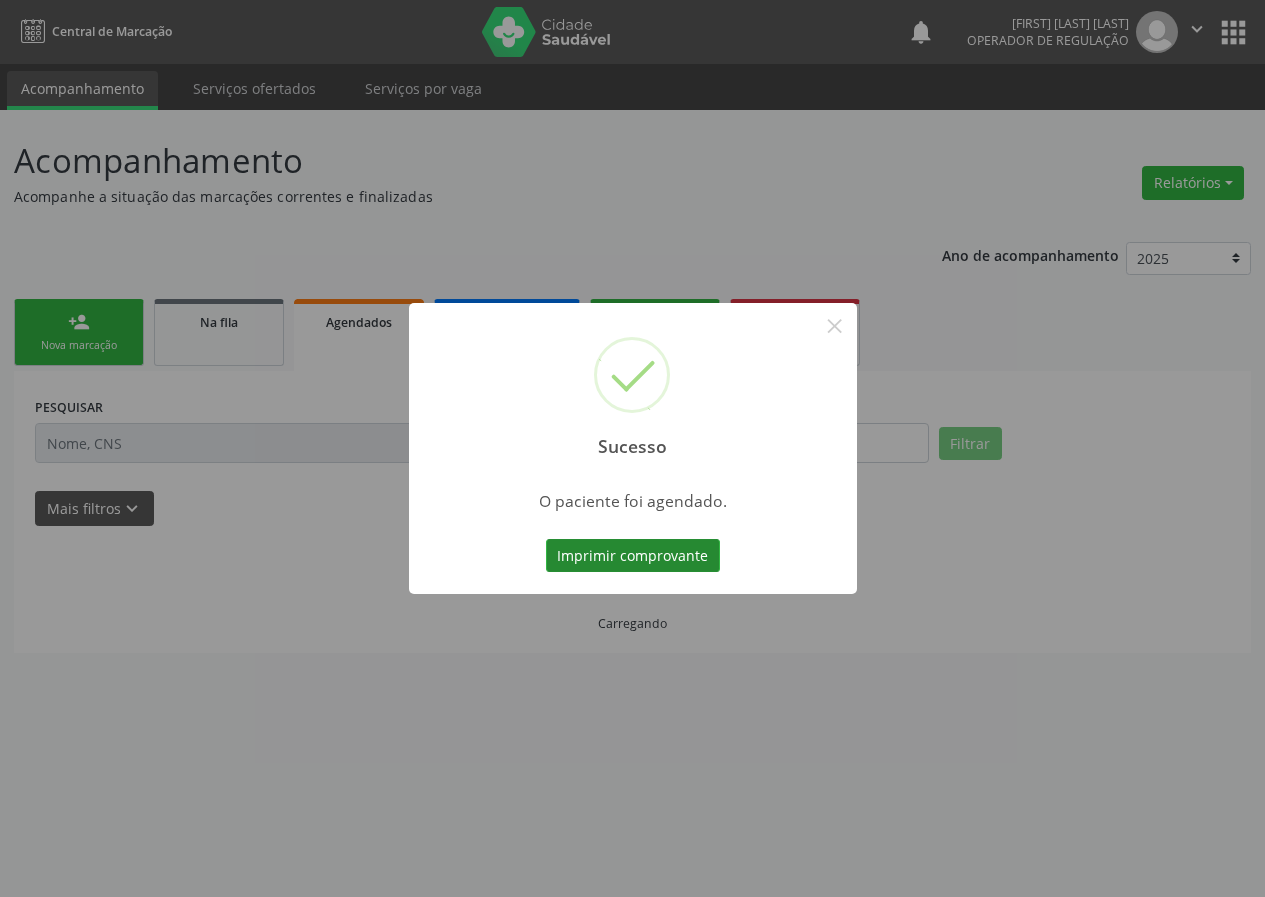 scroll, scrollTop: 0, scrollLeft: 0, axis: both 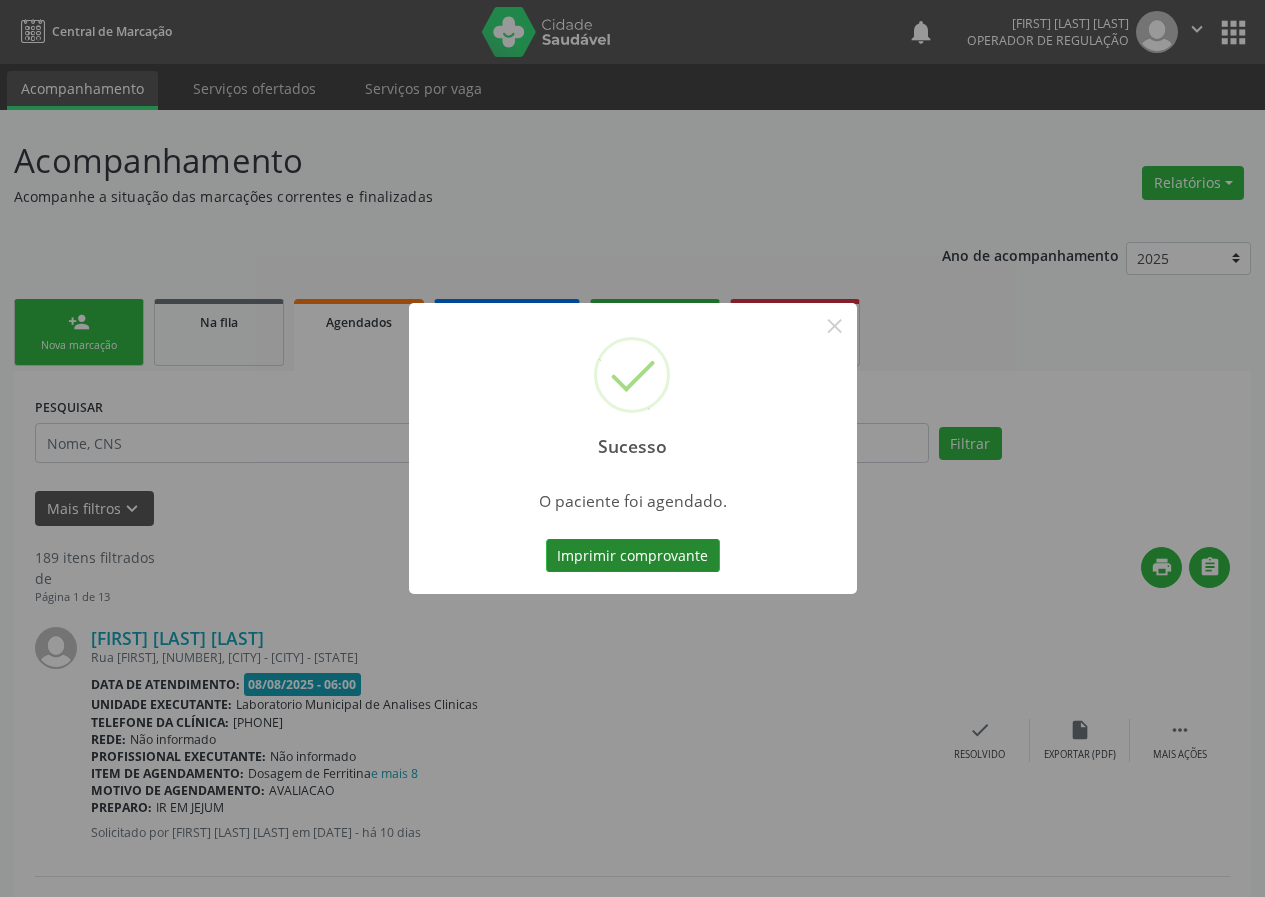 click on "Imprimir comprovante" at bounding box center [633, 556] 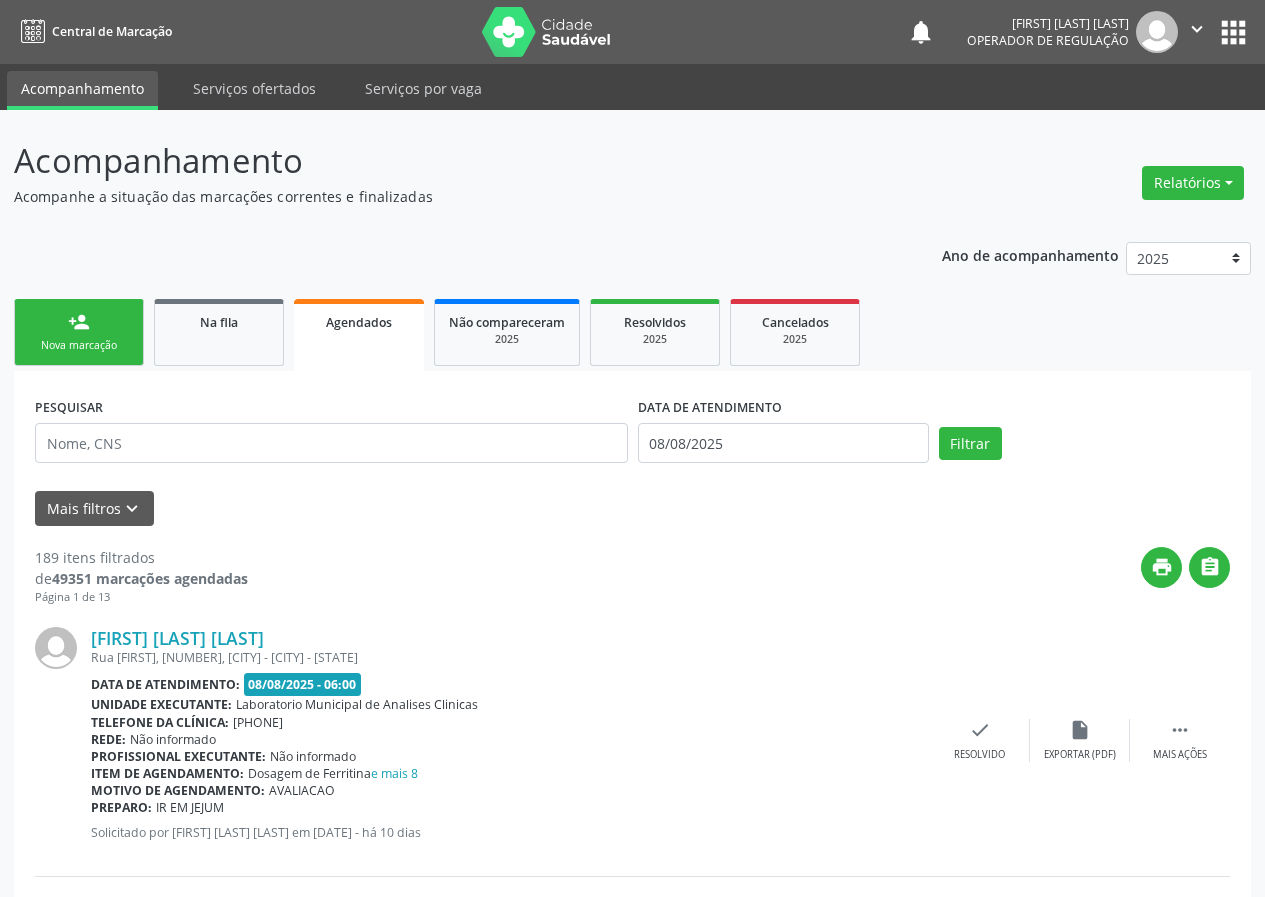 click on "person_add
Nova marcação" at bounding box center [79, 332] 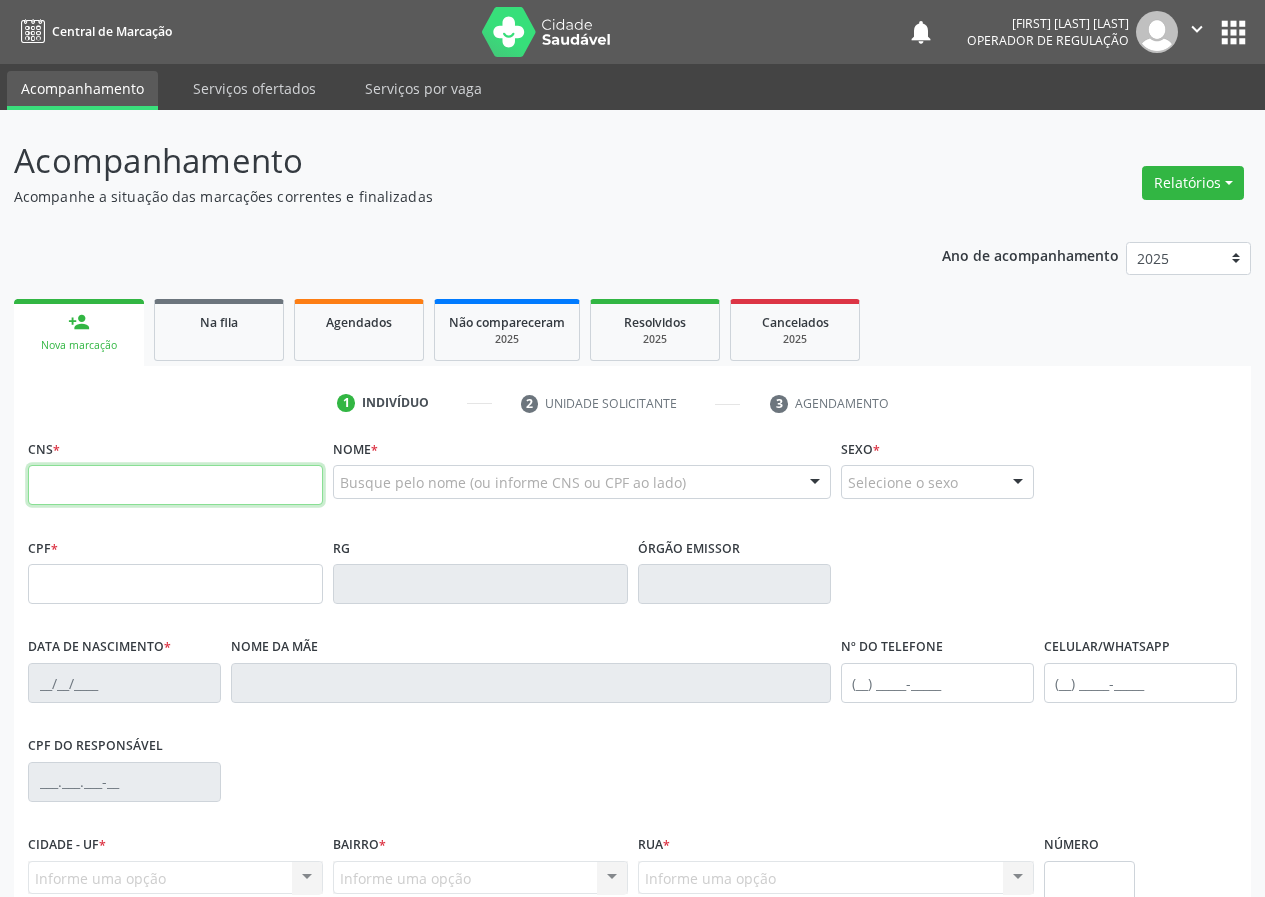 click at bounding box center (175, 485) 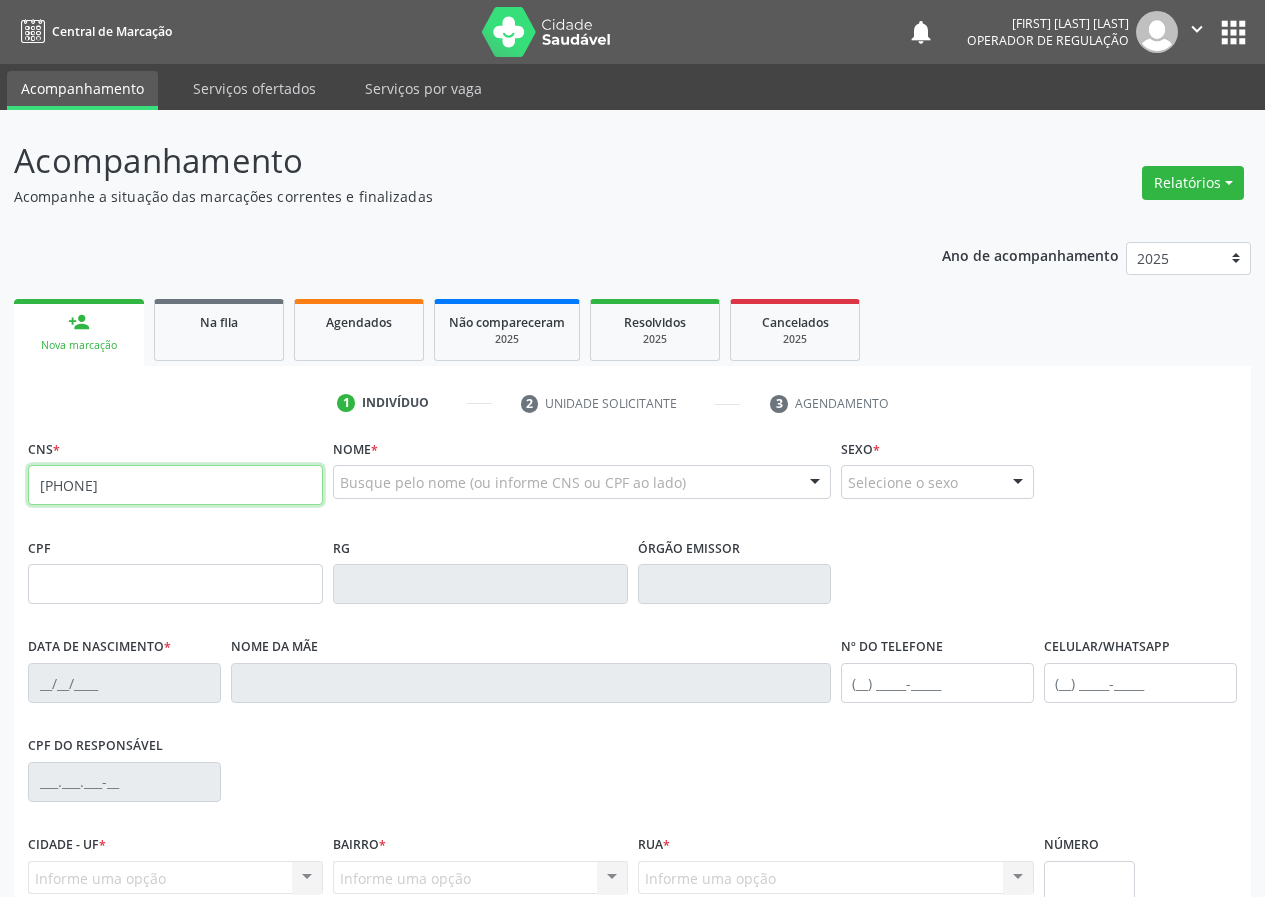 type on "[PHONE]" 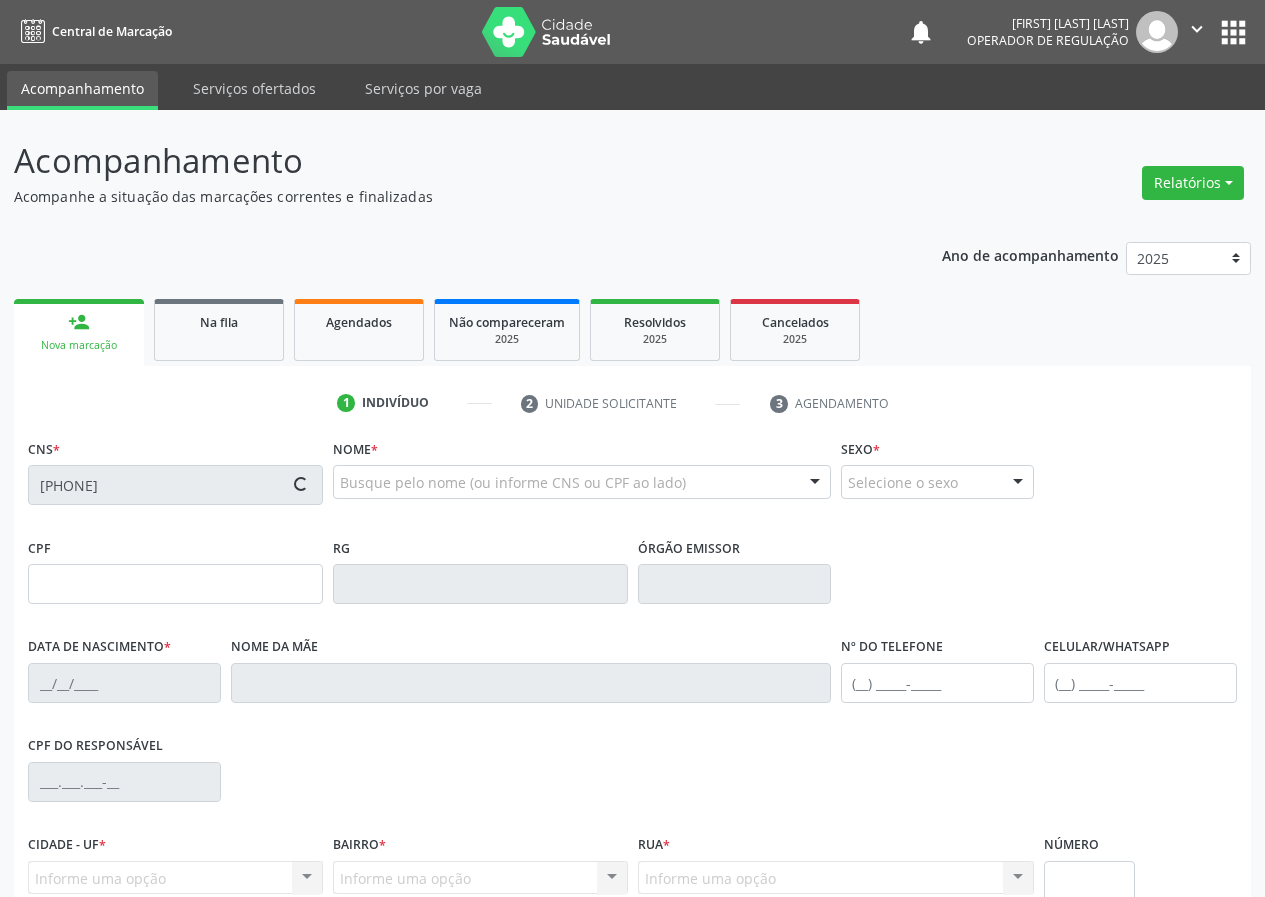 type on "[SSN]" 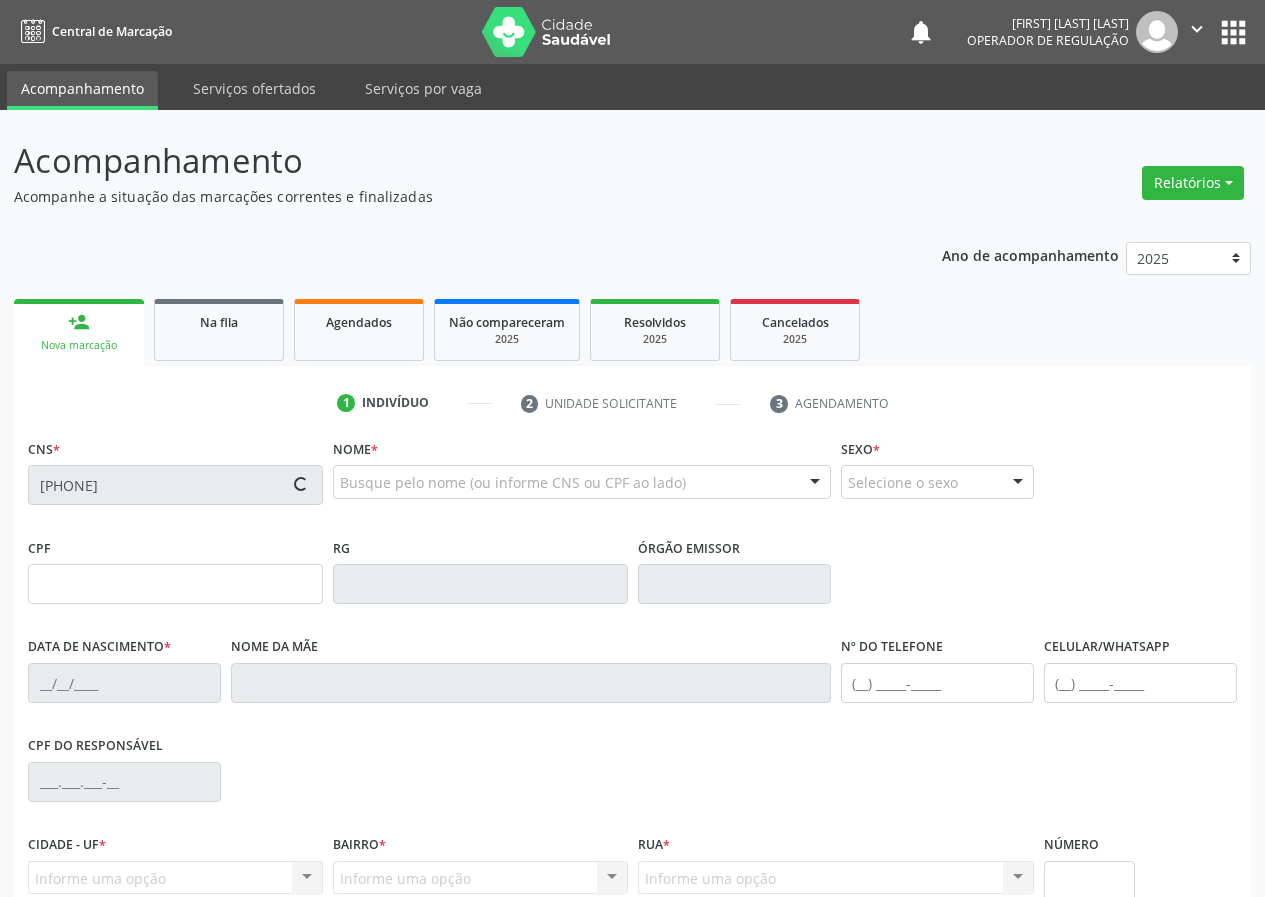 type on "[DATE]" 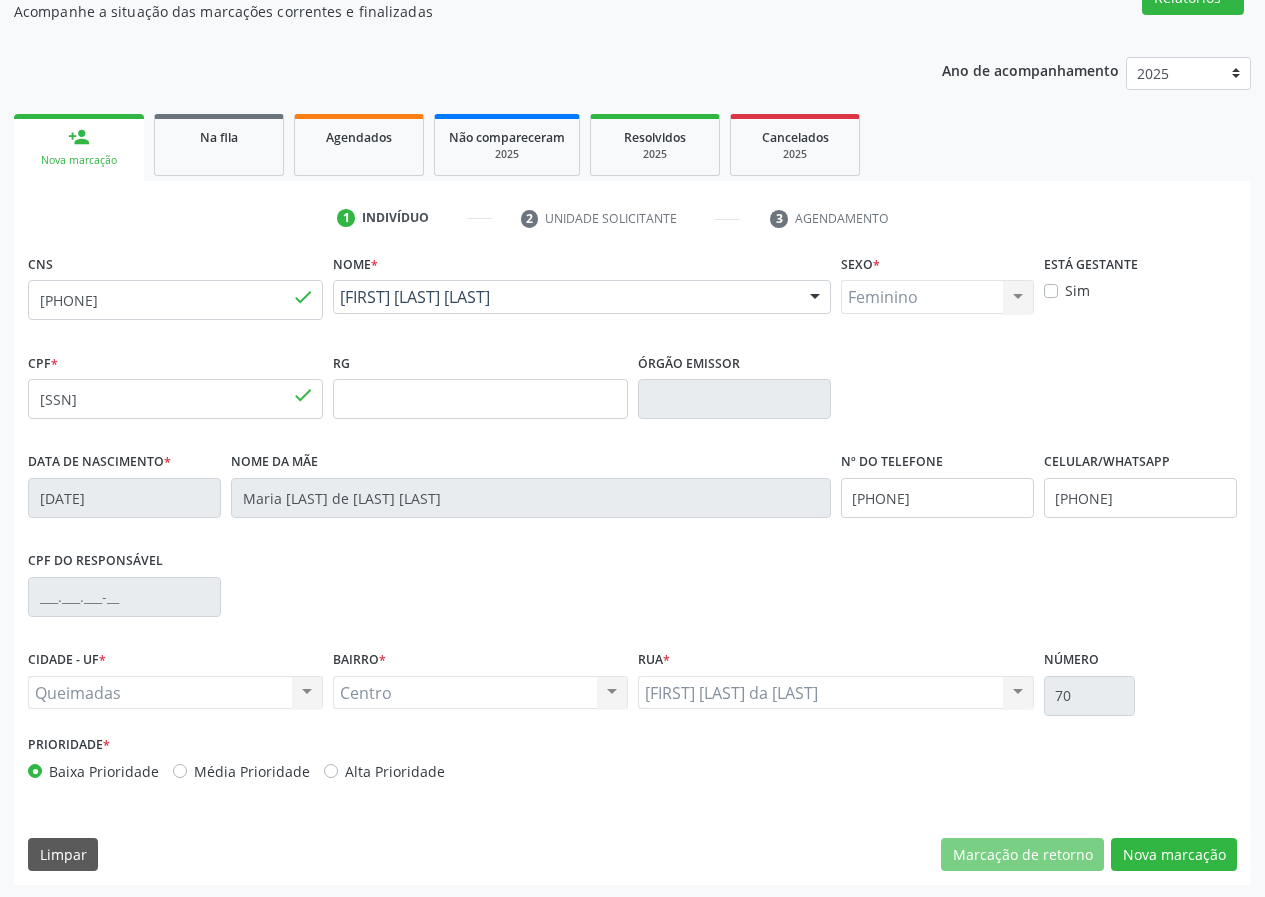 scroll, scrollTop: 187, scrollLeft: 0, axis: vertical 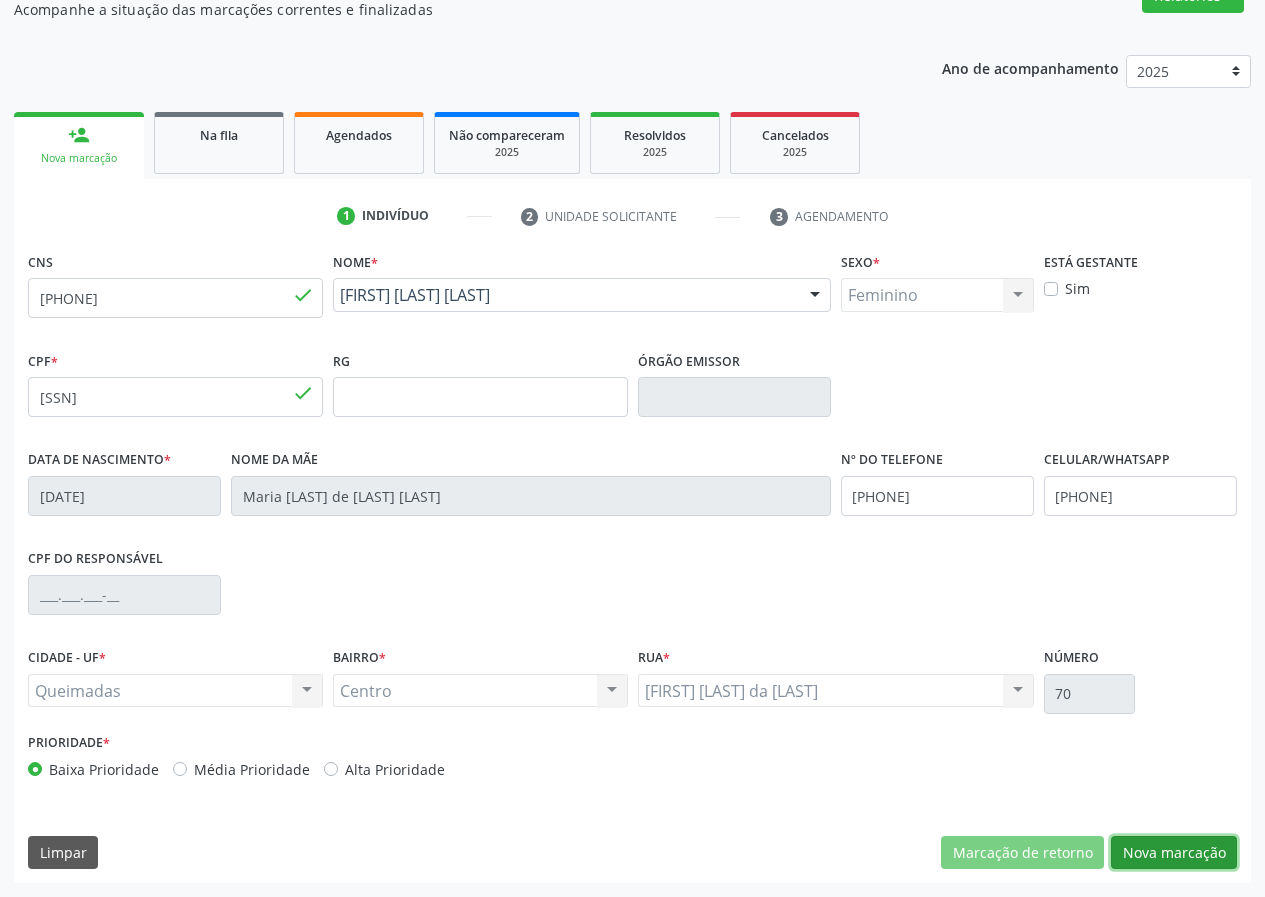 drag, startPoint x: 1168, startPoint y: 854, endPoint x: 572, endPoint y: 793, distance: 599.1135 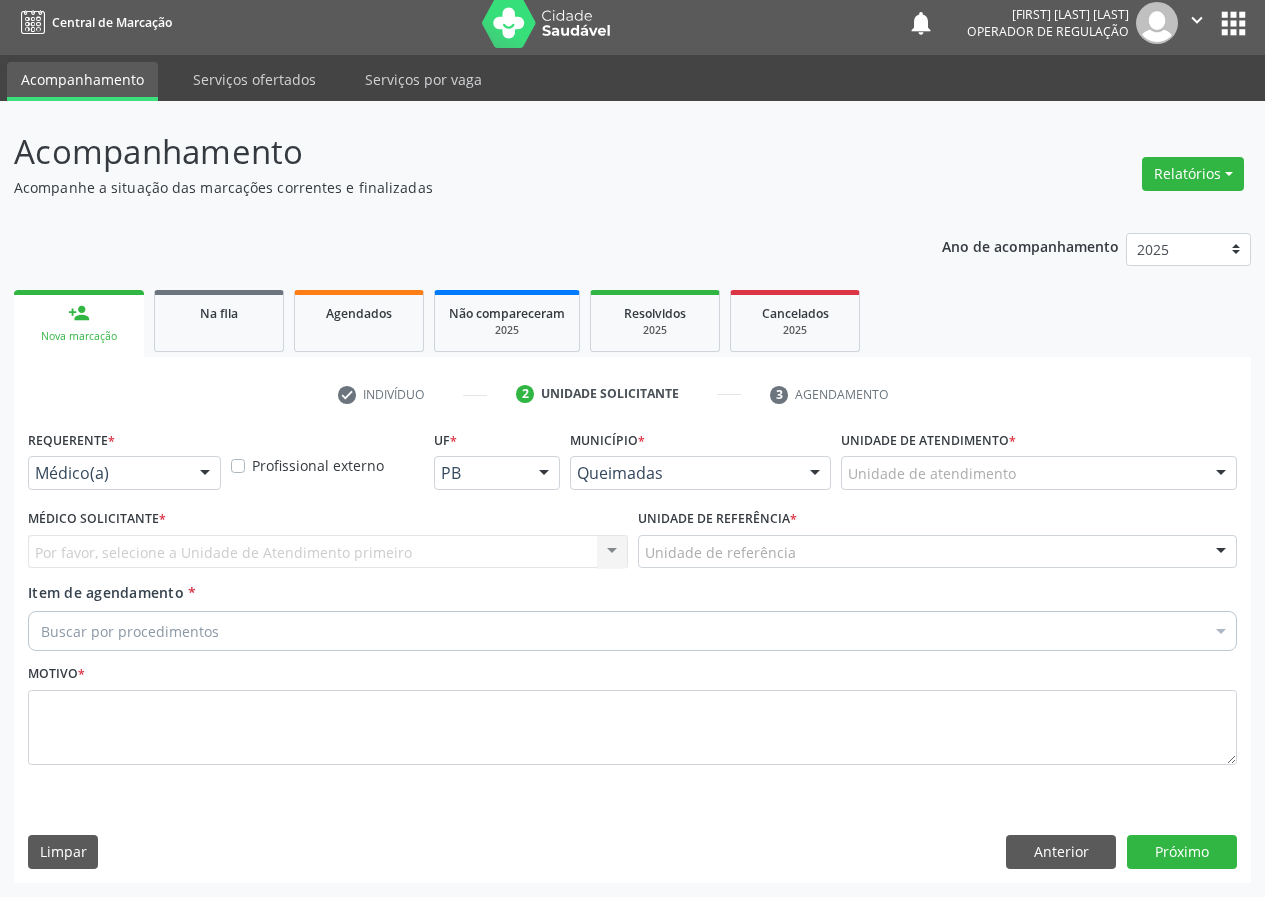 scroll, scrollTop: 9, scrollLeft: 0, axis: vertical 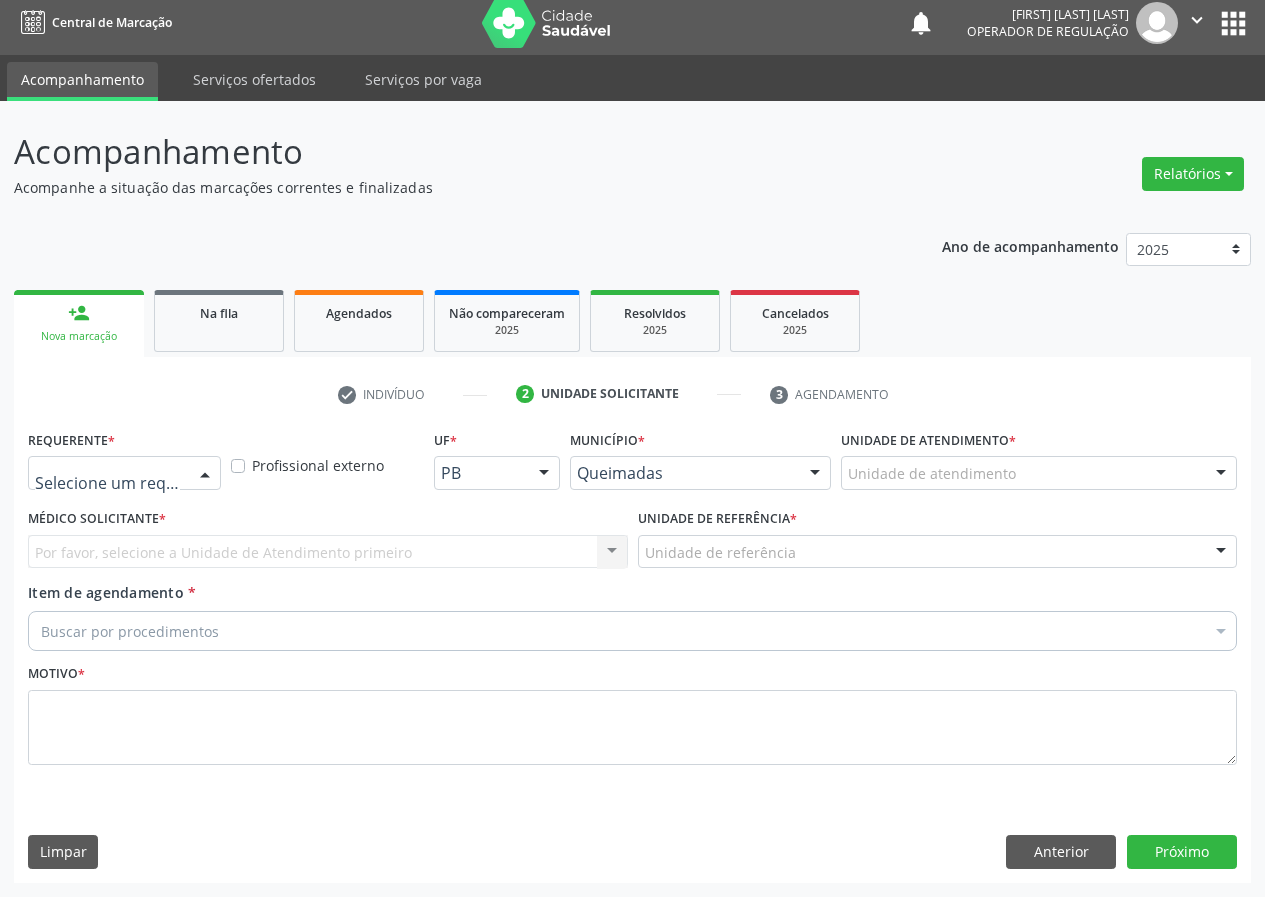 drag, startPoint x: 205, startPoint y: 460, endPoint x: 168, endPoint y: 581, distance: 126.53063 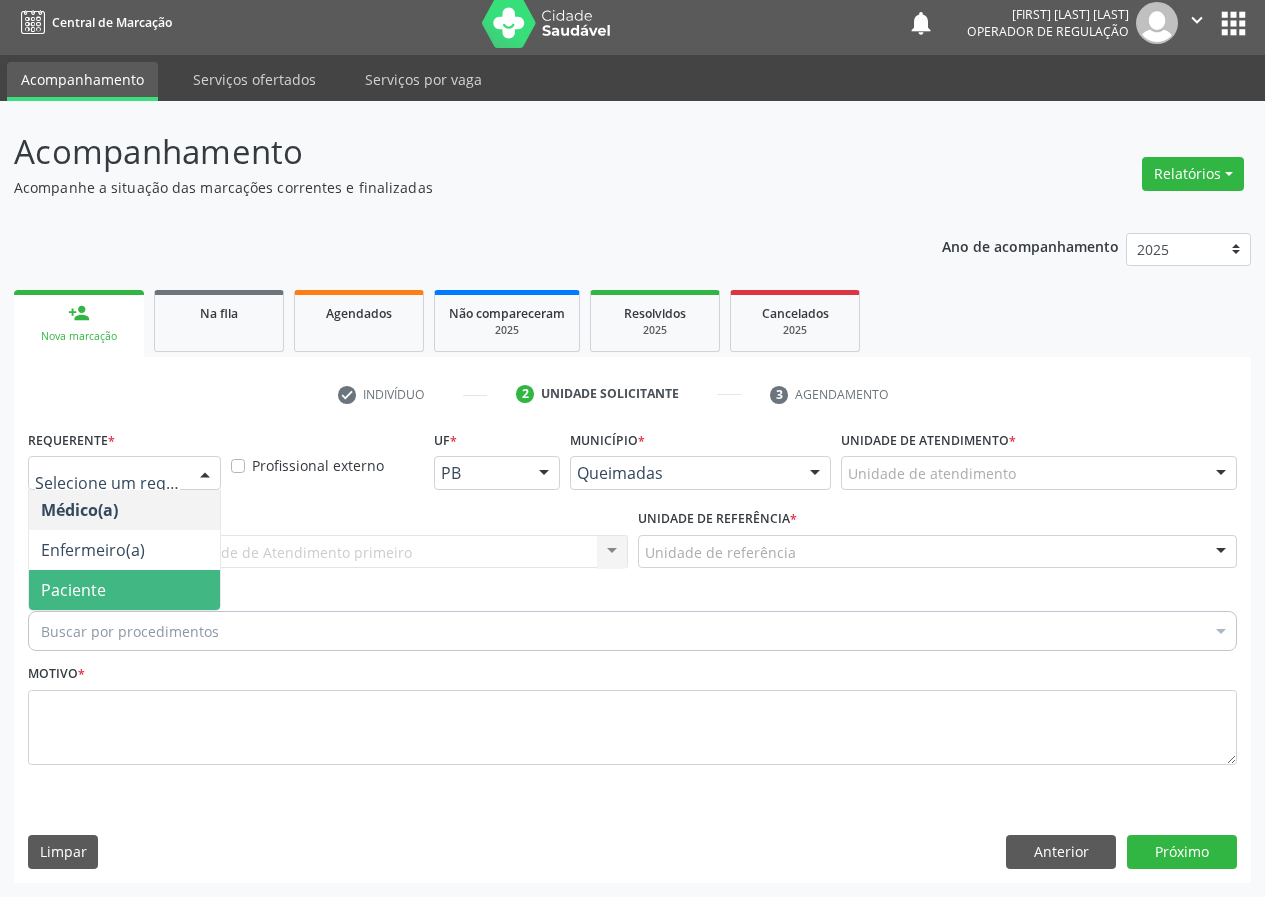 drag, startPoint x: 169, startPoint y: 590, endPoint x: 390, endPoint y: 584, distance: 221.08144 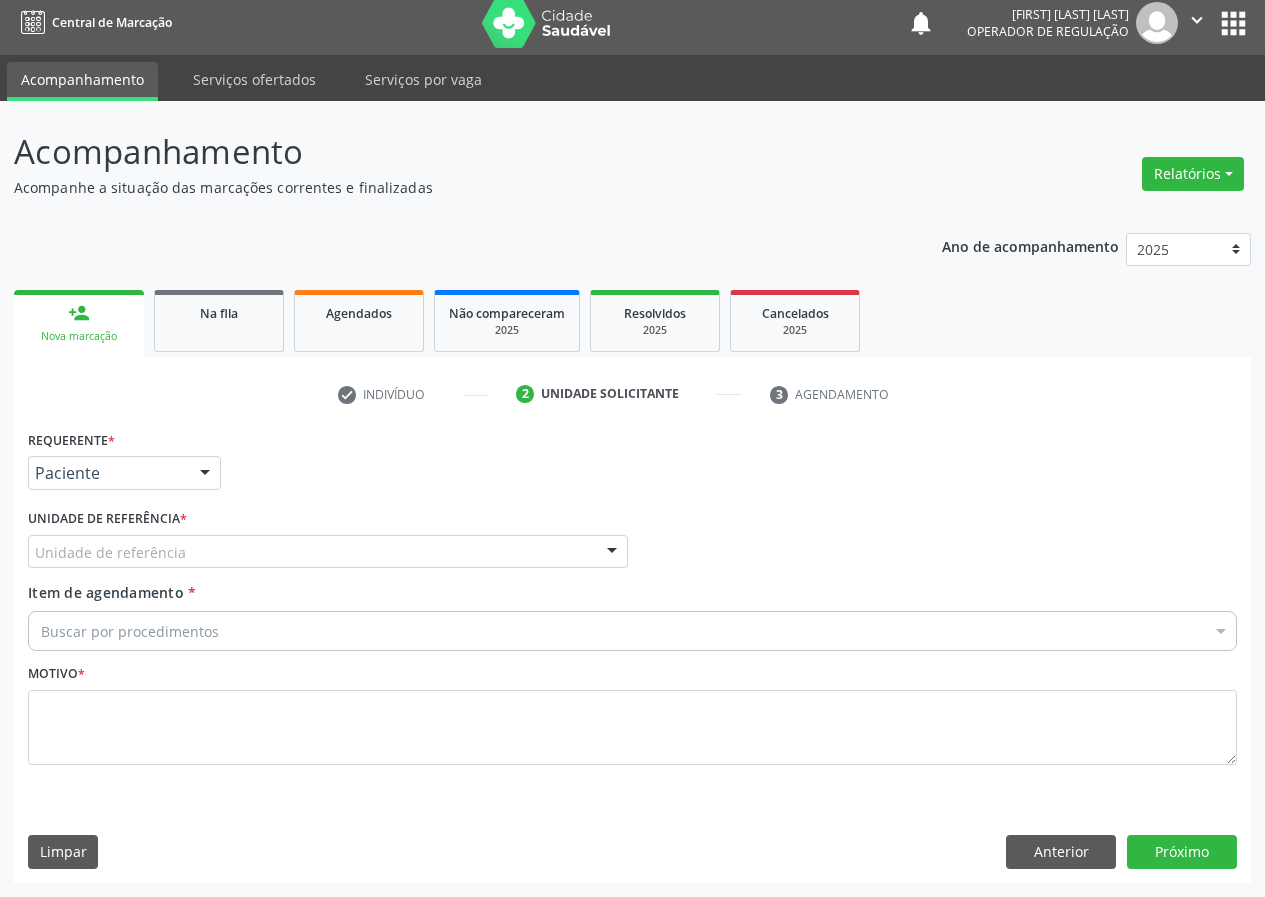 click on "Unidade de referência" at bounding box center [328, 552] 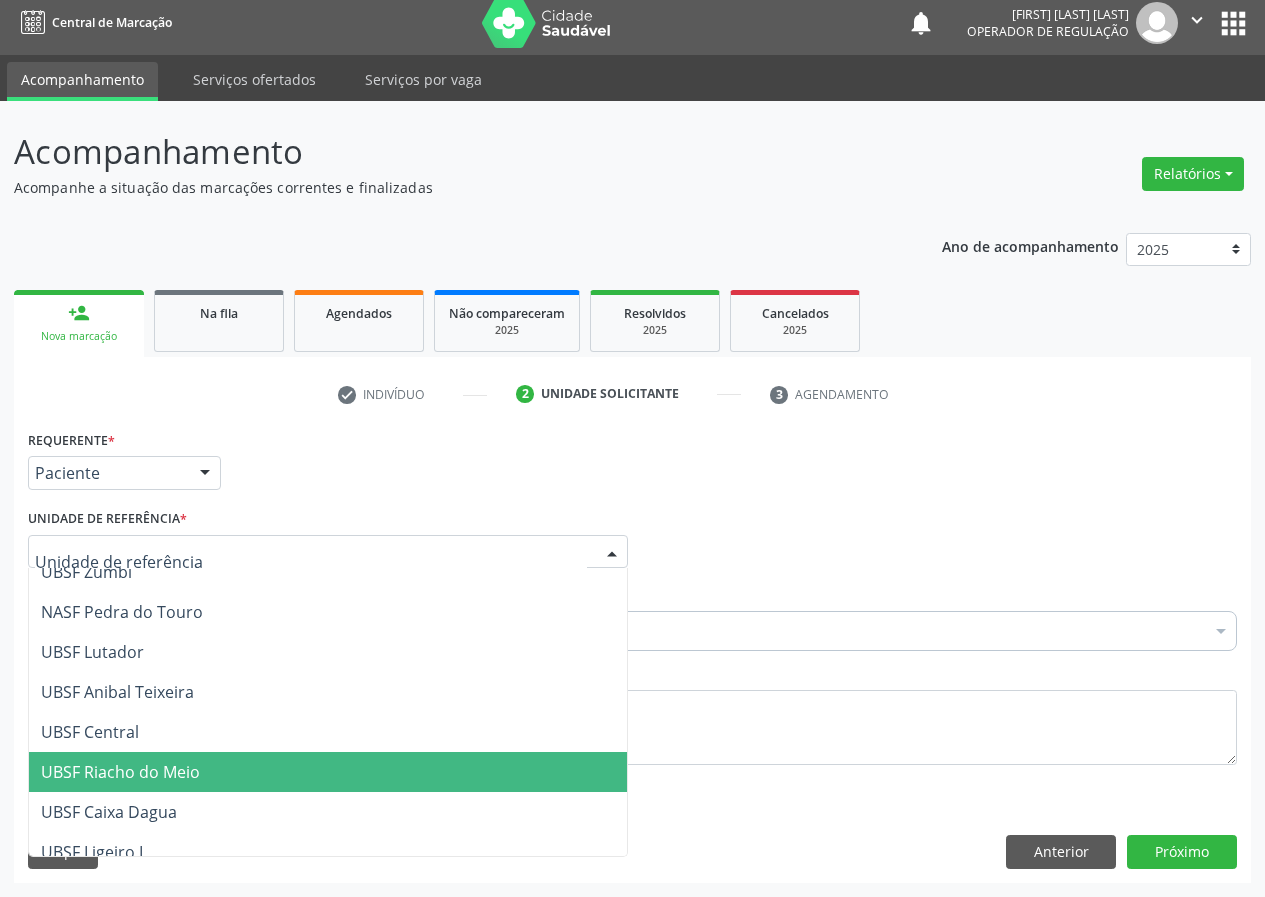 scroll, scrollTop: 300, scrollLeft: 0, axis: vertical 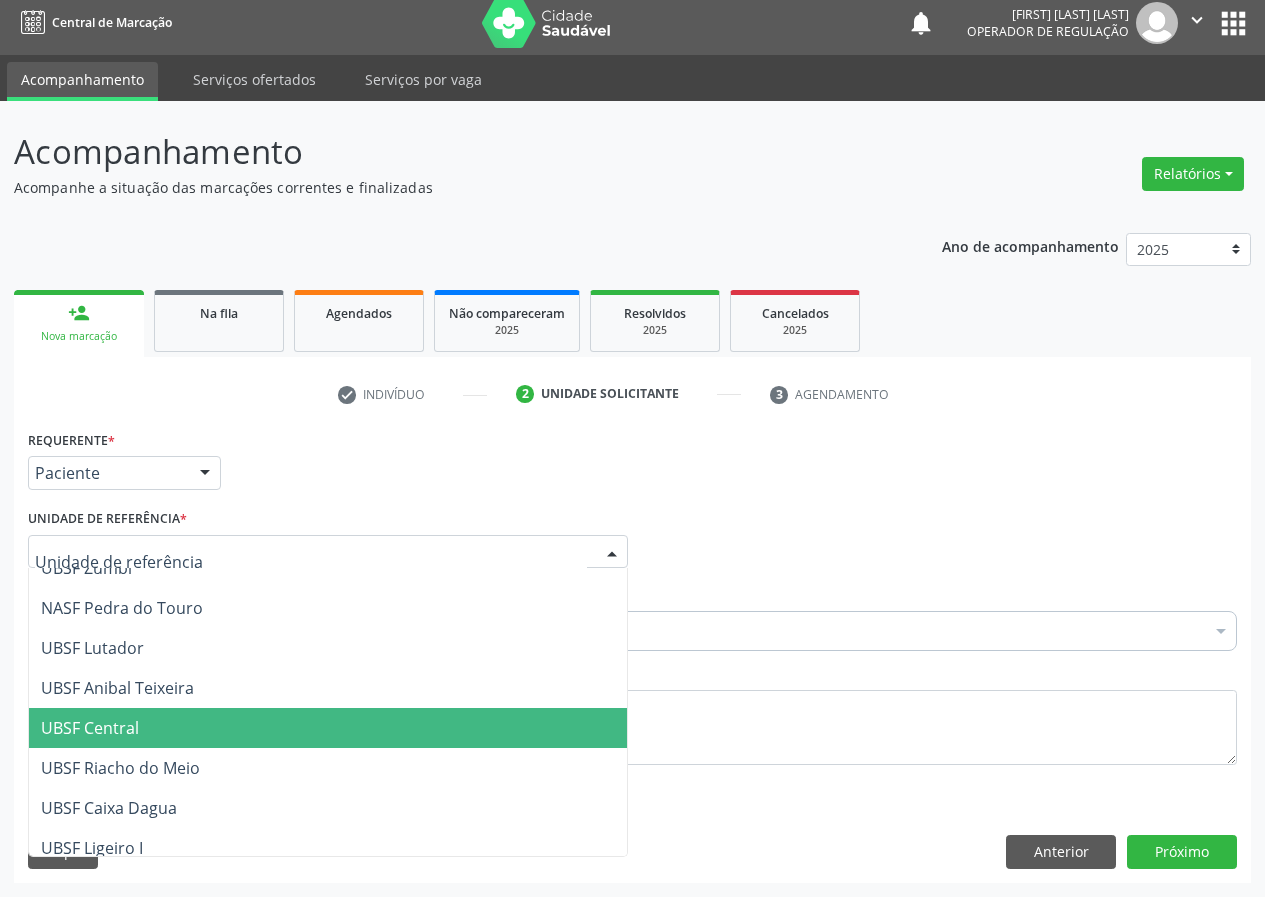 click on "UBSF Central" at bounding box center (328, 728) 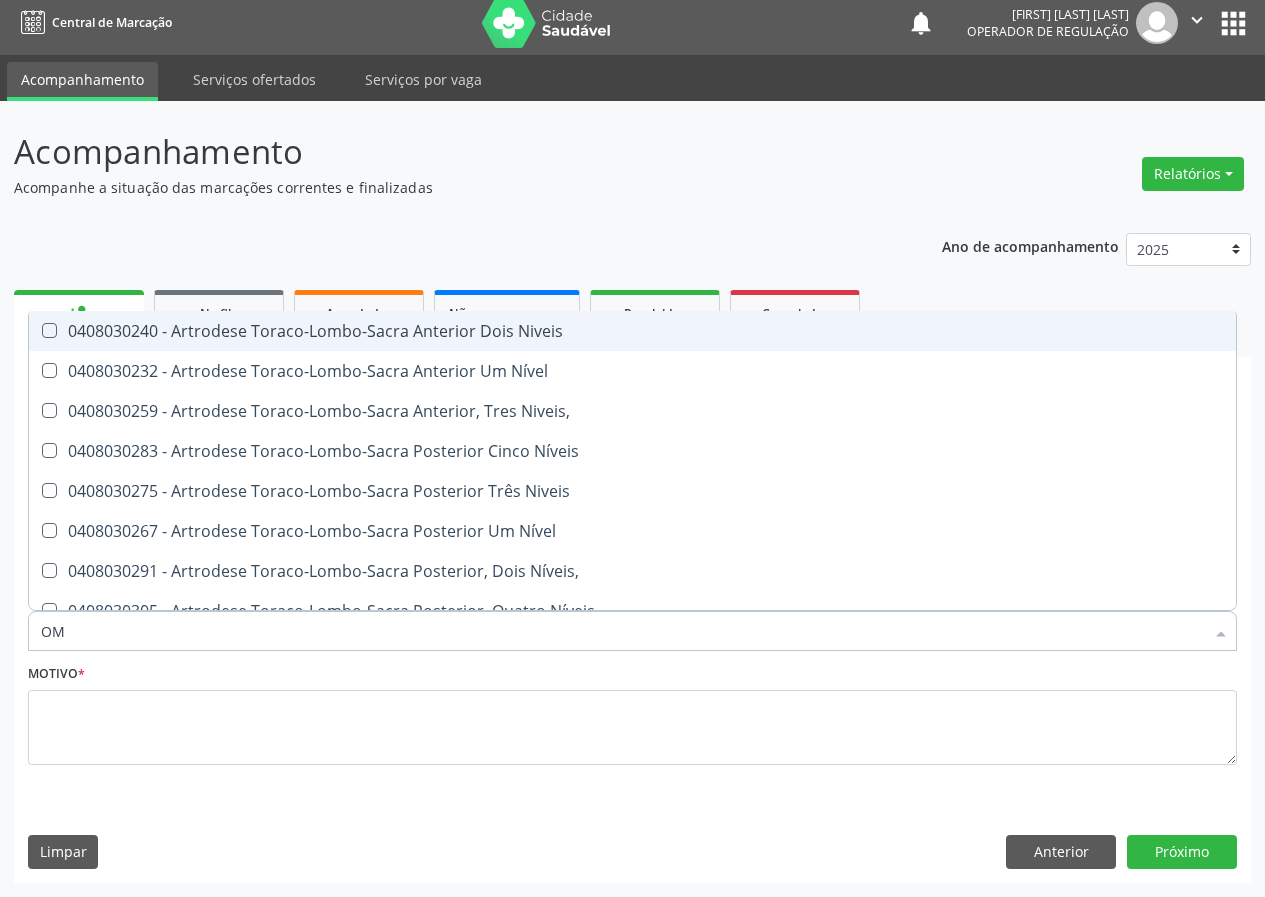 type on "O" 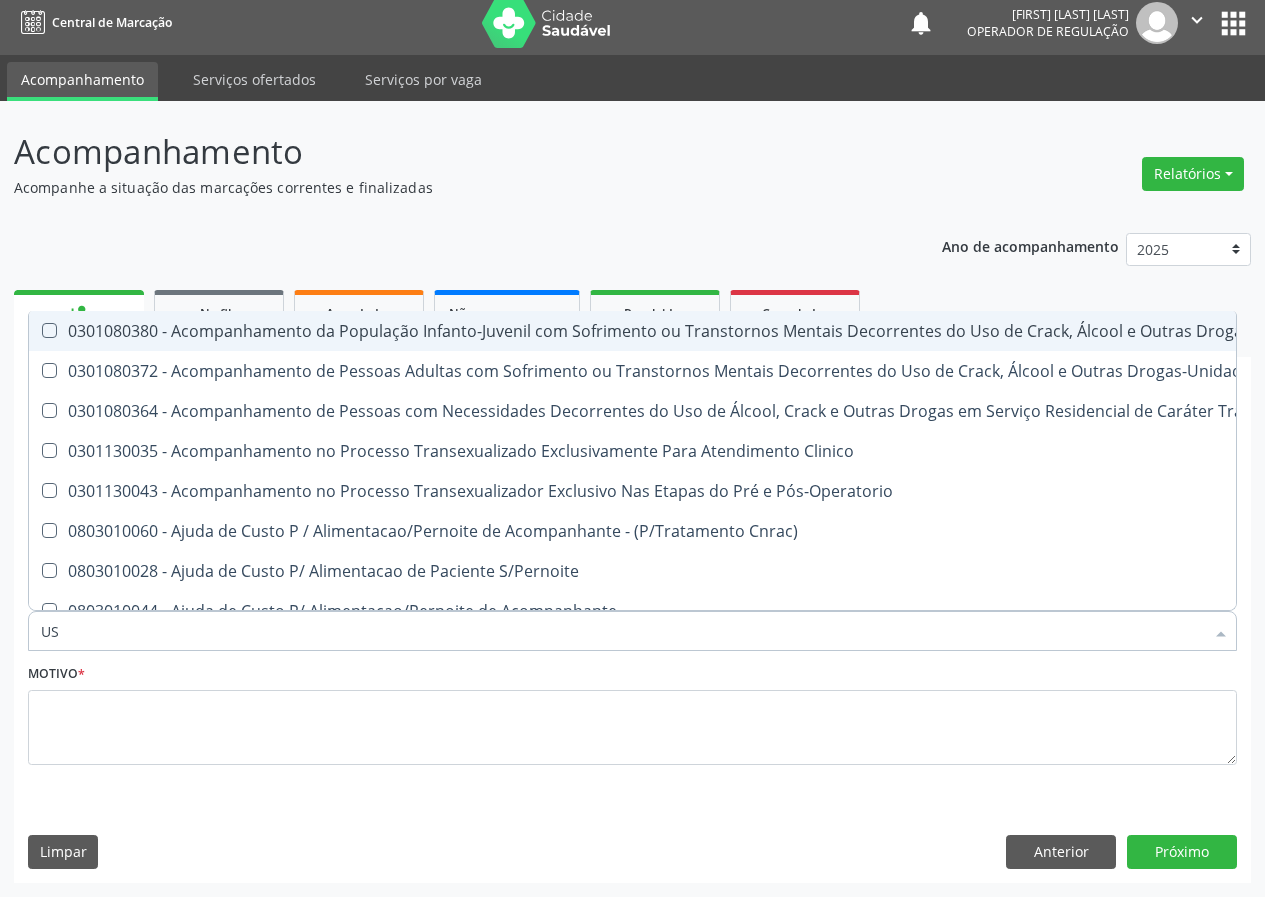 type on "USG" 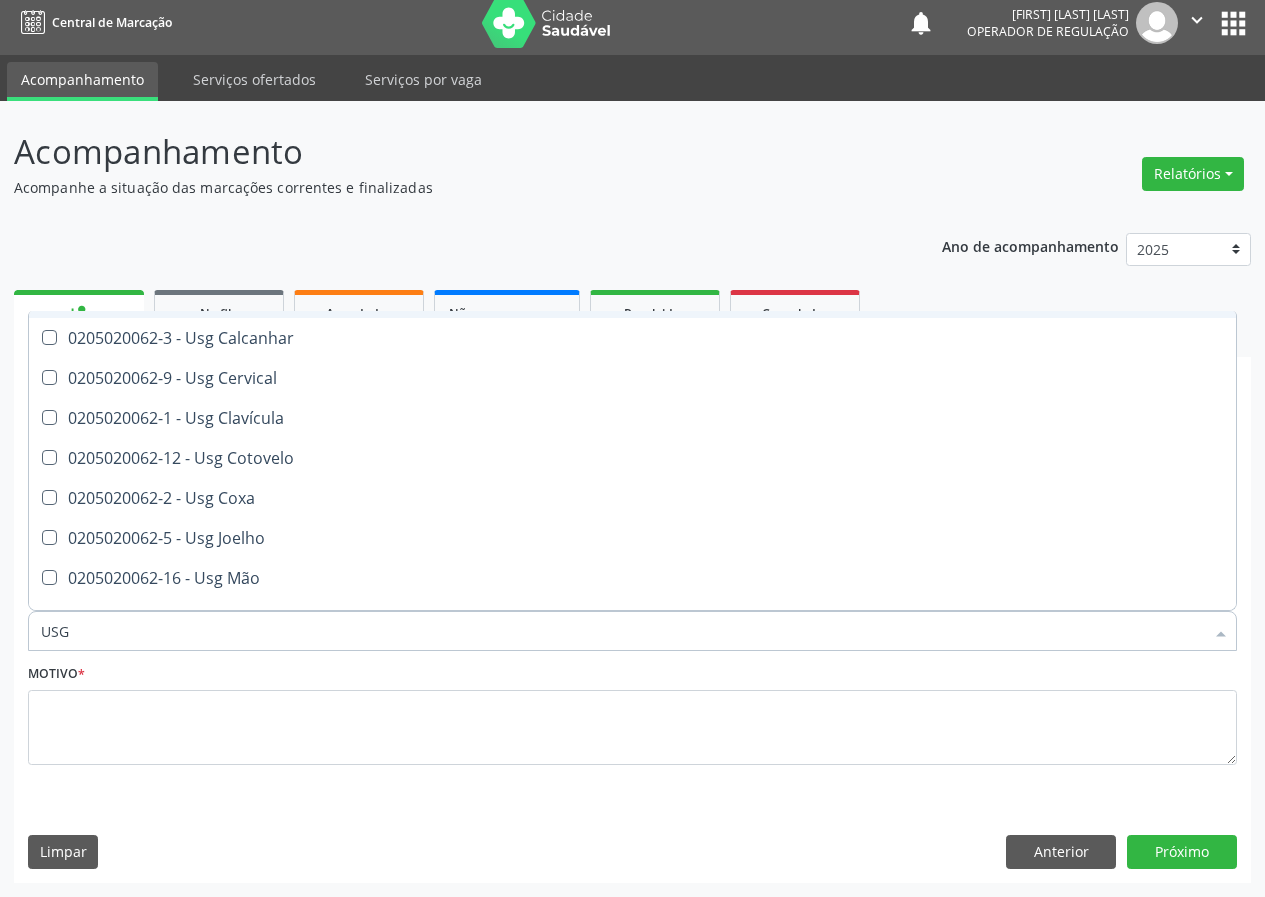 scroll, scrollTop: 200, scrollLeft: 0, axis: vertical 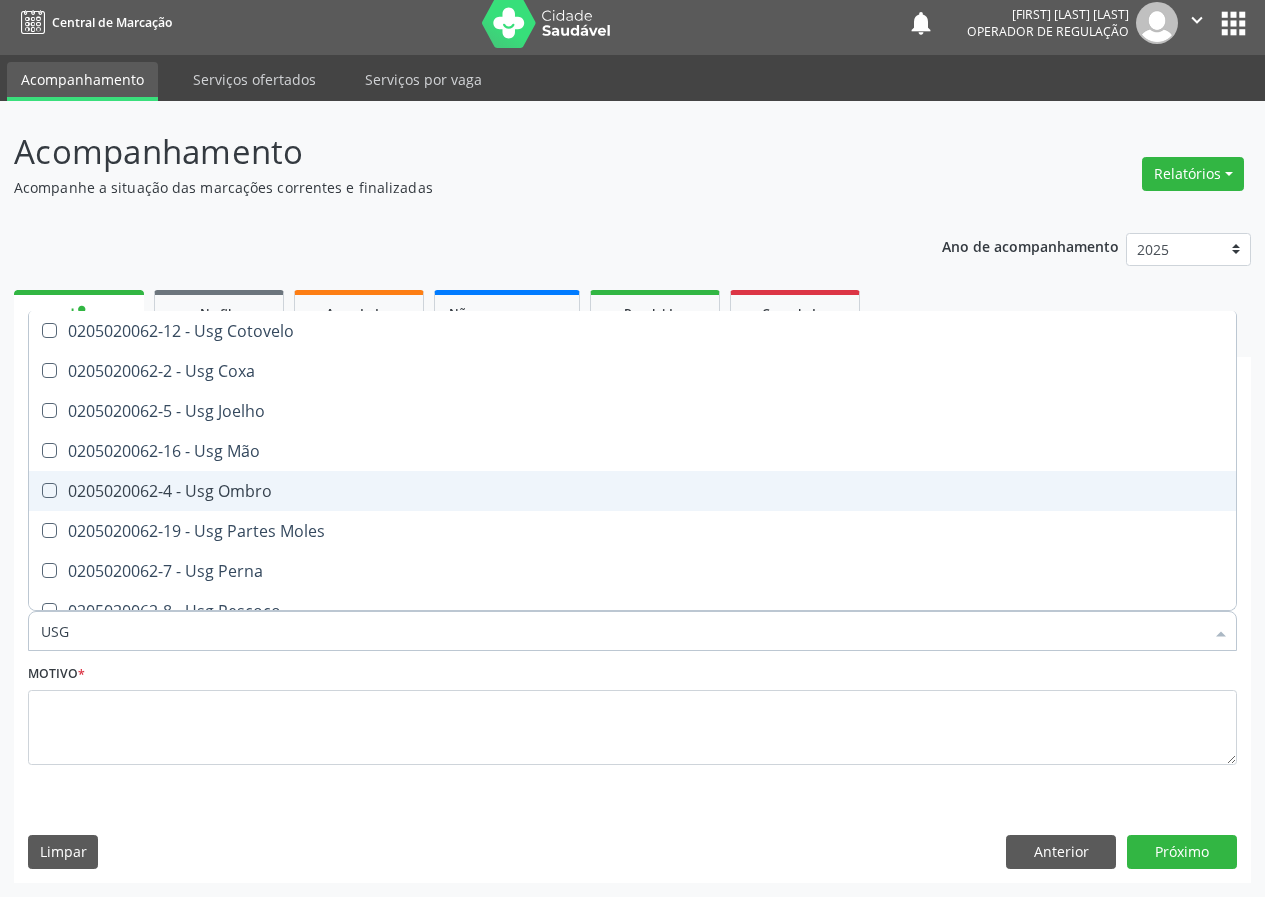drag, startPoint x: 244, startPoint y: 490, endPoint x: 44, endPoint y: 680, distance: 275.86227 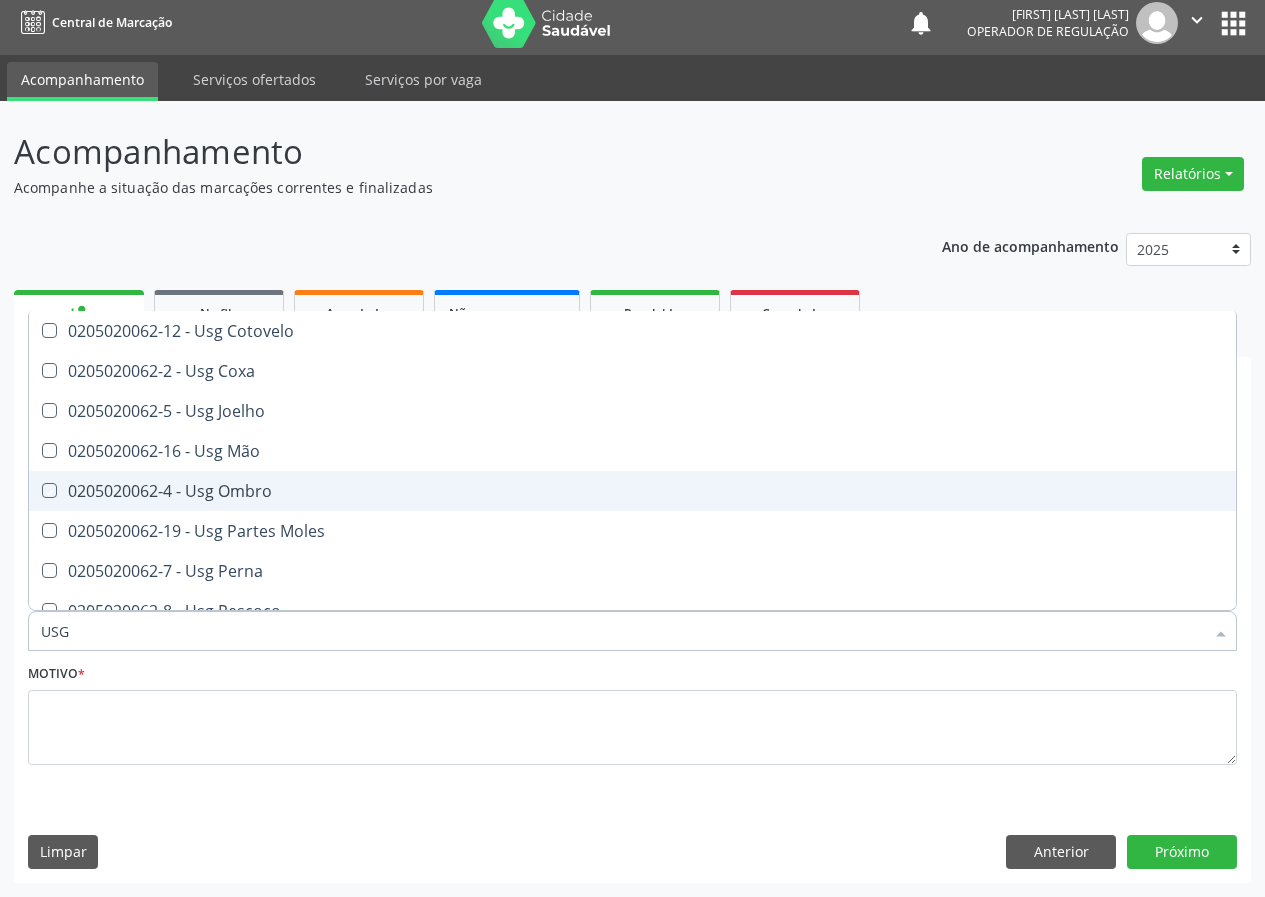 checkbox on "true" 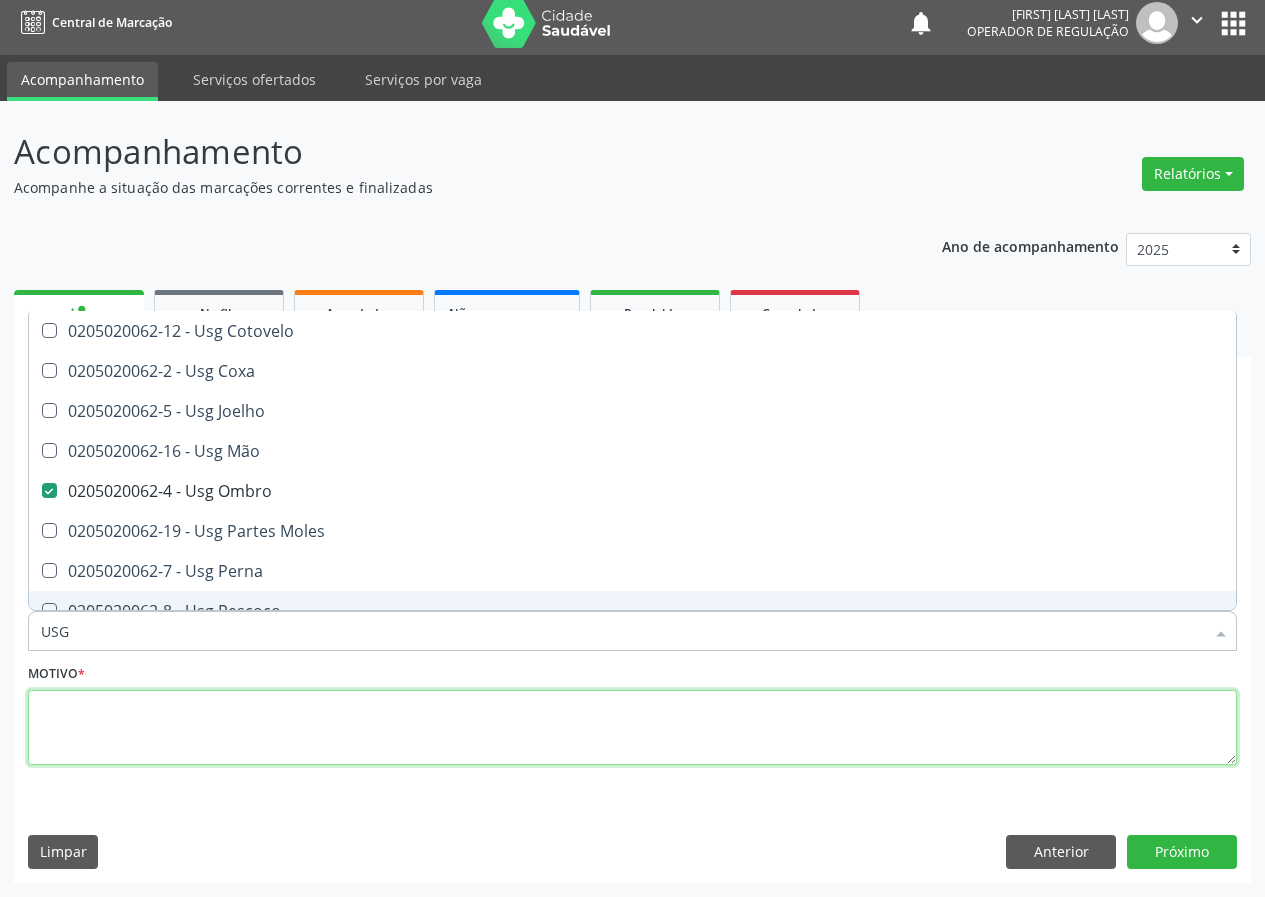 click at bounding box center [632, 728] 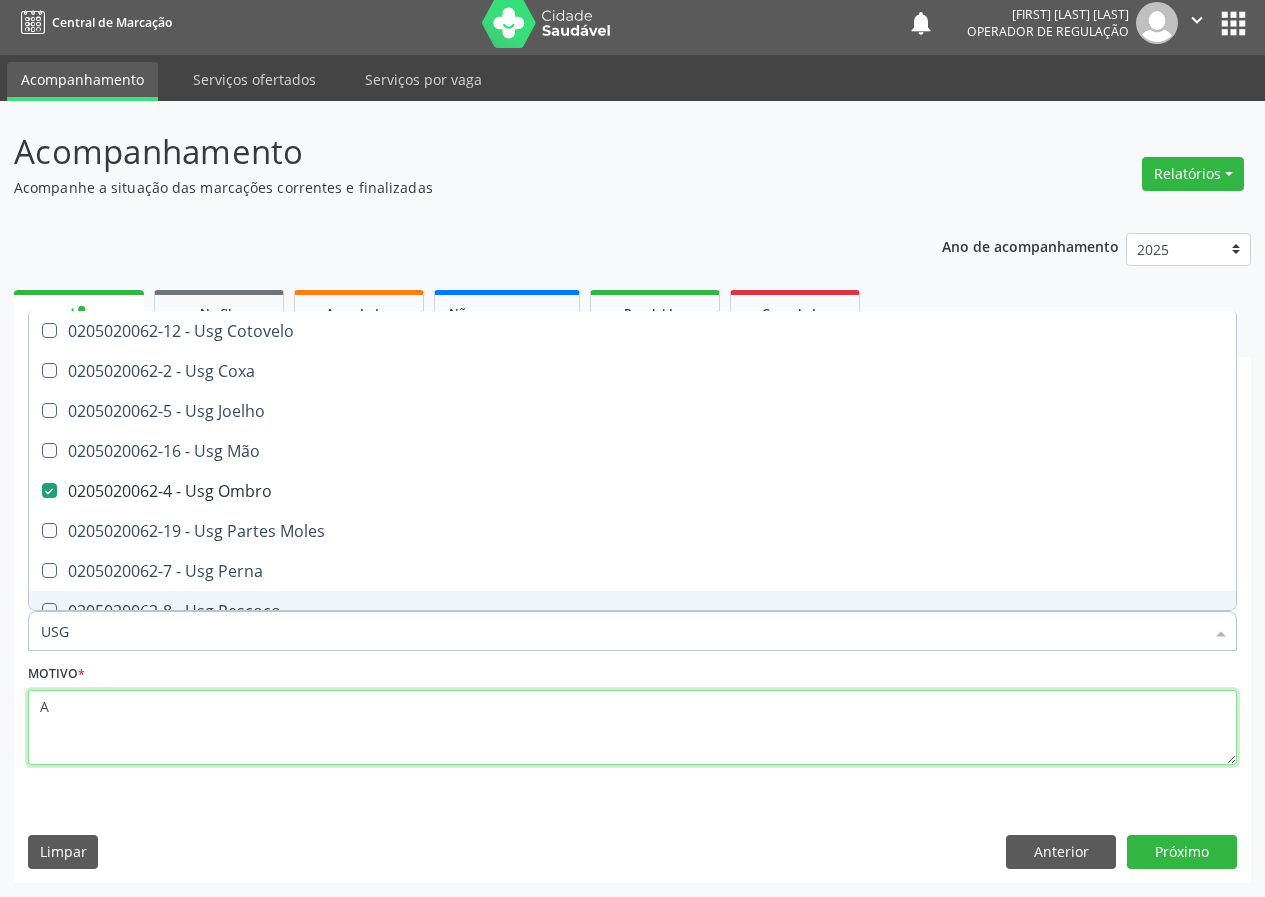 checkbox on "true" 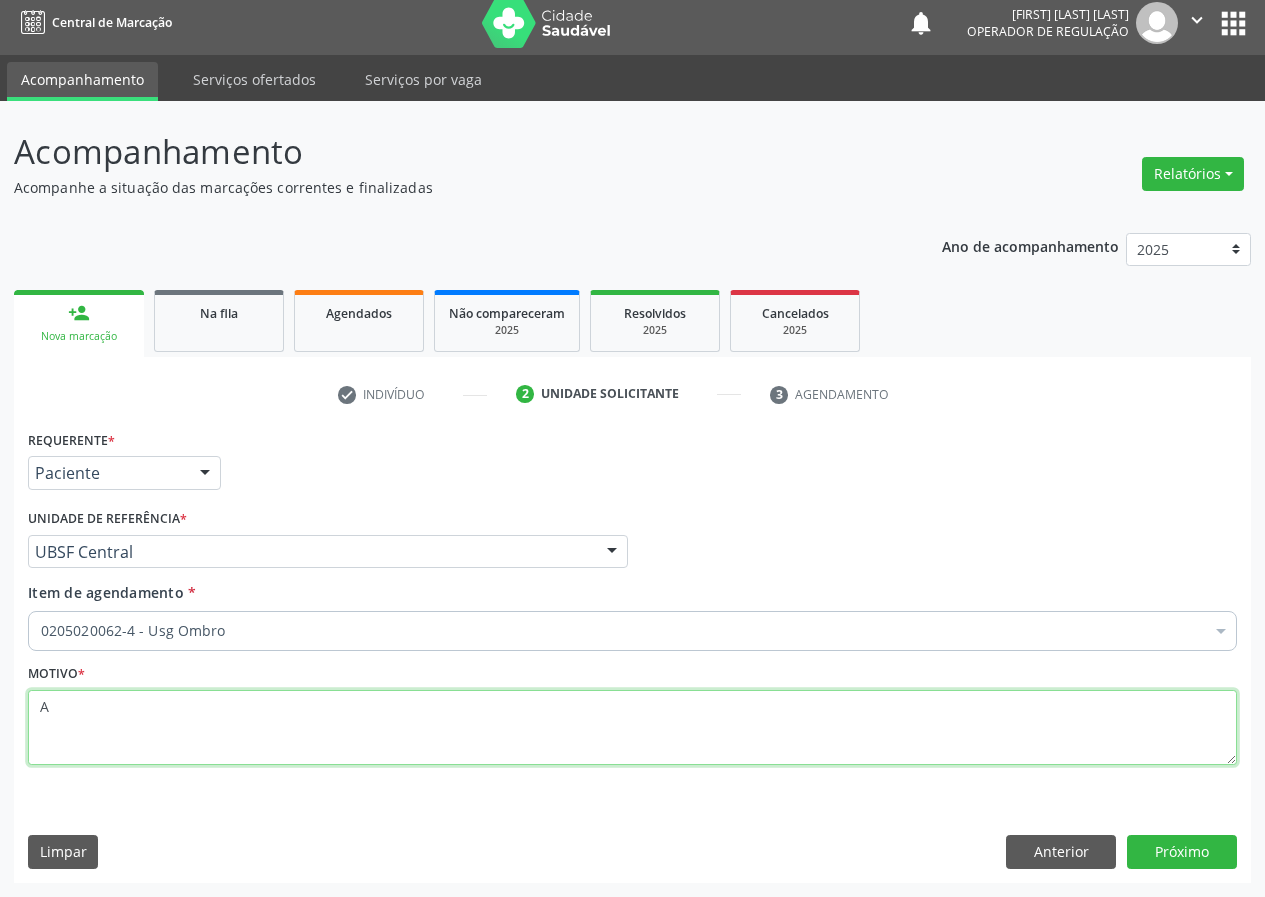 scroll, scrollTop: 0, scrollLeft: 0, axis: both 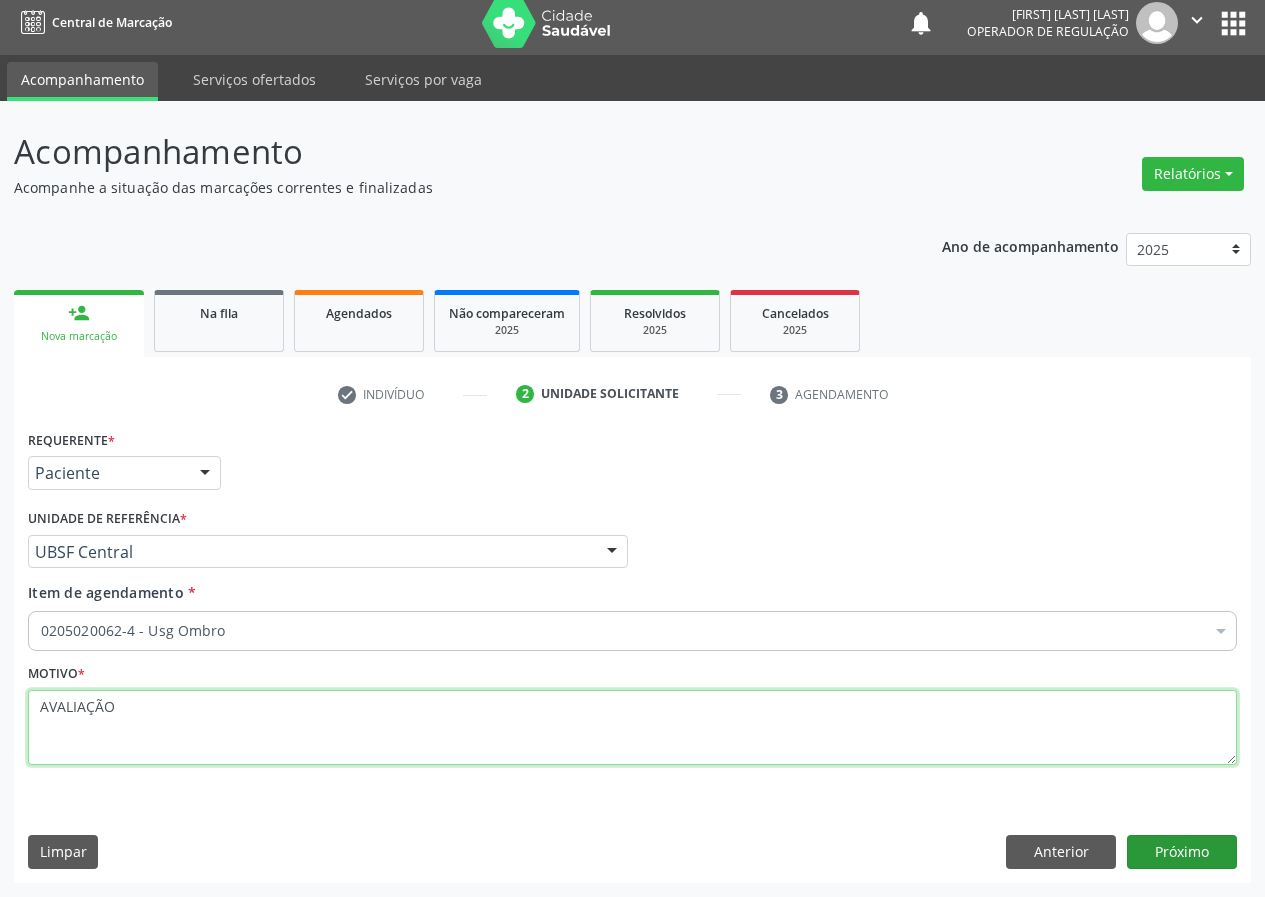 type on "AVALIAÇÃO" 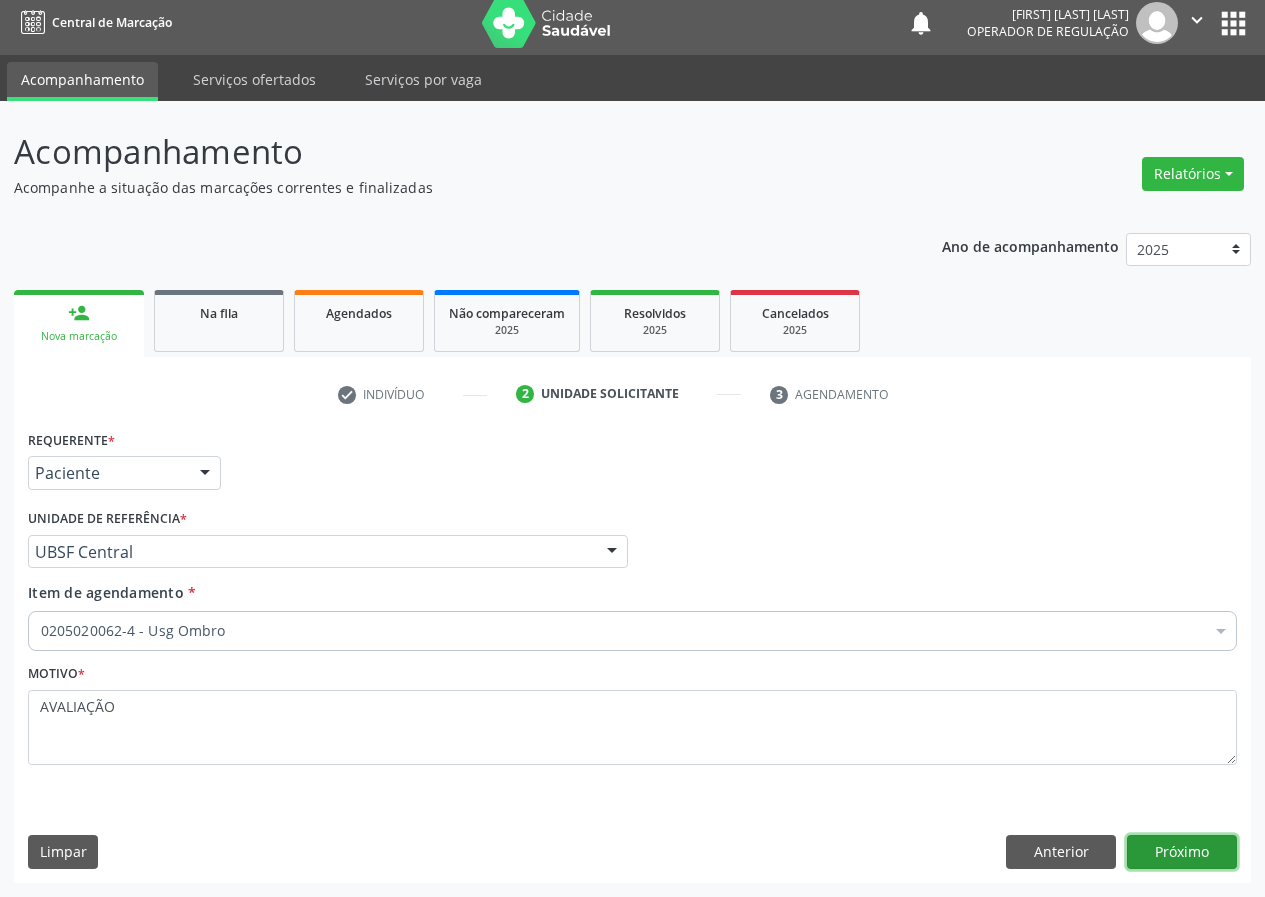 drag, startPoint x: 1171, startPoint y: 853, endPoint x: 1127, endPoint y: 848, distance: 44.28318 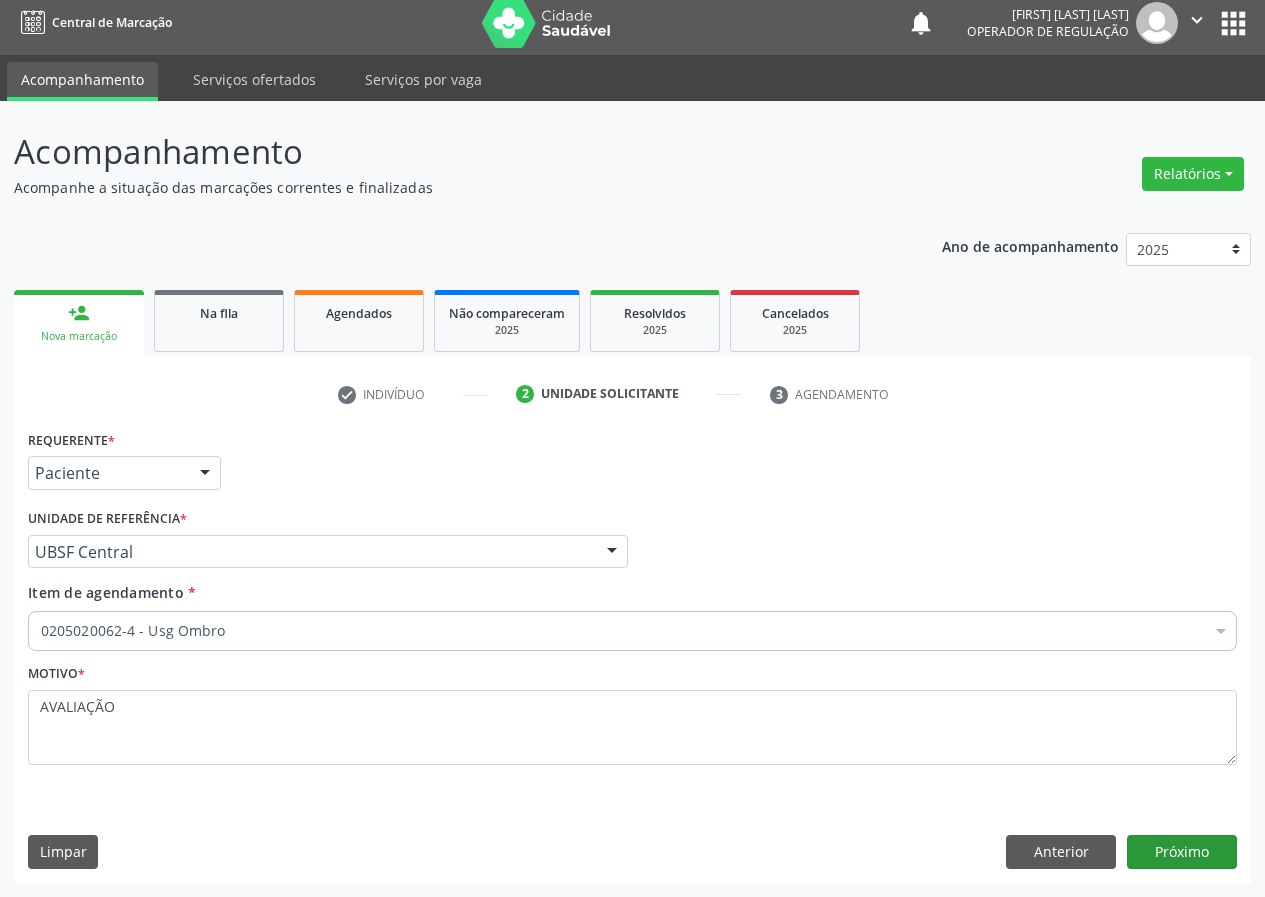 scroll, scrollTop: 0, scrollLeft: 0, axis: both 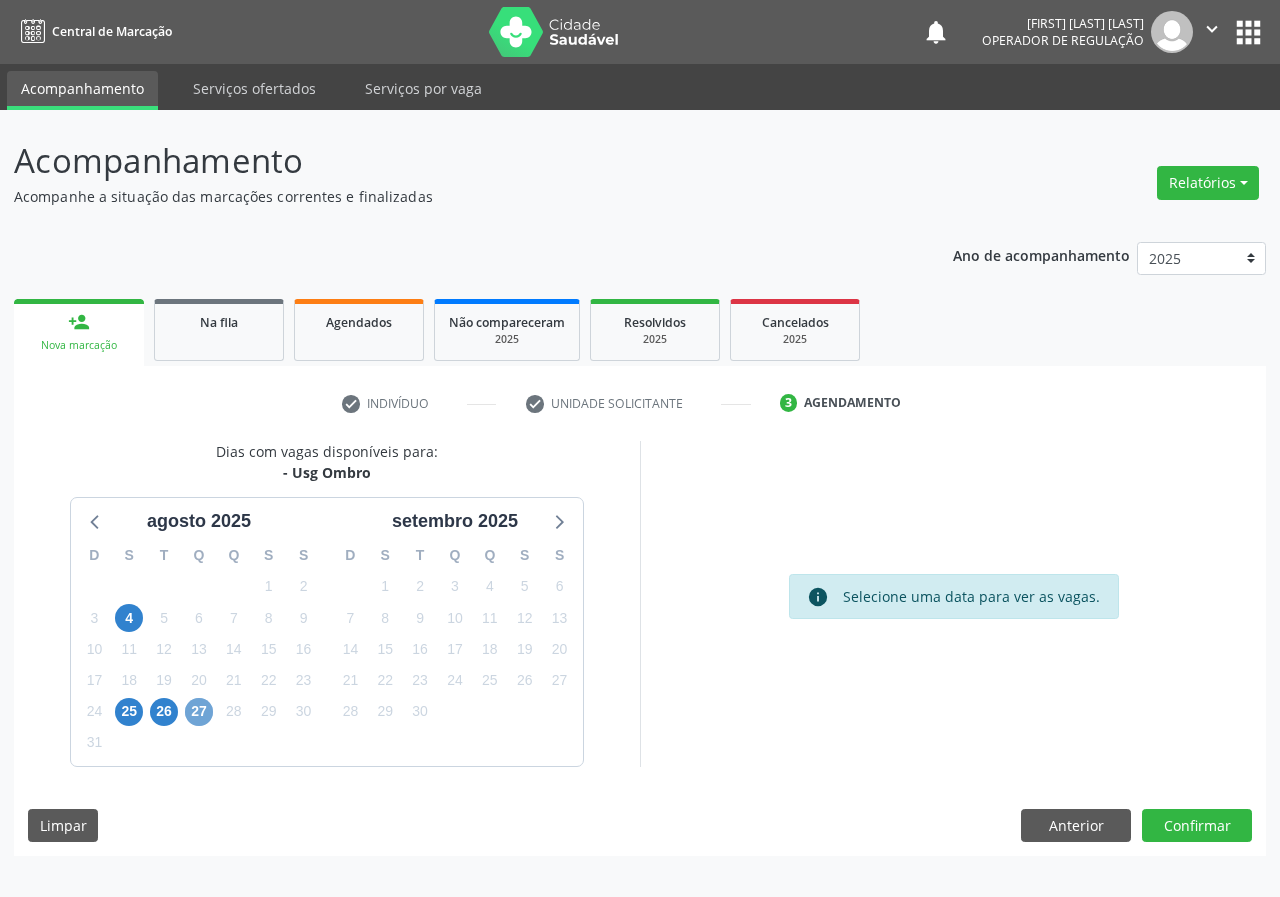 drag, startPoint x: 203, startPoint y: 712, endPoint x: 746, endPoint y: 705, distance: 543.0451 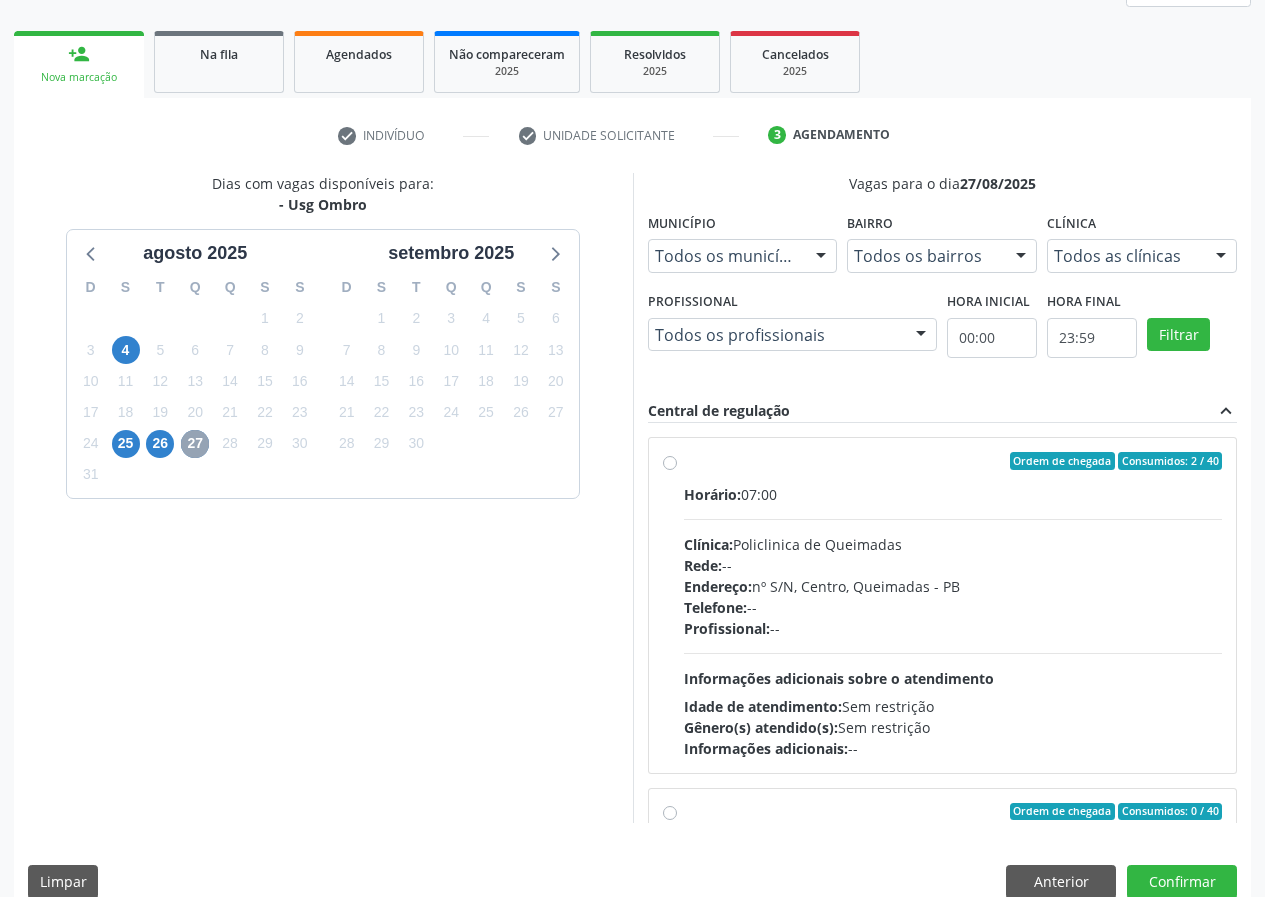 scroll, scrollTop: 298, scrollLeft: 0, axis: vertical 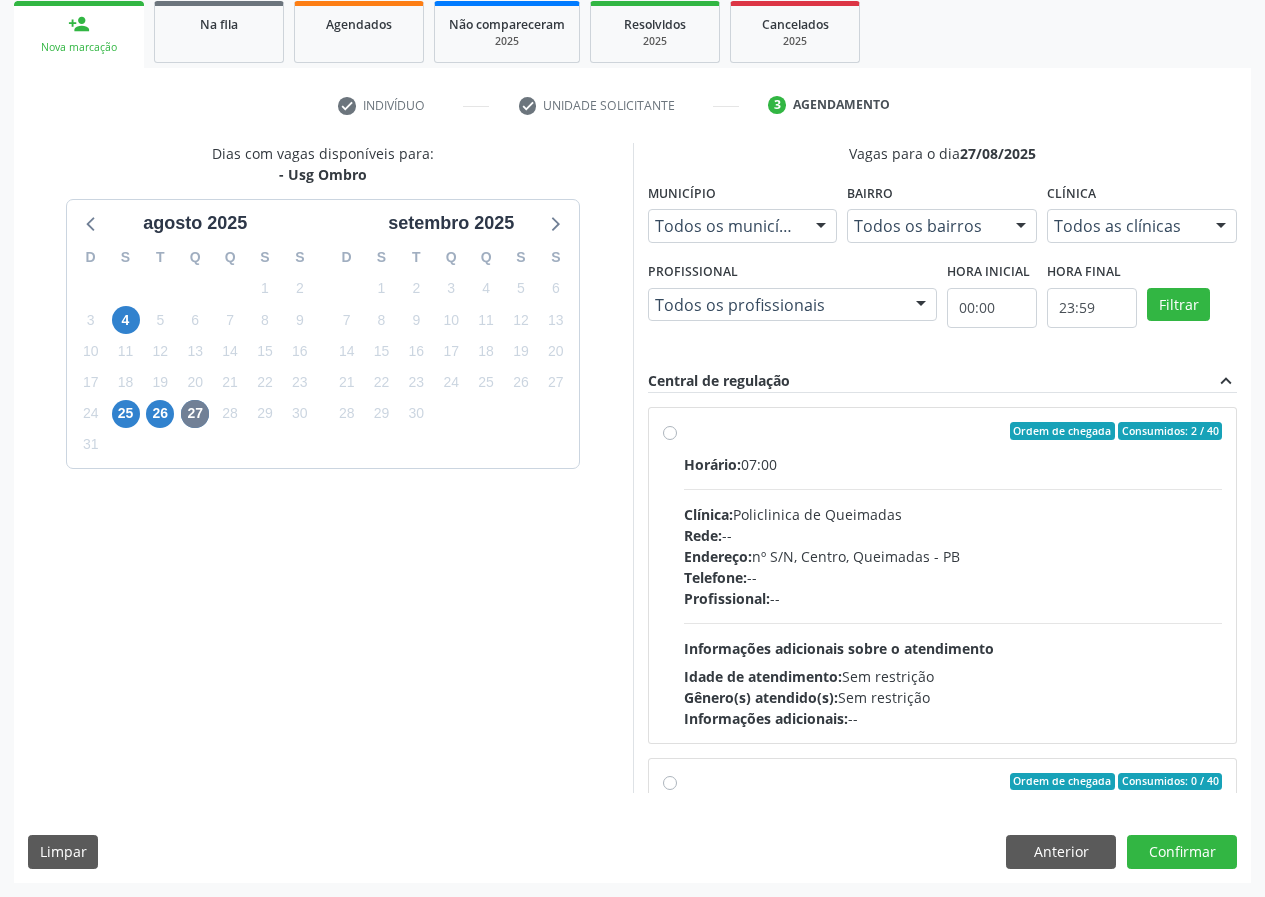 click on "Ordem de chegada
Consumidos: 2 / 40
Horário:   07:00
Clínica:  Policlinica de Queimadas
Rede:
--
Endereço:   nº S/N, Centro, [CITY] - [STATE]
Telefone:   --
Profissional:
--
Informações adicionais sobre o atendimento
Idade de atendimento:
Sem restrição
Gênero(s) atendido(s):
Sem restrição
Informações adicionais:
--" at bounding box center (953, 575) 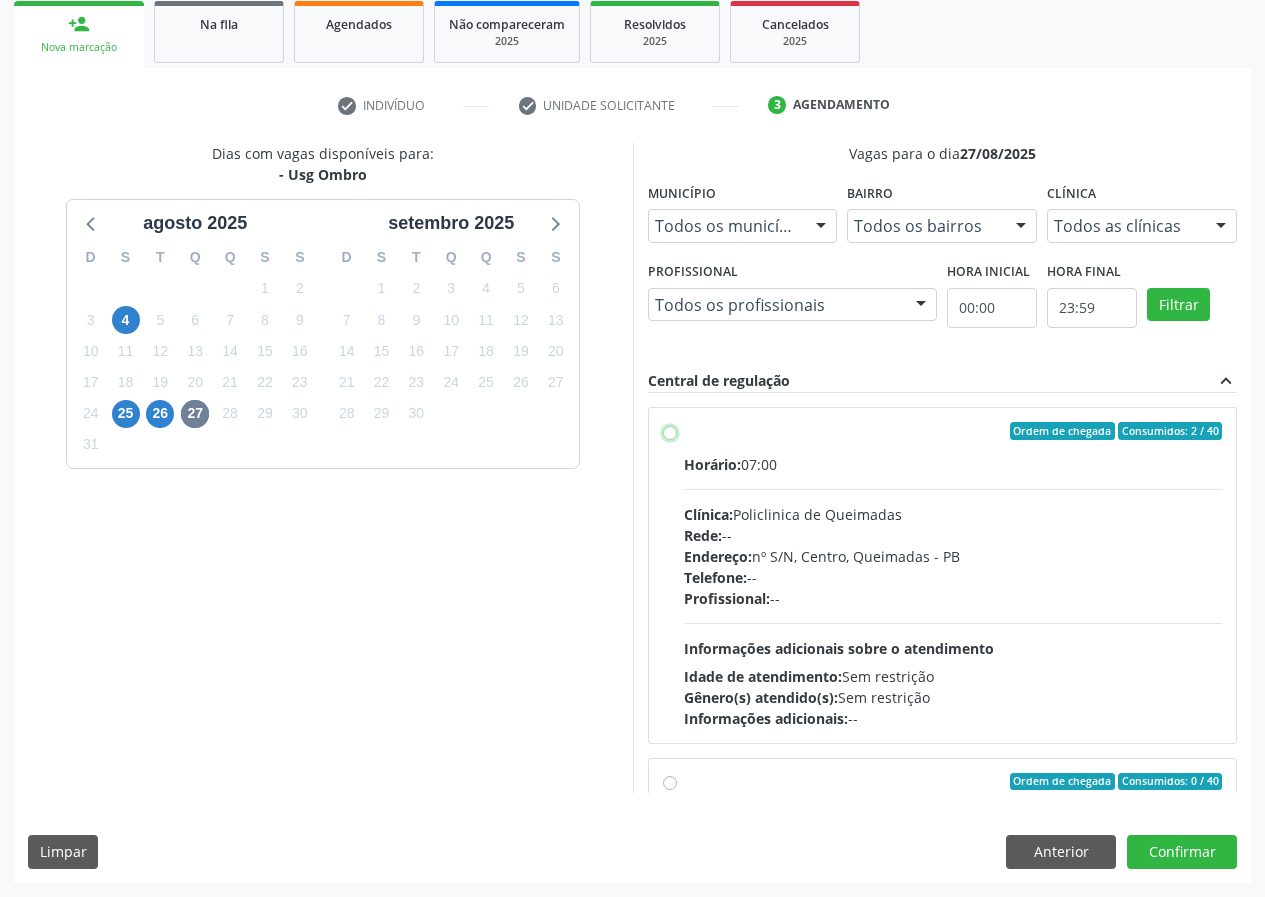 click on "Ordem de chegada
Consumidos: 2 / 40
Horário:   07:00
Clínica:  Policlinica de Queimadas
Rede:
--
Endereço:   nº S/N, Centro, [CITY] - [STATE]
Telefone:   --
Profissional:
--
Informações adicionais sobre o atendimento
Idade de atendimento:
Sem restrição
Gênero(s) atendido(s):
Sem restrição
Informações adicionais:
--" at bounding box center (670, 431) 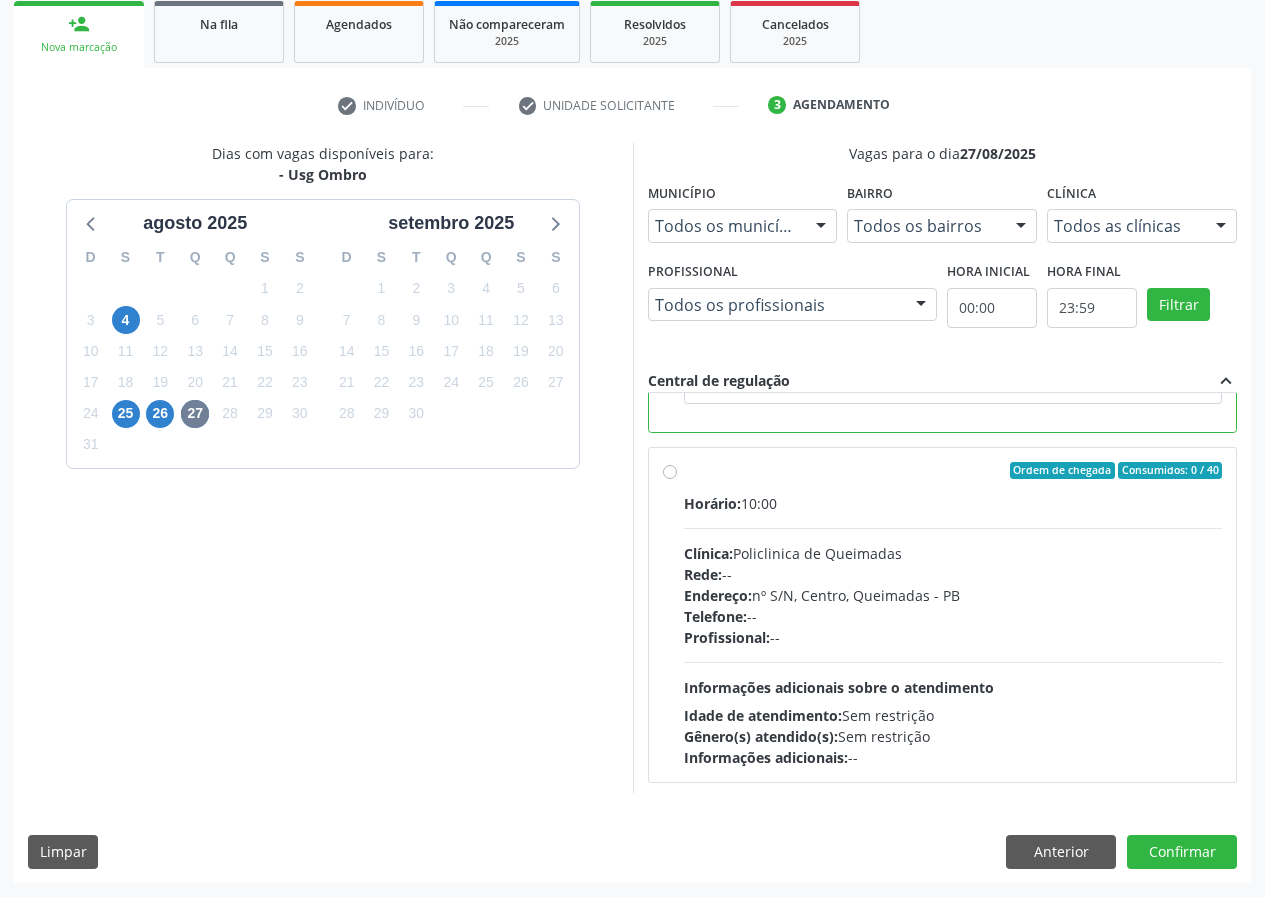 scroll, scrollTop: 450, scrollLeft: 0, axis: vertical 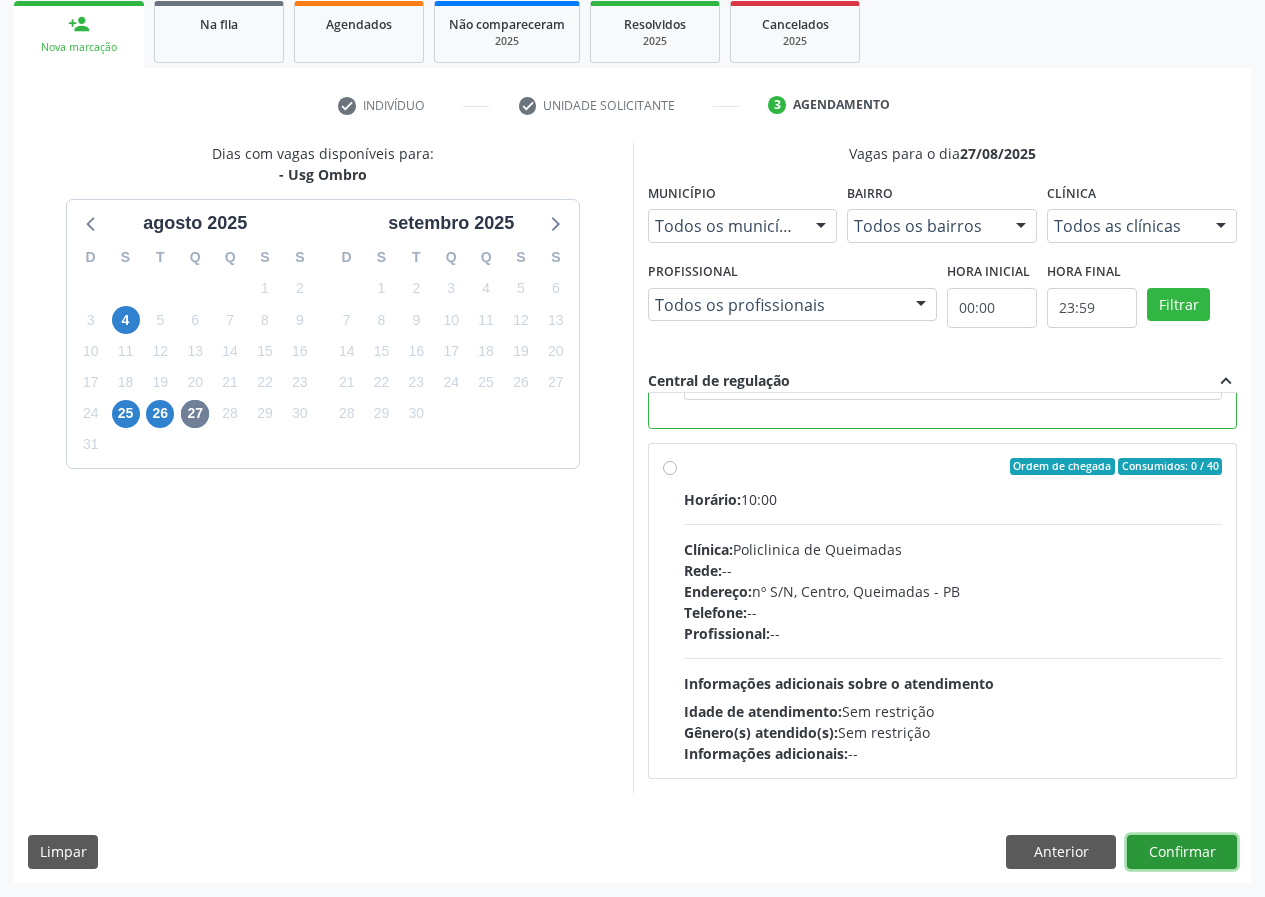 drag, startPoint x: 1182, startPoint y: 850, endPoint x: 1167, endPoint y: 842, distance: 17 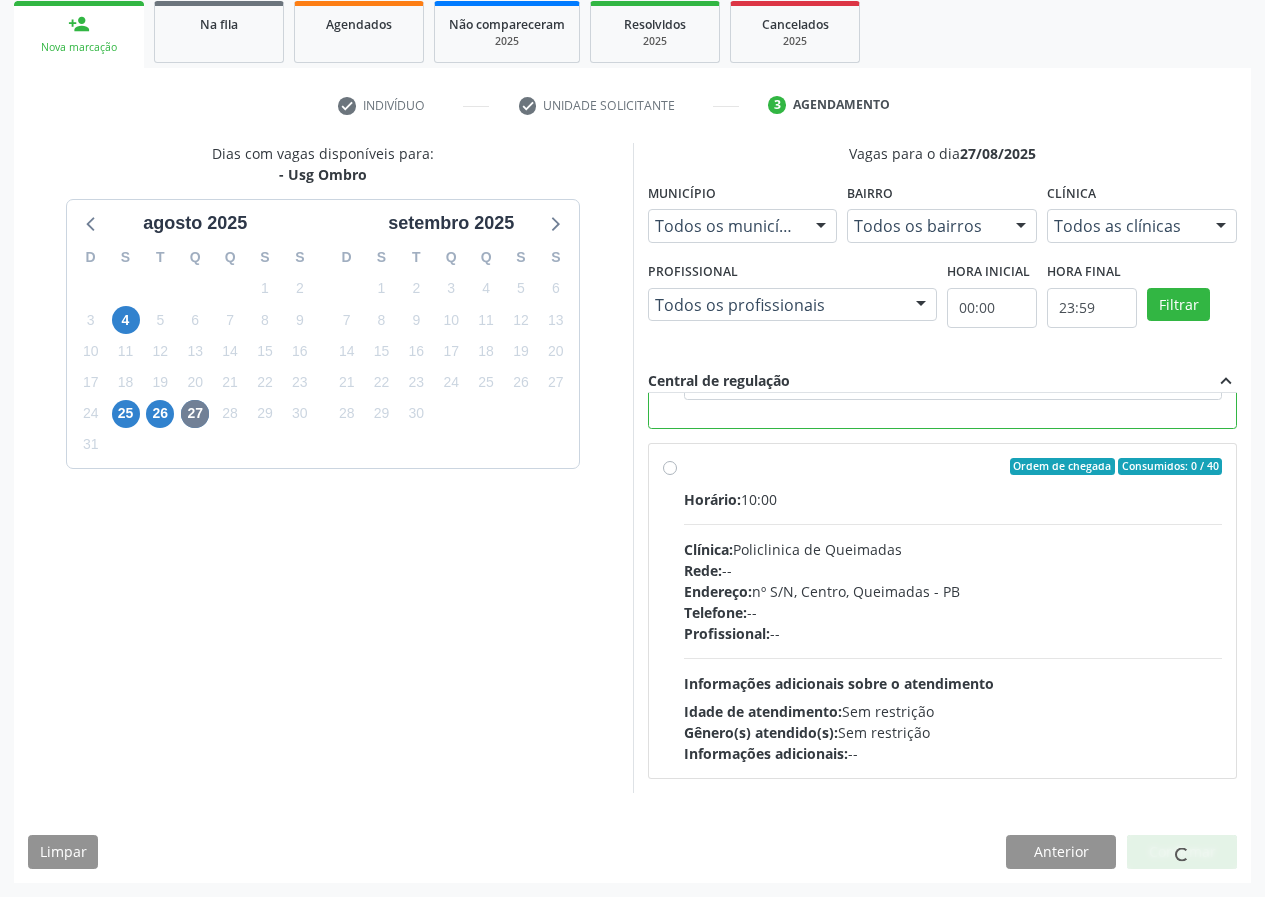 scroll, scrollTop: 0, scrollLeft: 0, axis: both 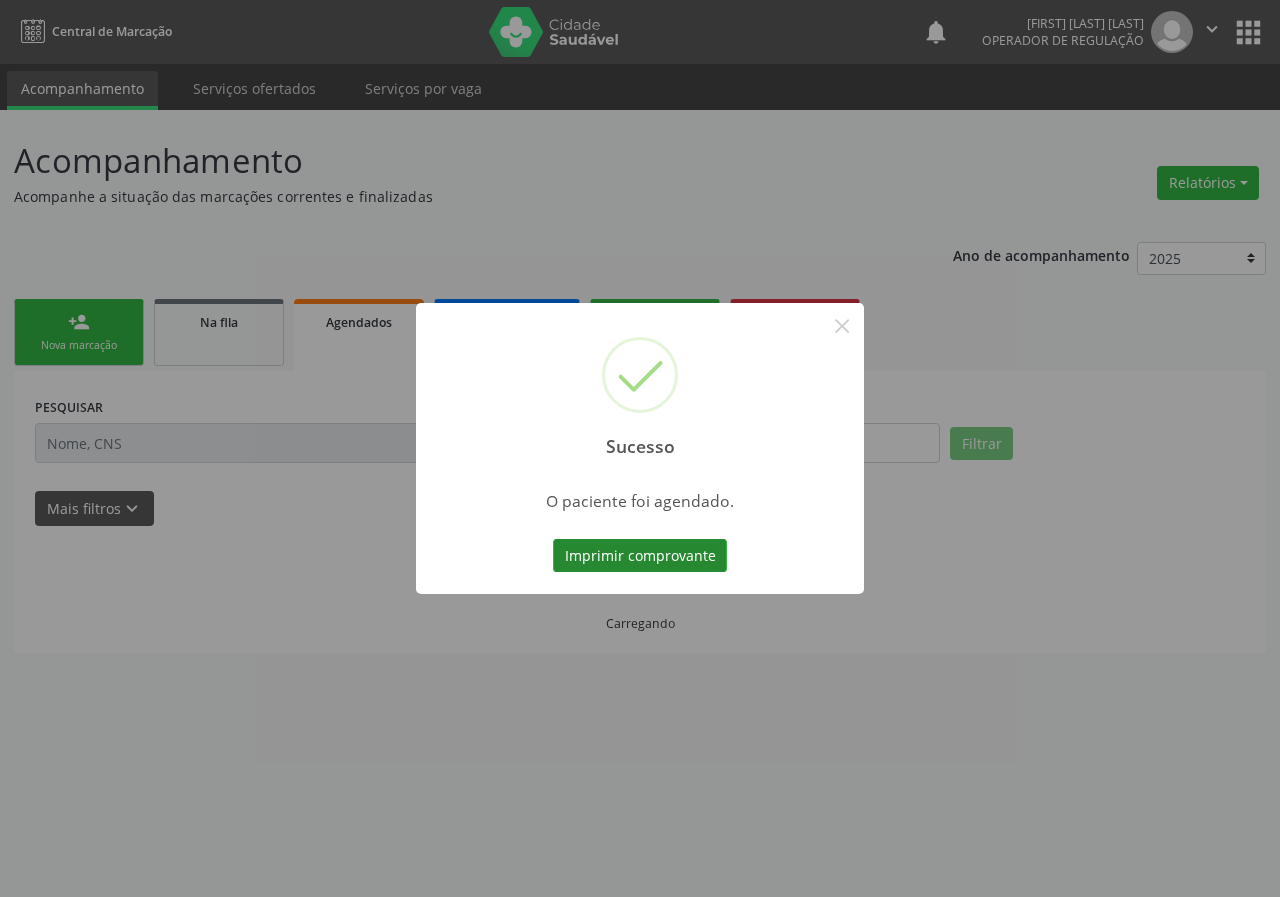 click on "Imprimir comprovante" at bounding box center (640, 556) 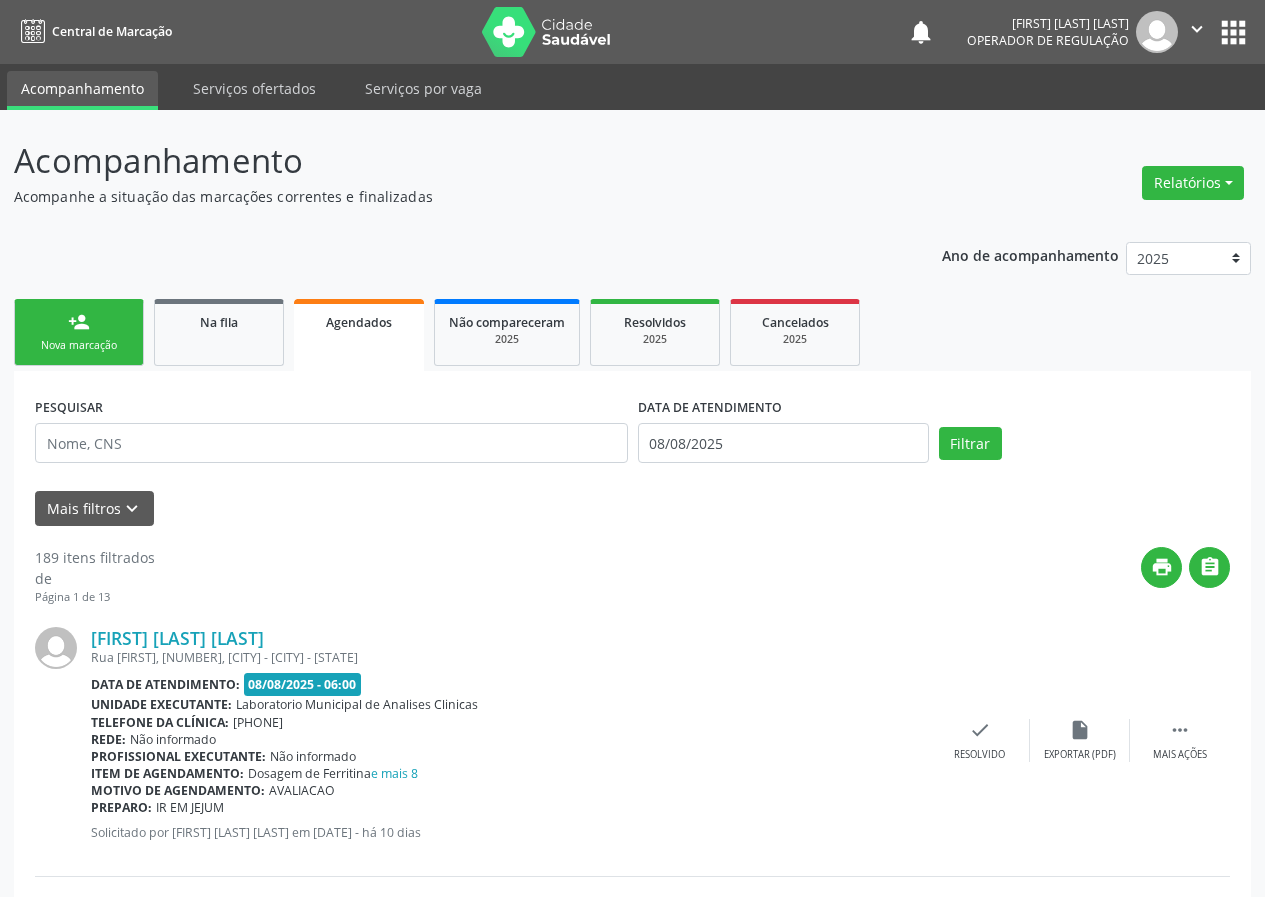 click on "person_add
Nova marcação" at bounding box center [79, 332] 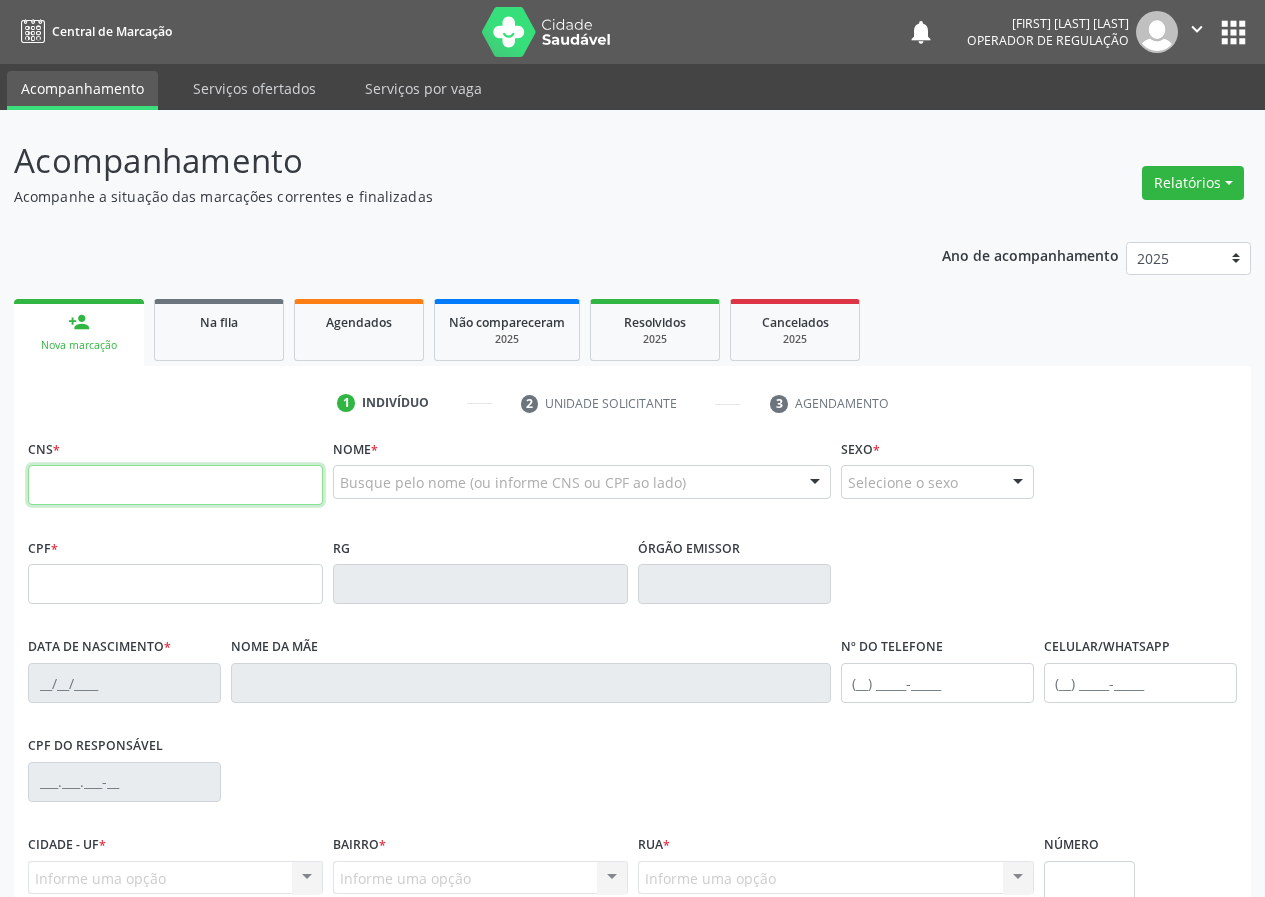 drag, startPoint x: 47, startPoint y: 498, endPoint x: 50, endPoint y: 486, distance: 12.369317 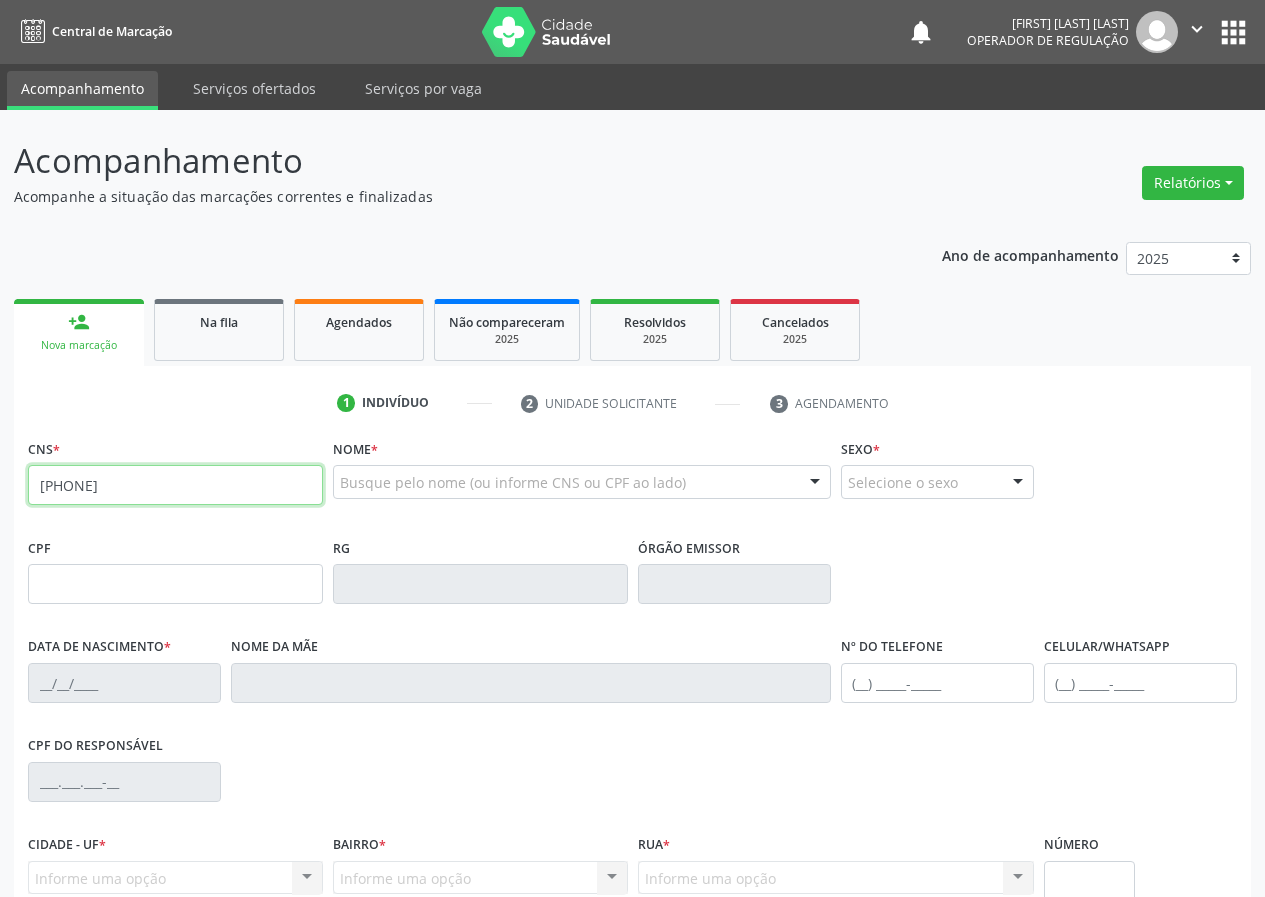 type on "[PHONE]" 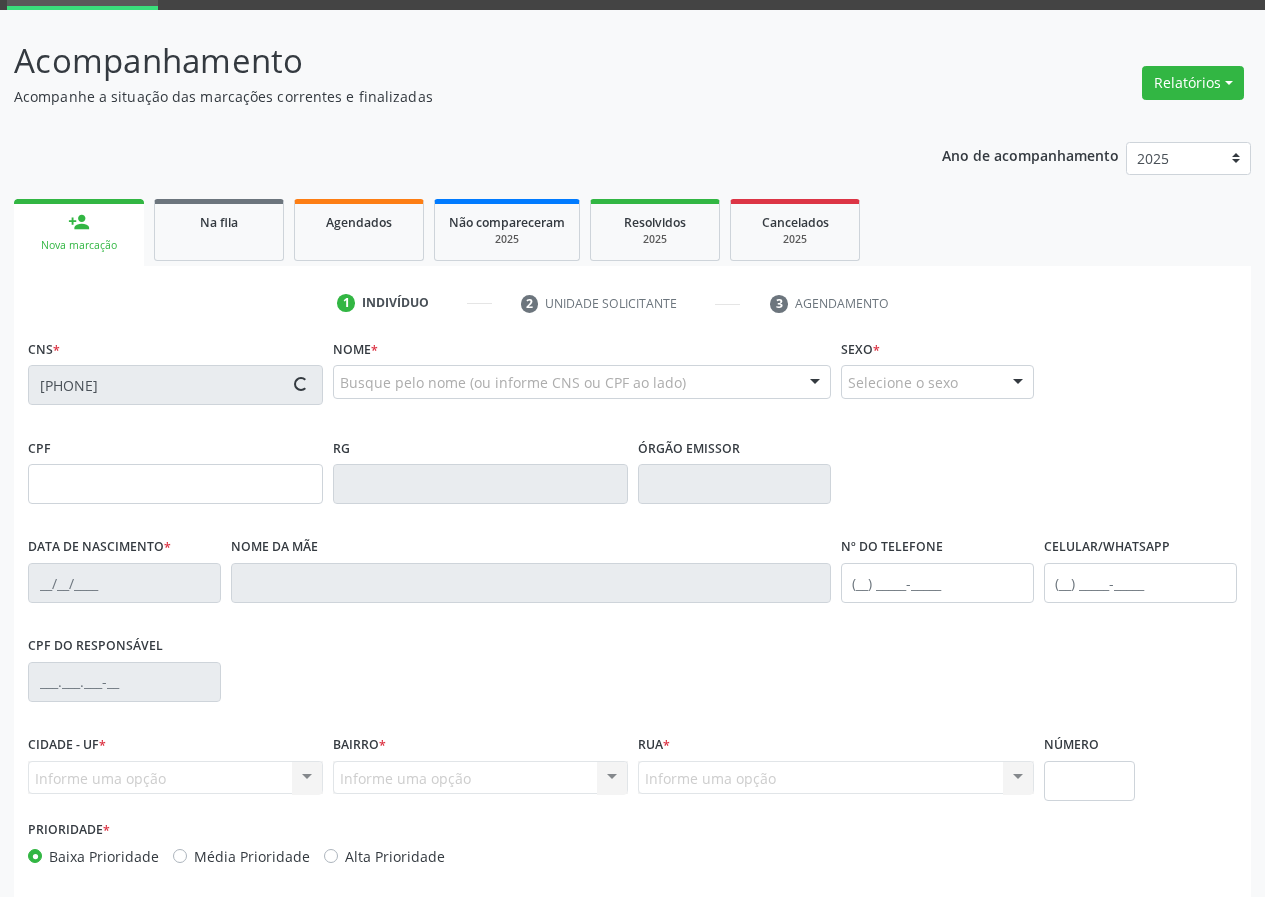 scroll, scrollTop: 187, scrollLeft: 0, axis: vertical 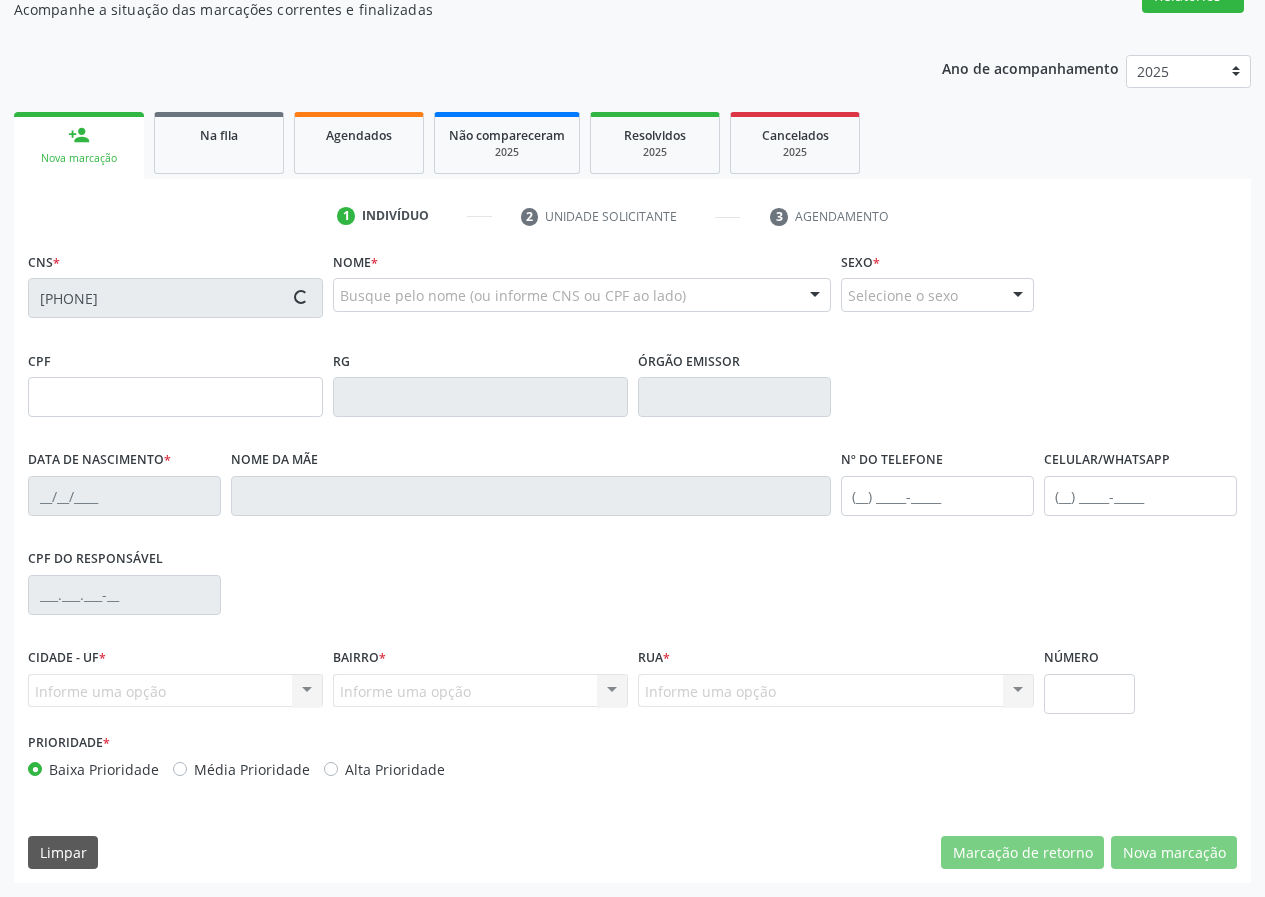 type on "[SSN]" 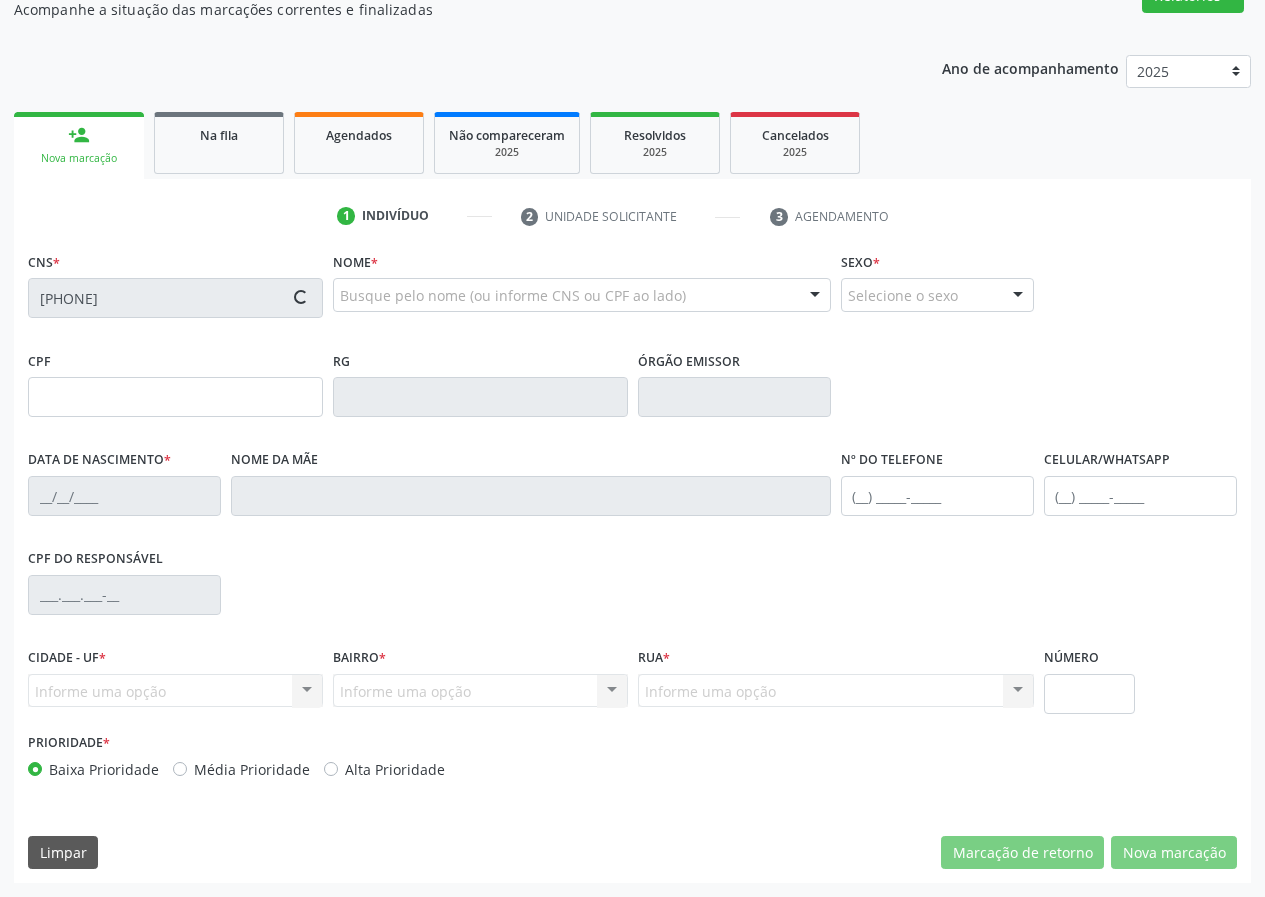 type on "Maria [LAST] de [LAST] [LAST]" 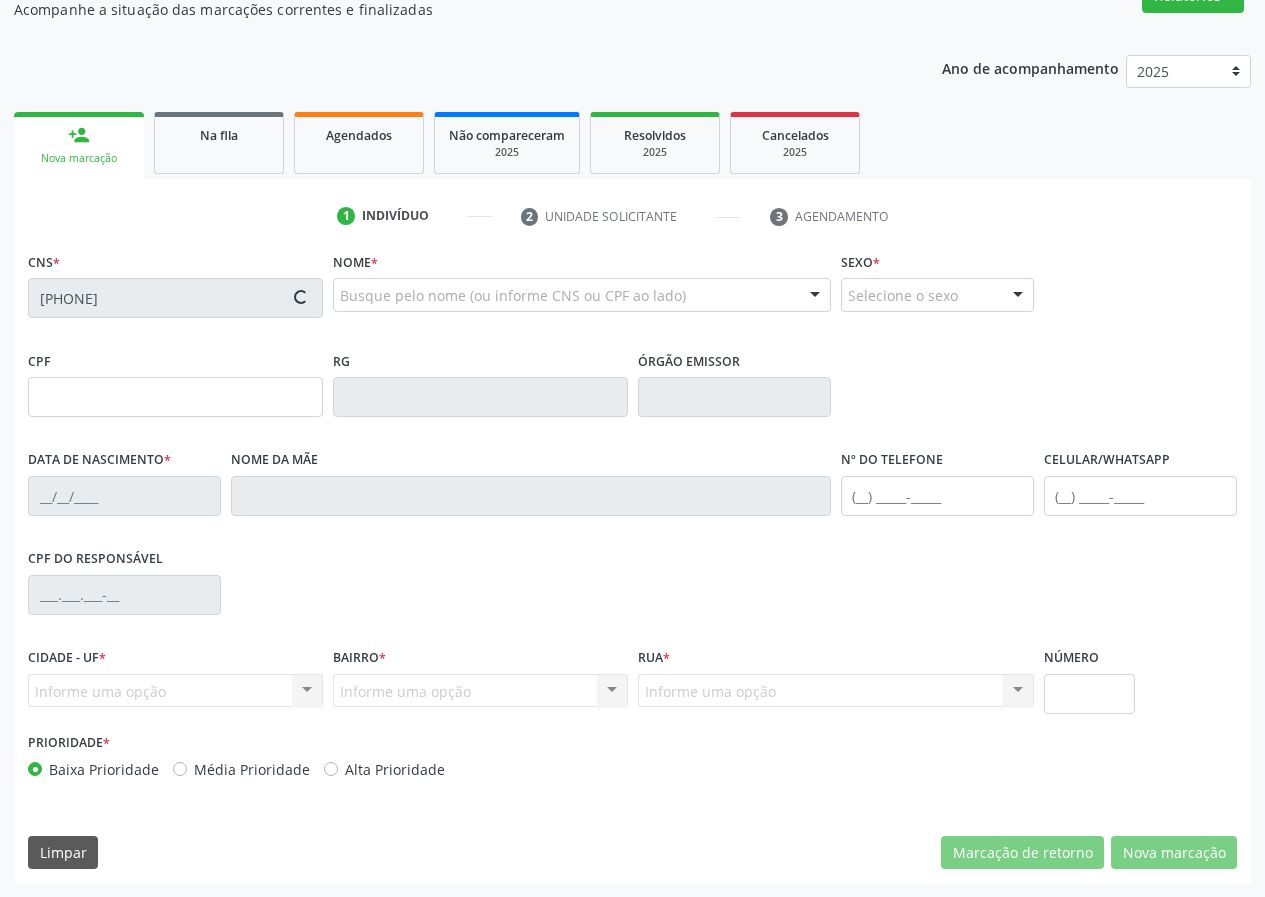 type on "[PHONE]" 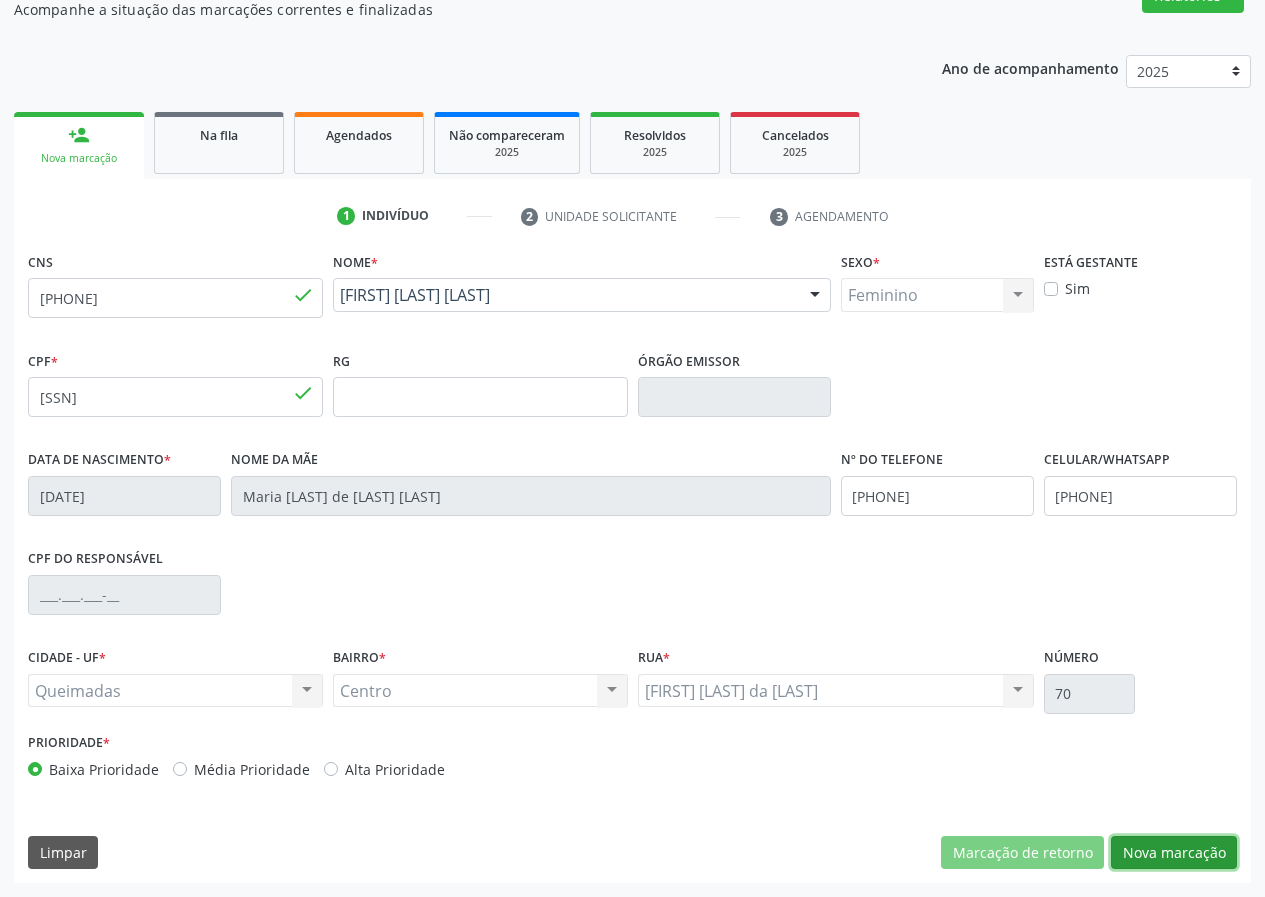 drag, startPoint x: 1166, startPoint y: 850, endPoint x: 578, endPoint y: 847, distance: 588.0076 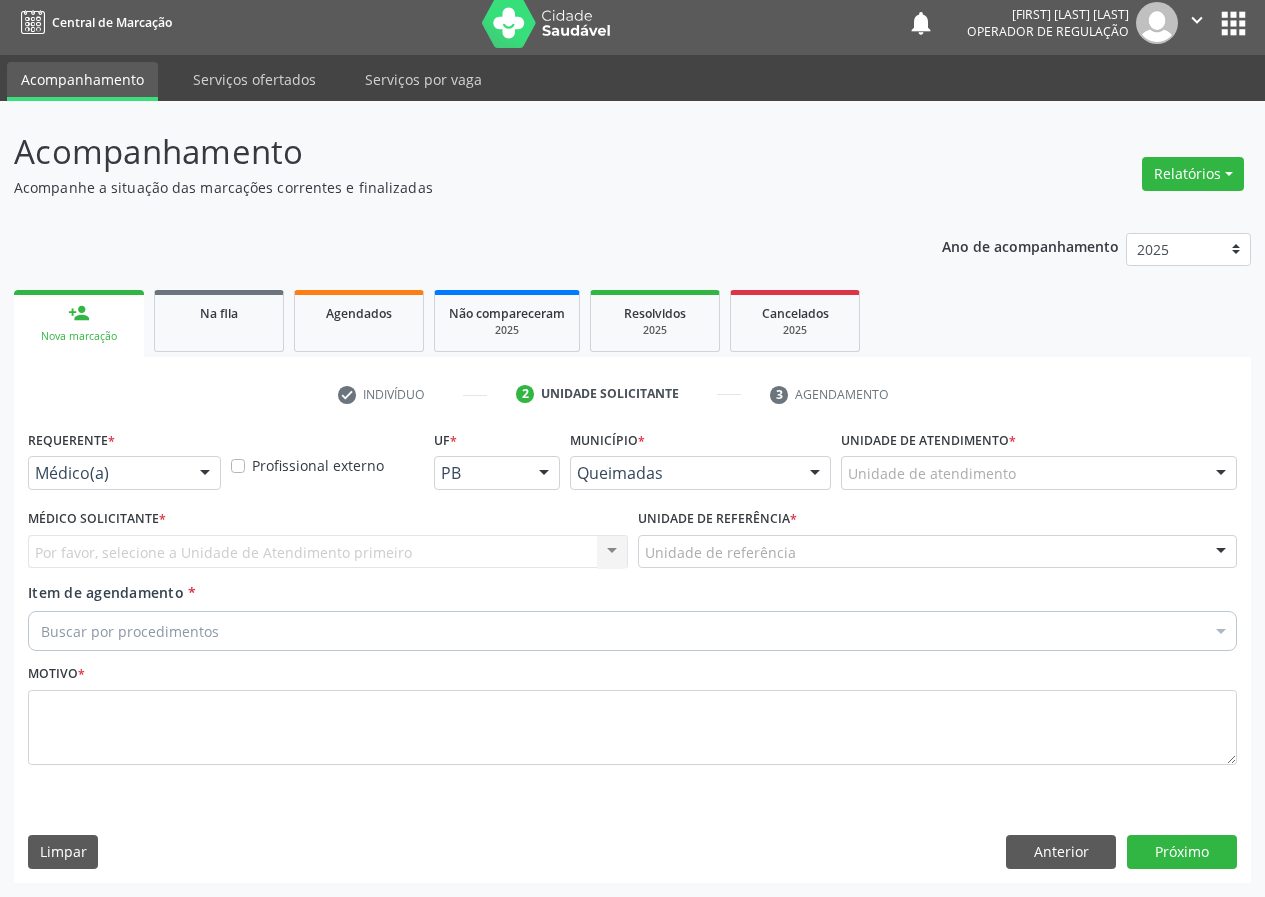 scroll, scrollTop: 9, scrollLeft: 0, axis: vertical 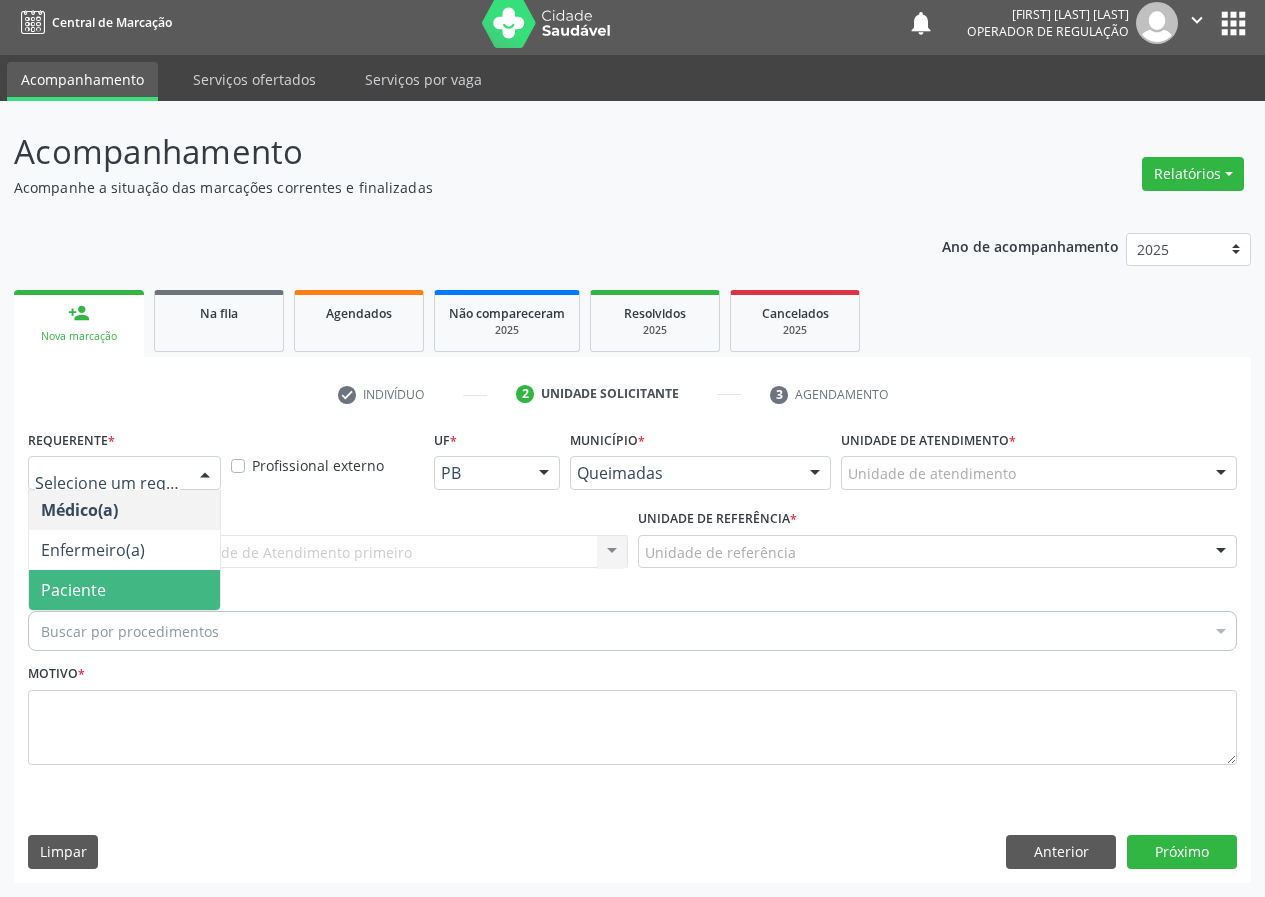 drag, startPoint x: 174, startPoint y: 590, endPoint x: 550, endPoint y: 744, distance: 406.31516 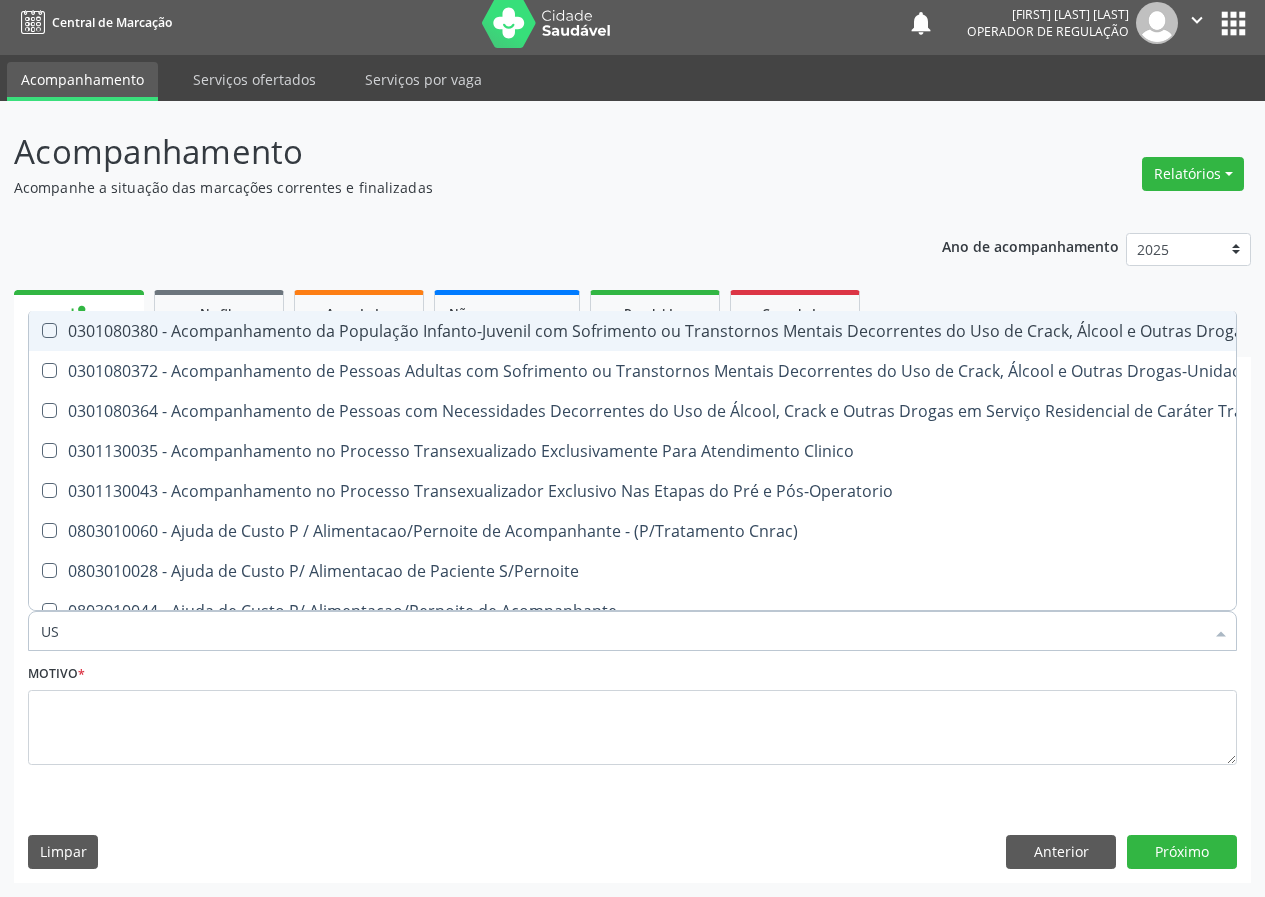 type on "USG" 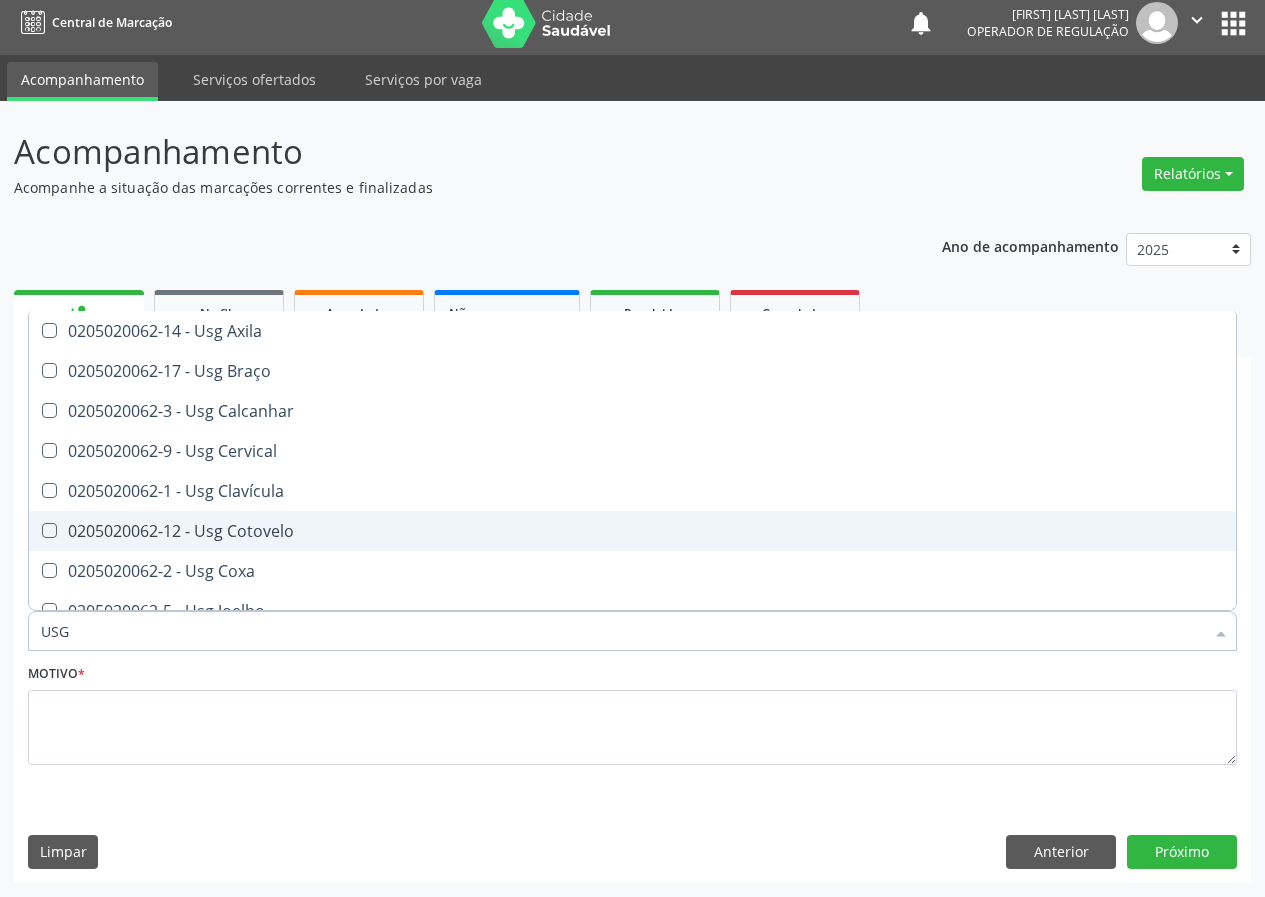drag, startPoint x: 288, startPoint y: 533, endPoint x: 234, endPoint y: 555, distance: 58.30952 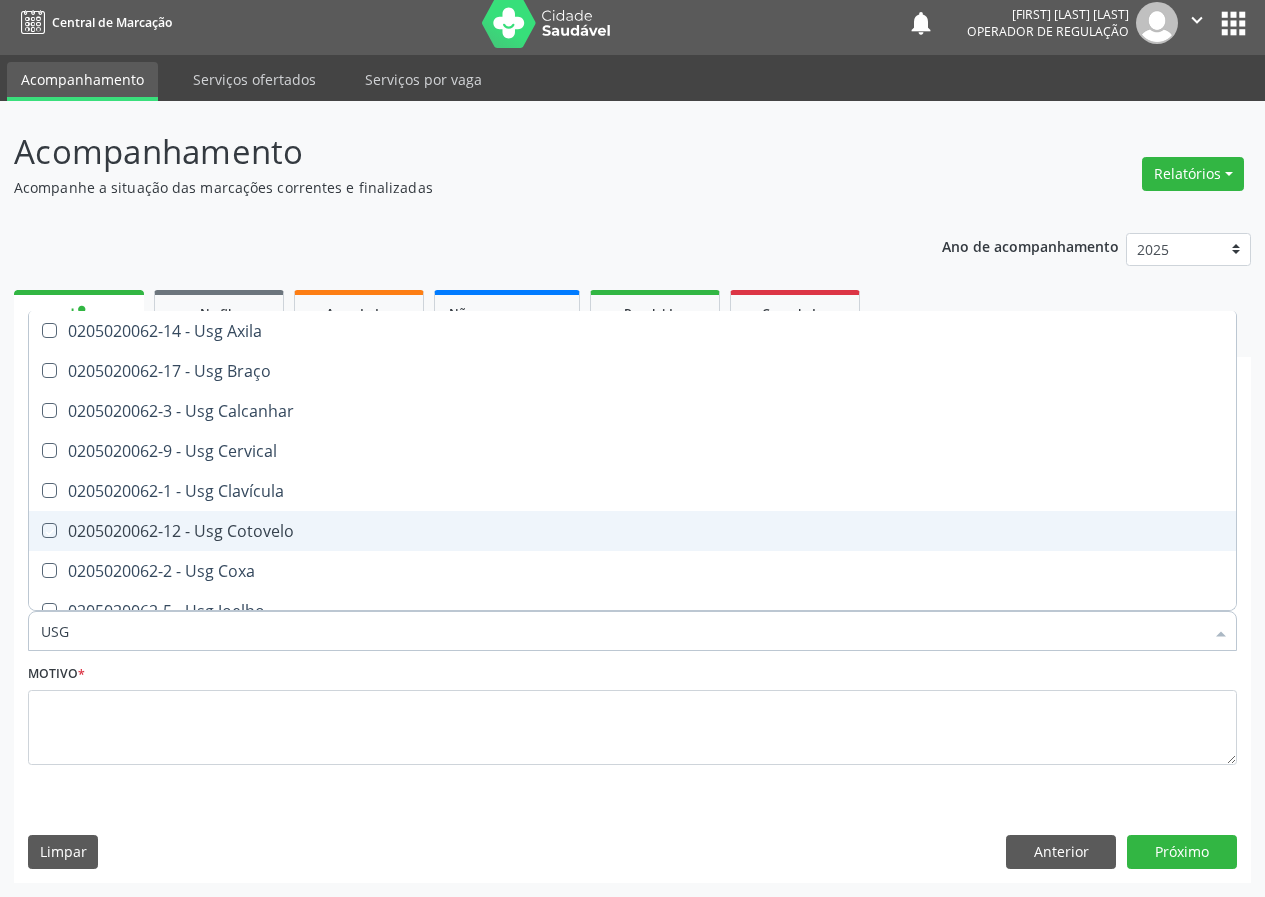 checkbox on "true" 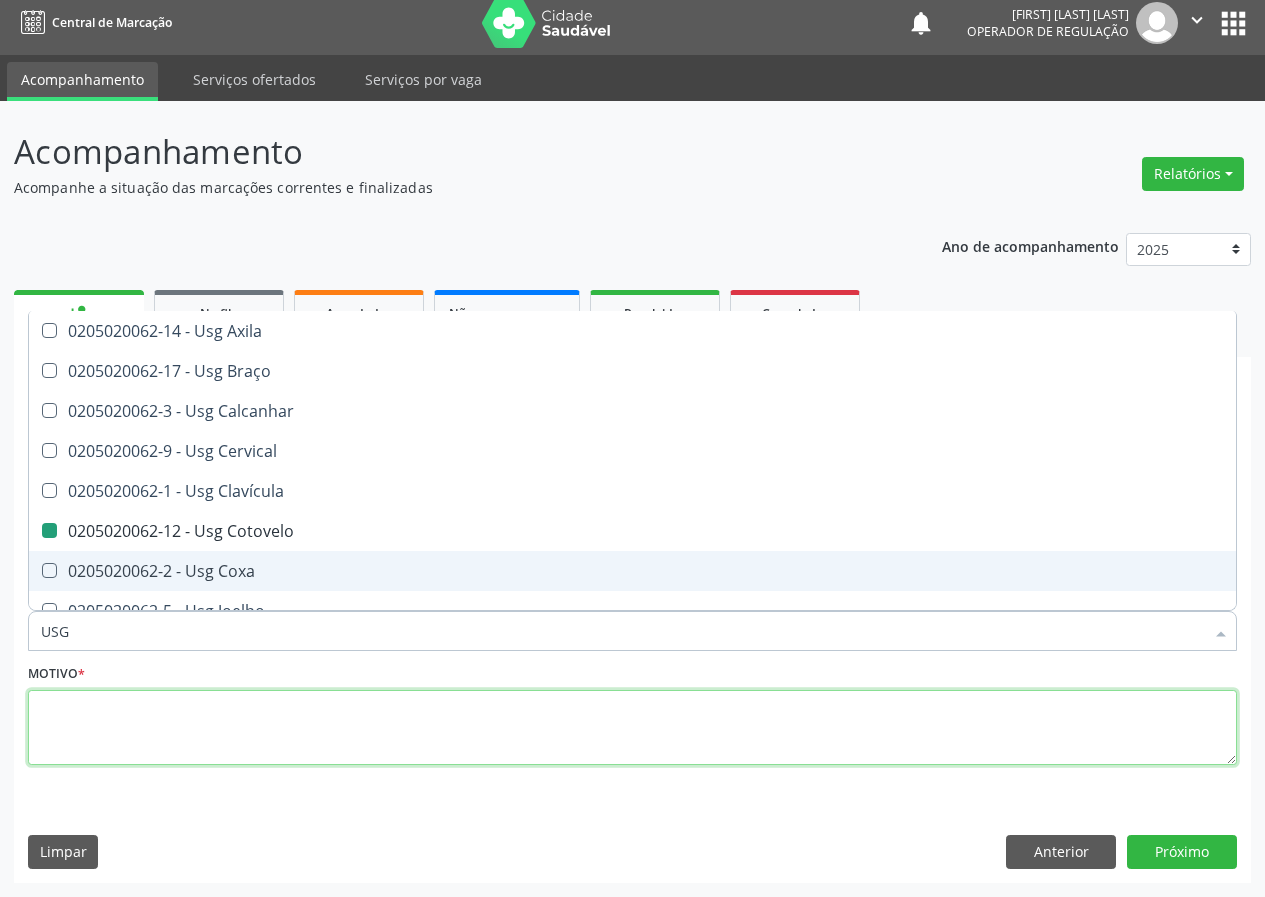 click at bounding box center (632, 728) 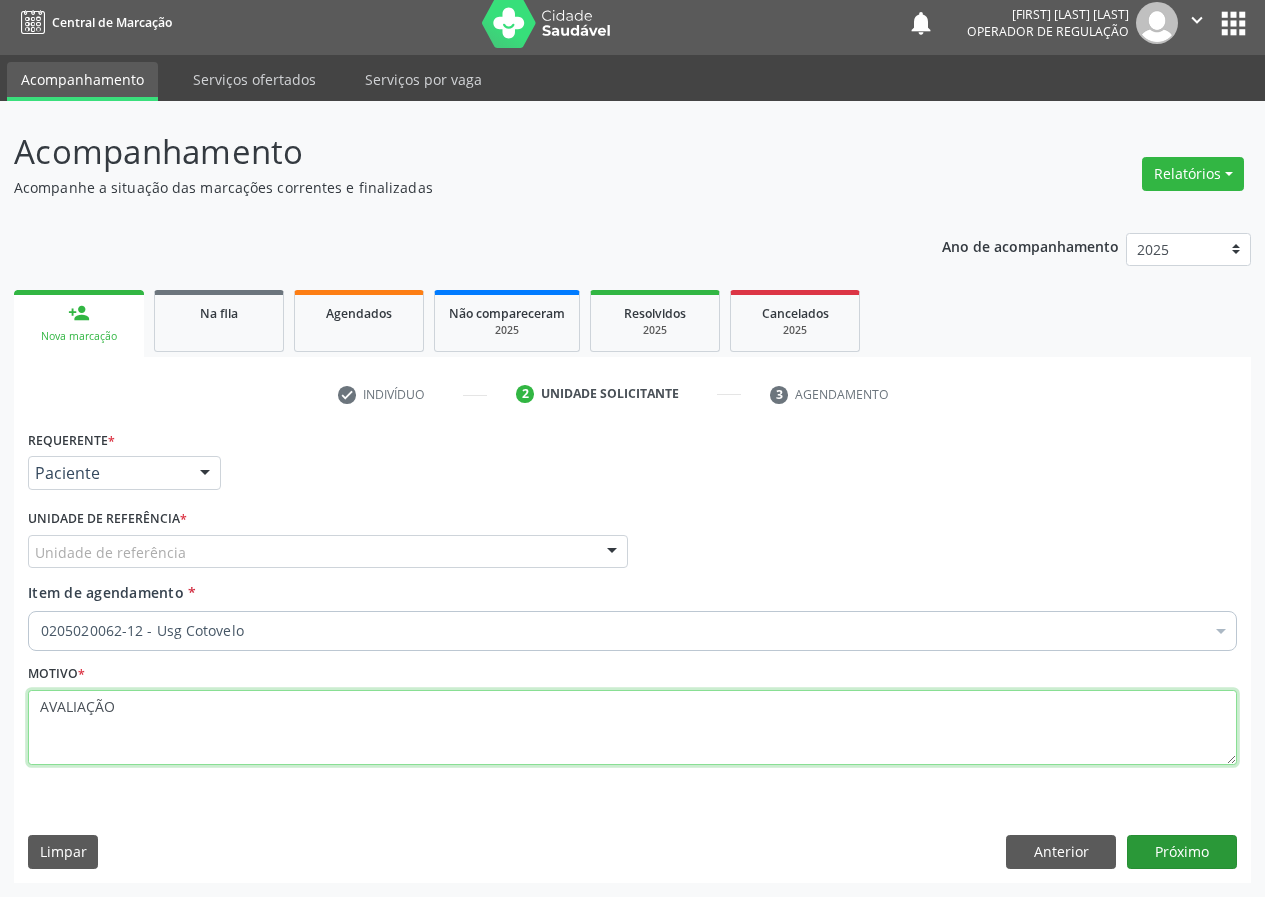 type on "AVALIAÇÃO" 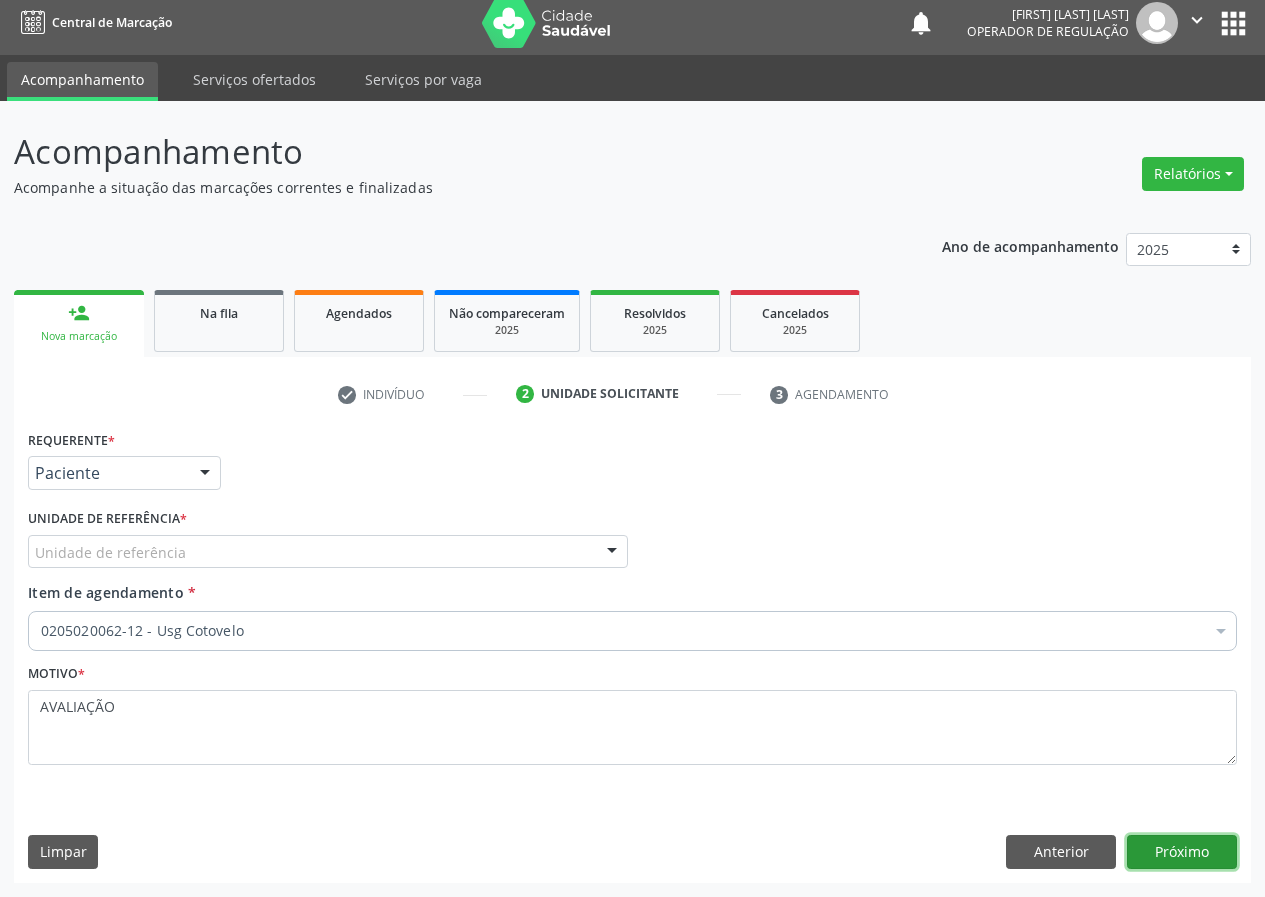 click on "Próximo" at bounding box center [1182, 852] 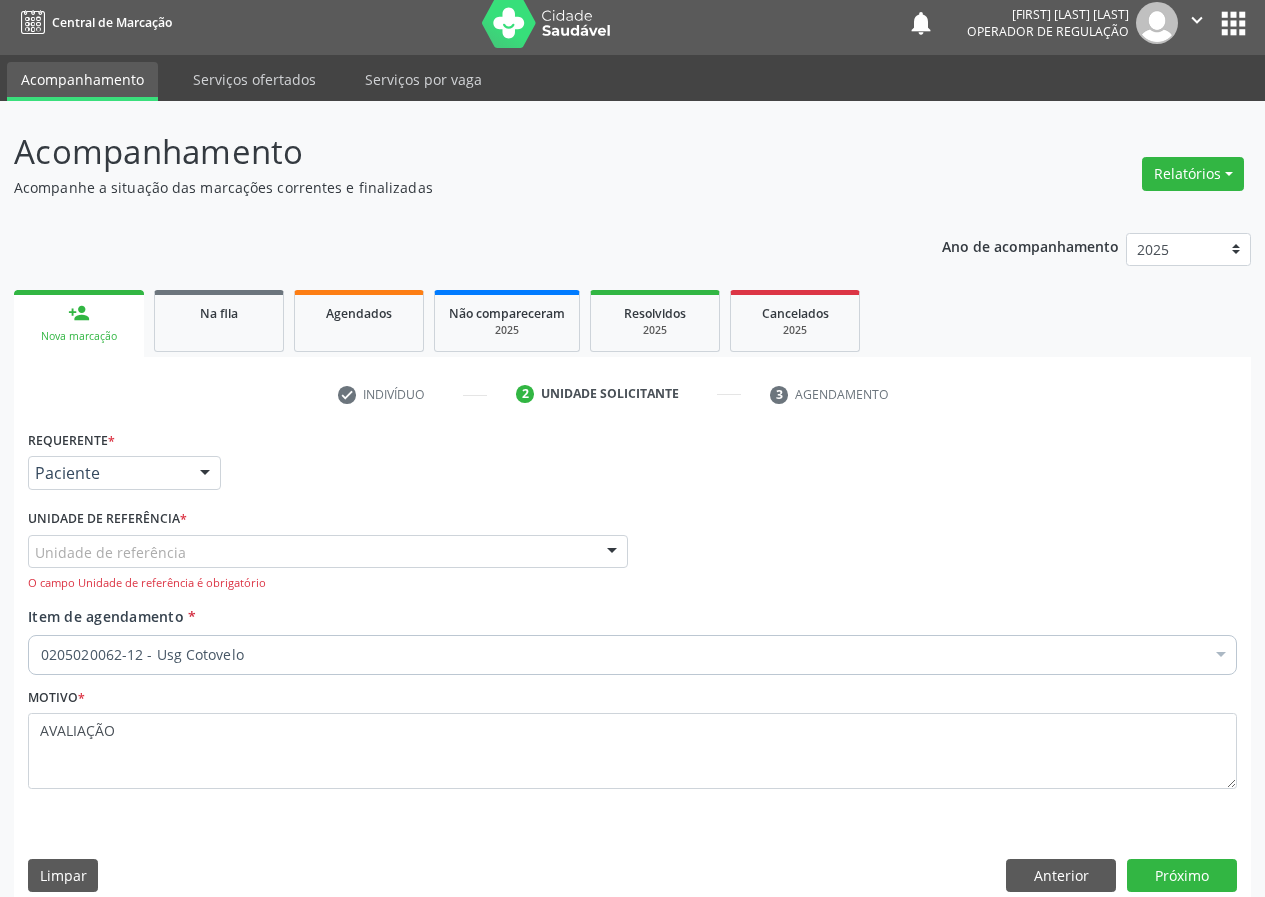 drag, startPoint x: 586, startPoint y: 541, endPoint x: 439, endPoint y: 600, distance: 158.39824 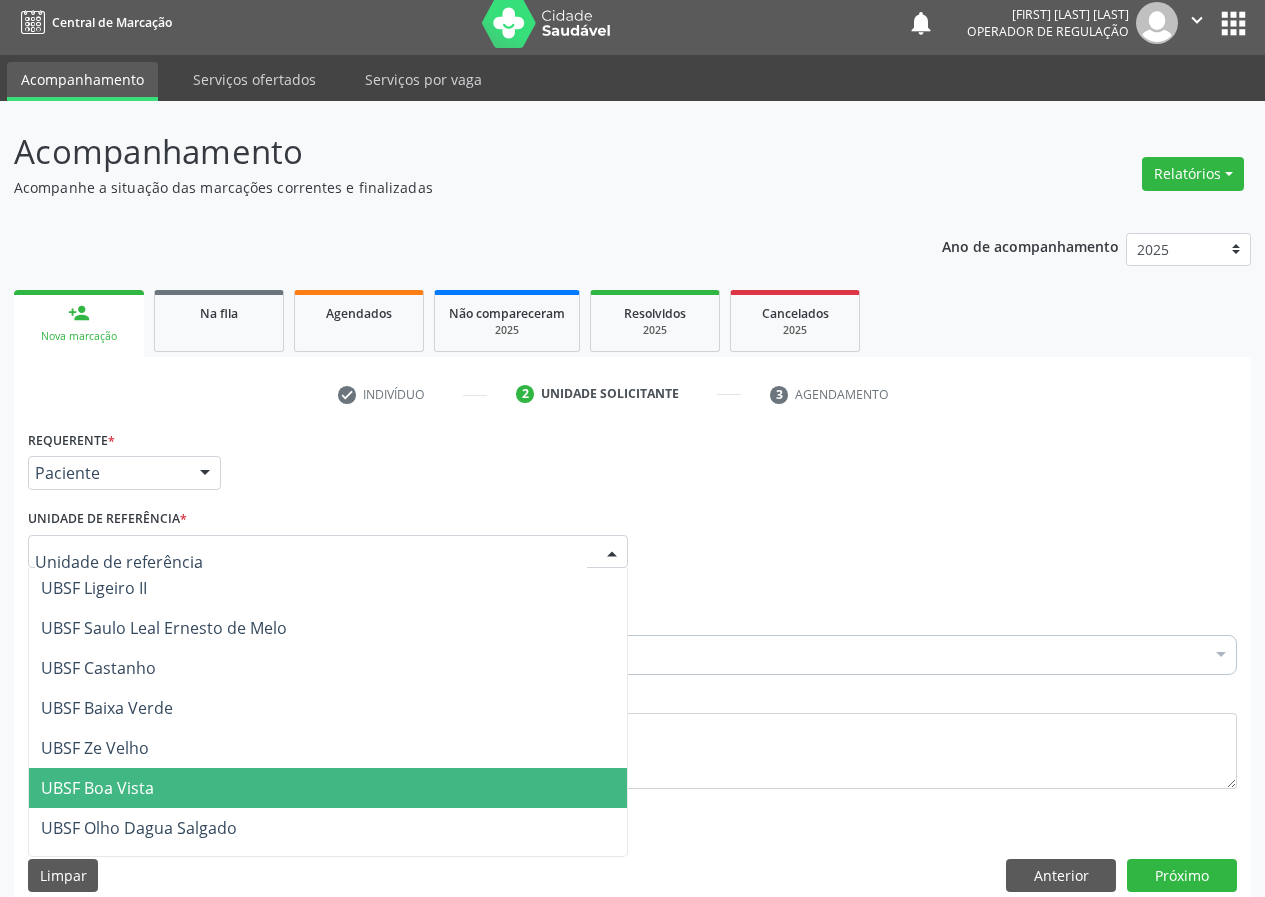 scroll, scrollTop: 200, scrollLeft: 0, axis: vertical 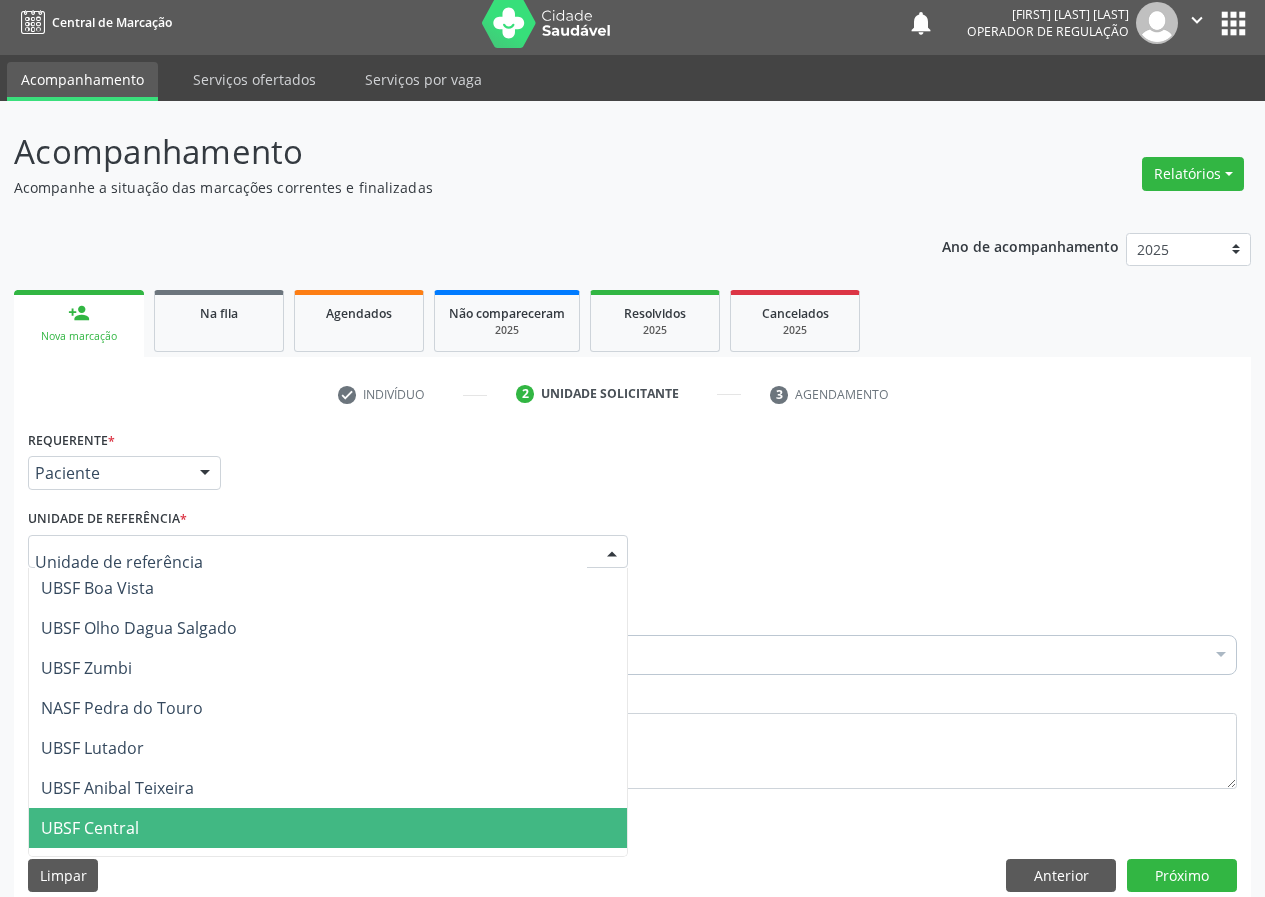 click on "UBSF Central" at bounding box center (328, 828) 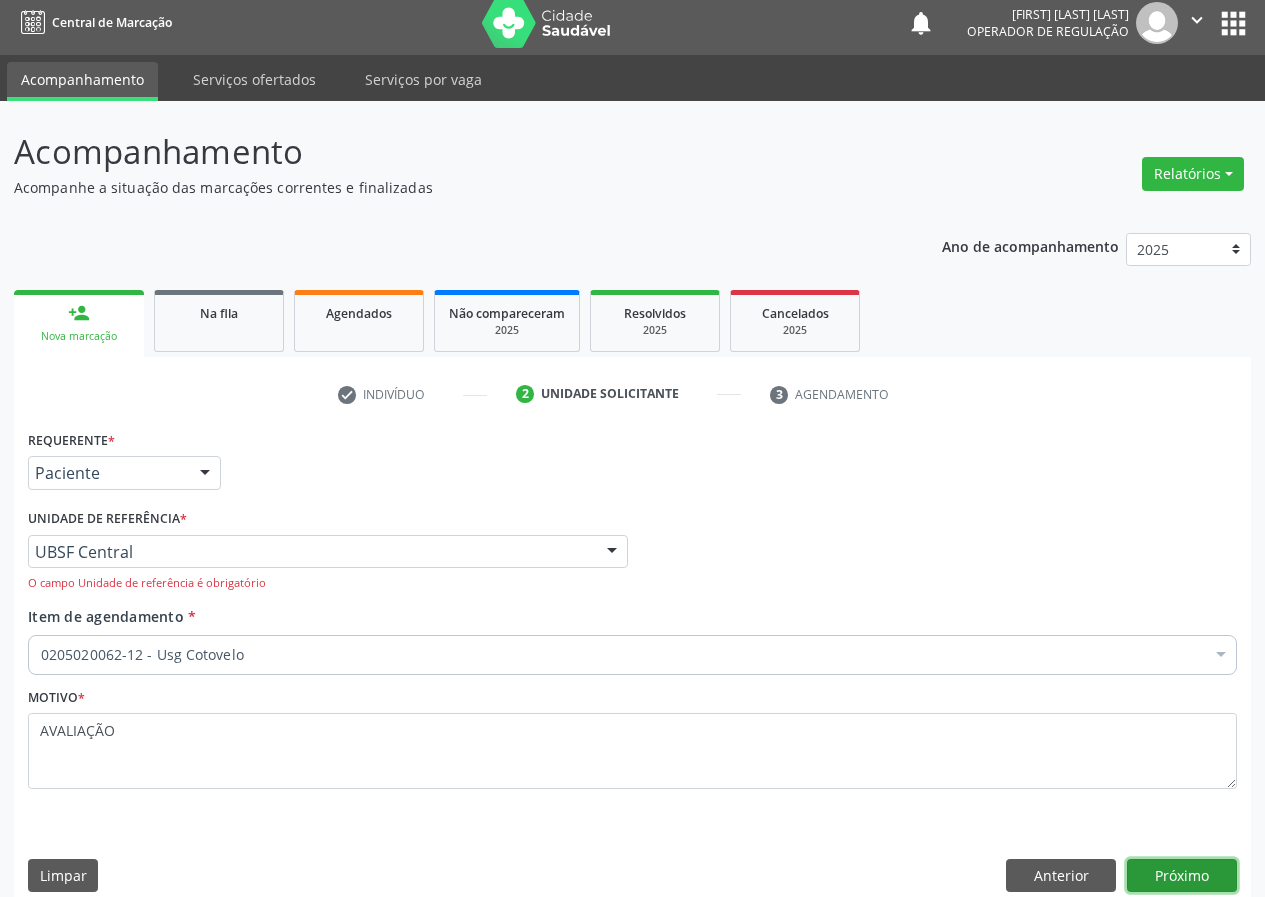click on "Próximo" at bounding box center (1182, 876) 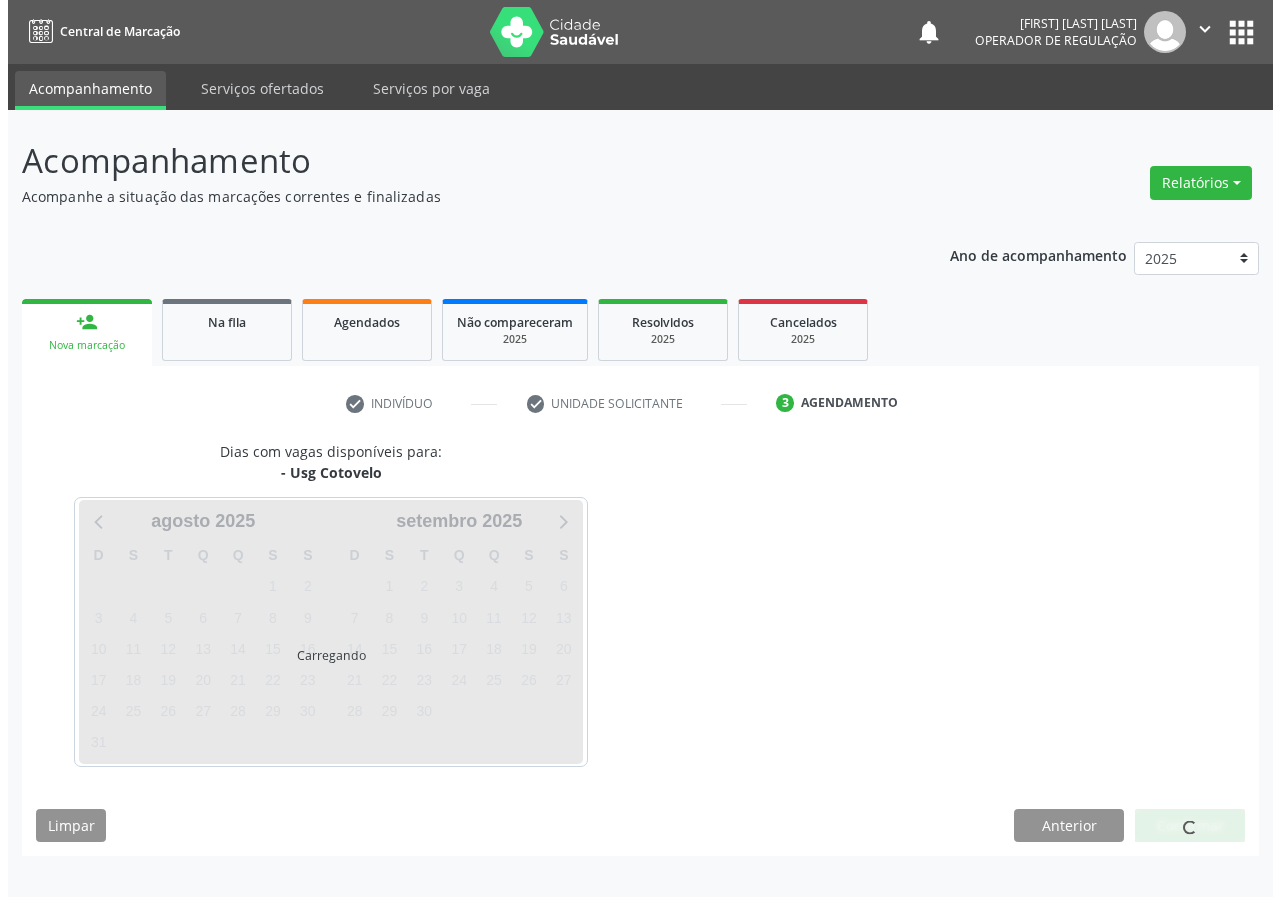 scroll, scrollTop: 0, scrollLeft: 0, axis: both 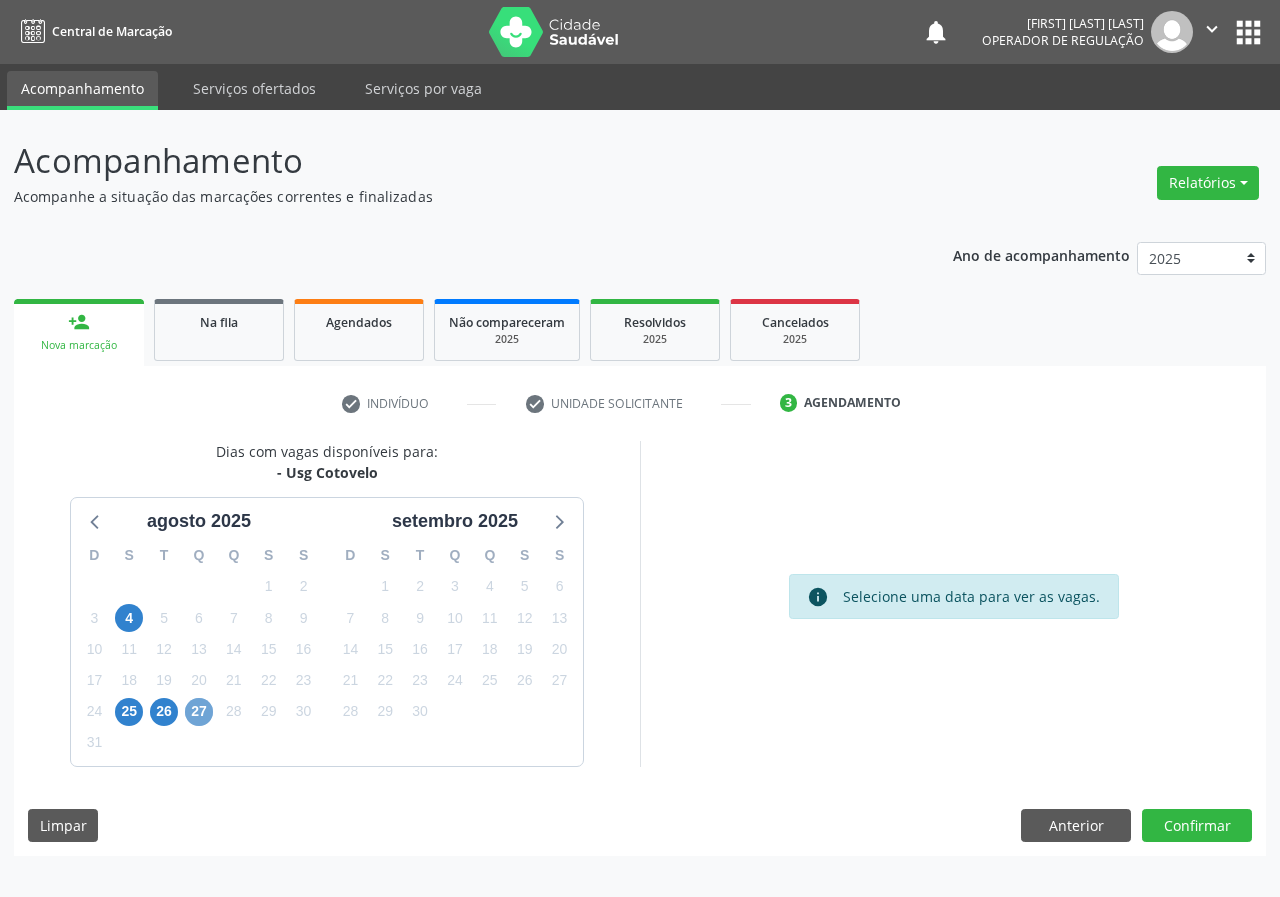 drag, startPoint x: 205, startPoint y: 714, endPoint x: 312, endPoint y: 692, distance: 109.23827 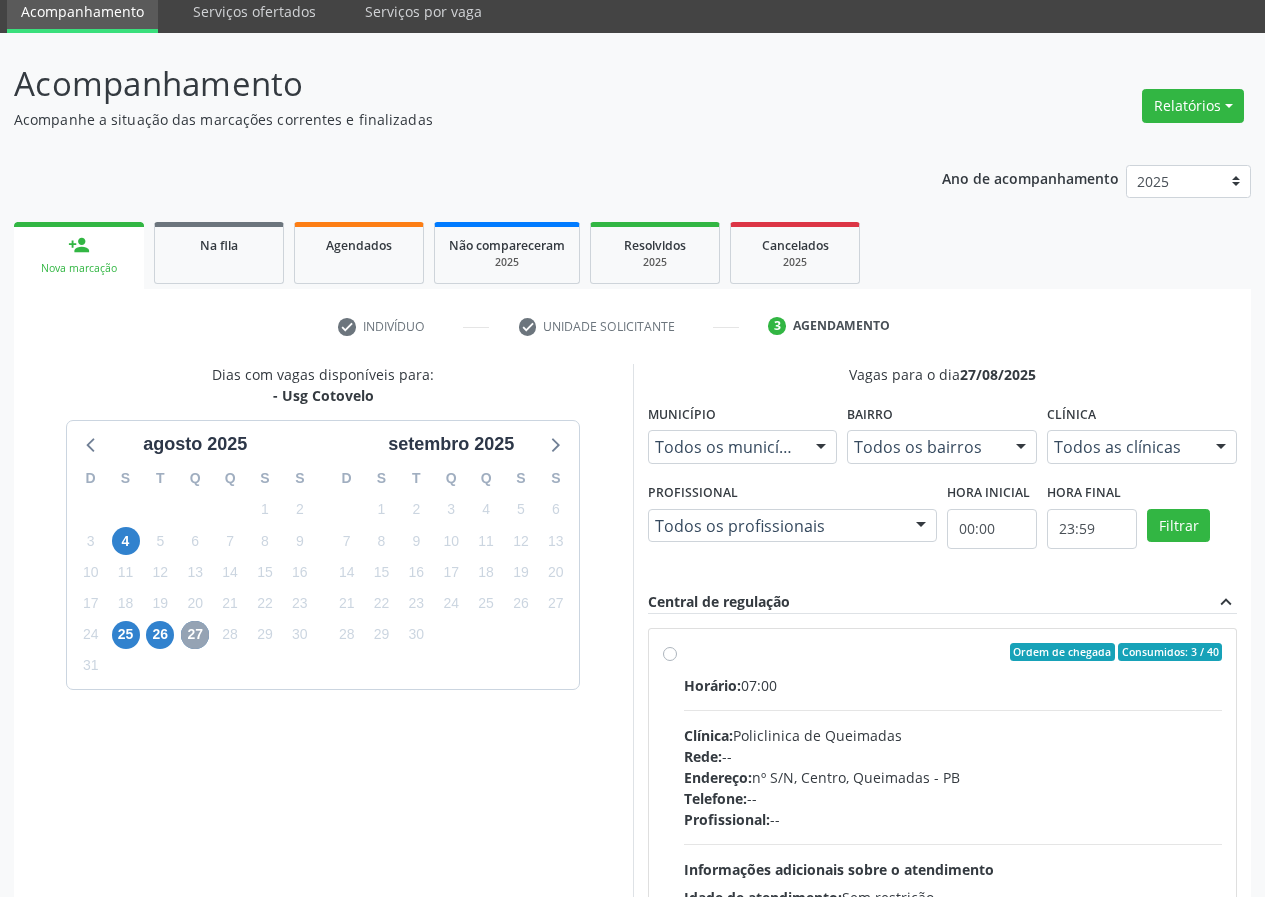 scroll, scrollTop: 298, scrollLeft: 0, axis: vertical 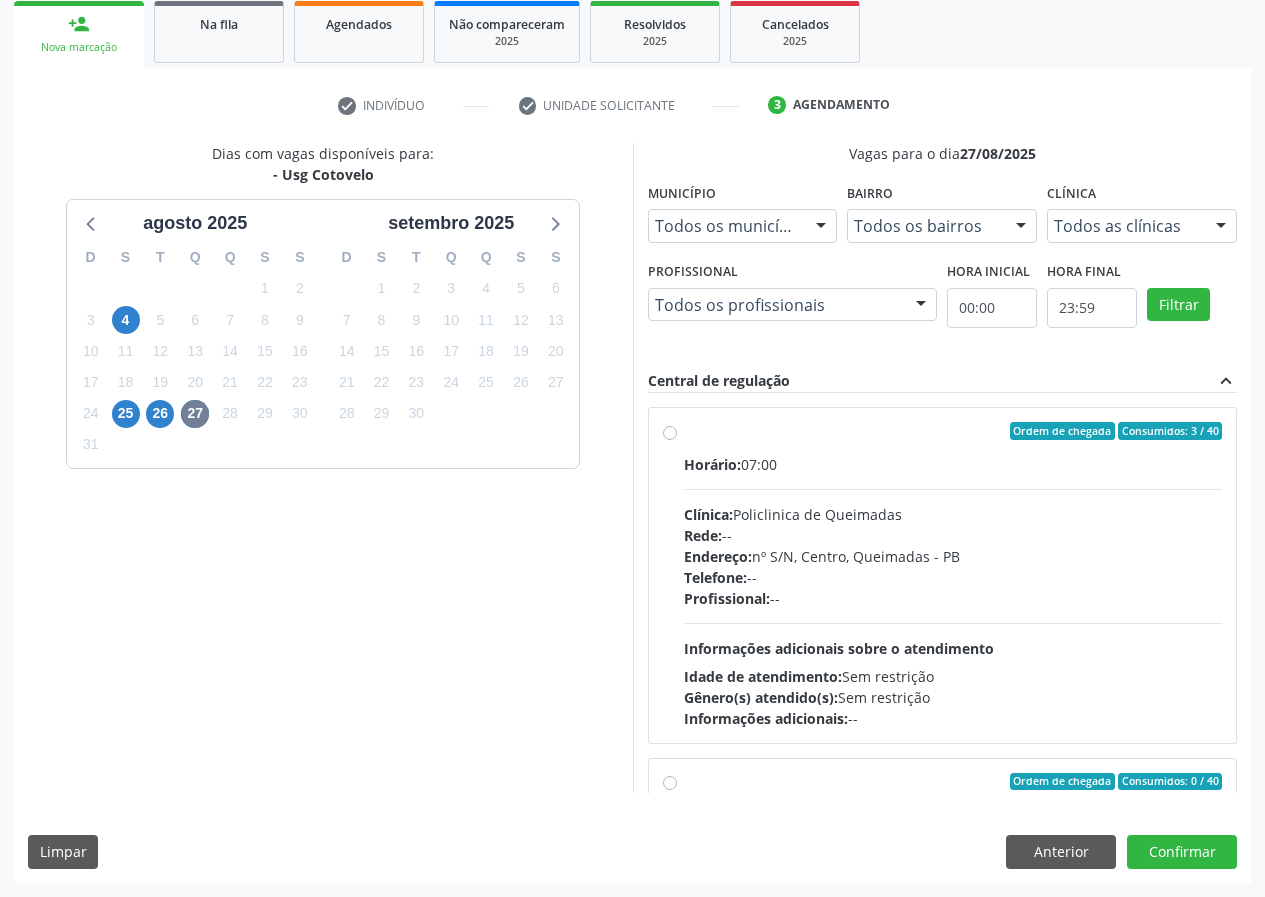 click on "Ordem de chegada
Consumidos: 3 / 40
Horário:   07:00
Clínica:  Policlinica de Queimadas
Rede:
--
Endereço:   nº S/N, Centro, [CITY] - [STATE]
Telefone:   --
Profissional:
--
Informações adicionais sobre o atendimento
Idade de atendimento:
Sem restrição
Gênero(s) atendido(s):
Sem restrição
Informações adicionais:
--" at bounding box center (953, 575) 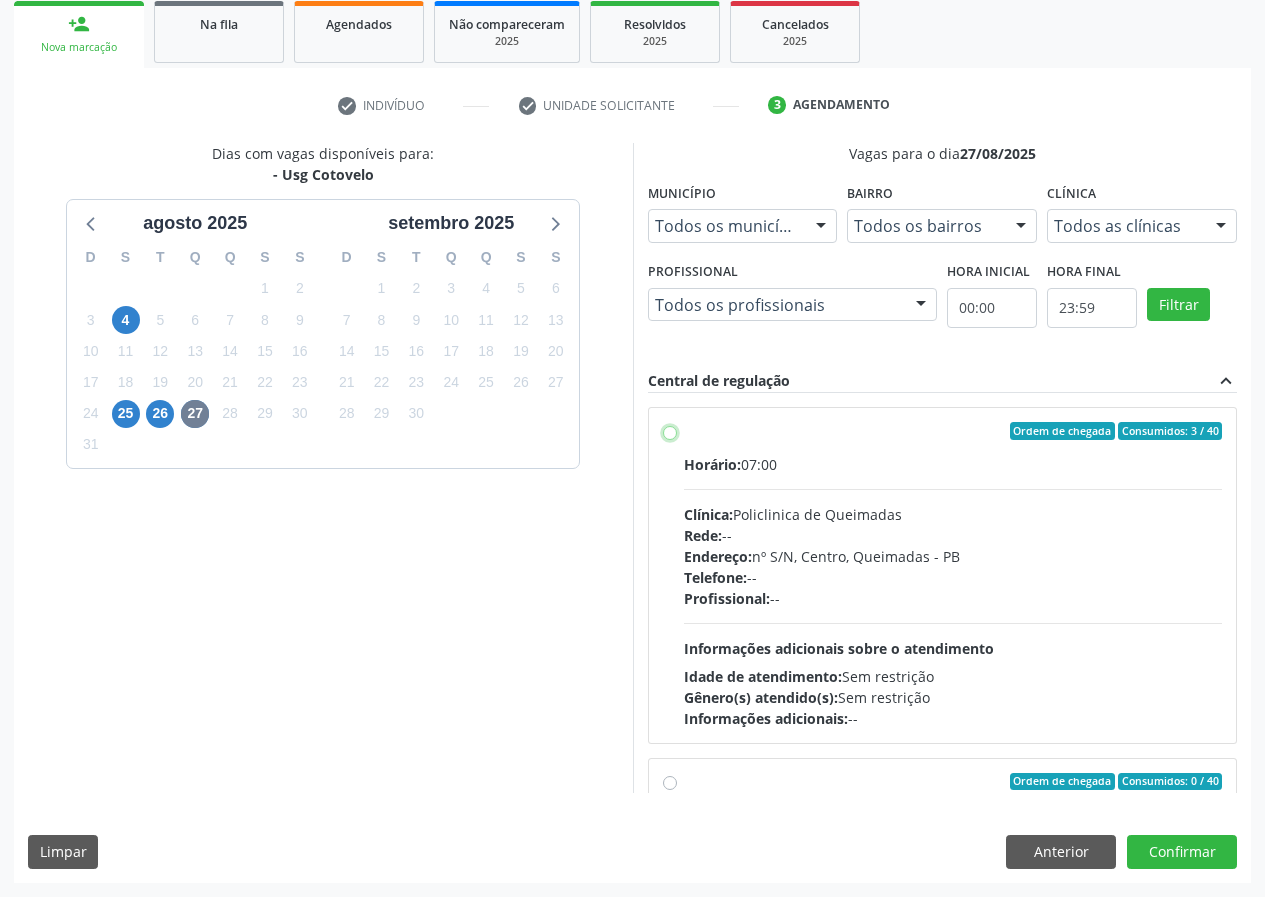 click on "Ordem de chegada
Consumidos: 3 / 40
Horário:   07:00
Clínica:  Policlinica de Queimadas
Rede:
--
Endereço:   nº S/N, Centro, [CITY] - [STATE]
Telefone:   --
Profissional:
--
Informações adicionais sobre o atendimento
Idade de atendimento:
Sem restrição
Gênero(s) atendido(s):
Sem restrição
Informações adicionais:
--" at bounding box center [670, 431] 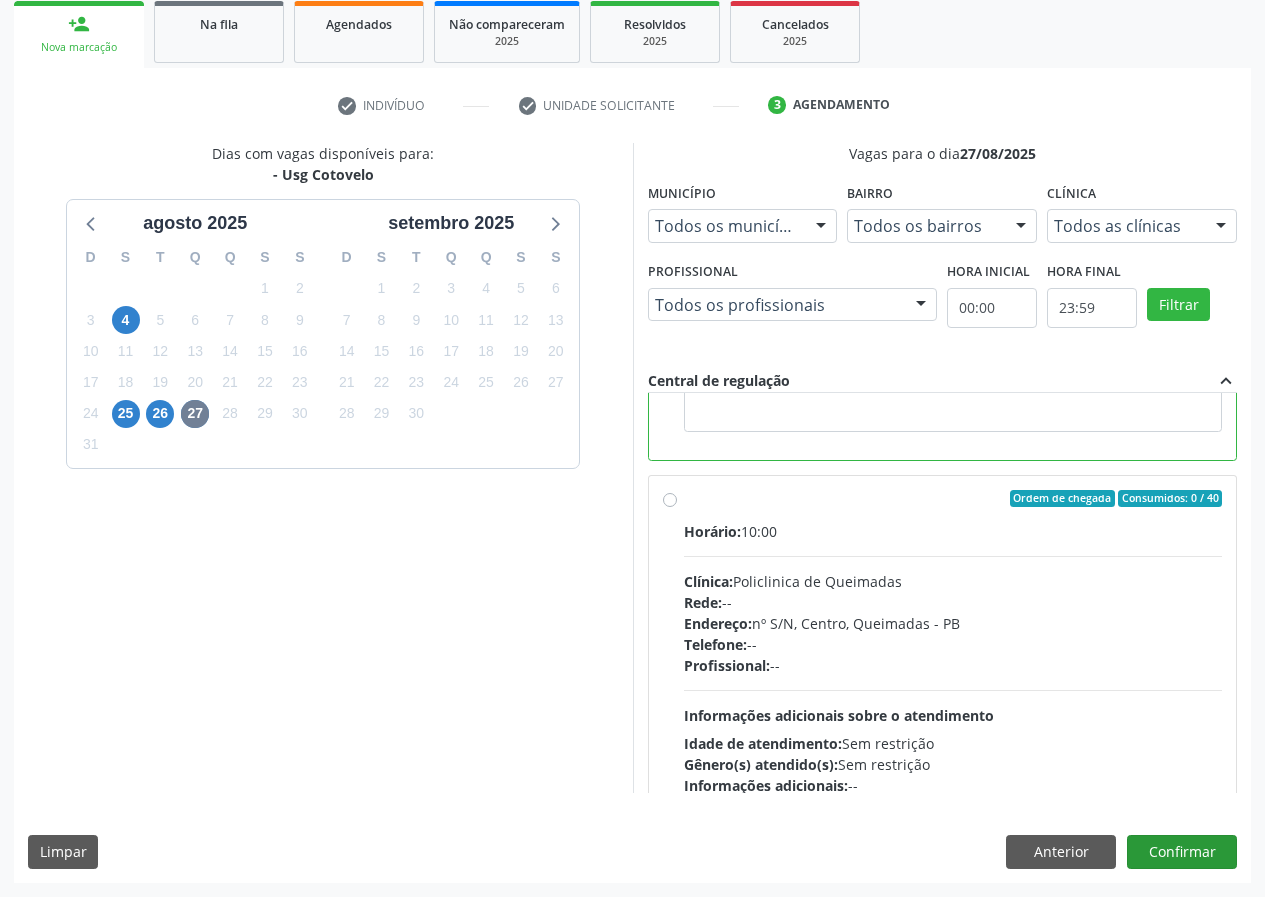 scroll, scrollTop: 450, scrollLeft: 0, axis: vertical 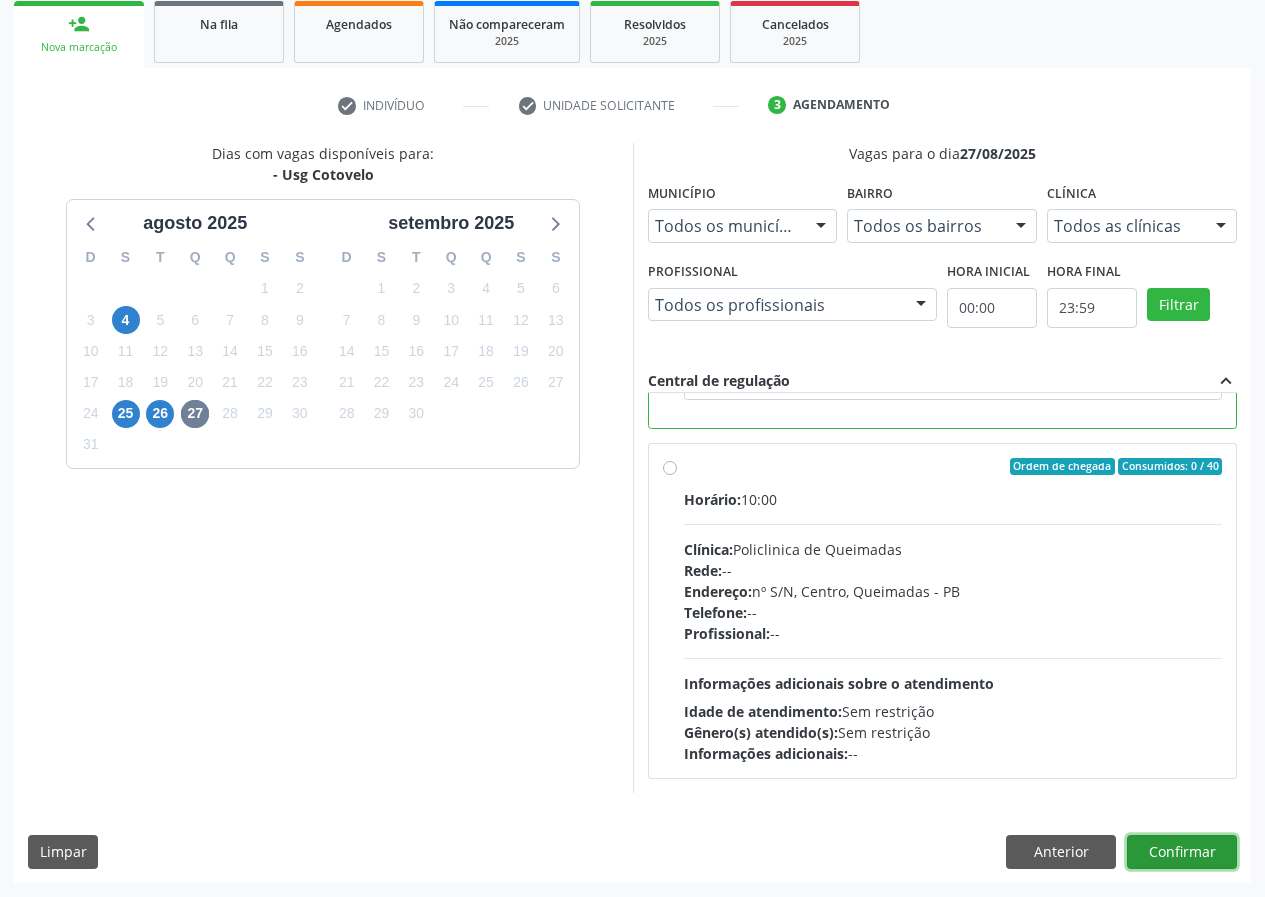 click on "Confirmar" at bounding box center (1182, 852) 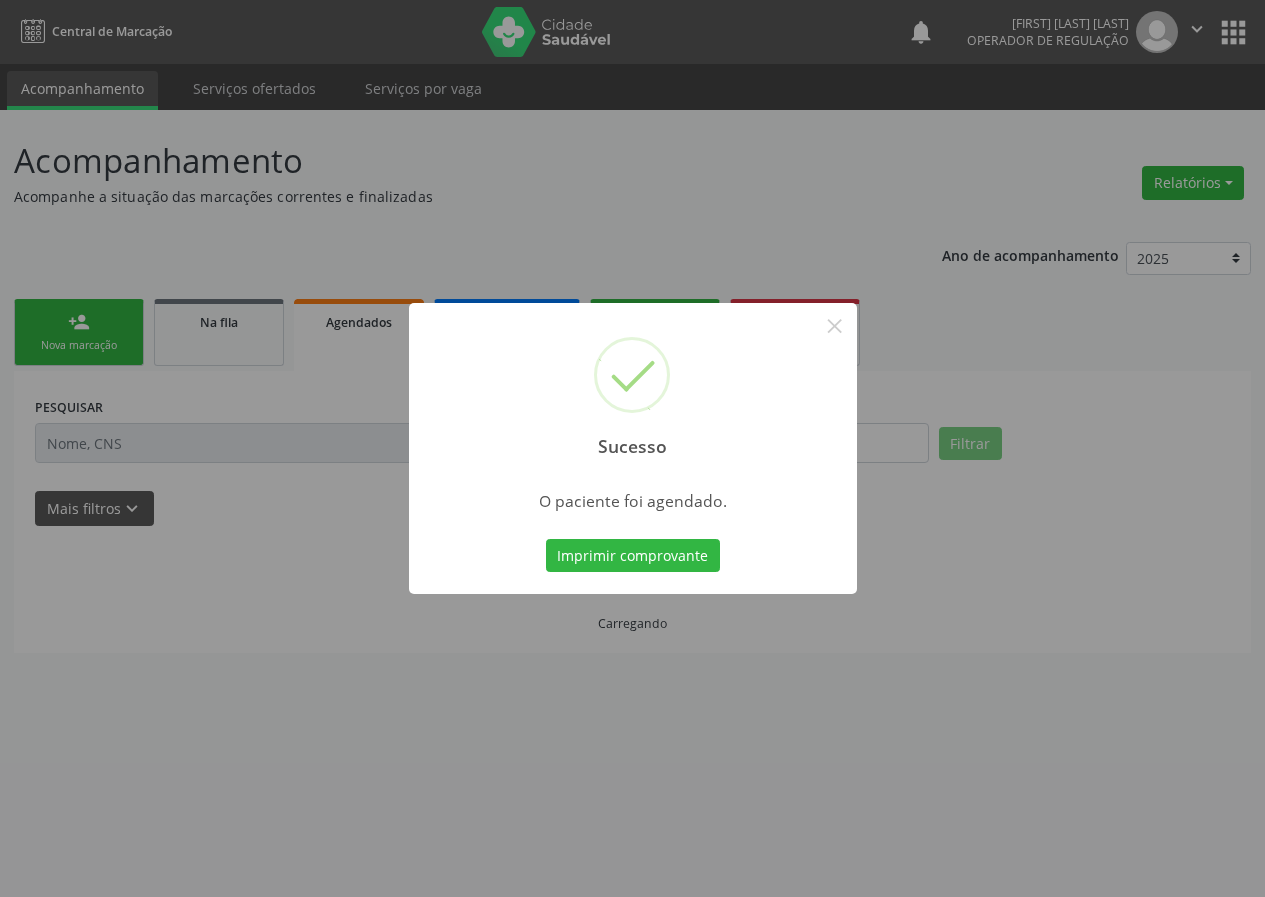 scroll, scrollTop: 0, scrollLeft: 0, axis: both 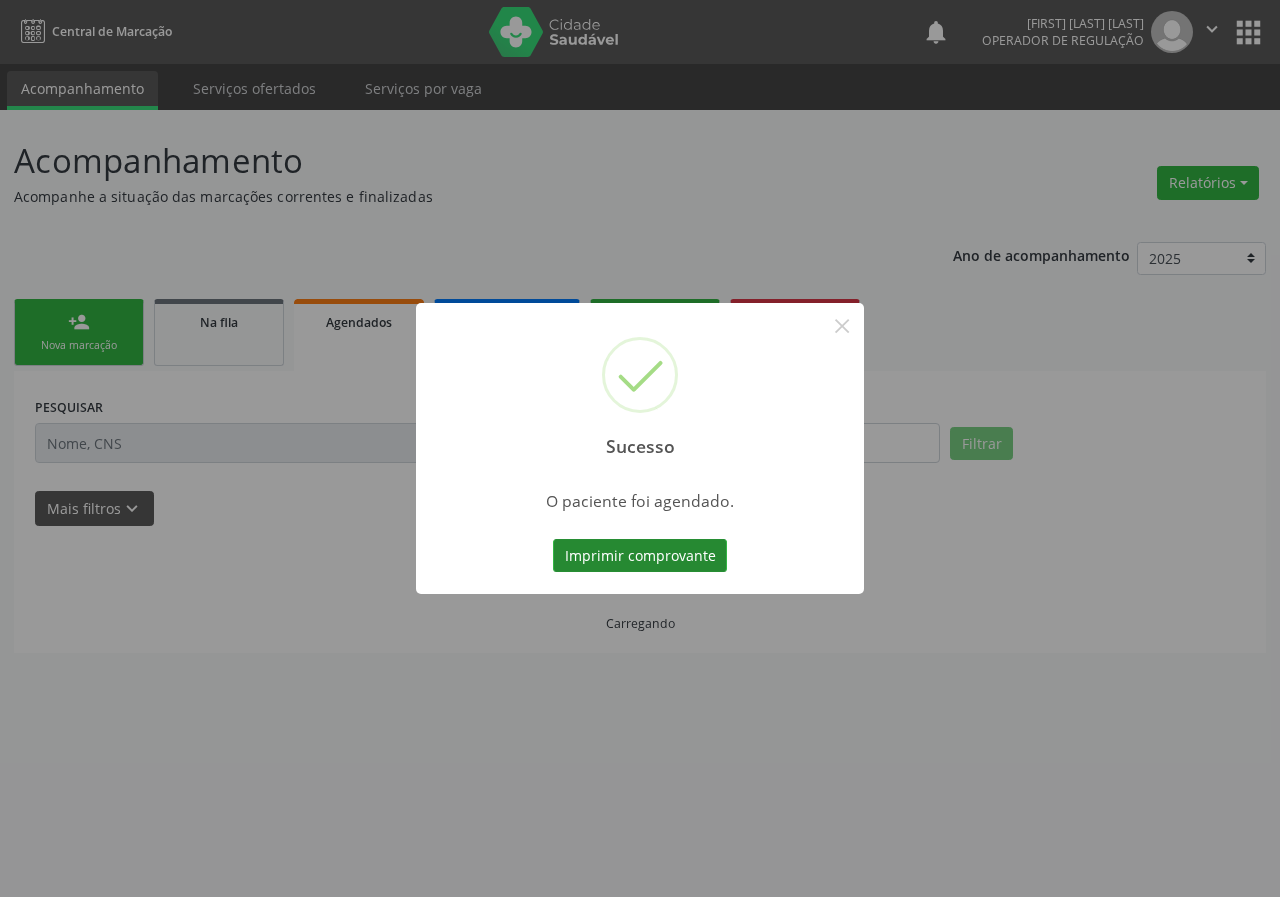 click on "Imprimir comprovante" at bounding box center [640, 556] 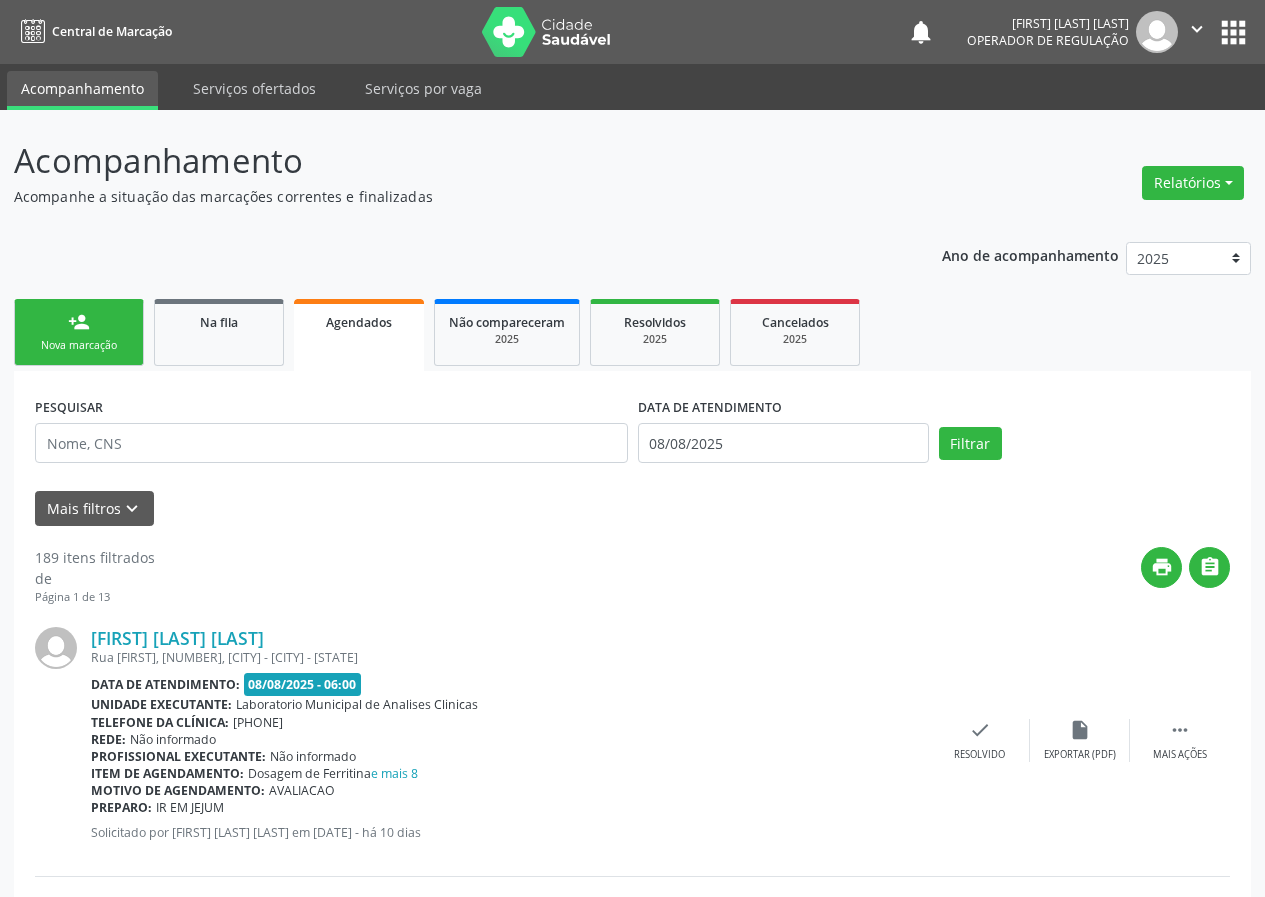 click on "Nova marcação" at bounding box center (79, 345) 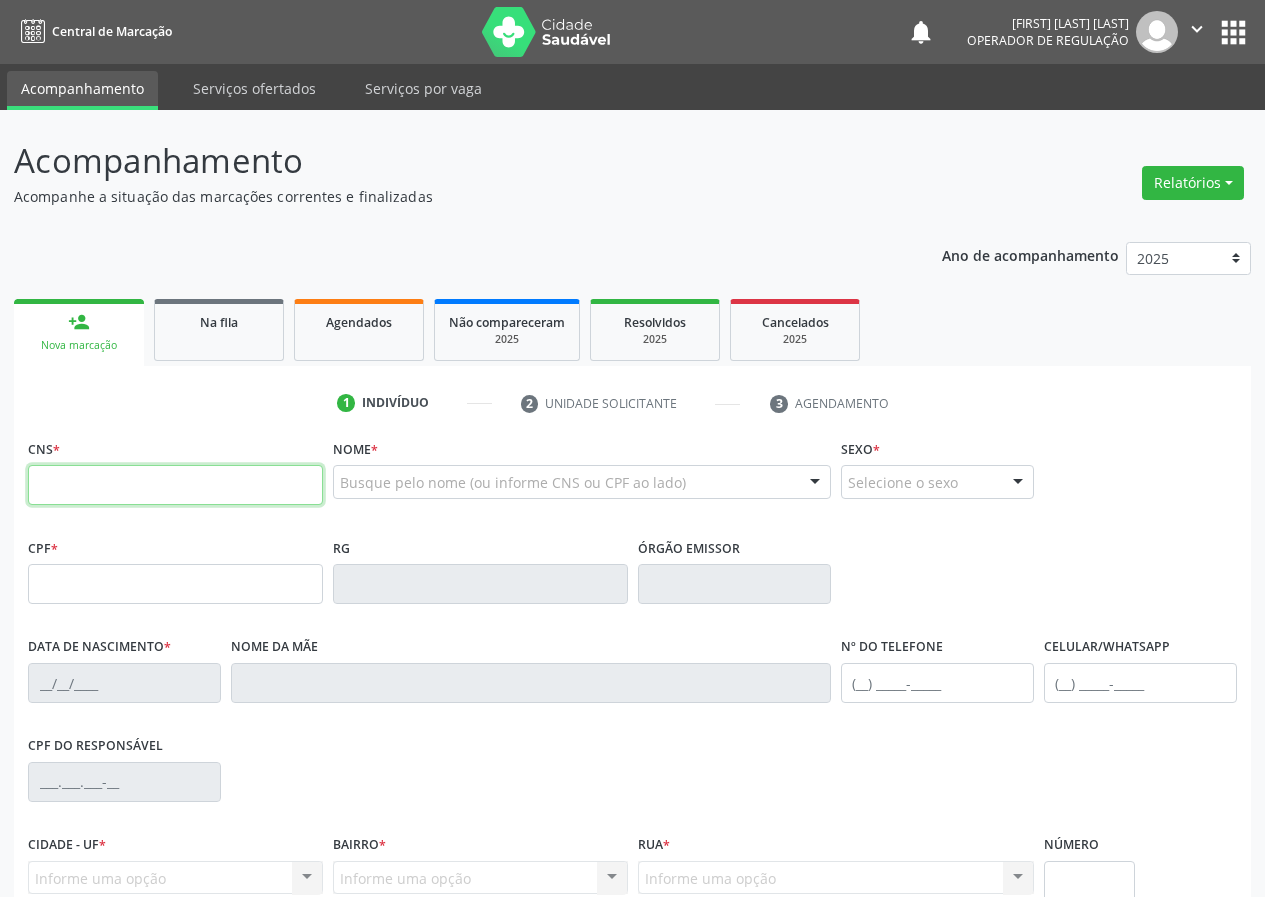 click at bounding box center (175, 485) 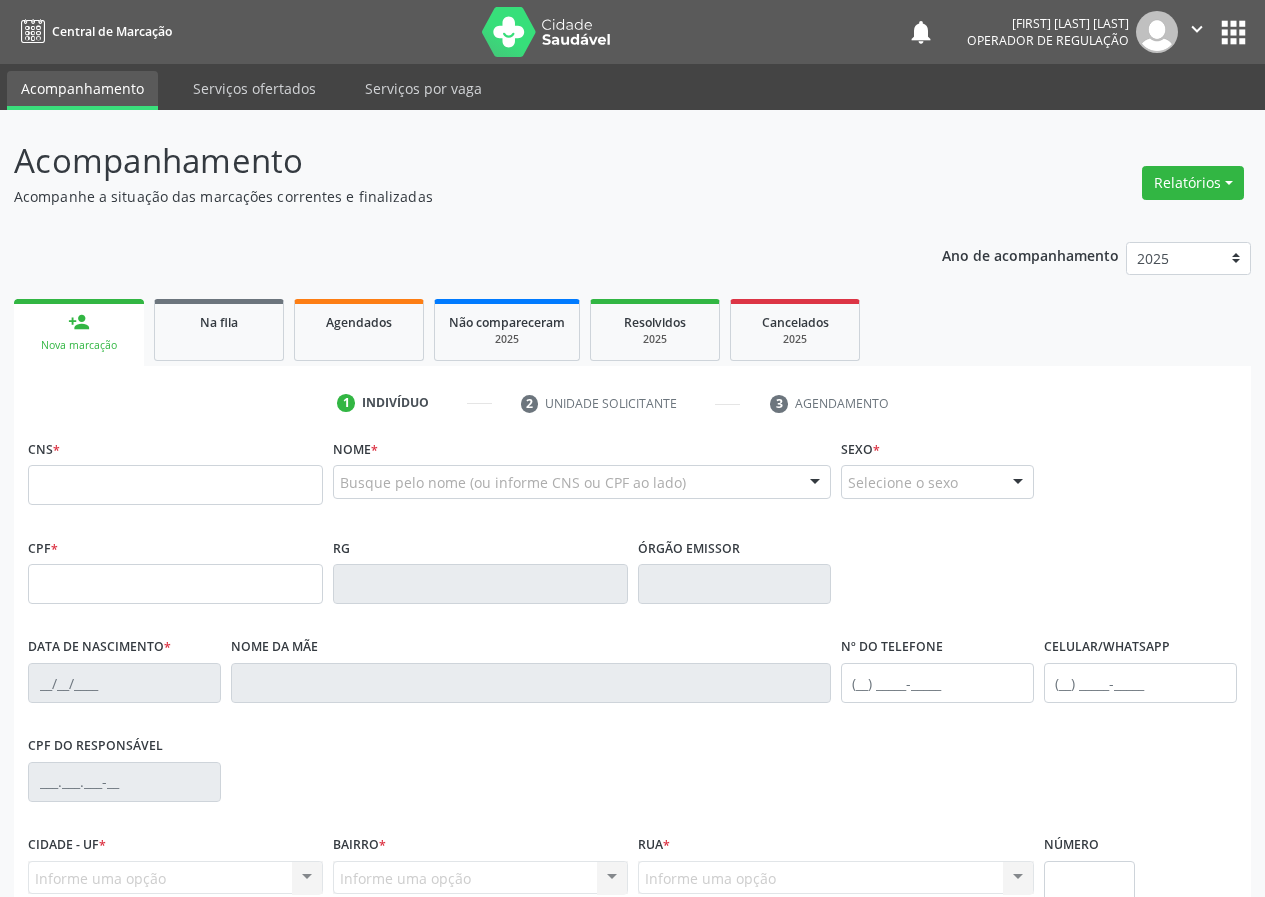 click on "CNS
*" at bounding box center (44, 449) 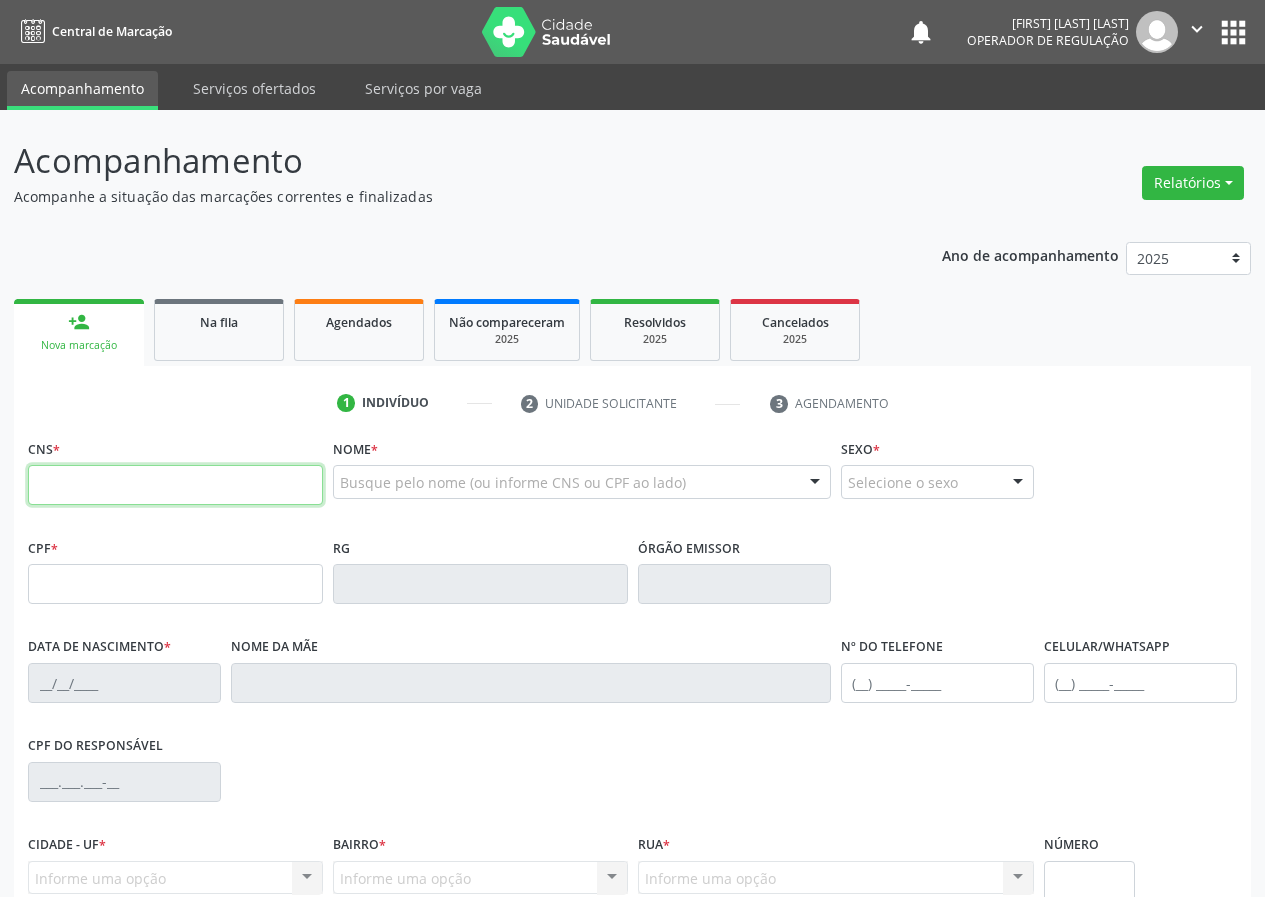 click at bounding box center [175, 485] 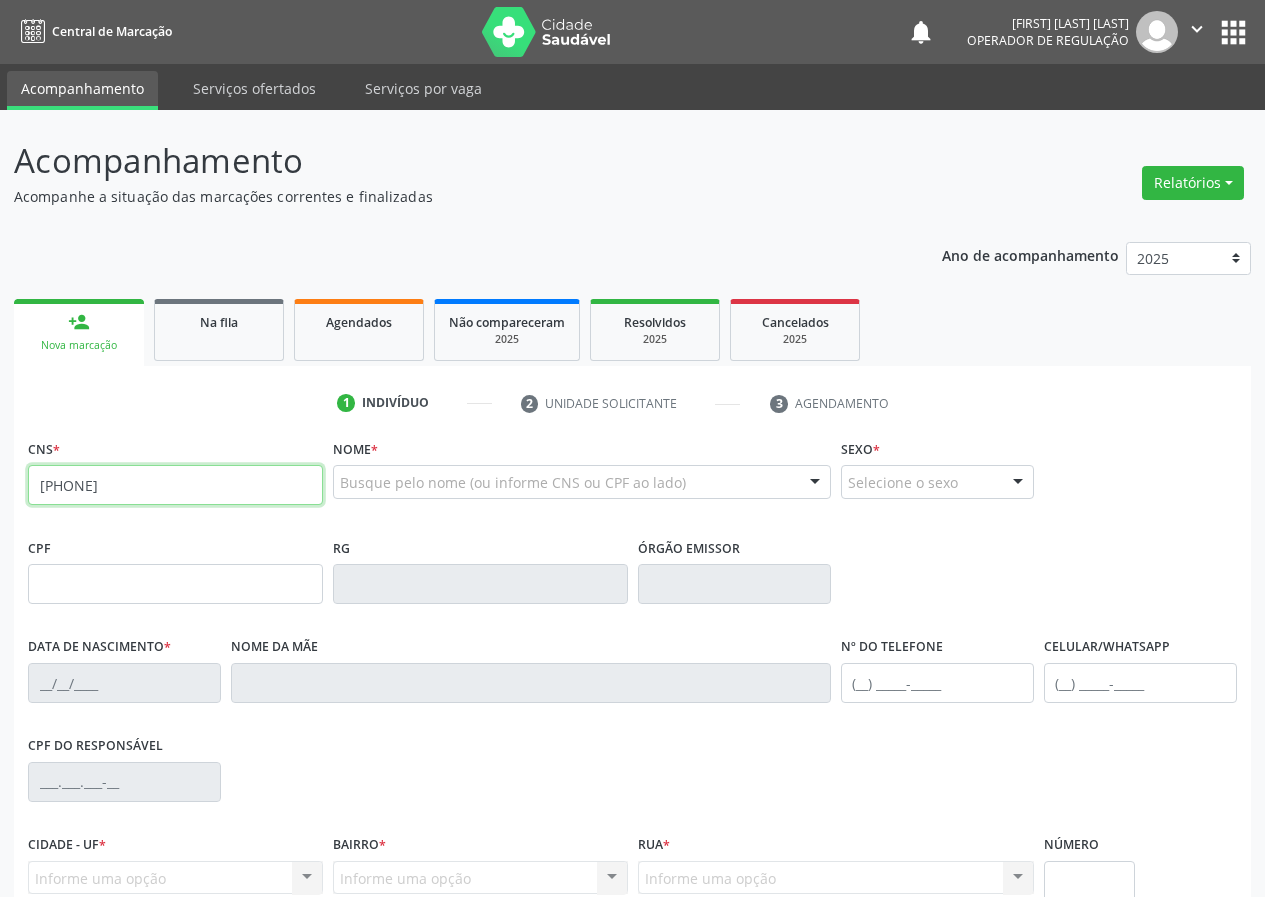 type on "[PHONE]" 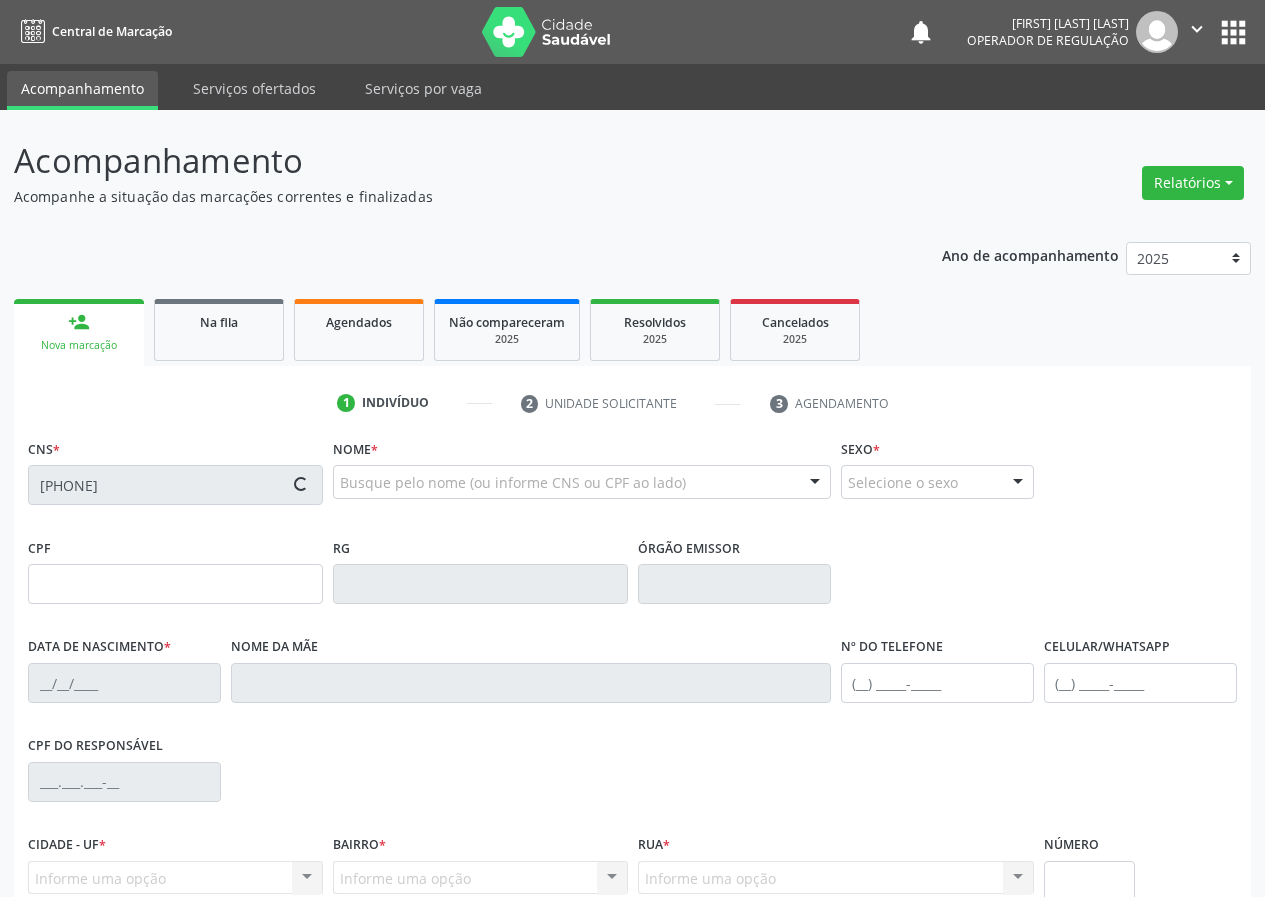 type on "[SSN]" 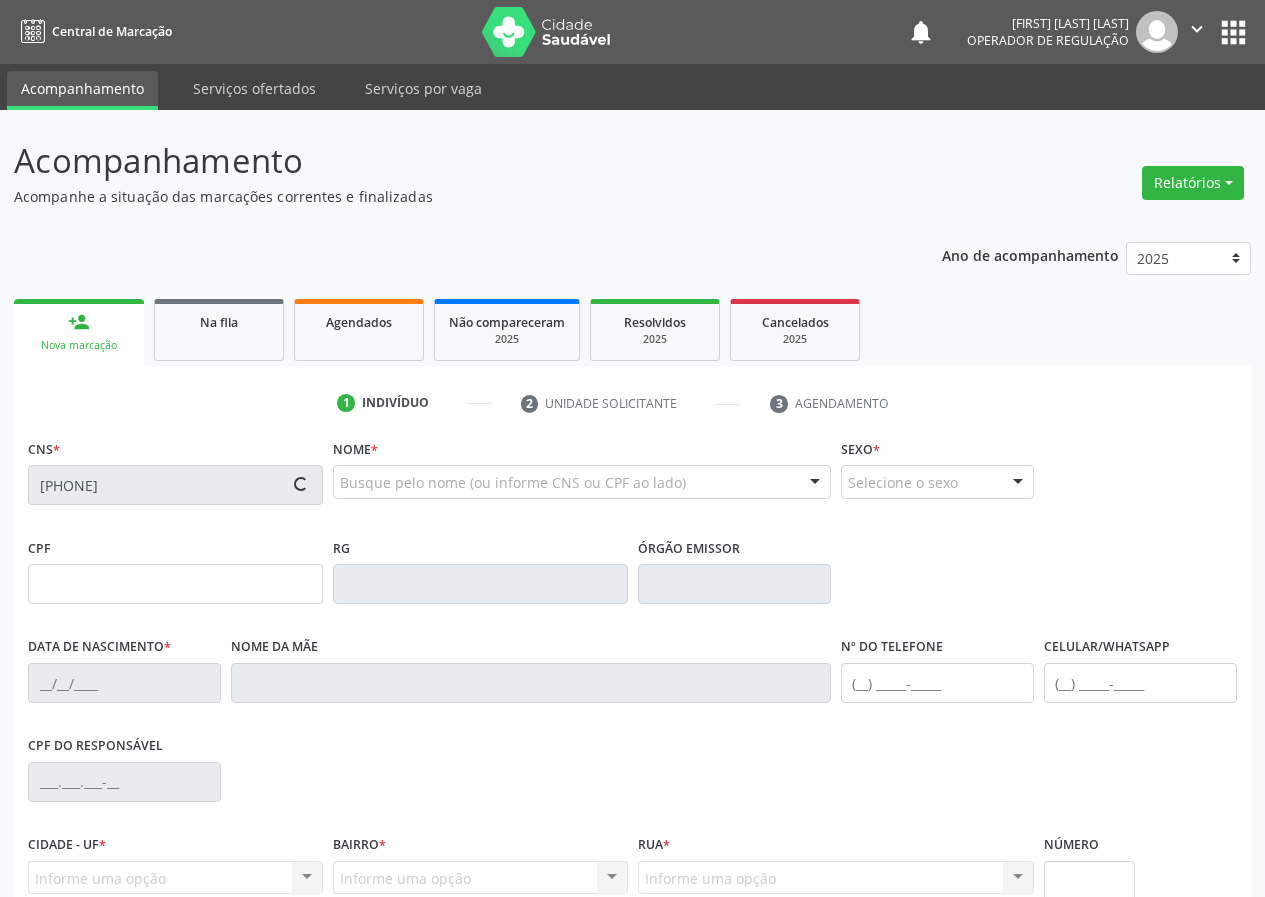 type on "[PHONE]" 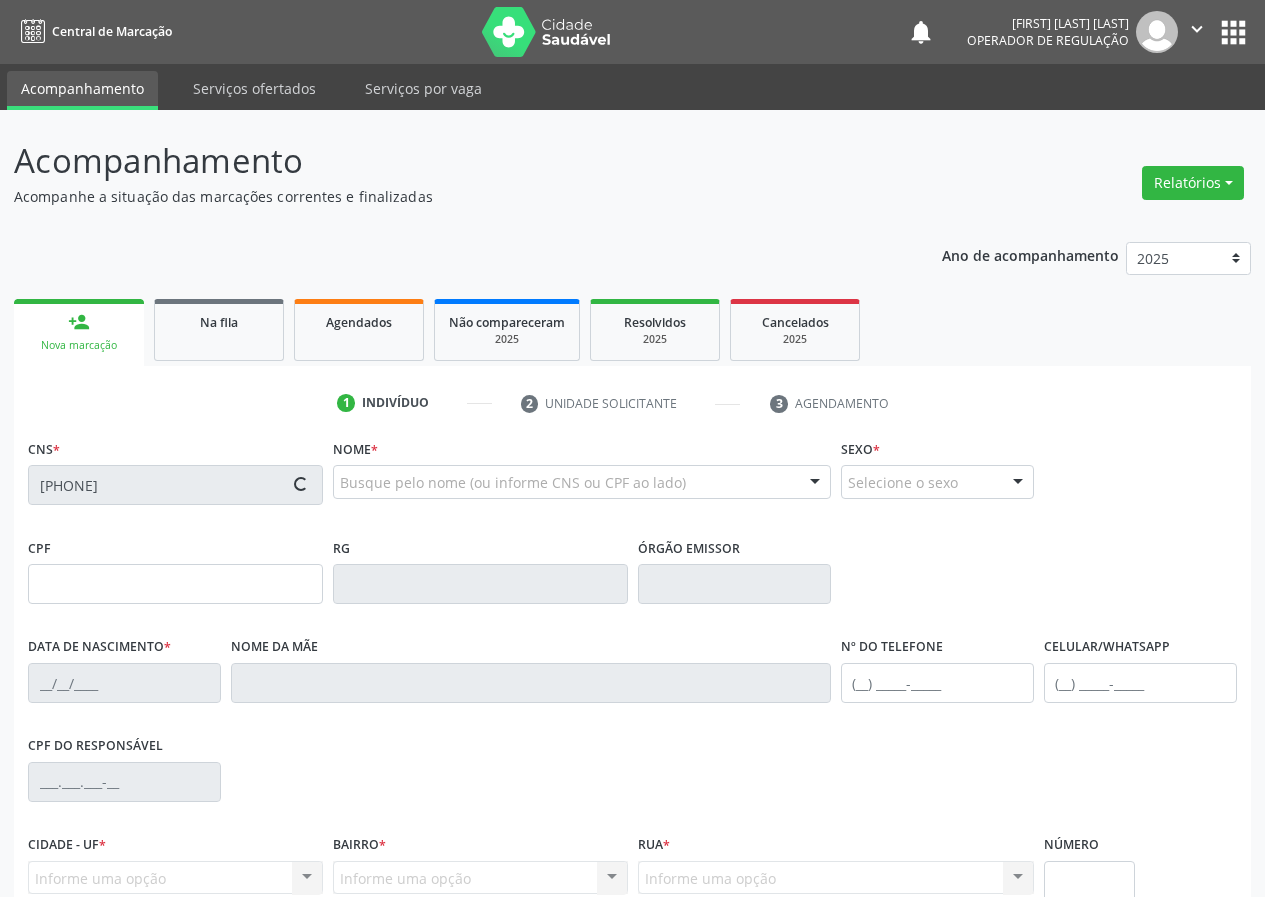 type on "70" 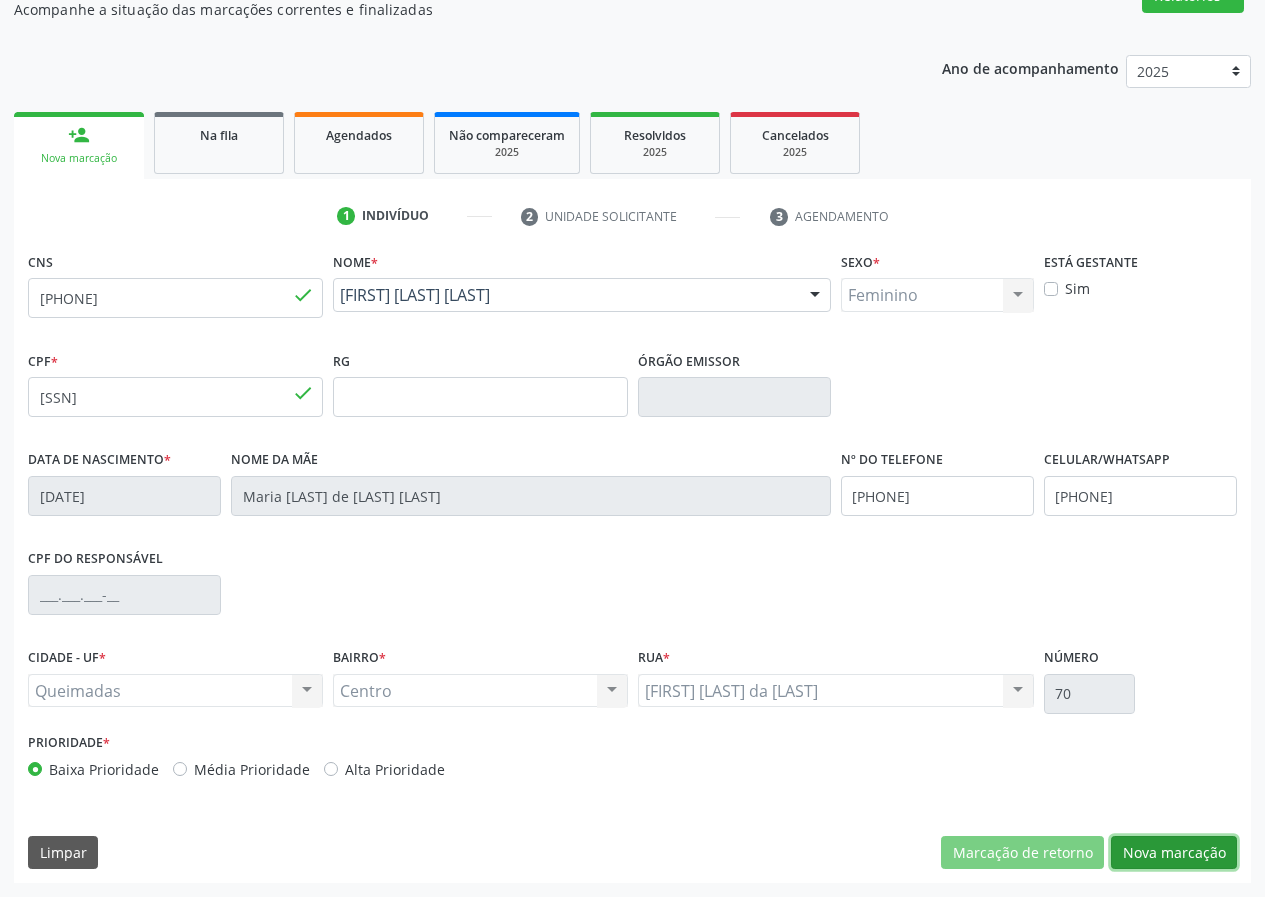 drag, startPoint x: 1201, startPoint y: 847, endPoint x: 52, endPoint y: 626, distance: 1170.0607 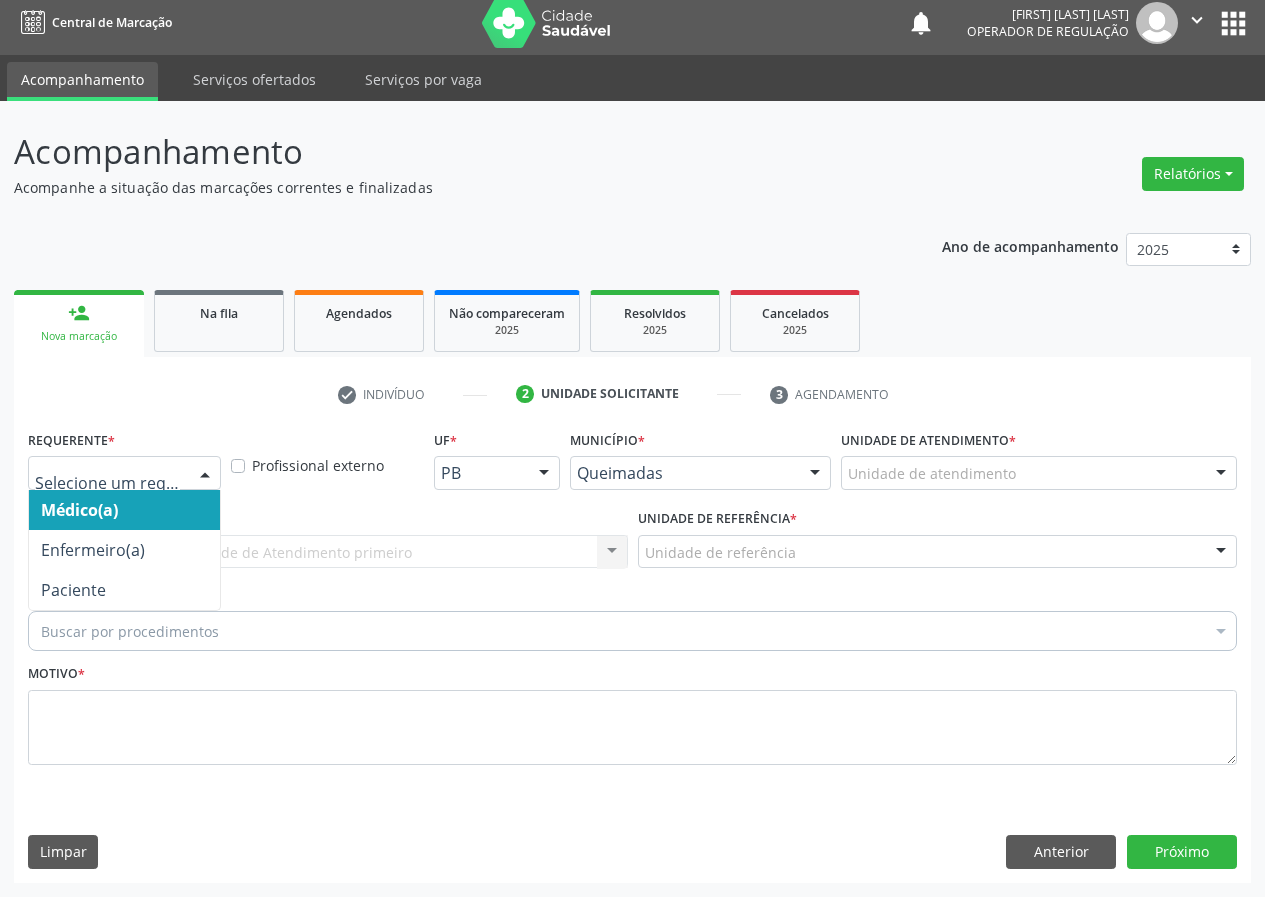 click at bounding box center (205, 474) 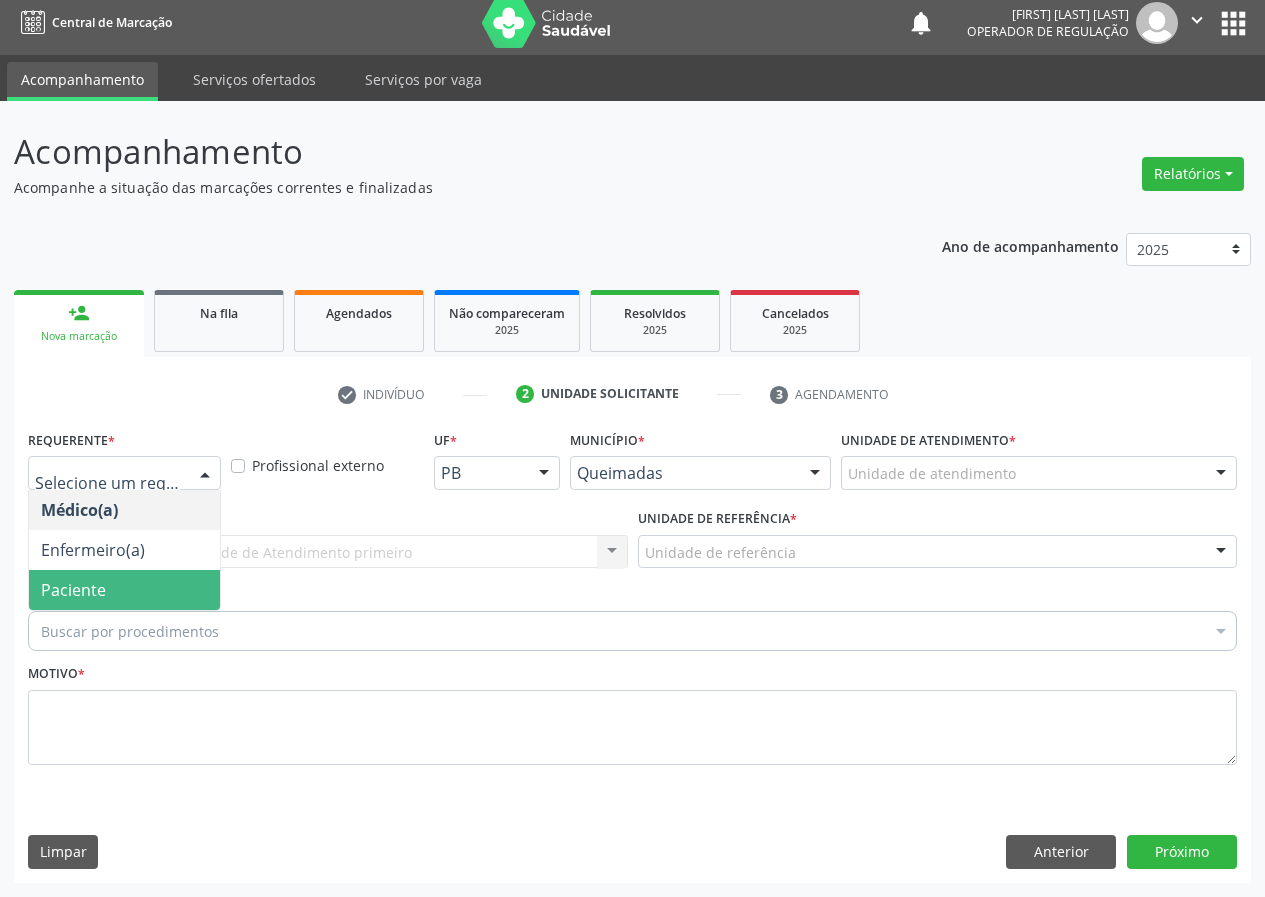 drag, startPoint x: 150, startPoint y: 596, endPoint x: 161, endPoint y: 592, distance: 11.7046995 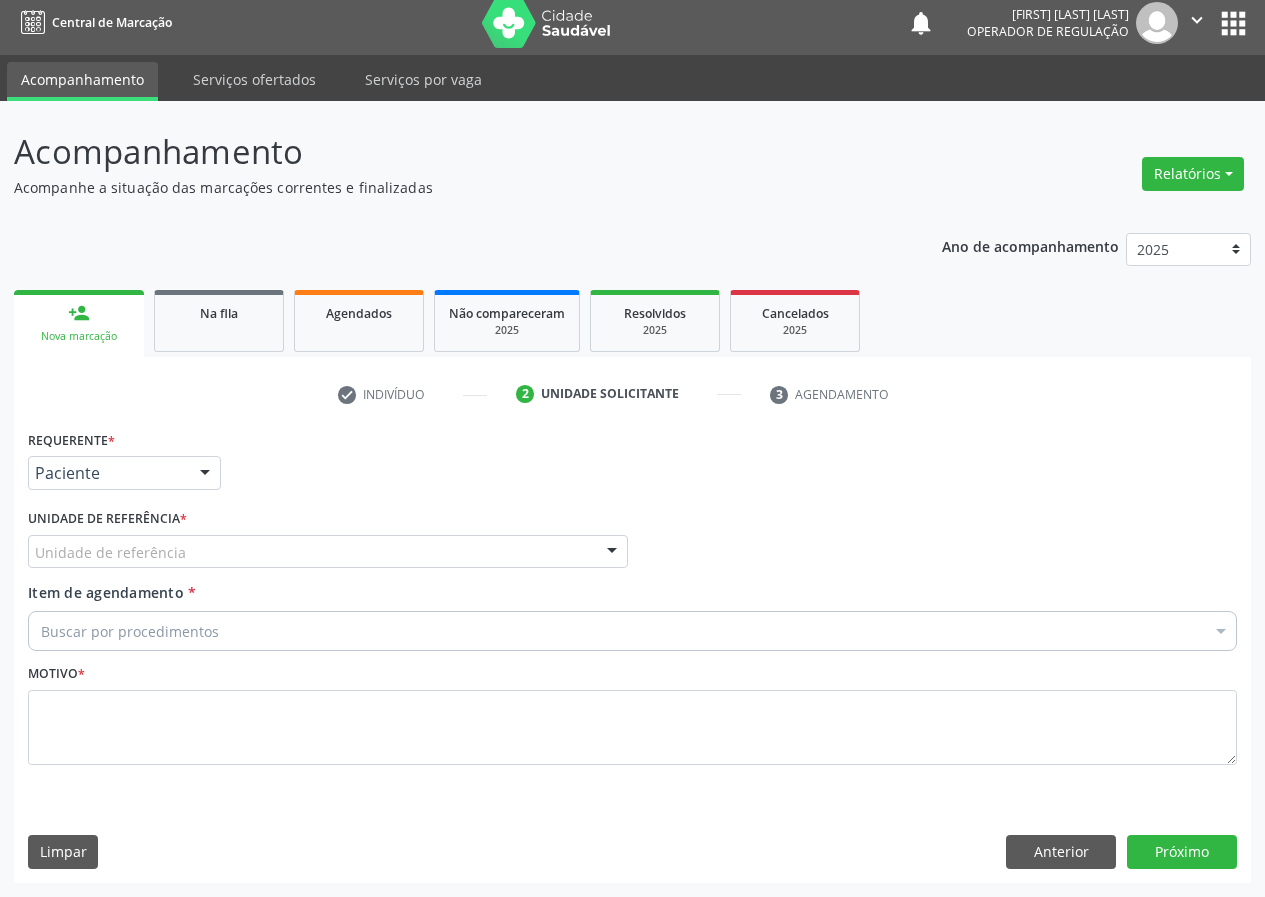 drag, startPoint x: 610, startPoint y: 549, endPoint x: 494, endPoint y: 569, distance: 117.71151 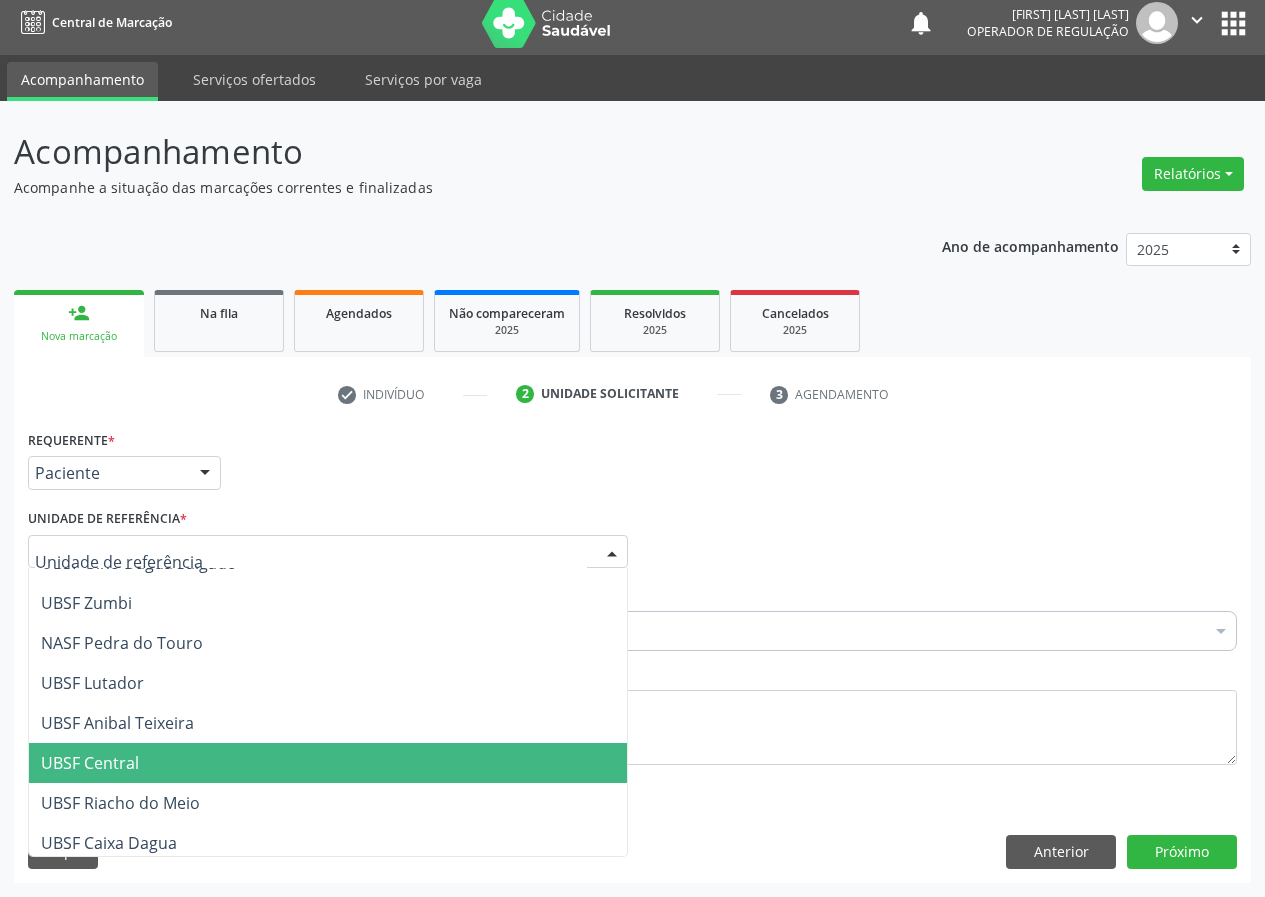 scroll, scrollTop: 300, scrollLeft: 0, axis: vertical 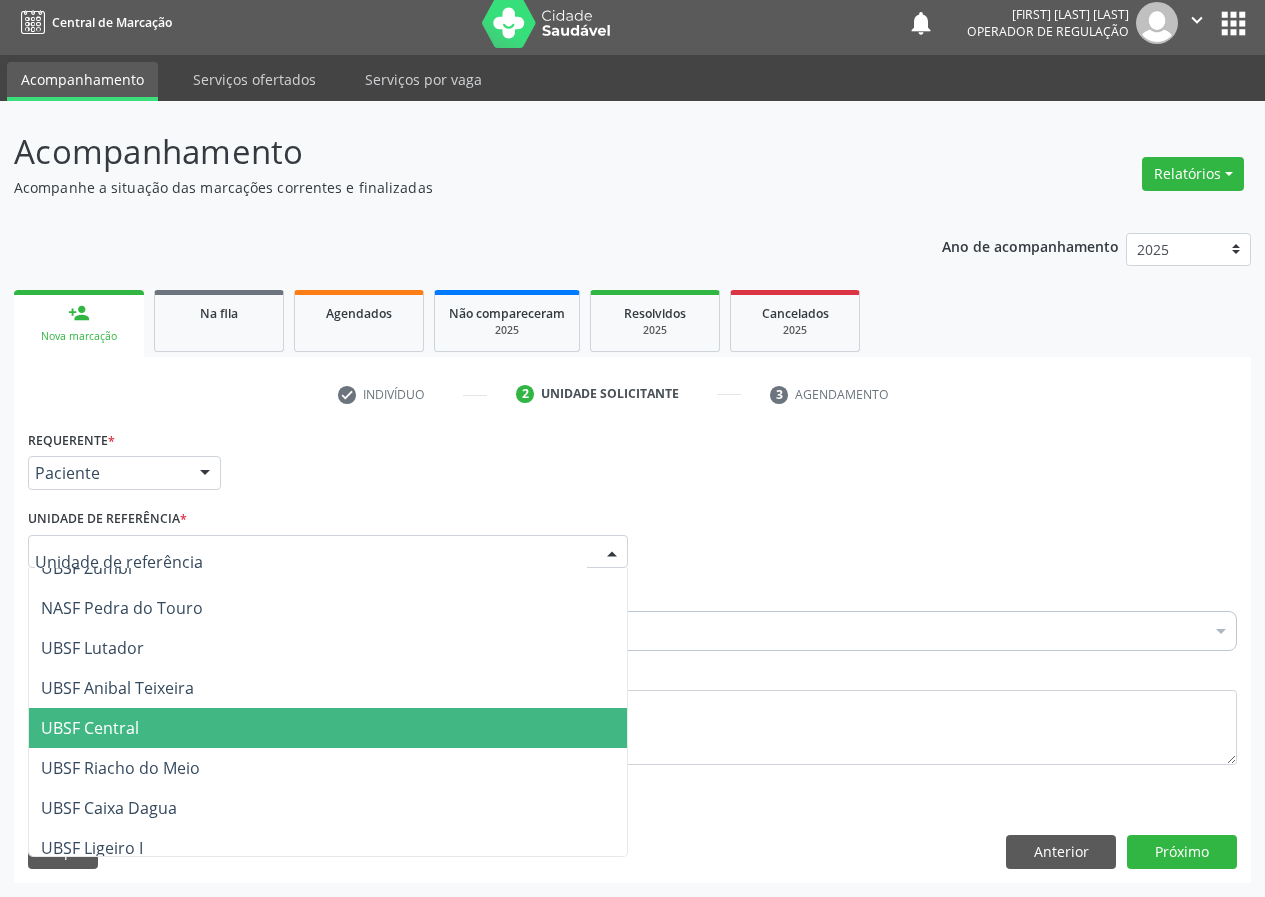 click on "UBSF Central" at bounding box center [90, 728] 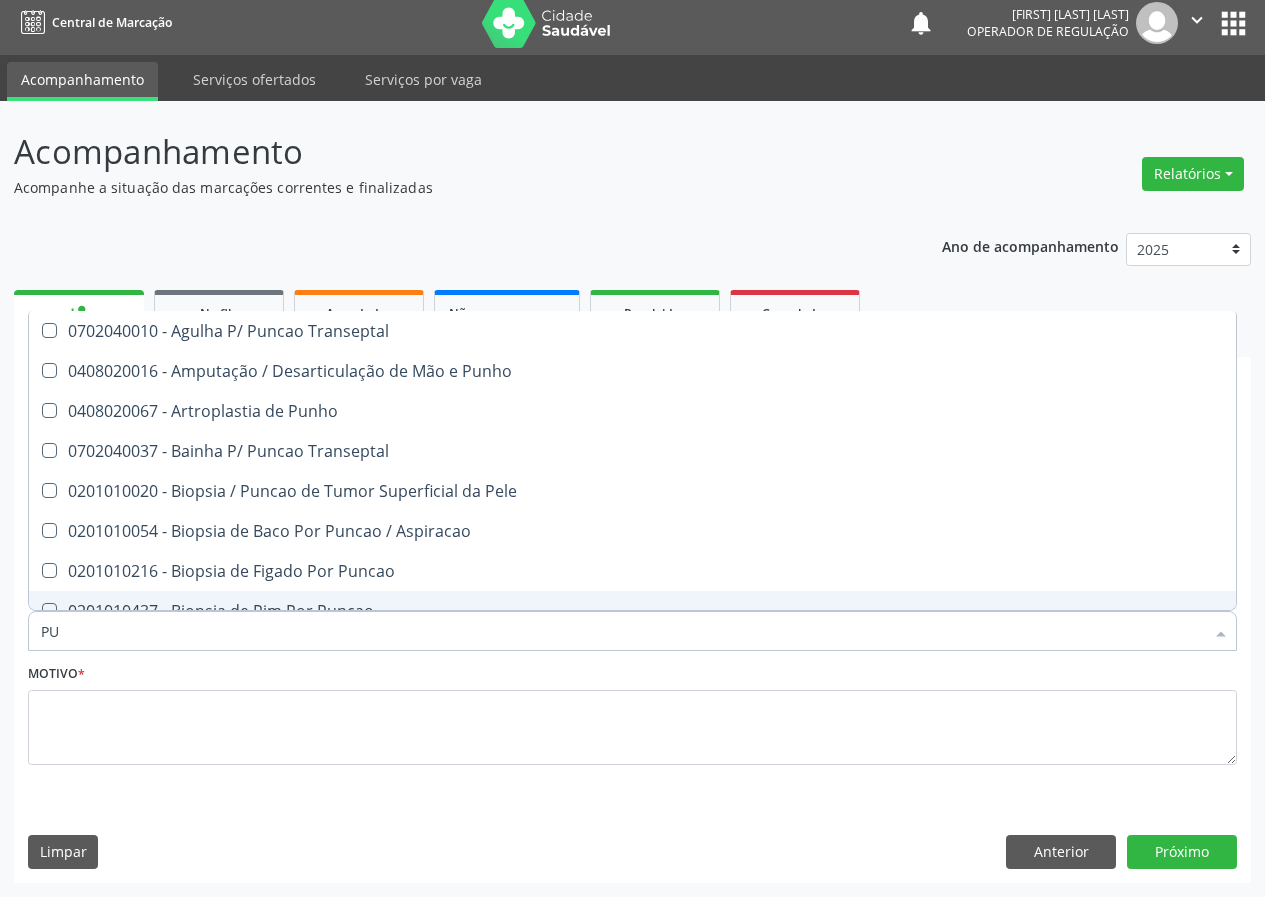 type on "P" 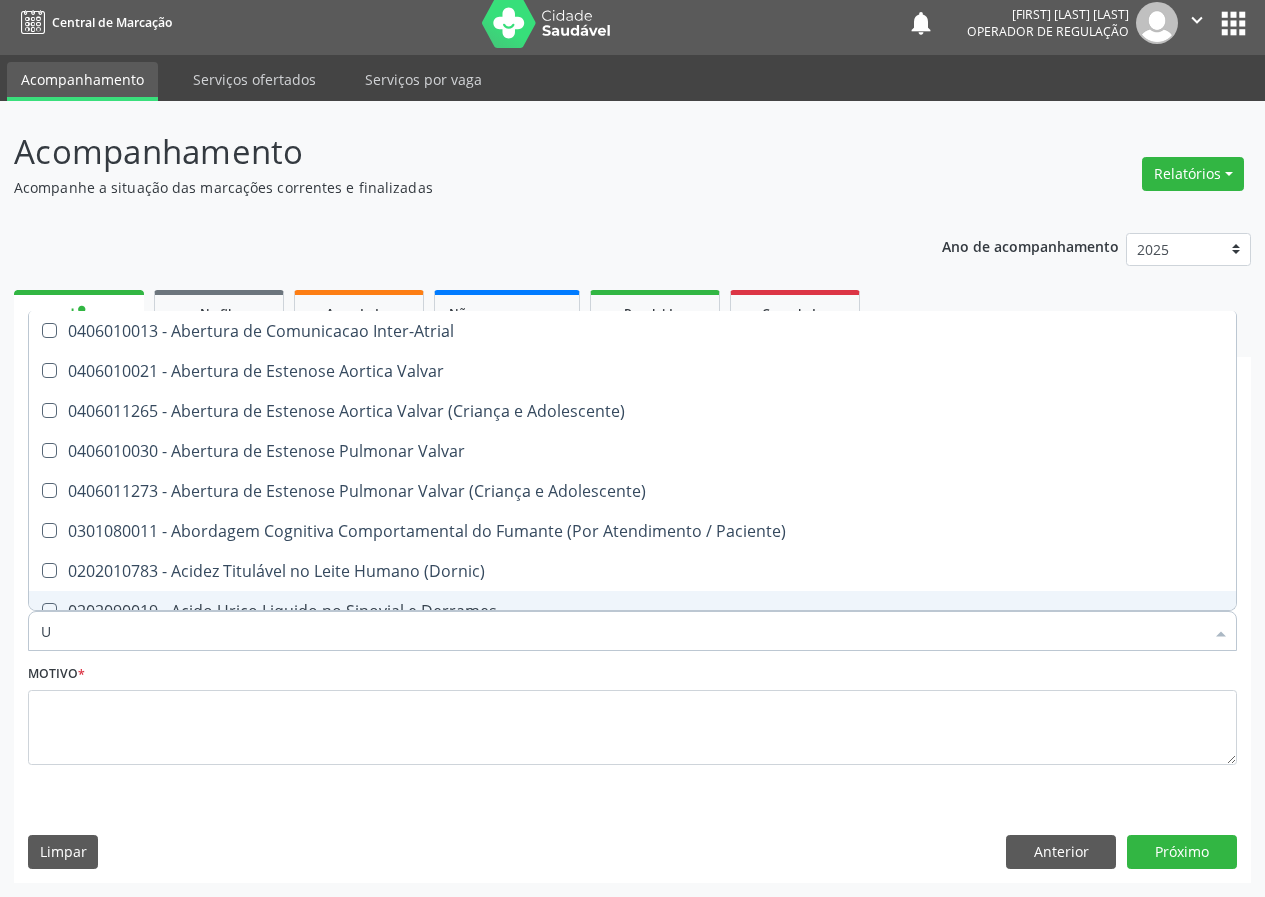 type on "US" 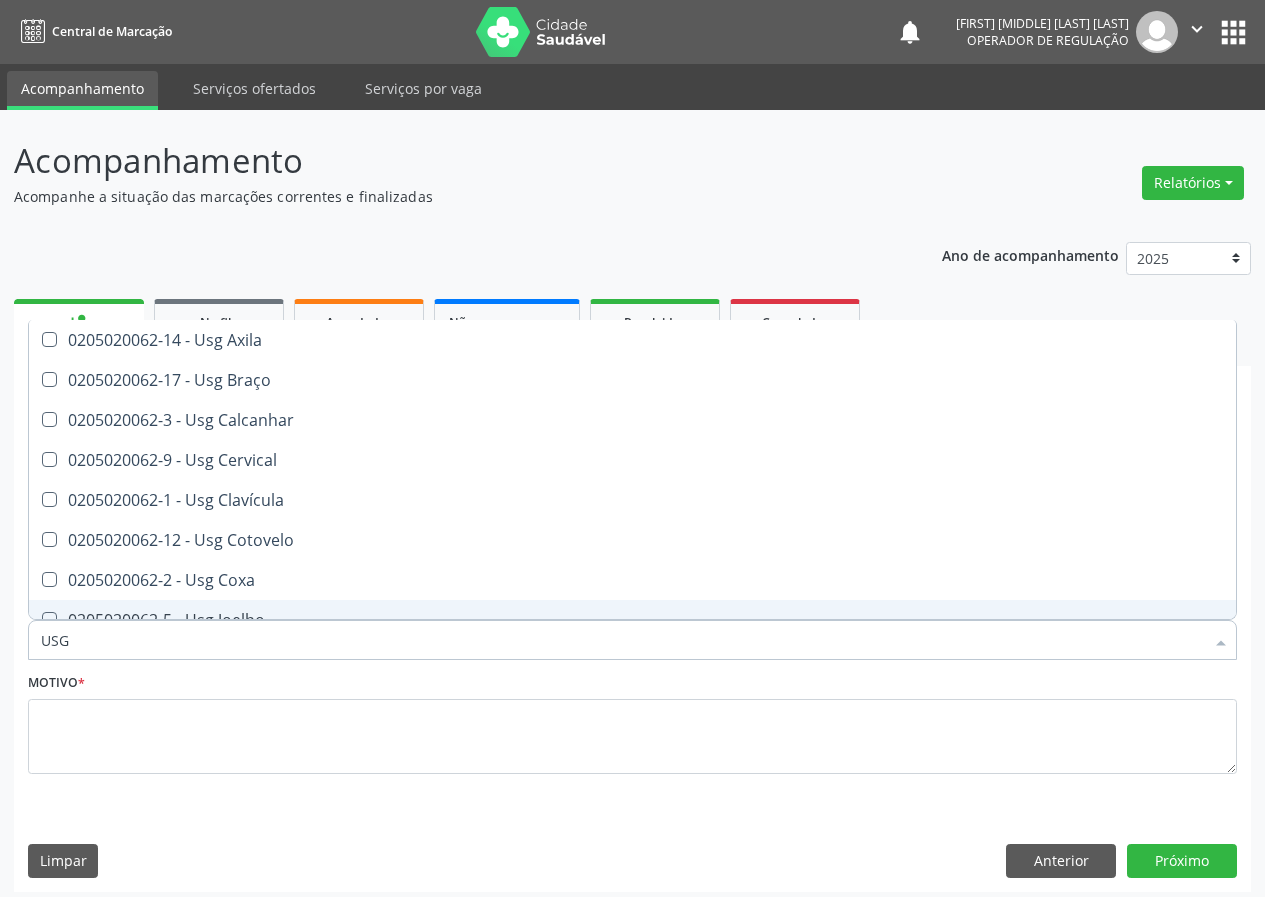 scroll, scrollTop: 9, scrollLeft: 0, axis: vertical 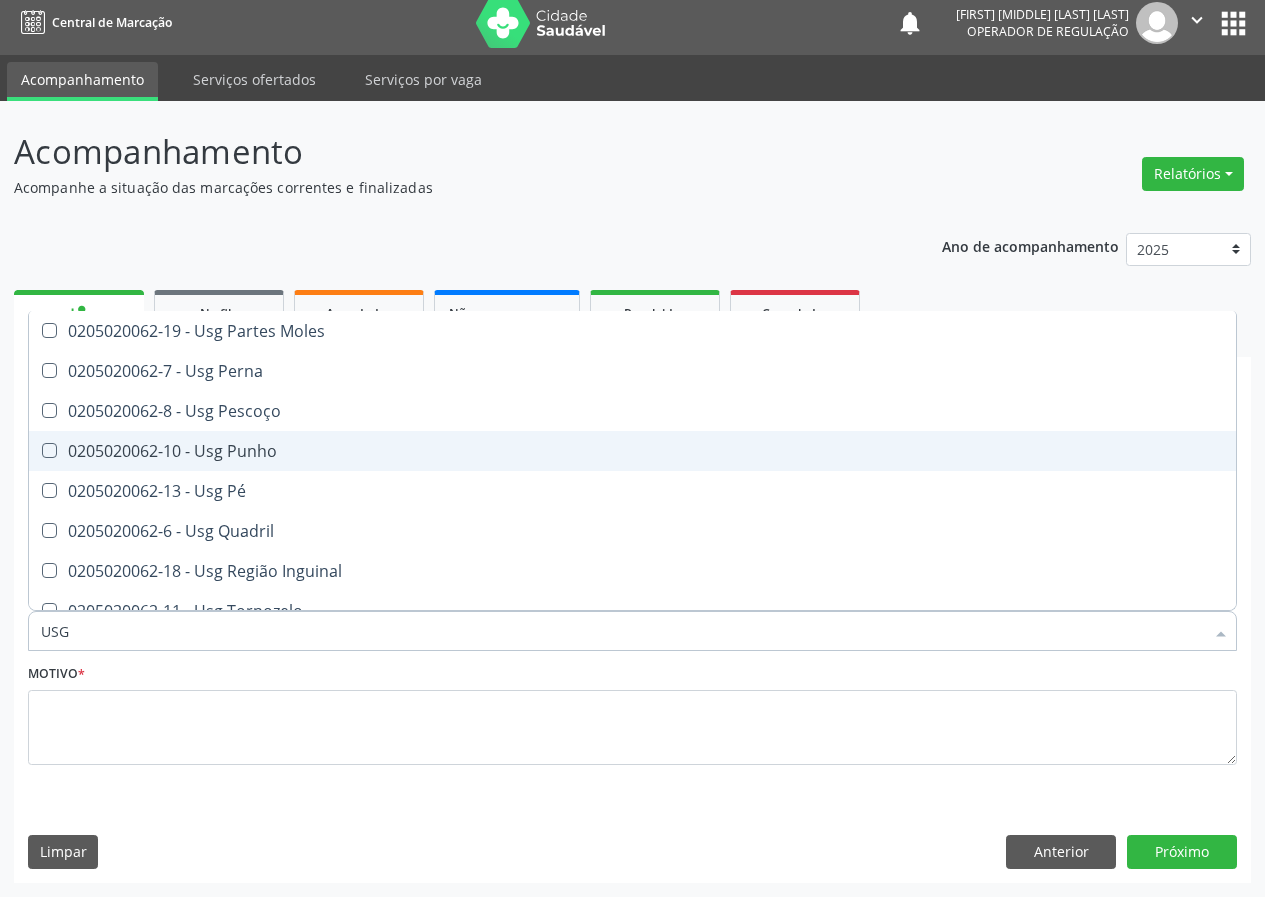 drag, startPoint x: 251, startPoint y: 449, endPoint x: 161, endPoint y: 597, distance: 173.21663 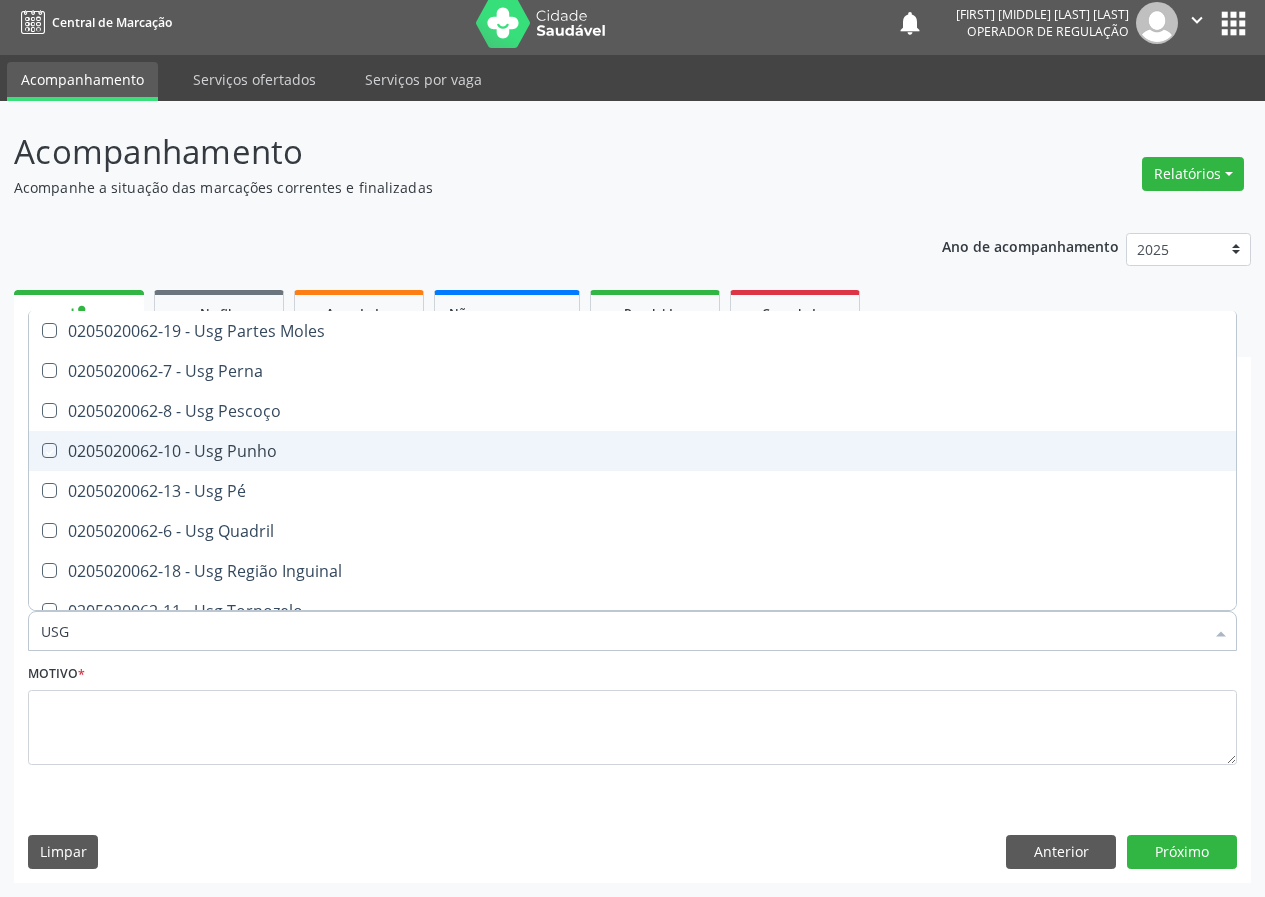 checkbox on "true" 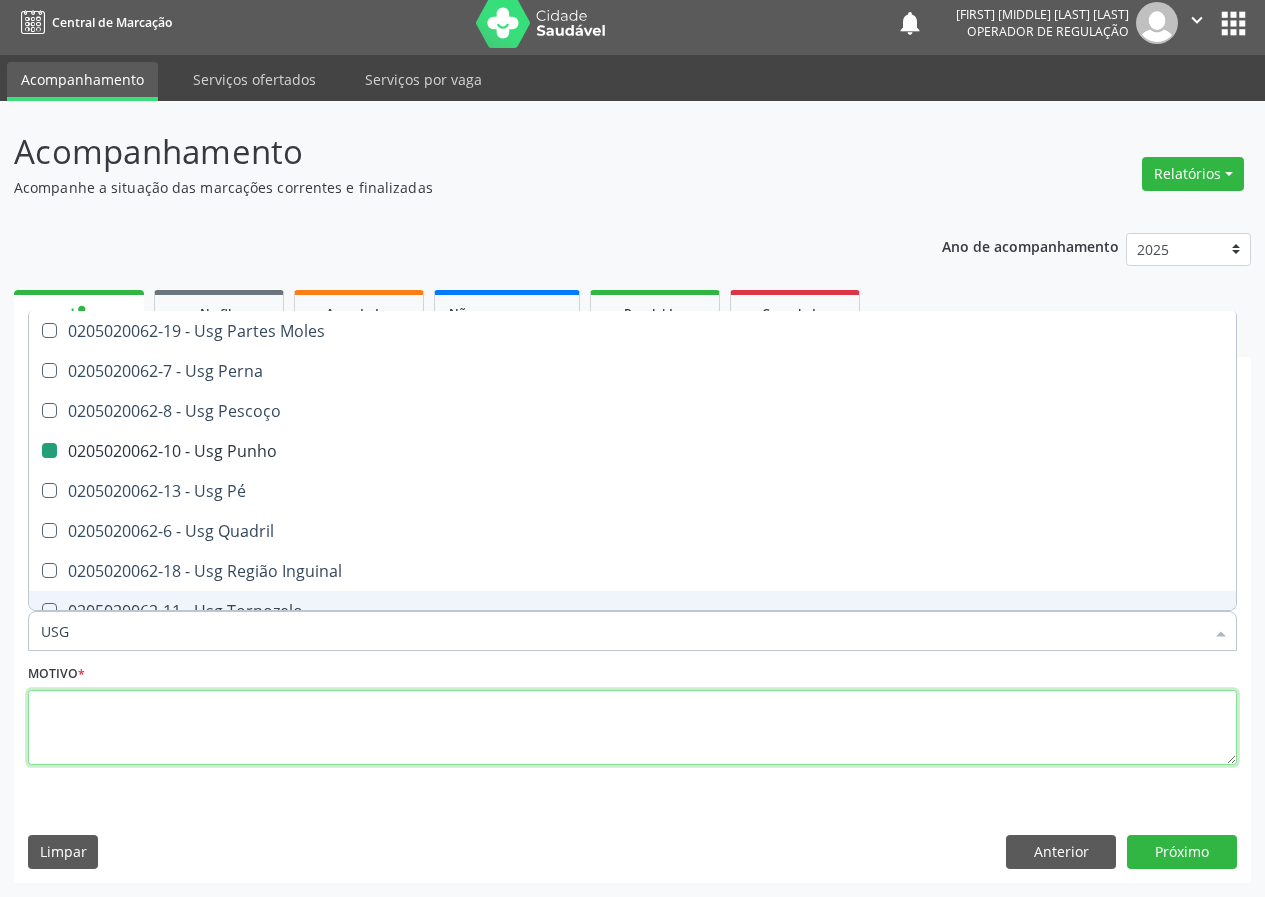 drag, startPoint x: 94, startPoint y: 740, endPoint x: 134, endPoint y: 709, distance: 50.606323 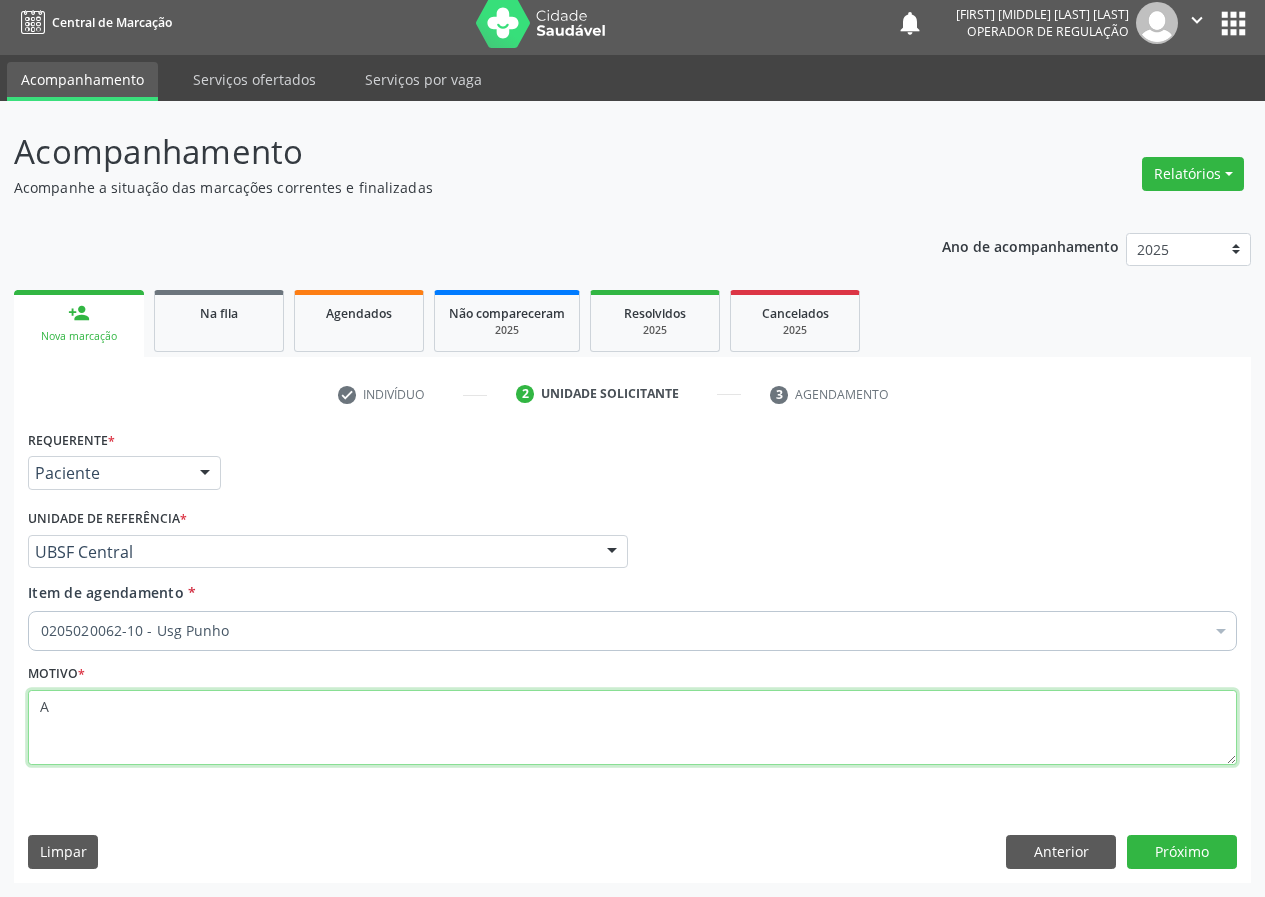 scroll, scrollTop: 0, scrollLeft: 0, axis: both 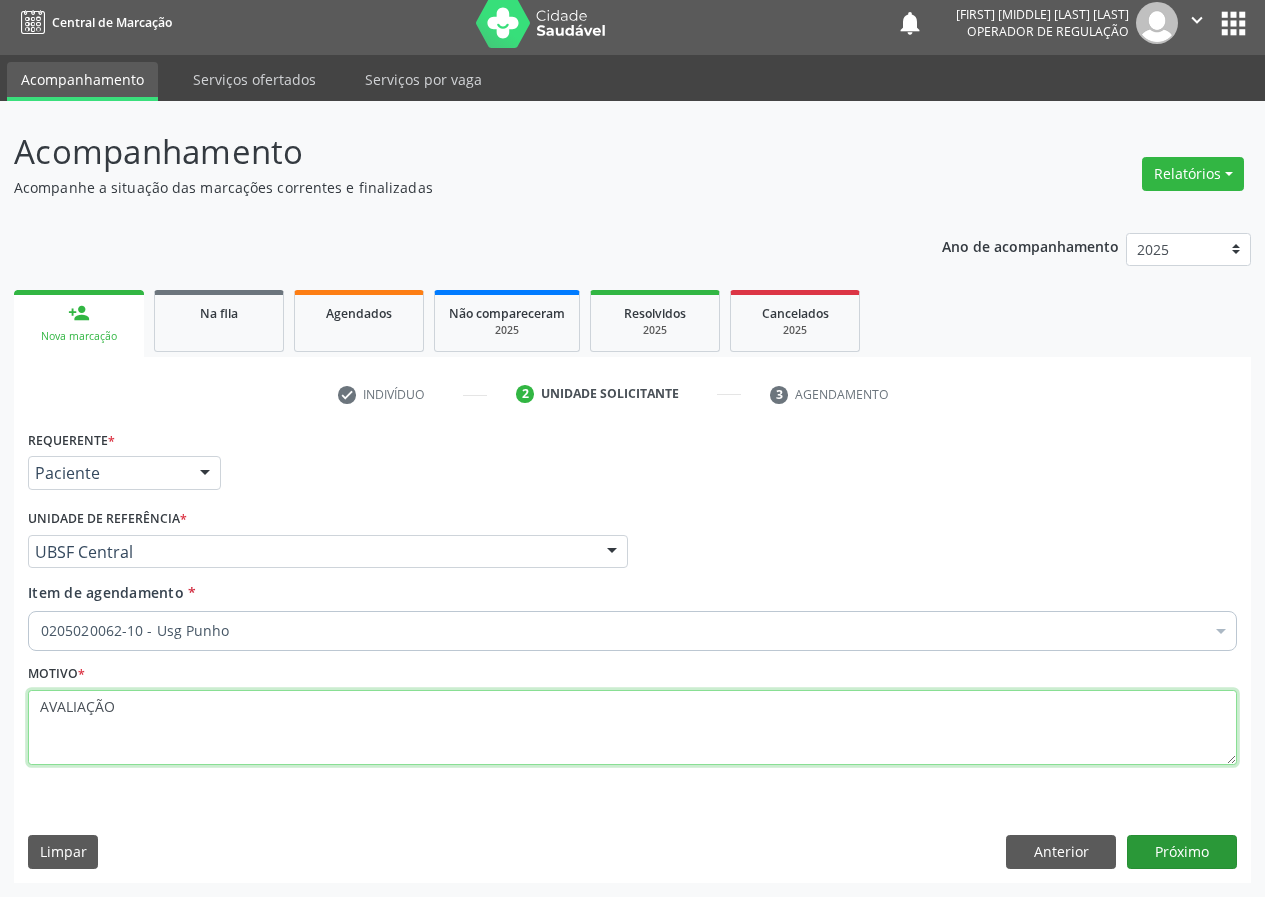 type on "AVALIAÇÃO" 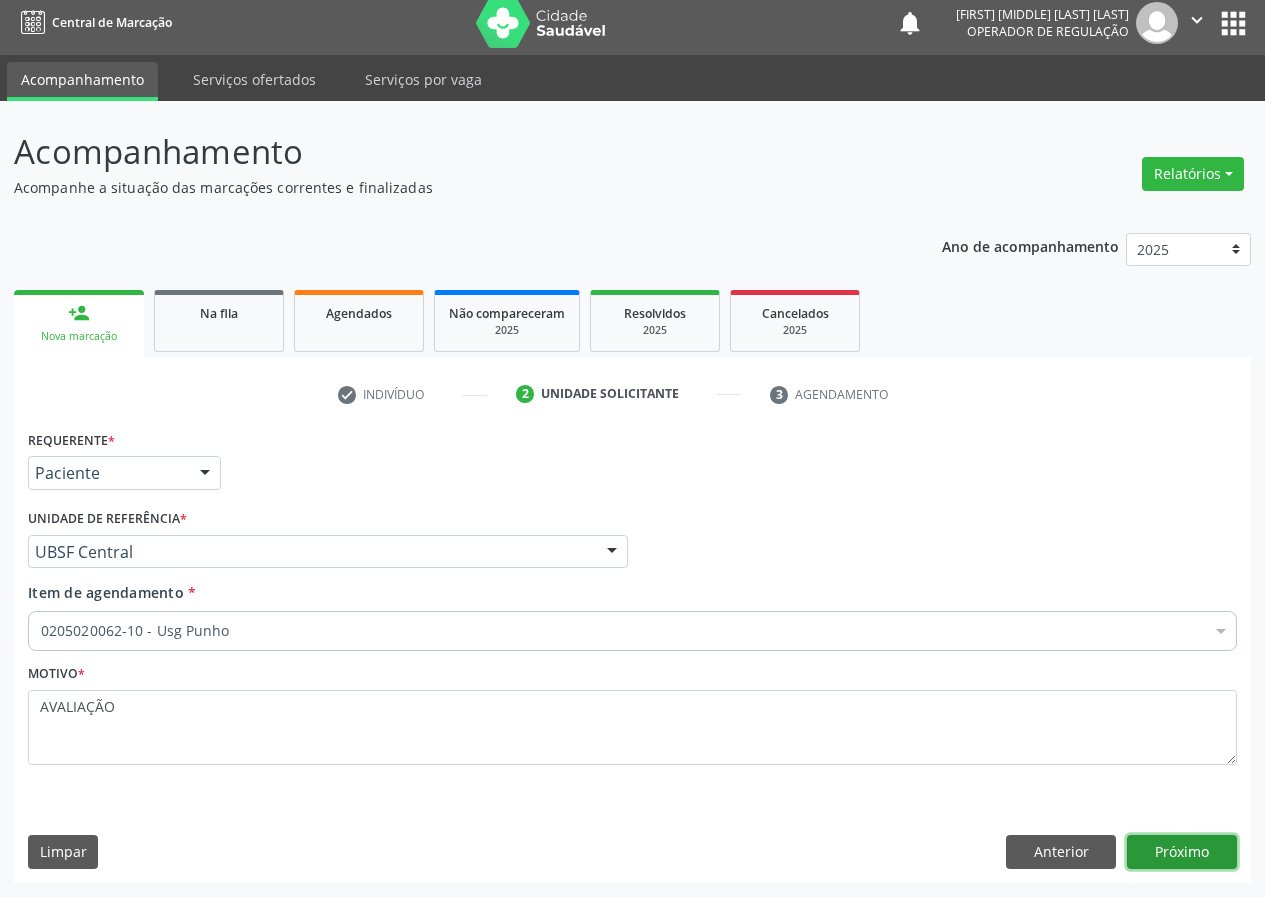 drag, startPoint x: 1199, startPoint y: 859, endPoint x: 1160, endPoint y: 847, distance: 40.804413 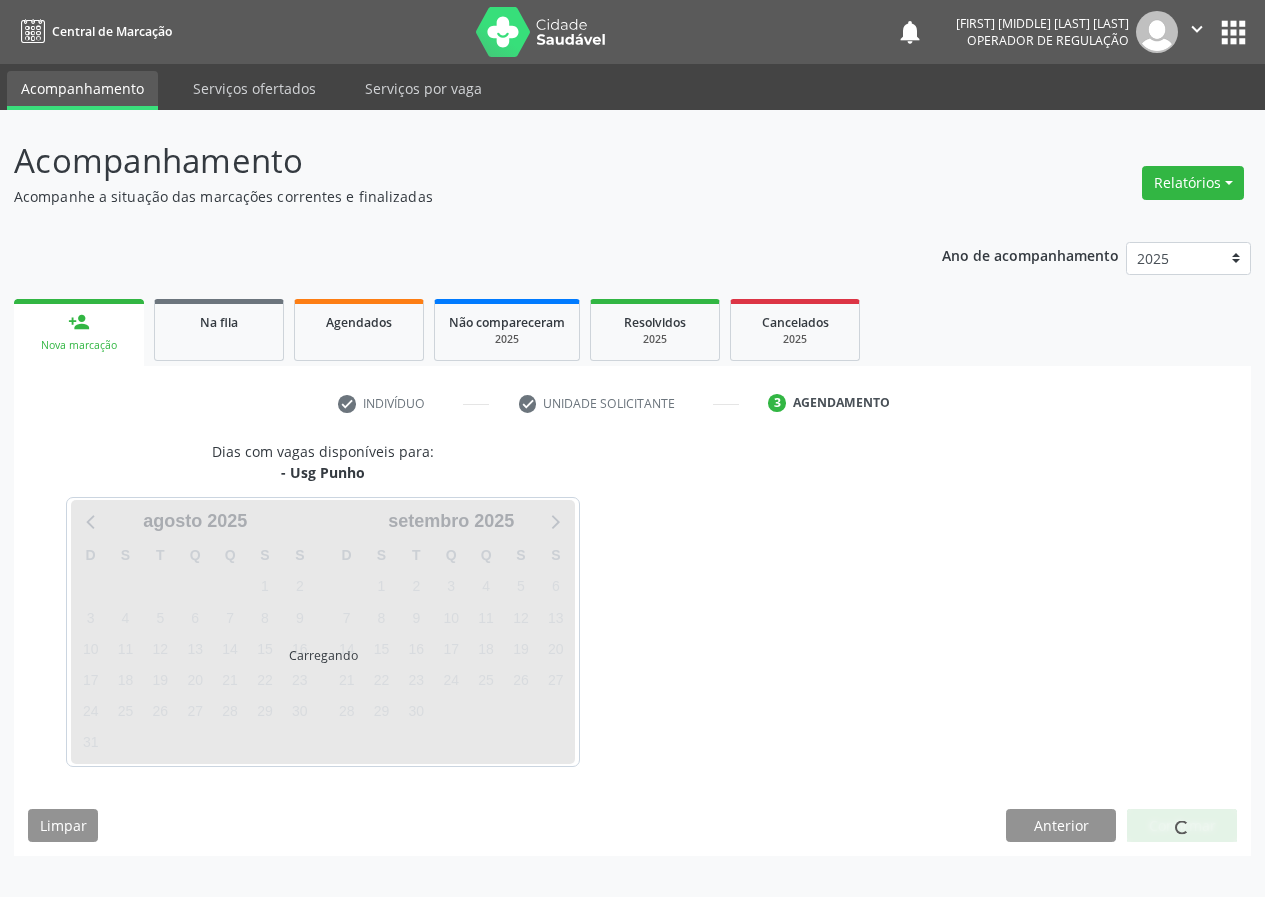 scroll, scrollTop: 0, scrollLeft: 0, axis: both 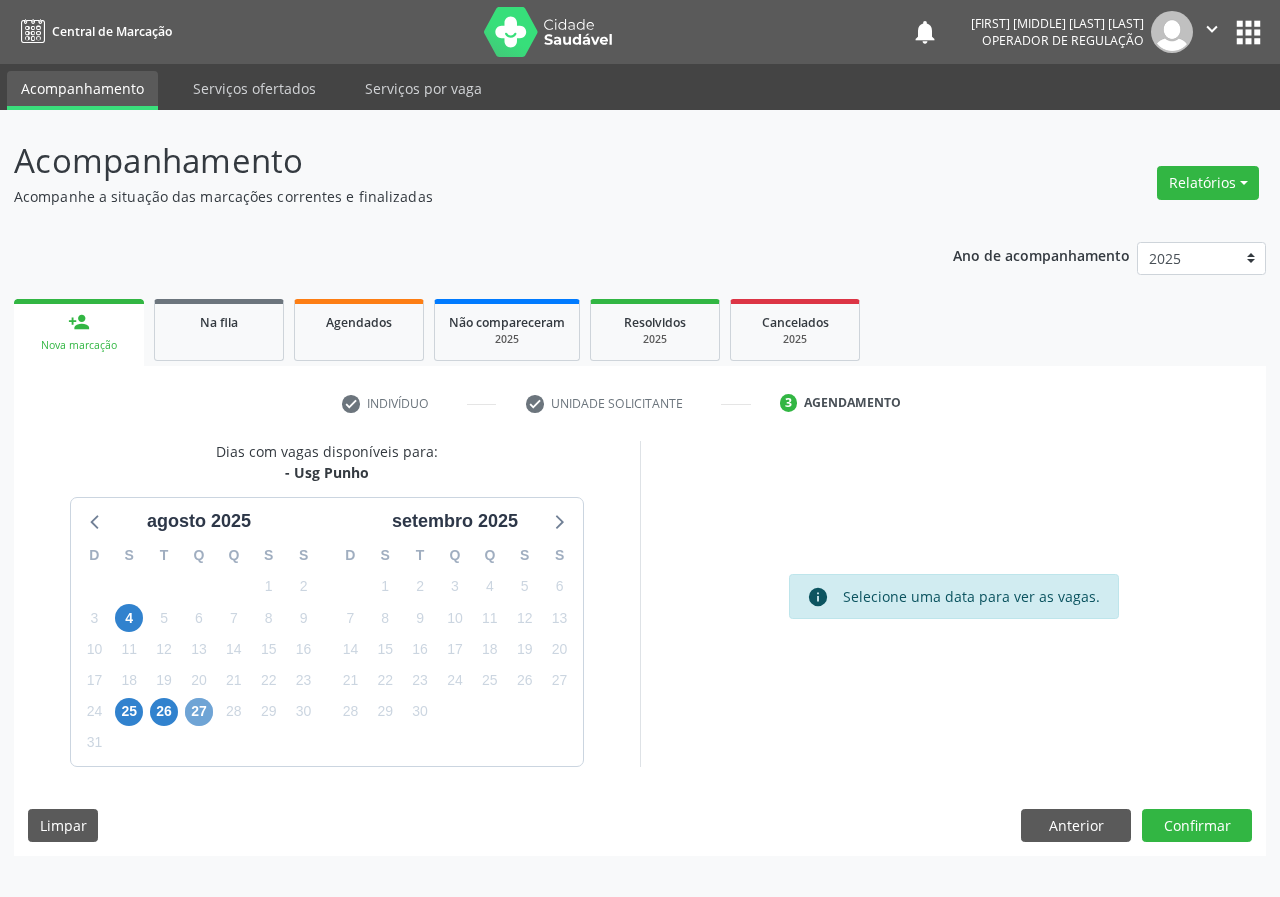 click on "27" at bounding box center [199, 712] 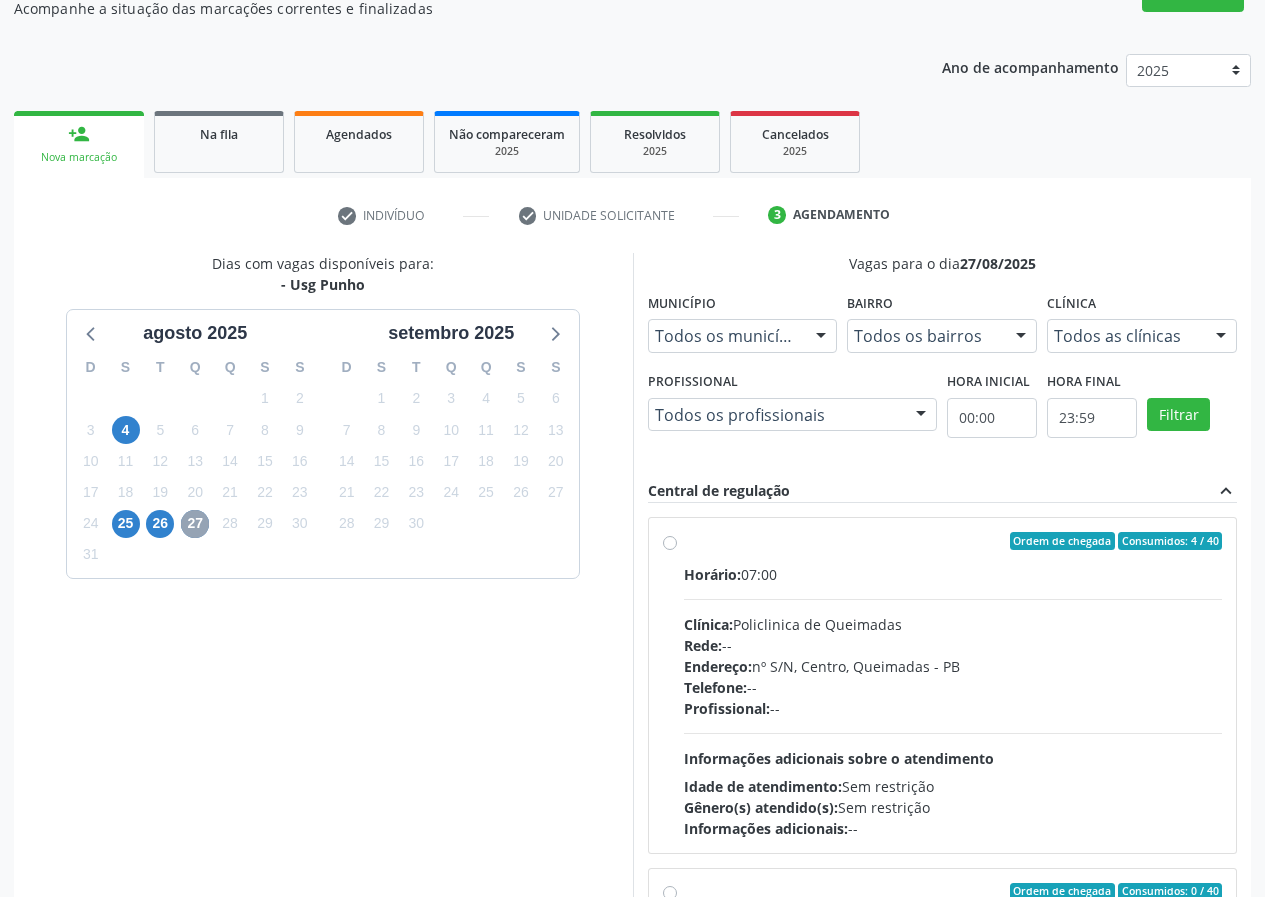 scroll, scrollTop: 200, scrollLeft: 0, axis: vertical 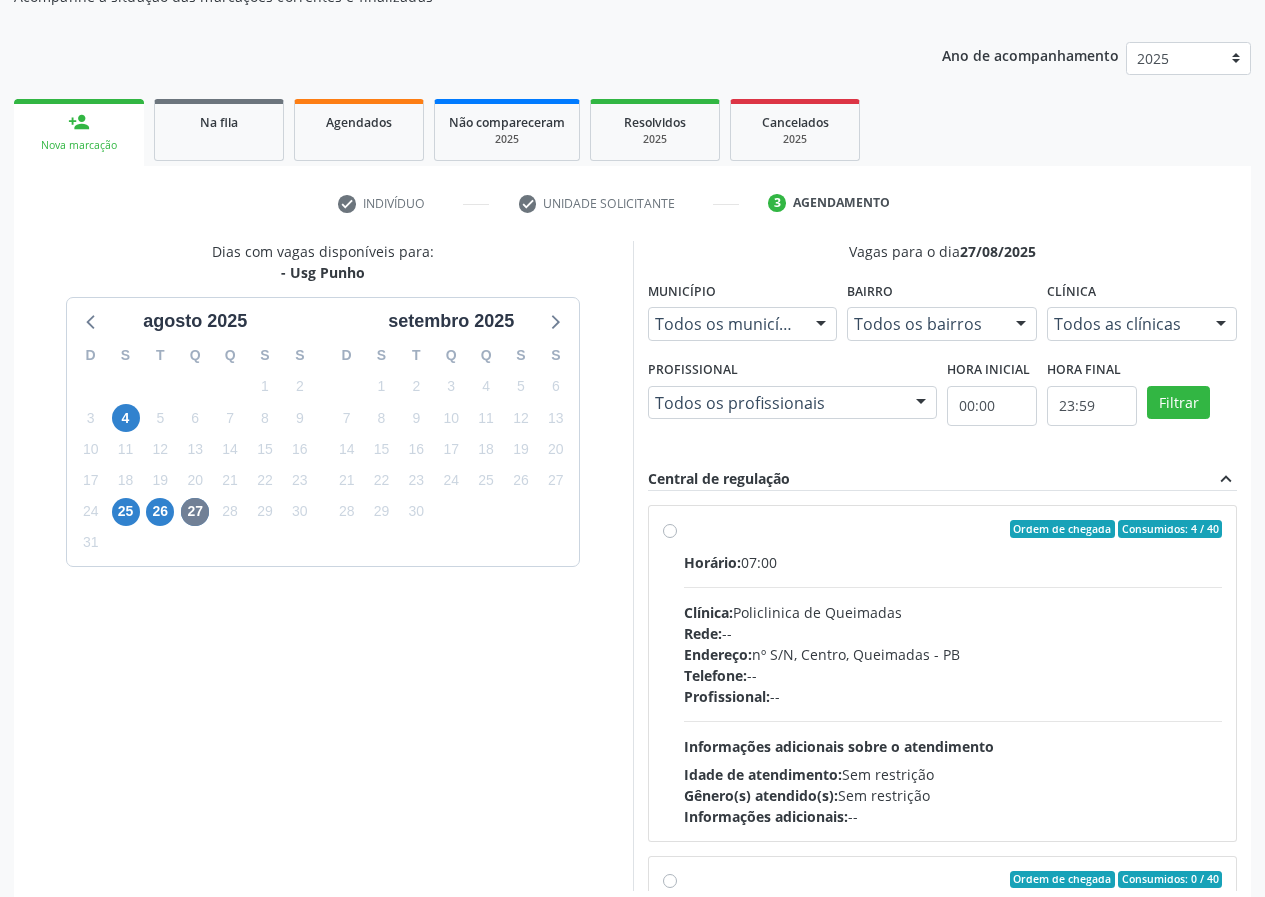 click on "Ordem de chegada
Consumidos: 4 / 40
Horário:   07:00
Clínica:  Policlinica de Queimadas
Rede:
--
Endereço:   nº S/N, Centro, Queimadas - PB
Telefone:   --
Profissional:
--
Informações adicionais sobre o atendimento
Idade de atendimento:
Sem restrição
Gênero(s) atendido(s):
Sem restrição
Informações adicionais:
--" at bounding box center (953, 673) 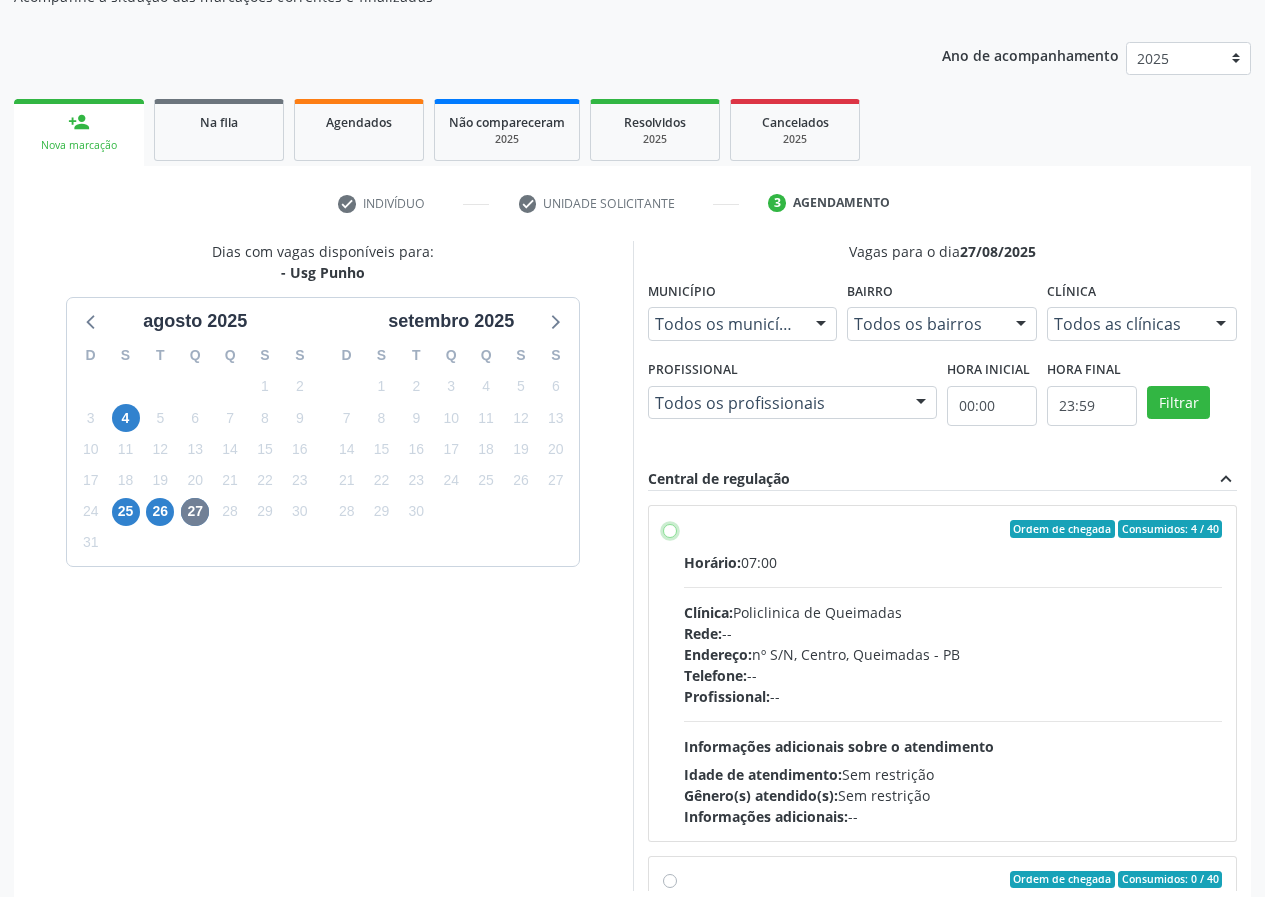 click on "Ordem de chegada
Consumidos: 4 / 40
Horário:   07:00
Clínica:  Policlinica de Queimadas
Rede:
--
Endereço:   nº S/N, Centro, Queimadas - PB
Telefone:   --
Profissional:
--
Informações adicionais sobre o atendimento
Idade de atendimento:
Sem restrição
Gênero(s) atendido(s):
Sem restrição
Informações adicionais:
--" at bounding box center [670, 529] 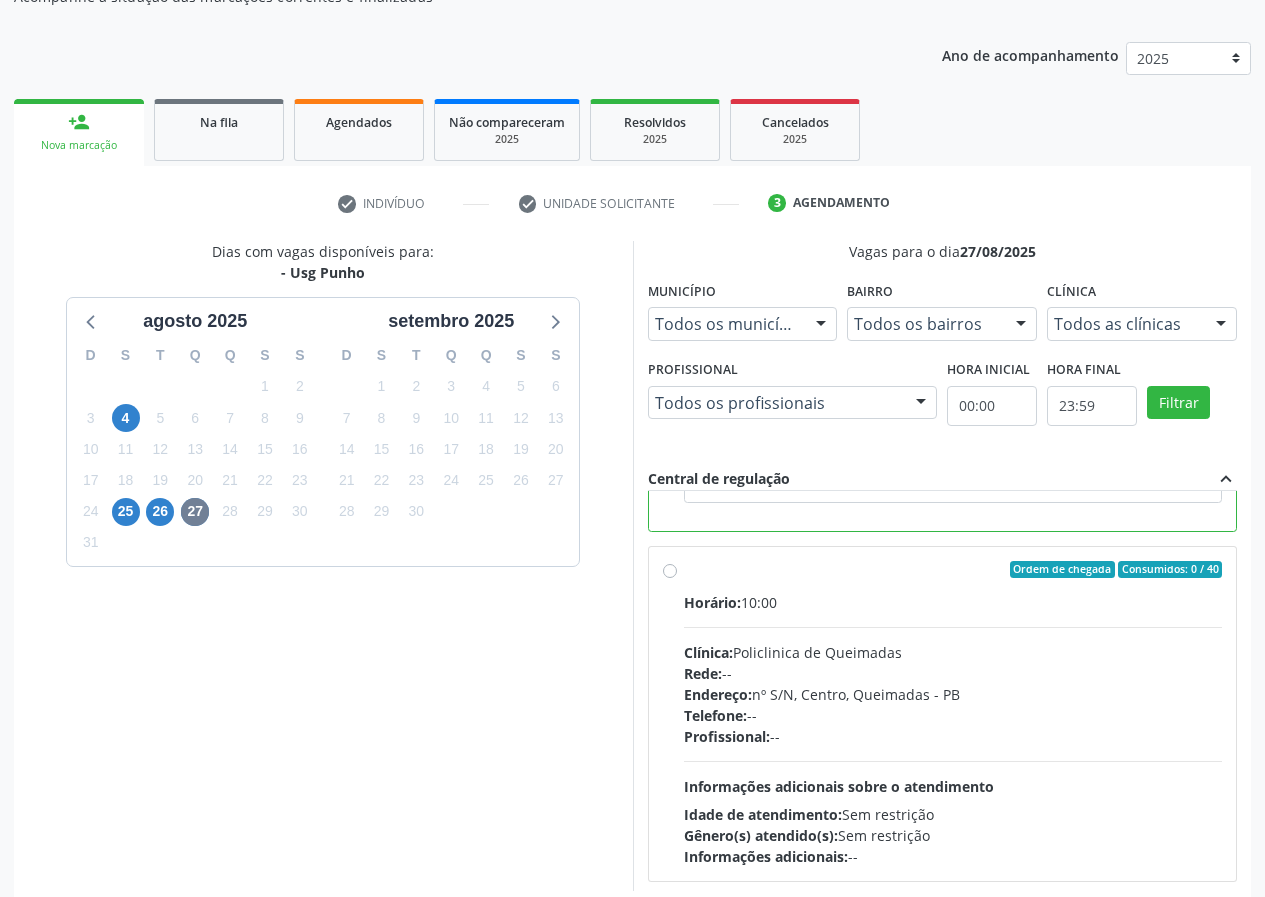 scroll, scrollTop: 450, scrollLeft: 0, axis: vertical 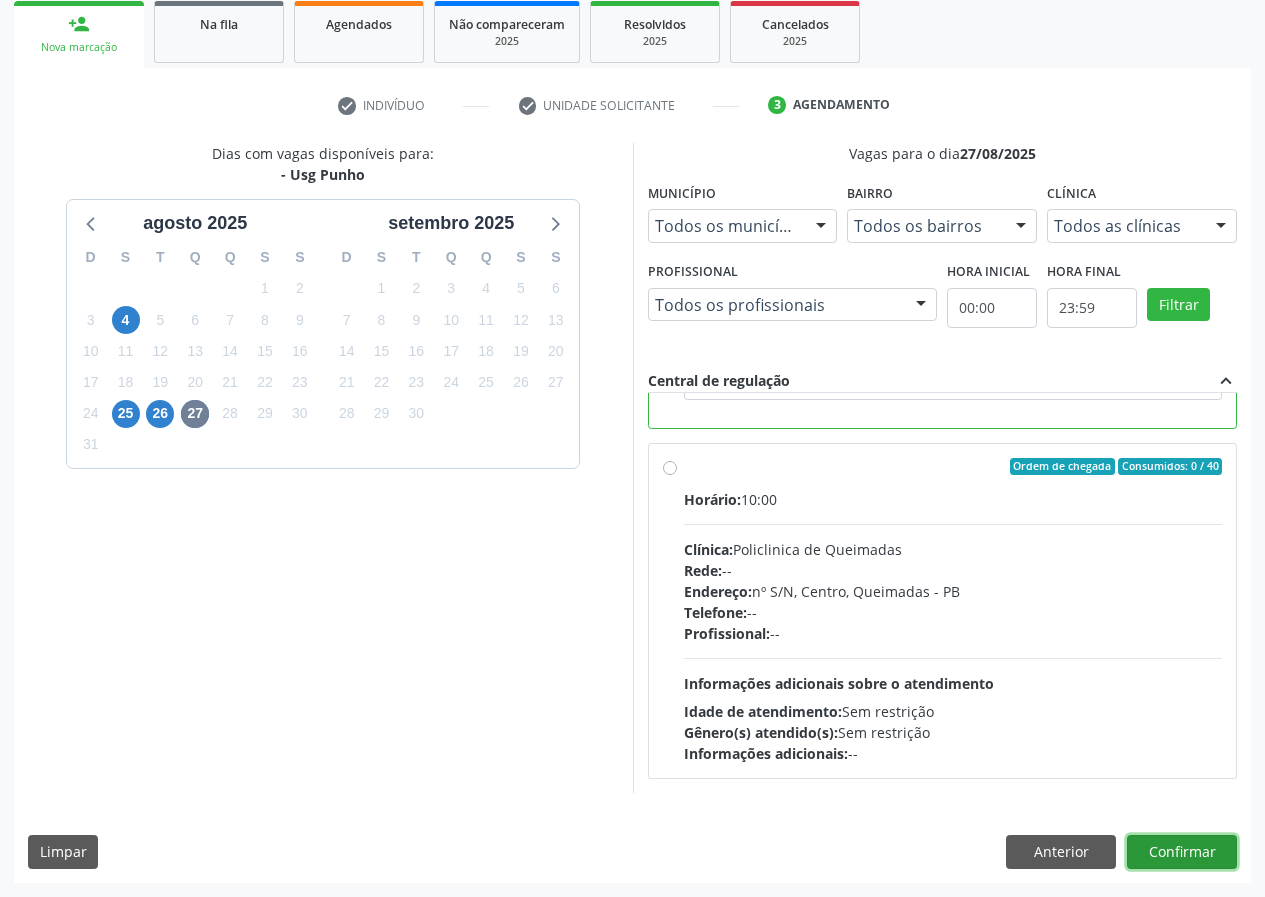drag, startPoint x: 1199, startPoint y: 857, endPoint x: 1125, endPoint y: 848, distance: 74.54529 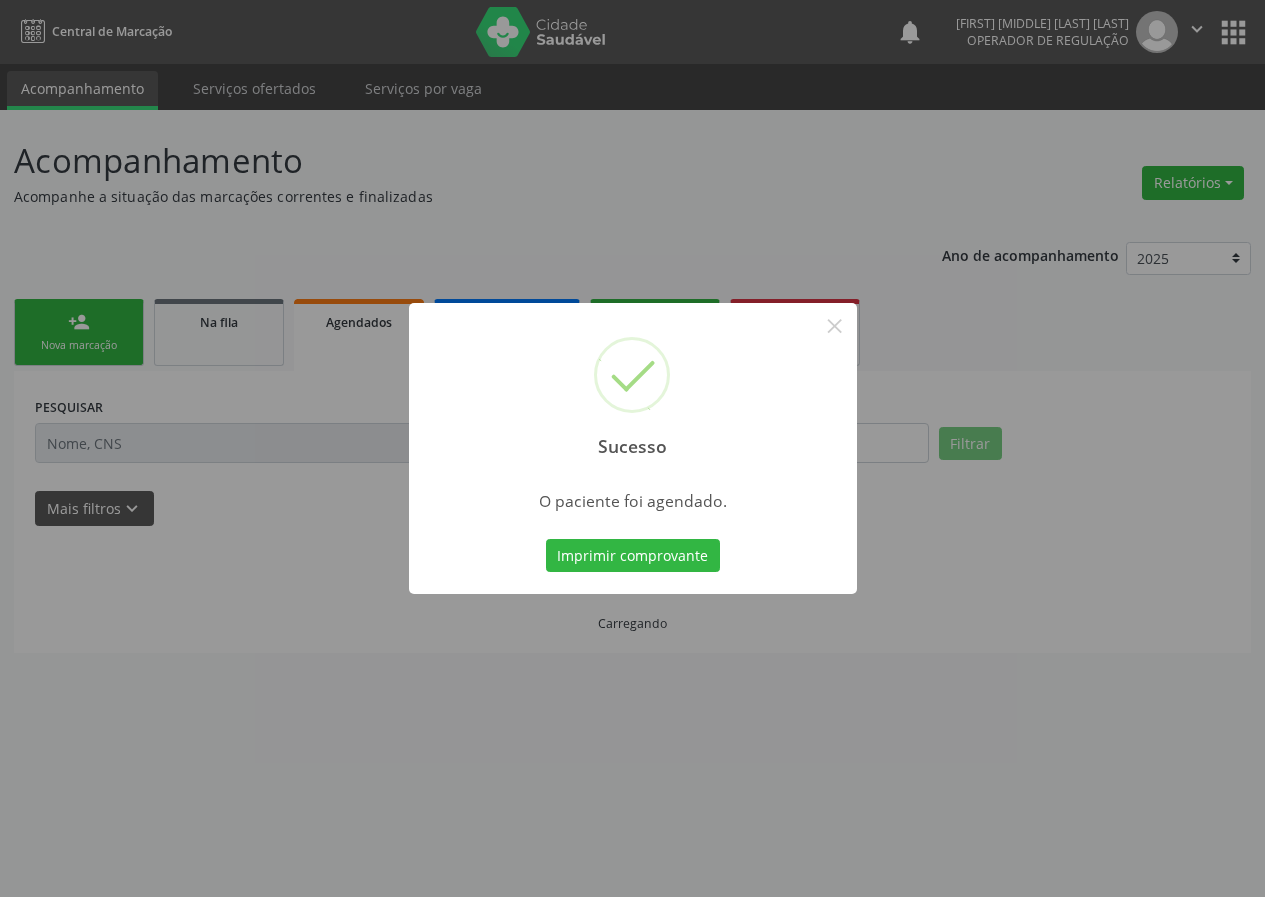 scroll, scrollTop: 0, scrollLeft: 0, axis: both 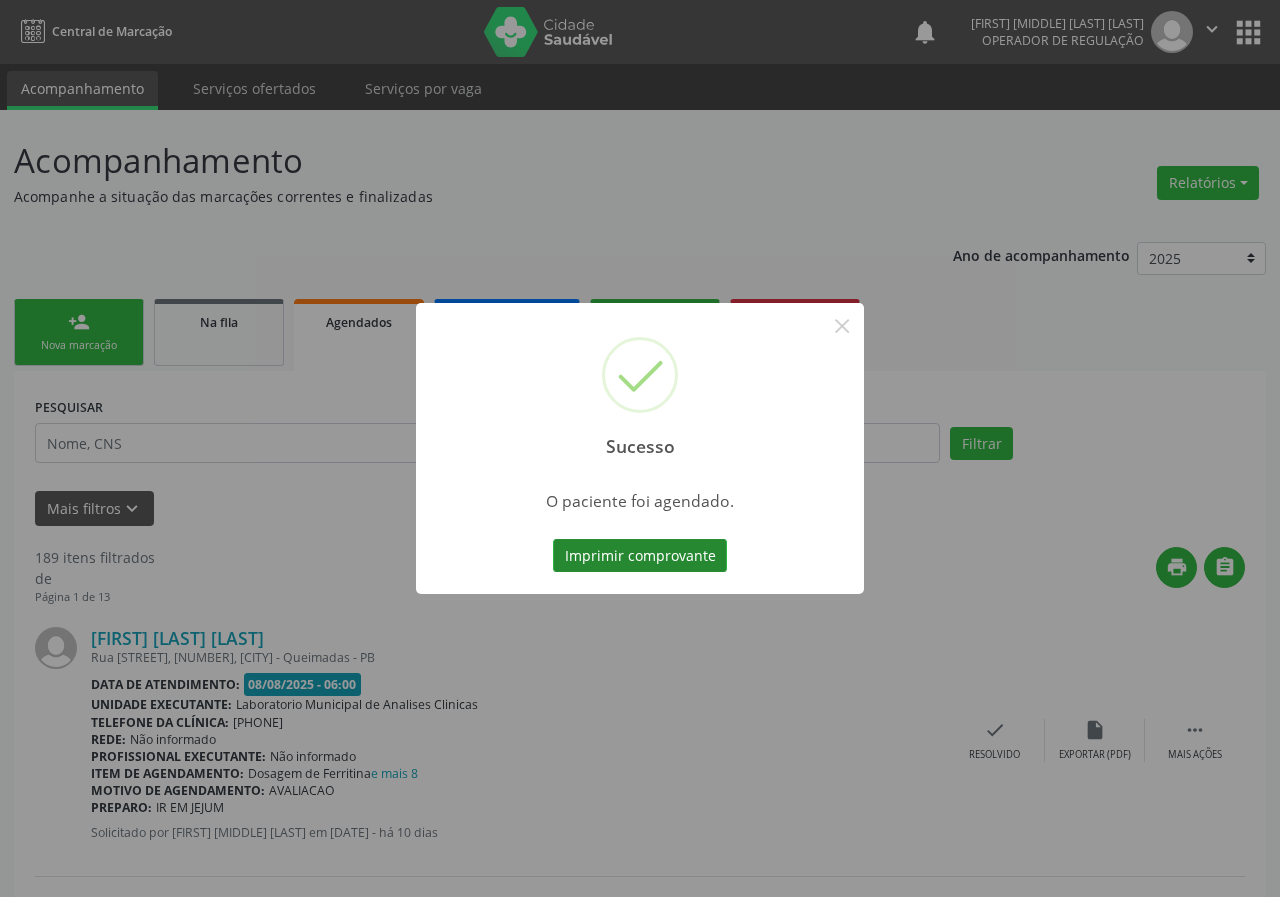 drag, startPoint x: 598, startPoint y: 553, endPoint x: 580, endPoint y: 552, distance: 18.027756 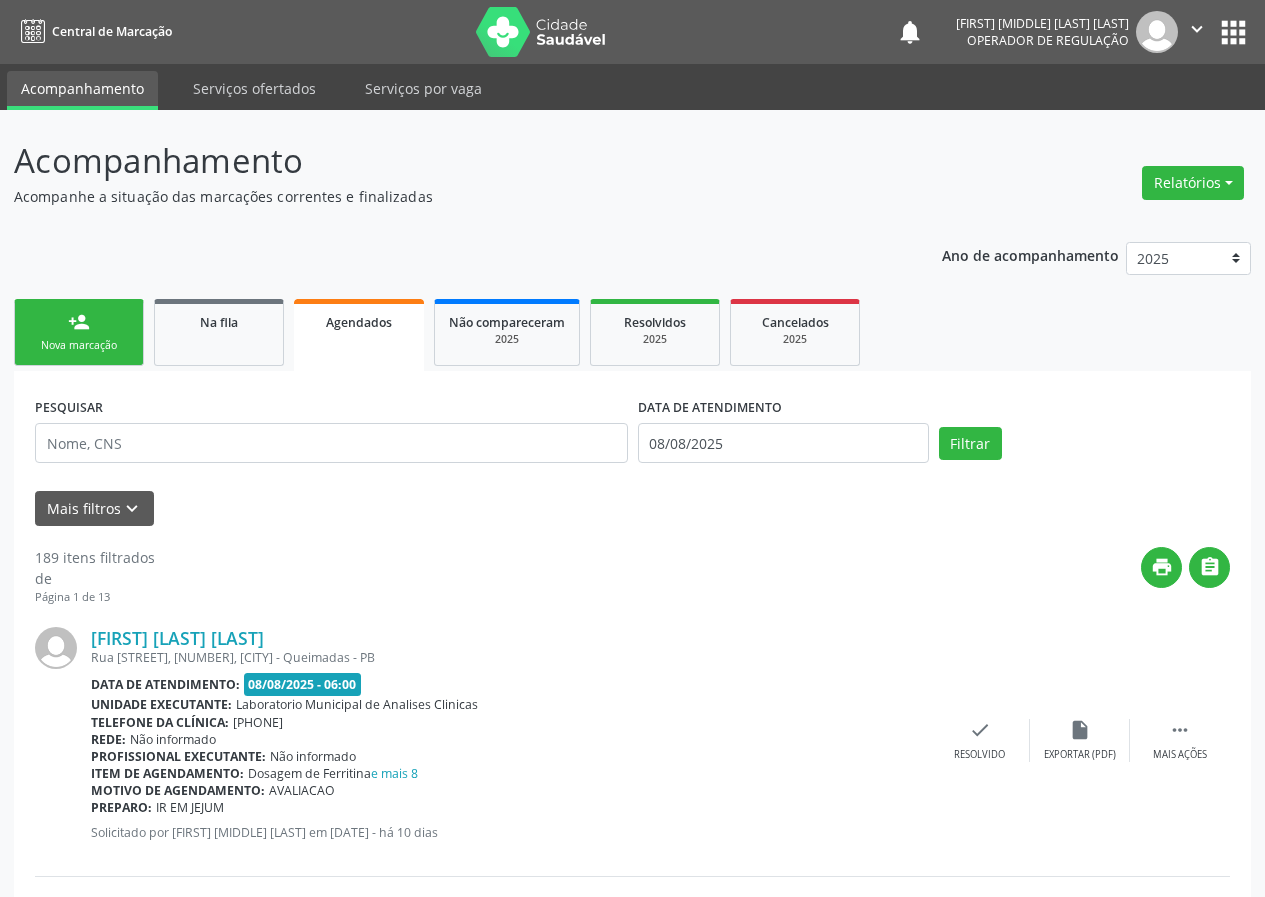 click on "Nova marcação" at bounding box center (79, 345) 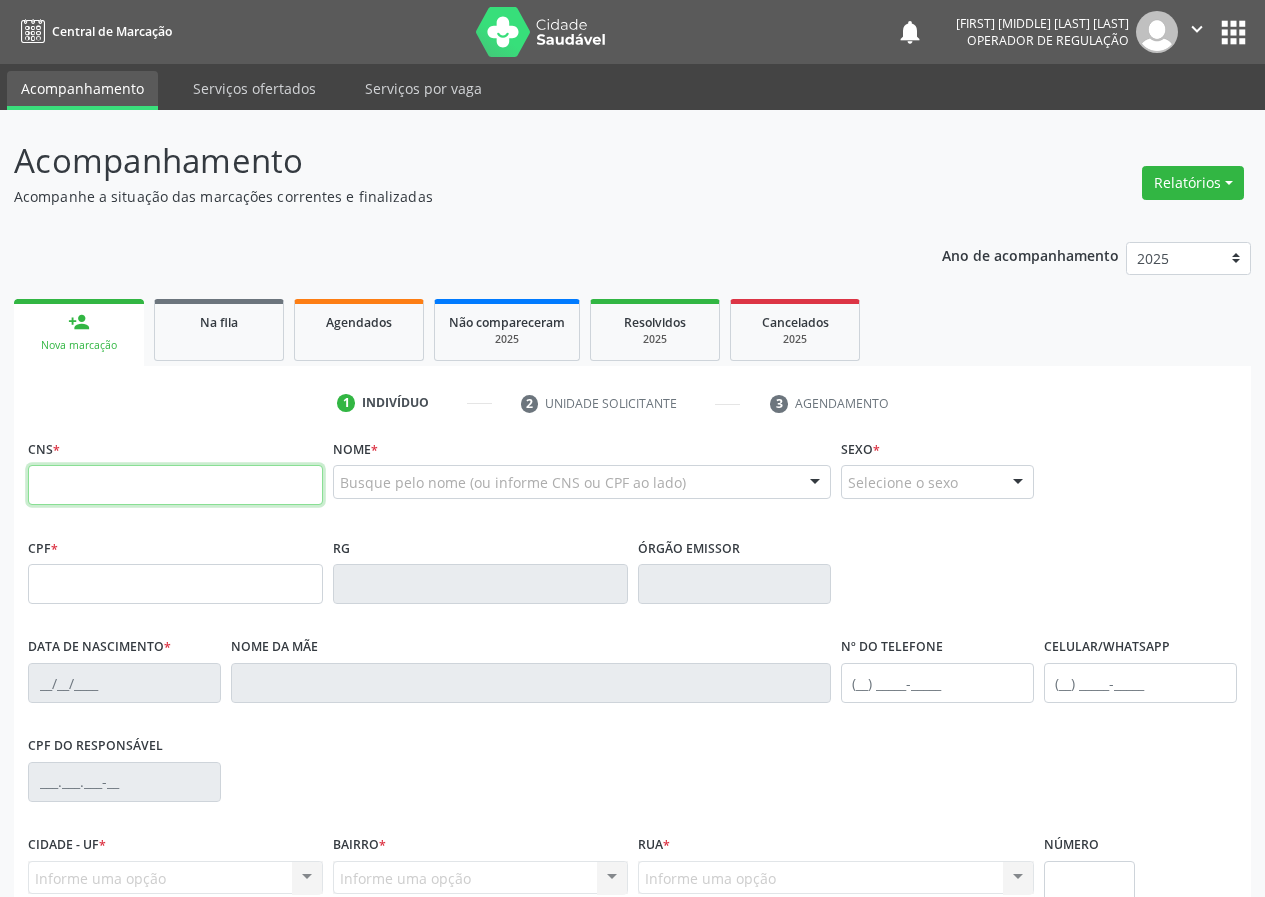 click at bounding box center [175, 485] 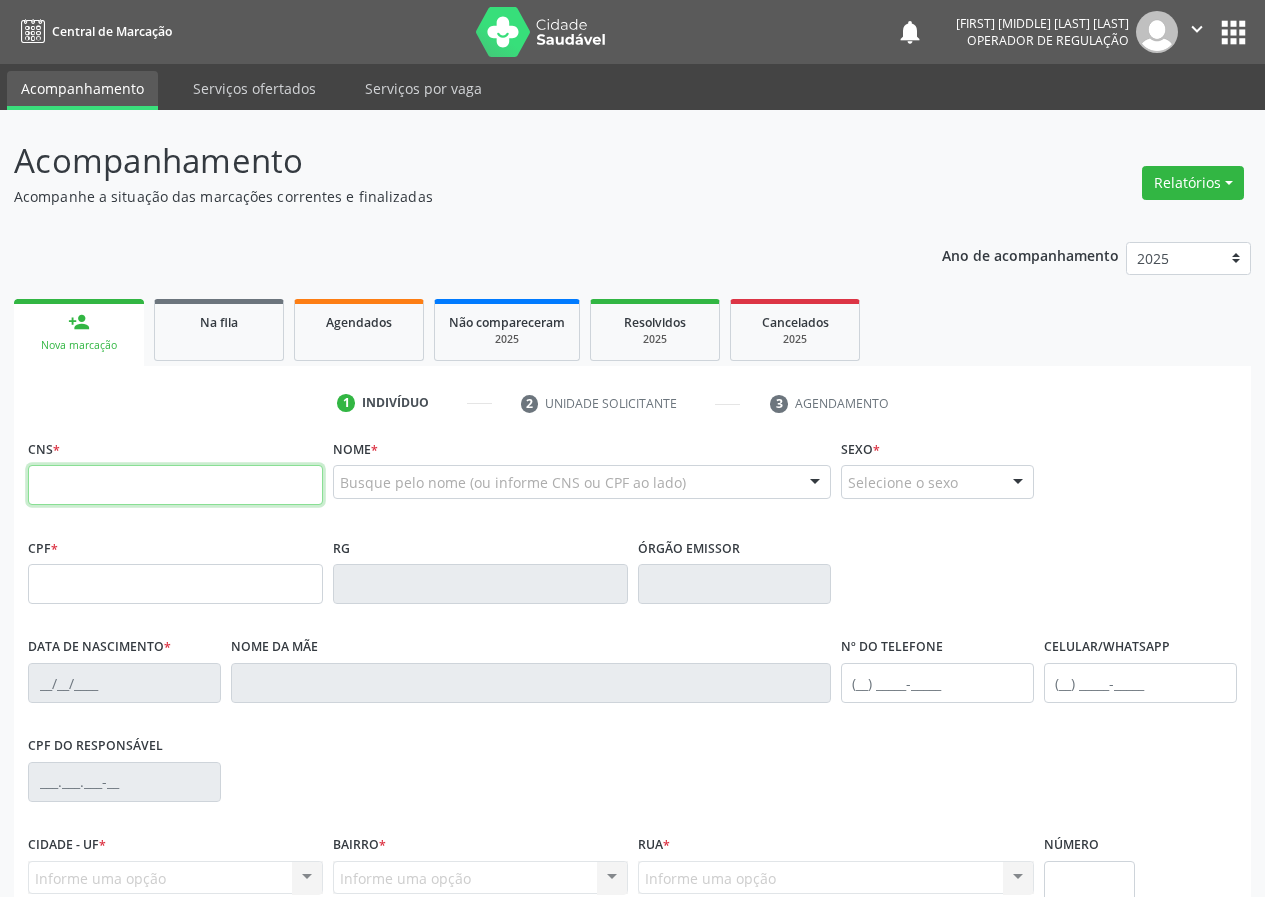click at bounding box center [175, 485] 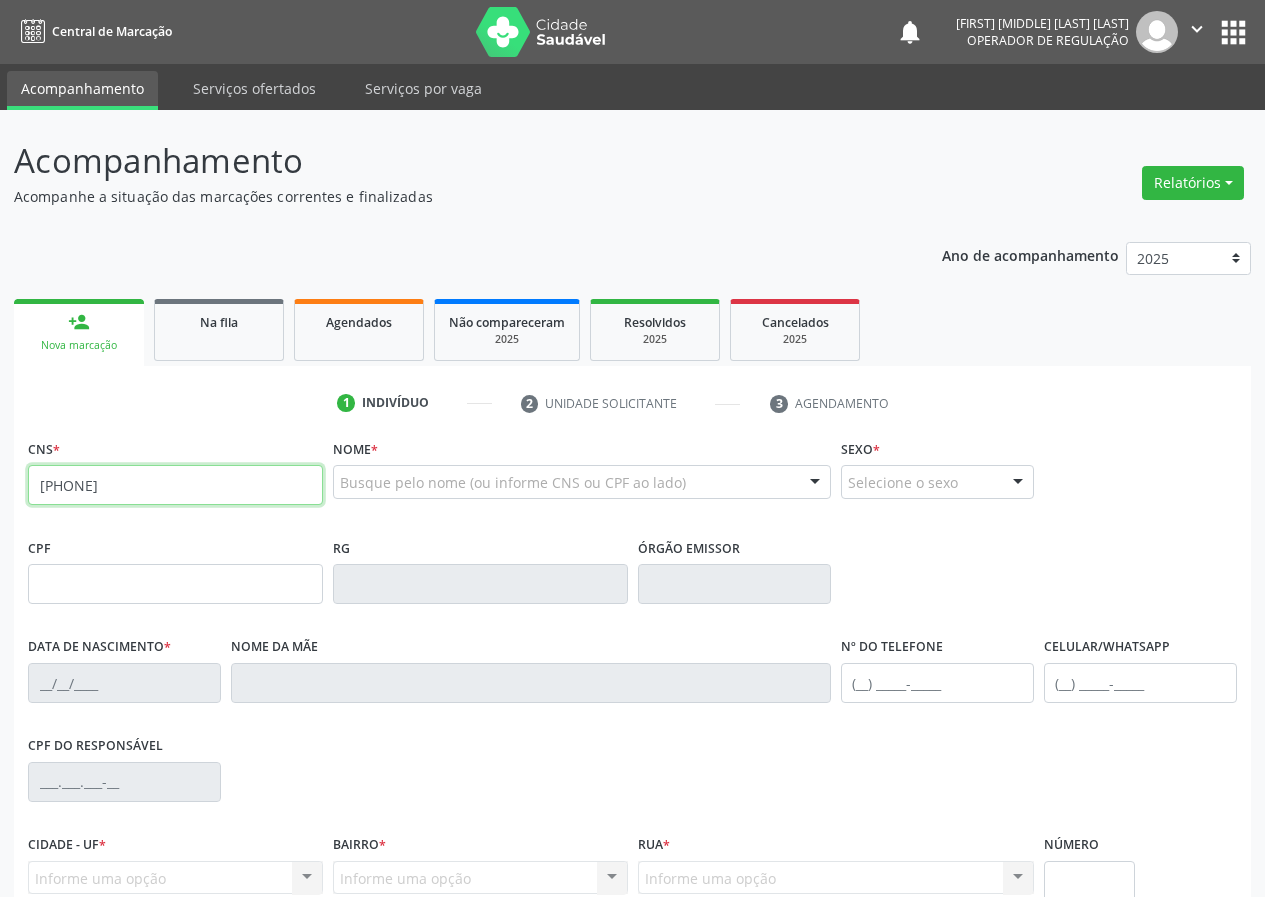 type on "702 9085 7872 8575" 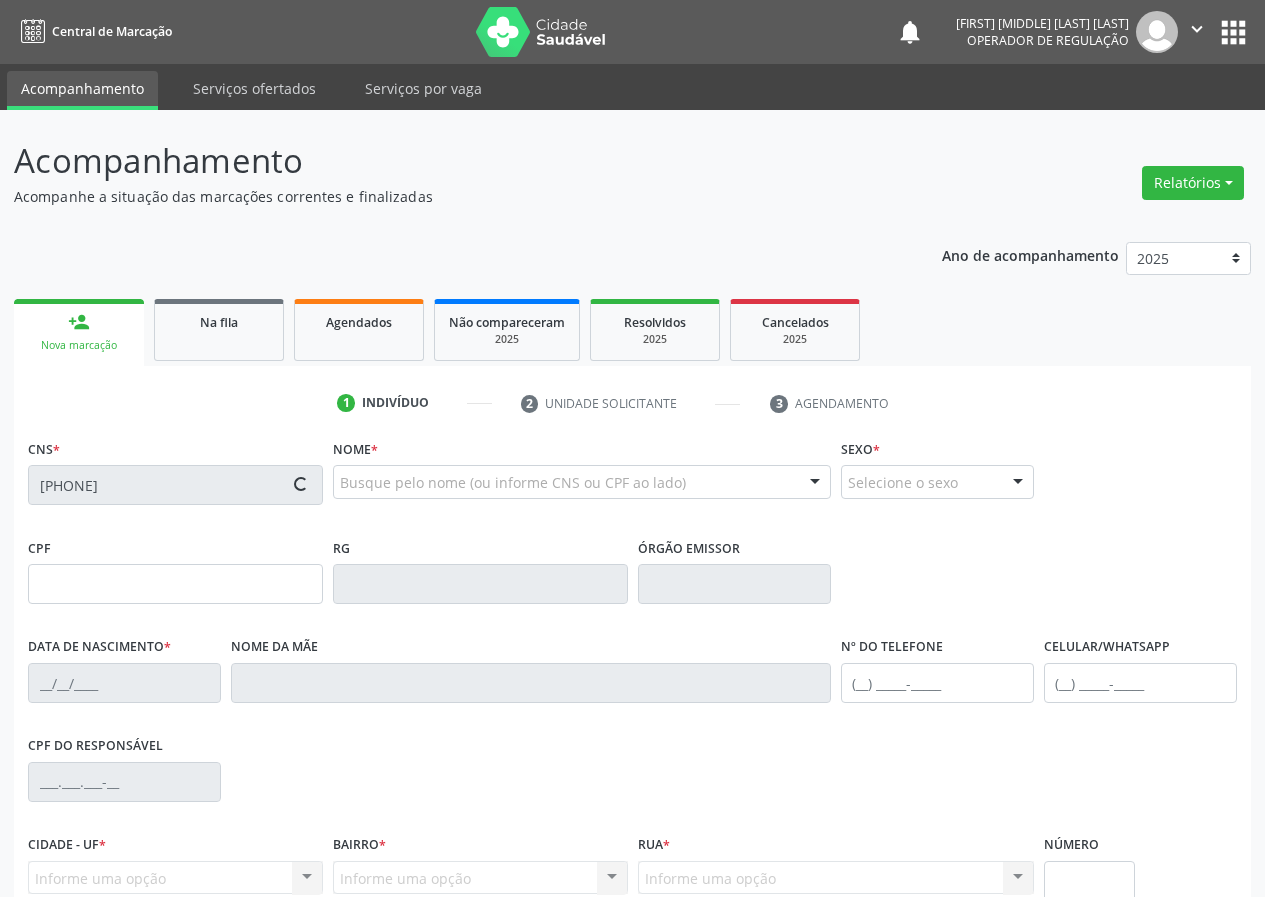 type on "924.726.993-87" 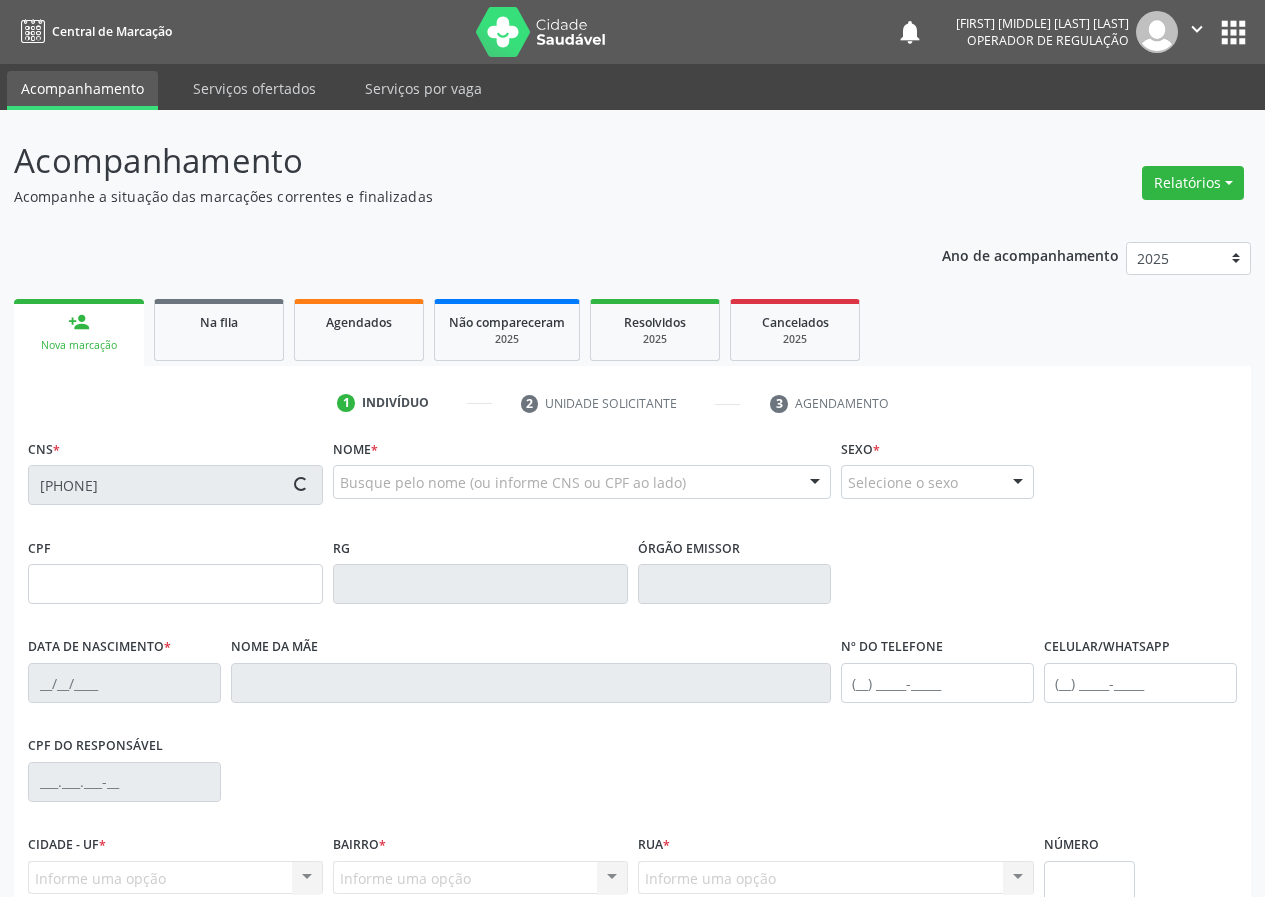 type on "06/05/1983" 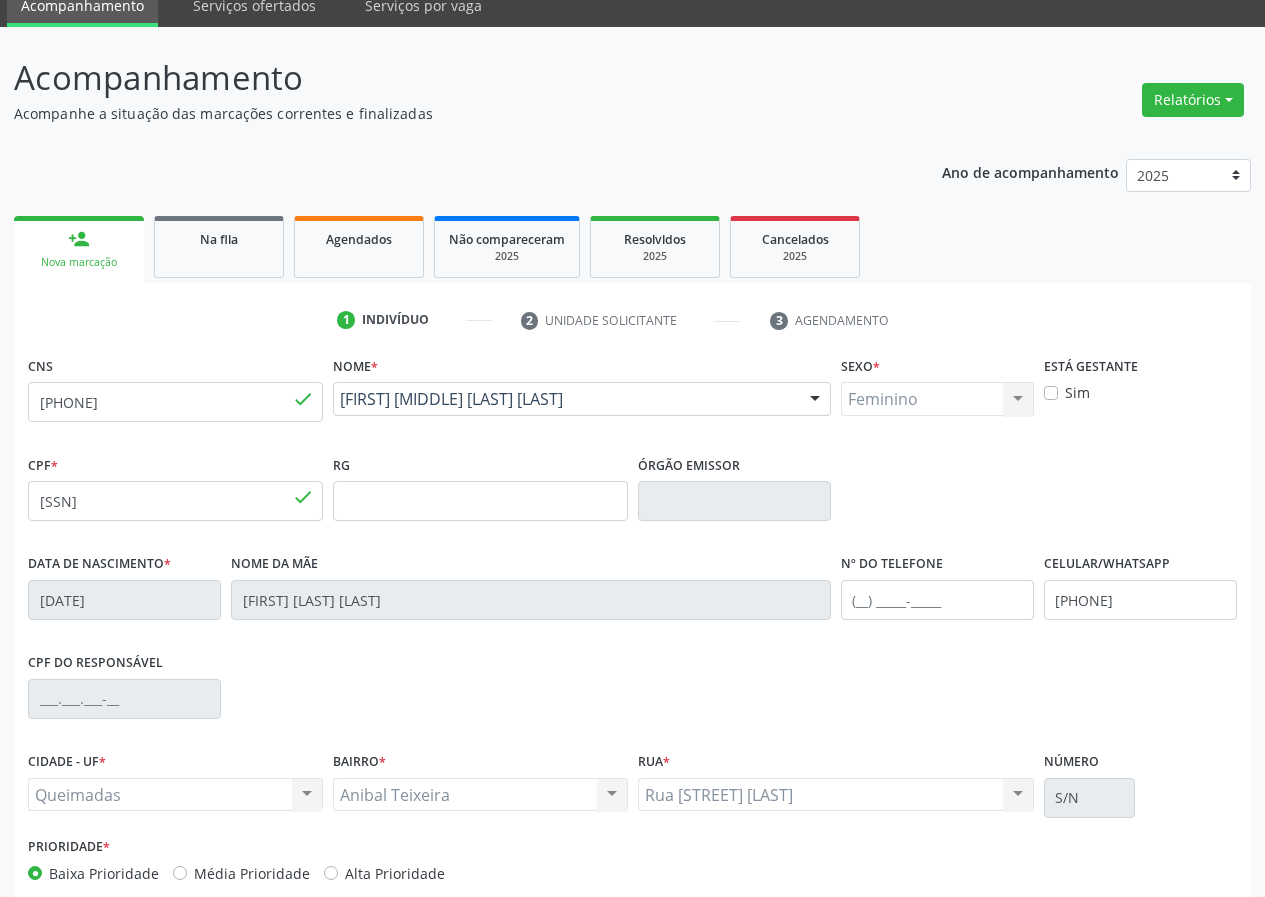 scroll, scrollTop: 187, scrollLeft: 0, axis: vertical 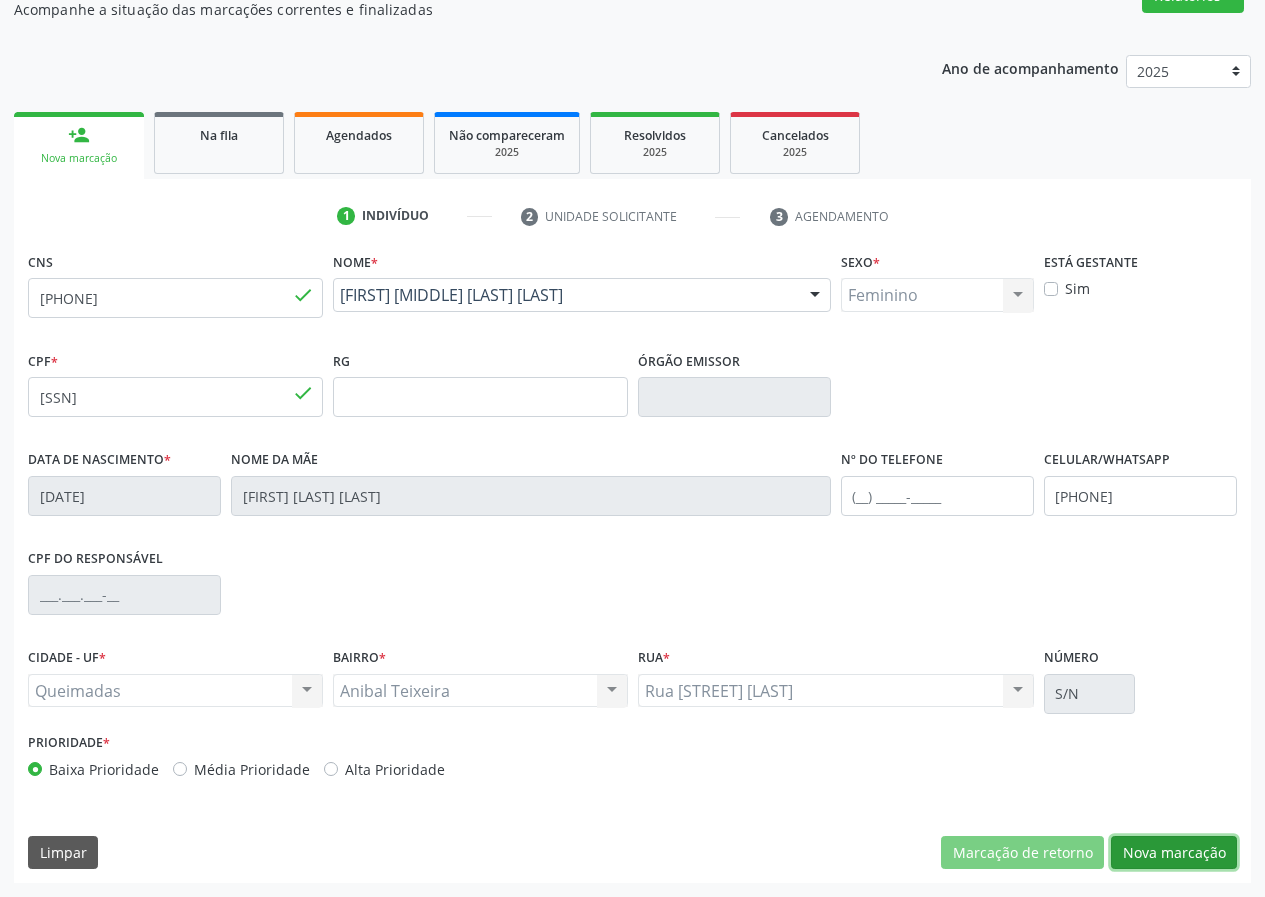 drag, startPoint x: 1190, startPoint y: 842, endPoint x: 899, endPoint y: 817, distance: 292.0719 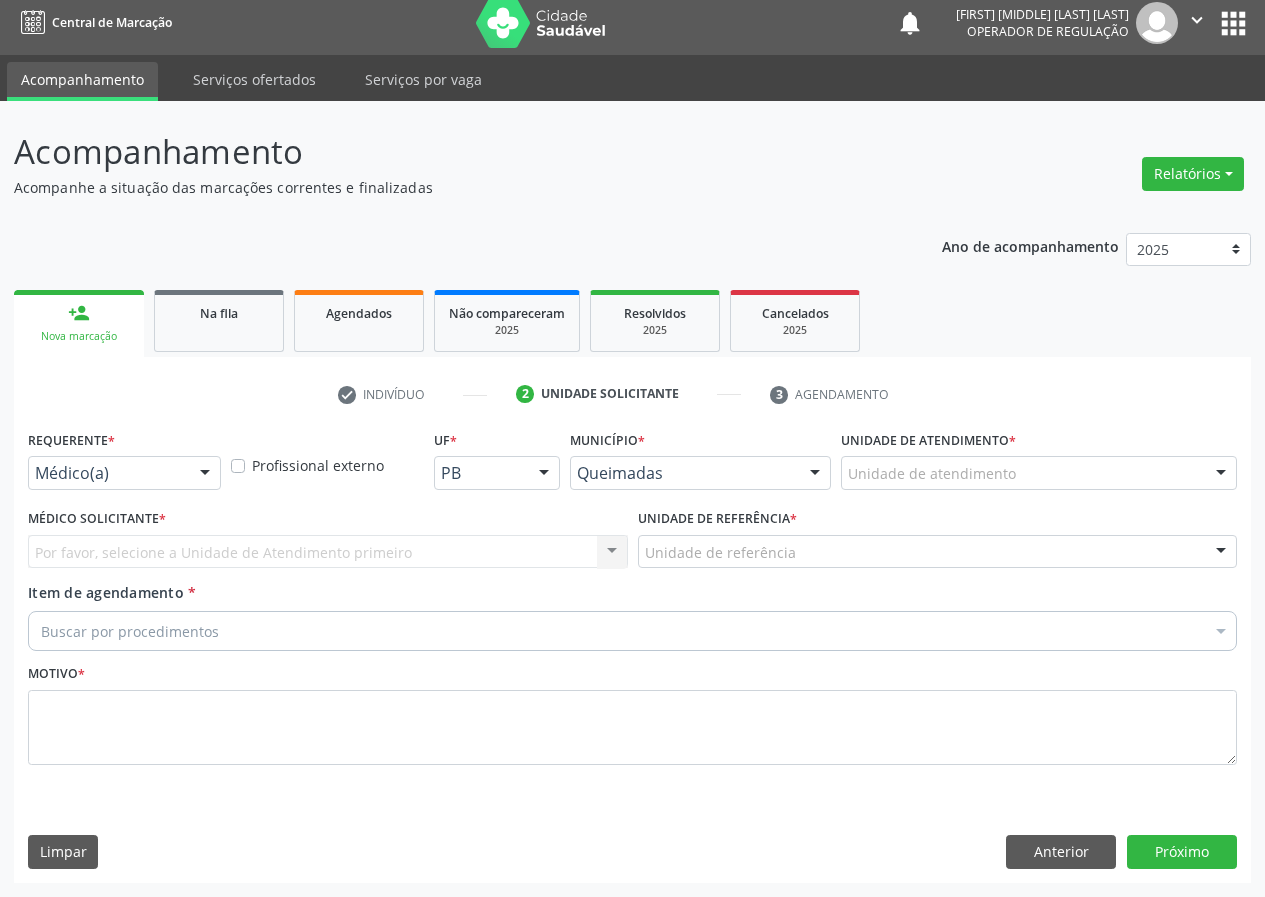scroll, scrollTop: 9, scrollLeft: 0, axis: vertical 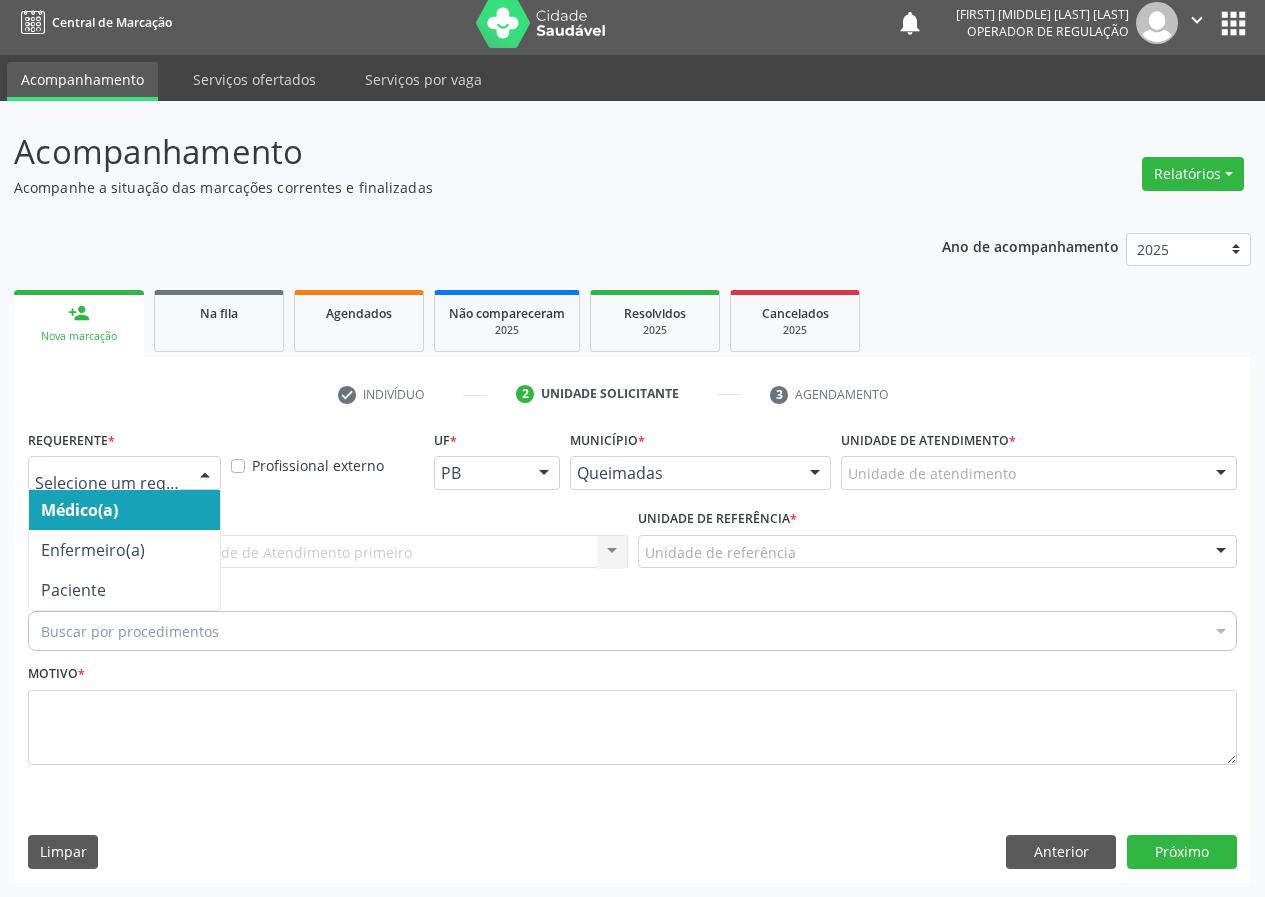 drag, startPoint x: 195, startPoint y: 468, endPoint x: 182, endPoint y: 543, distance: 76.11833 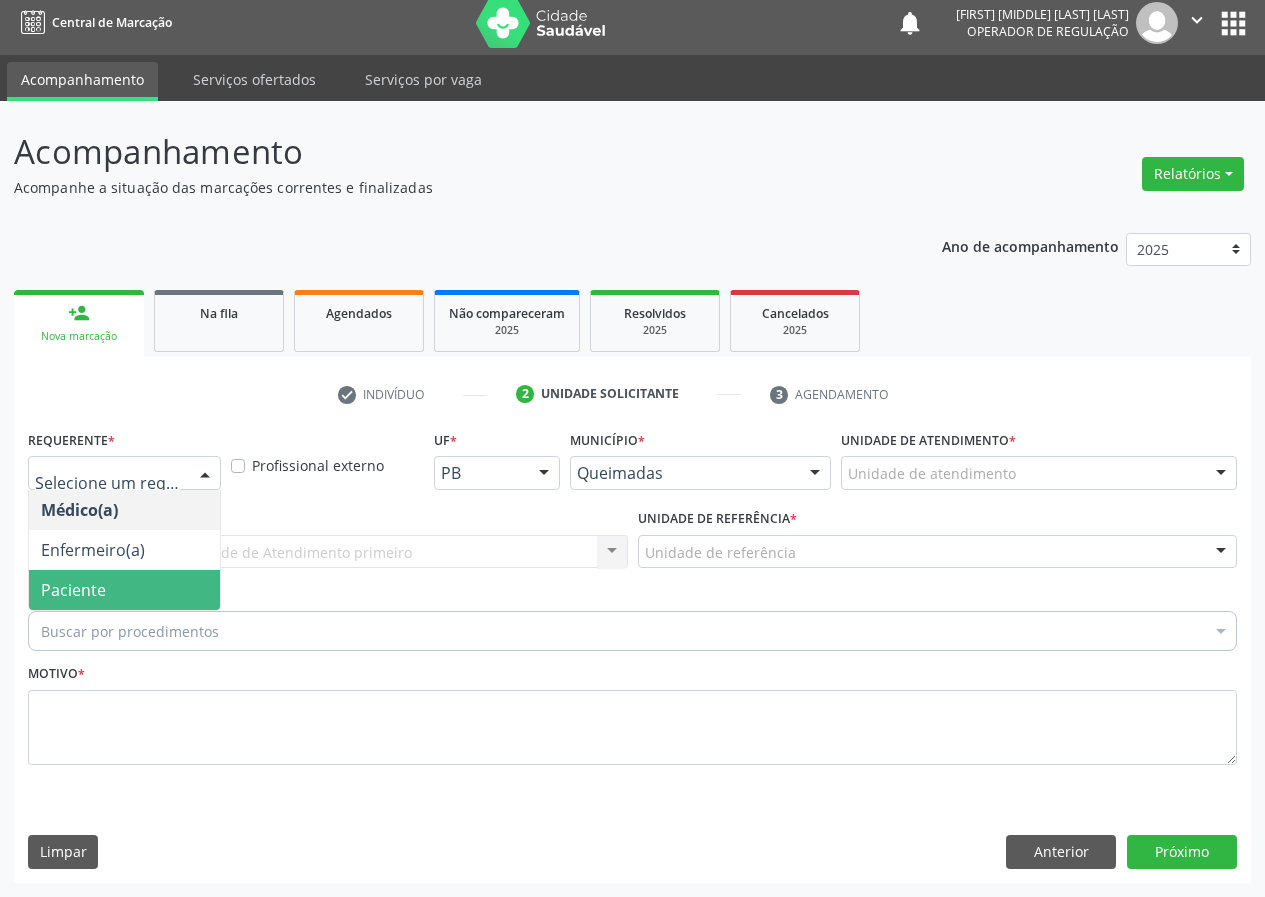 drag, startPoint x: 144, startPoint y: 584, endPoint x: 658, endPoint y: 528, distance: 517.04156 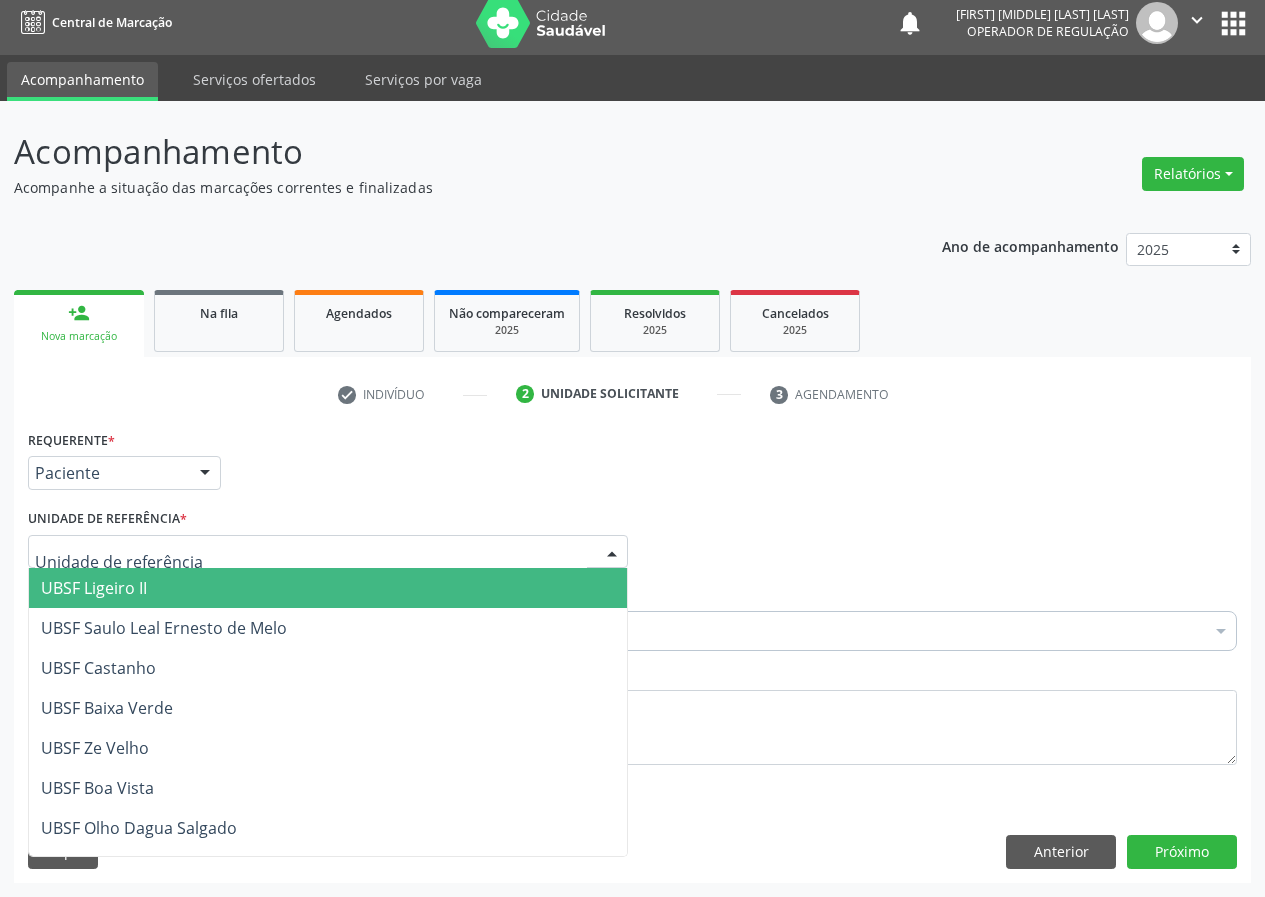 click at bounding box center [328, 552] 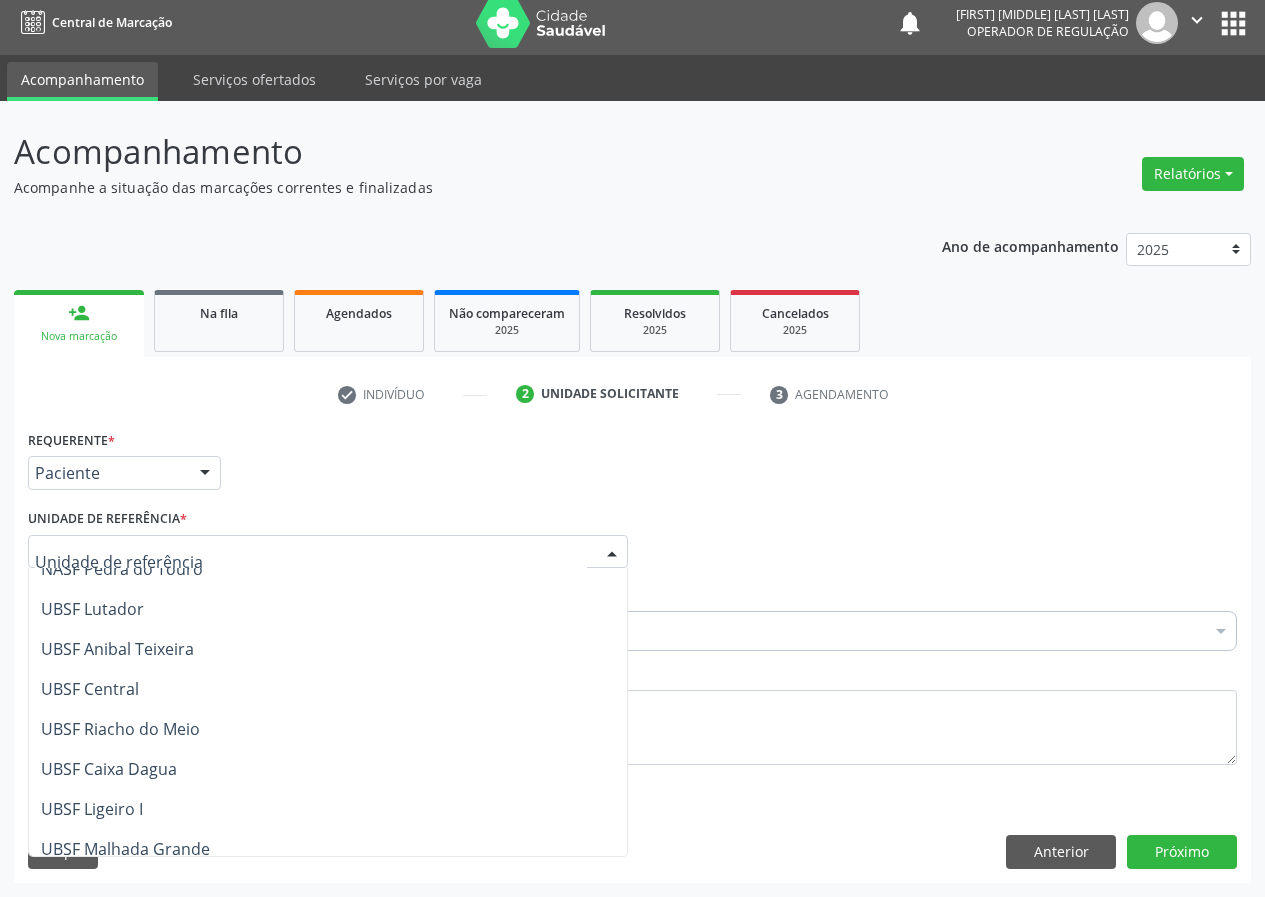 scroll, scrollTop: 300, scrollLeft: 0, axis: vertical 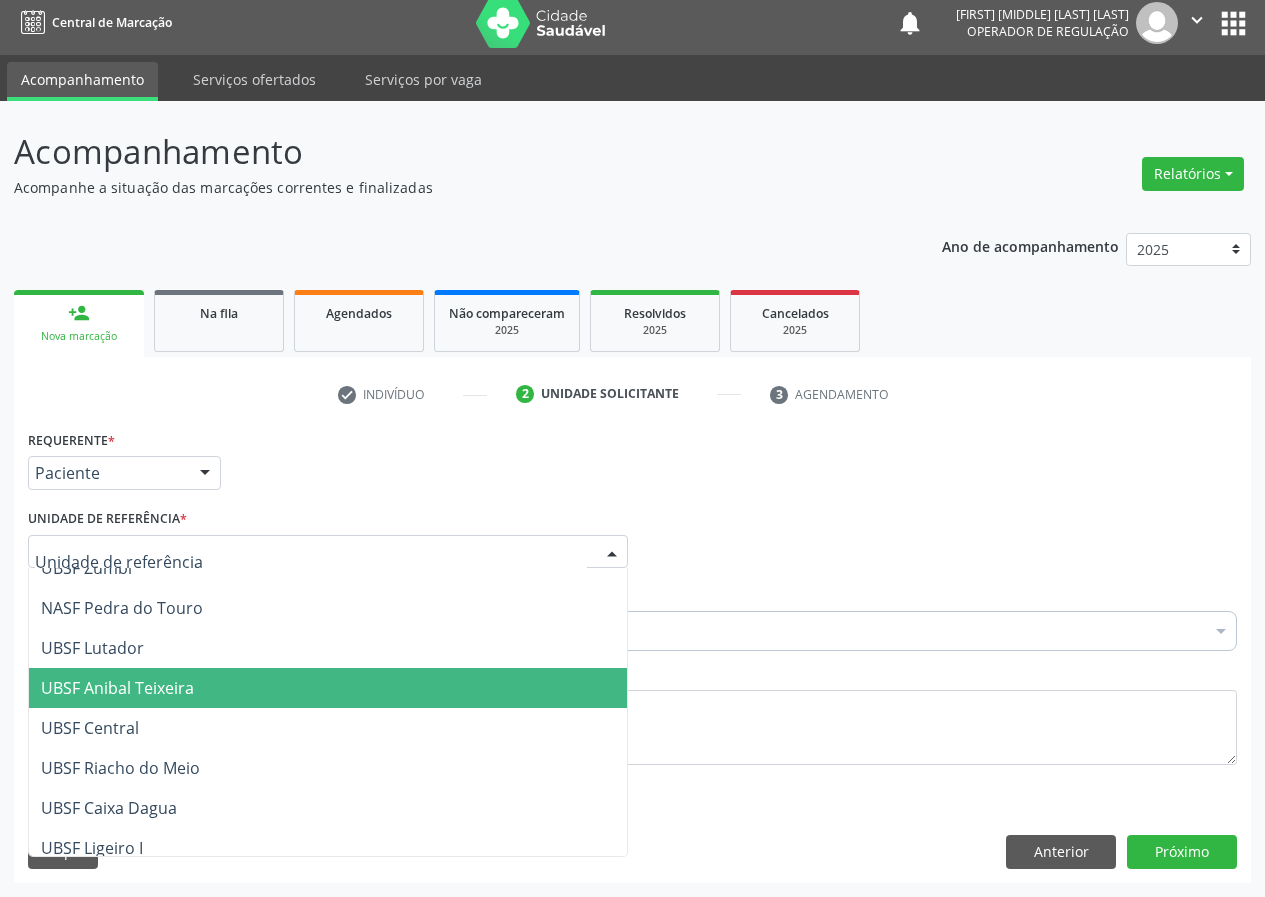 click on "UBSF Anibal Teixeira" at bounding box center (117, 688) 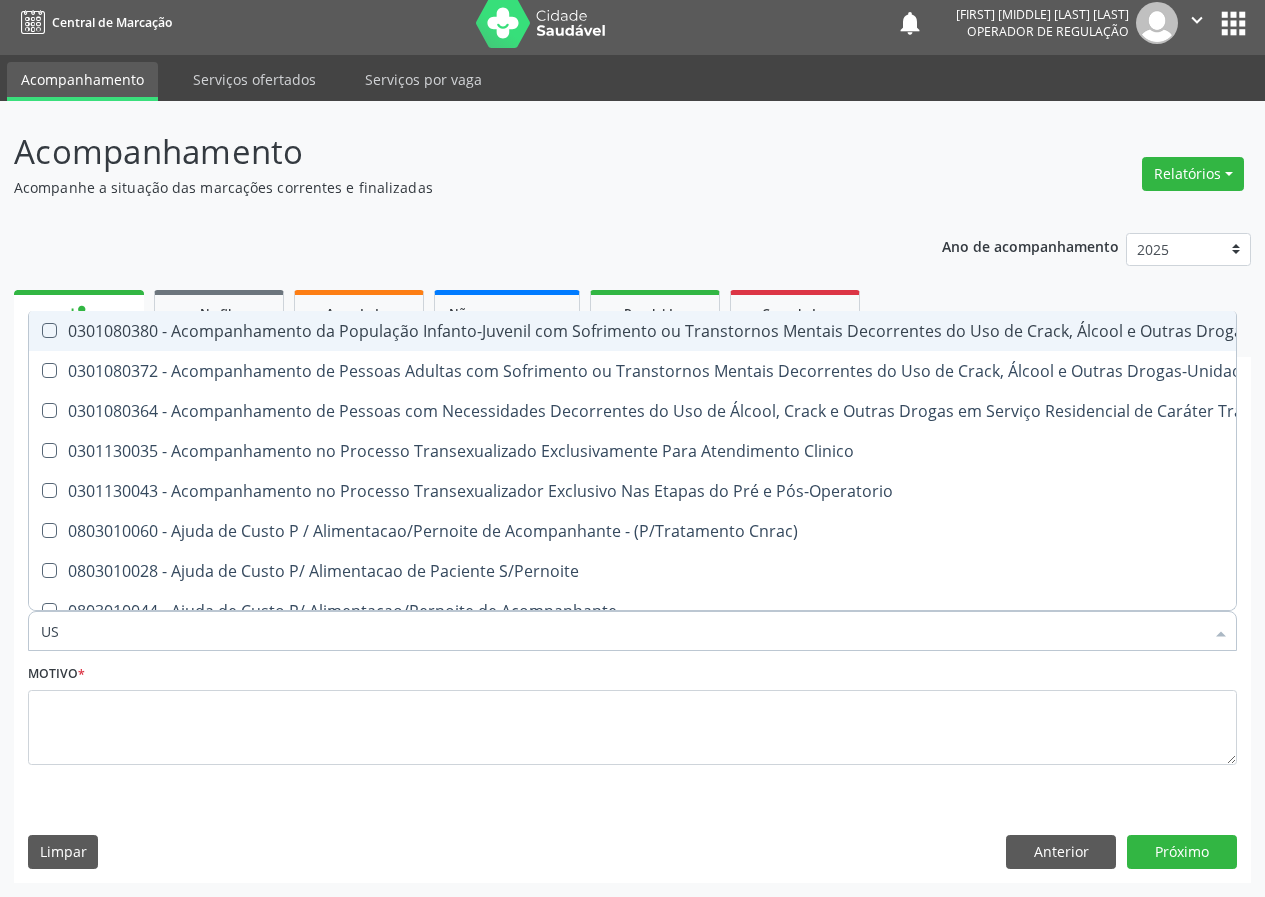 type on "USG" 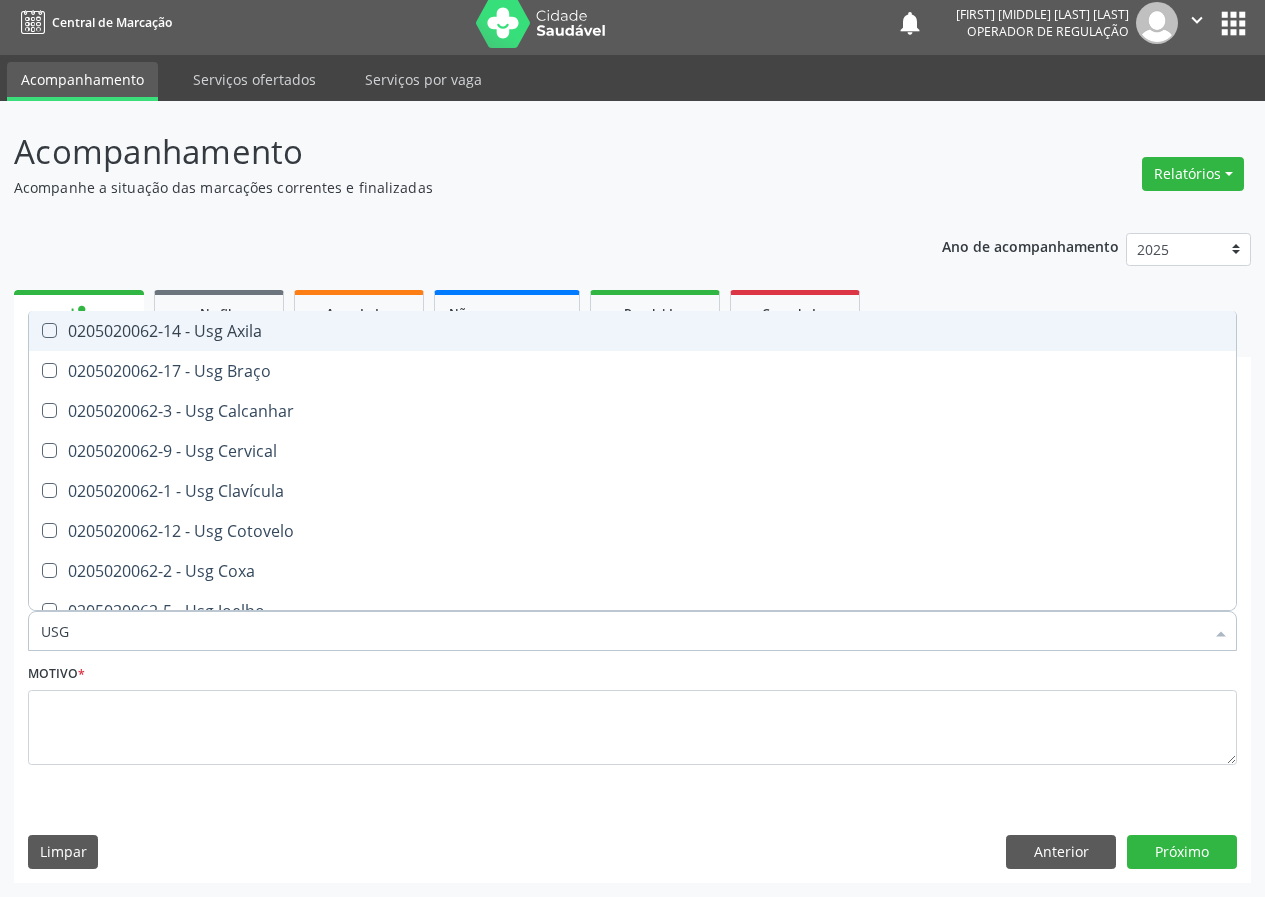 drag, startPoint x: 226, startPoint y: 331, endPoint x: 176, endPoint y: 411, distance: 94.33981 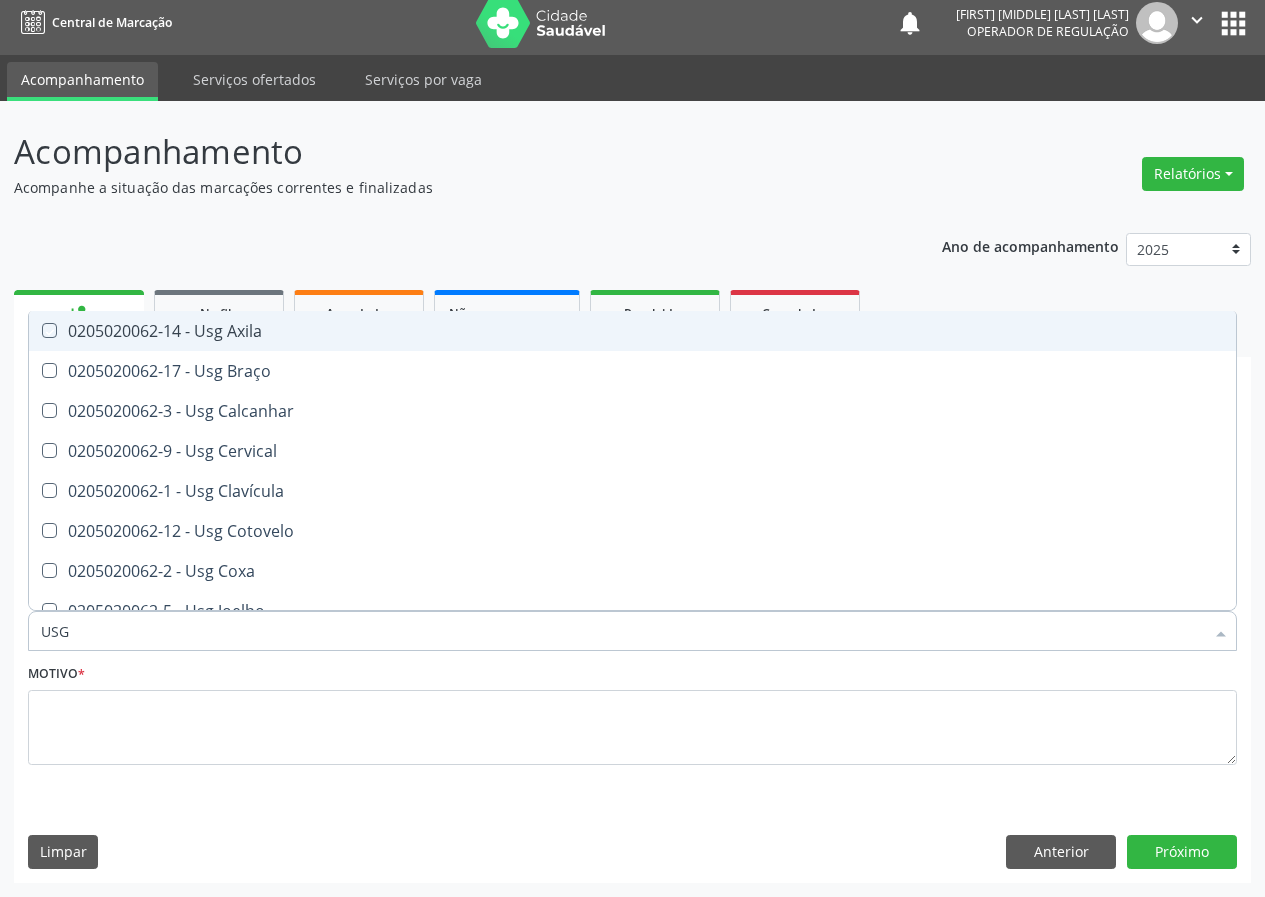 checkbox on "true" 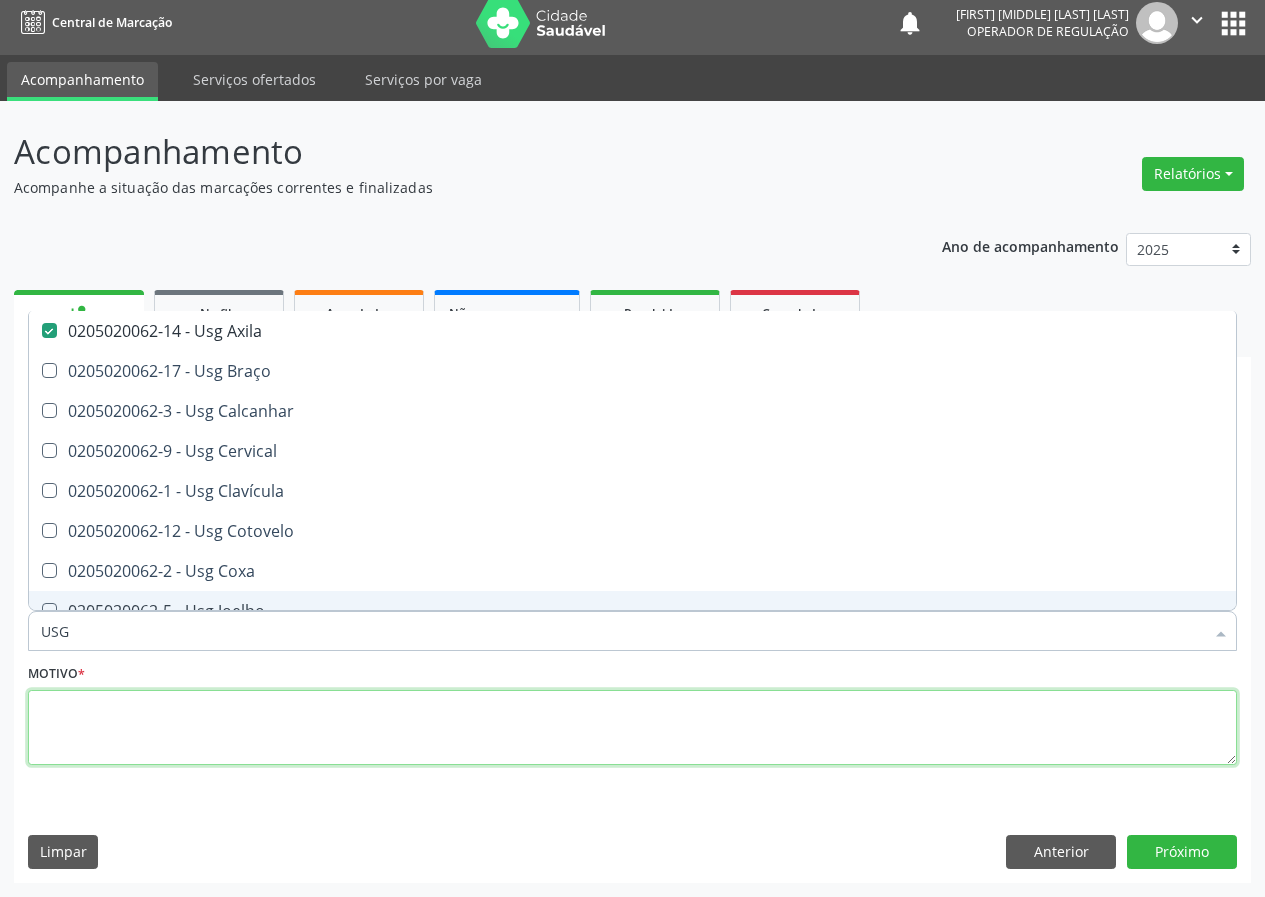 click at bounding box center (632, 728) 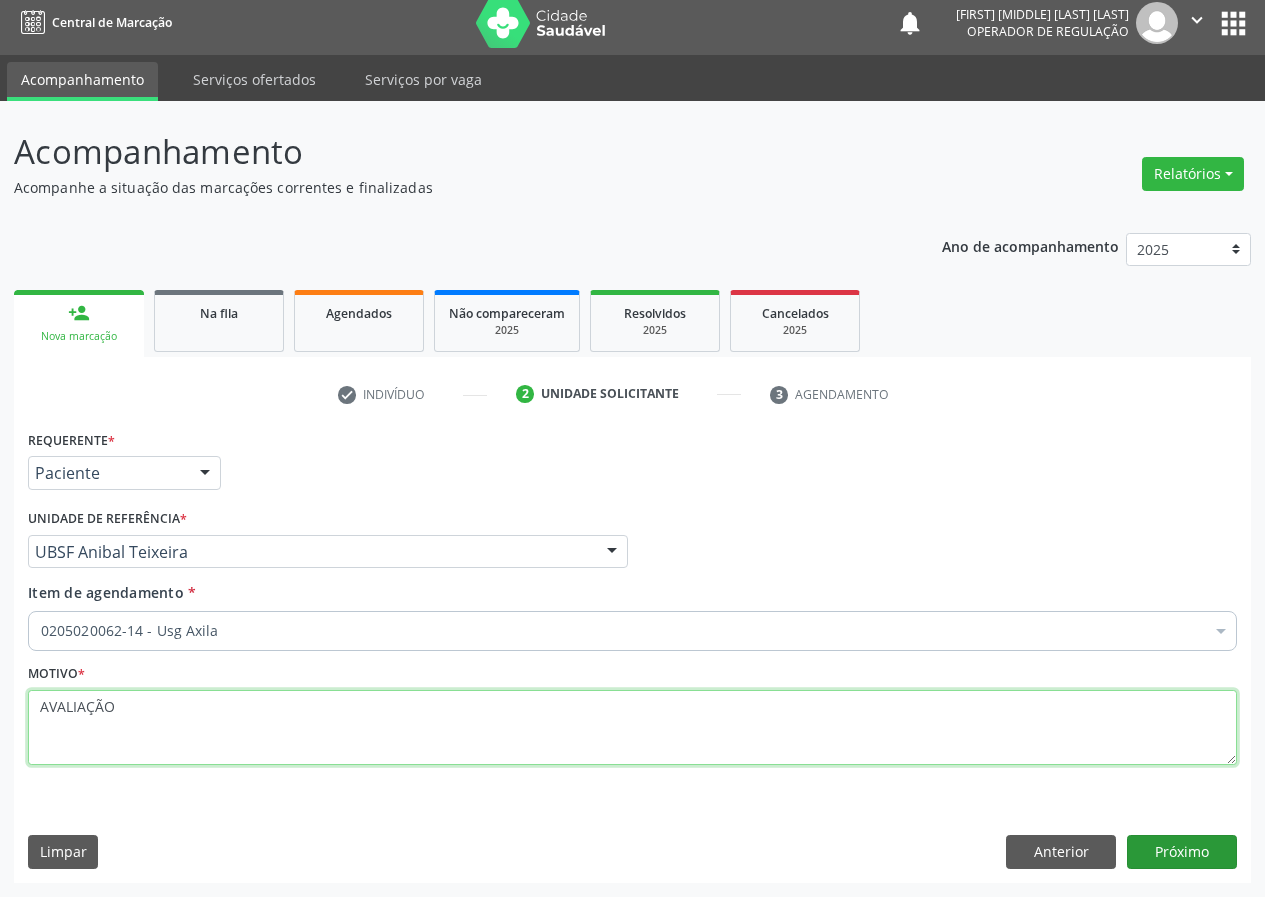 type on "AVALIAÇÃO" 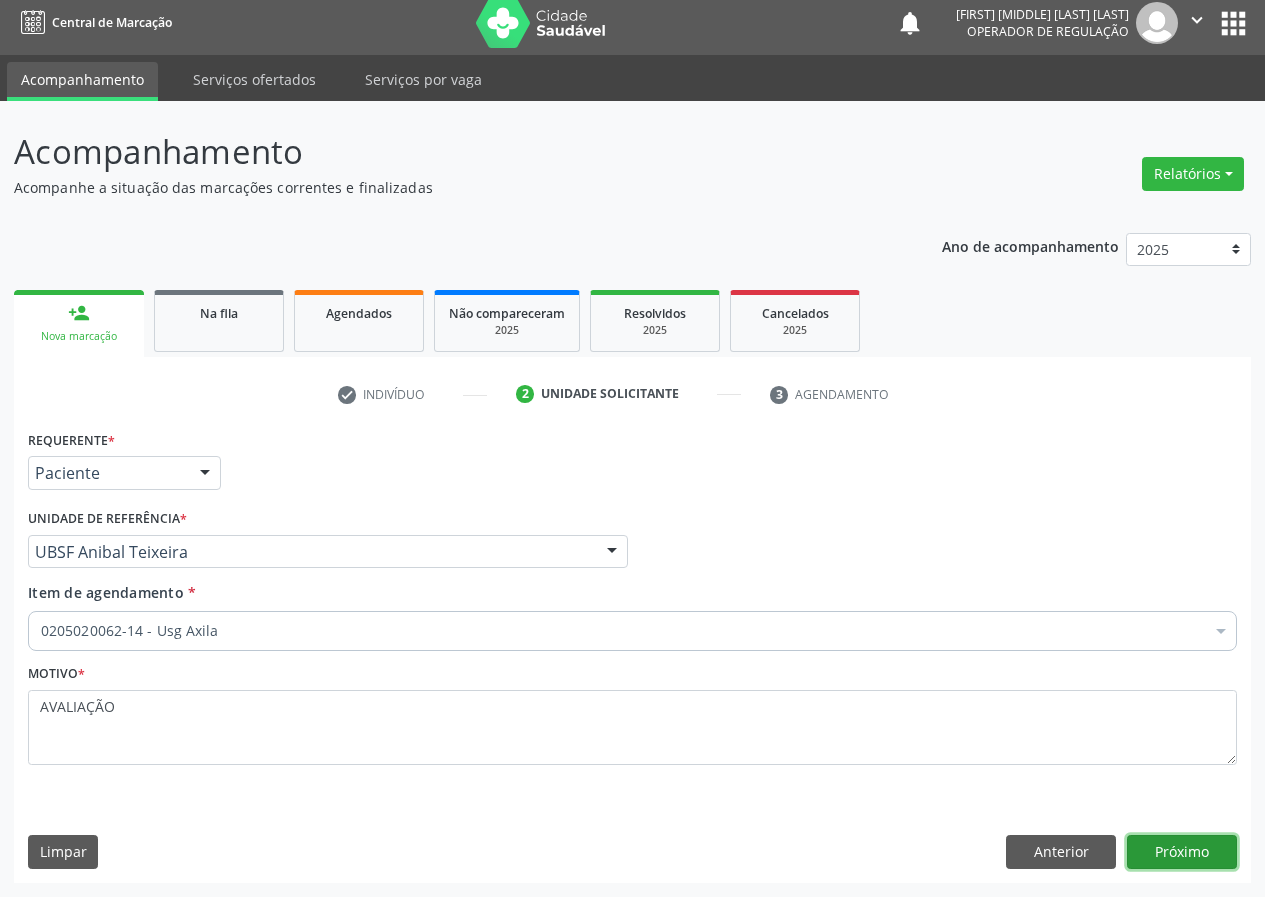 drag, startPoint x: 1176, startPoint y: 851, endPoint x: 366, endPoint y: 879, distance: 810.4838 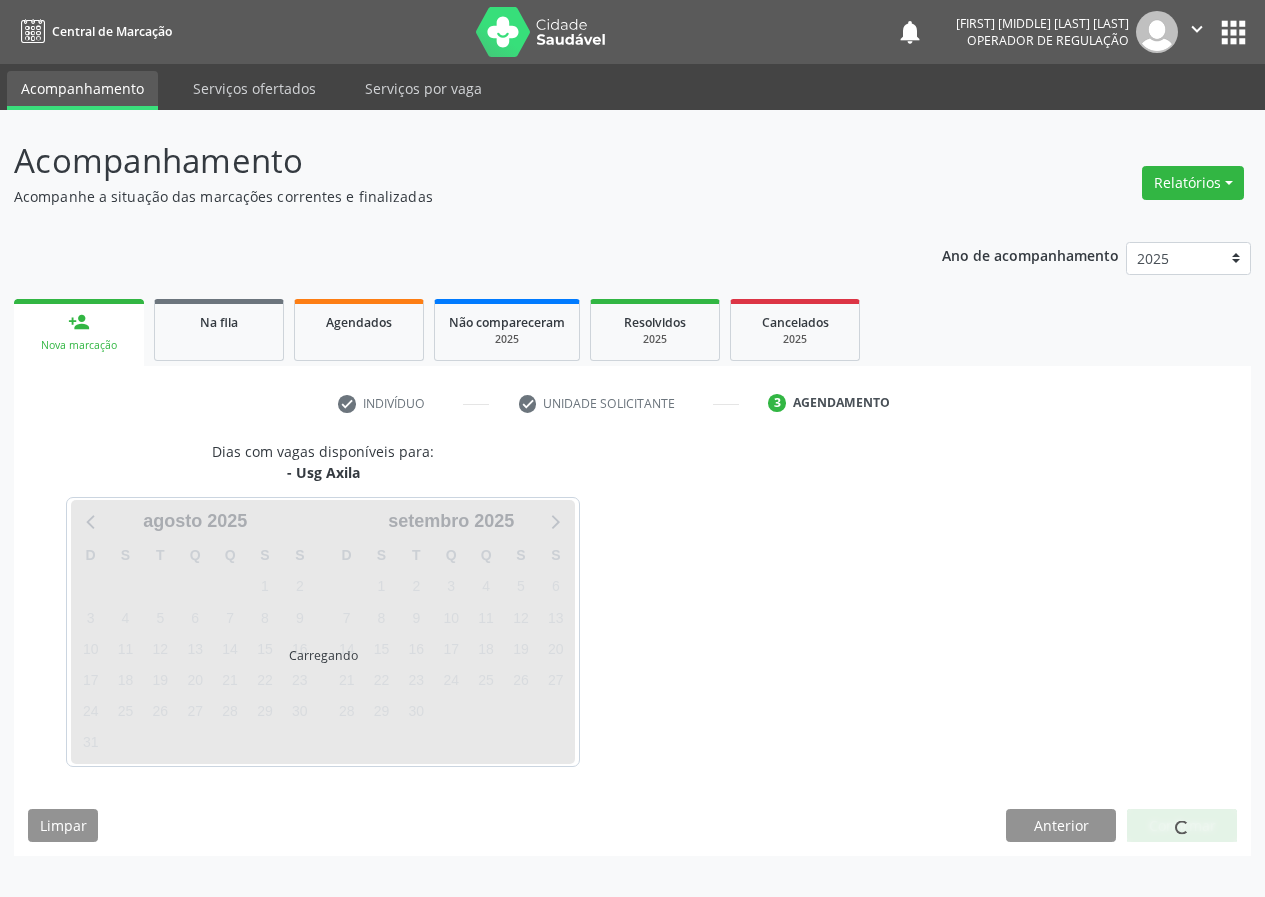 scroll, scrollTop: 0, scrollLeft: 0, axis: both 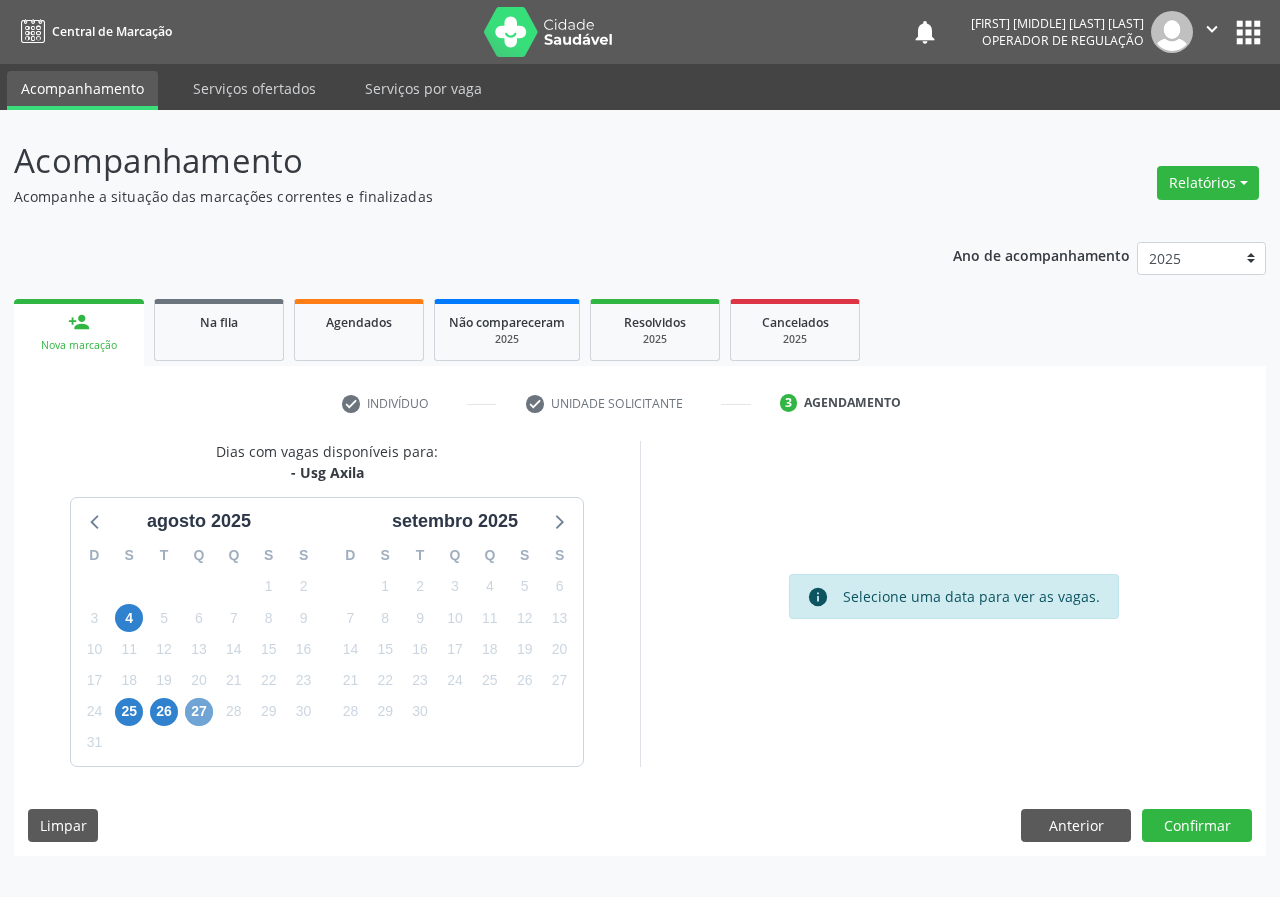 click on "27" at bounding box center (199, 712) 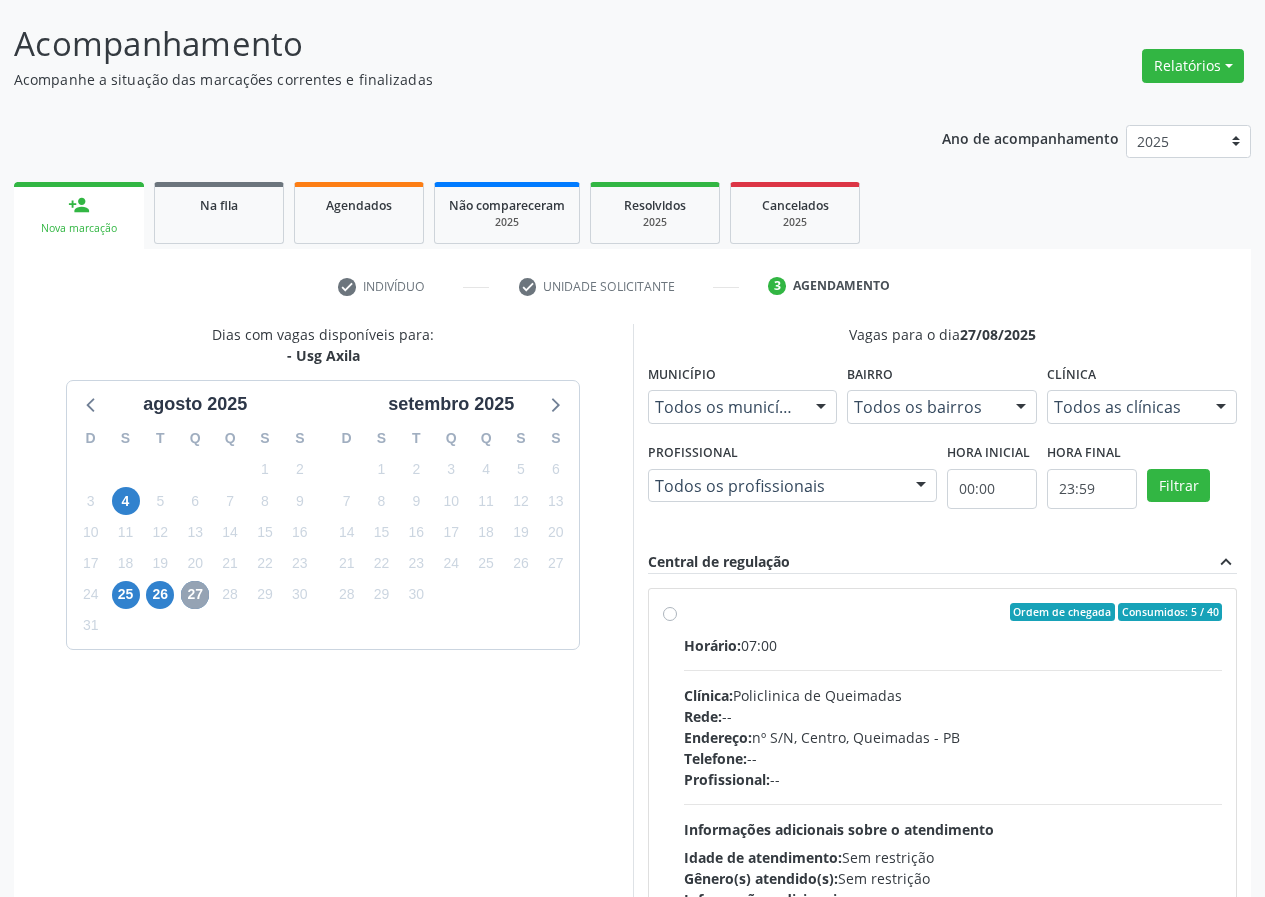 scroll, scrollTop: 298, scrollLeft: 0, axis: vertical 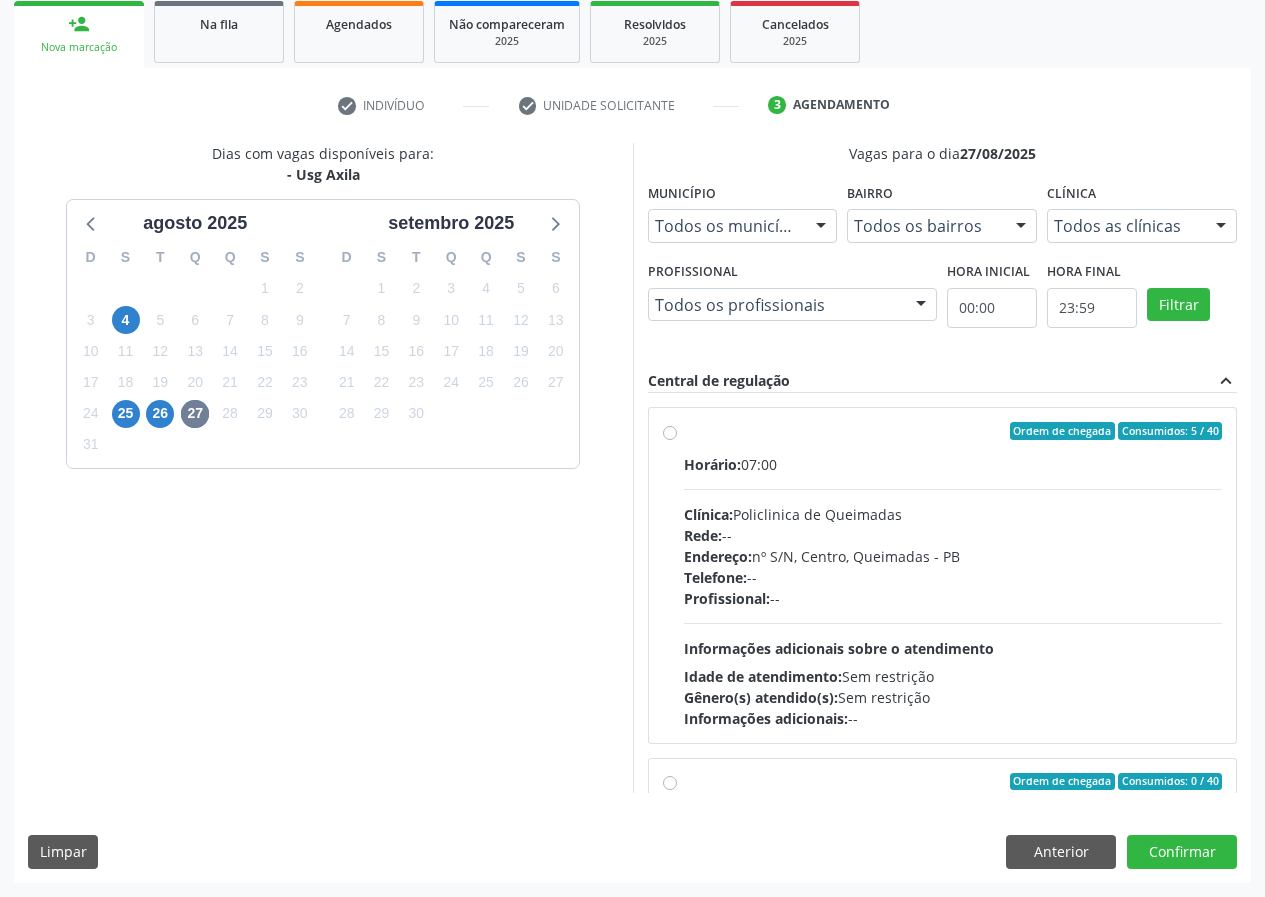 drag, startPoint x: 663, startPoint y: 430, endPoint x: 789, endPoint y: 523, distance: 156.6046 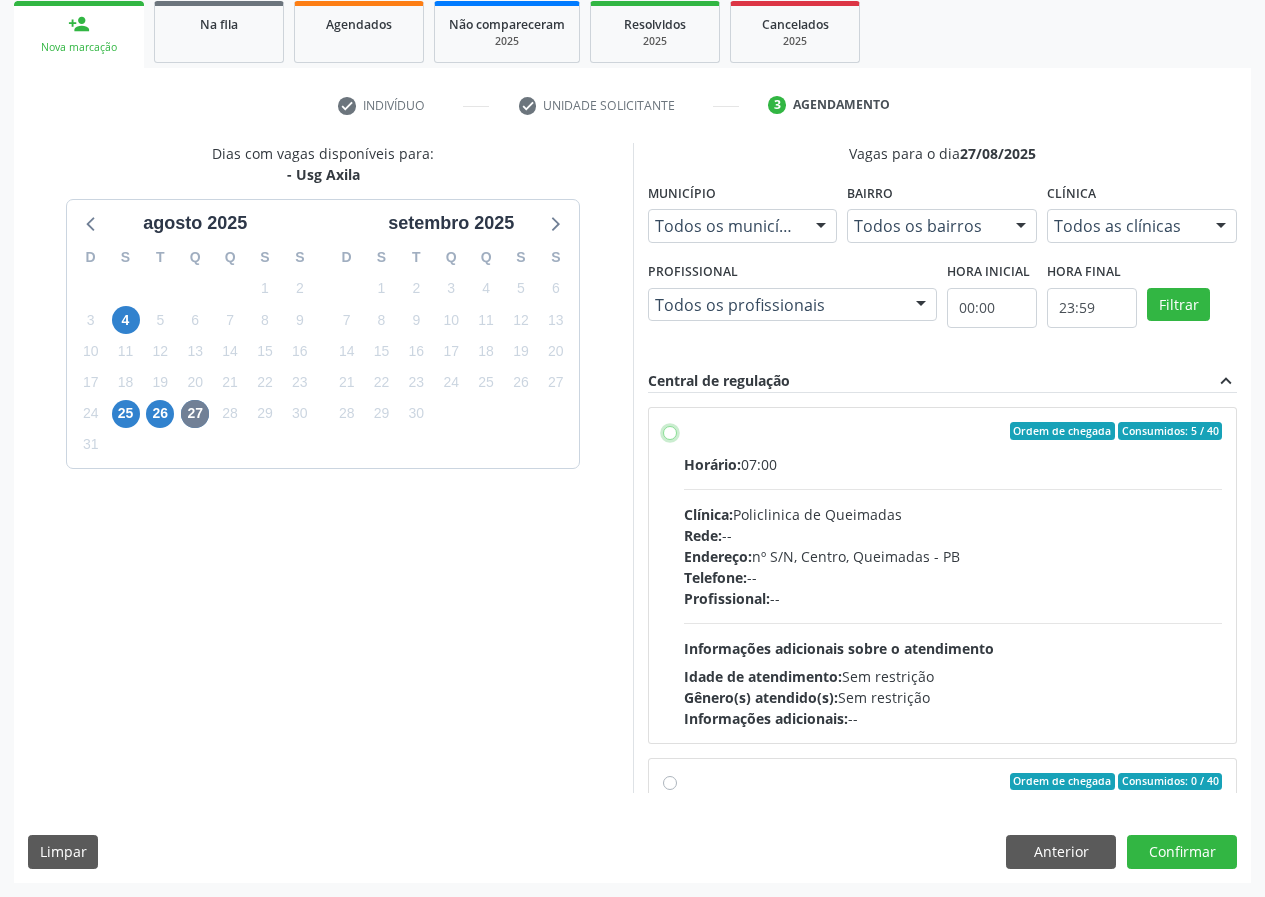click on "Ordem de chegada
Consumidos: 5 / 40
Horário:   07:00
Clínica:  Policlinica de Queimadas
Rede:
--
Endereço:   nº S/N, Centro, Queimadas - PB
Telefone:   --
Profissional:
--
Informações adicionais sobre o atendimento
Idade de atendimento:
Sem restrição
Gênero(s) atendido(s):
Sem restrição
Informações adicionais:
--" at bounding box center (670, 431) 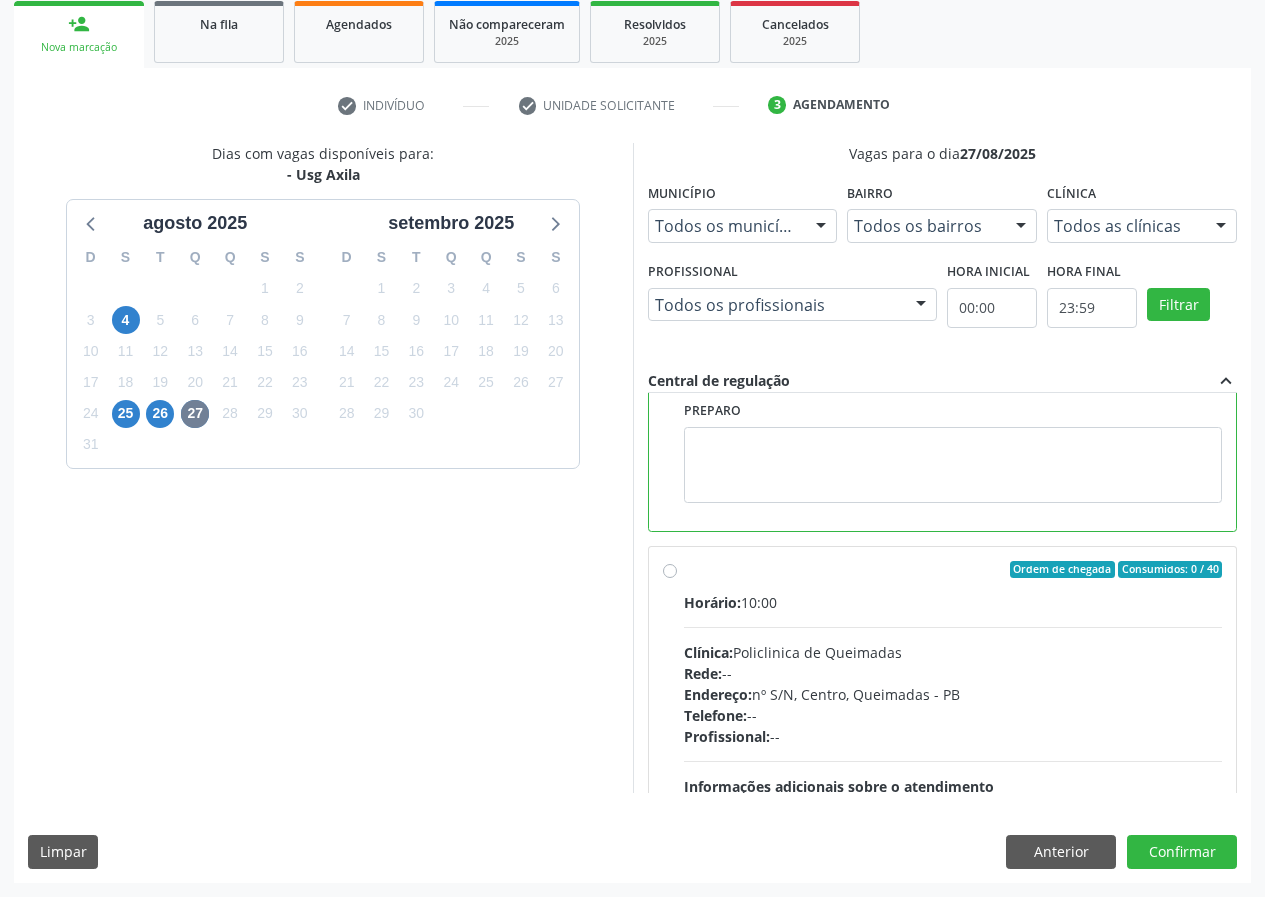 scroll, scrollTop: 450, scrollLeft: 0, axis: vertical 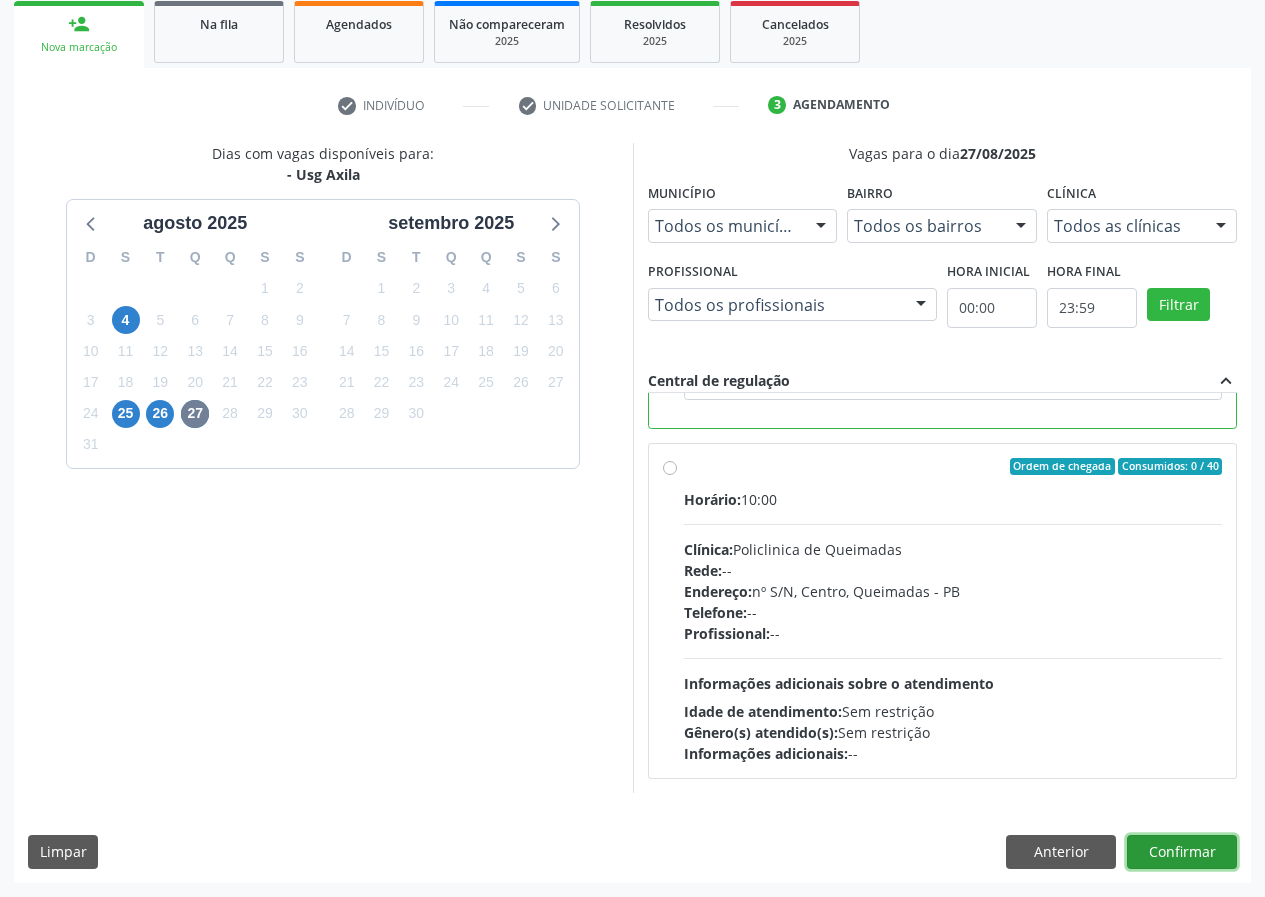 drag, startPoint x: 1163, startPoint y: 845, endPoint x: 950, endPoint y: 828, distance: 213.67732 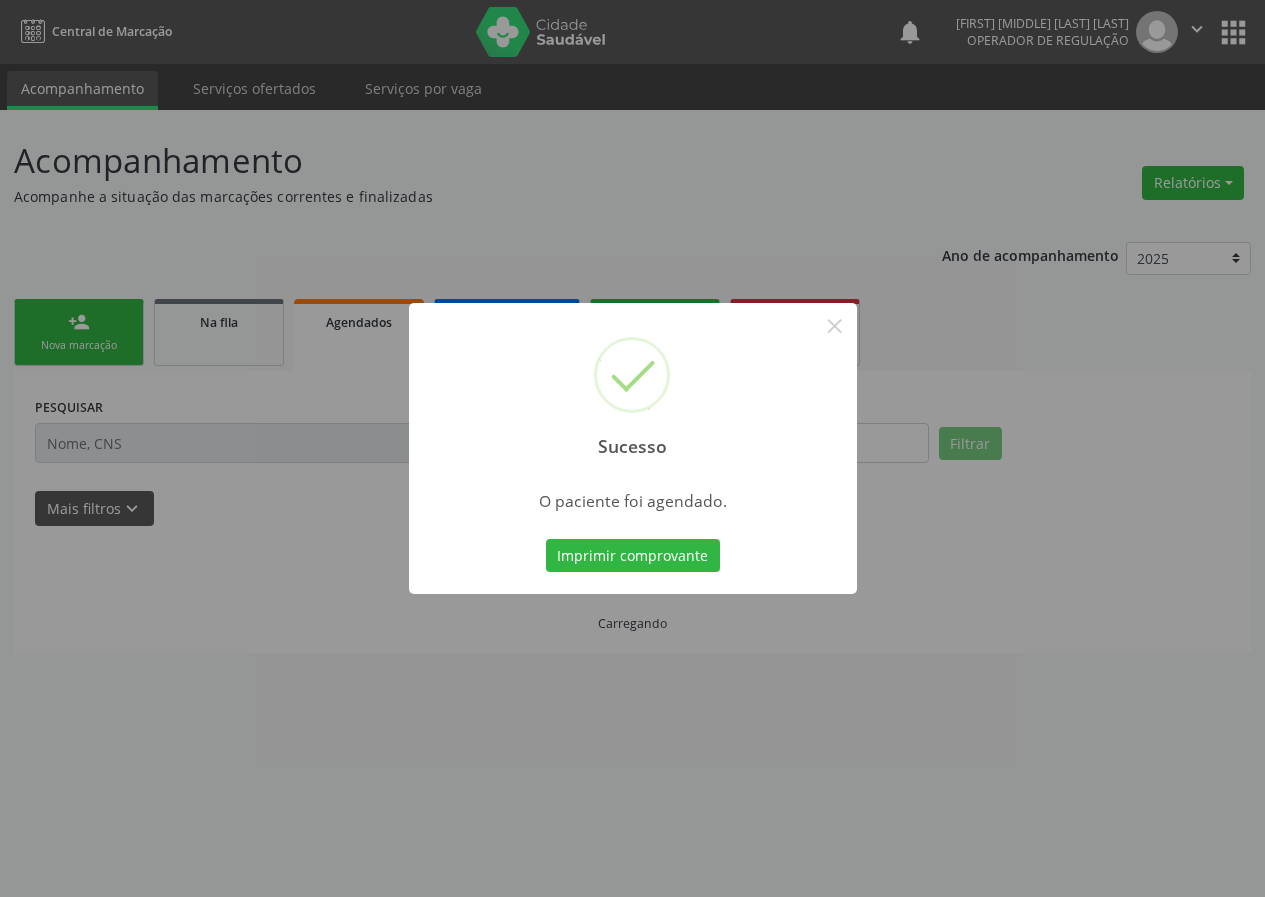 scroll, scrollTop: 0, scrollLeft: 0, axis: both 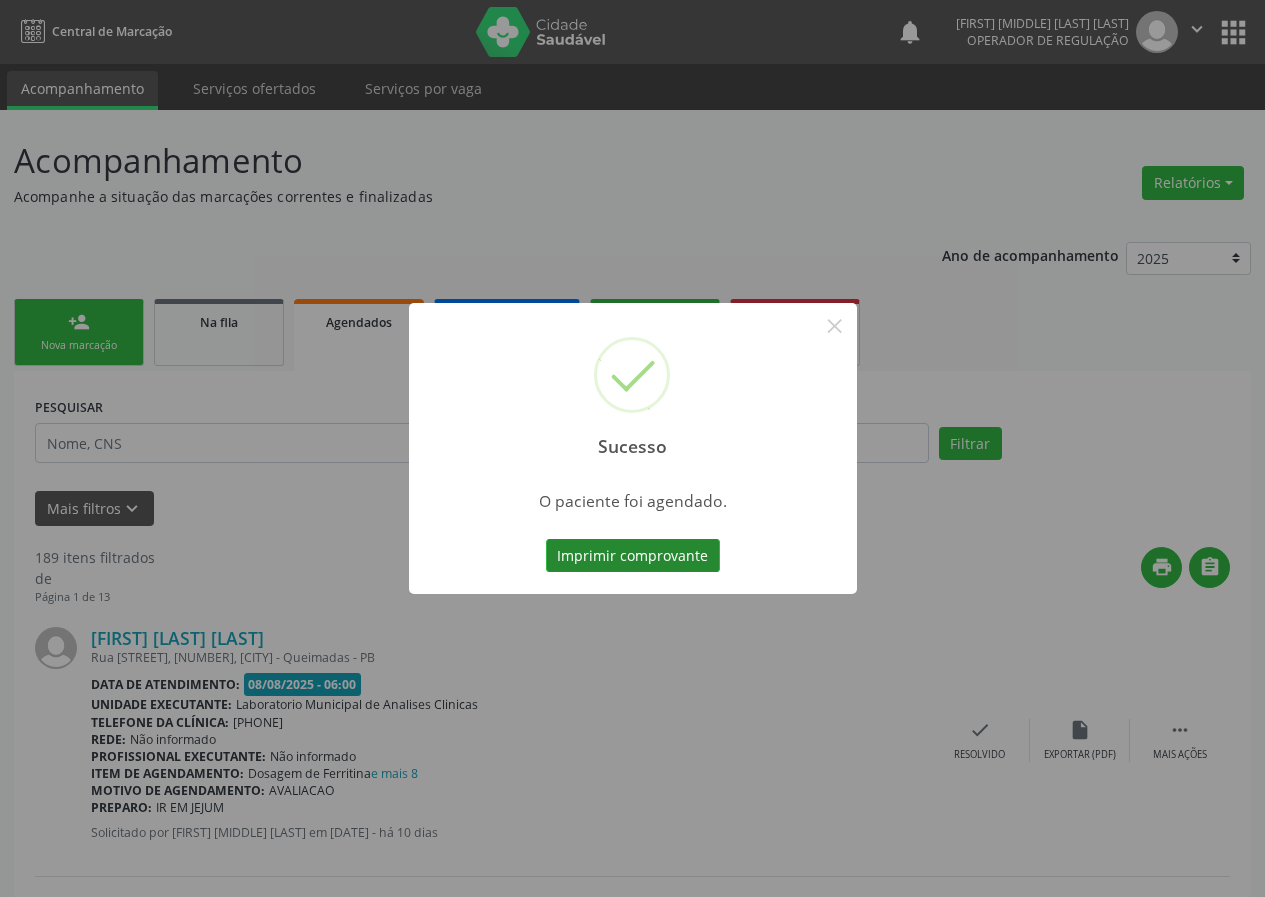 click on "Imprimir comprovante" at bounding box center (633, 556) 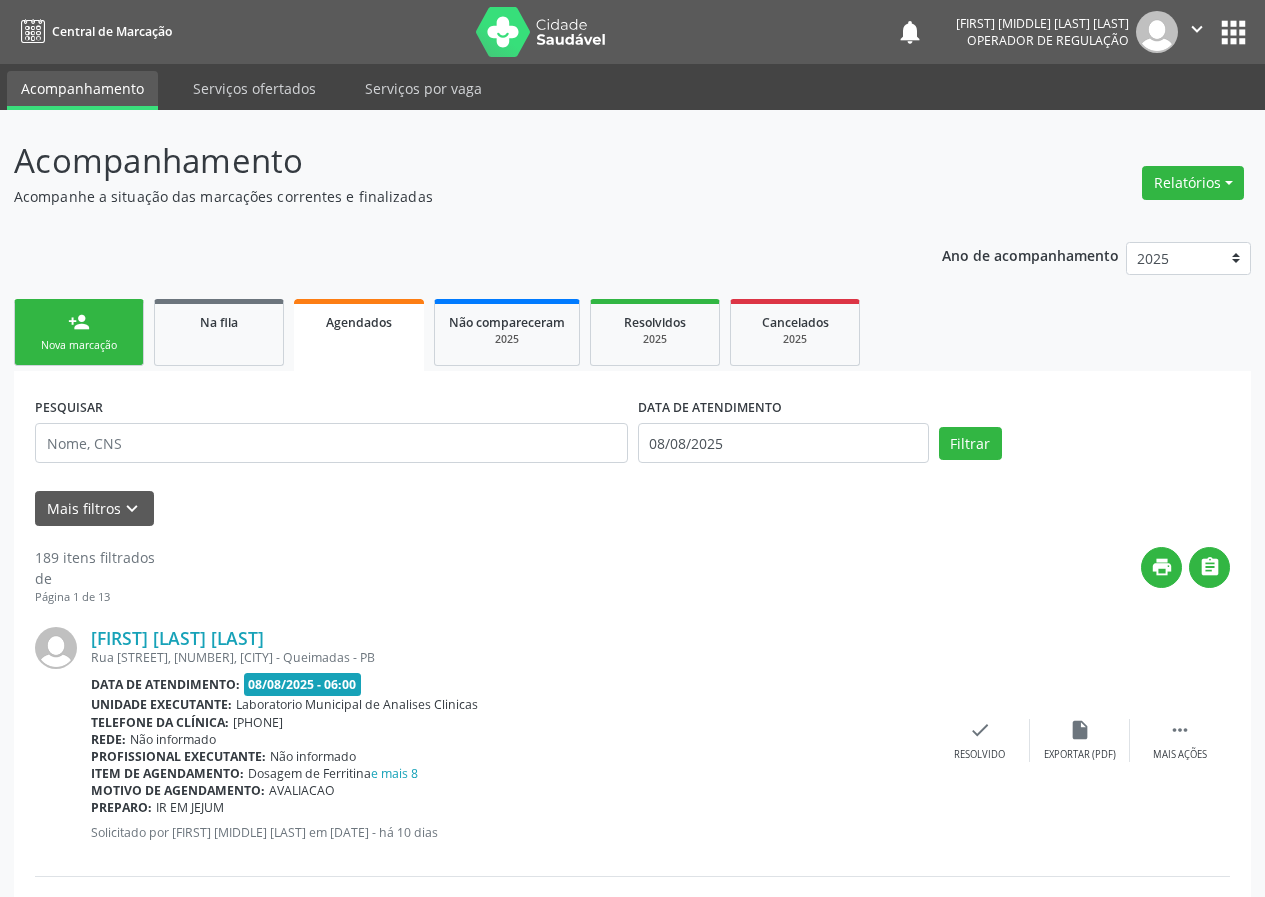 click on "person_add" at bounding box center [79, 322] 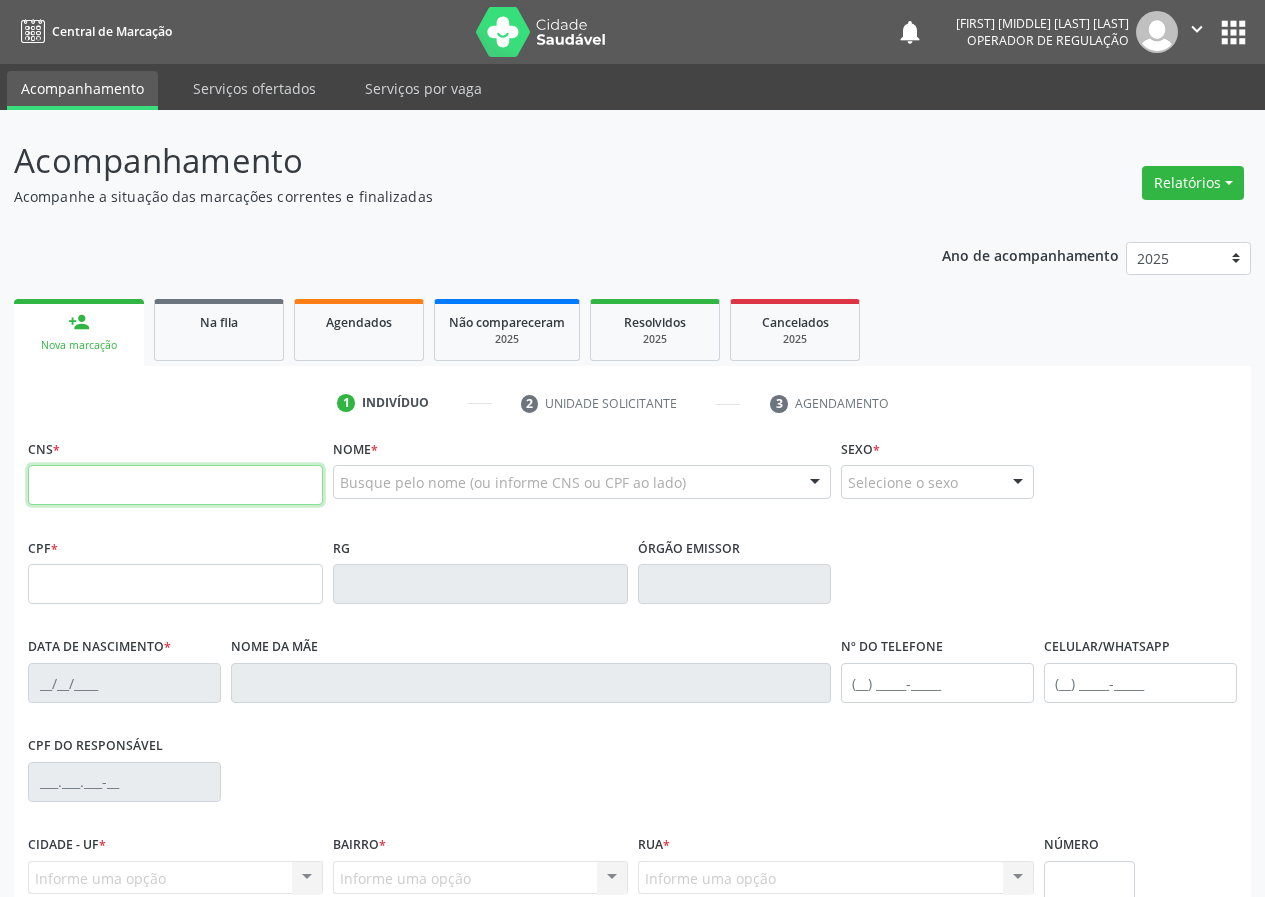 click at bounding box center (175, 485) 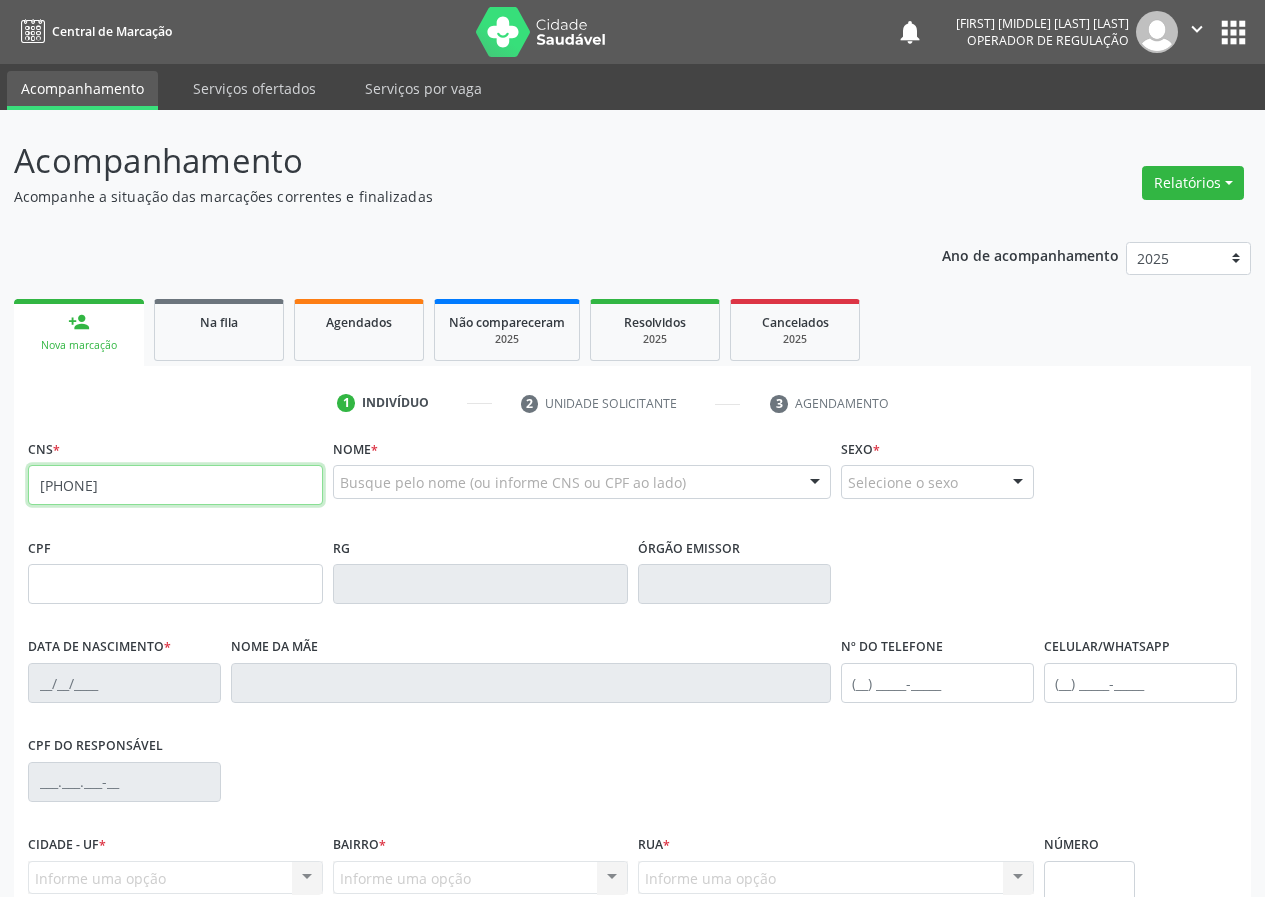 type on "700 8089 4303 6784" 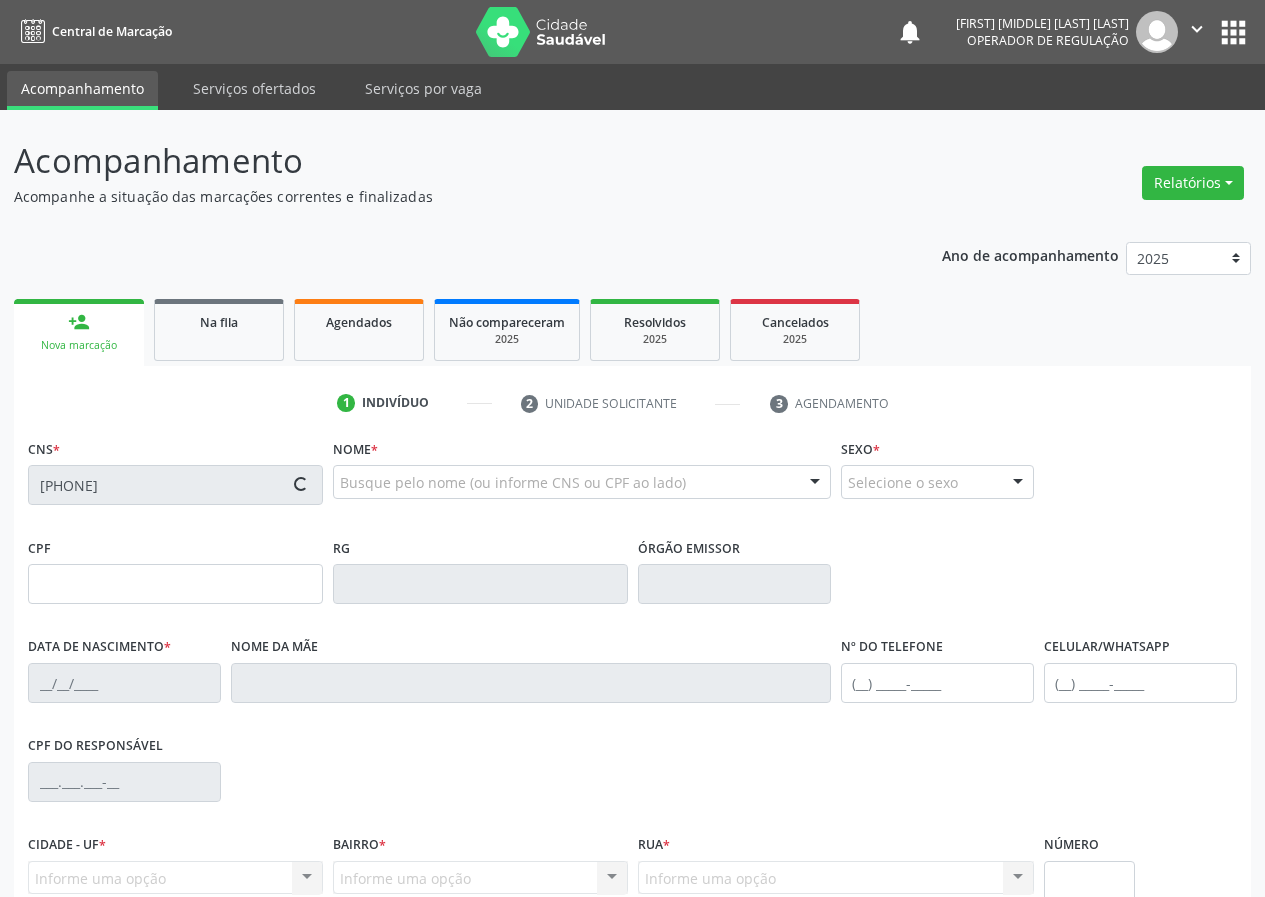 type on "054.448.014-77" 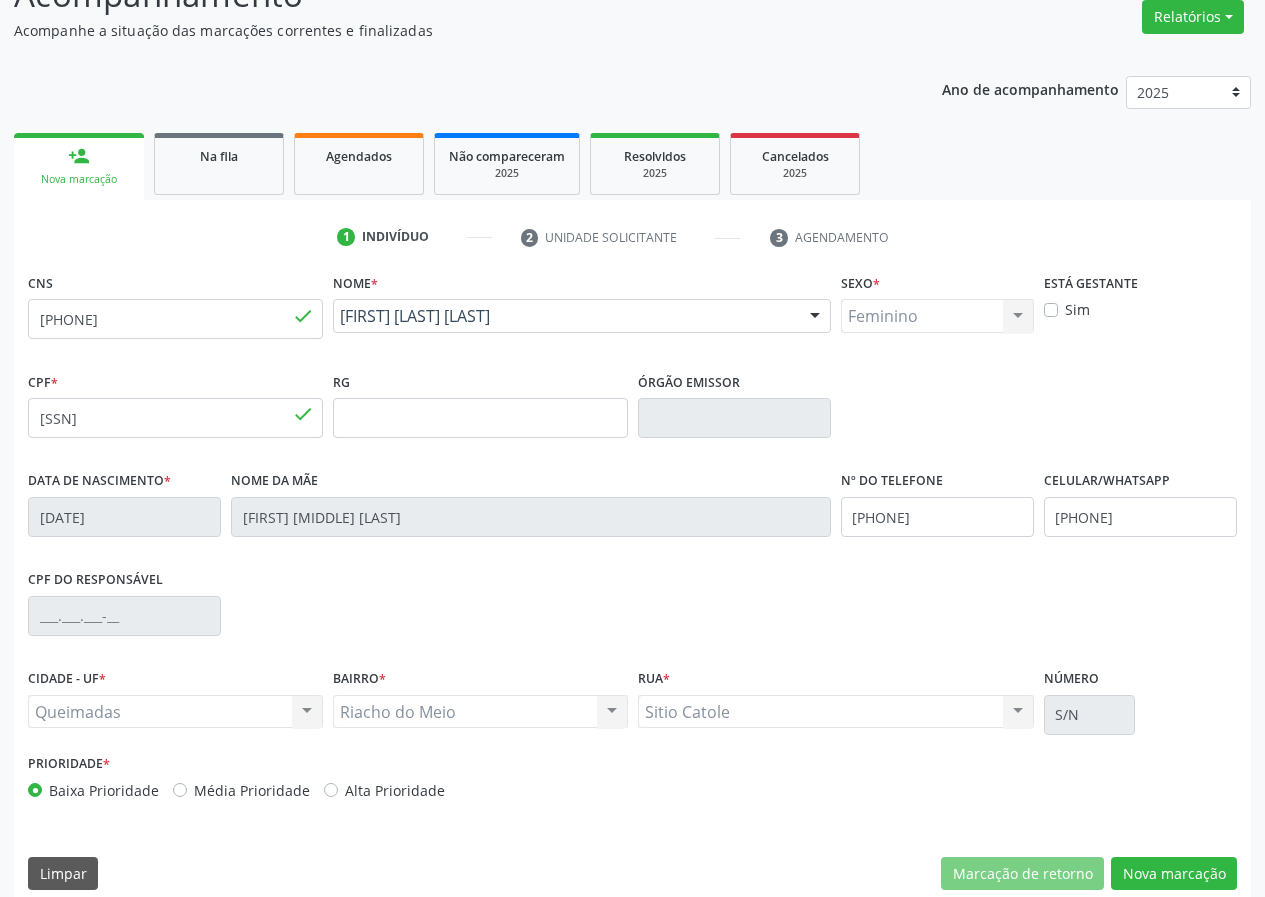 scroll, scrollTop: 187, scrollLeft: 0, axis: vertical 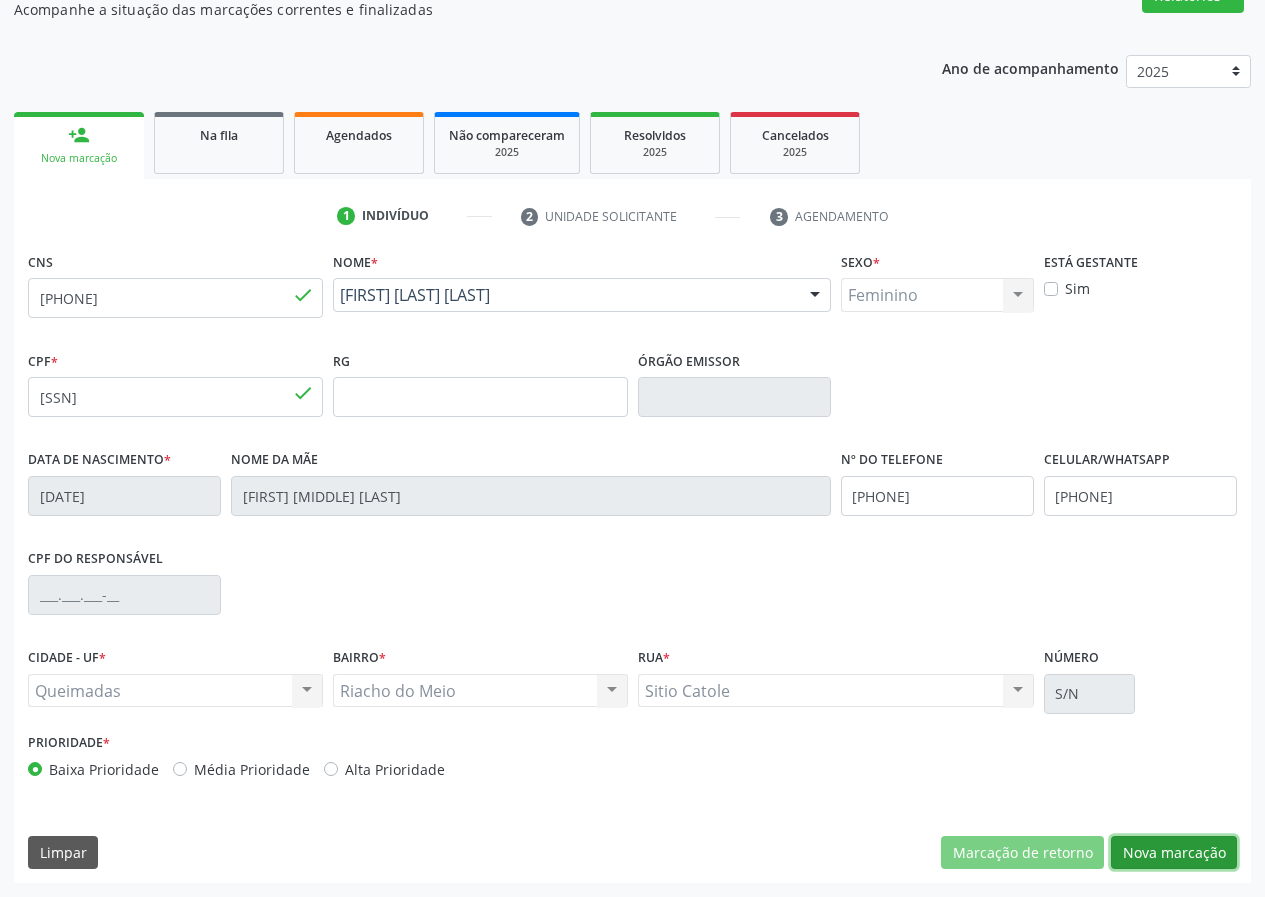 click on "Nova marcação" at bounding box center (1174, 853) 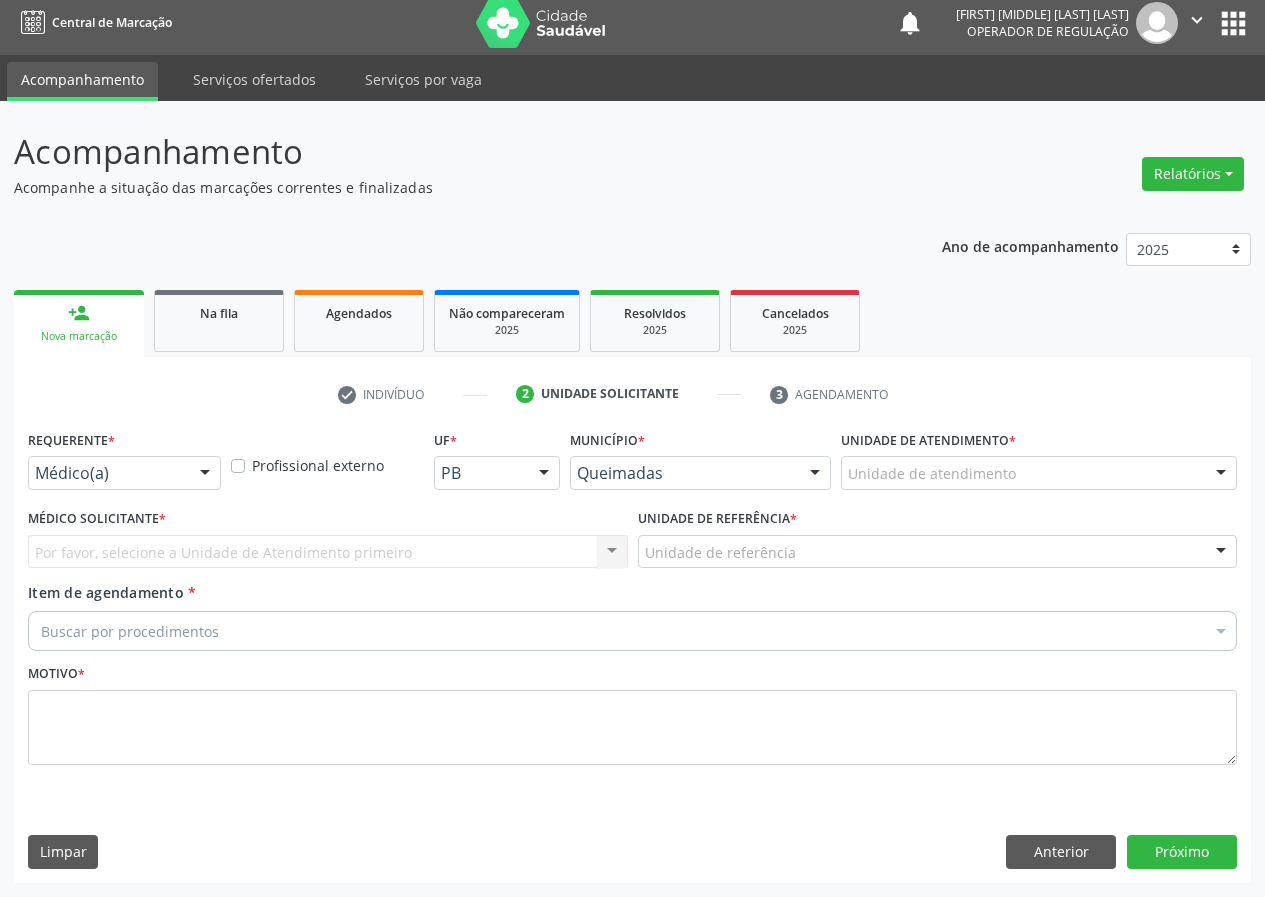 scroll, scrollTop: 9, scrollLeft: 0, axis: vertical 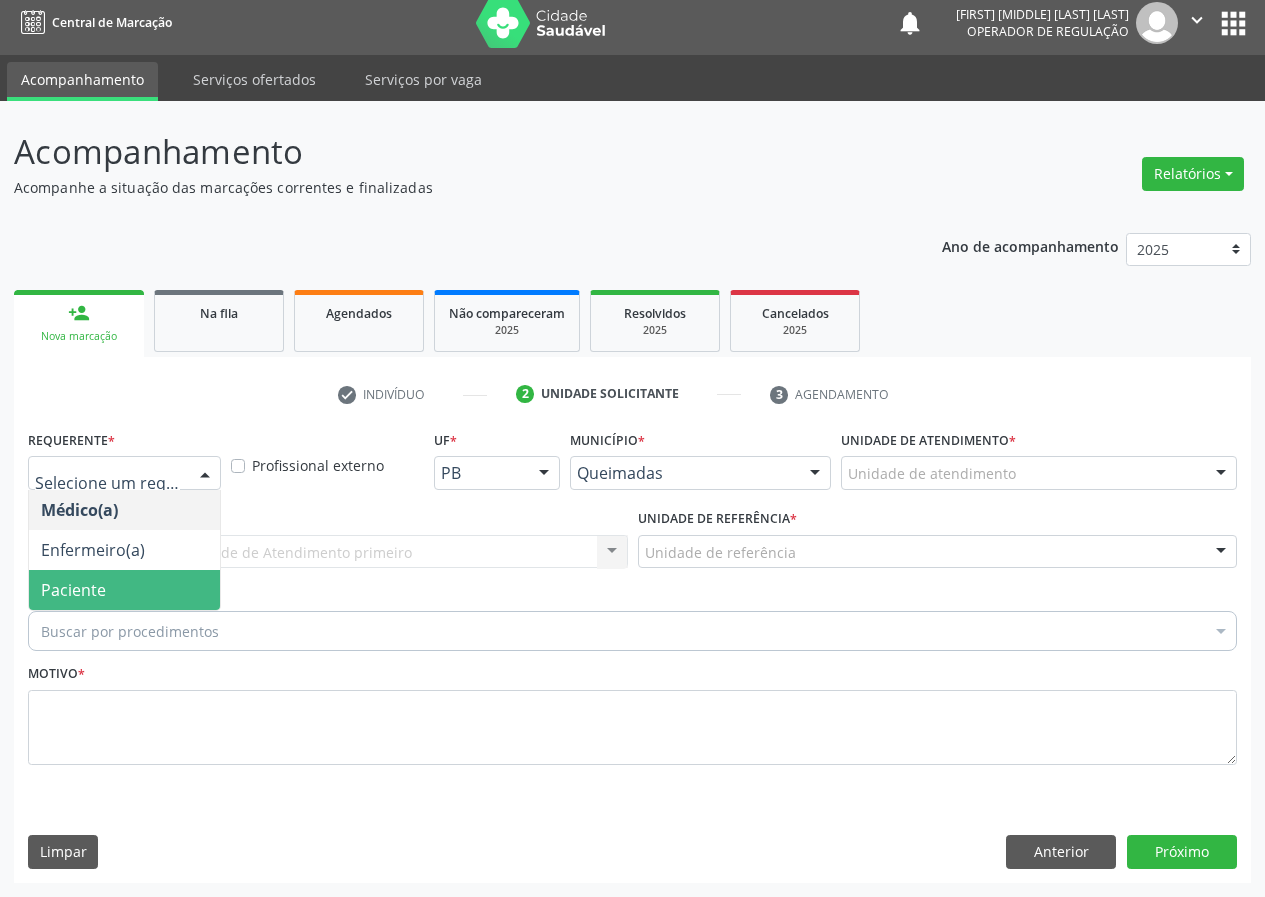 drag, startPoint x: 171, startPoint y: 586, endPoint x: 419, endPoint y: 569, distance: 248.58199 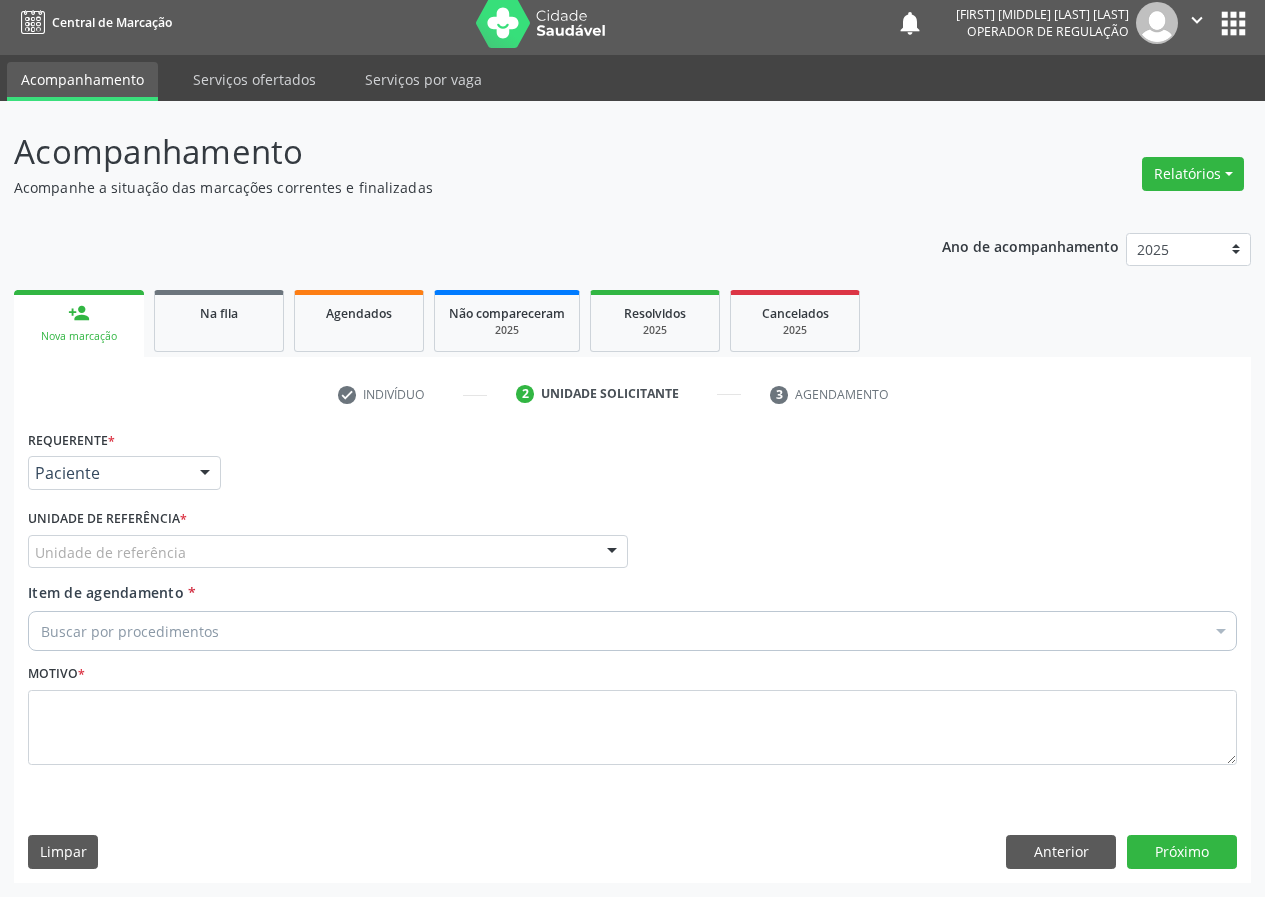 click on "Unidade de referência" at bounding box center (328, 552) 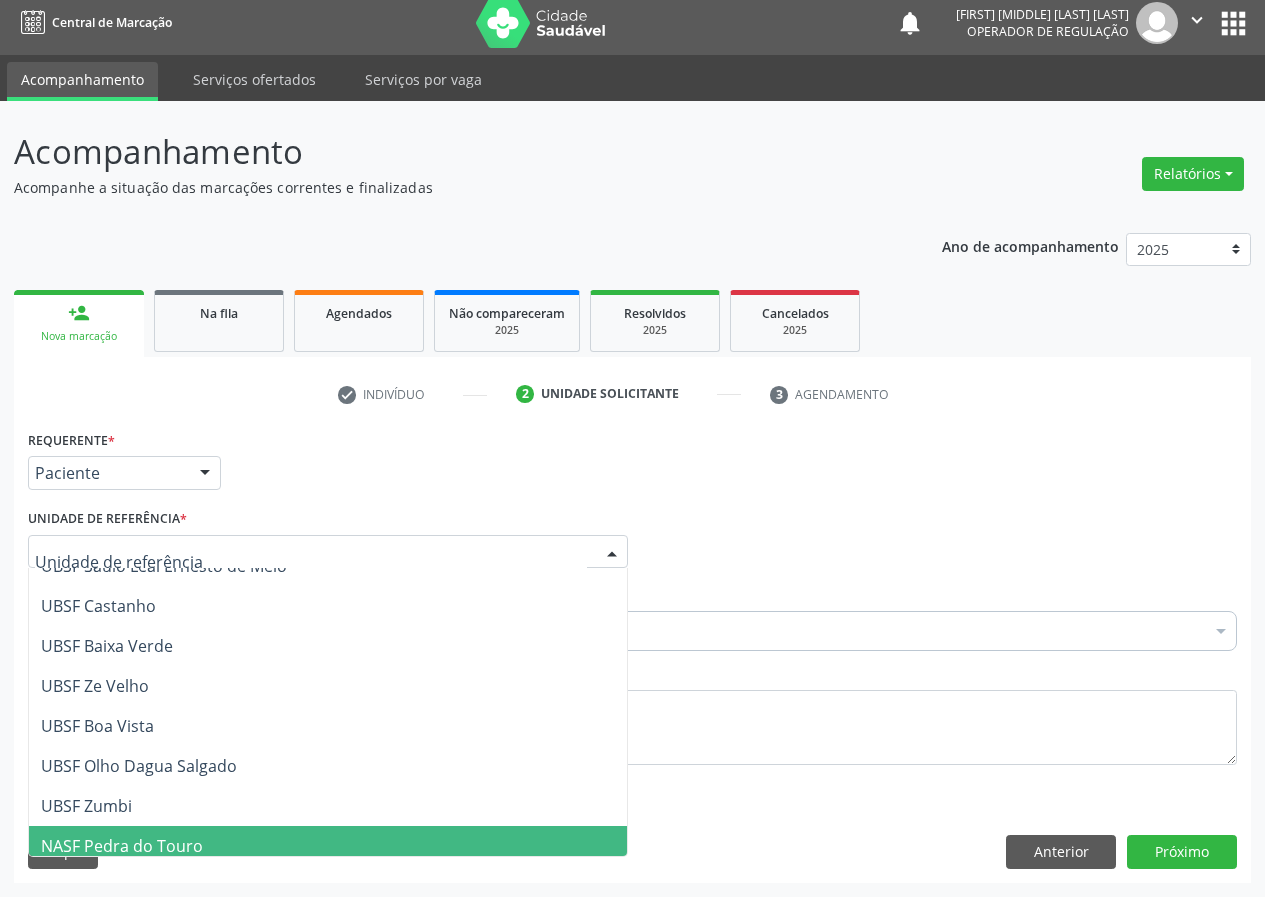 scroll, scrollTop: 300, scrollLeft: 0, axis: vertical 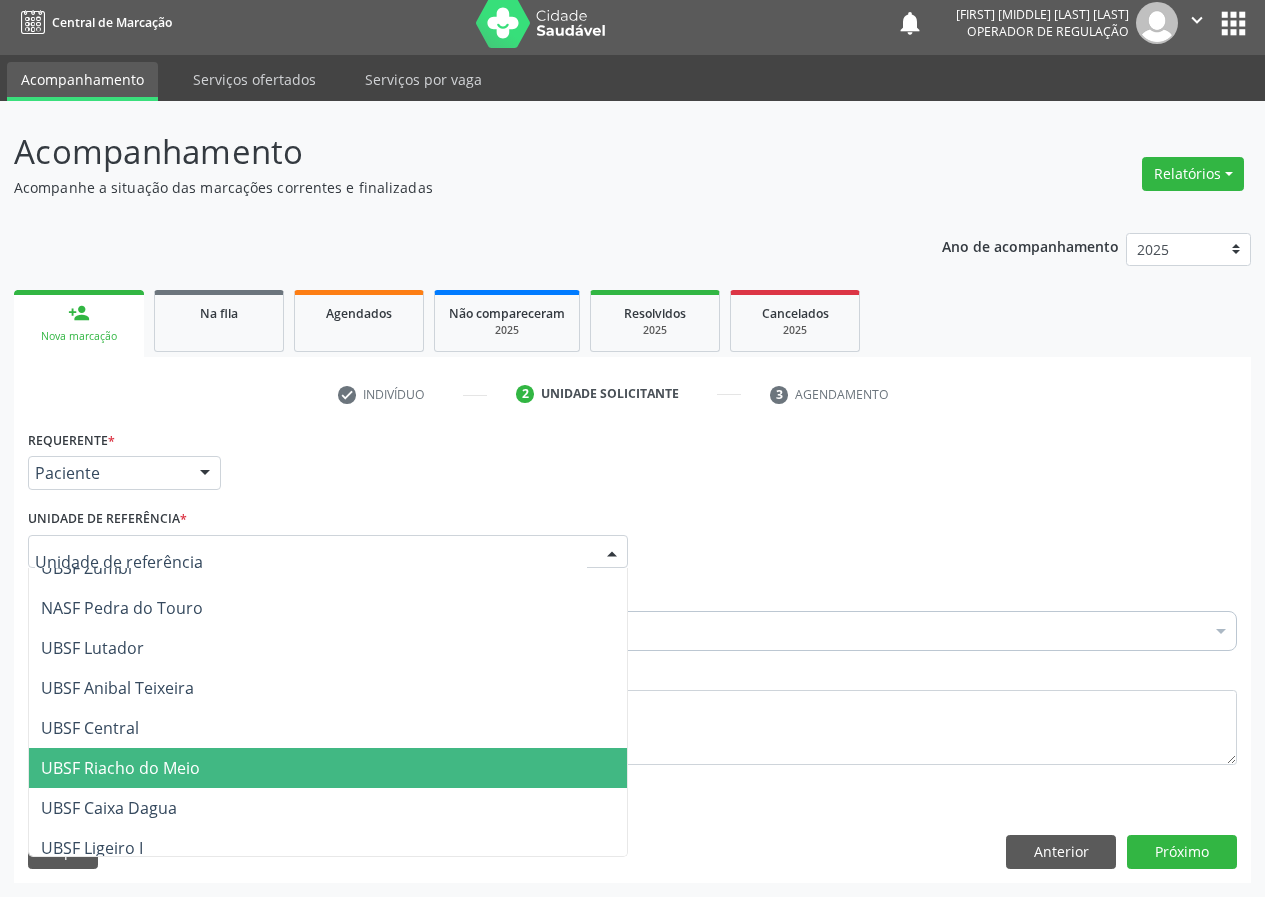 click on "UBSF Riacho do Meio" at bounding box center (120, 768) 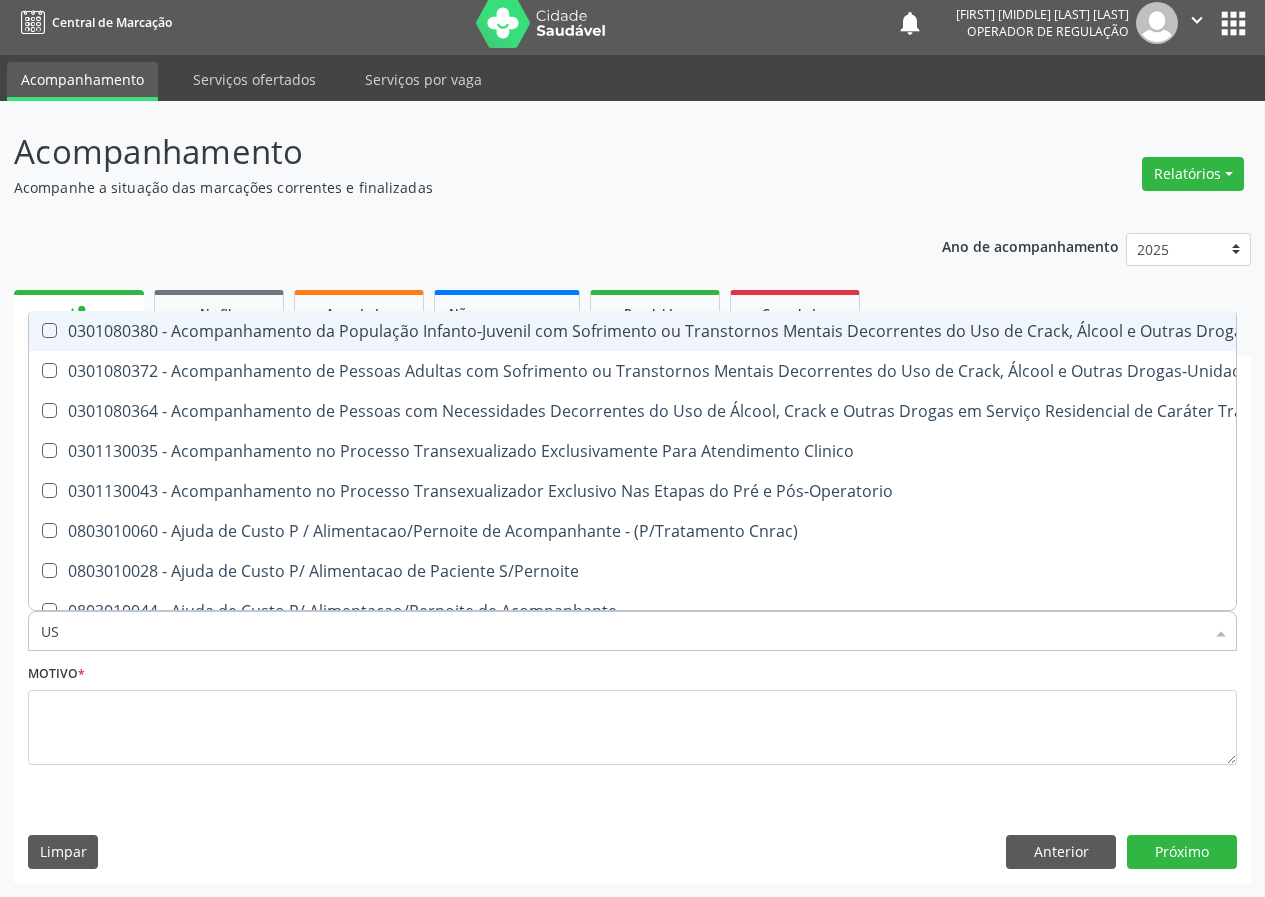 type on "USG" 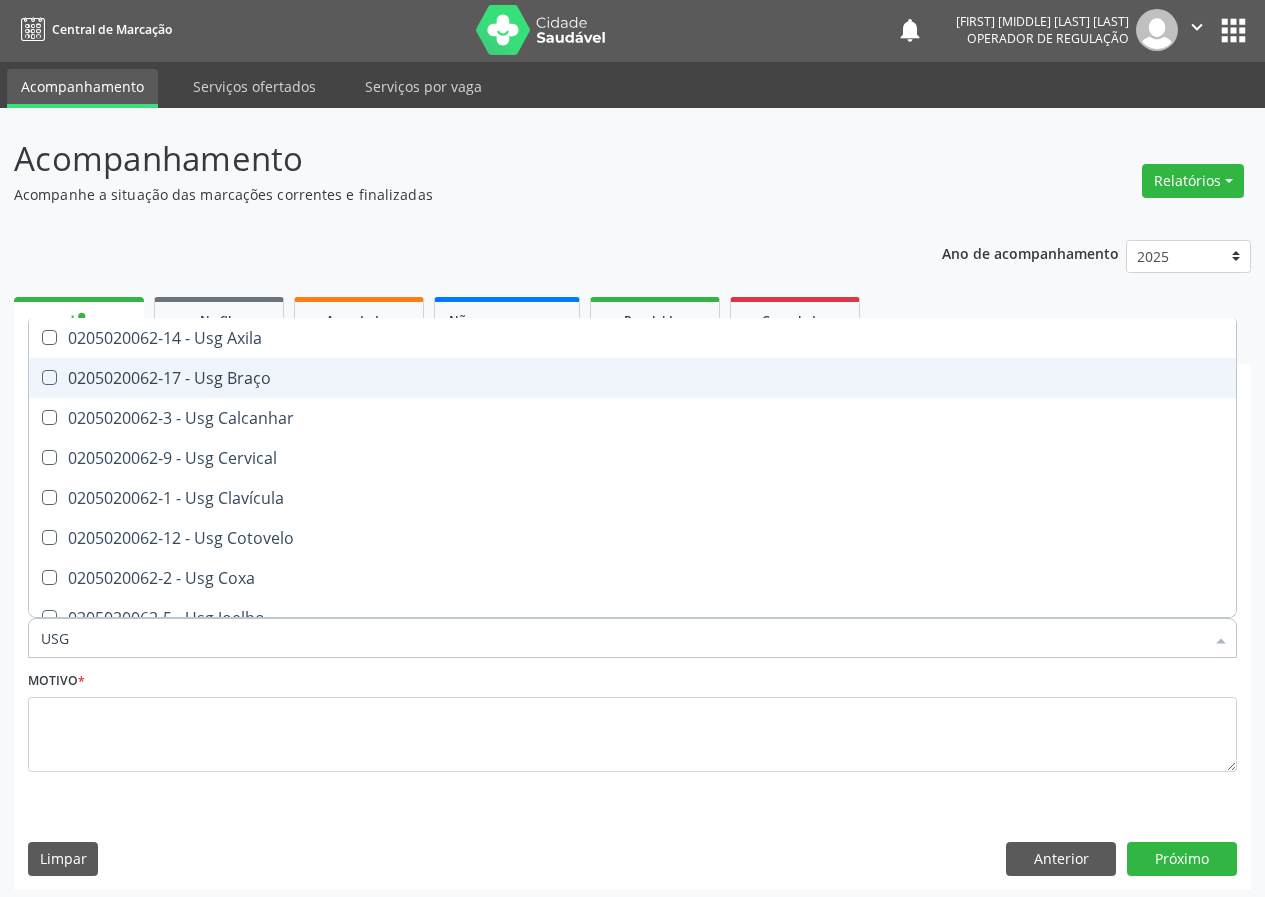scroll, scrollTop: 0, scrollLeft: 0, axis: both 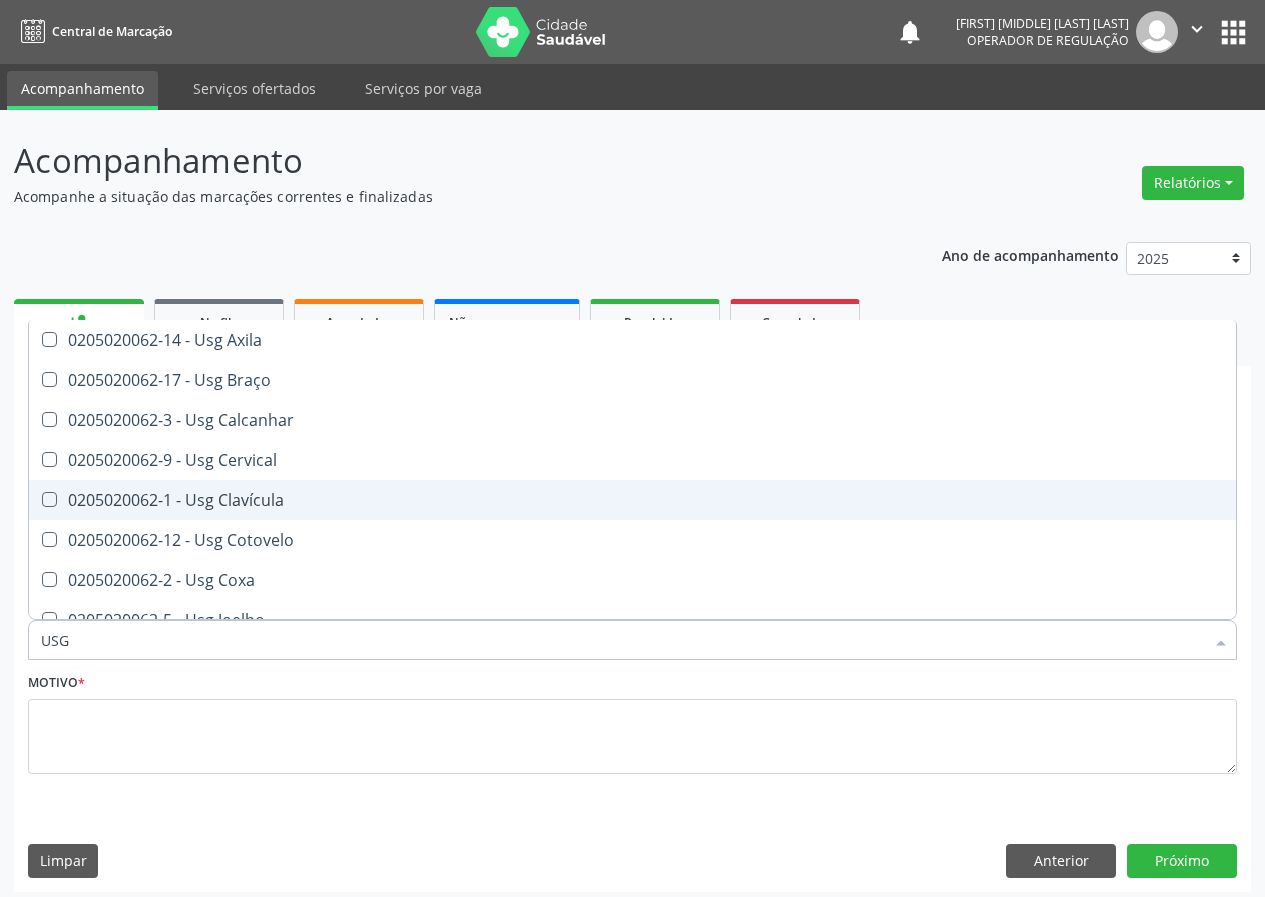 click on "0205020062-1 - Usg Clavícula" at bounding box center [632, 500] 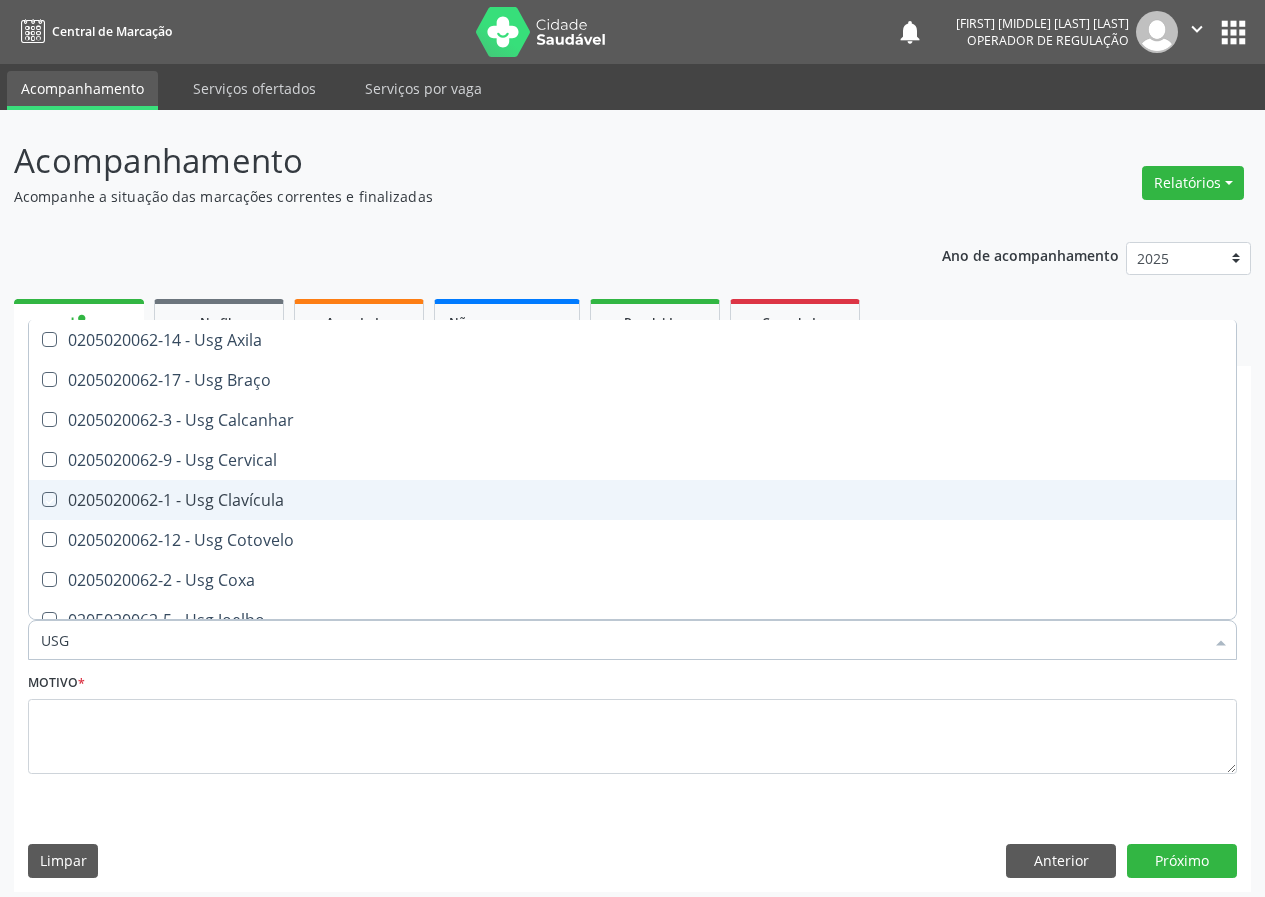 checkbox on "true" 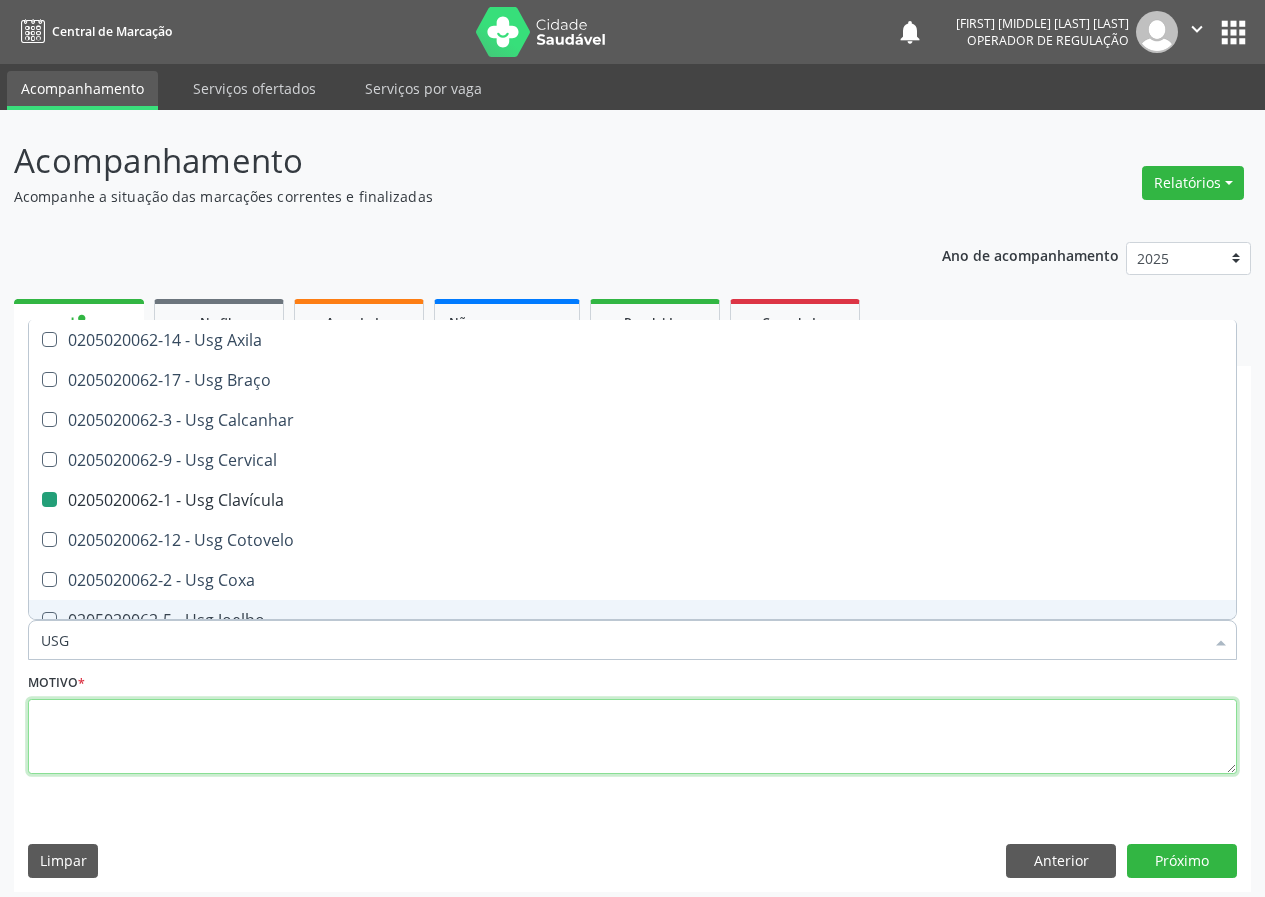 click at bounding box center [632, 737] 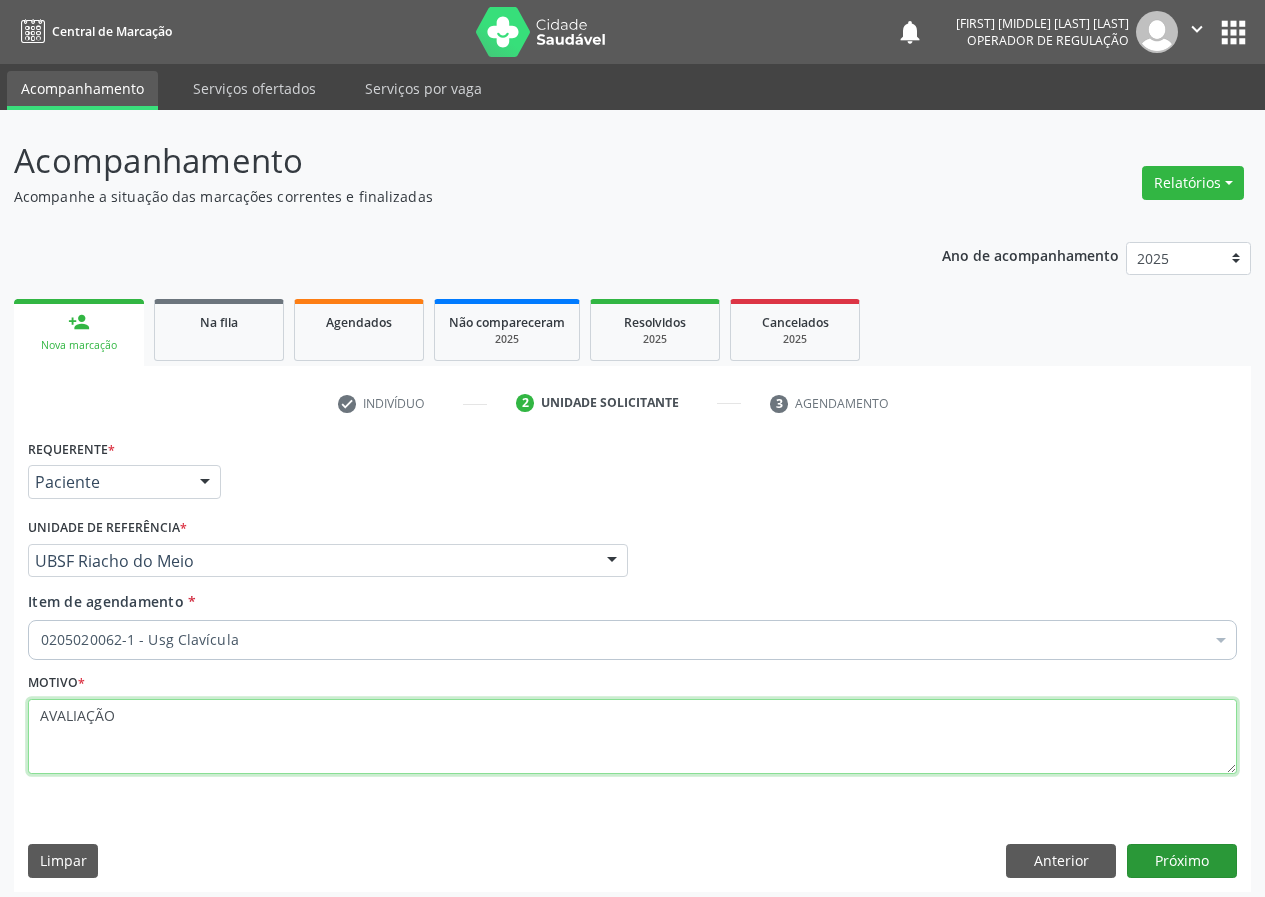 type on "AVALIAÇÃO" 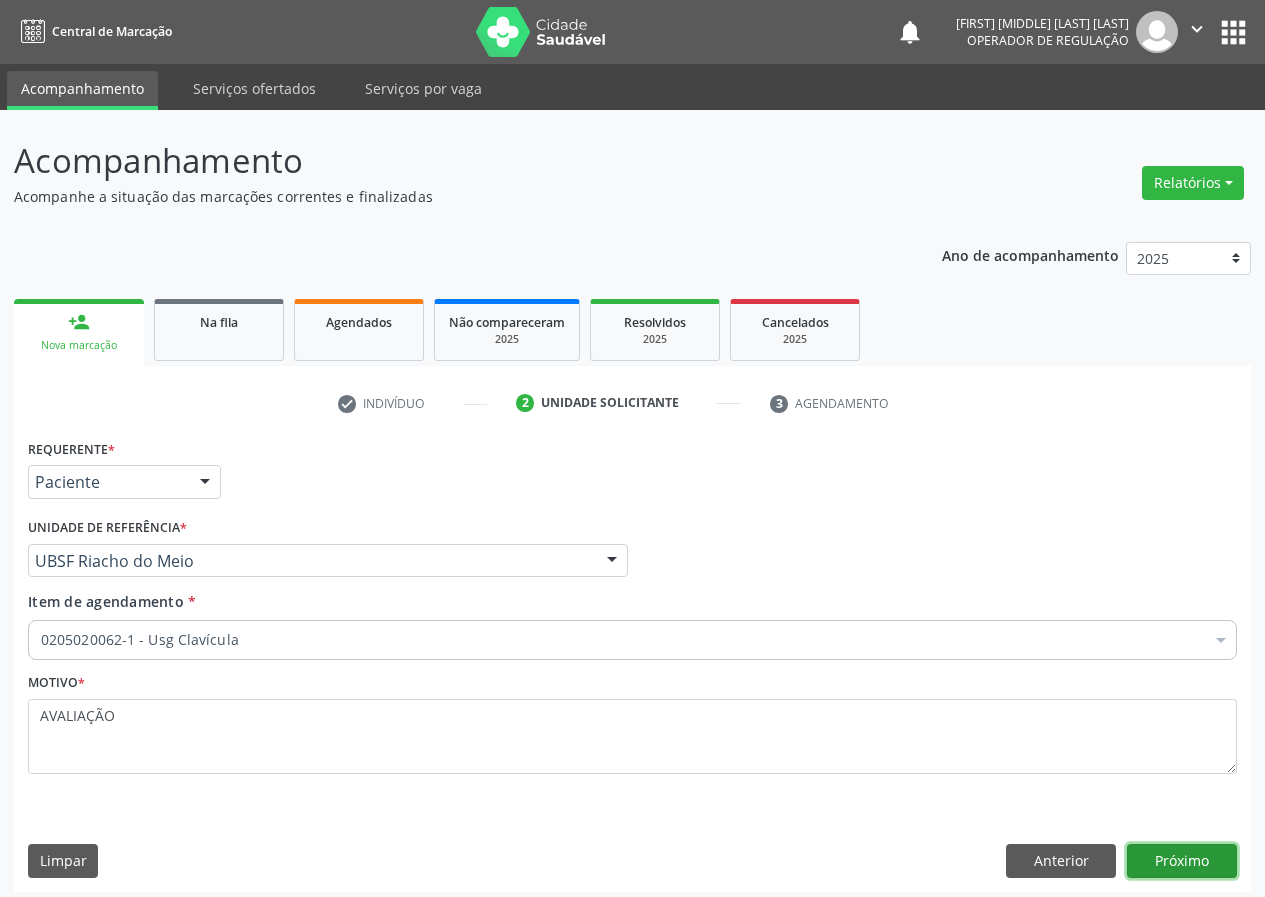 click on "Próximo" at bounding box center [1182, 861] 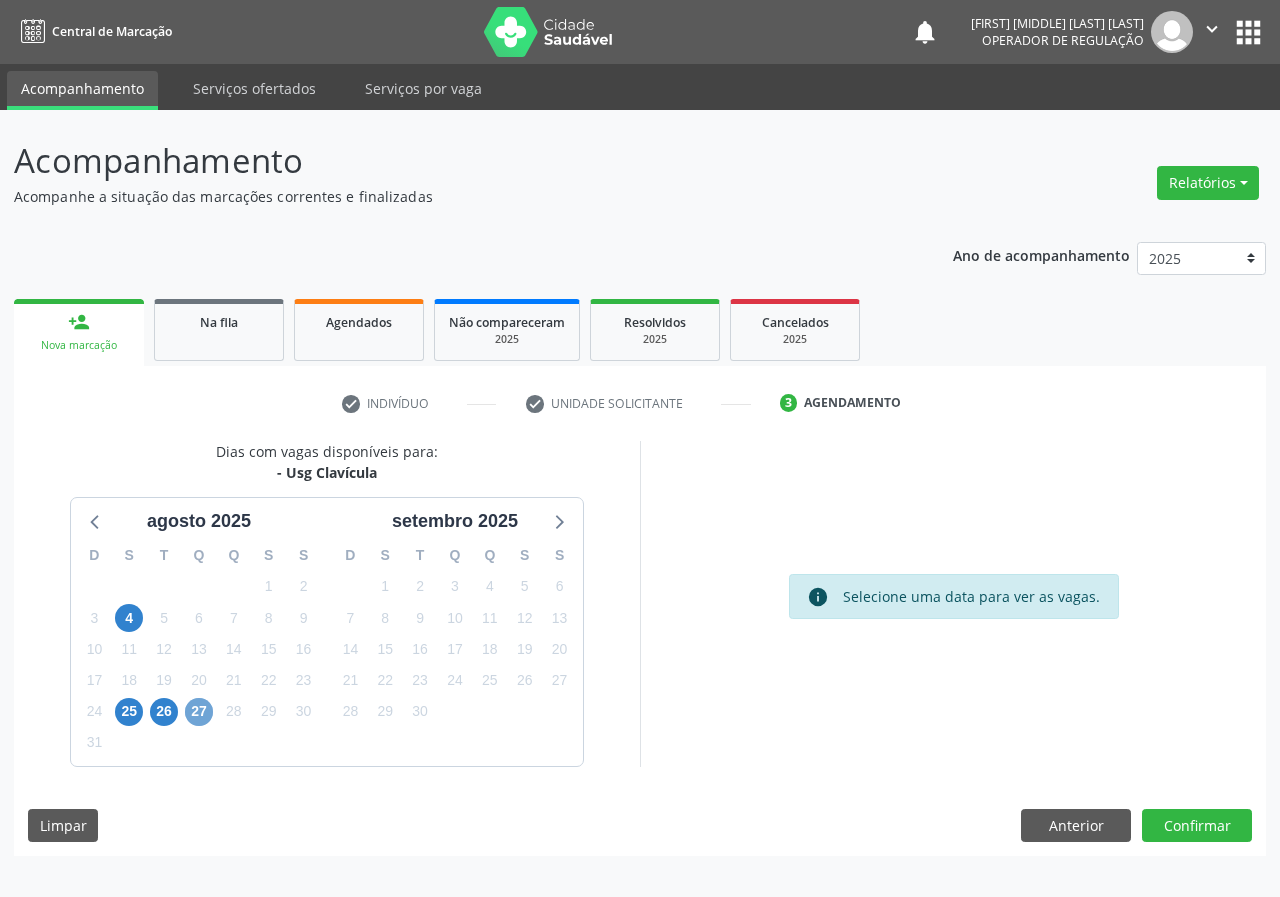 click on "27" at bounding box center [199, 712] 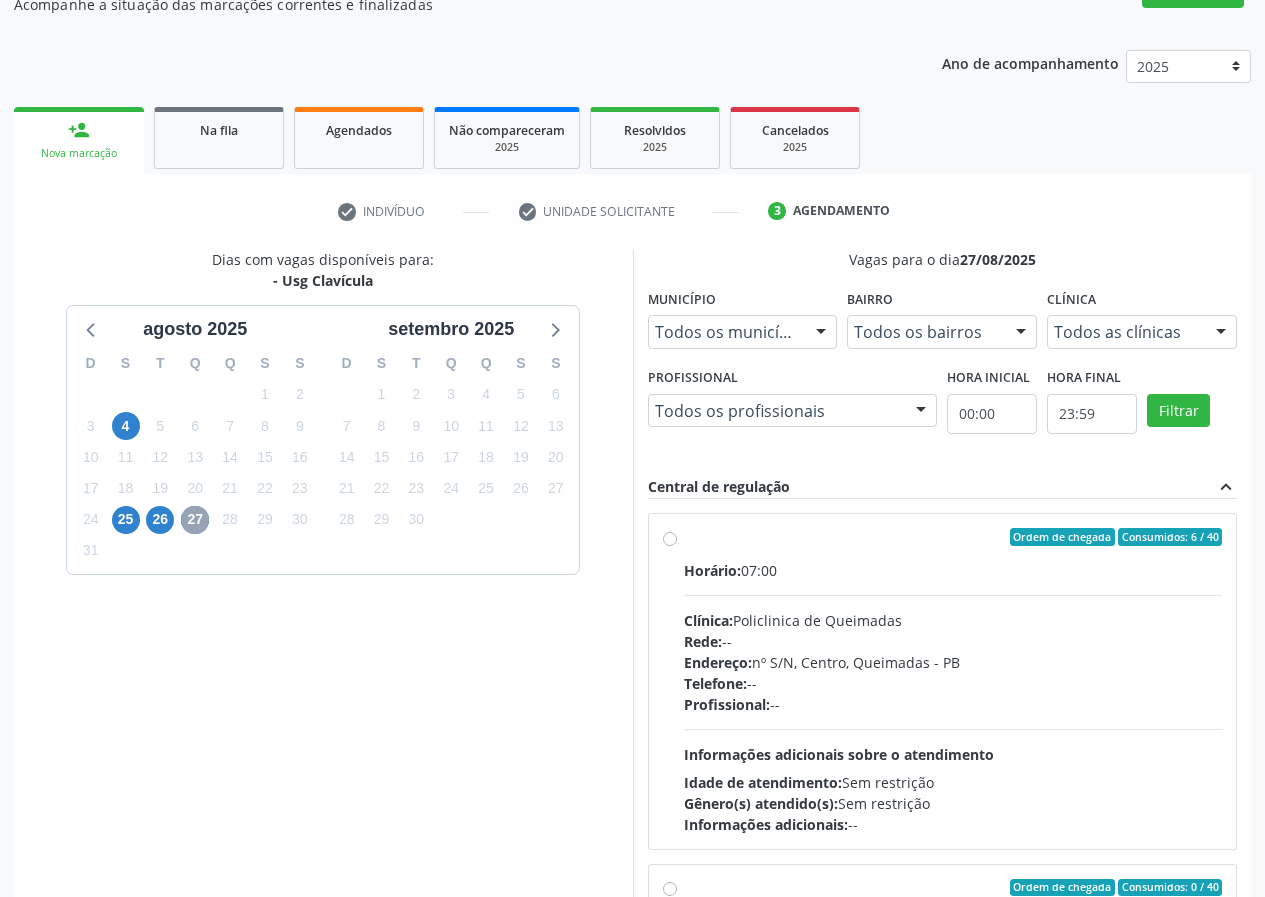 scroll, scrollTop: 200, scrollLeft: 0, axis: vertical 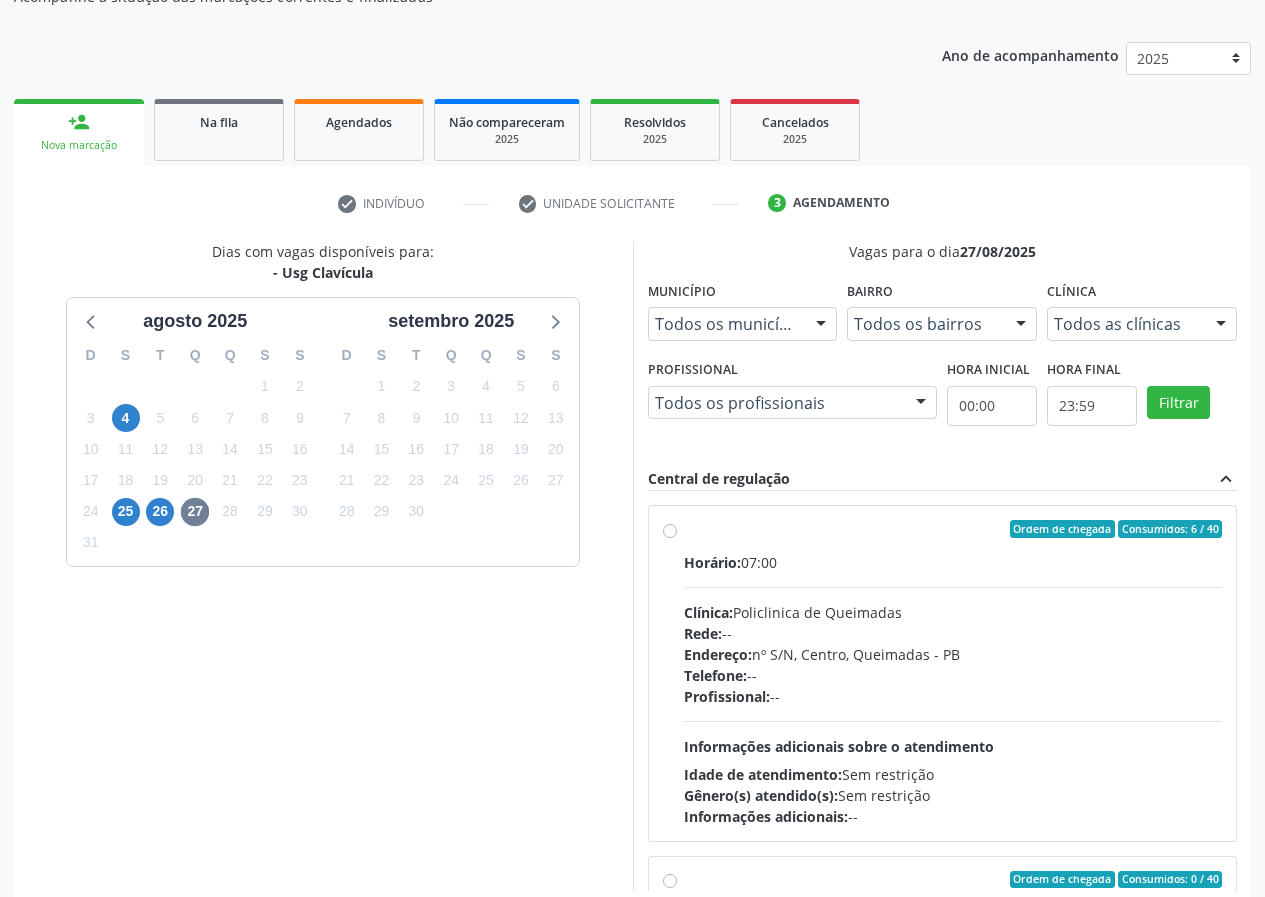 drag, startPoint x: 666, startPoint y: 531, endPoint x: 689, endPoint y: 537, distance: 23.769728 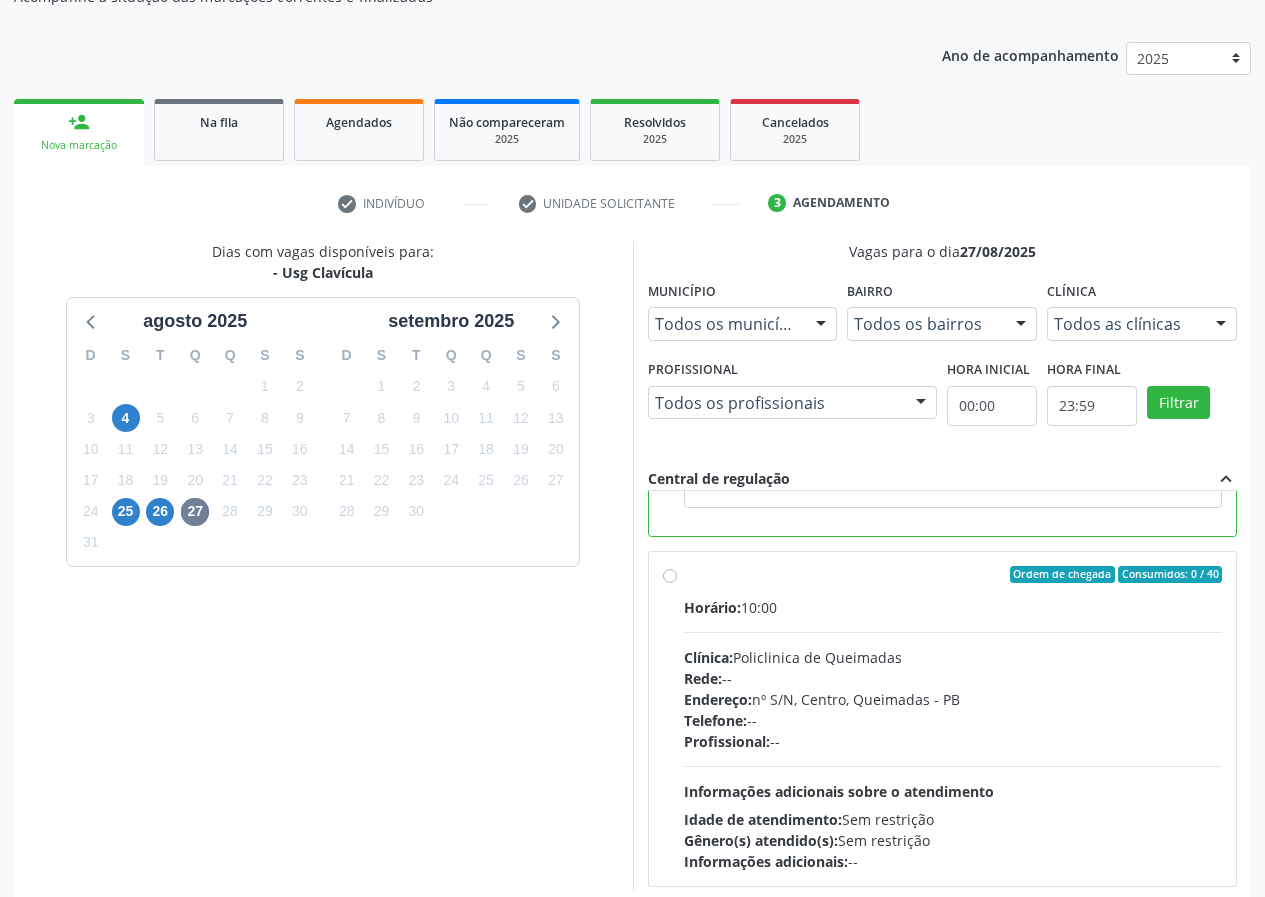 scroll, scrollTop: 450, scrollLeft: 0, axis: vertical 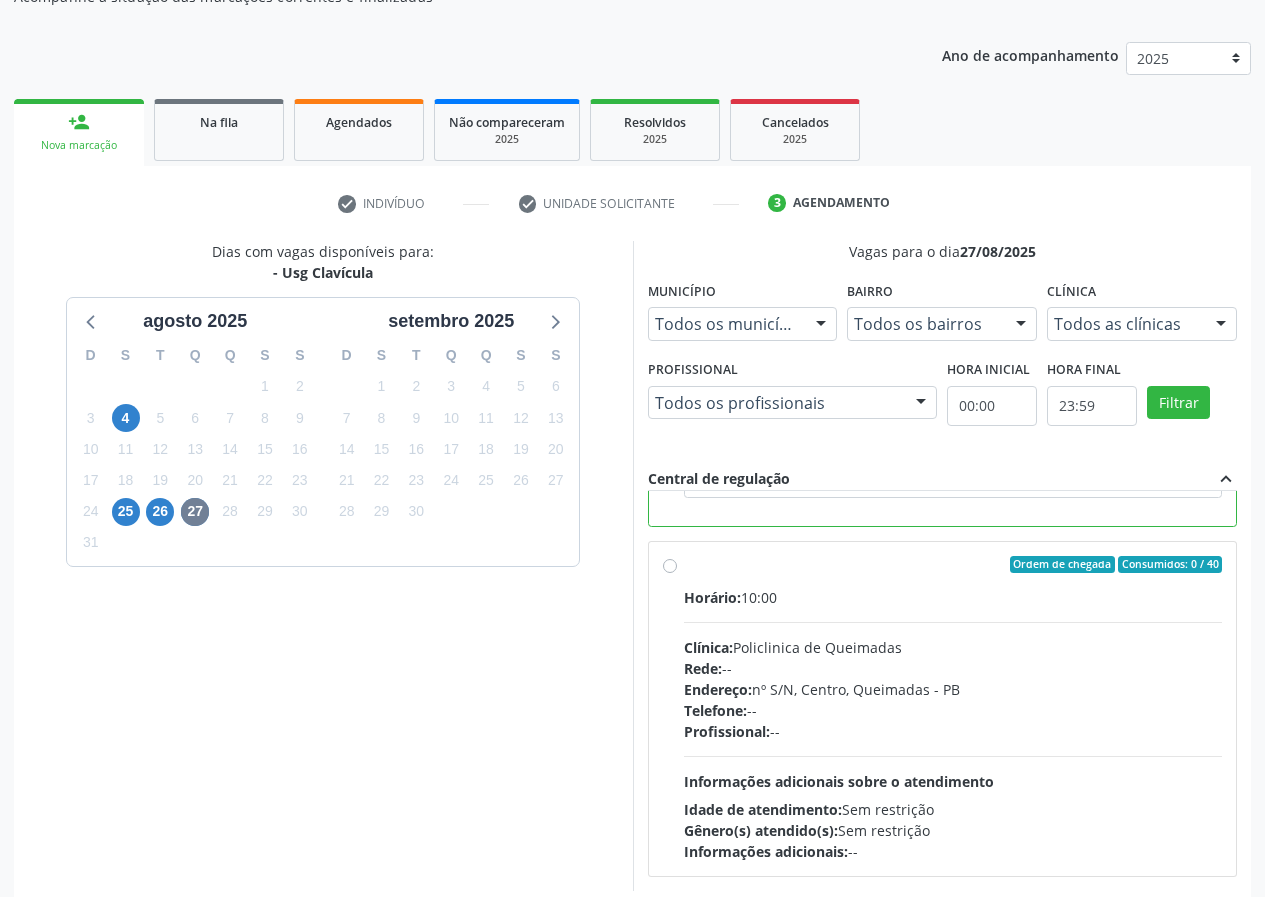 drag, startPoint x: 385, startPoint y: 680, endPoint x: 736, endPoint y: 652, distance: 352.11505 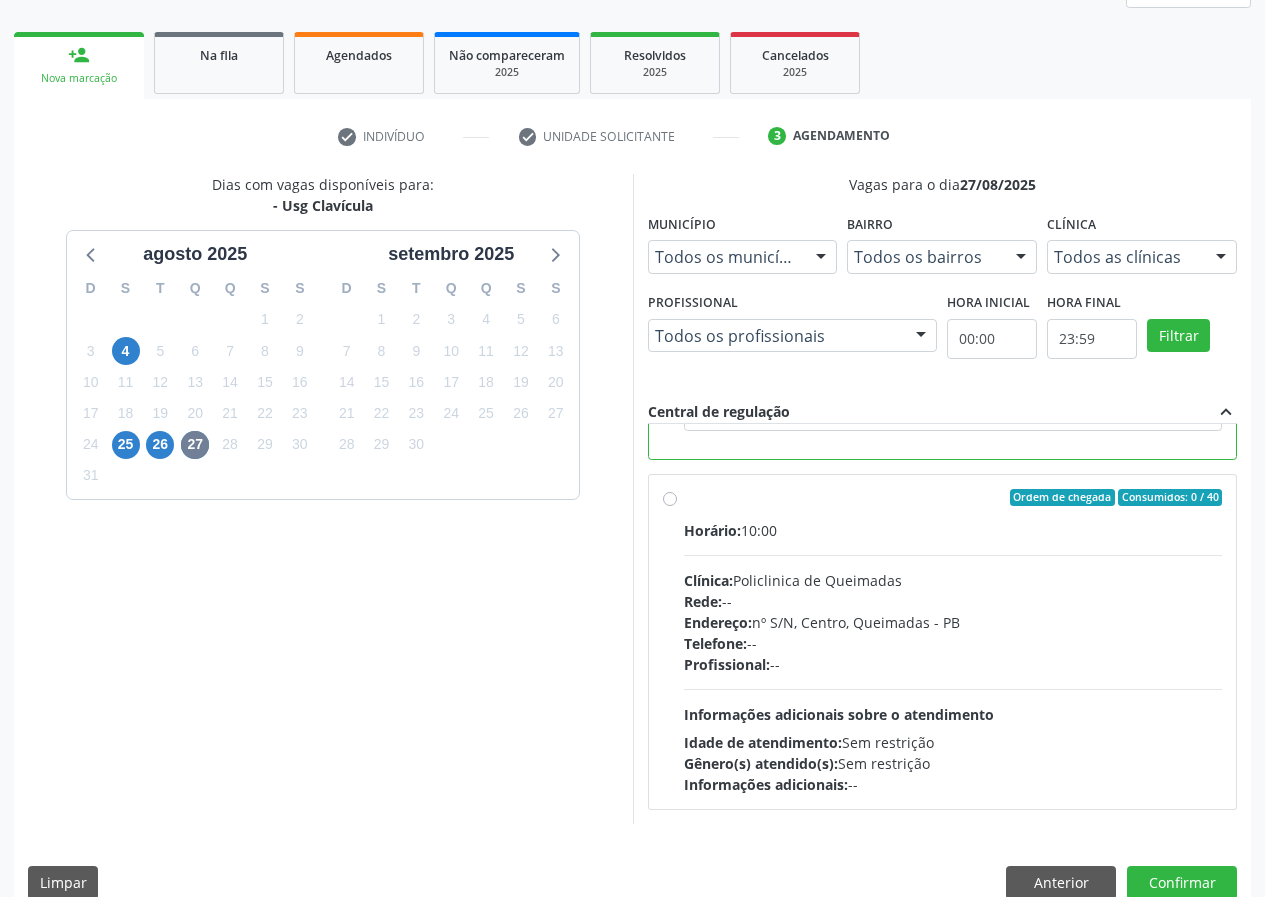 scroll, scrollTop: 298, scrollLeft: 0, axis: vertical 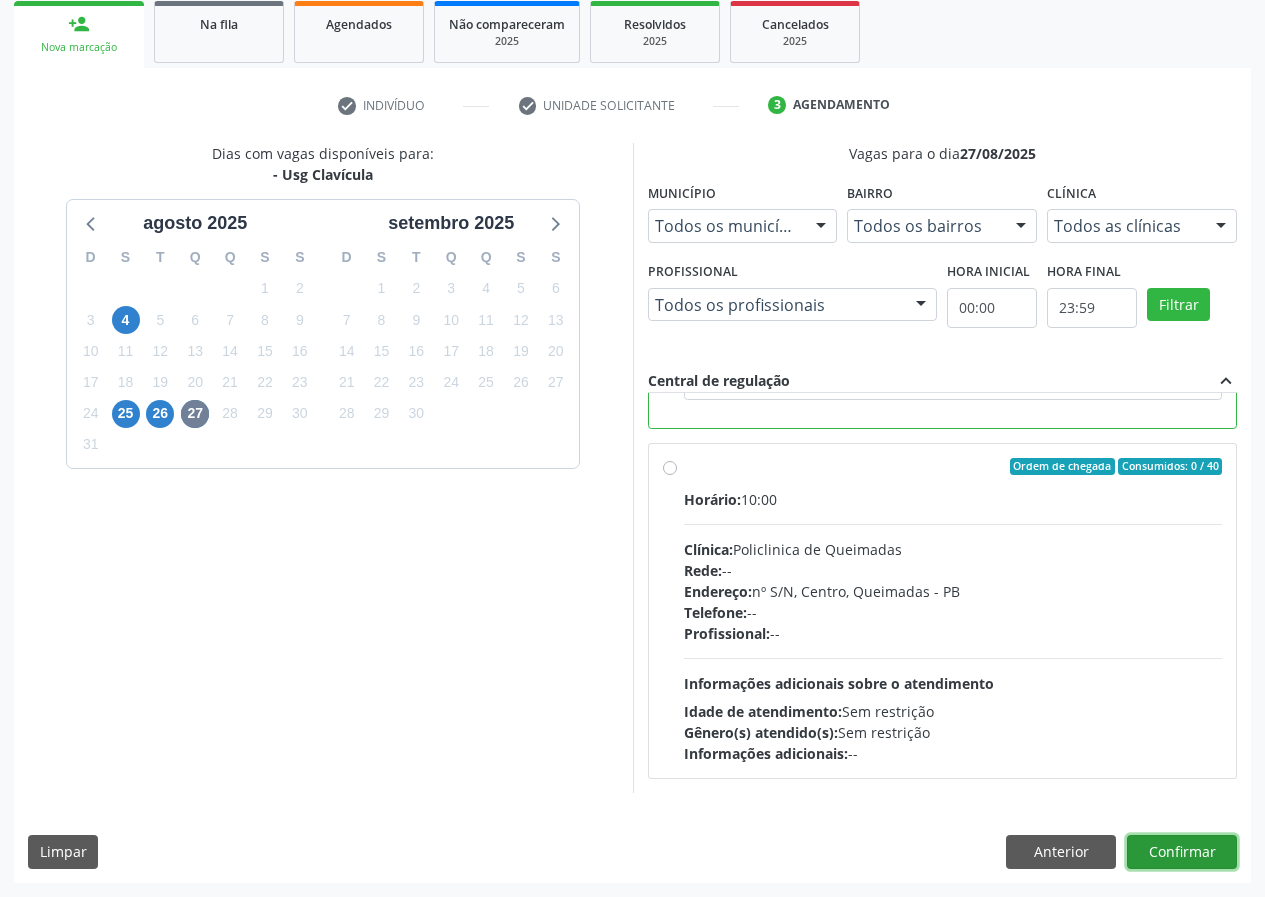 click on "Confirmar" at bounding box center (1182, 852) 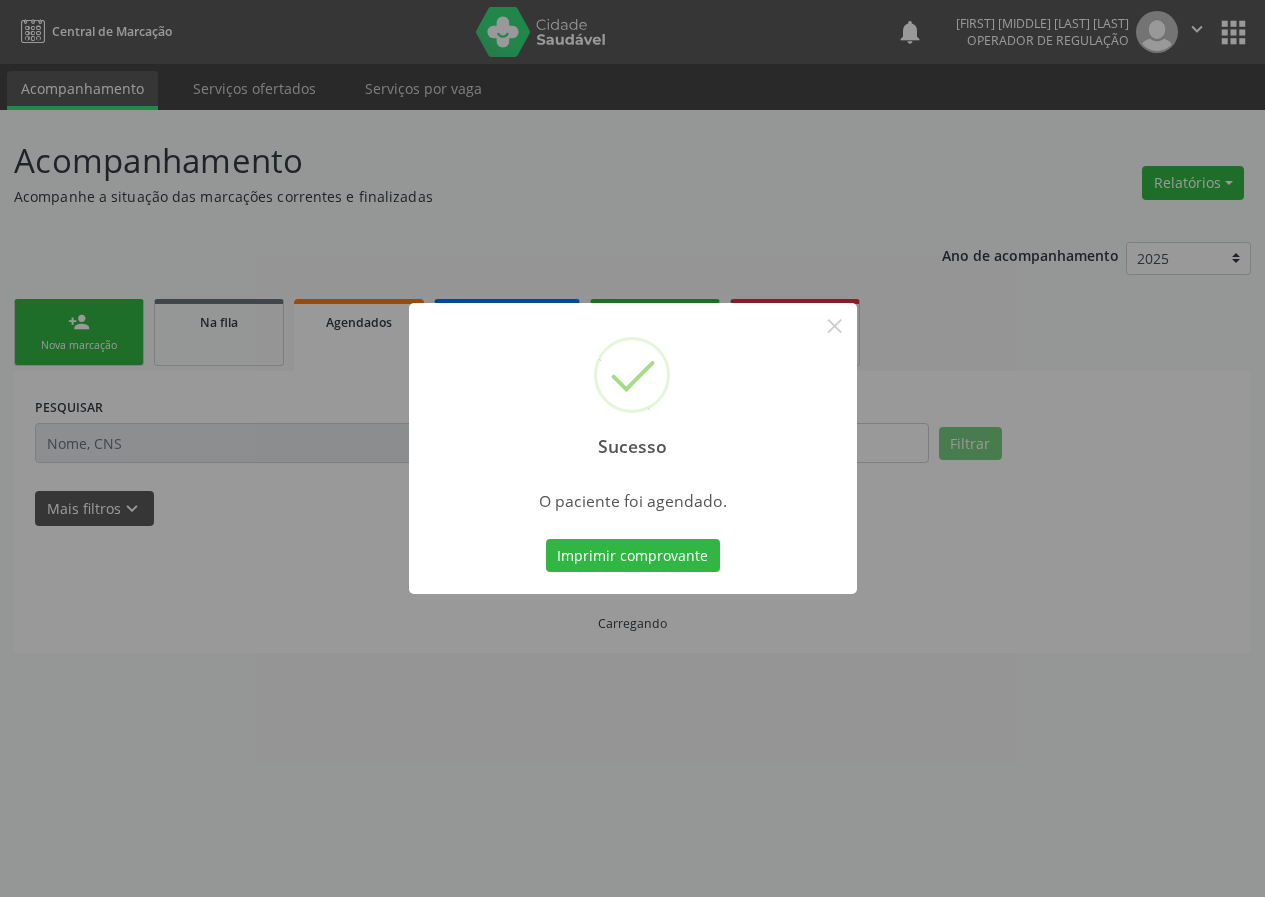 scroll, scrollTop: 0, scrollLeft: 0, axis: both 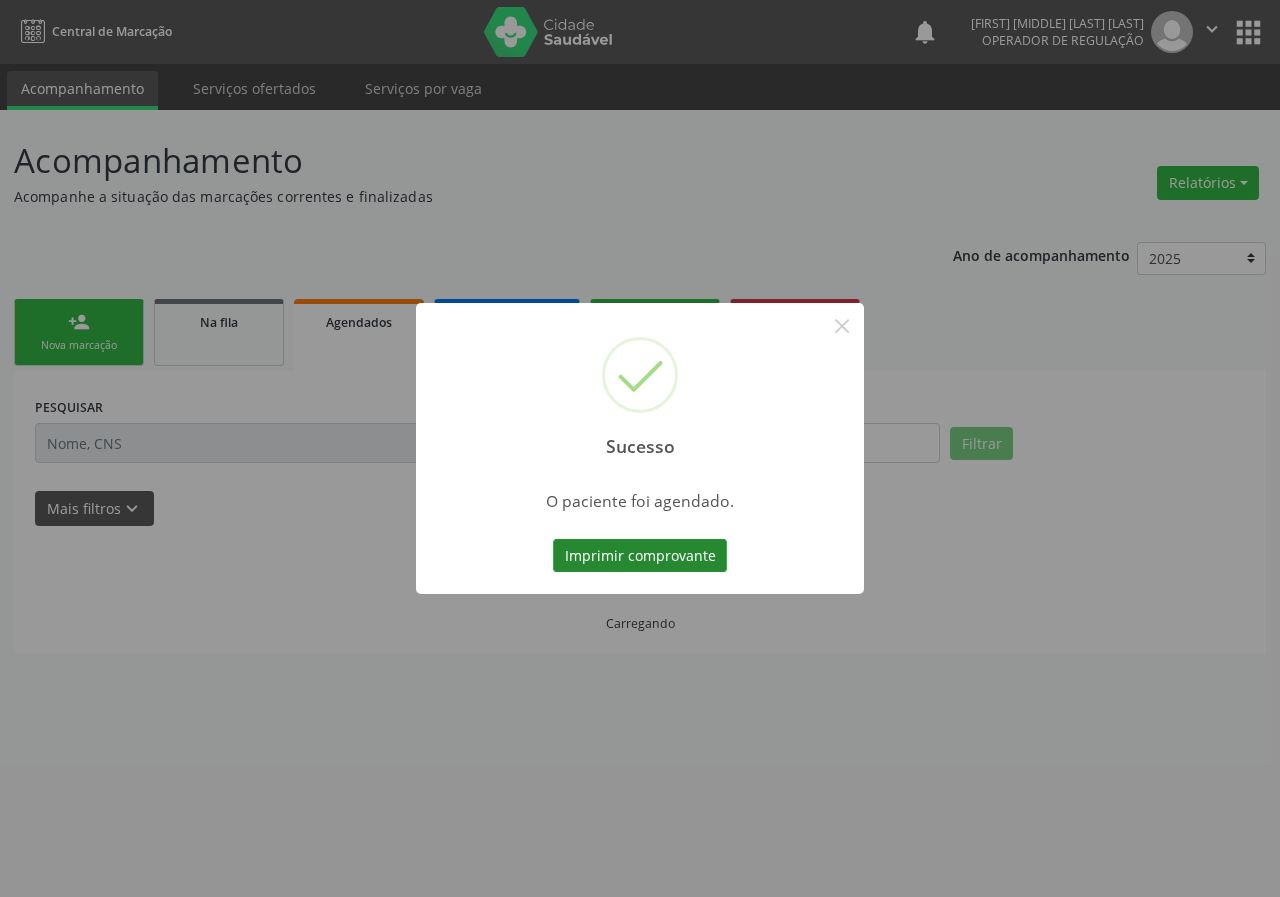 click on "Imprimir comprovante" at bounding box center (640, 556) 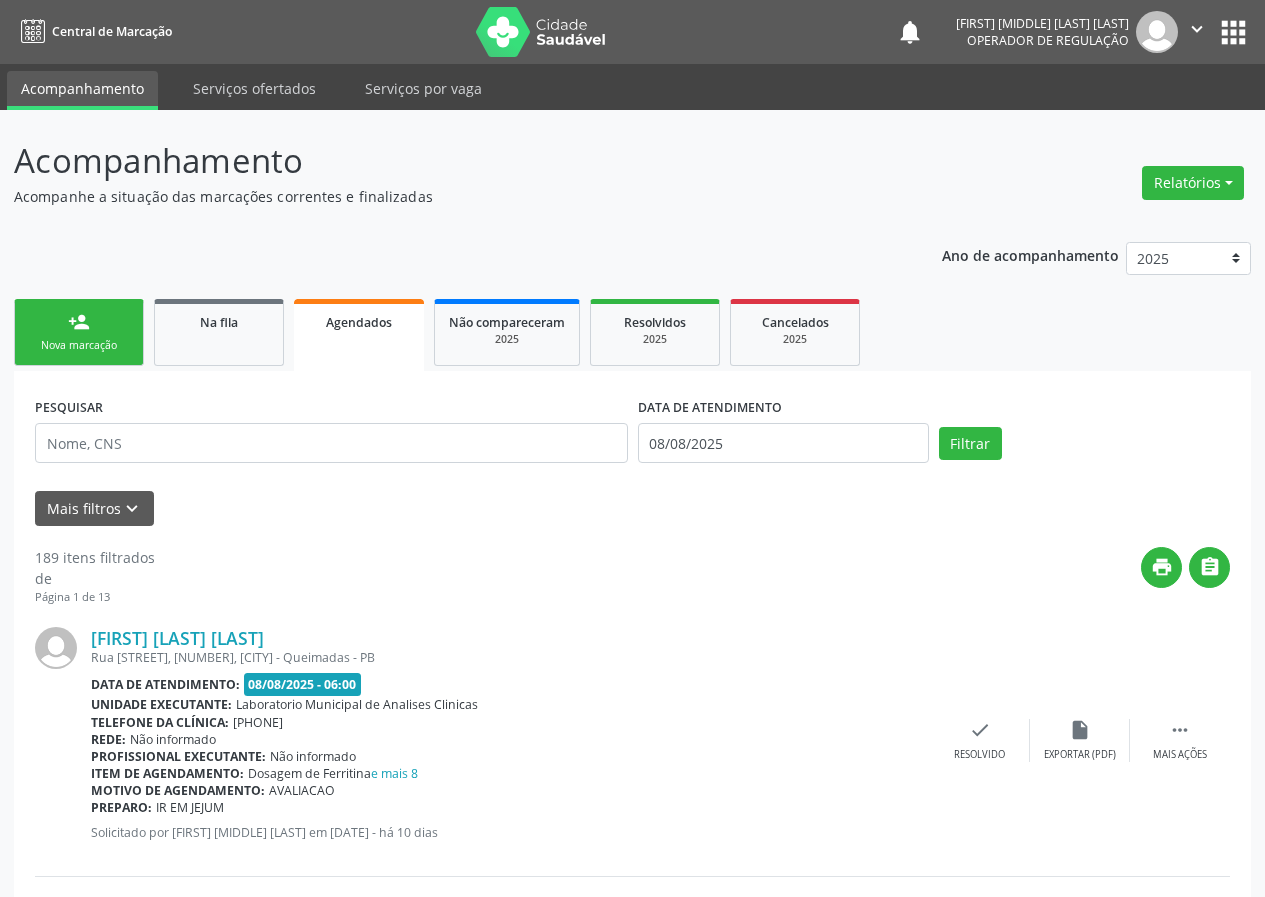 click on "person_add" at bounding box center [79, 322] 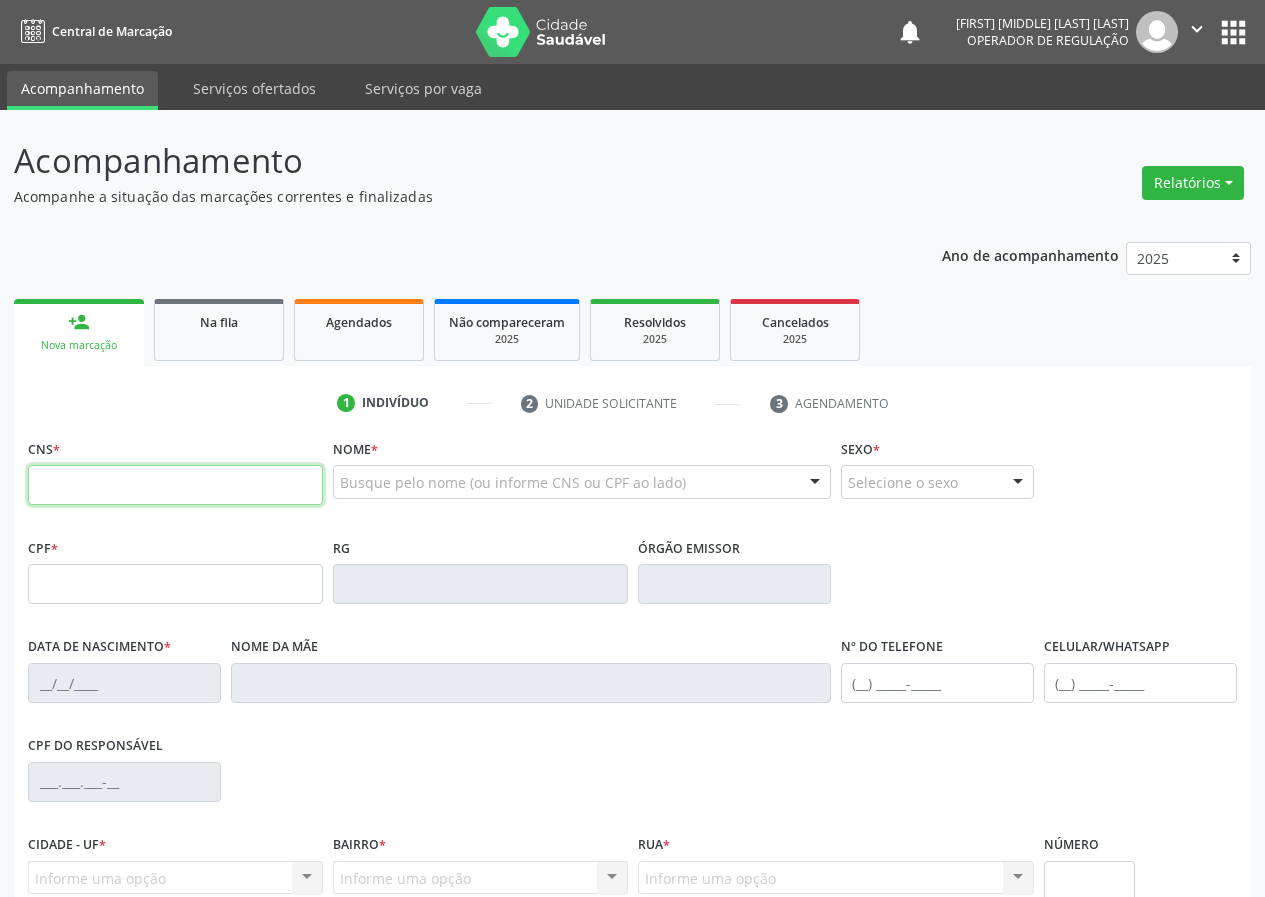 click at bounding box center [175, 485] 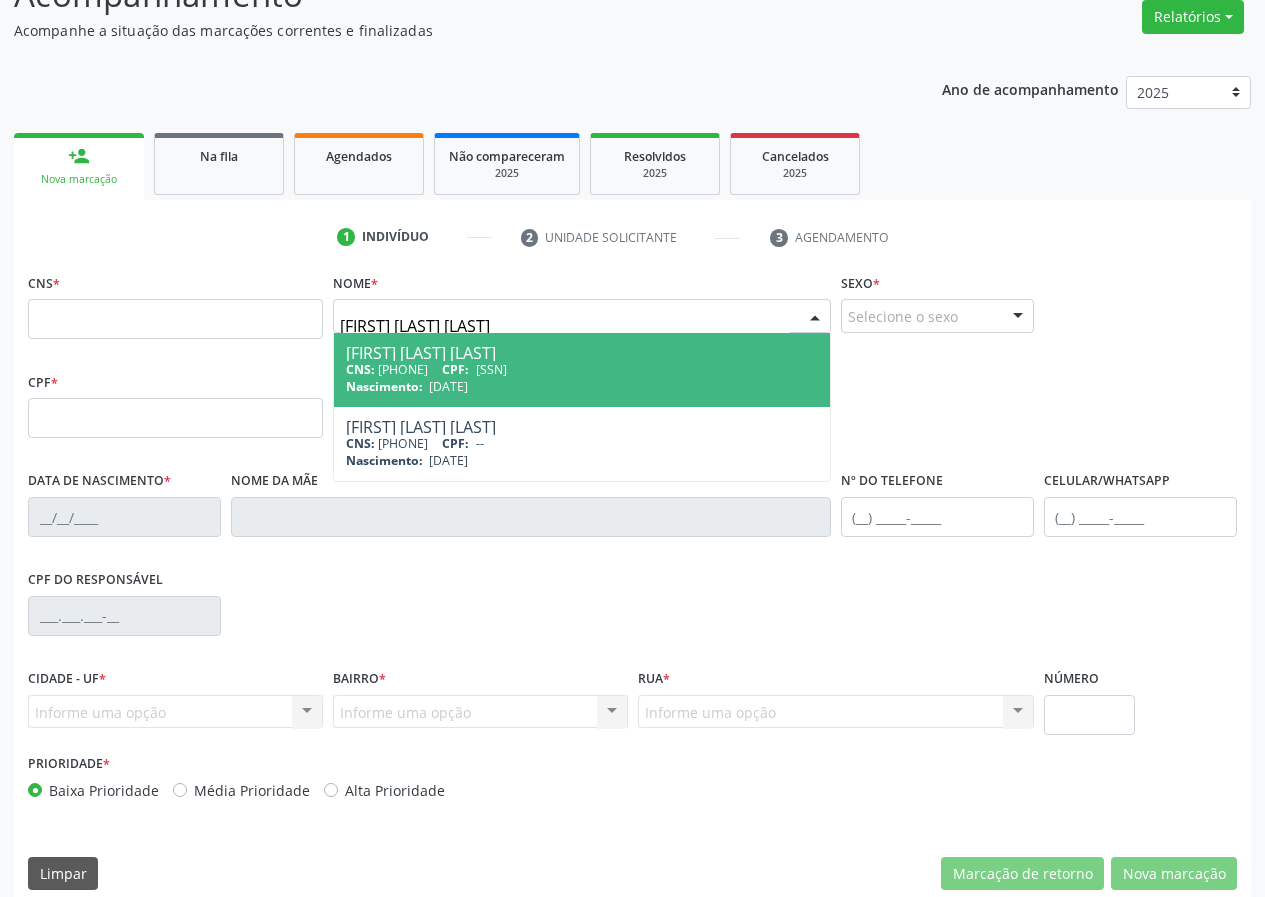 scroll, scrollTop: 187, scrollLeft: 0, axis: vertical 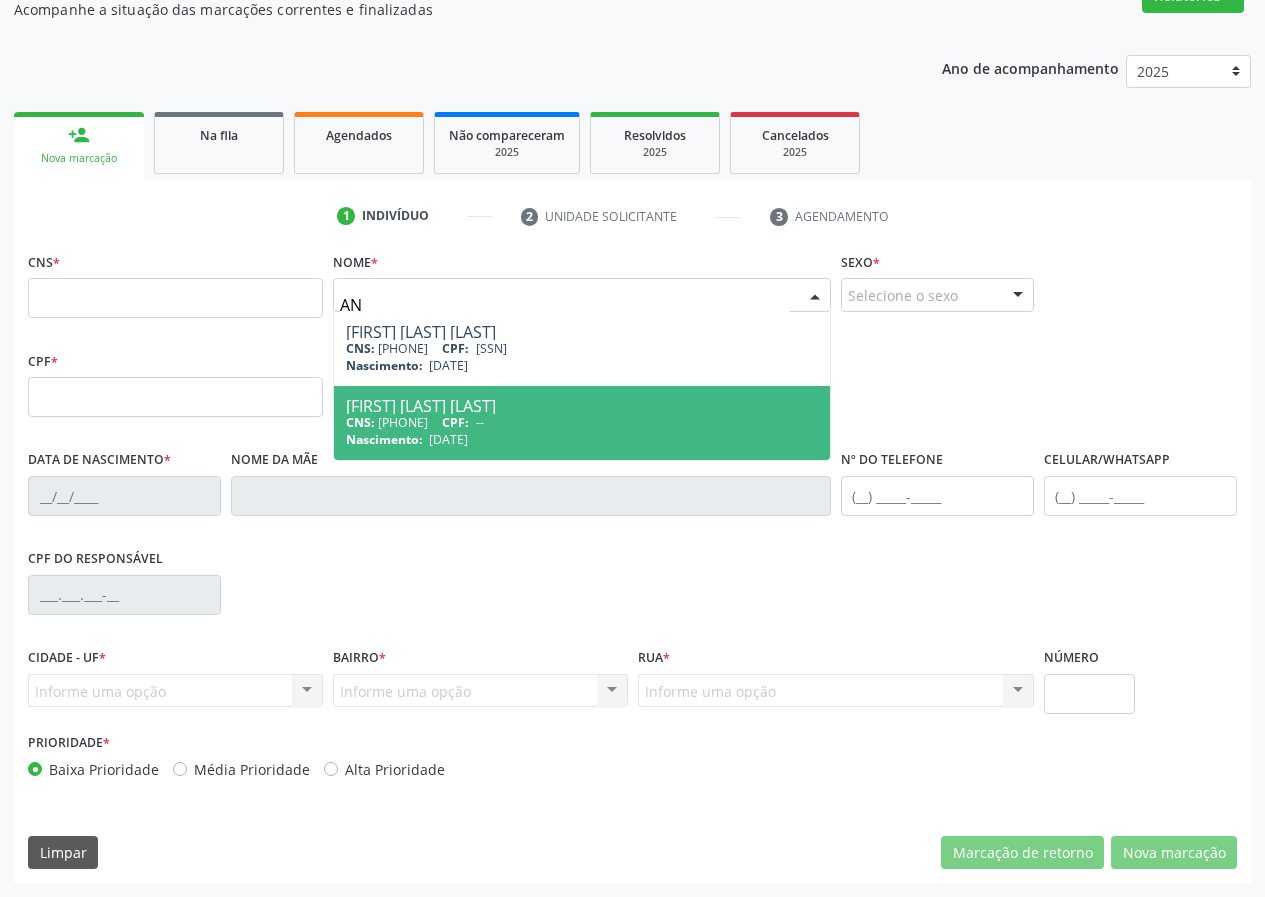 type on "A" 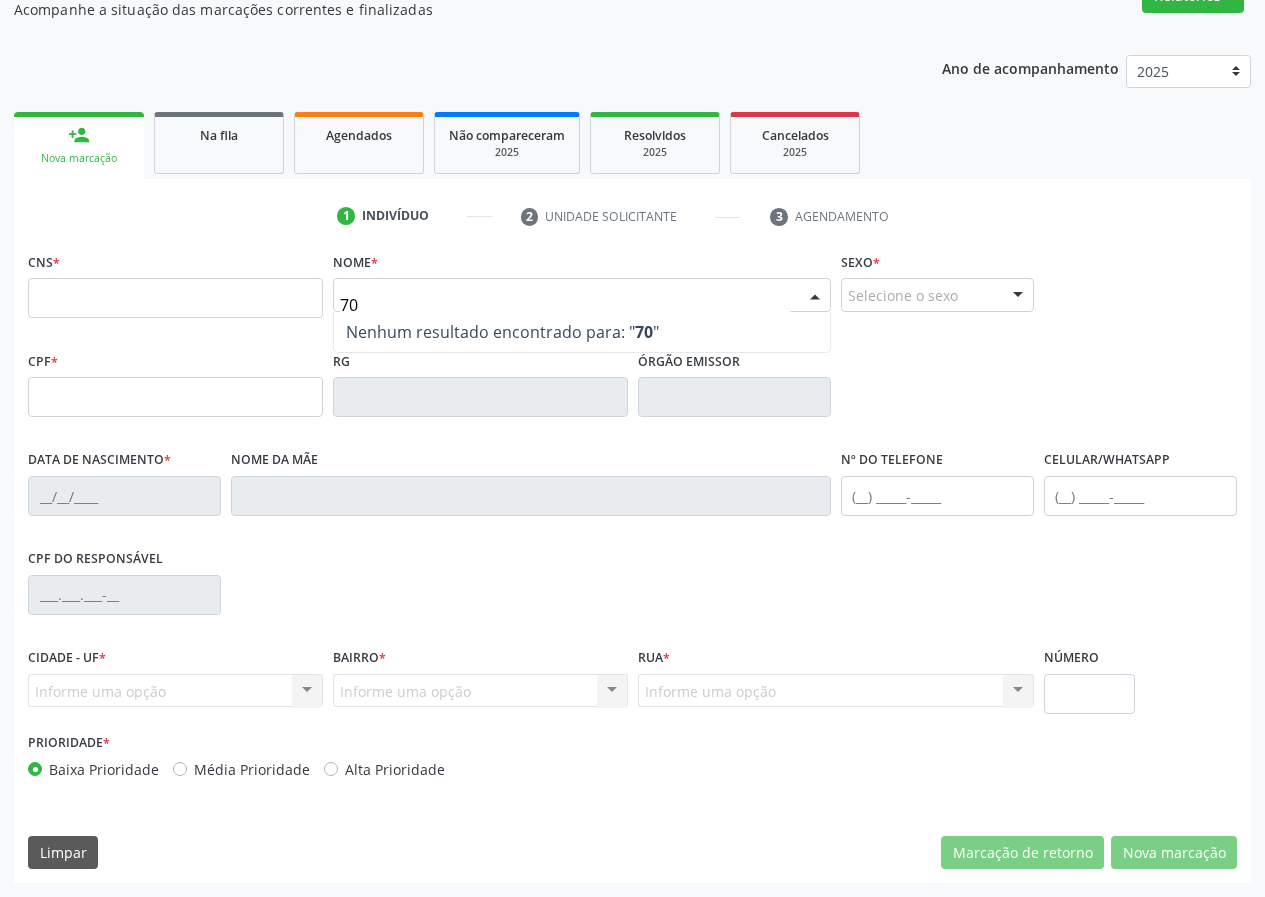 type on "7" 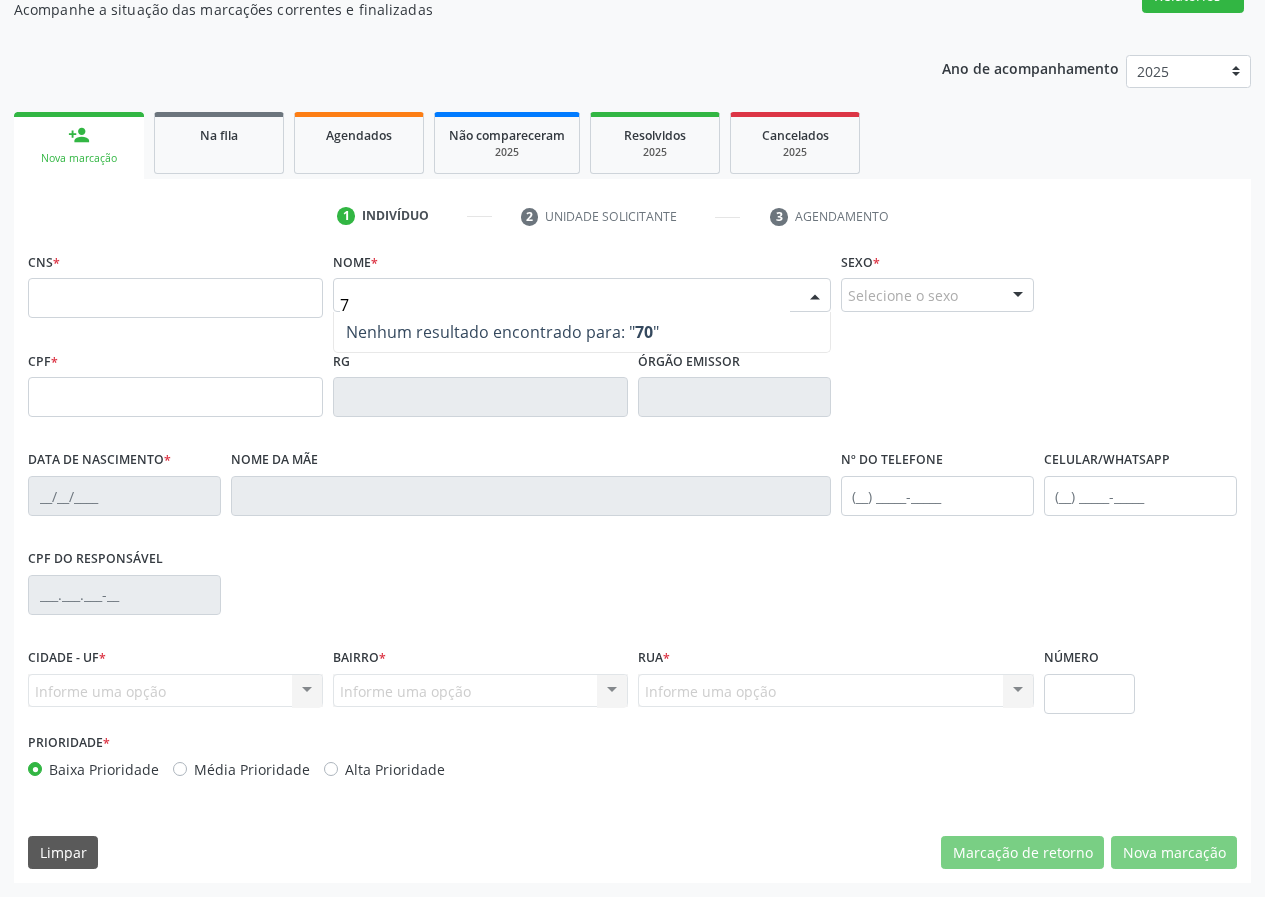 type 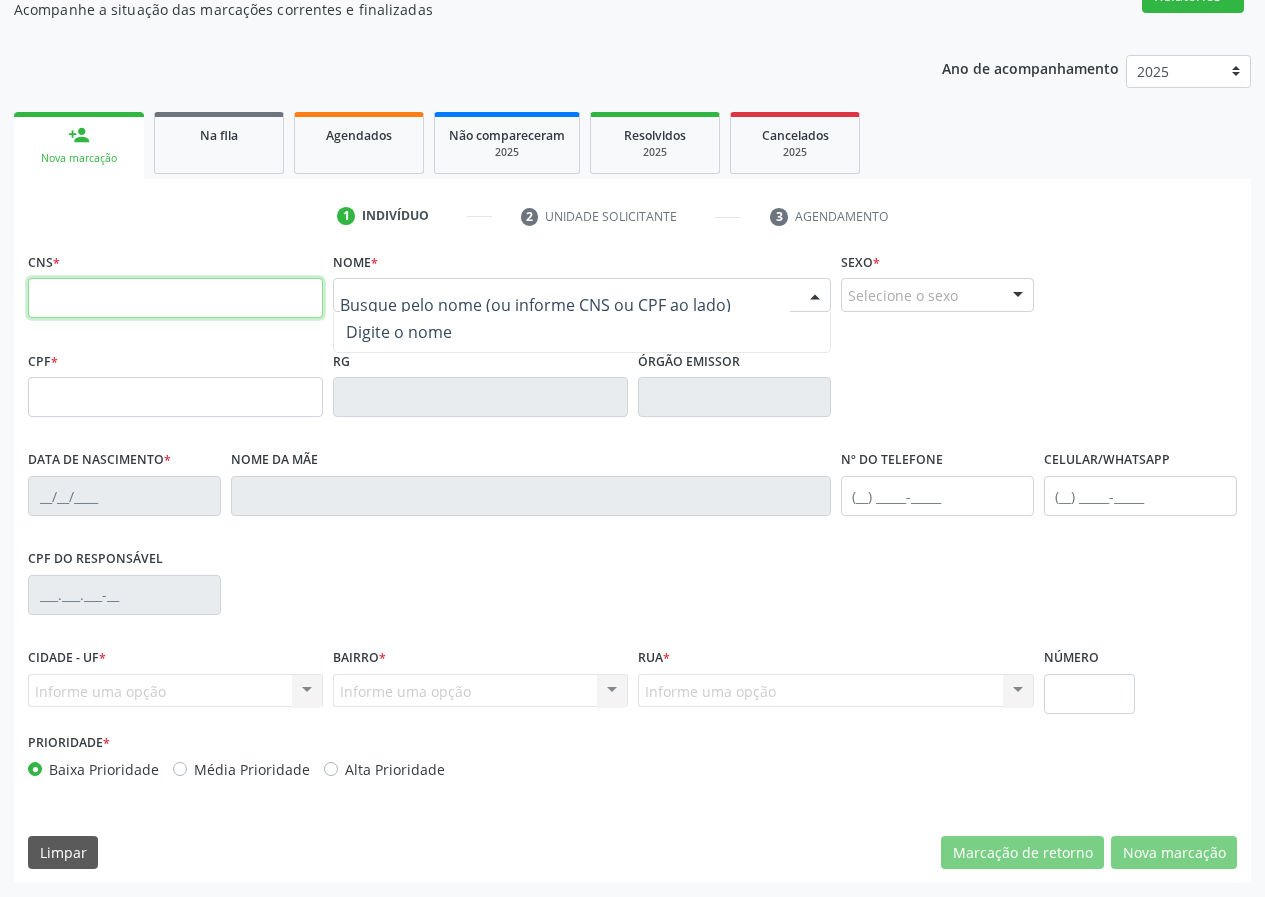 click at bounding box center (175, 298) 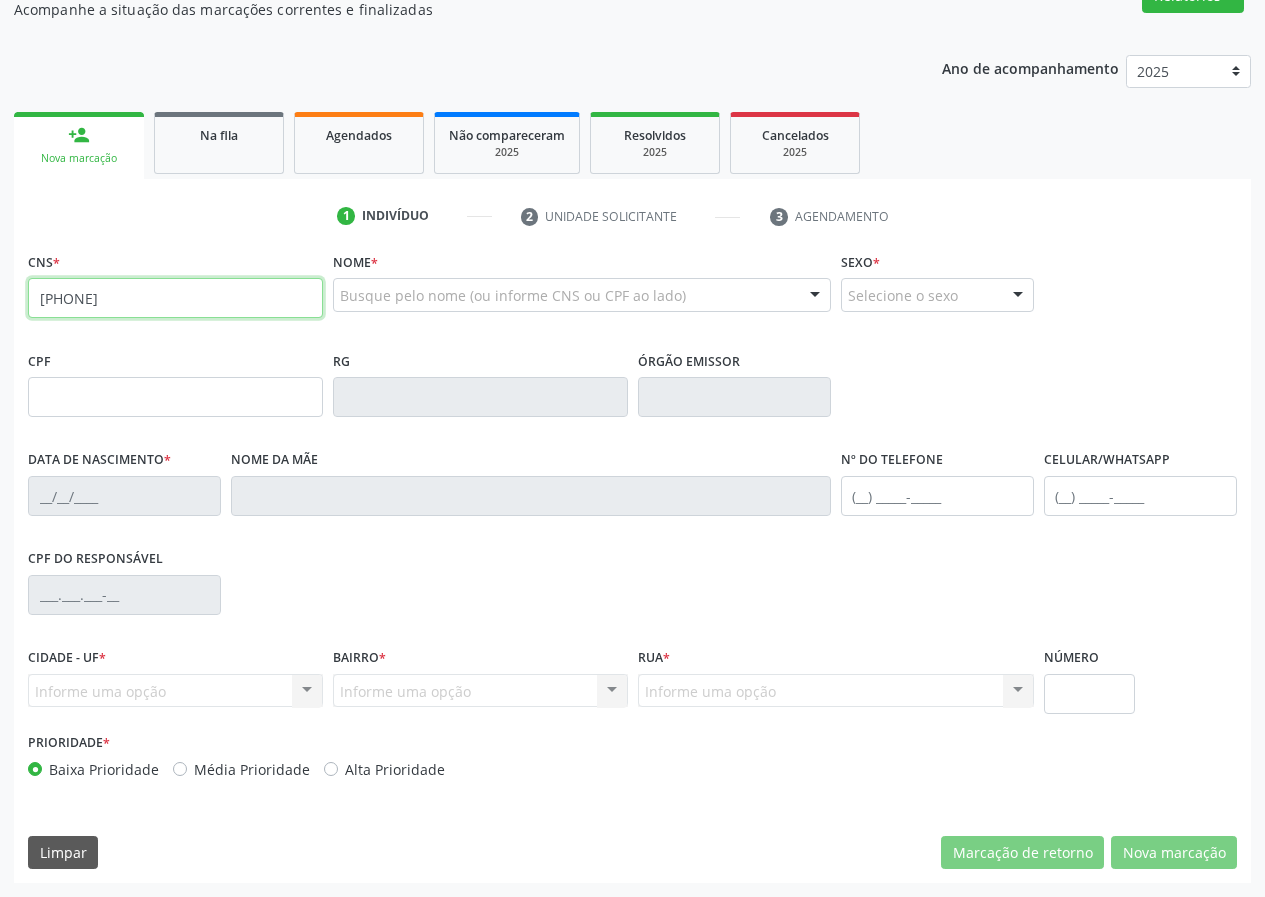 type on "708 6080 3605 2185" 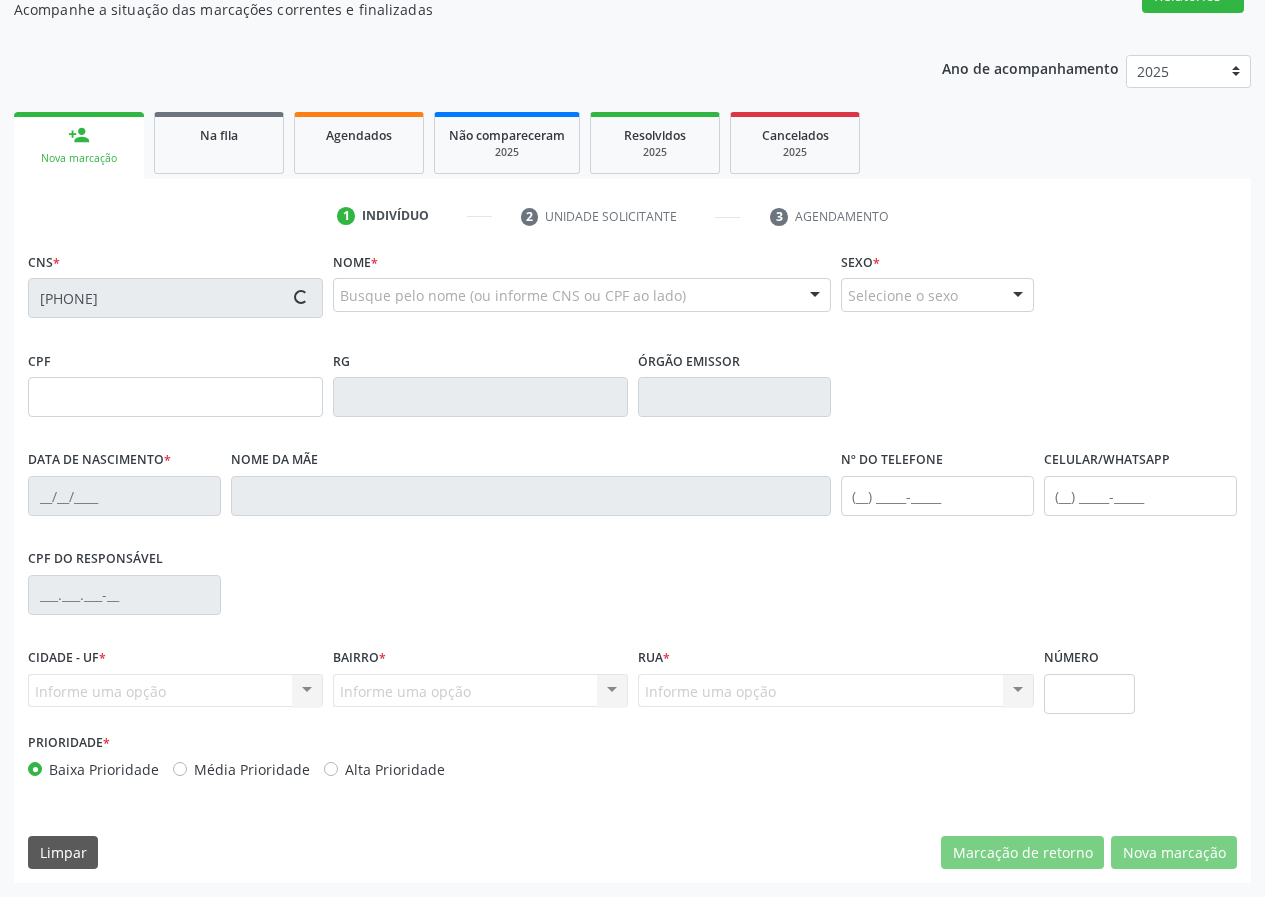 type on "864.069.657-87" 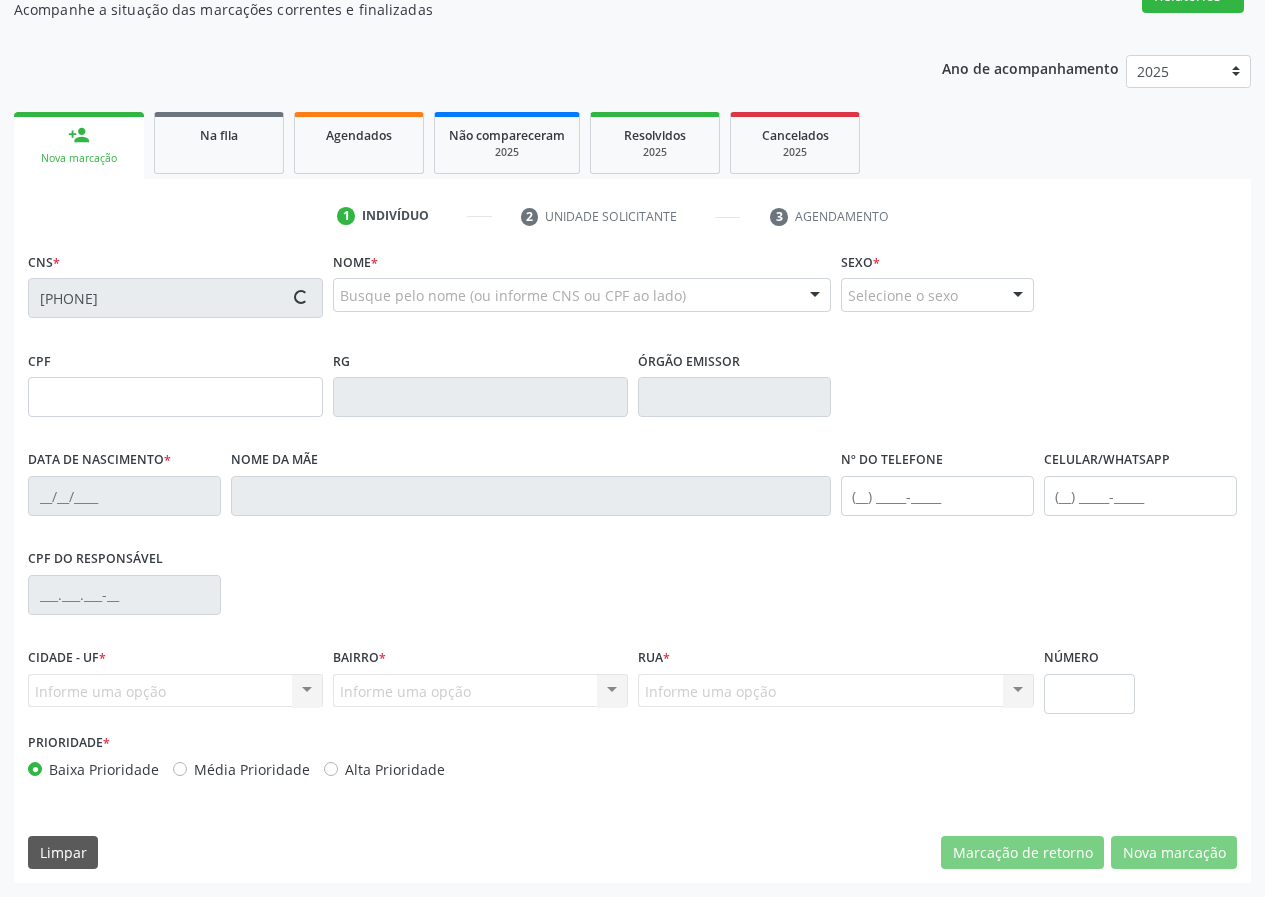 type on "20/11/1958" 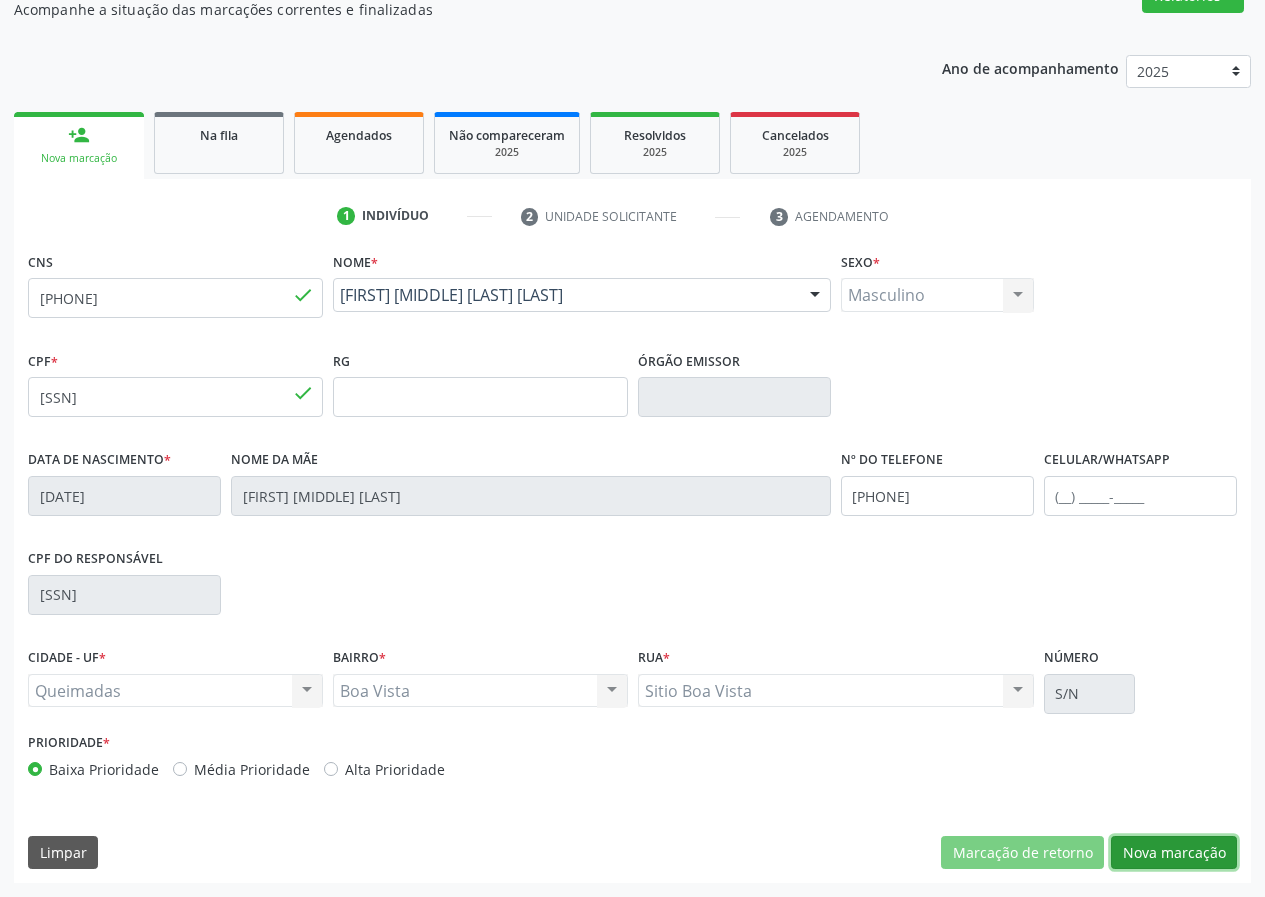 drag, startPoint x: 1193, startPoint y: 856, endPoint x: 541, endPoint y: 718, distance: 666.4443 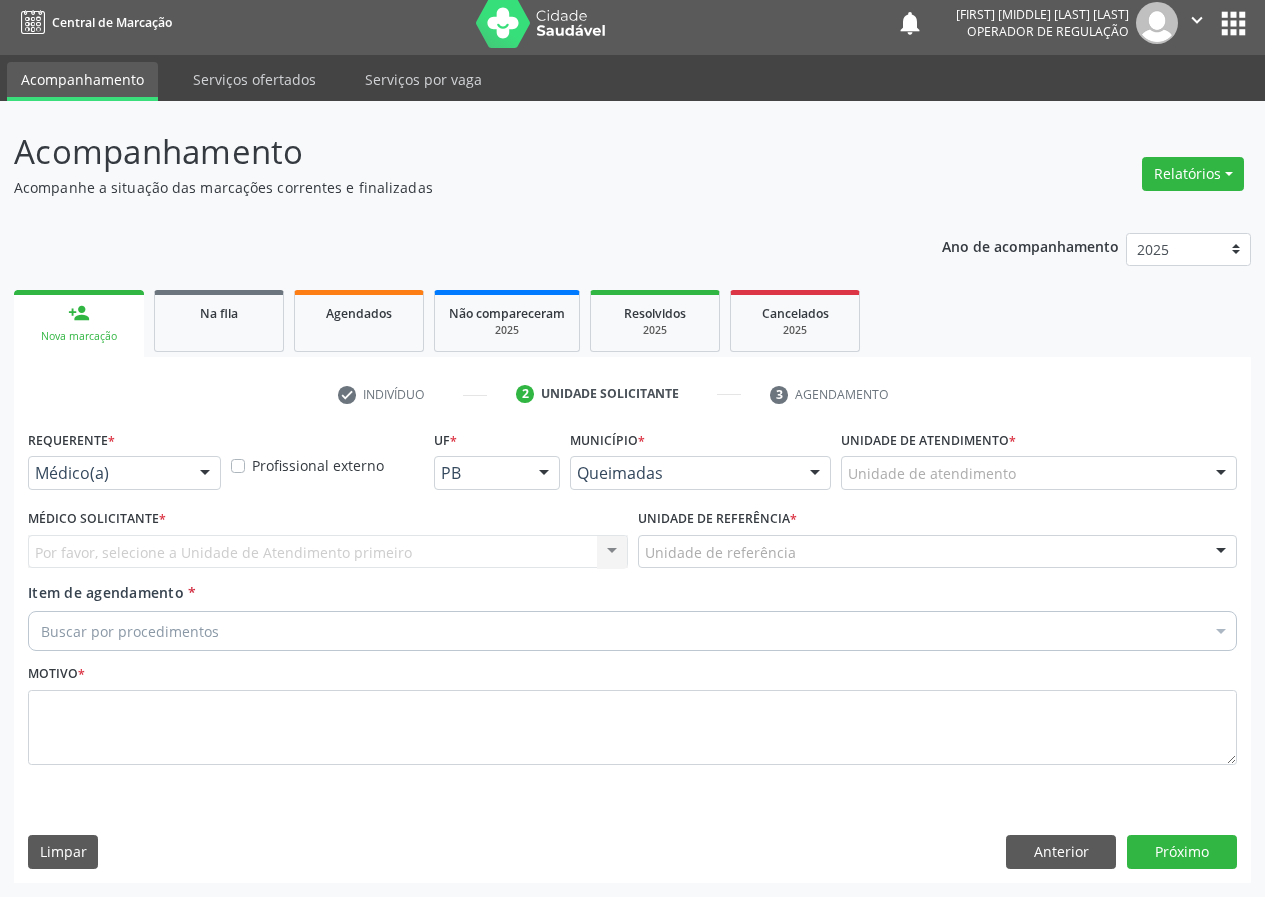 scroll, scrollTop: 9, scrollLeft: 0, axis: vertical 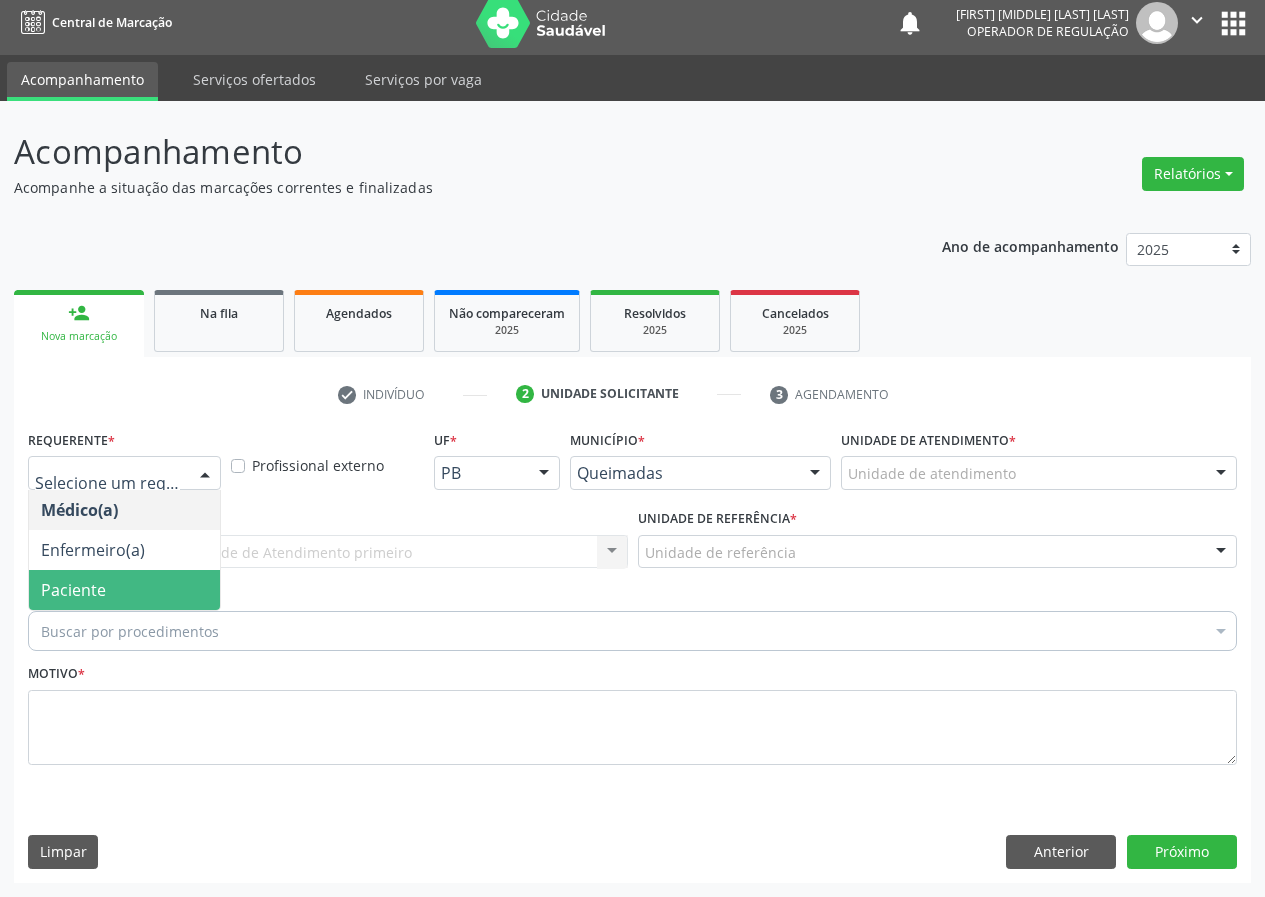 drag, startPoint x: 166, startPoint y: 597, endPoint x: 360, endPoint y: 574, distance: 195.35864 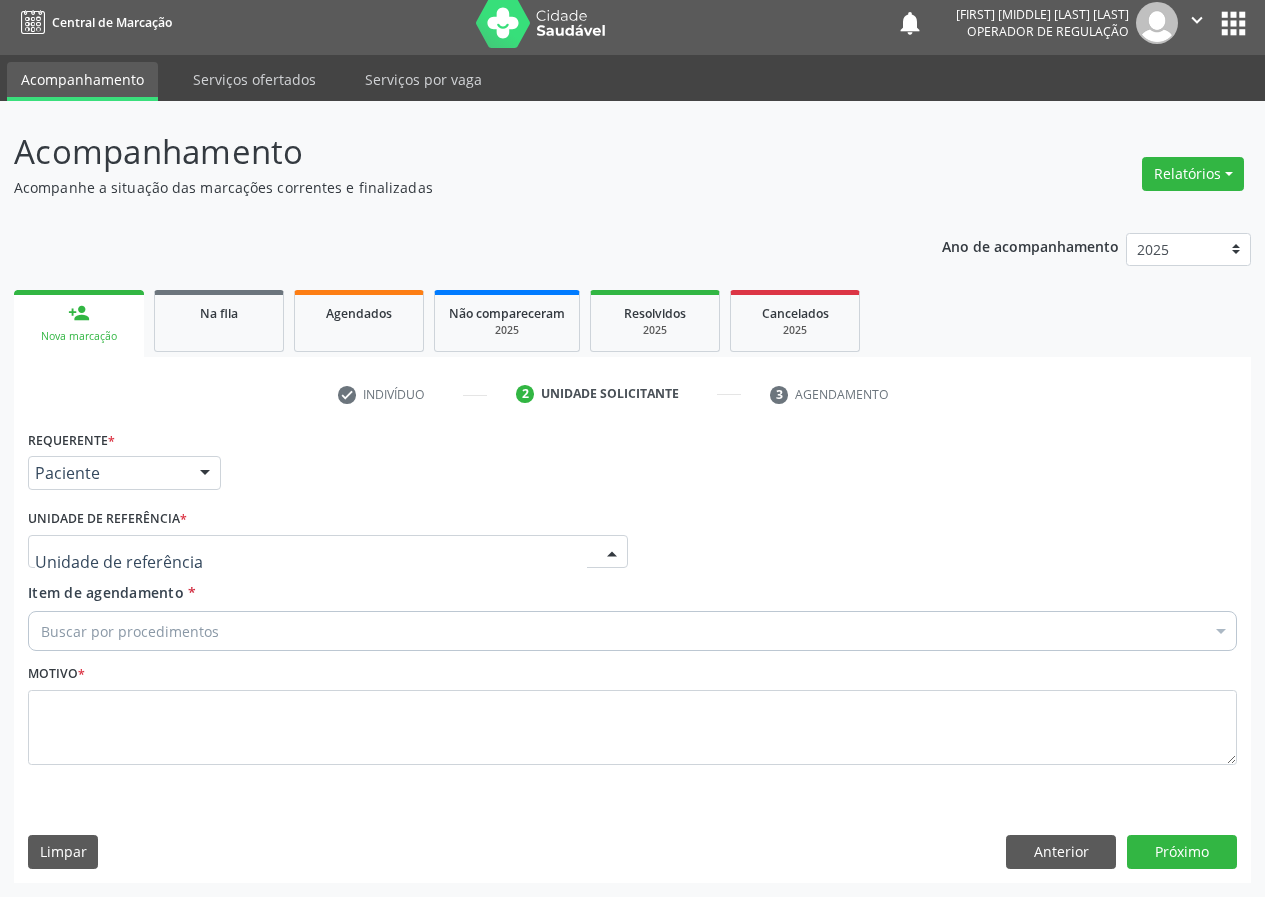 click at bounding box center (328, 552) 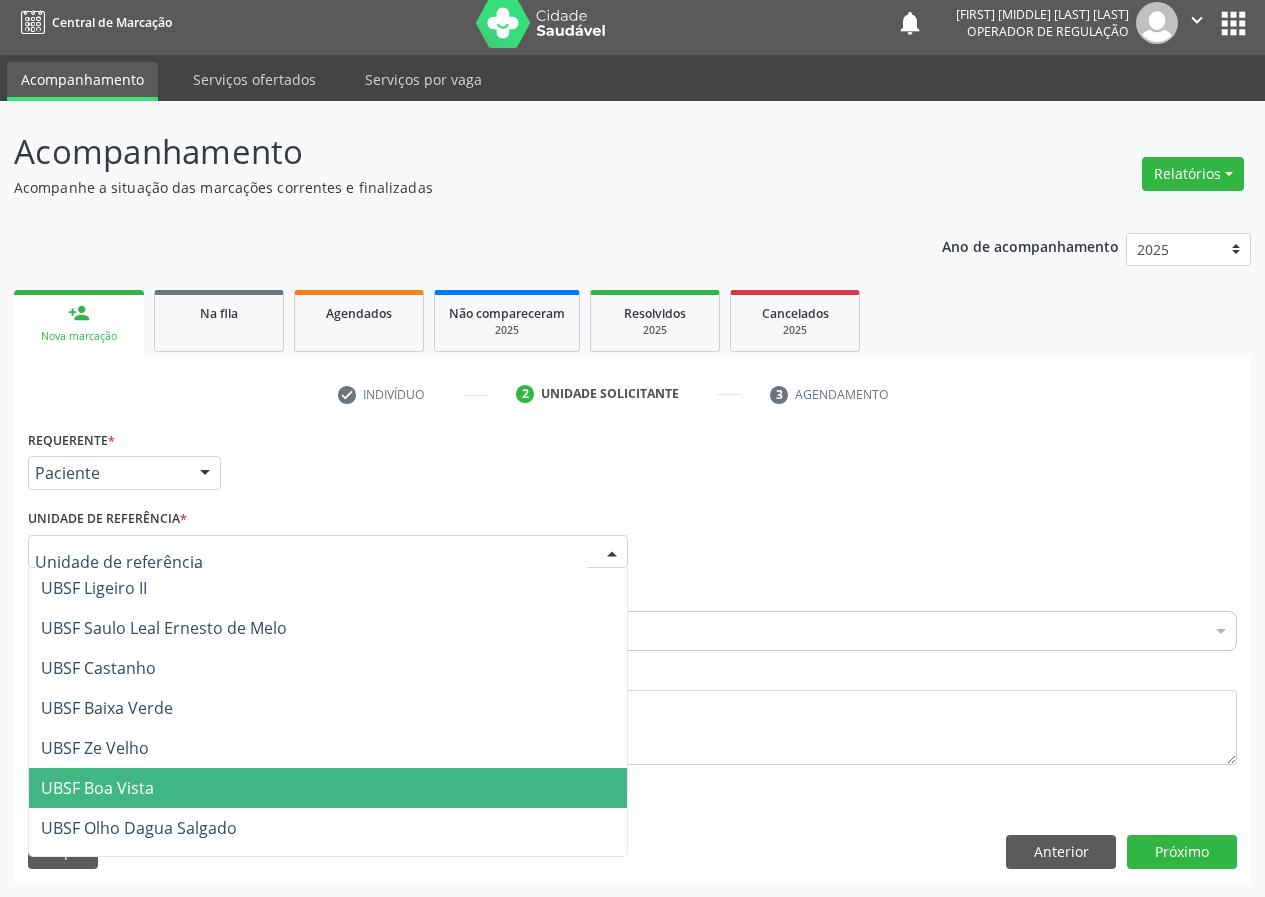 click on "UBSF Boa Vista" at bounding box center (97, 788) 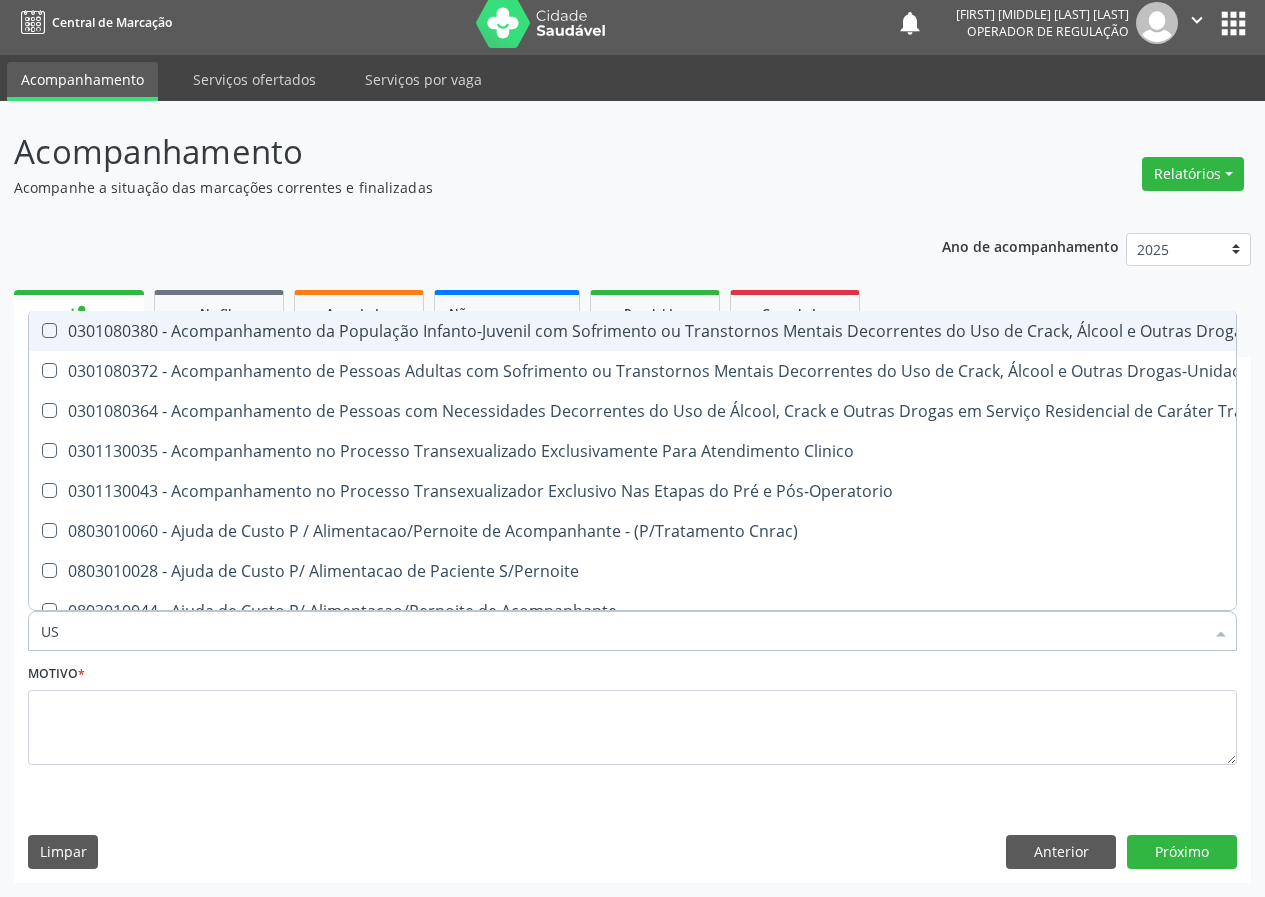 type on "USG" 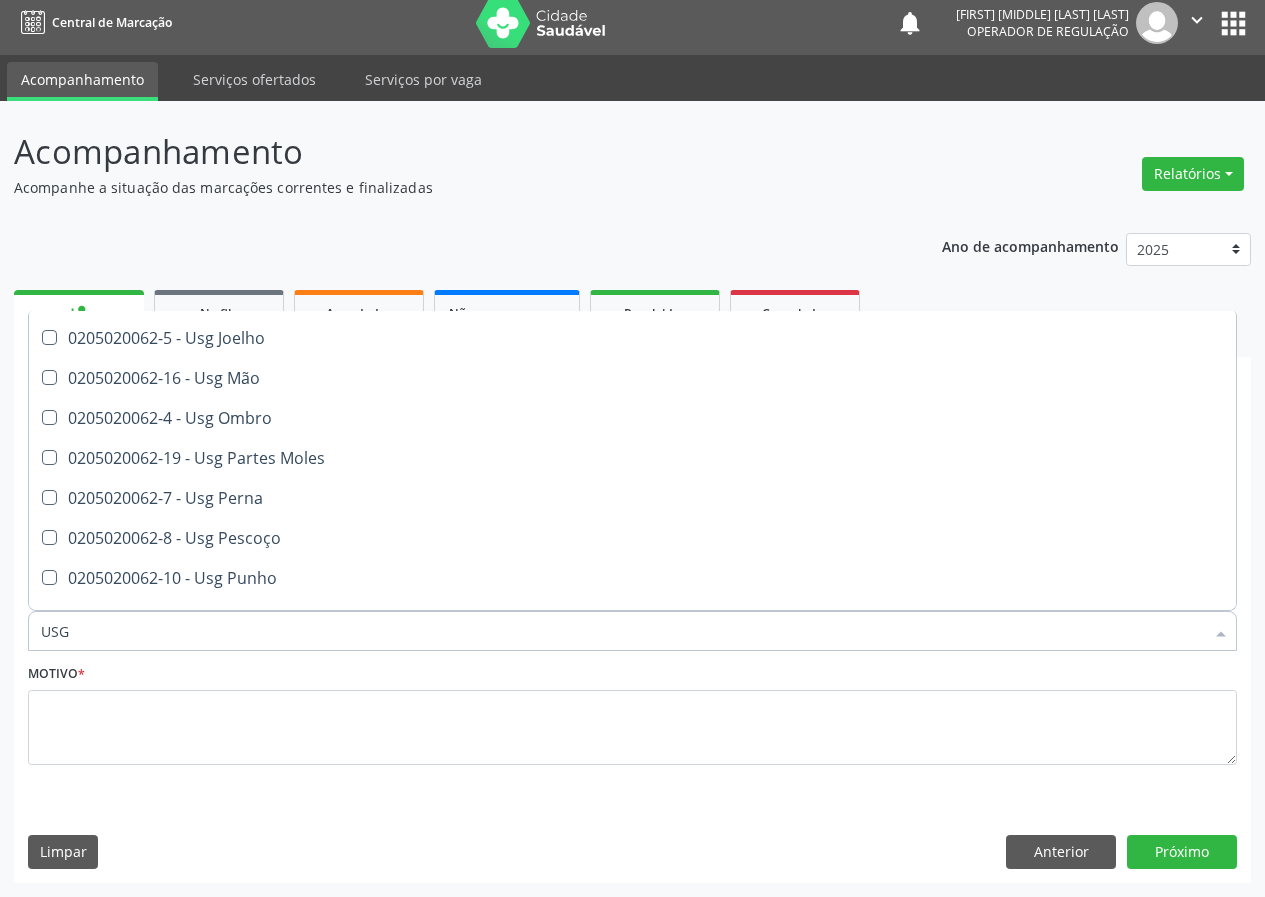 scroll, scrollTop: 300, scrollLeft: 0, axis: vertical 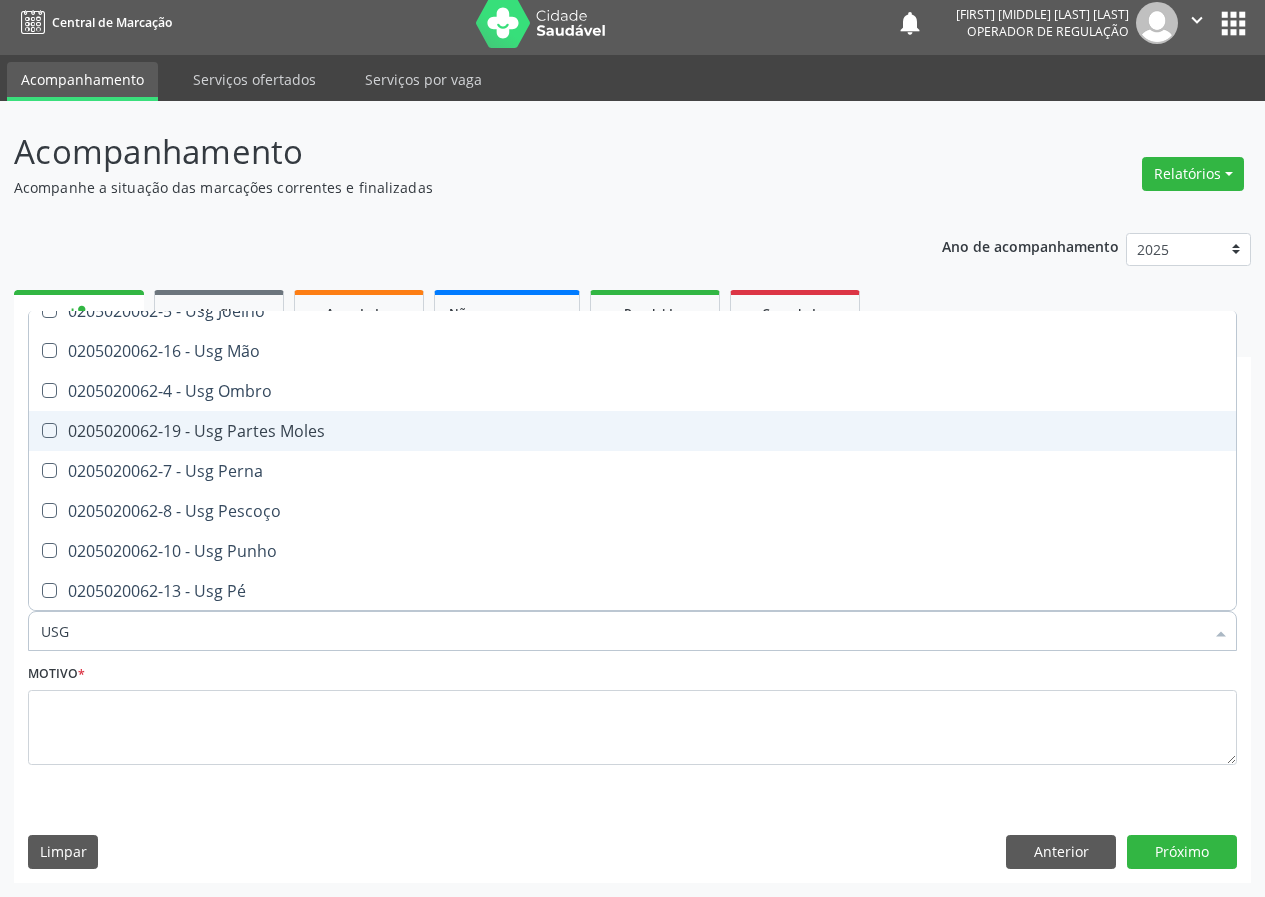 drag, startPoint x: 284, startPoint y: 431, endPoint x: 125, endPoint y: 639, distance: 261.811 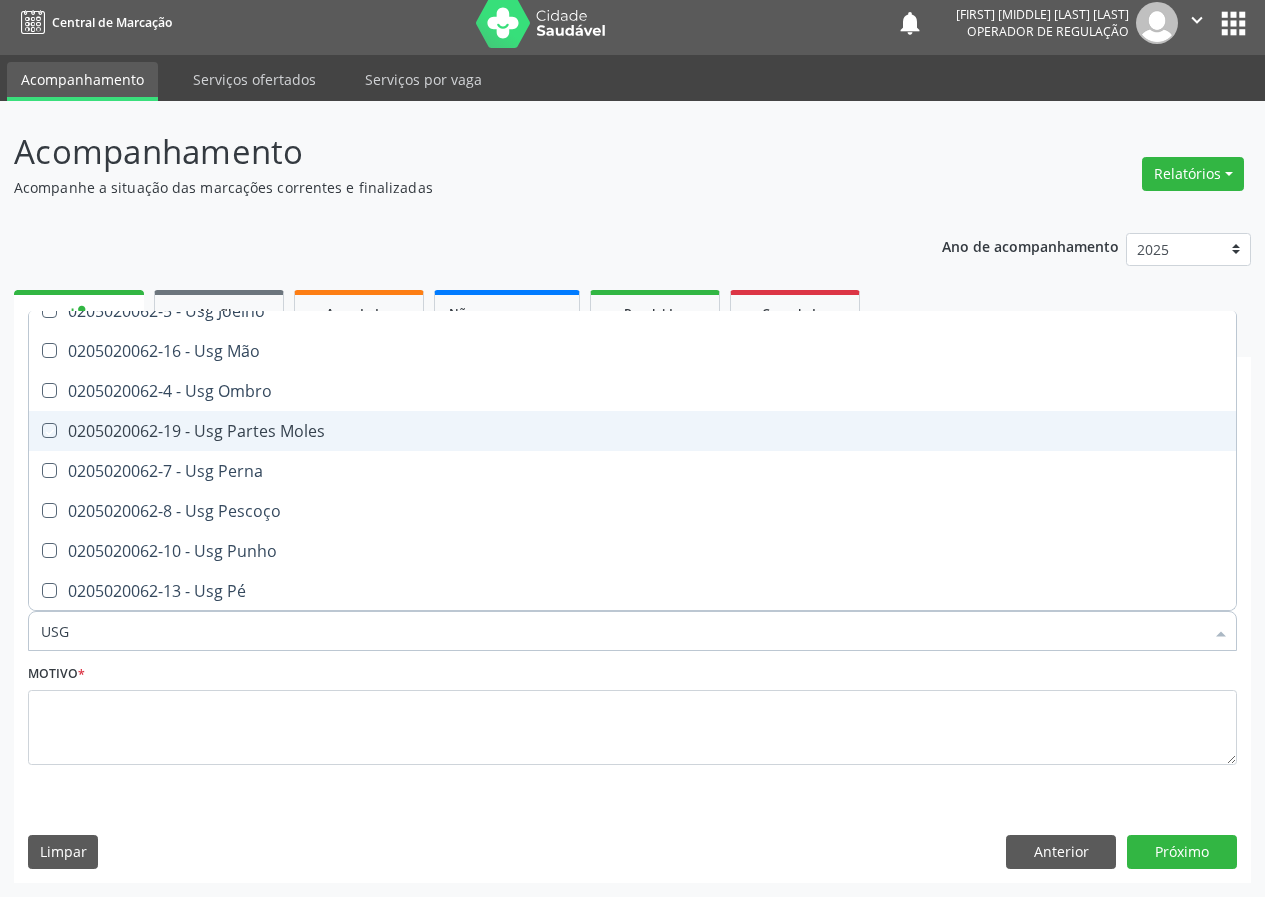 checkbox on "true" 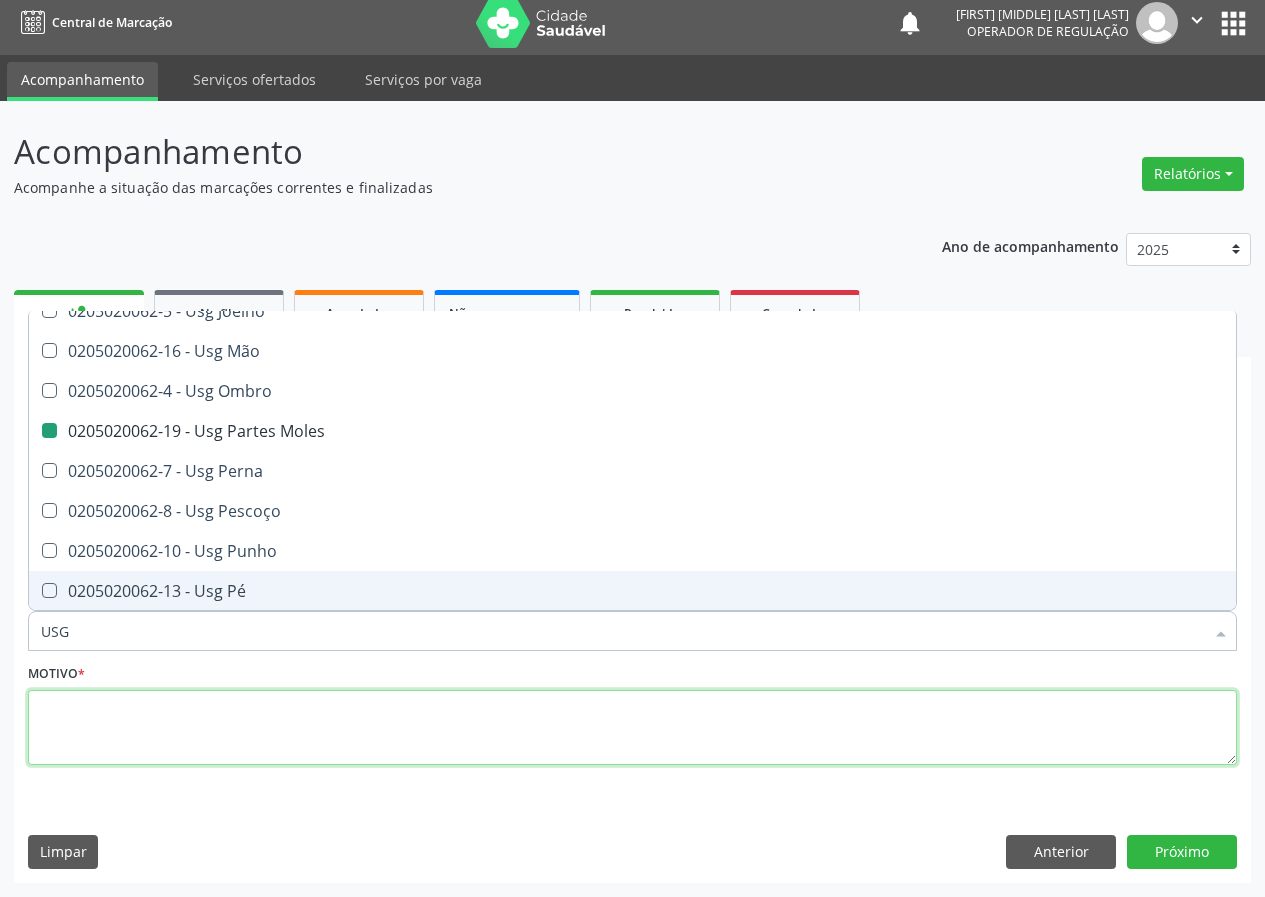 click at bounding box center (632, 728) 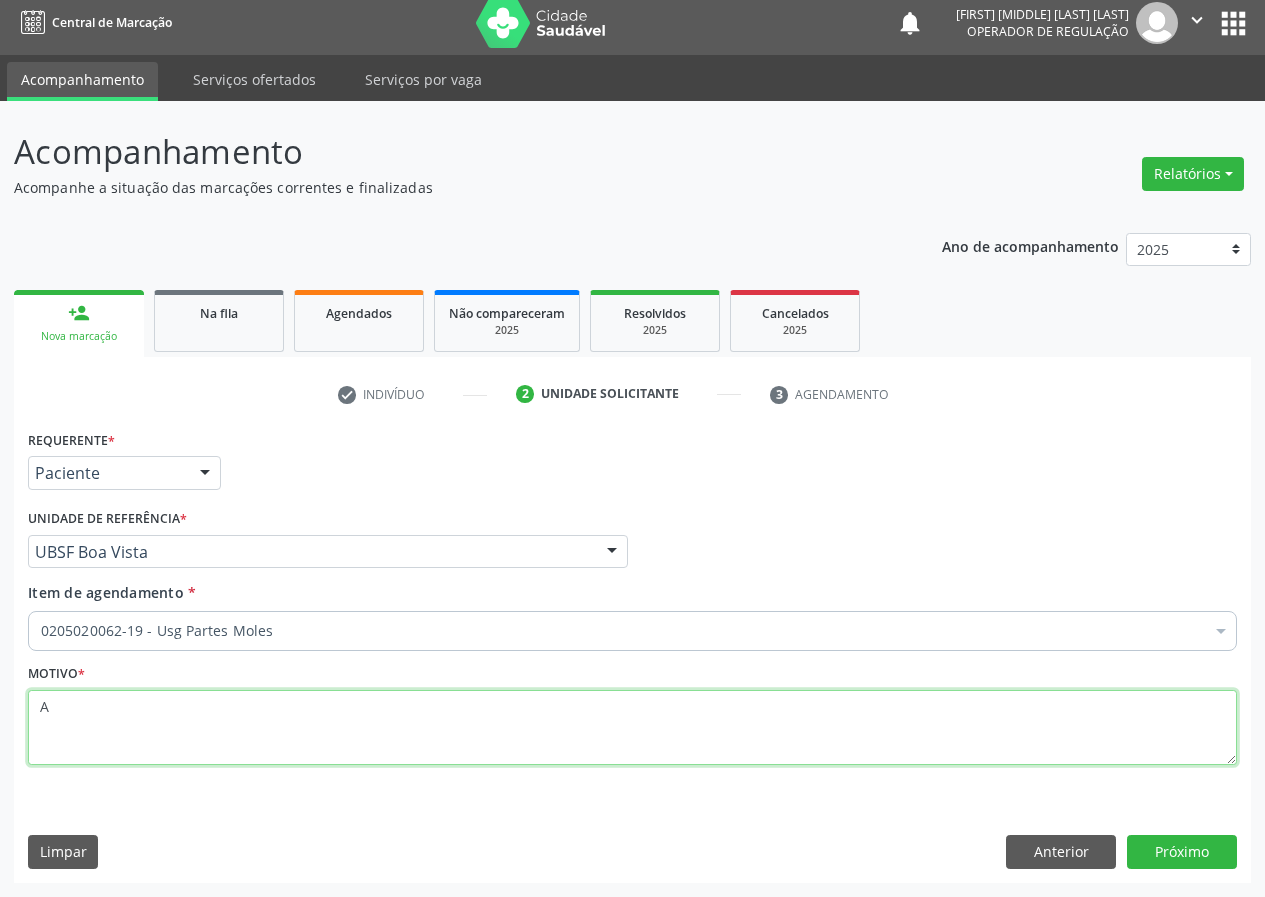 scroll, scrollTop: 0, scrollLeft: 0, axis: both 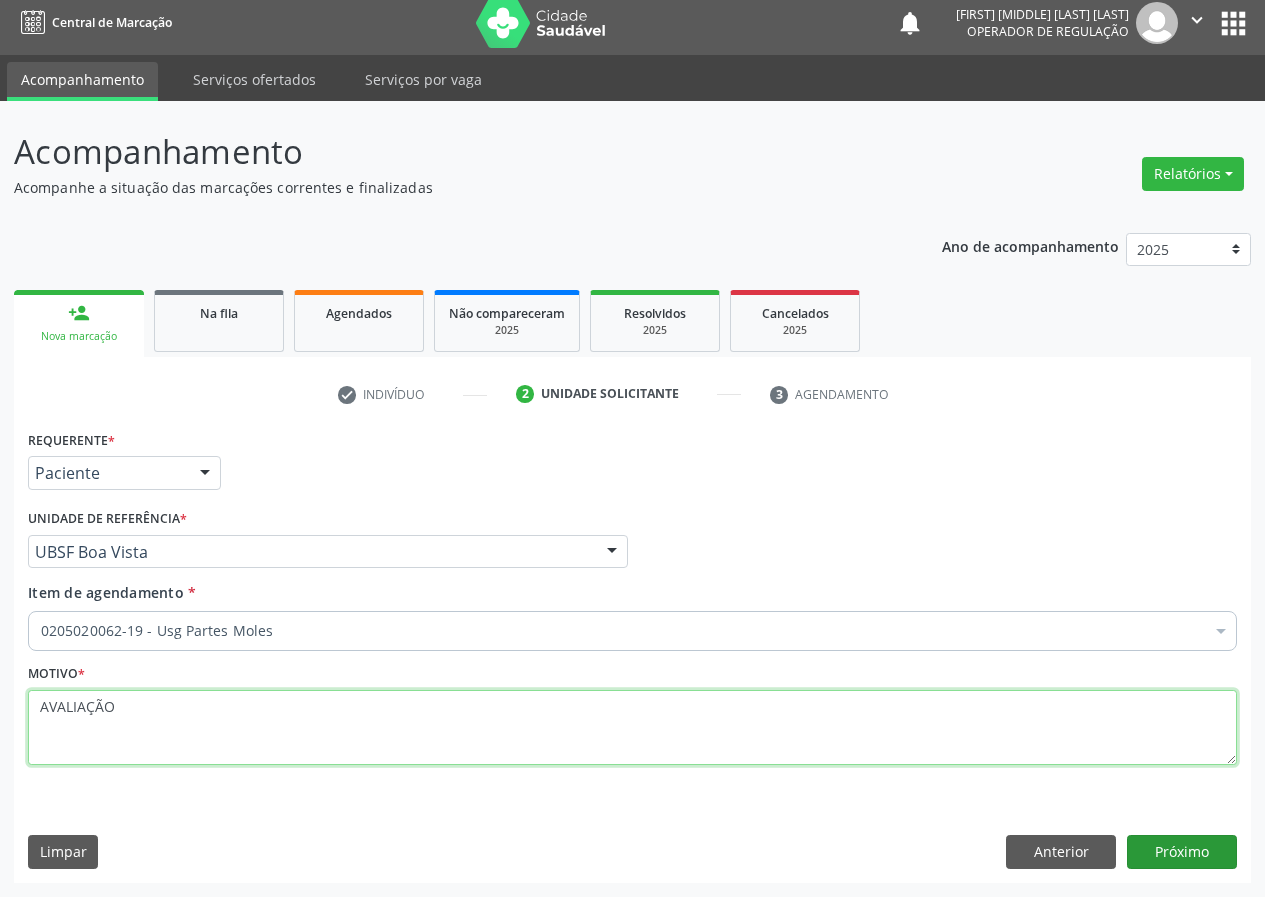 type on "AVALIAÇÃO" 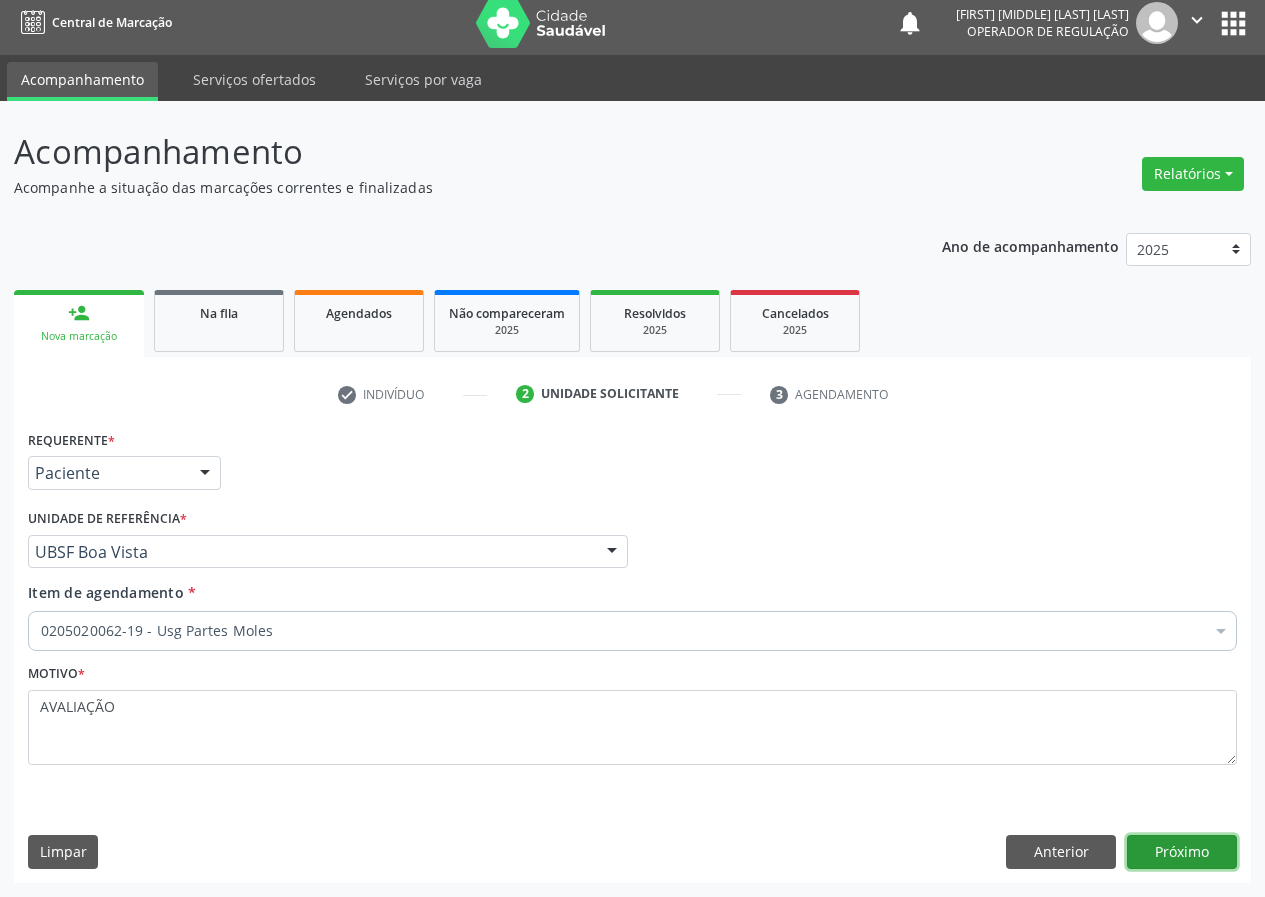 click on "Próximo" at bounding box center (1182, 852) 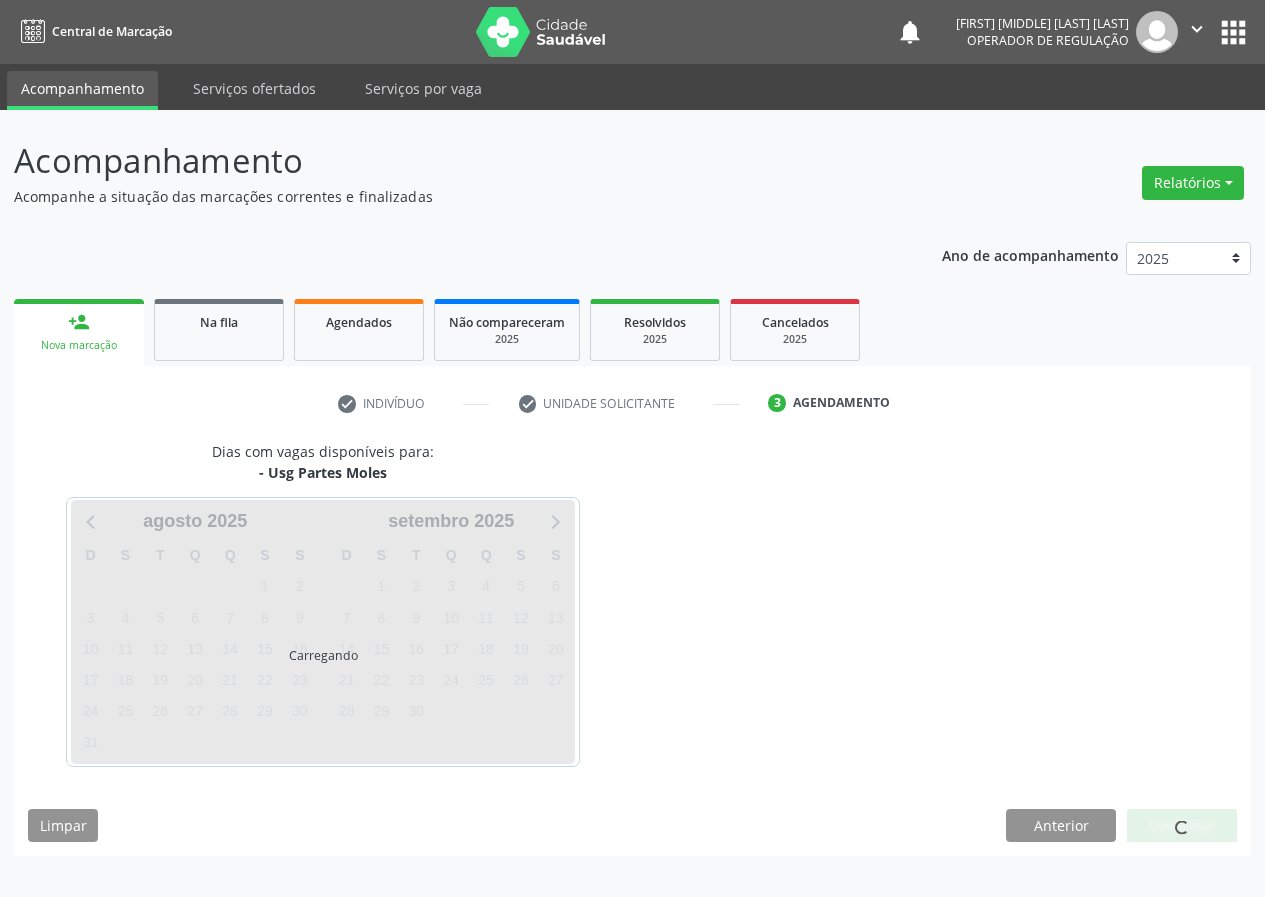scroll, scrollTop: 0, scrollLeft: 0, axis: both 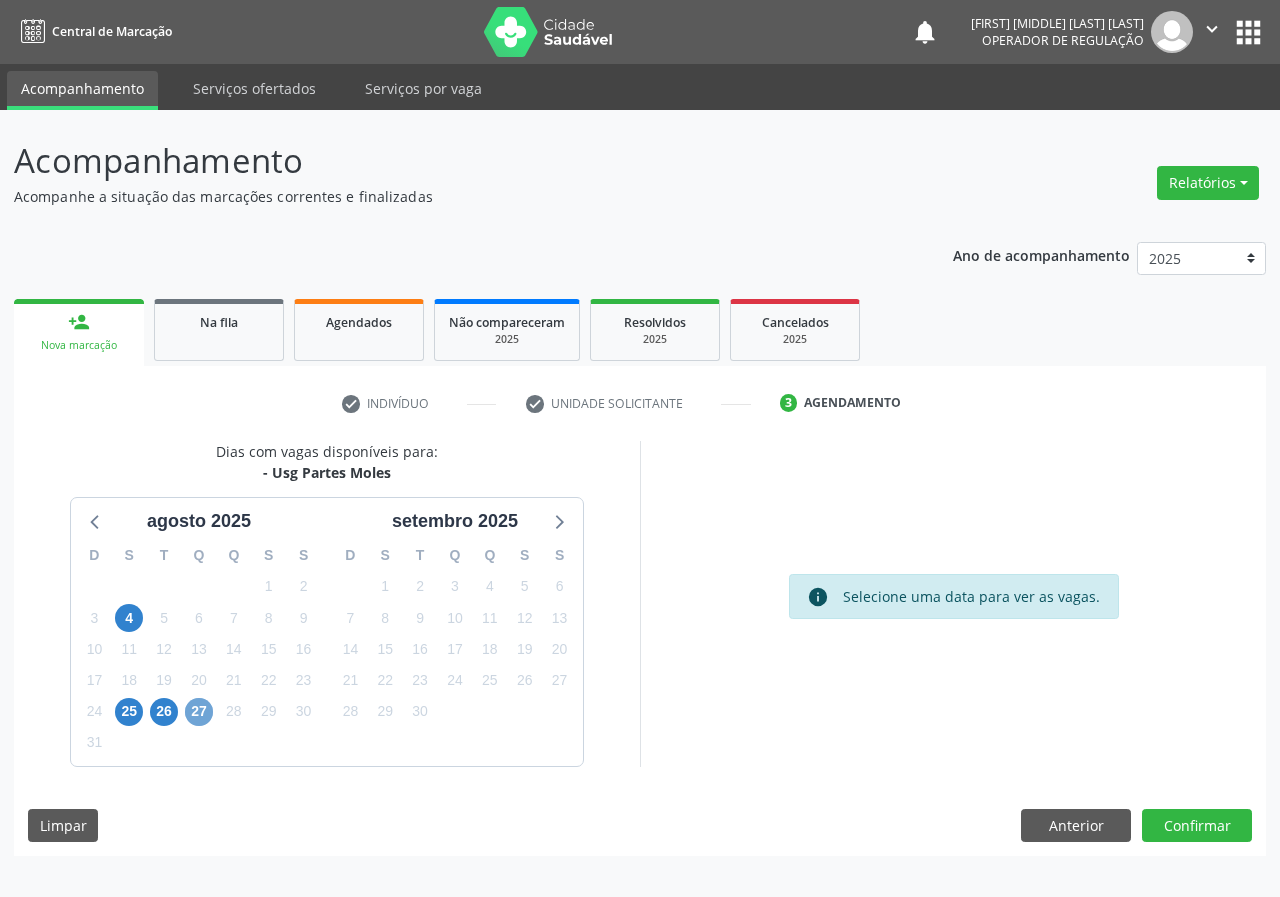 click on "27" at bounding box center (199, 712) 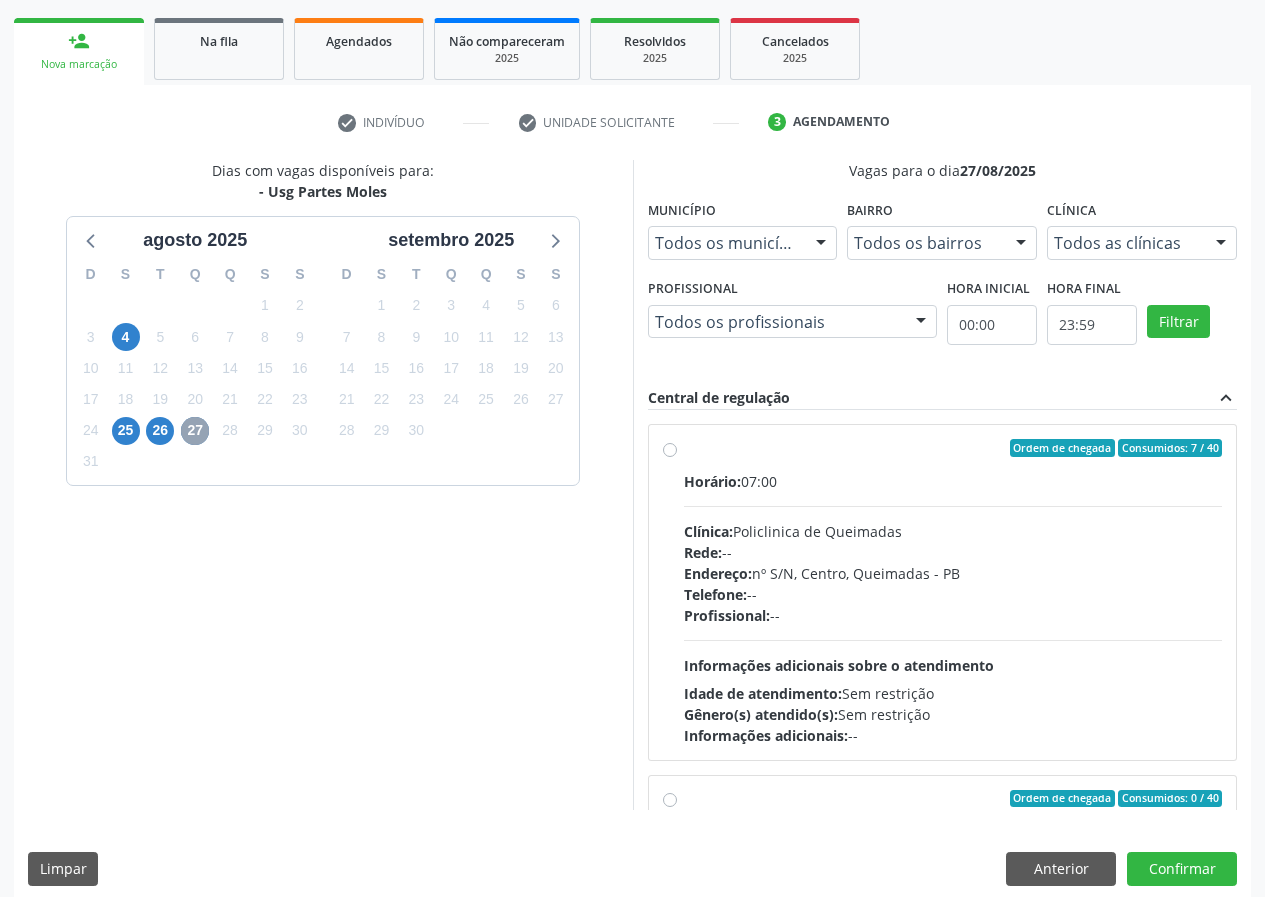 scroll, scrollTop: 298, scrollLeft: 0, axis: vertical 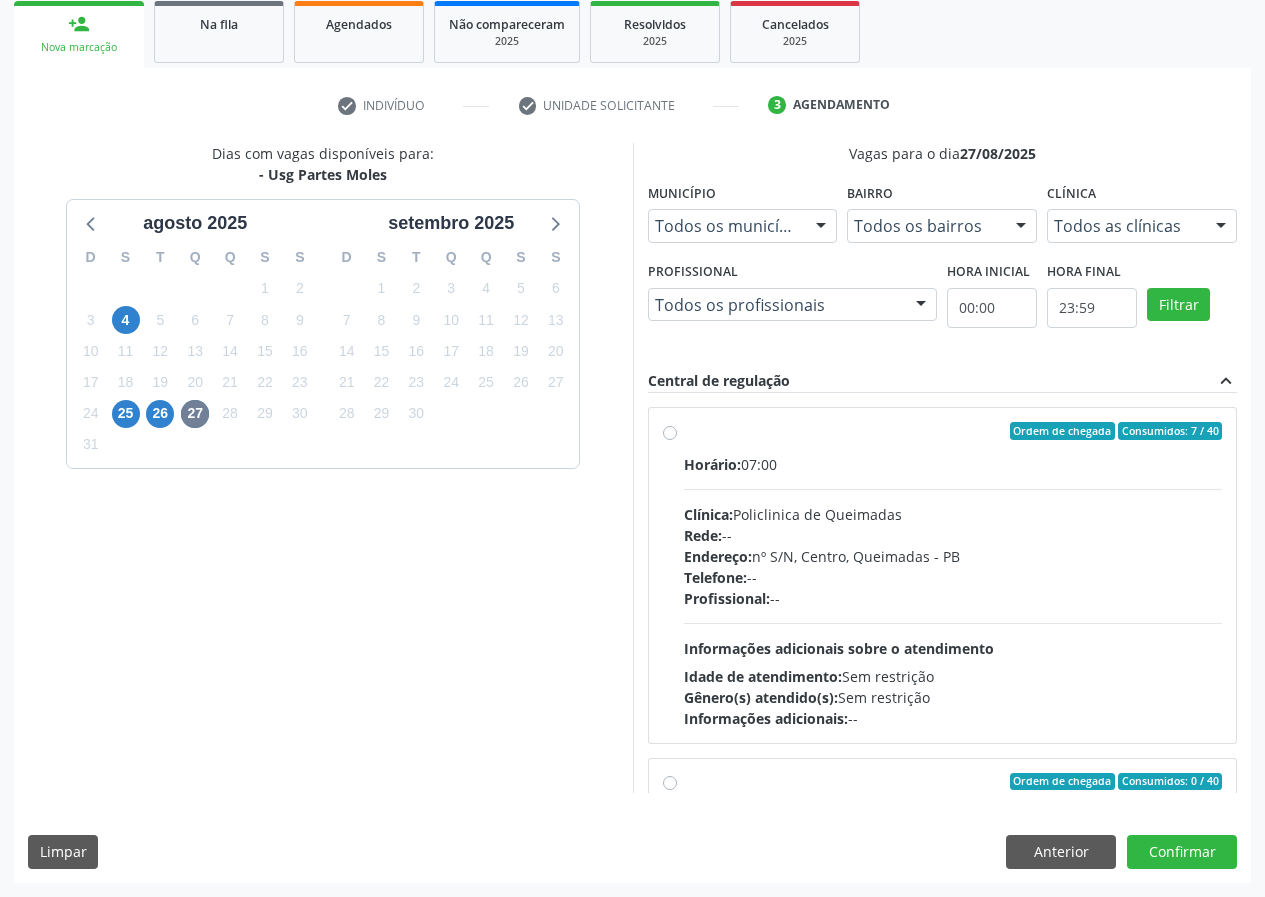 click on "Ordem de chegada
Consumidos: 7 / 40
Horário:   07:00
Clínica:  Policlinica de Queimadas
Rede:
--
Endereço:   nº S/N, Centro, Queimadas - PB
Telefone:   --
Profissional:
--
Informações adicionais sobre o atendimento
Idade de atendimento:
Sem restrição
Gênero(s) atendido(s):
Sem restrição
Informações adicionais:
--" at bounding box center [953, 575] 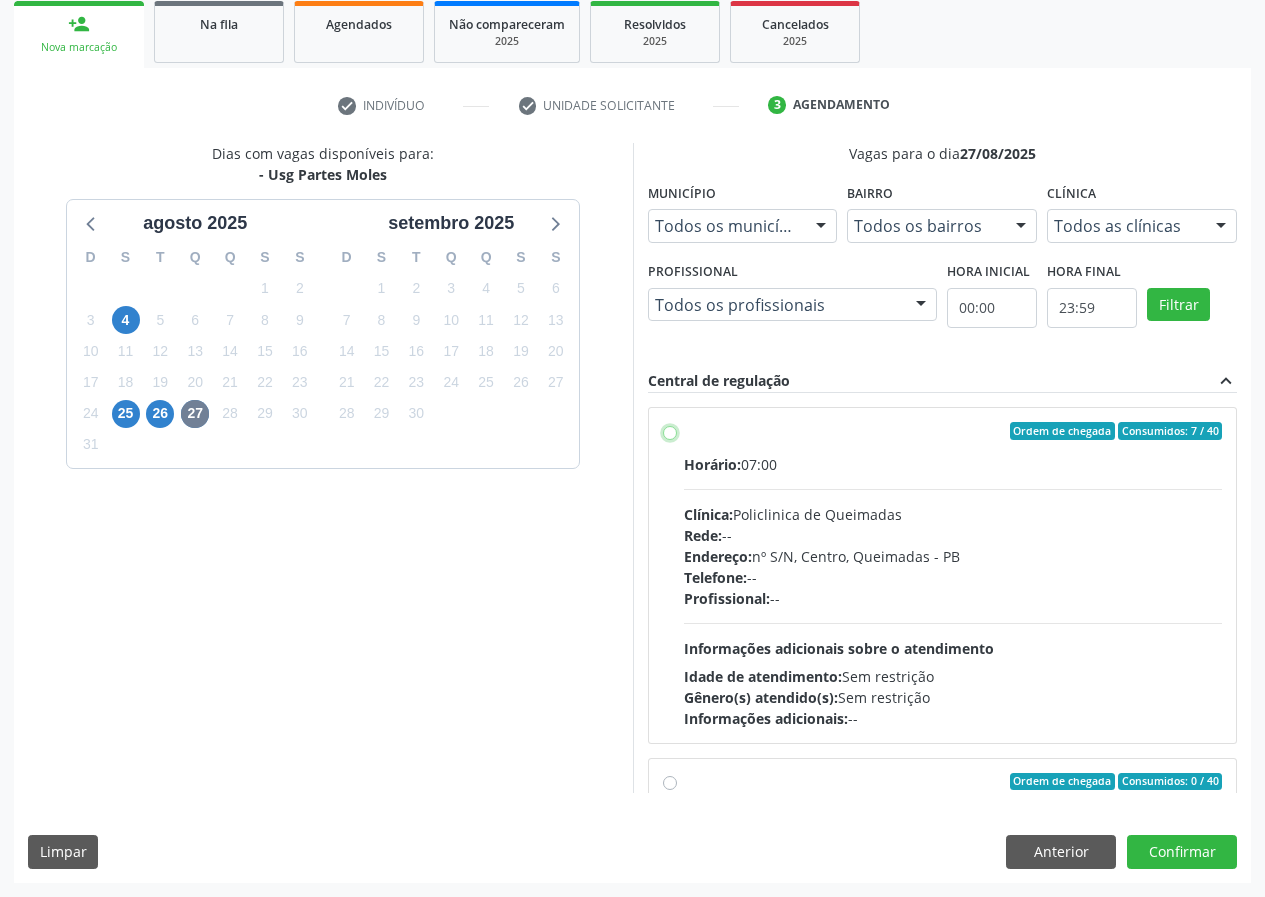 click on "Ordem de chegada
Consumidos: 7 / 40
Horário:   07:00
Clínica:  Policlinica de Queimadas
Rede:
--
Endereço:   nº S/N, Centro, Queimadas - PB
Telefone:   --
Profissional:
--
Informações adicionais sobre o atendimento
Idade de atendimento:
Sem restrição
Gênero(s) atendido(s):
Sem restrição
Informações adicionais:
--" at bounding box center [670, 431] 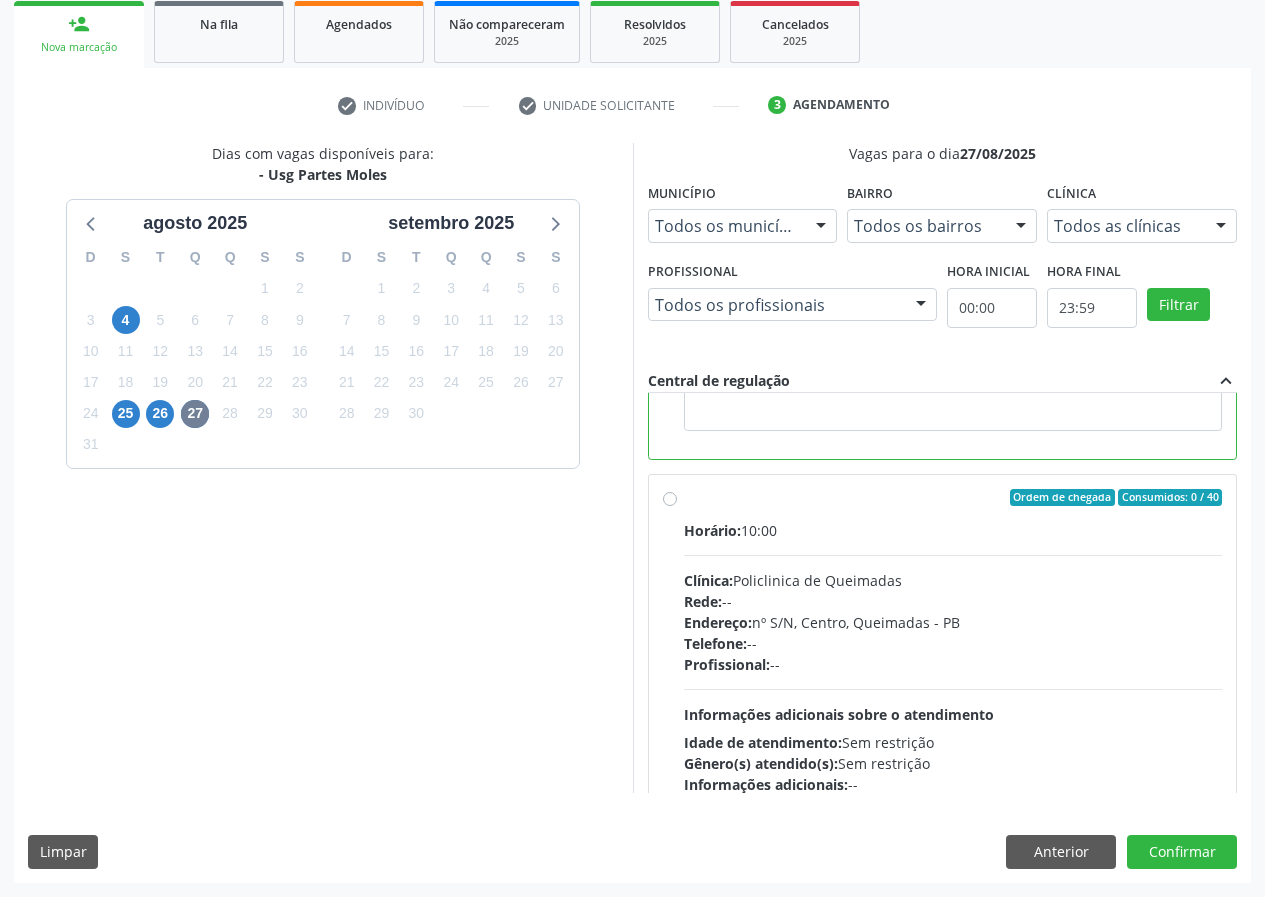 scroll, scrollTop: 450, scrollLeft: 0, axis: vertical 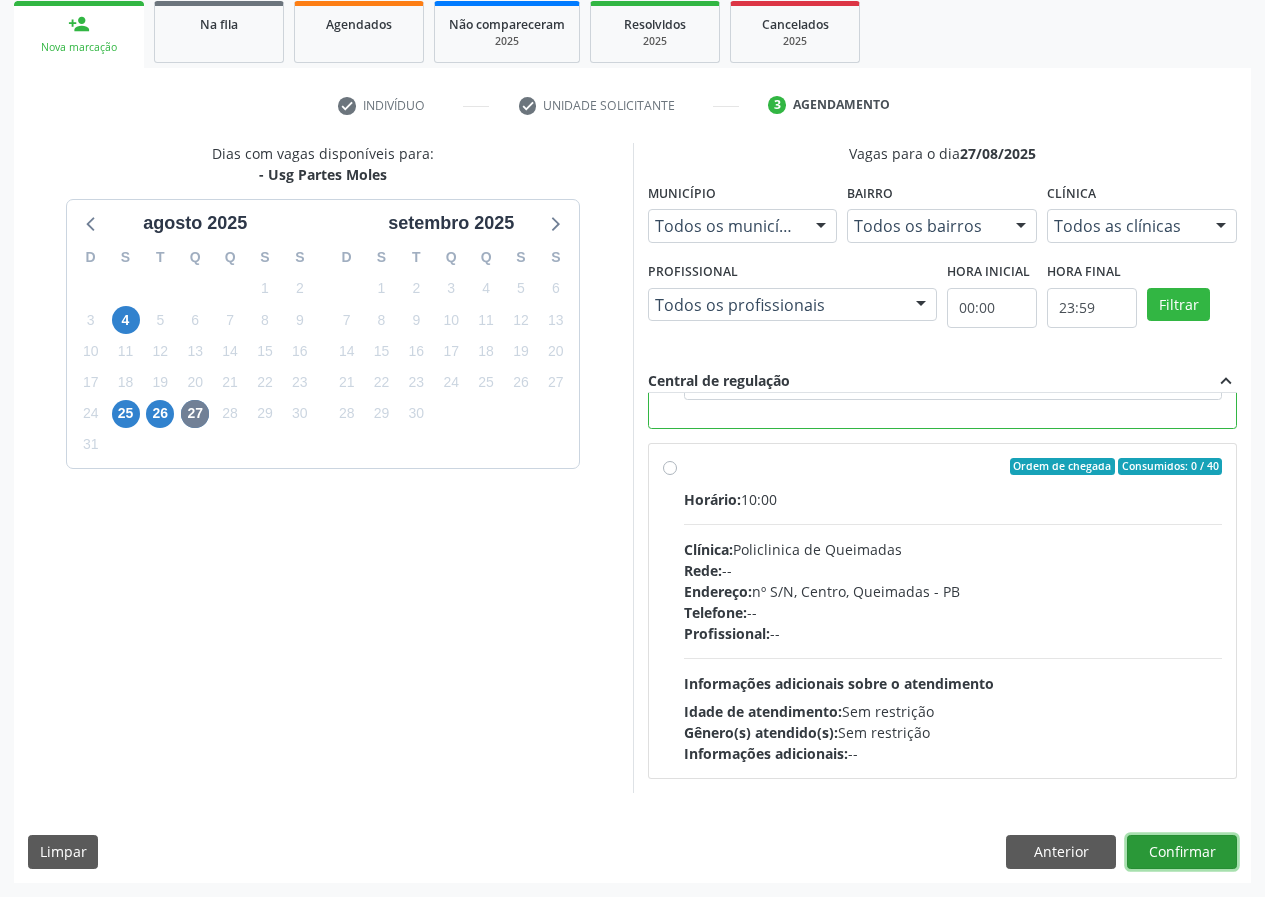click on "Confirmar" at bounding box center [1182, 852] 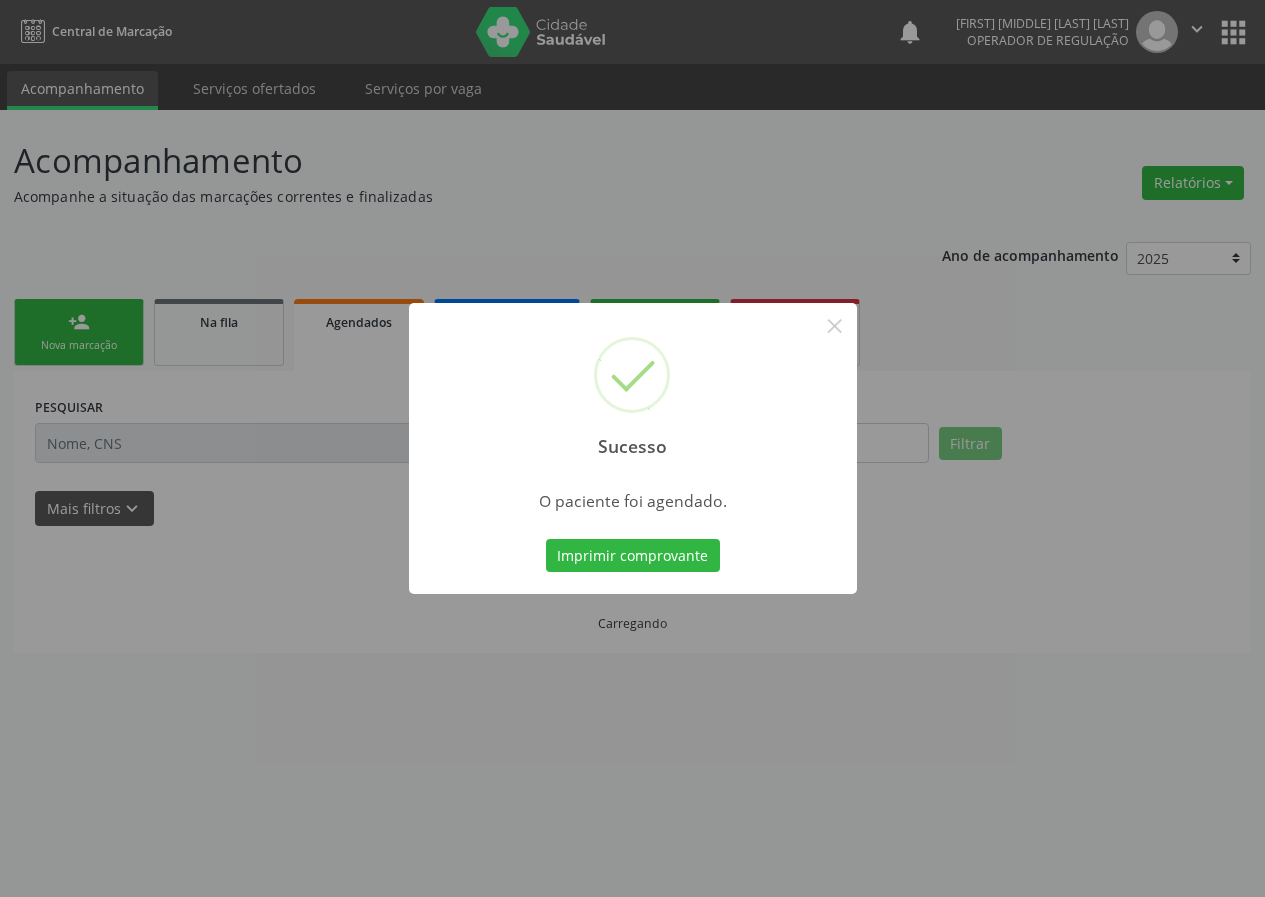 scroll, scrollTop: 0, scrollLeft: 0, axis: both 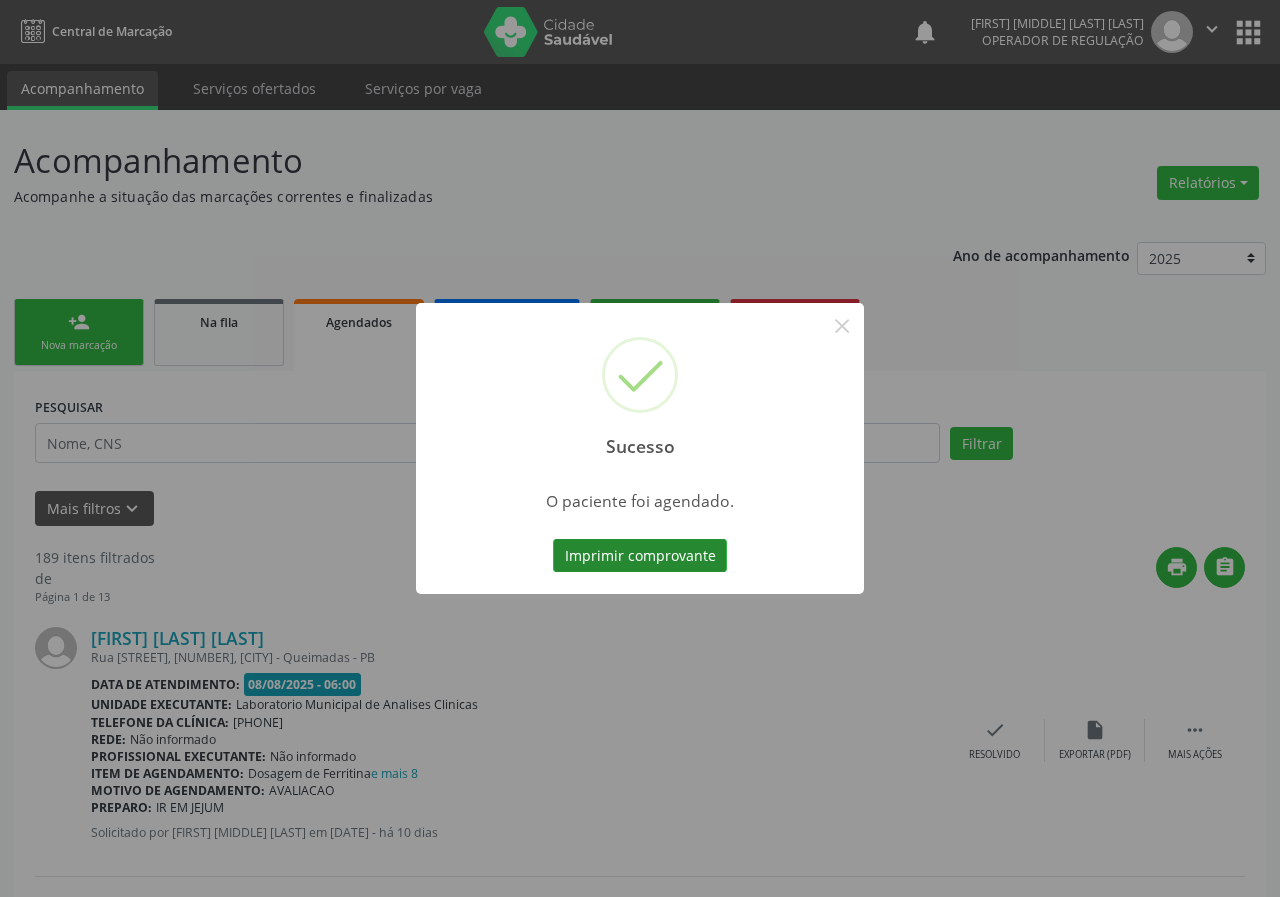 click on "Imprimir comprovante" at bounding box center [640, 556] 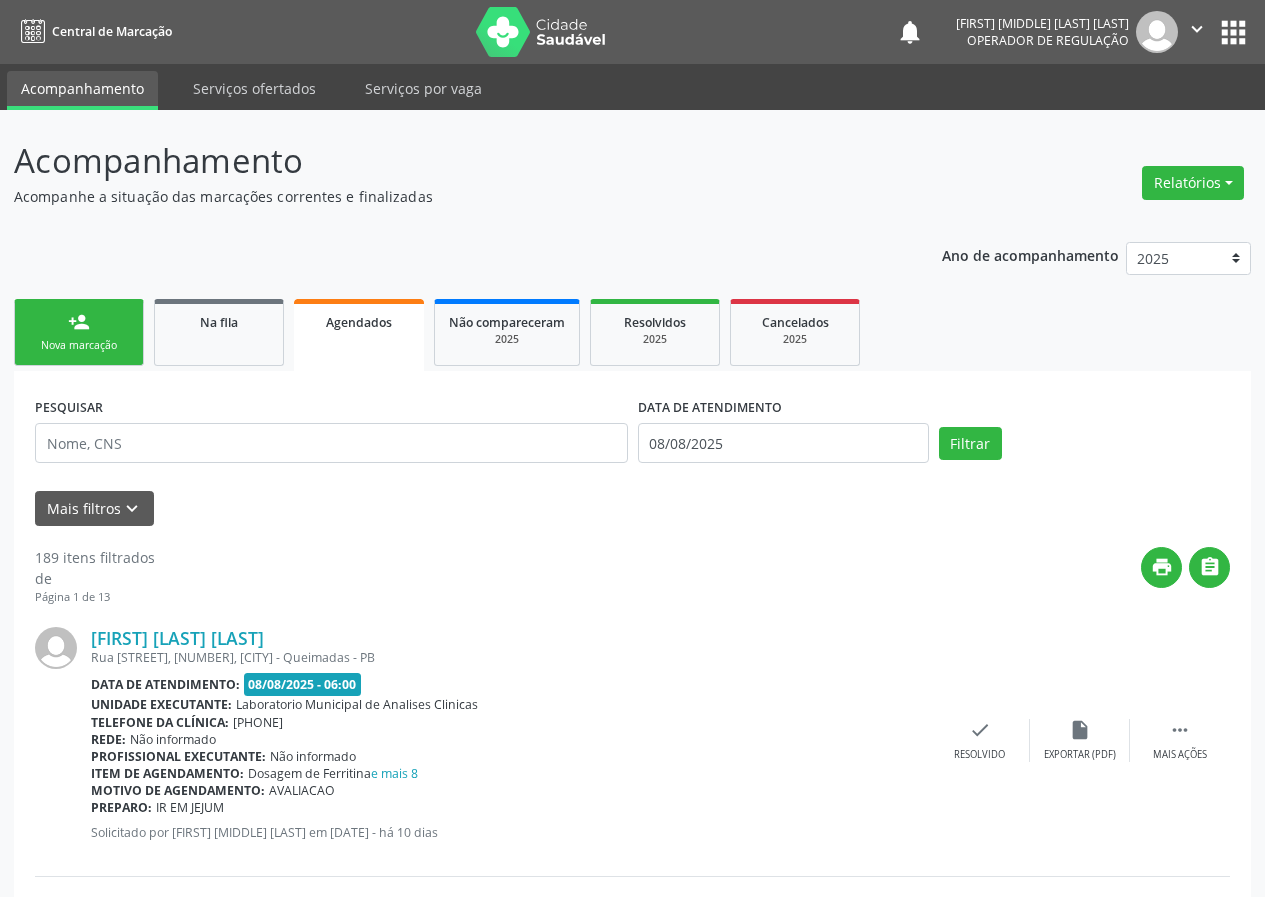 click on "person_add
Nova marcação" at bounding box center [79, 332] 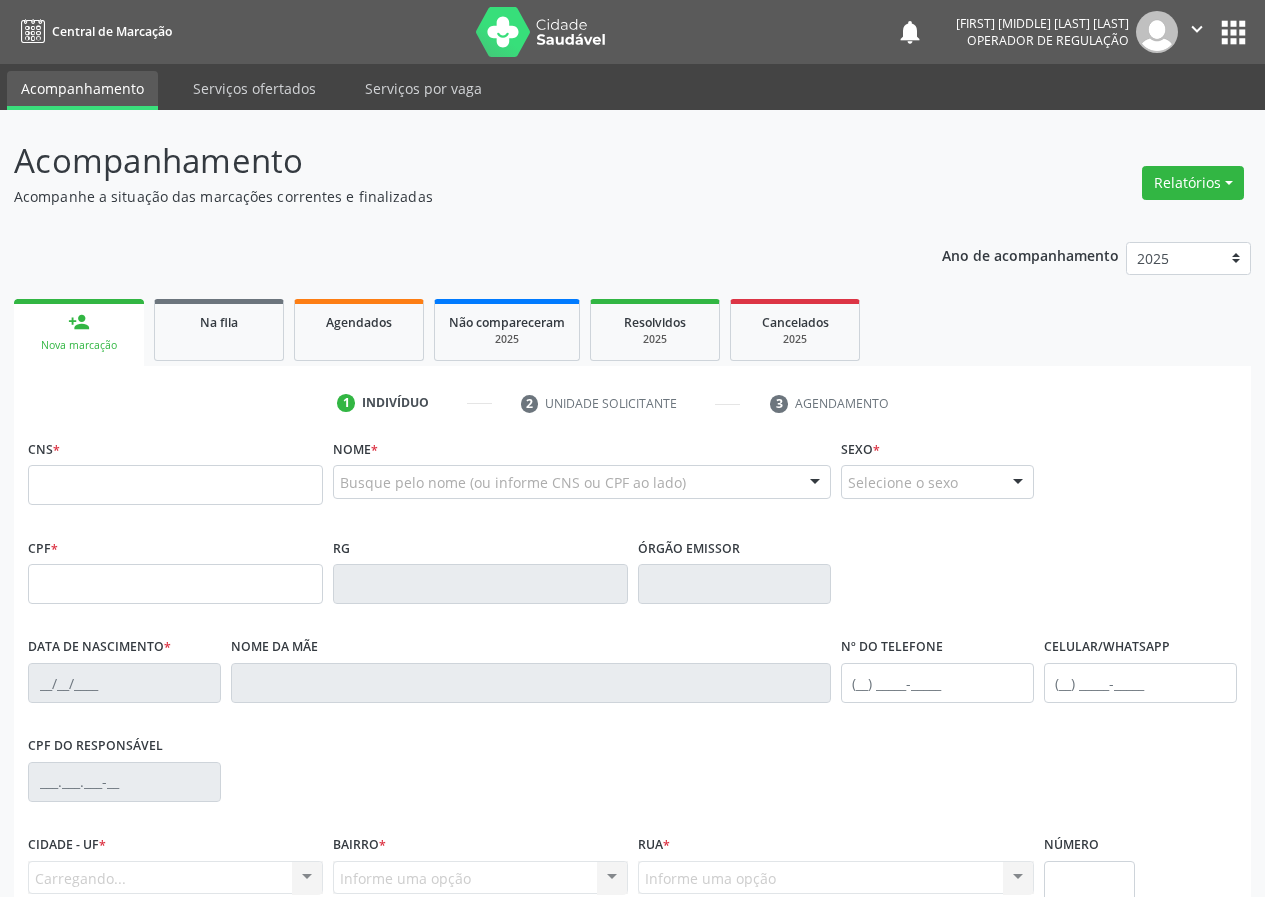 drag, startPoint x: 112, startPoint y: 340, endPoint x: 67, endPoint y: 382, distance: 61.554855 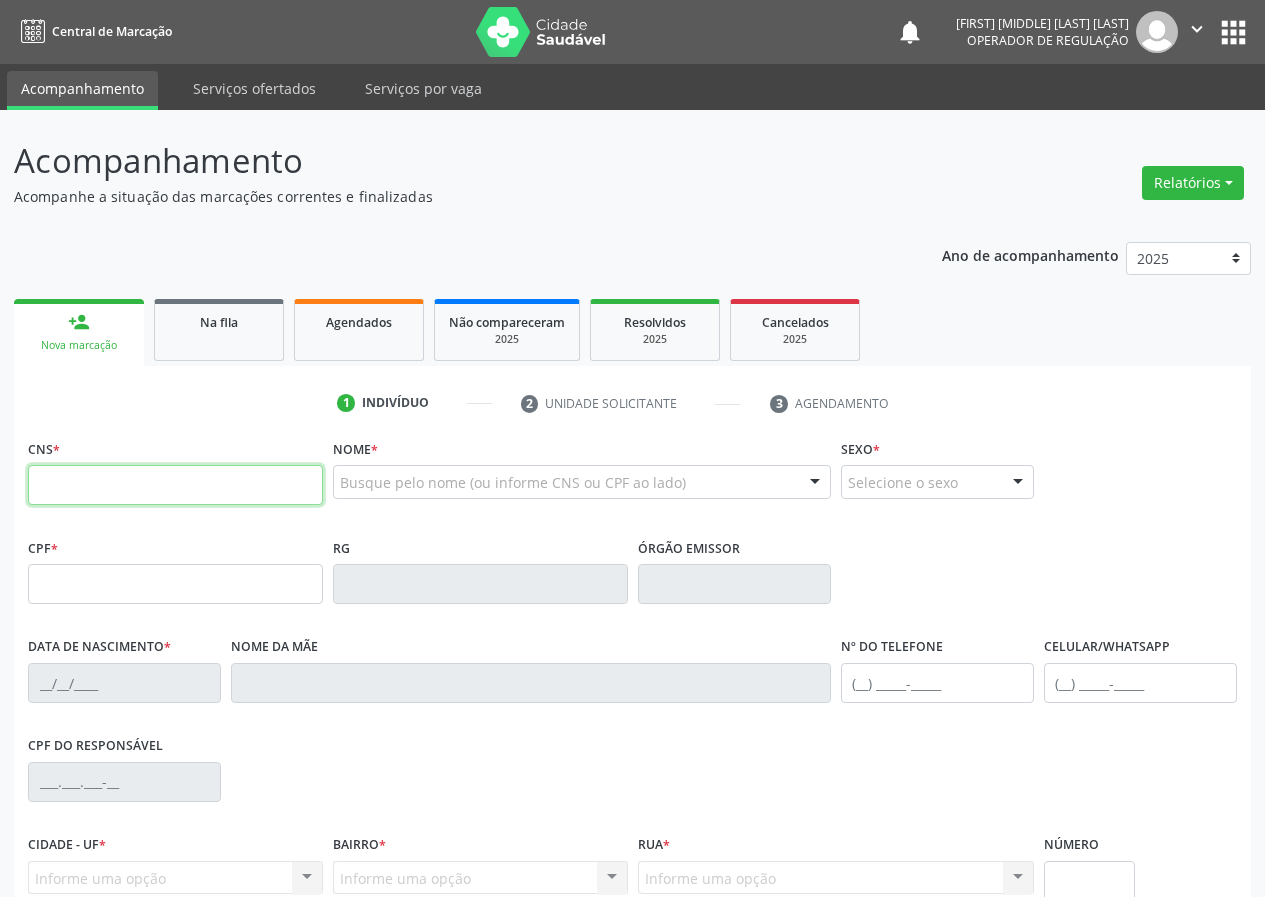click at bounding box center [175, 485] 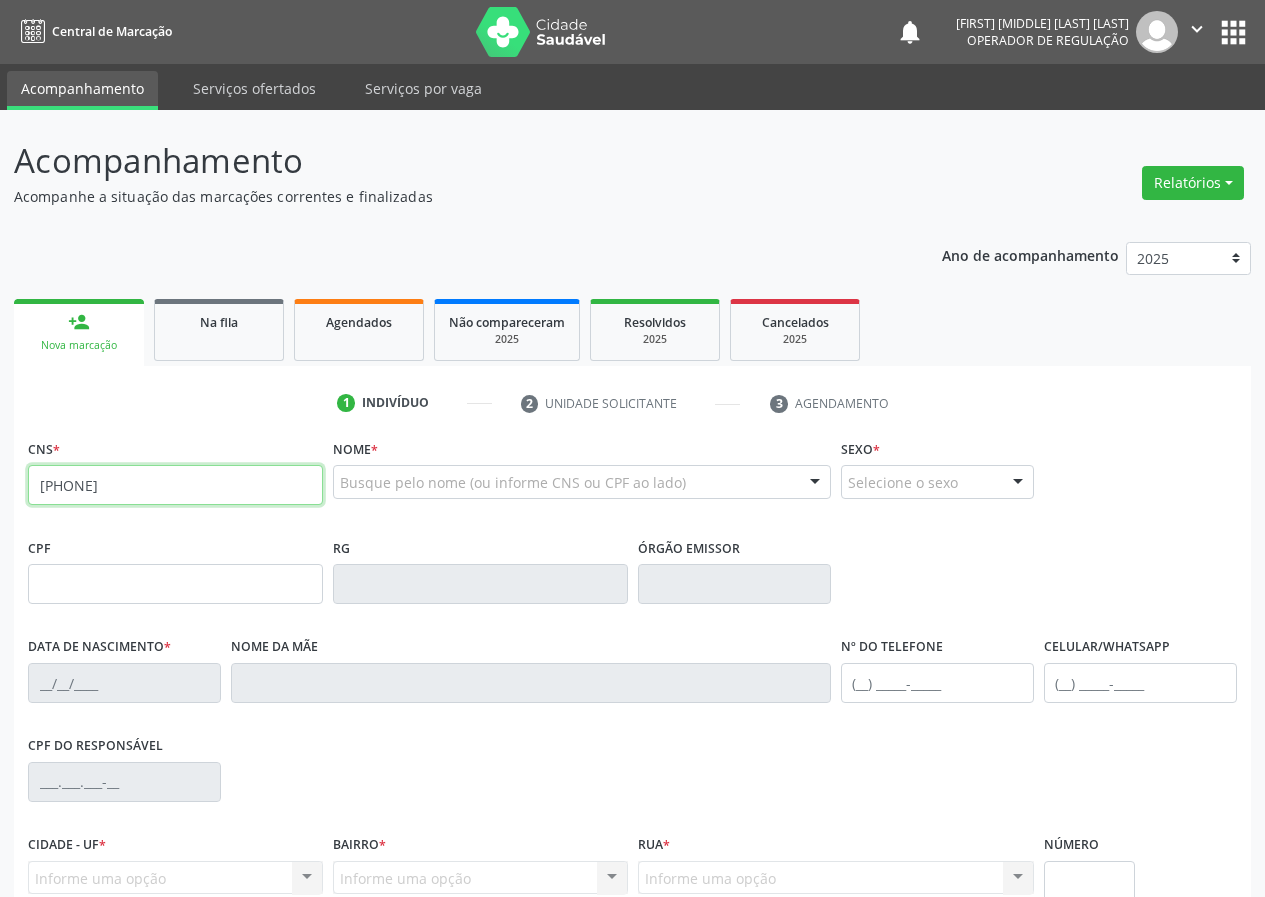type on "700 1069 2869 4320" 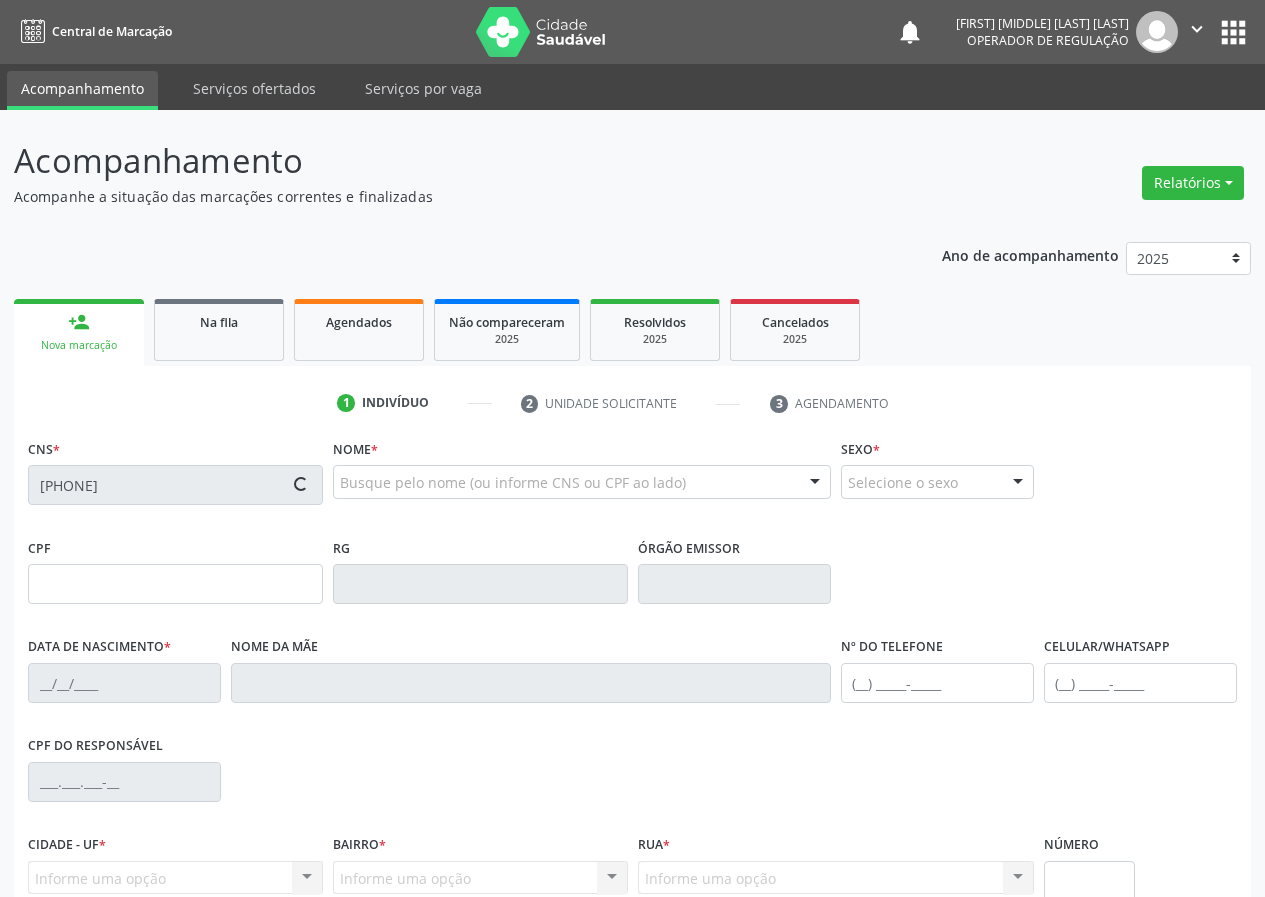 type on "000.939.074-00" 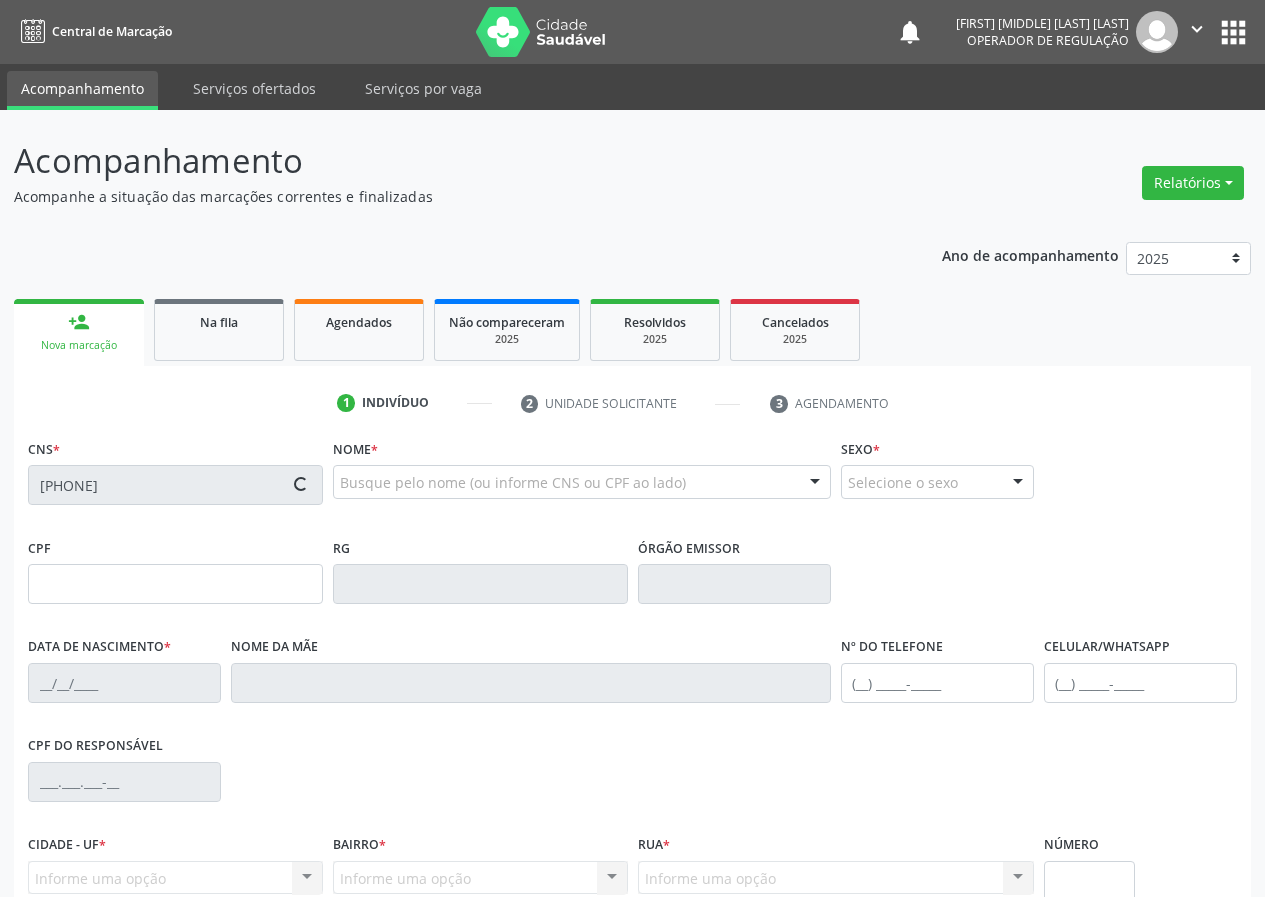 type on "(83) 99128-7060" 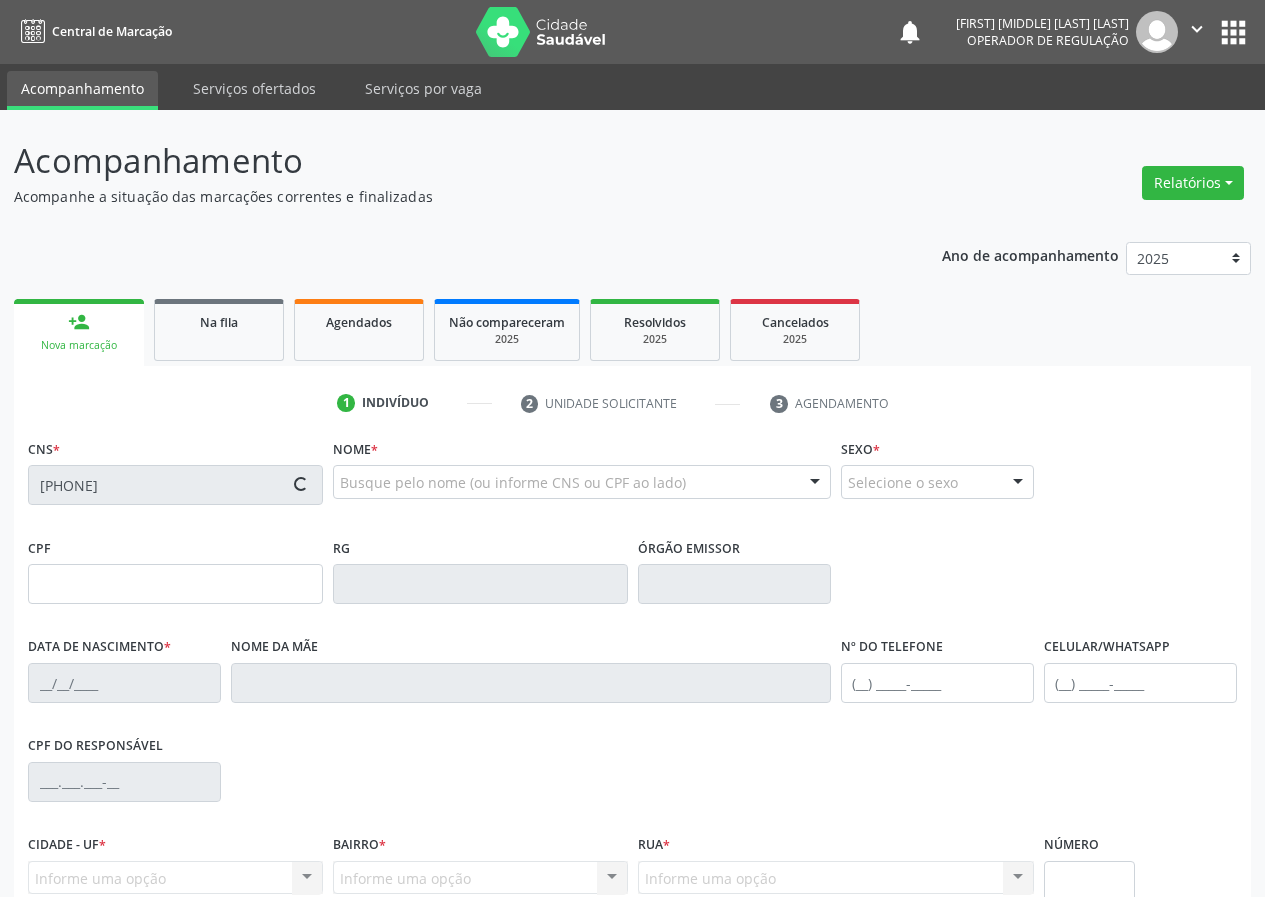 type on "151" 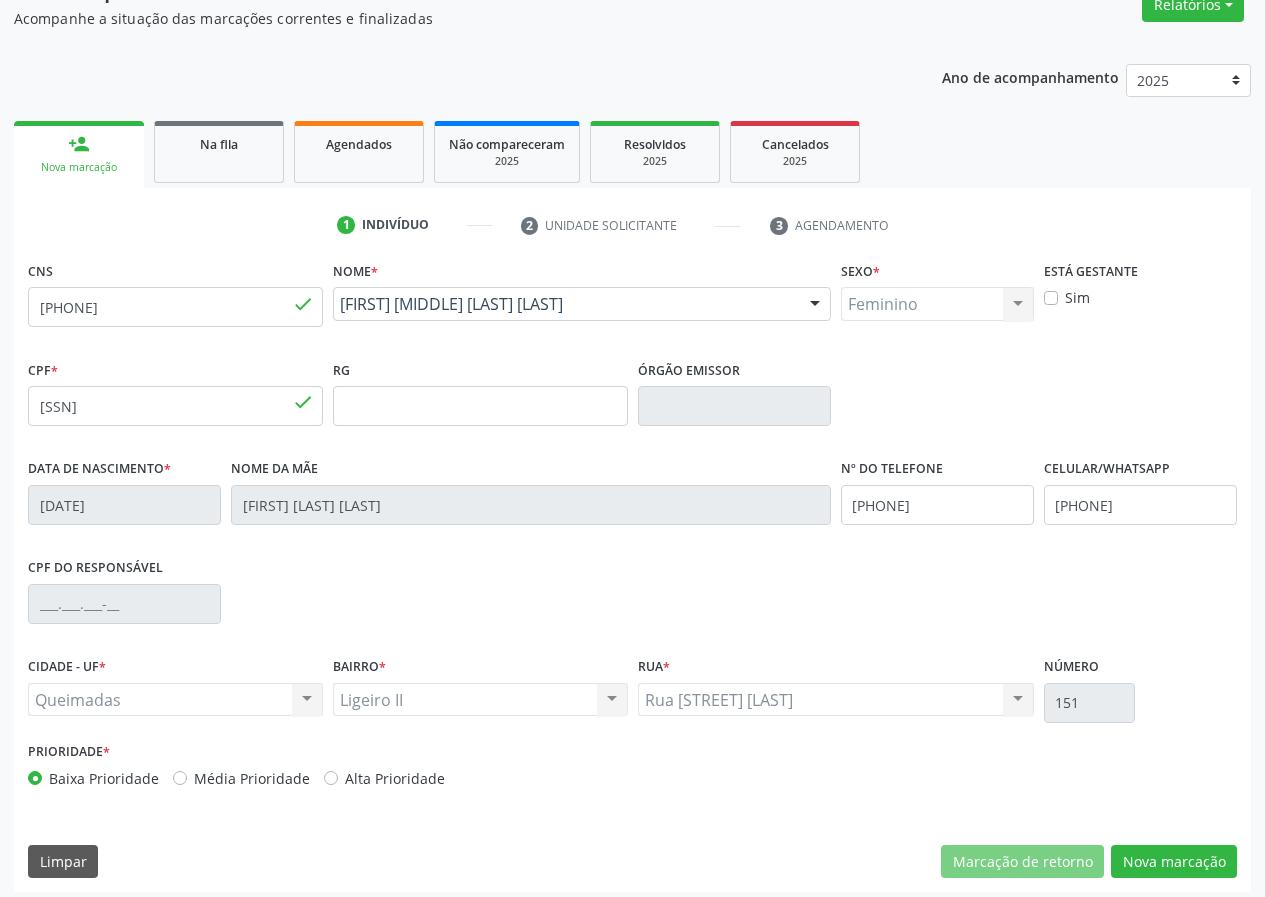 scroll, scrollTop: 187, scrollLeft: 0, axis: vertical 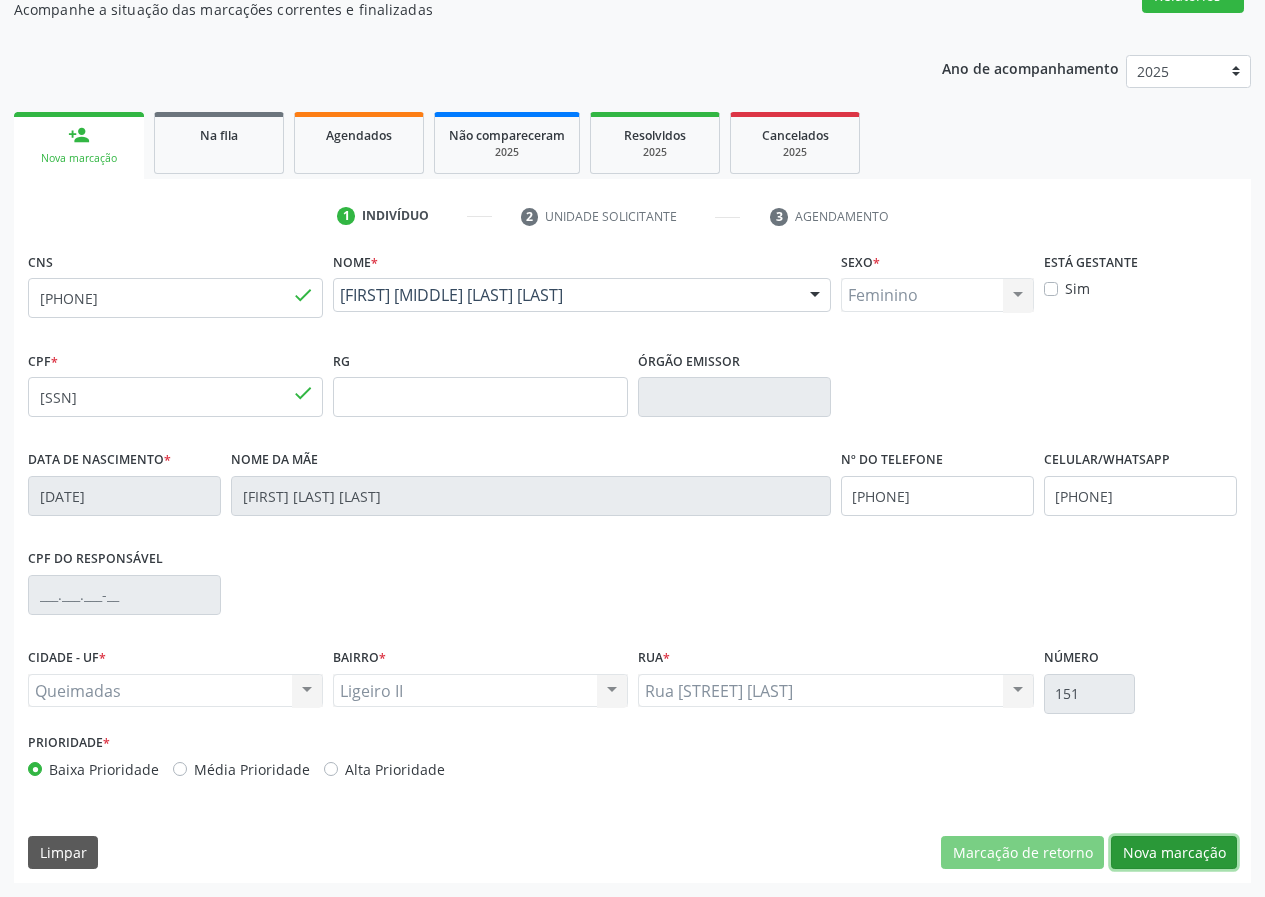 click on "Nova marcação" at bounding box center [1174, 853] 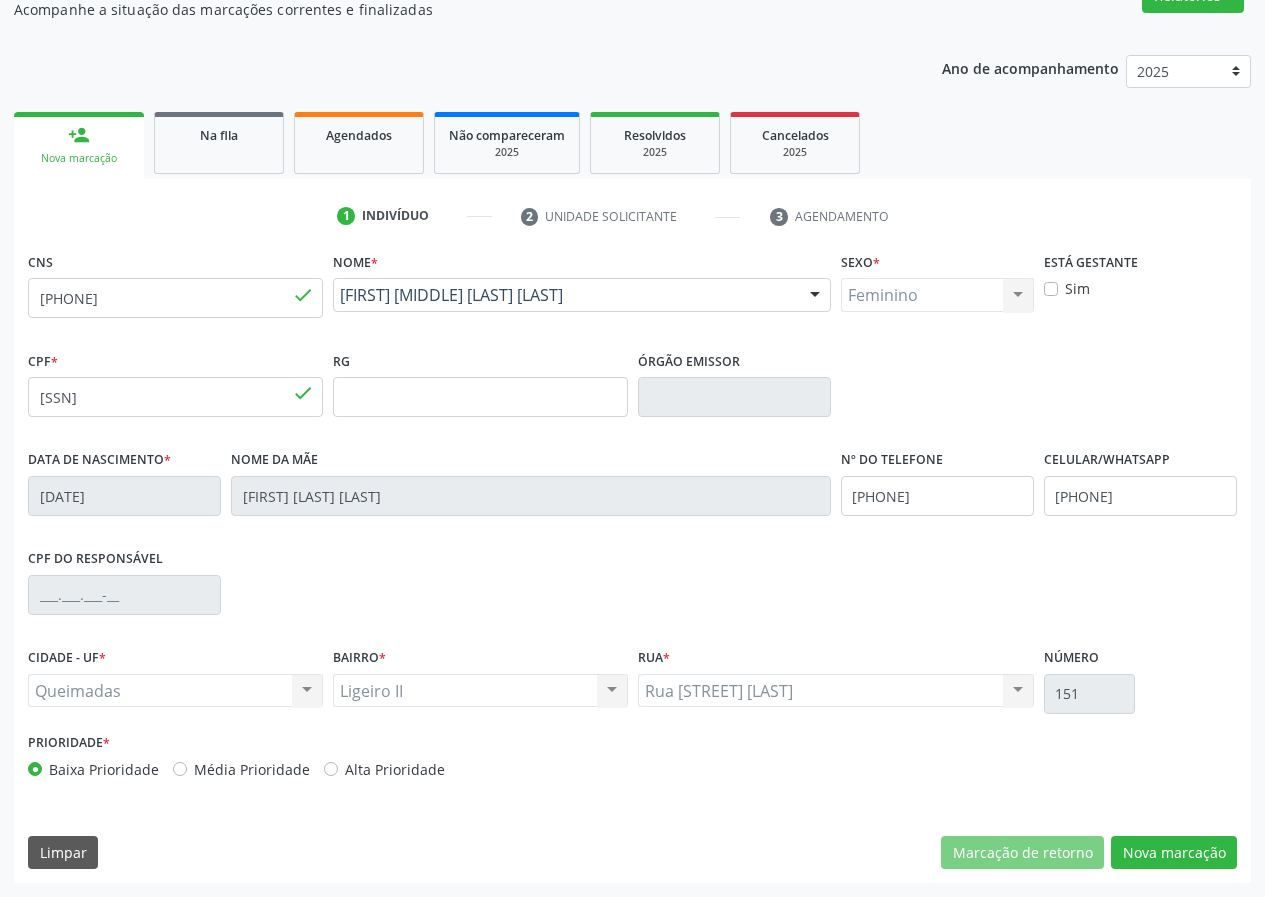 scroll, scrollTop: 9, scrollLeft: 0, axis: vertical 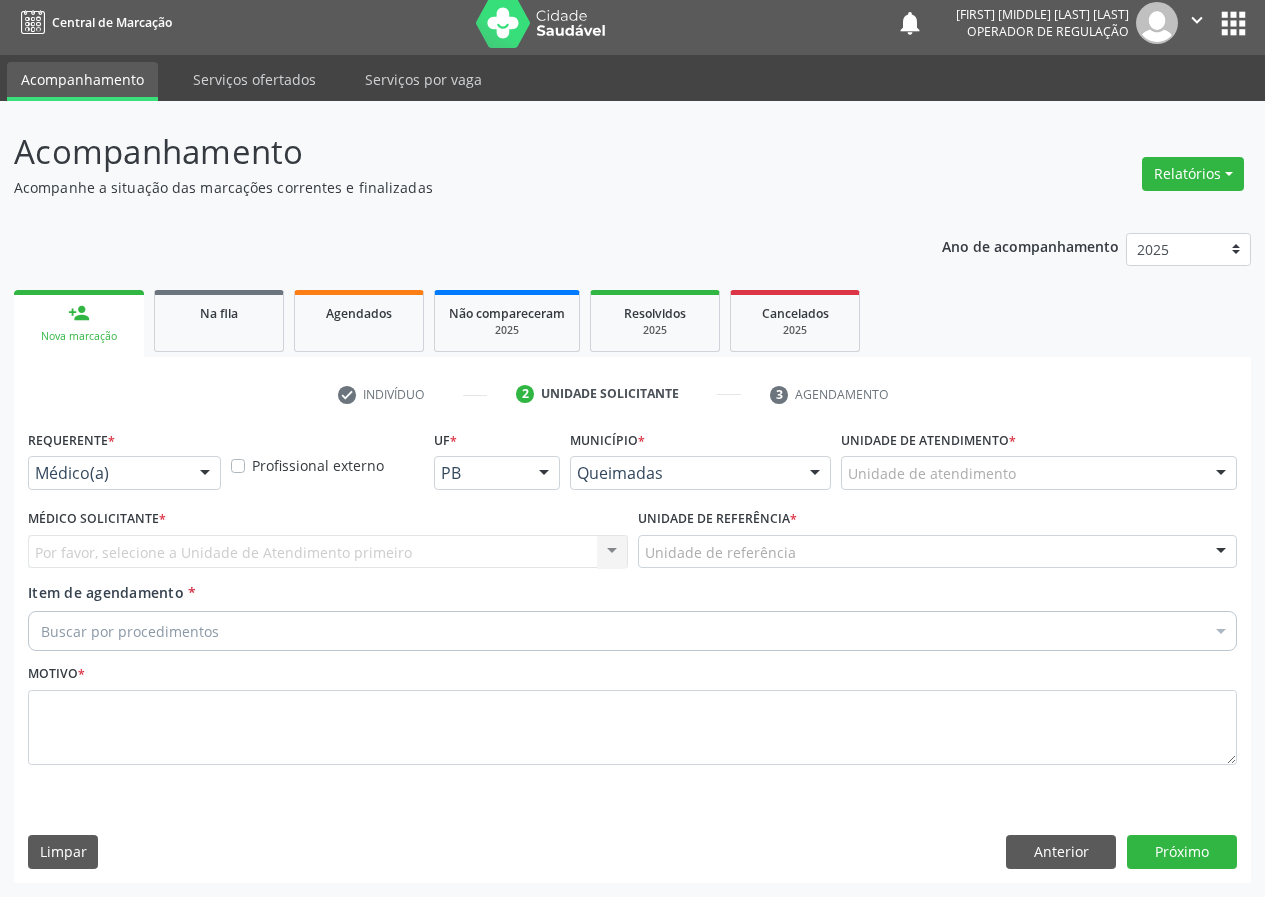 drag, startPoint x: 200, startPoint y: 474, endPoint x: 184, endPoint y: 591, distance: 118.08895 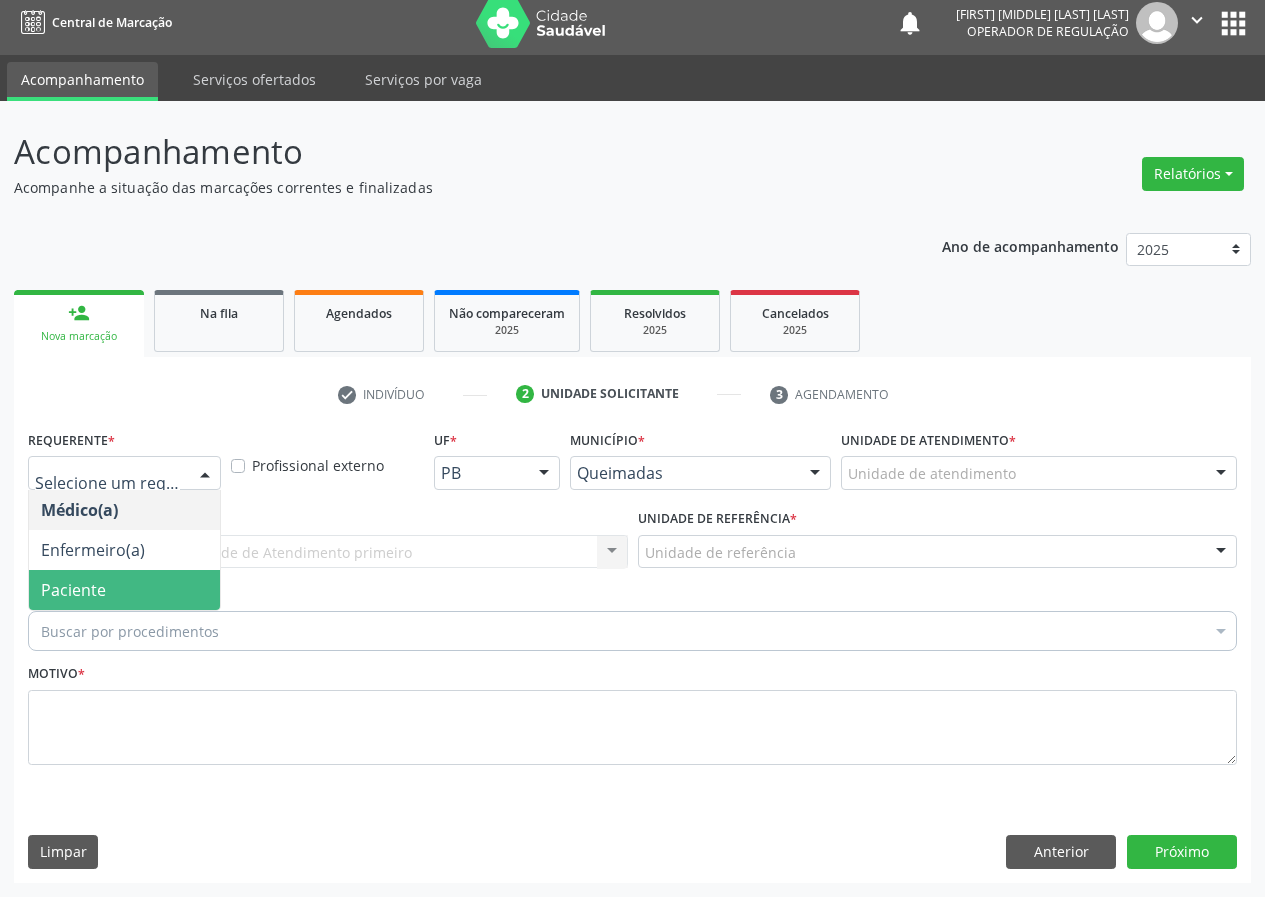 click on "Paciente" at bounding box center (124, 590) 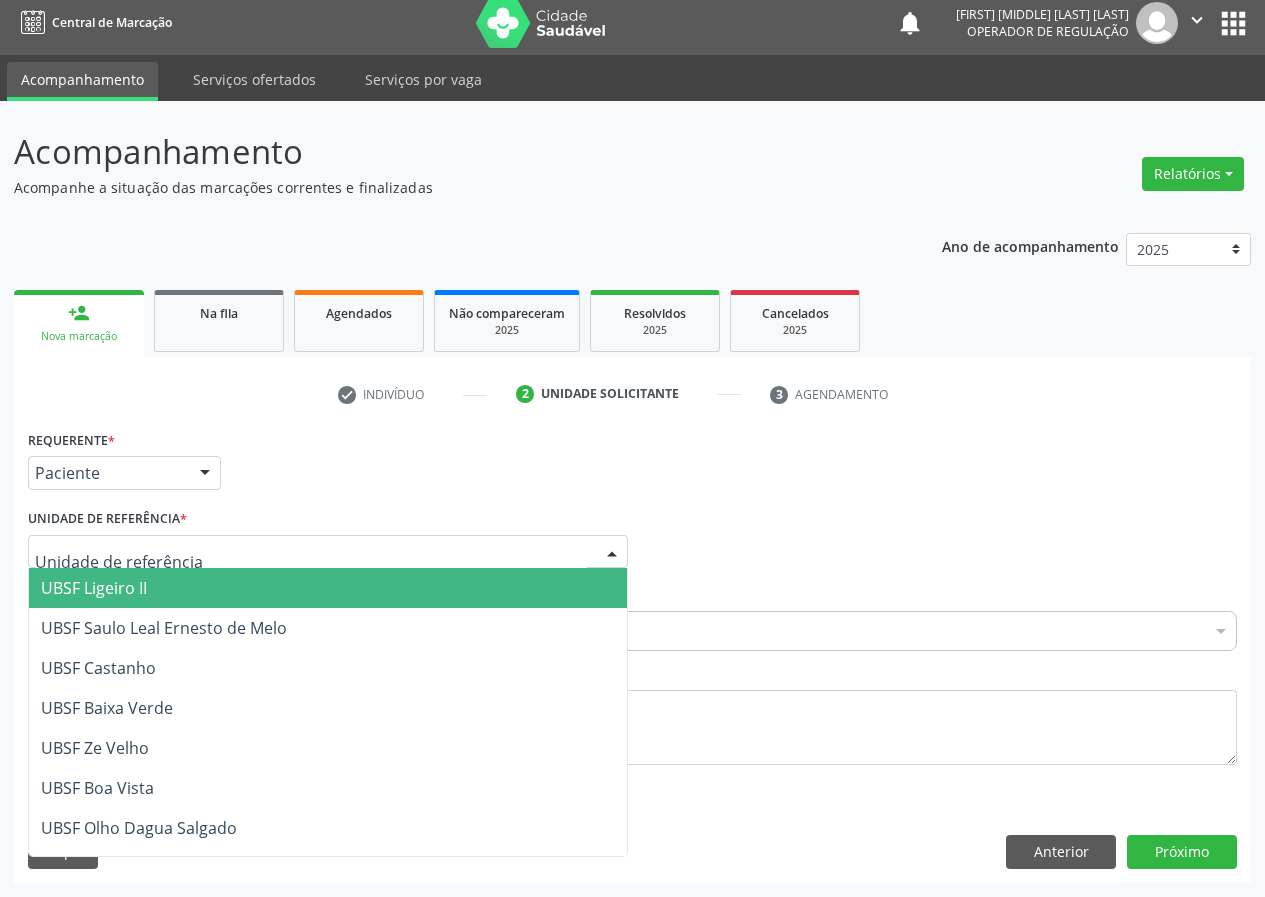 click at bounding box center [328, 552] 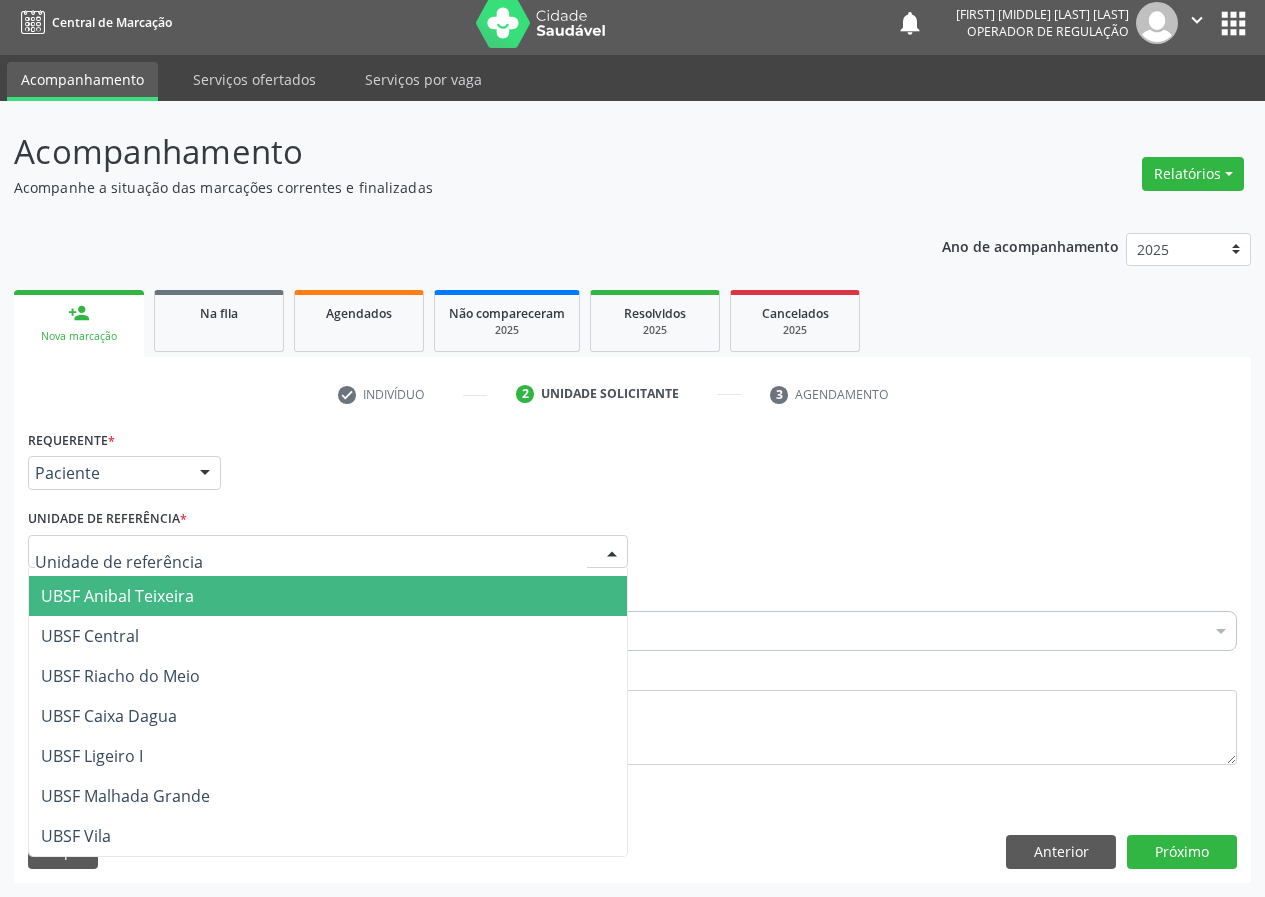 scroll, scrollTop: 400, scrollLeft: 0, axis: vertical 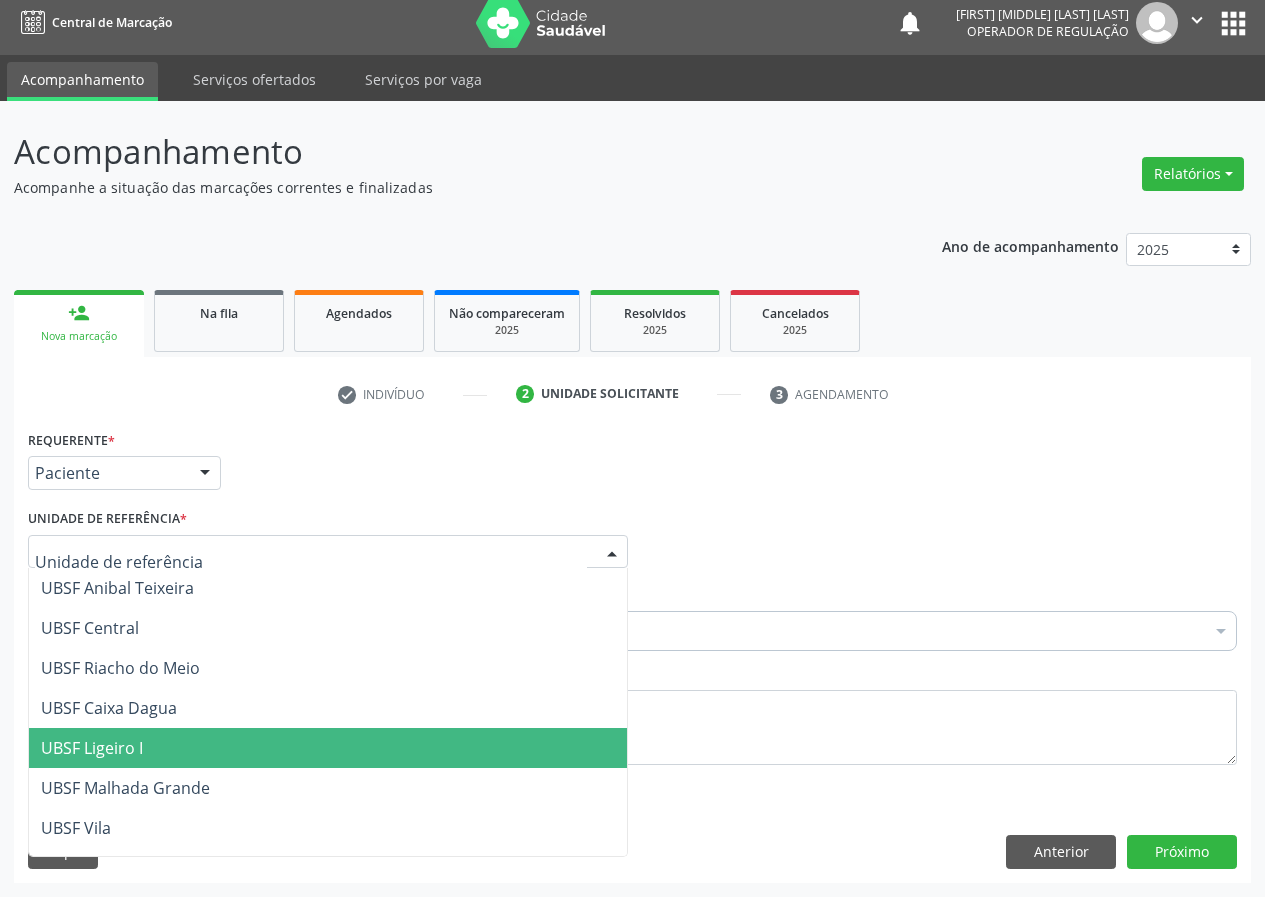 drag, startPoint x: 134, startPoint y: 735, endPoint x: 56, endPoint y: 753, distance: 80.04999 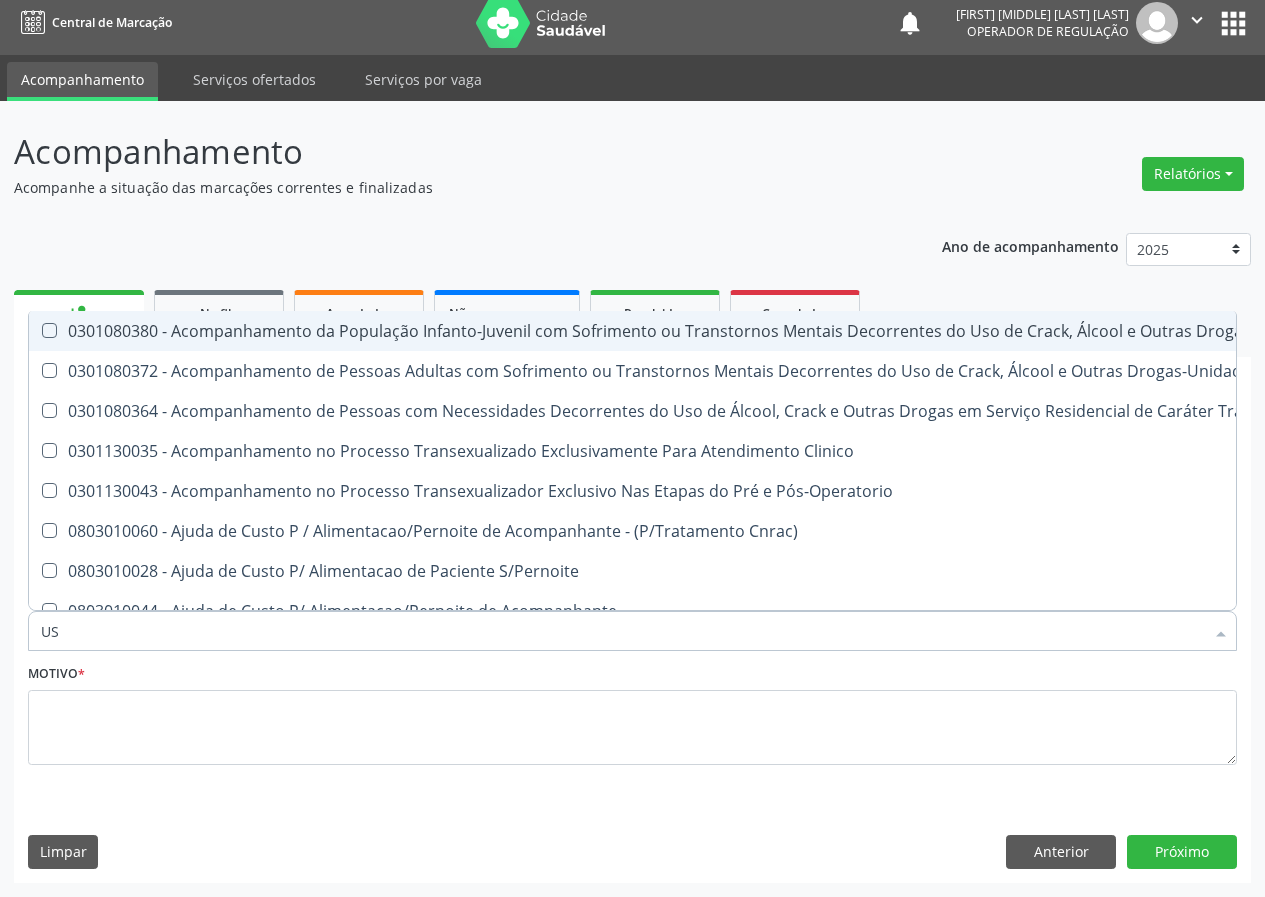 type on "USG" 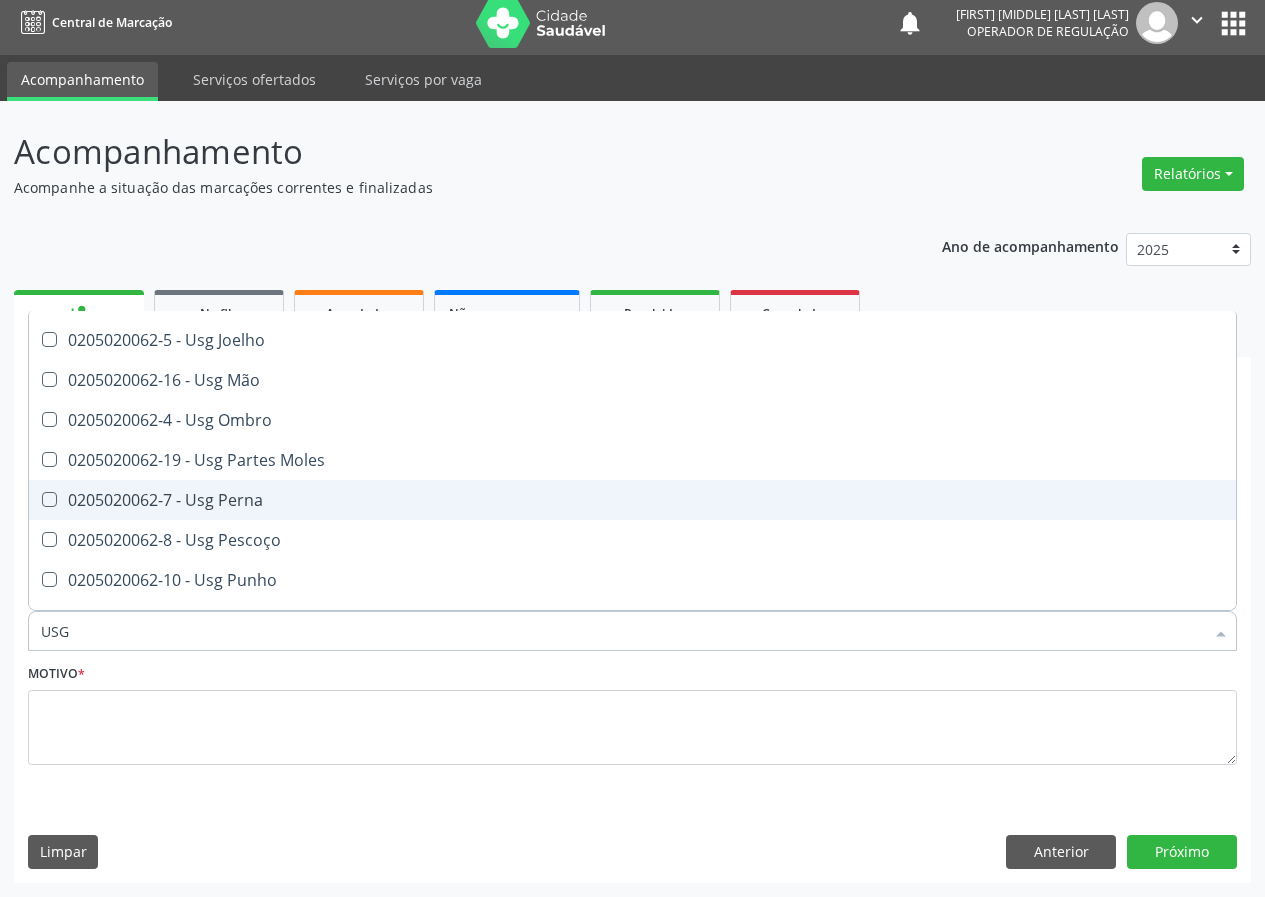 scroll, scrollTop: 300, scrollLeft: 0, axis: vertical 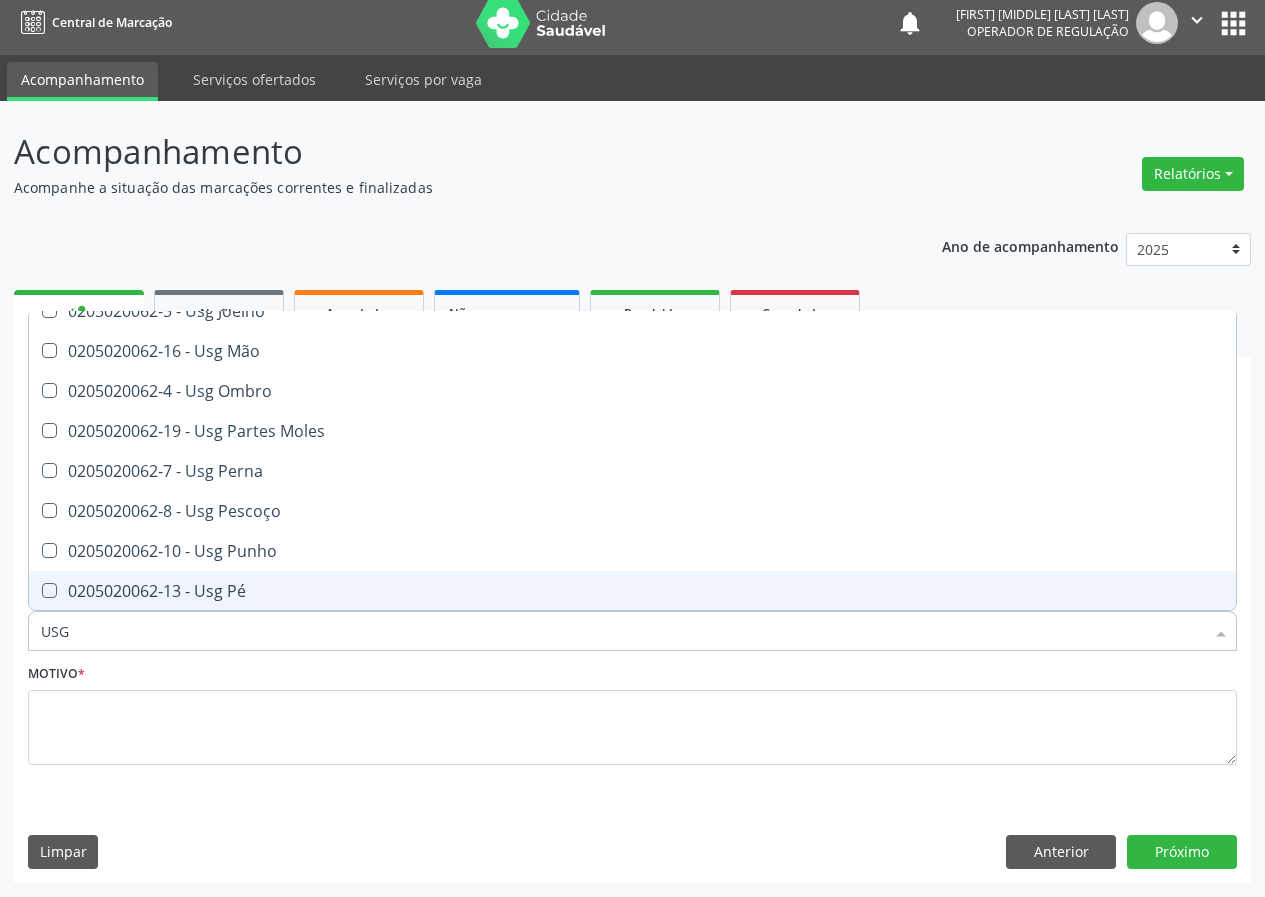 click on "0205020062-13 - Usg Pé" at bounding box center (632, 591) 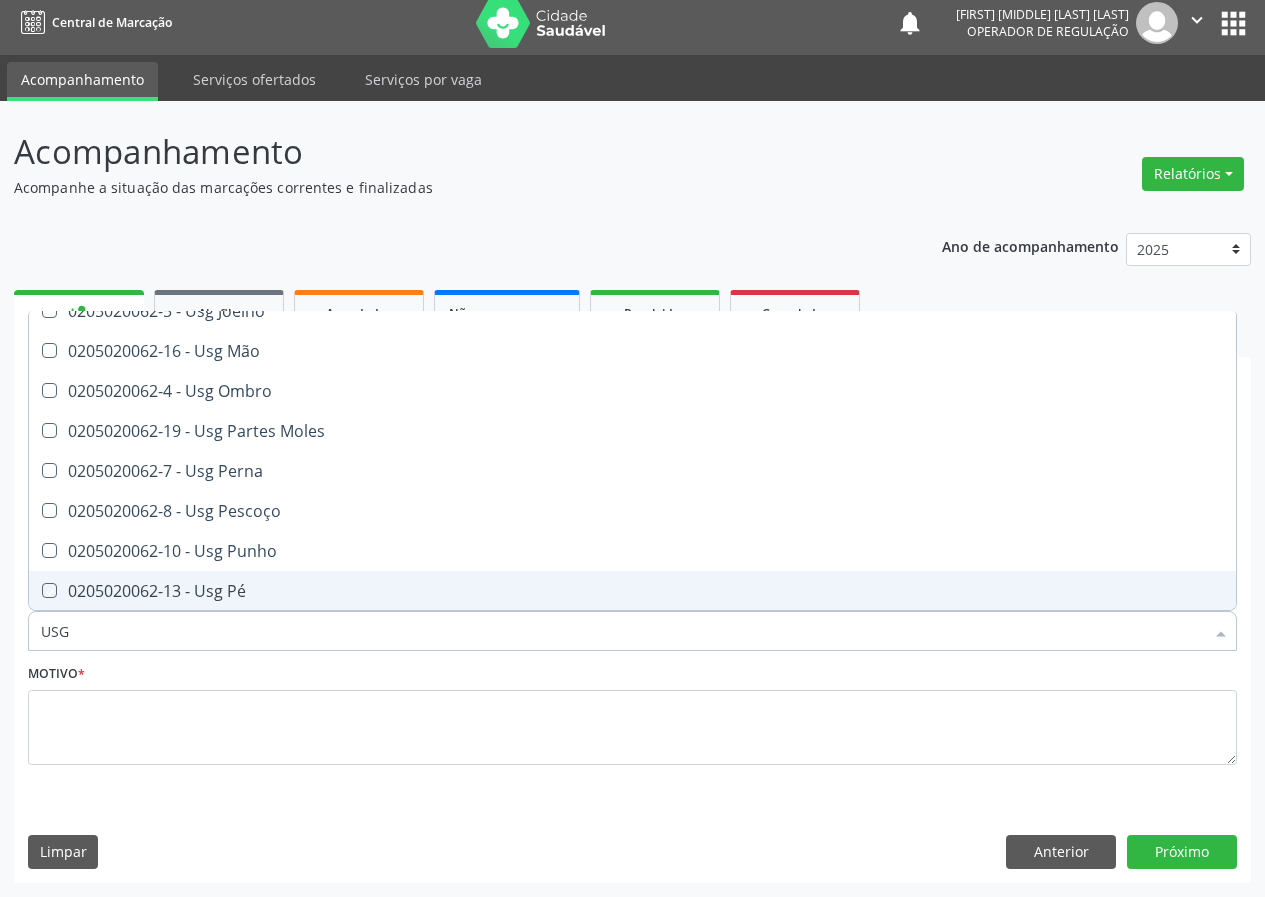 checkbox on "true" 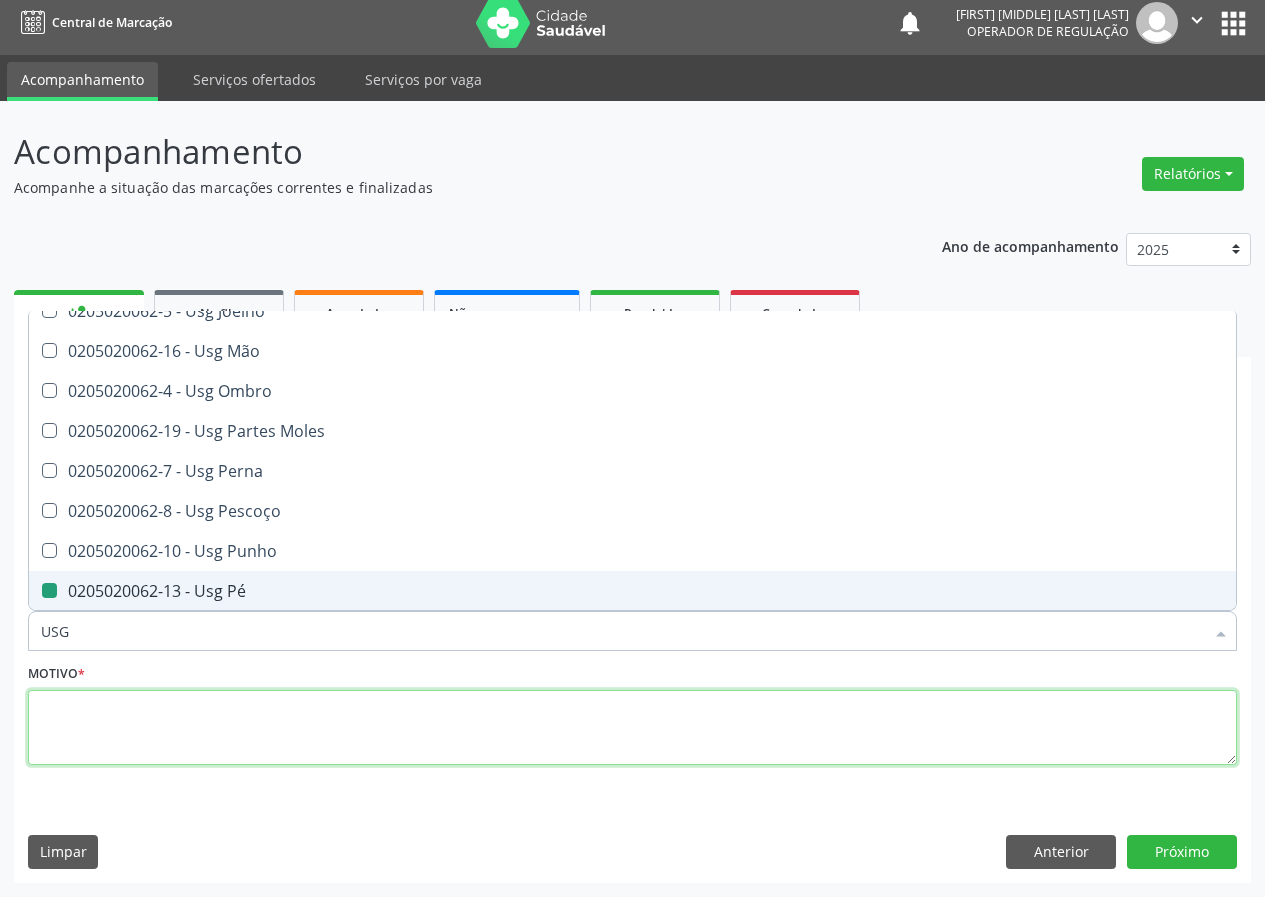click at bounding box center (632, 728) 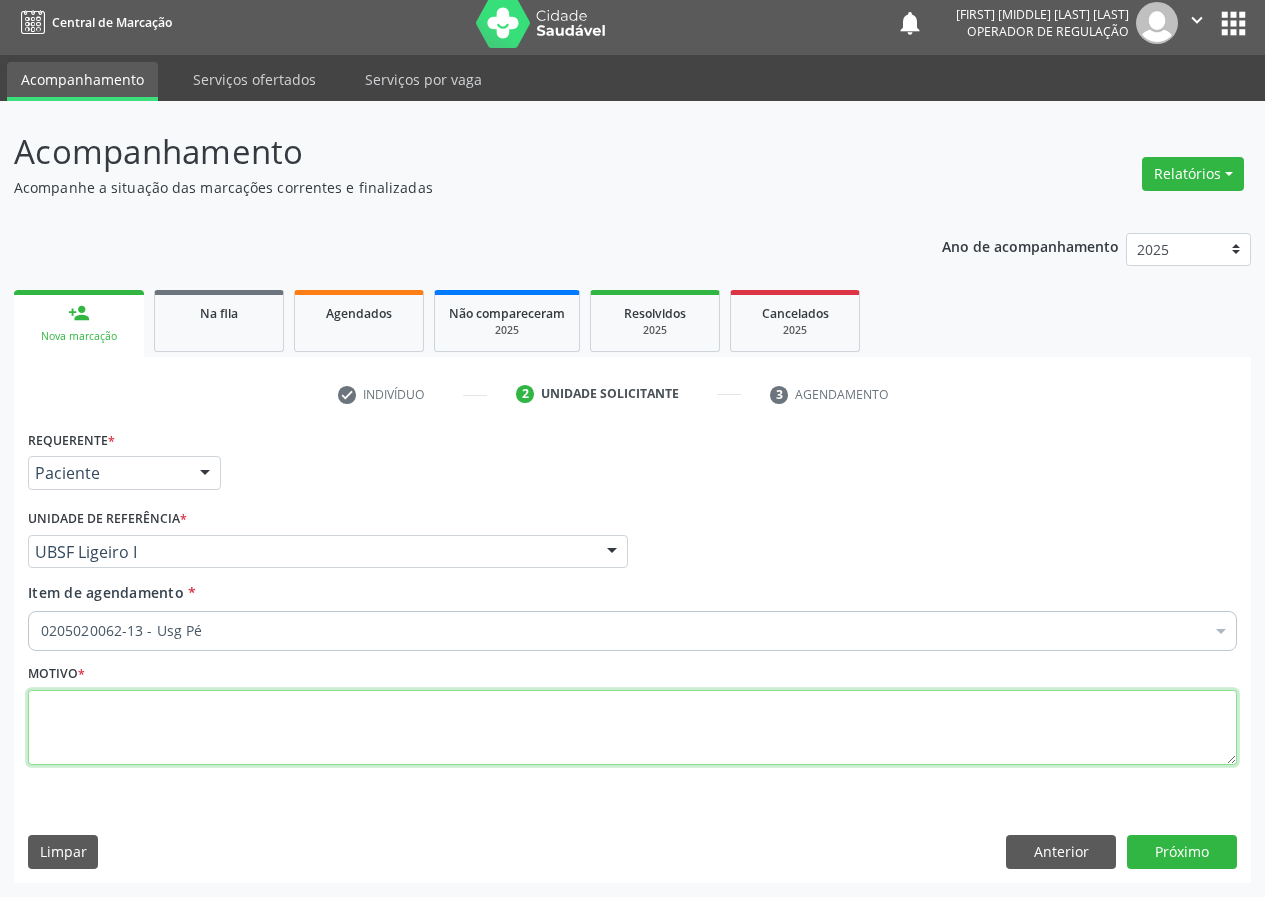scroll, scrollTop: 0, scrollLeft: 0, axis: both 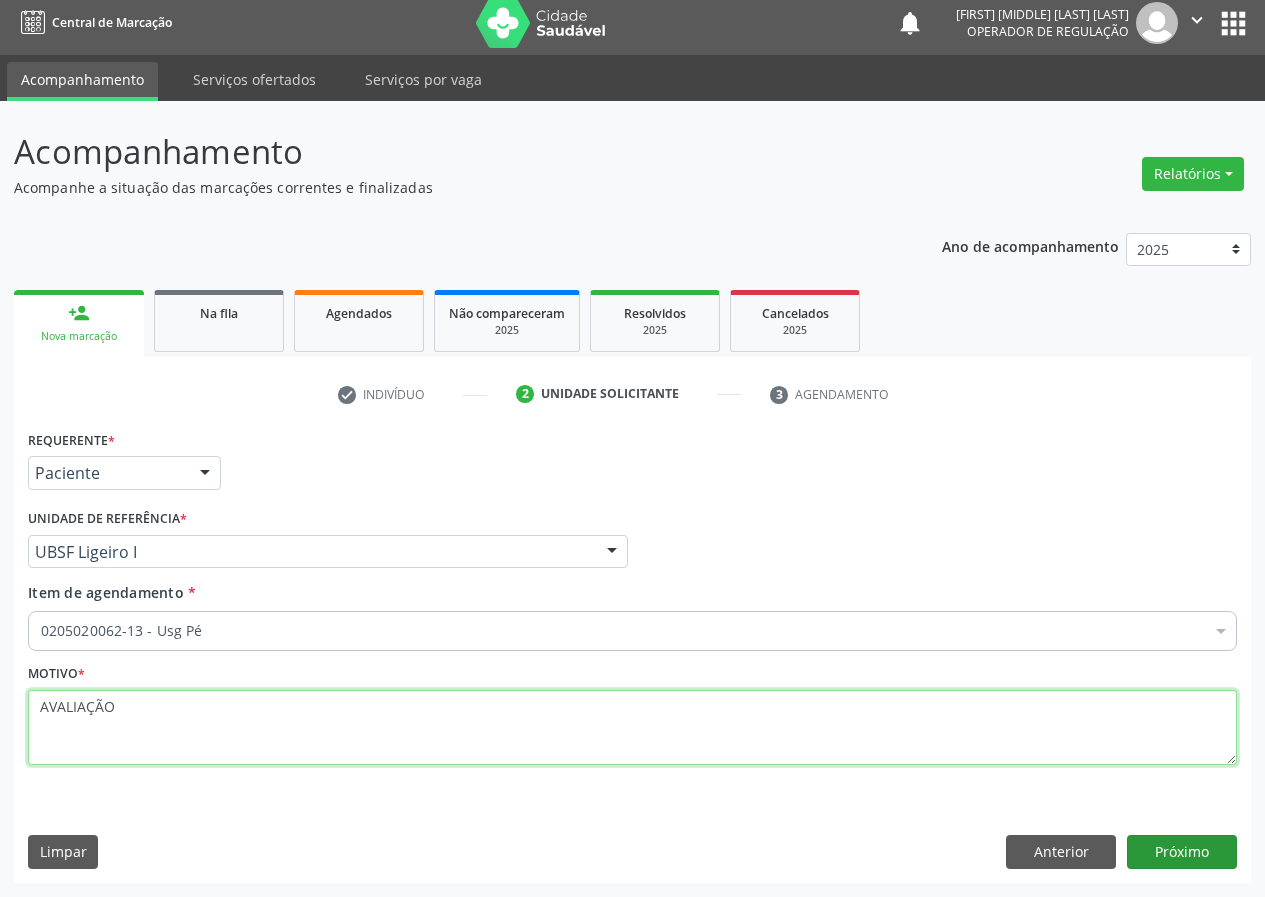 type on "AVALIAÇÃO" 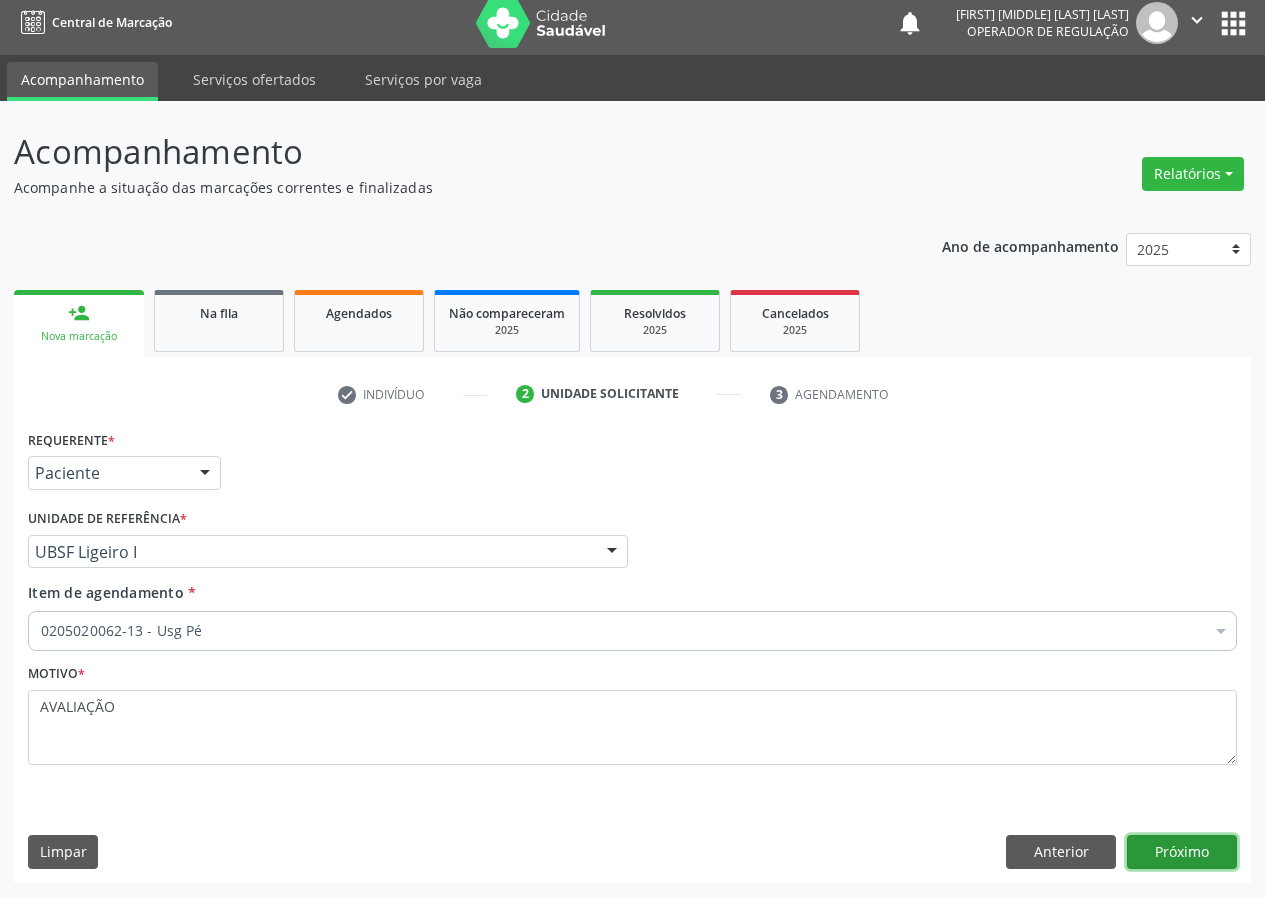 click on "Próximo" at bounding box center [1182, 852] 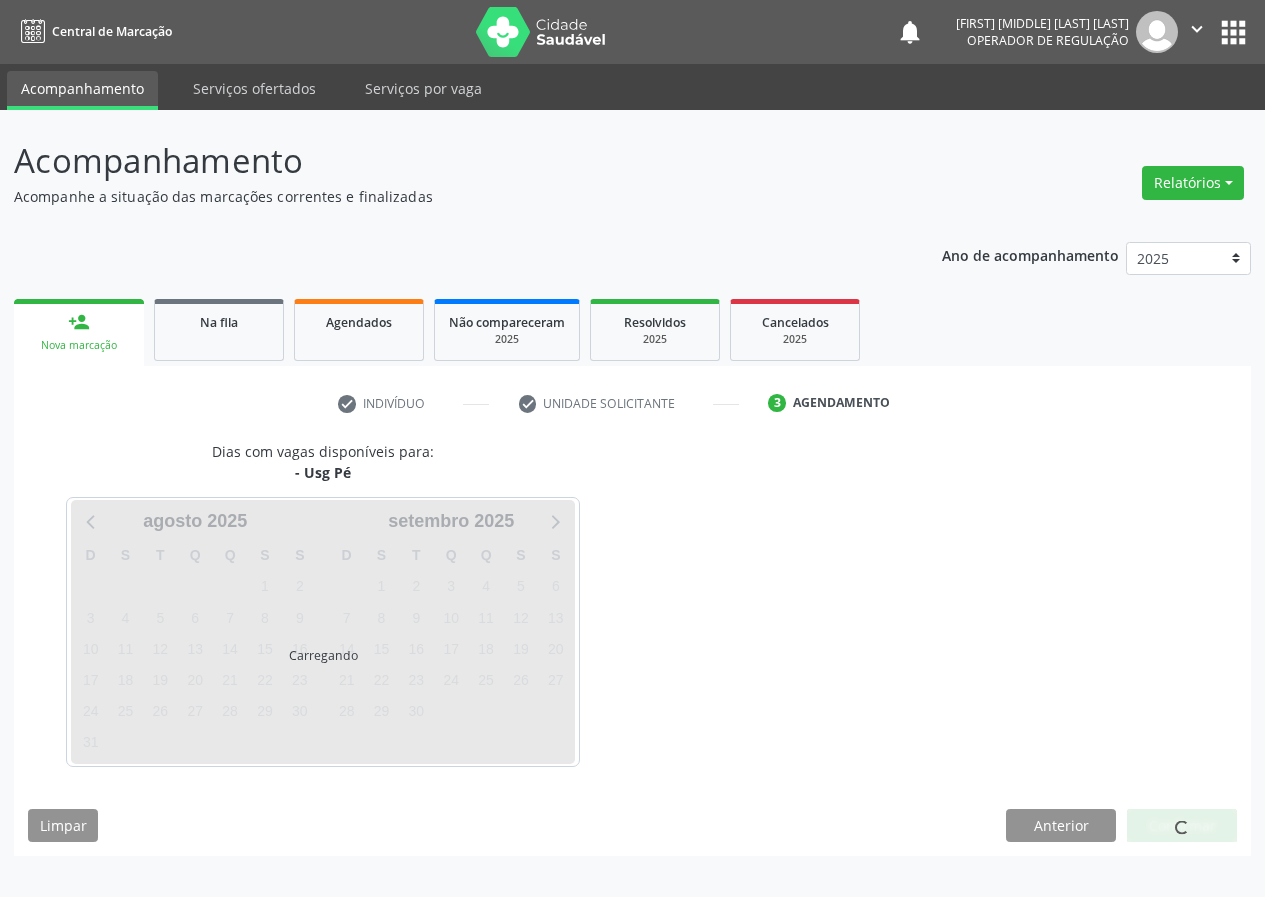 scroll, scrollTop: 0, scrollLeft: 0, axis: both 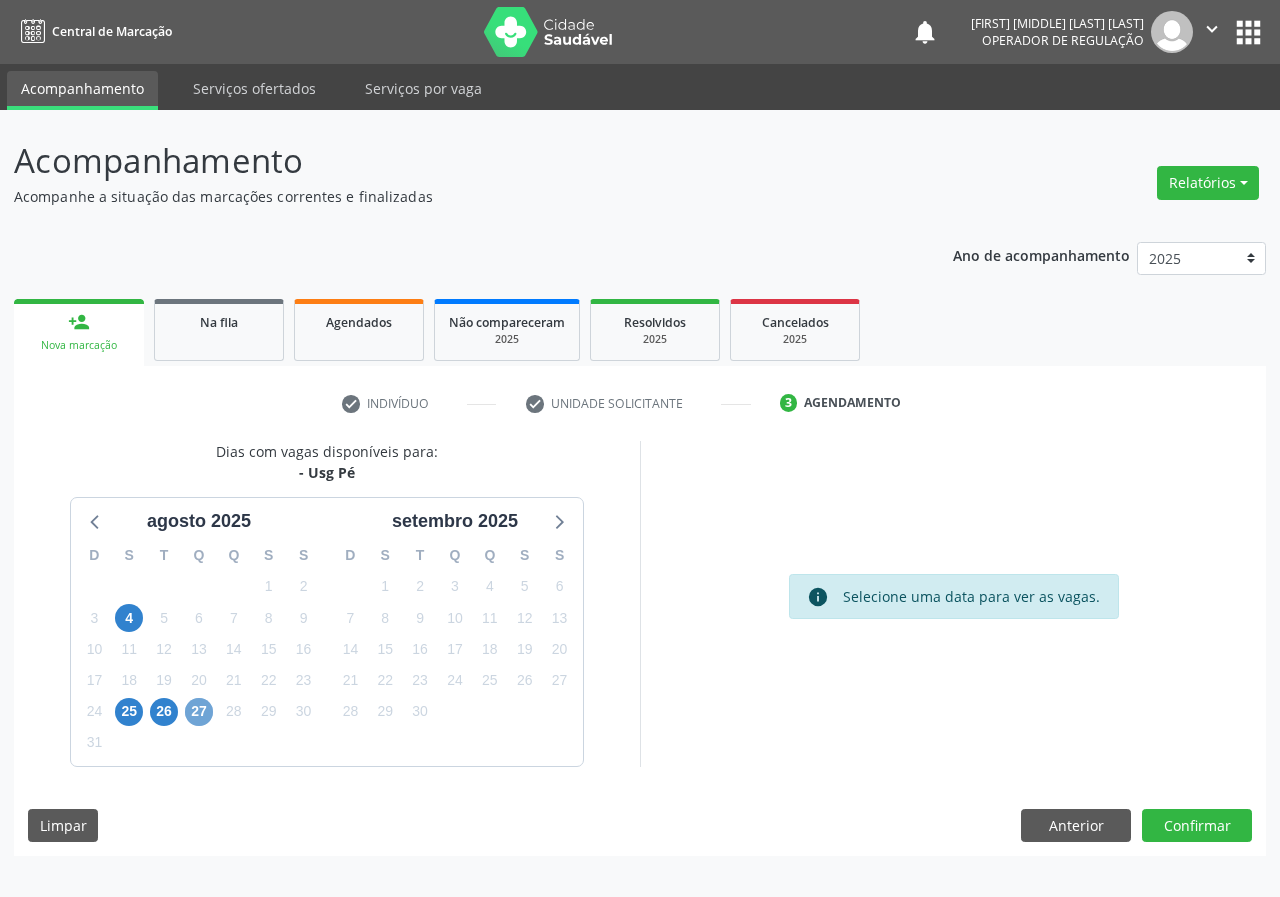 click on "27" at bounding box center [199, 712] 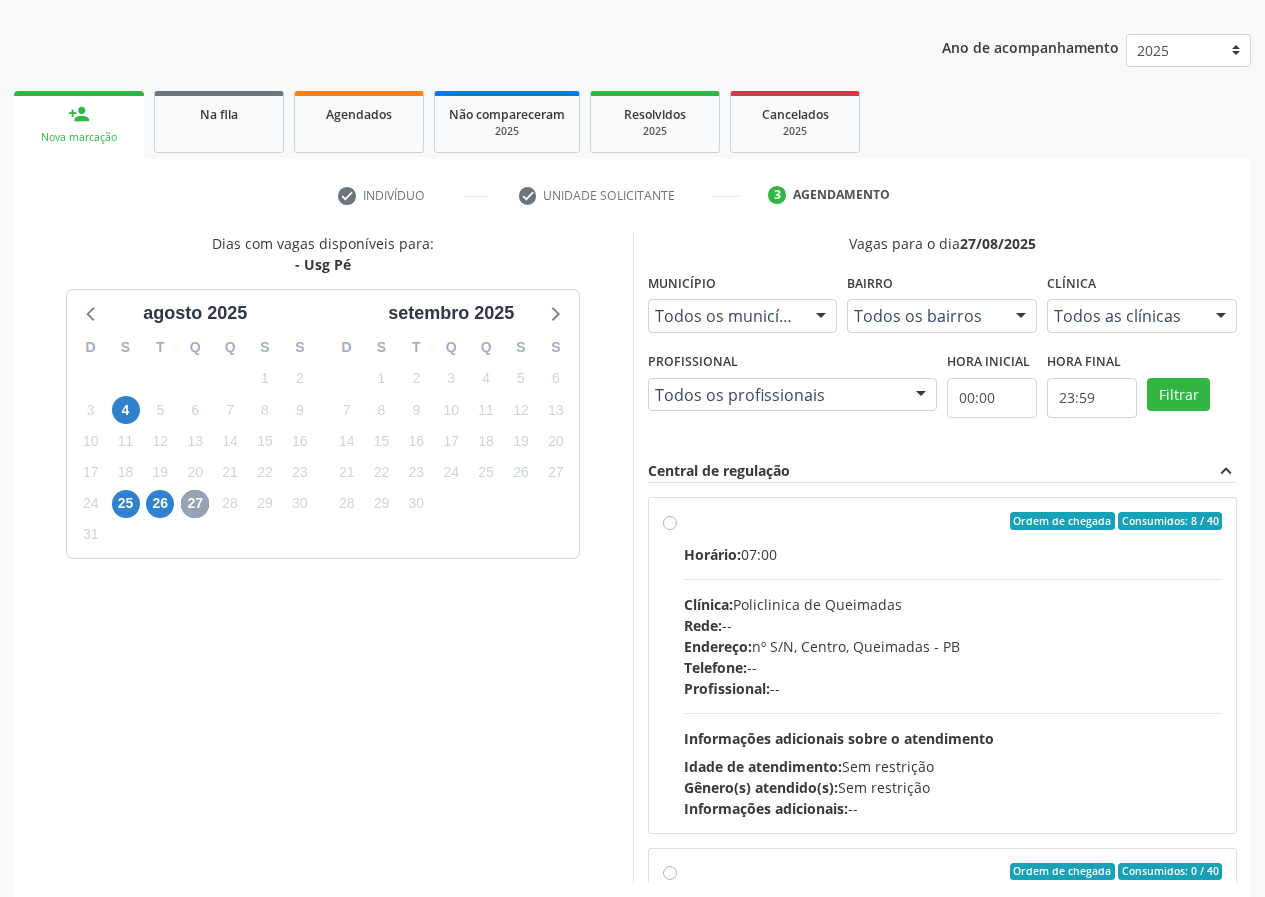 scroll, scrollTop: 298, scrollLeft: 0, axis: vertical 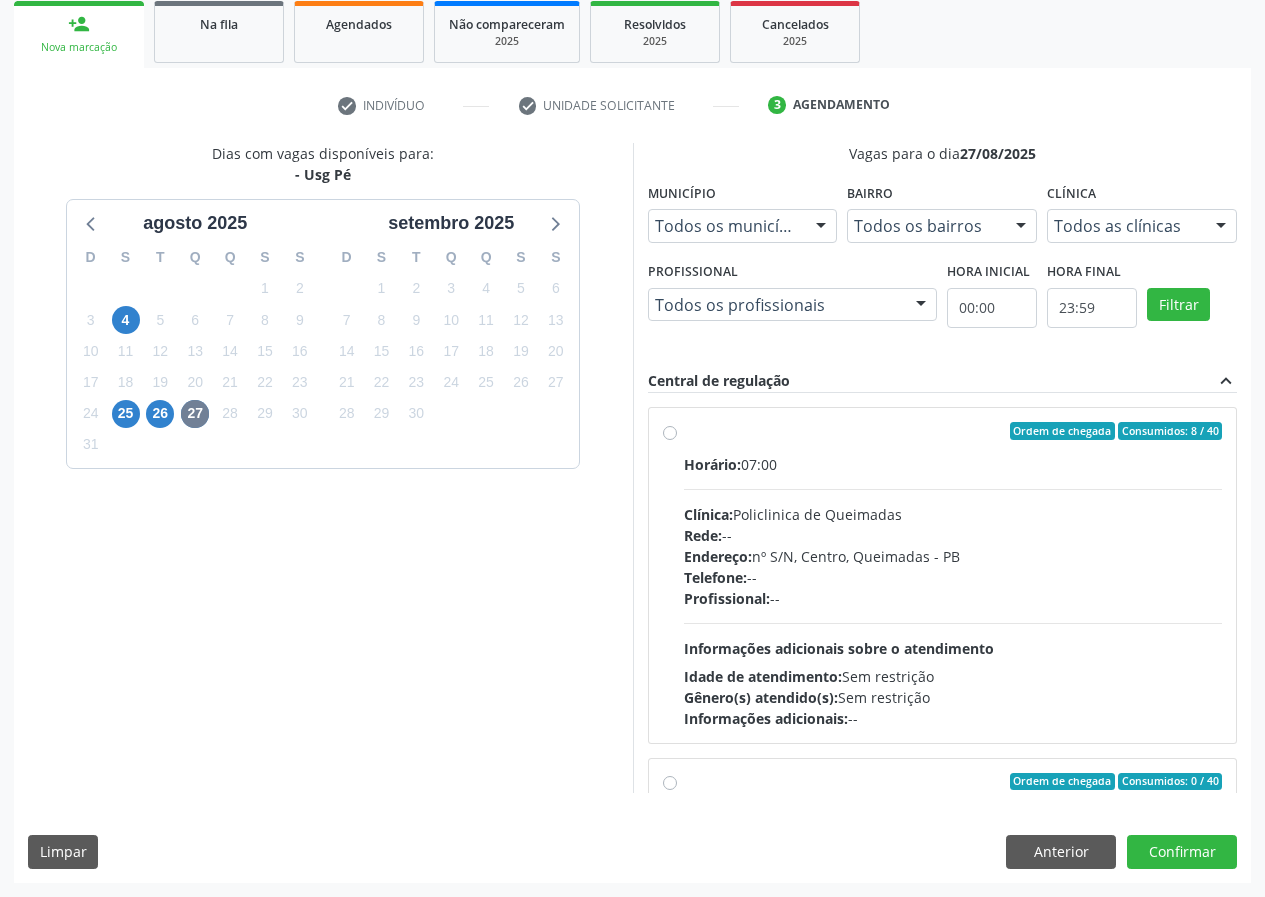 click on "Ordem de chegada
Consumidos: 8 / 40
Horário:   07:00
Clínica:  Policlinica de Queimadas
Rede:
--
Endereço:   nº S/N, Centro, Queimadas - PB
Telefone:   --
Profissional:
--
Informações adicionais sobre o atendimento
Idade de atendimento:
Sem restrição
Gênero(s) atendido(s):
Sem restrição
Informações adicionais:
--" at bounding box center [953, 575] 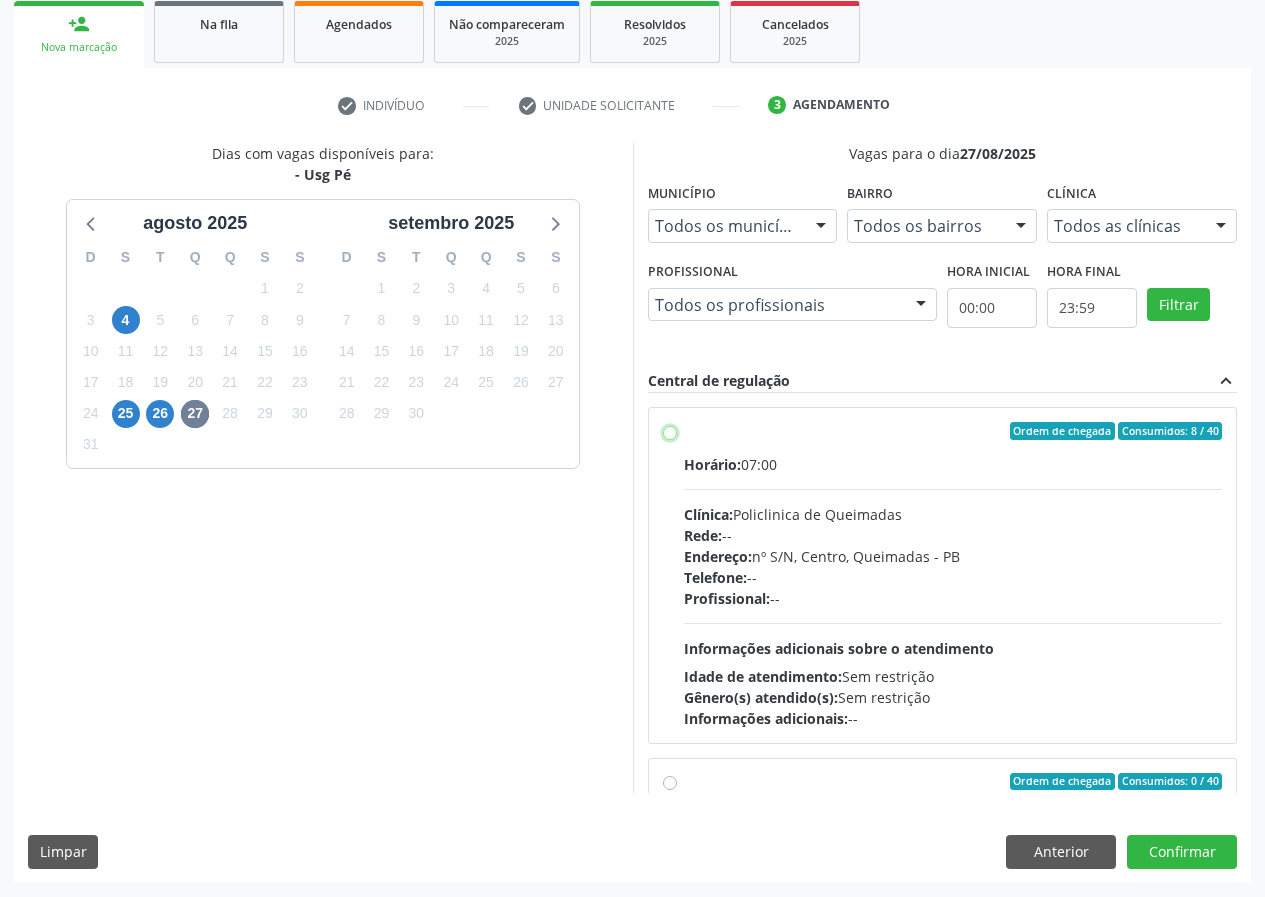 click on "Ordem de chegada
Consumidos: 8 / 40
Horário:   07:00
Clínica:  Policlinica de Queimadas
Rede:
--
Endereço:   nº S/N, Centro, Queimadas - PB
Telefone:   --
Profissional:
--
Informações adicionais sobre o atendimento
Idade de atendimento:
Sem restrição
Gênero(s) atendido(s):
Sem restrição
Informações adicionais:
--" at bounding box center [670, 431] 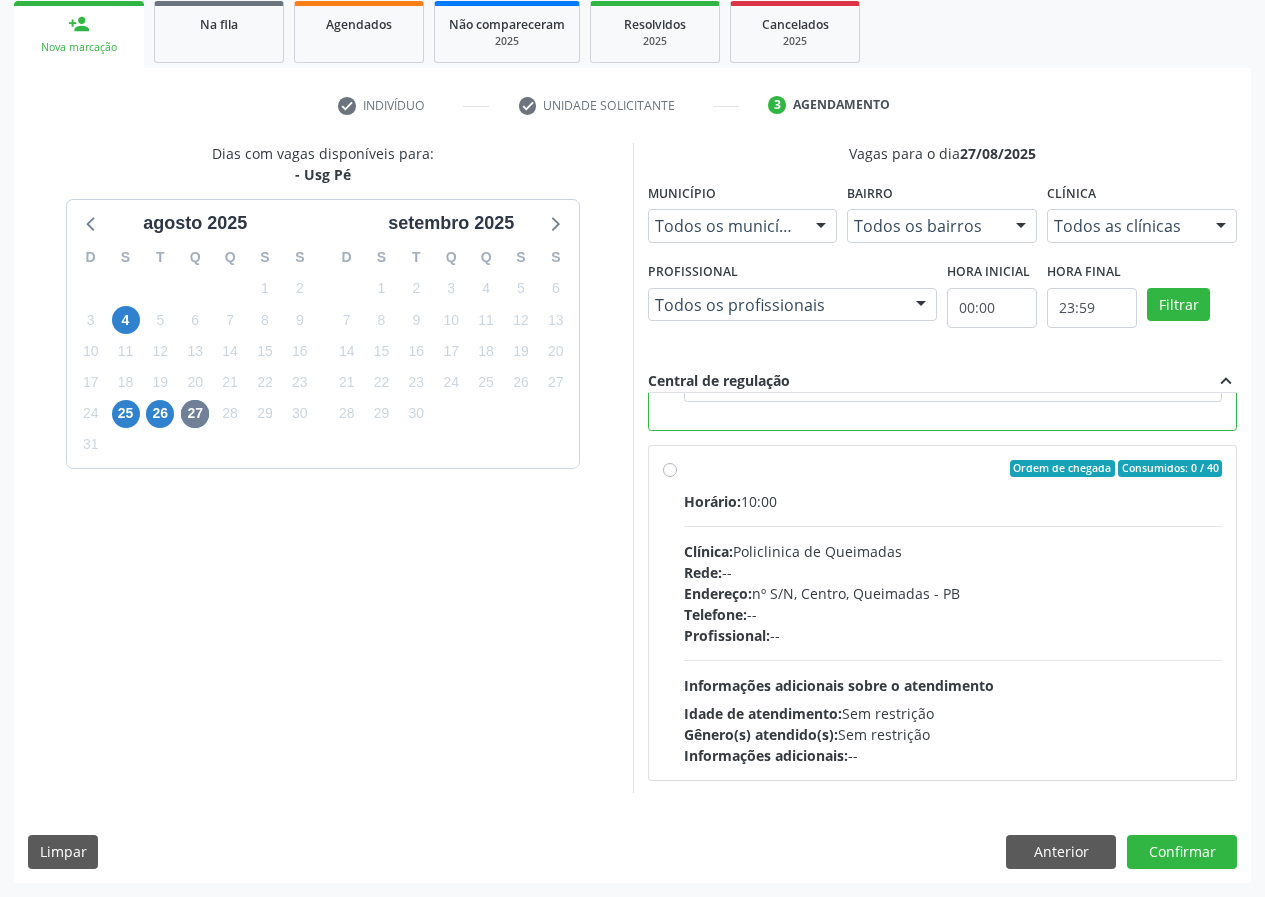 scroll, scrollTop: 450, scrollLeft: 0, axis: vertical 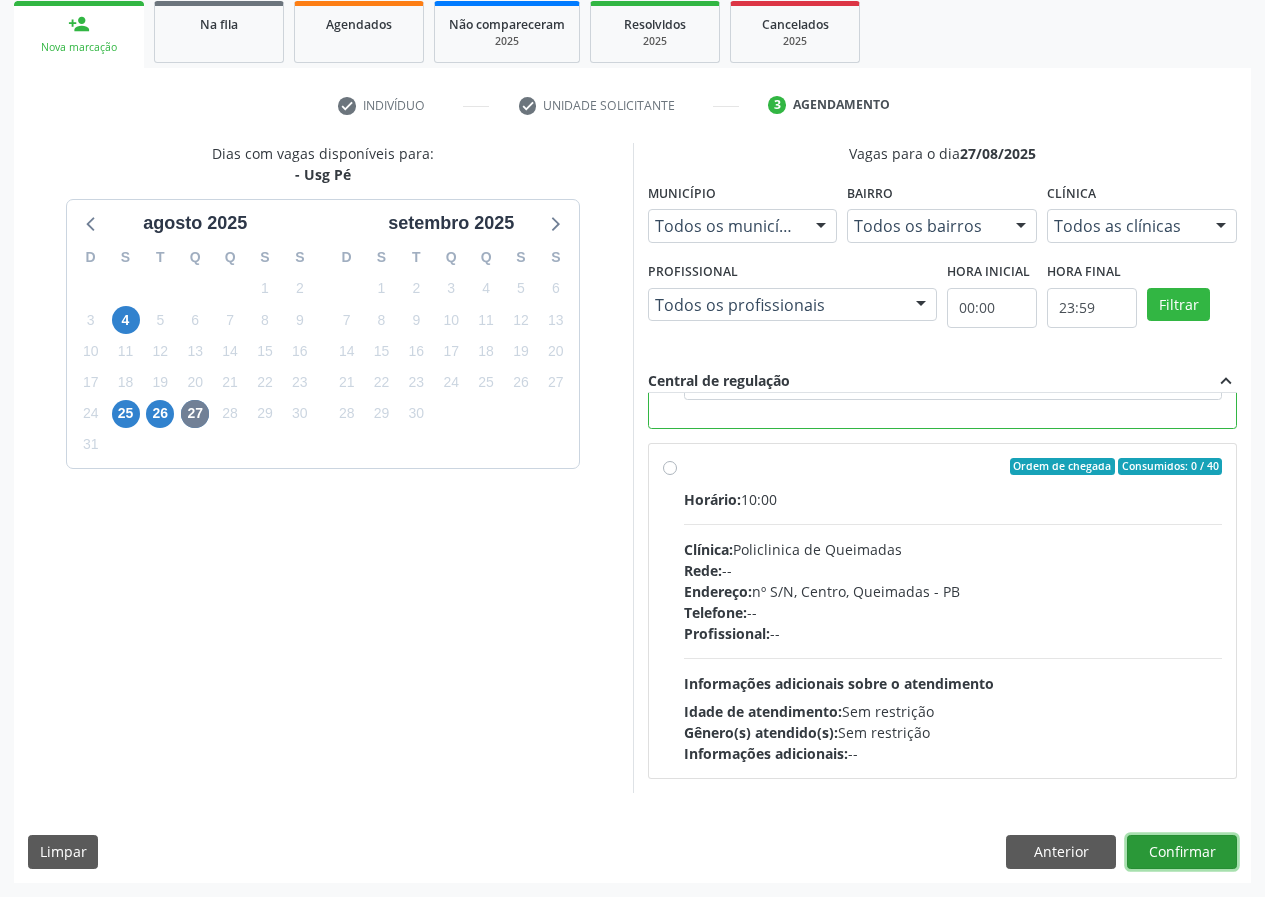 drag, startPoint x: 1174, startPoint y: 842, endPoint x: 954, endPoint y: 865, distance: 221.199 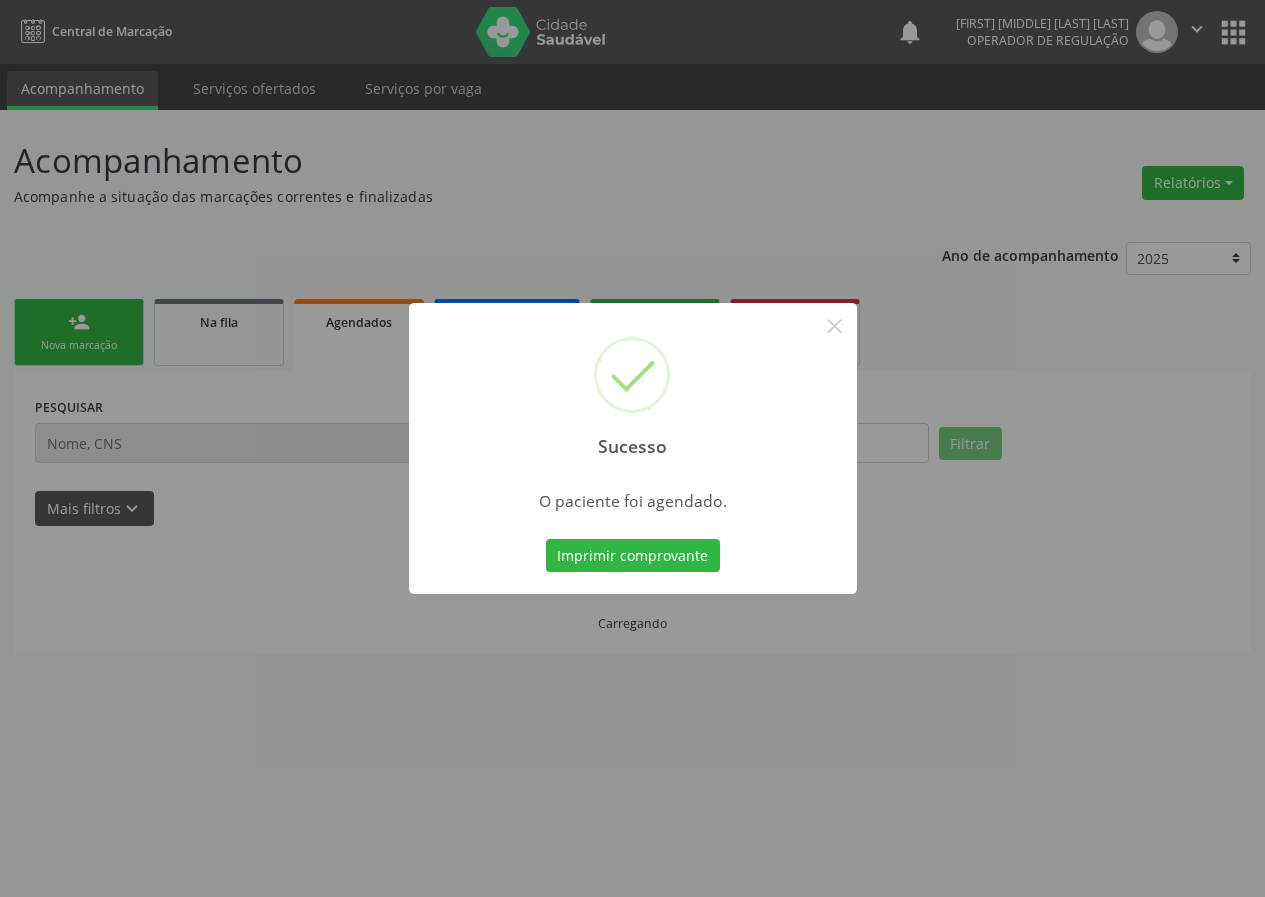 scroll, scrollTop: 0, scrollLeft: 0, axis: both 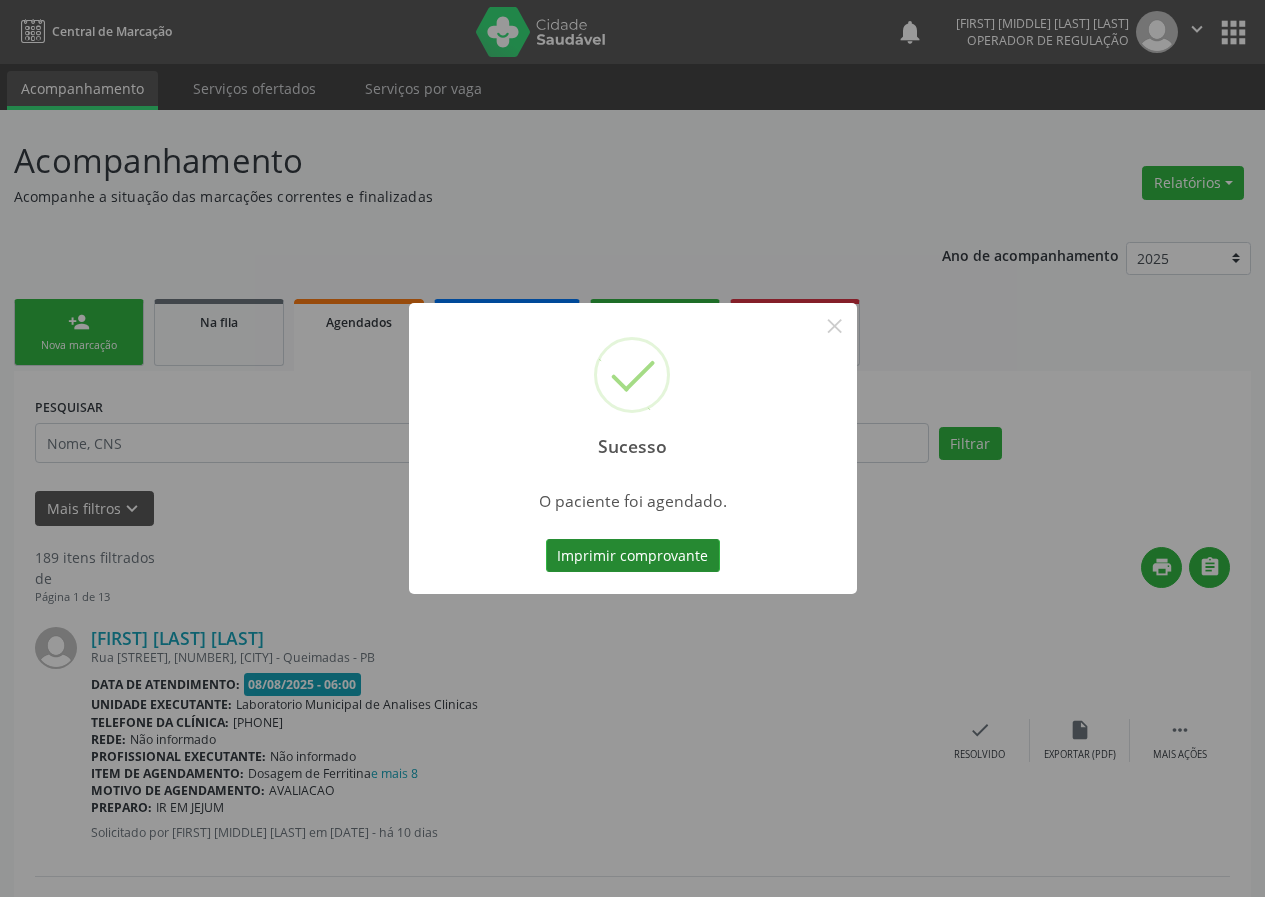 click on "Imprimir comprovante" at bounding box center (633, 556) 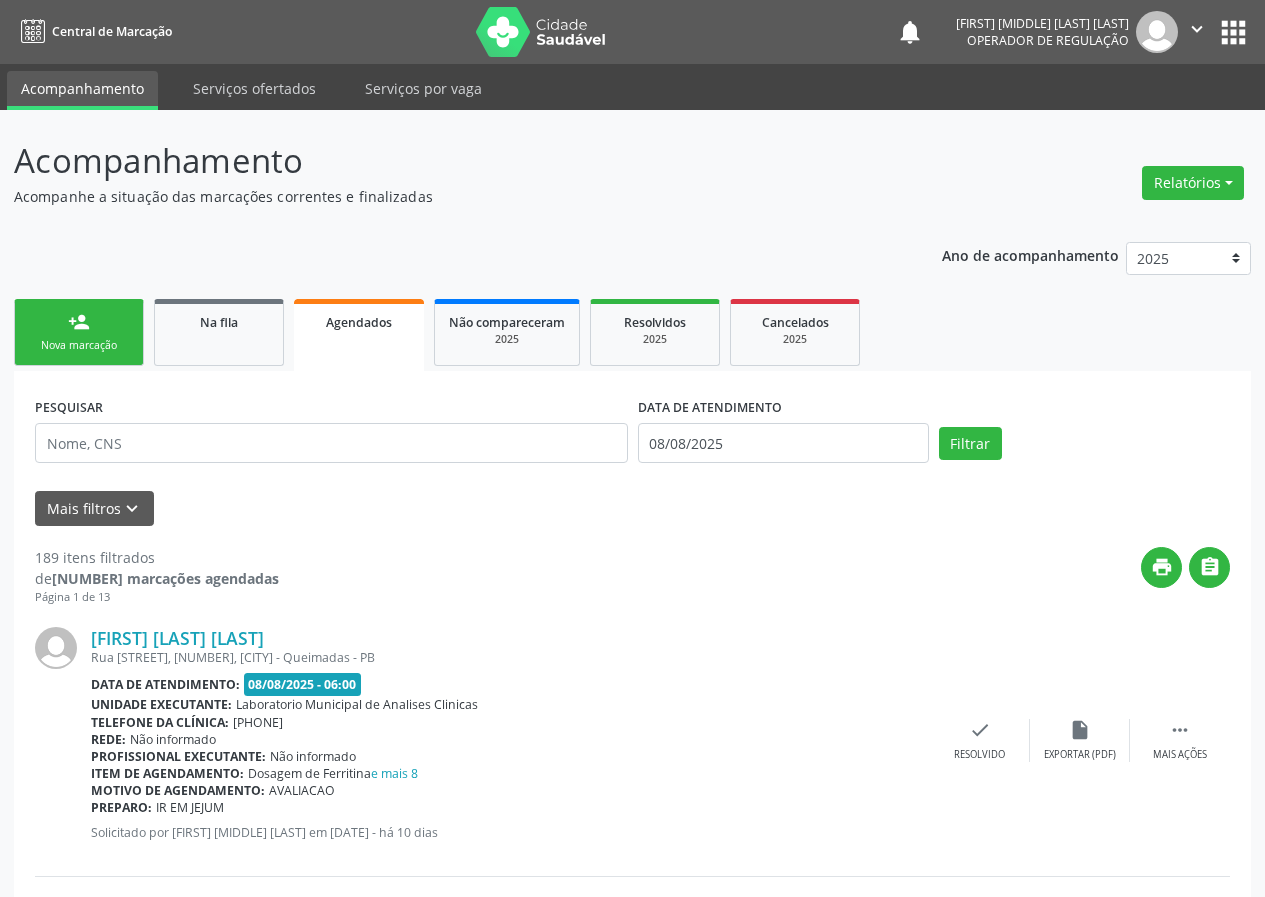 click on "Nova marcação" at bounding box center [79, 345] 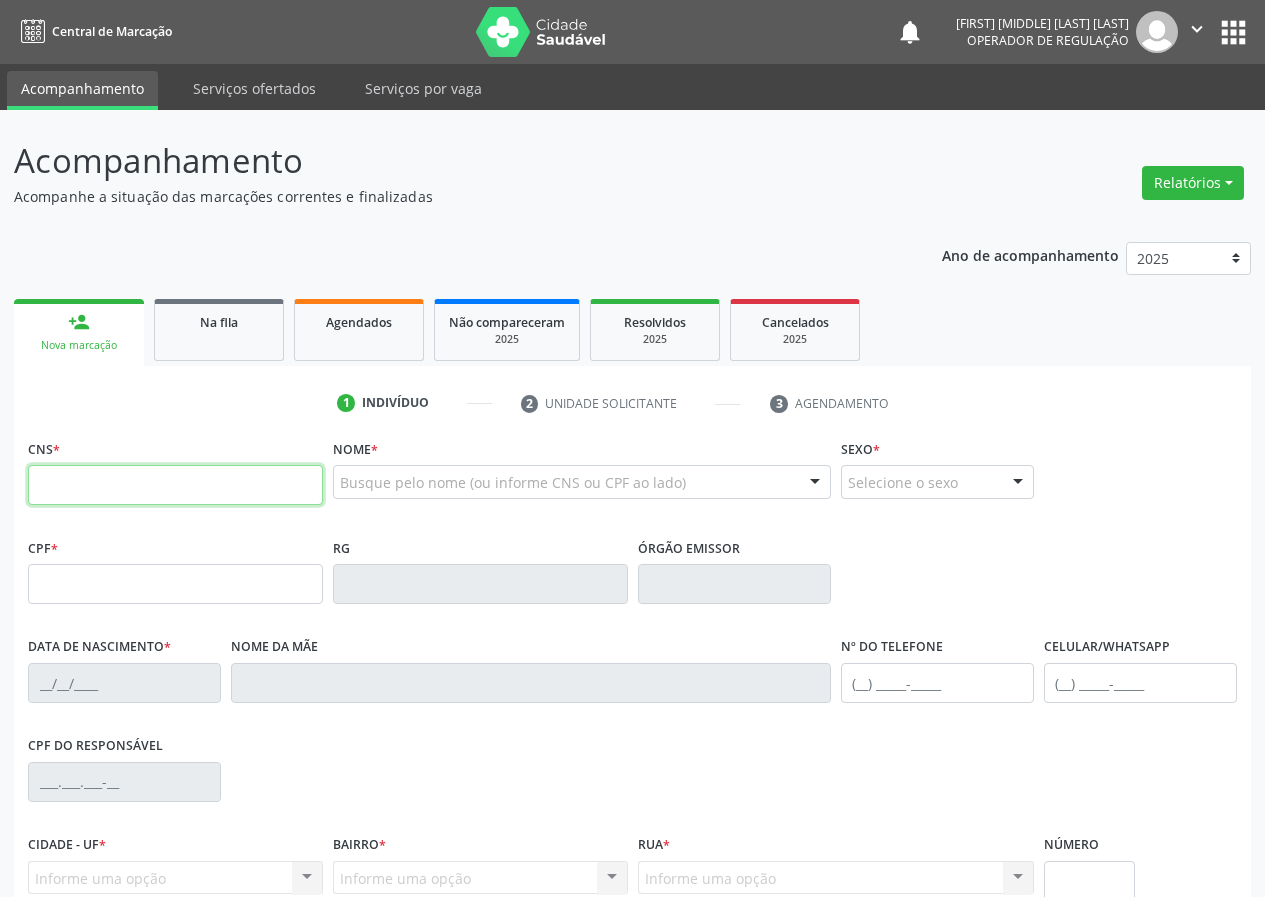 click at bounding box center (175, 485) 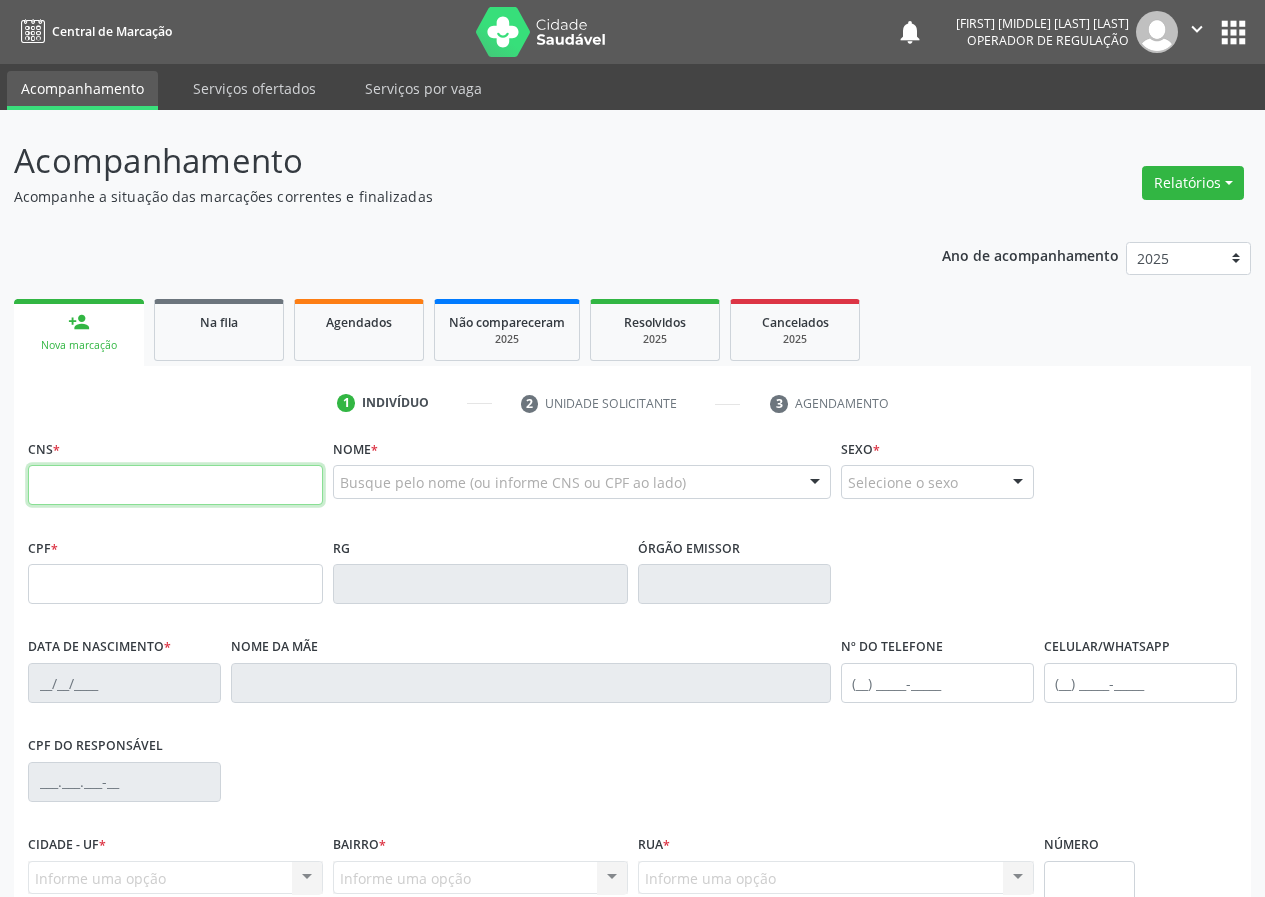 click at bounding box center (175, 485) 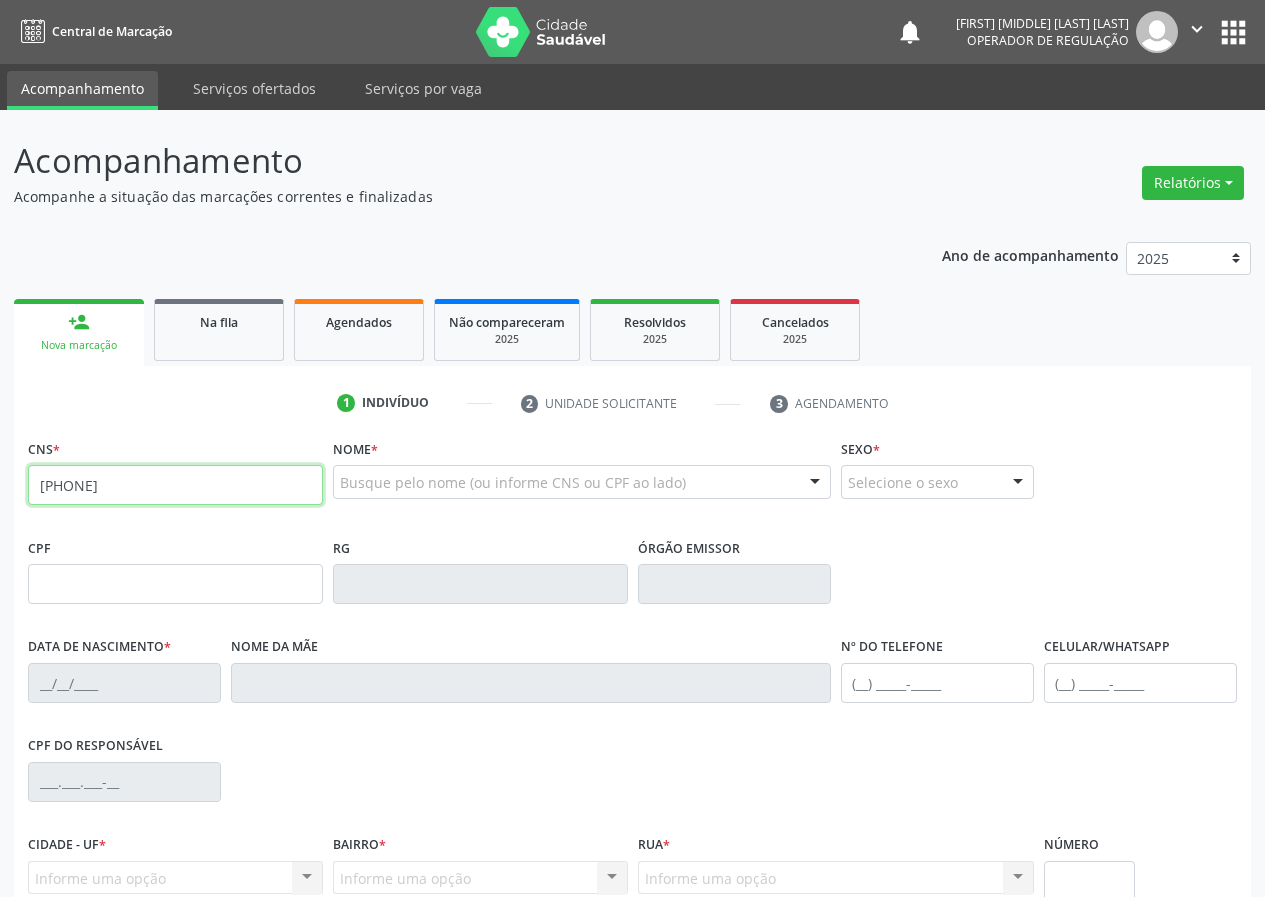 type on "700 1069 2869 4320" 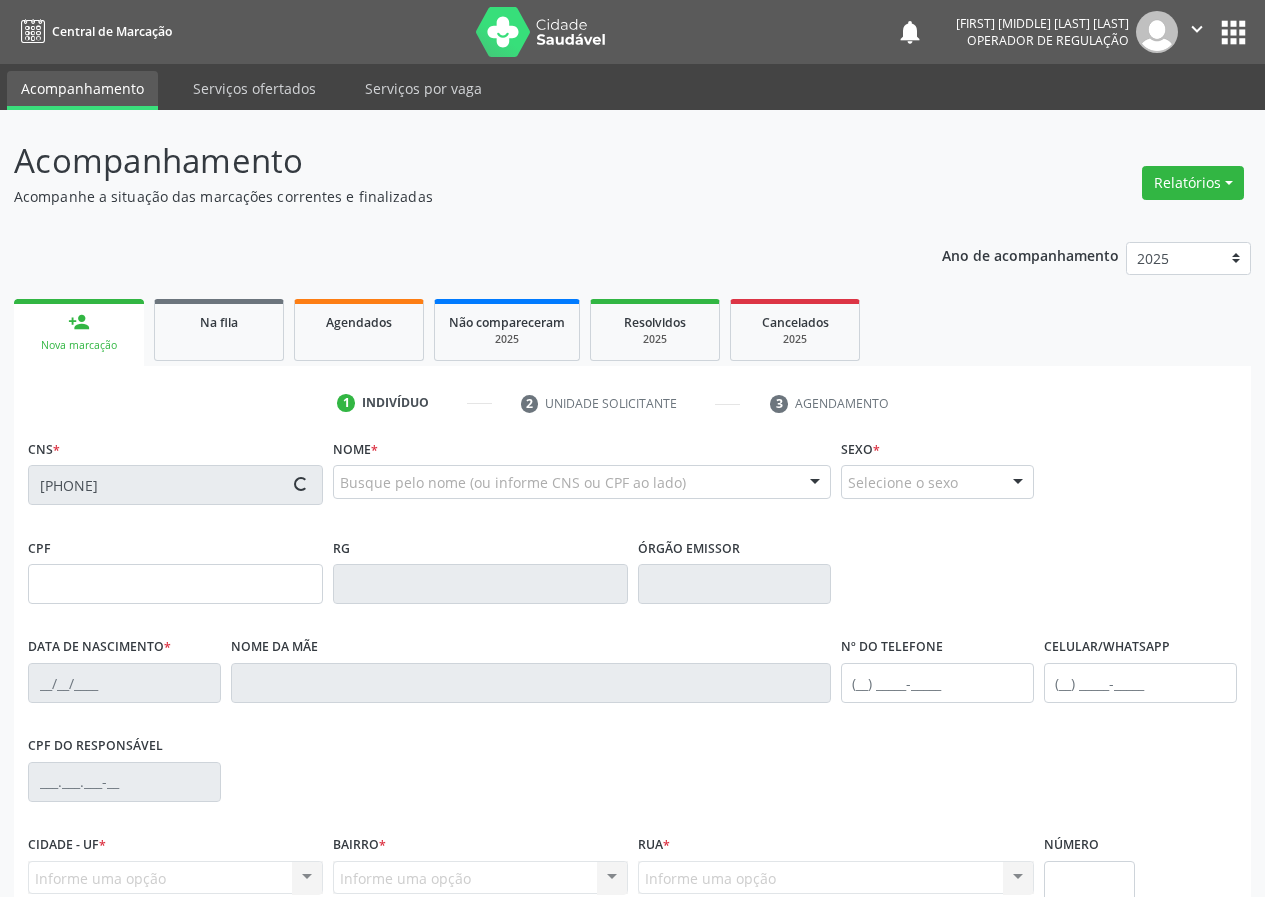 type on "000.939.074-00" 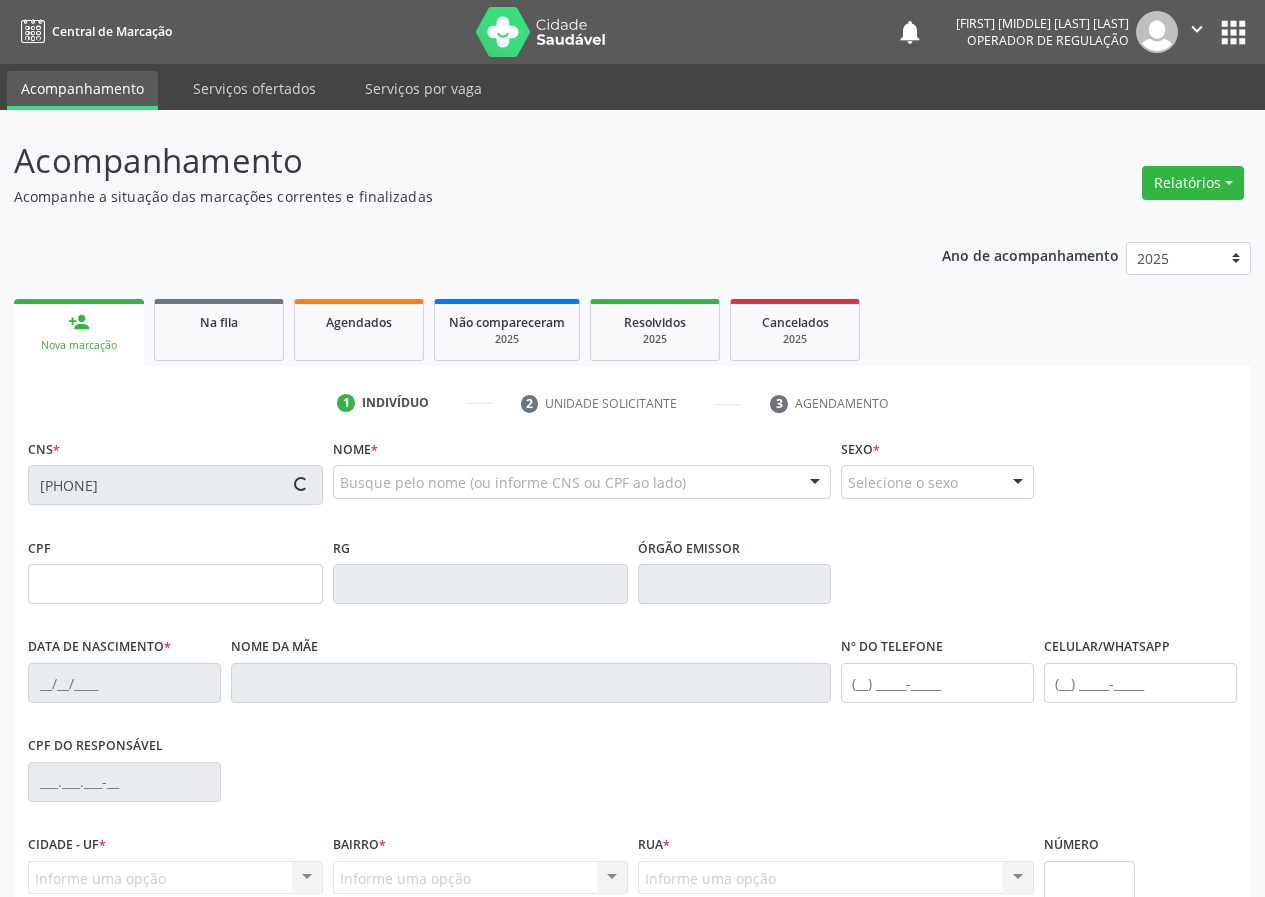 type on "24/08/1977" 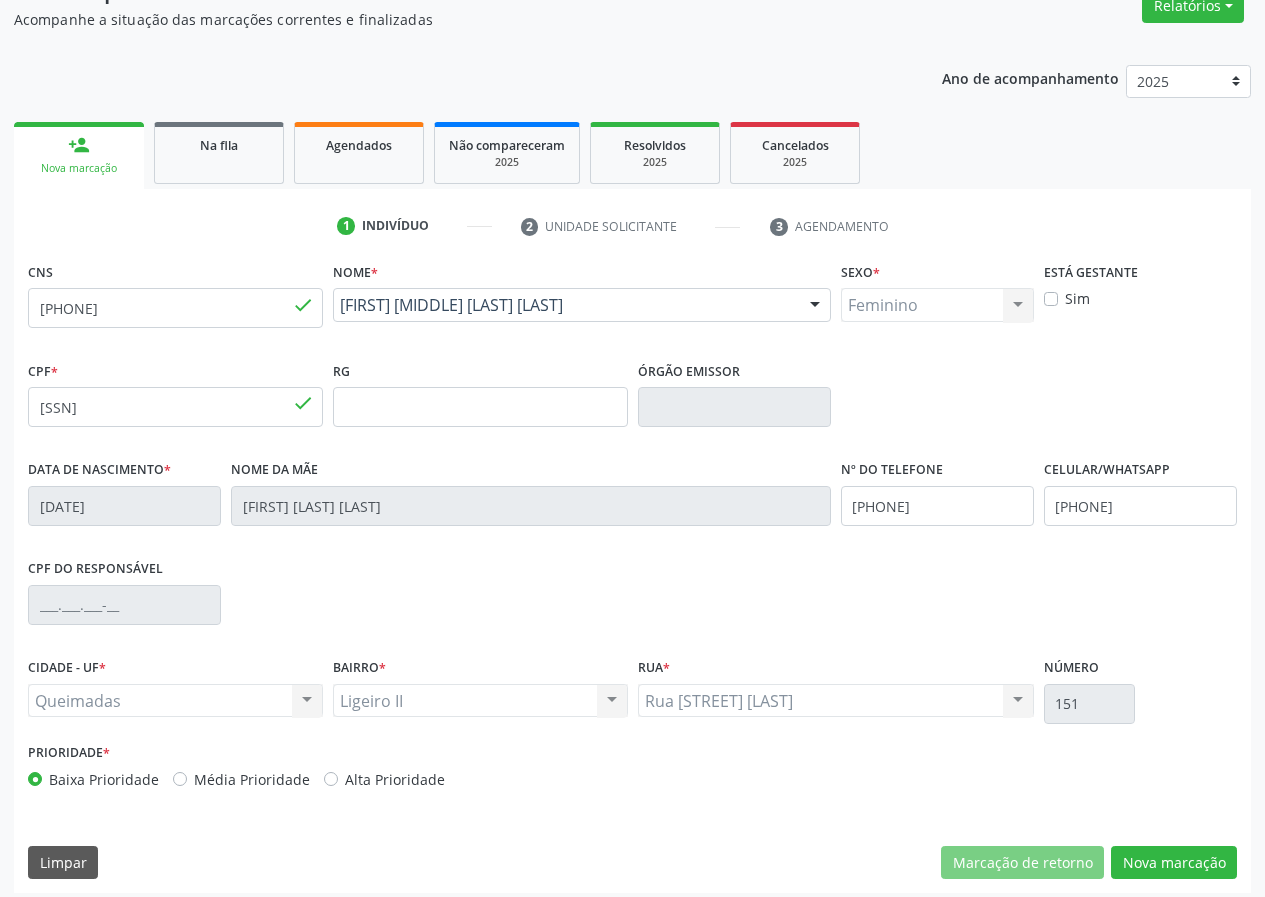scroll, scrollTop: 187, scrollLeft: 0, axis: vertical 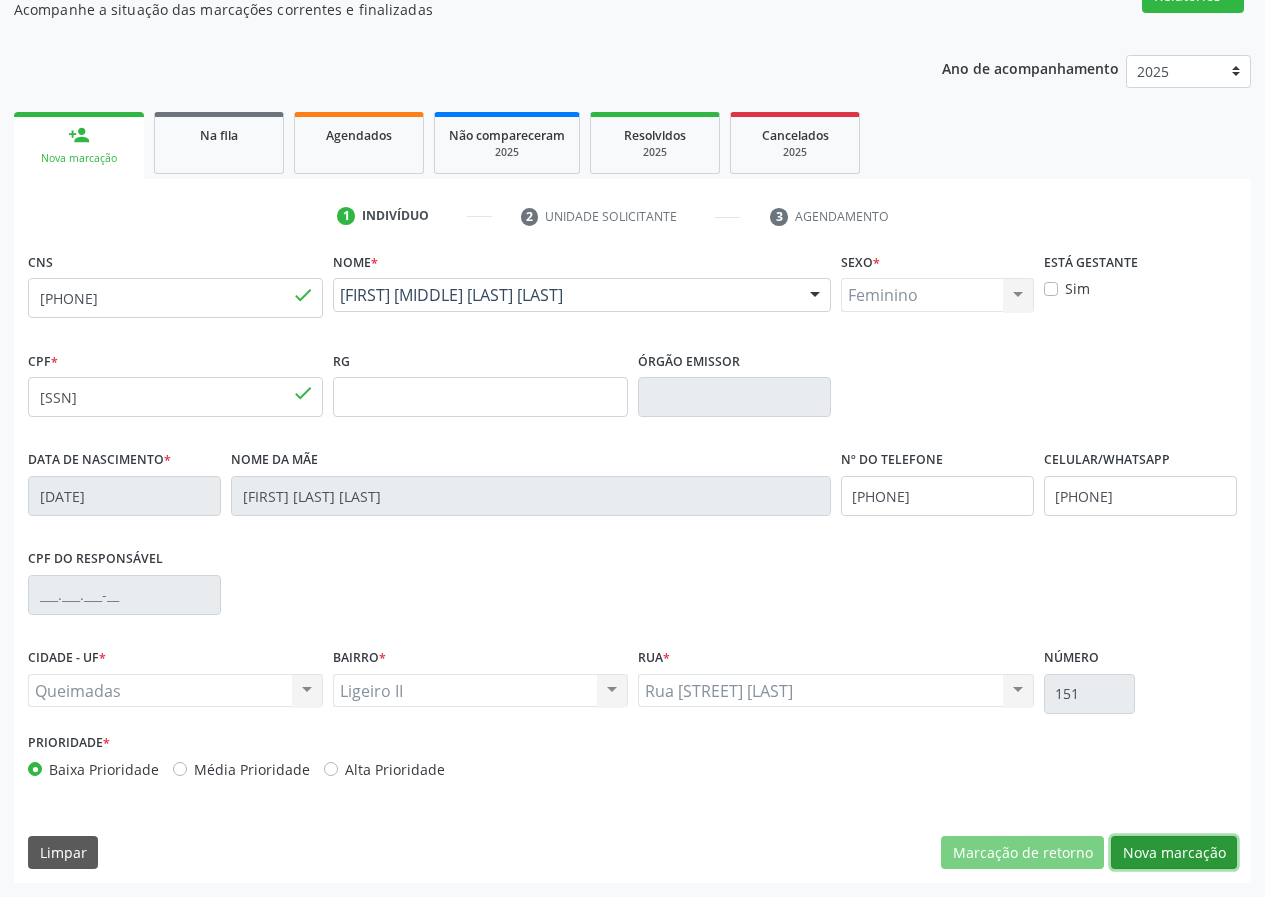 click on "Marcação de retorno
Nova marcação" at bounding box center [1089, 853] 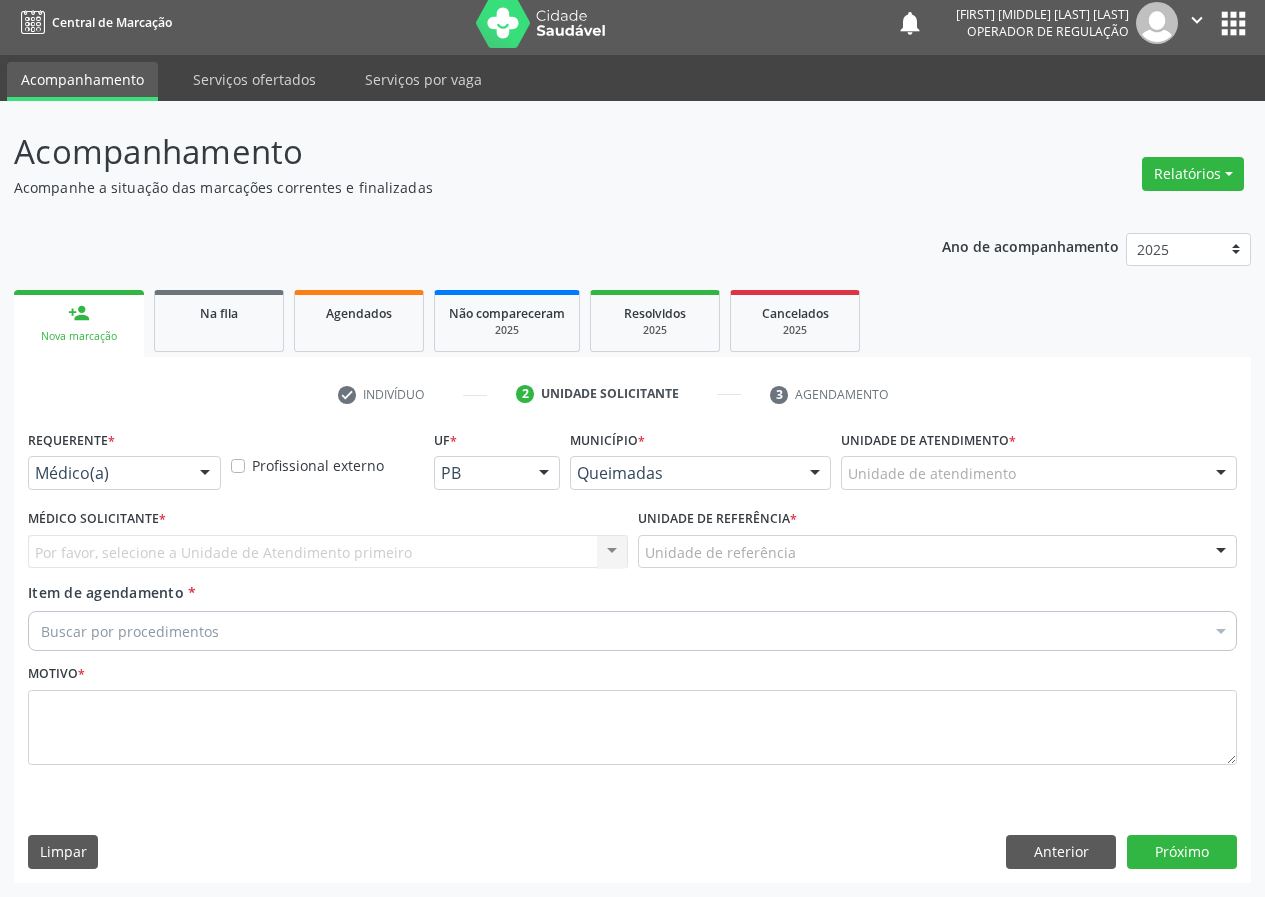scroll, scrollTop: 9, scrollLeft: 0, axis: vertical 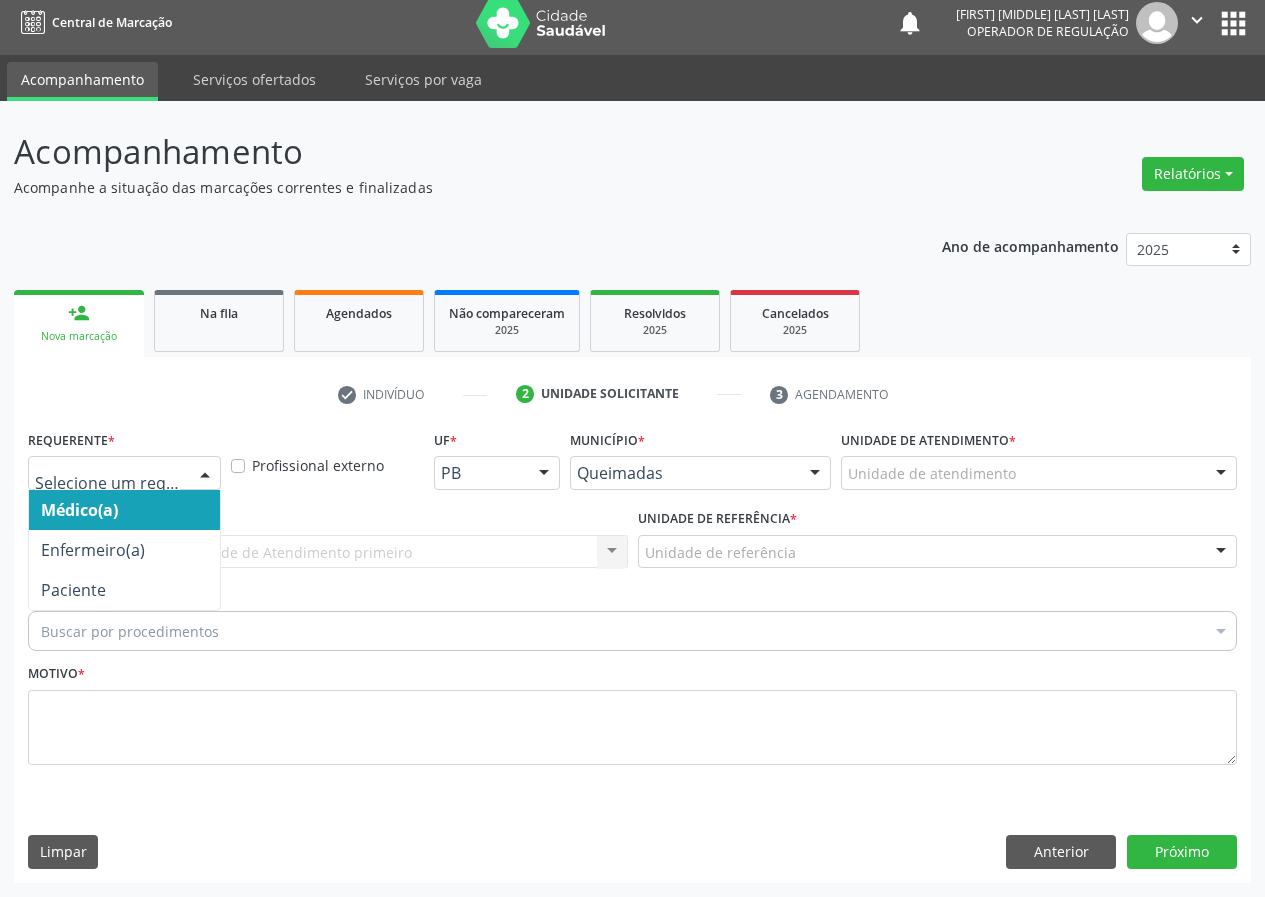 drag, startPoint x: 205, startPoint y: 476, endPoint x: 171, endPoint y: 548, distance: 79.624115 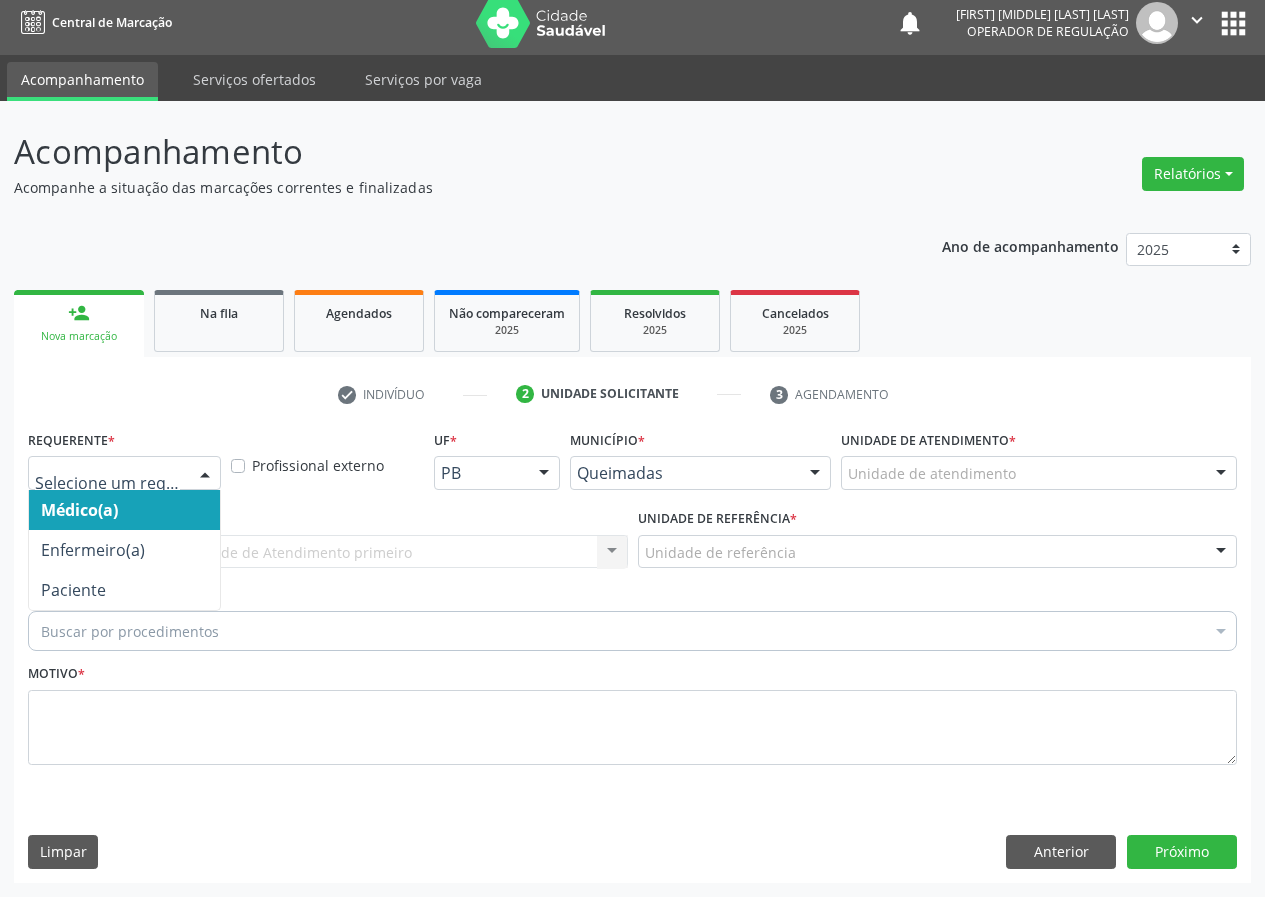 click at bounding box center (205, 474) 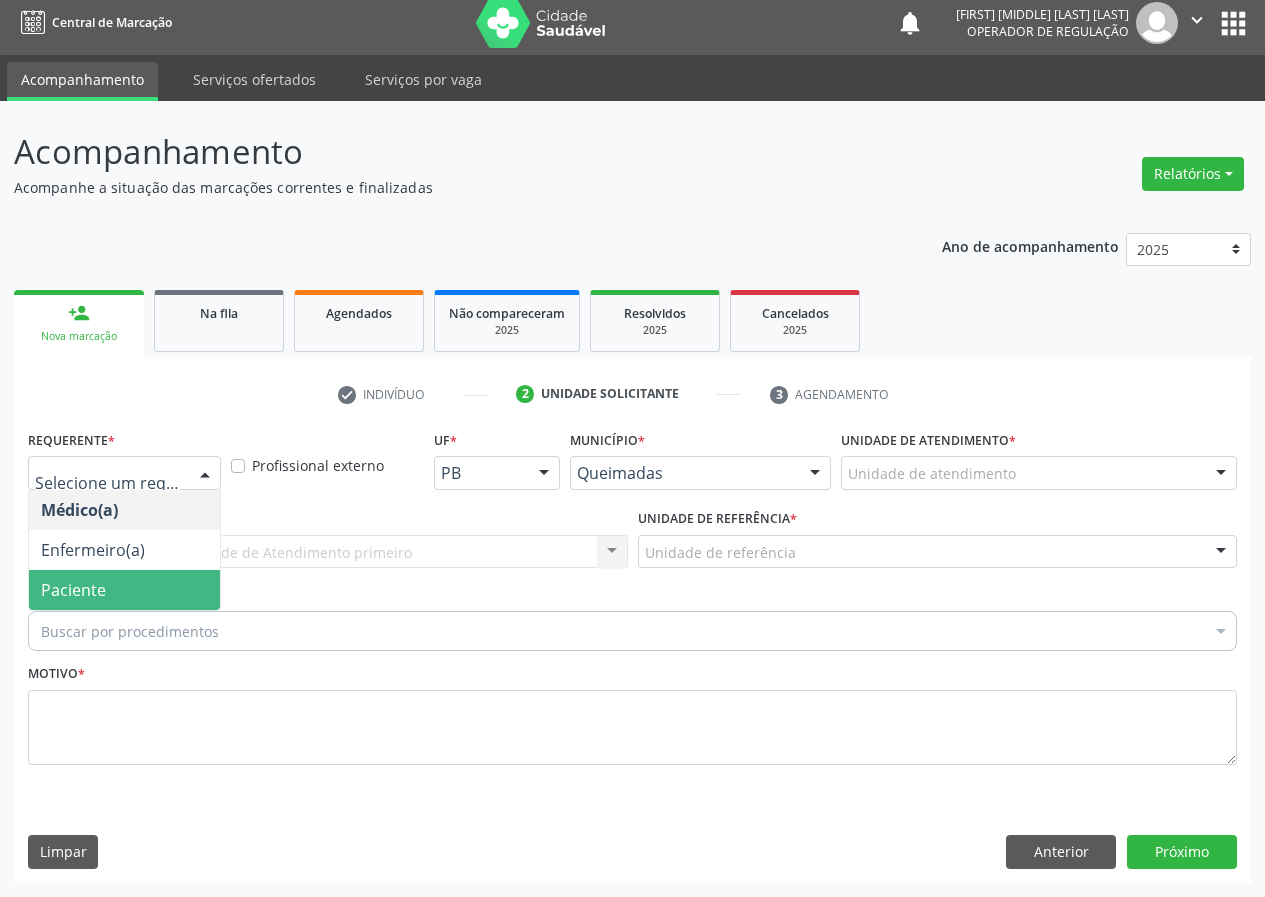 drag, startPoint x: 170, startPoint y: 584, endPoint x: 431, endPoint y: 597, distance: 261.32355 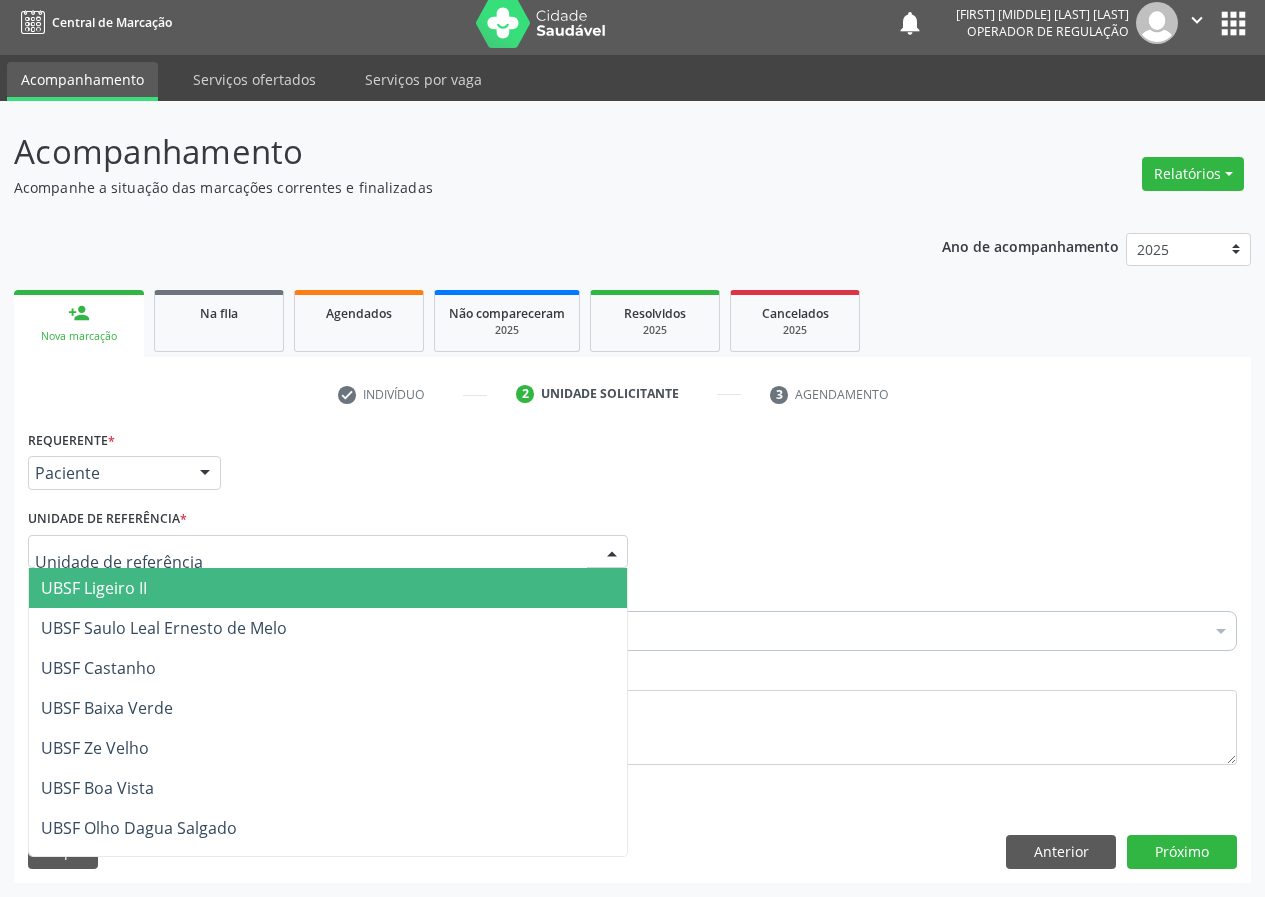 drag, startPoint x: 558, startPoint y: 551, endPoint x: 331, endPoint y: 675, distance: 258.66 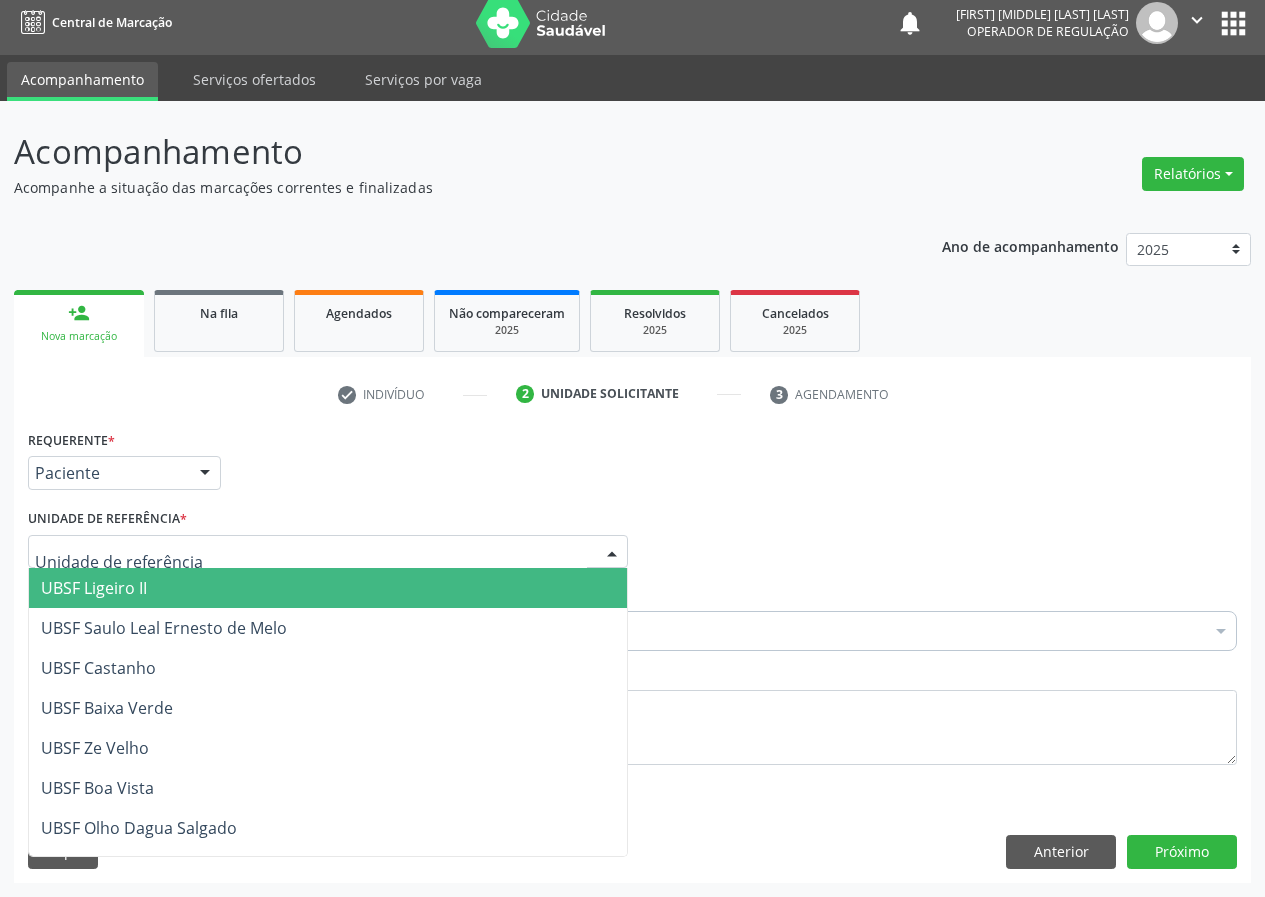 click at bounding box center [328, 552] 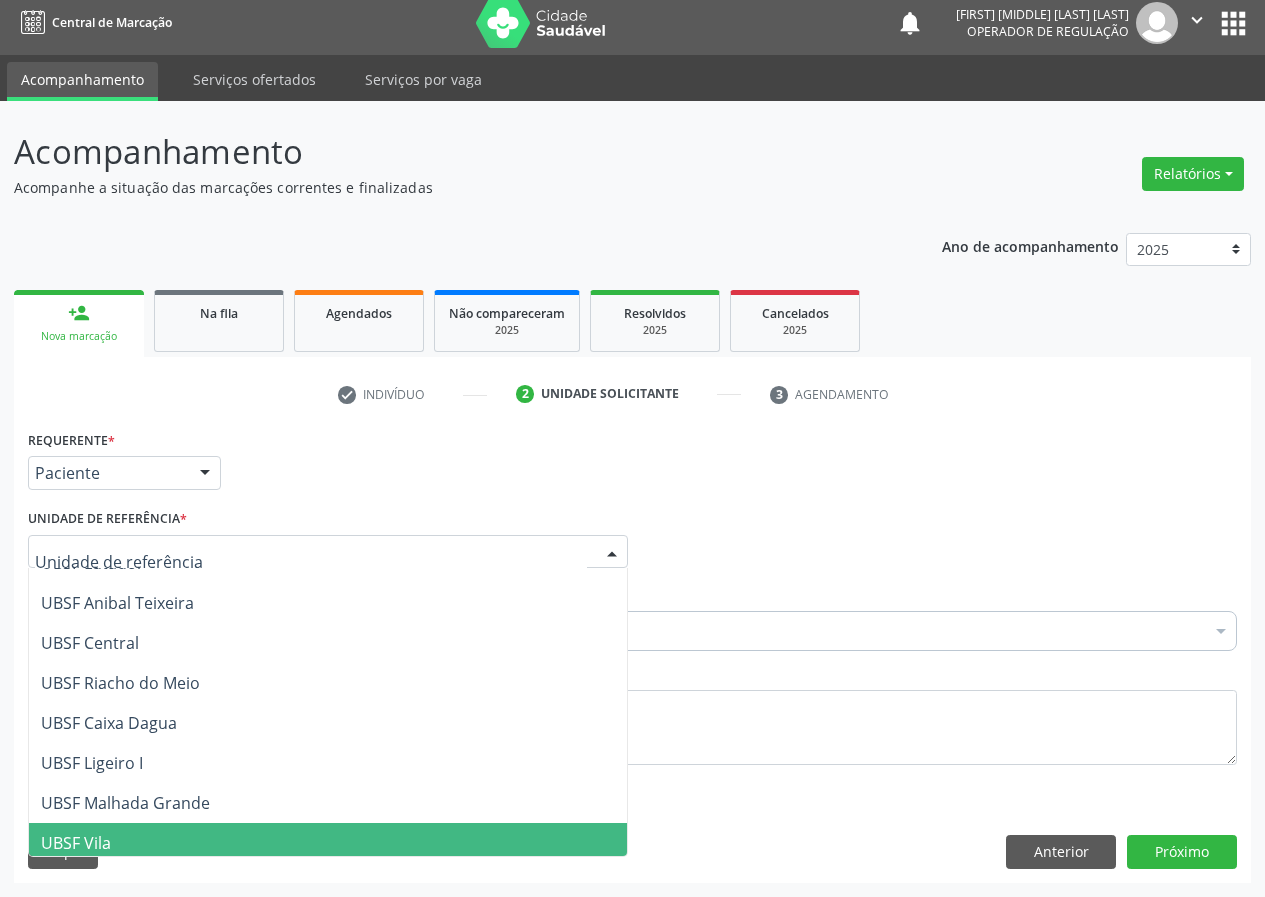 scroll, scrollTop: 400, scrollLeft: 0, axis: vertical 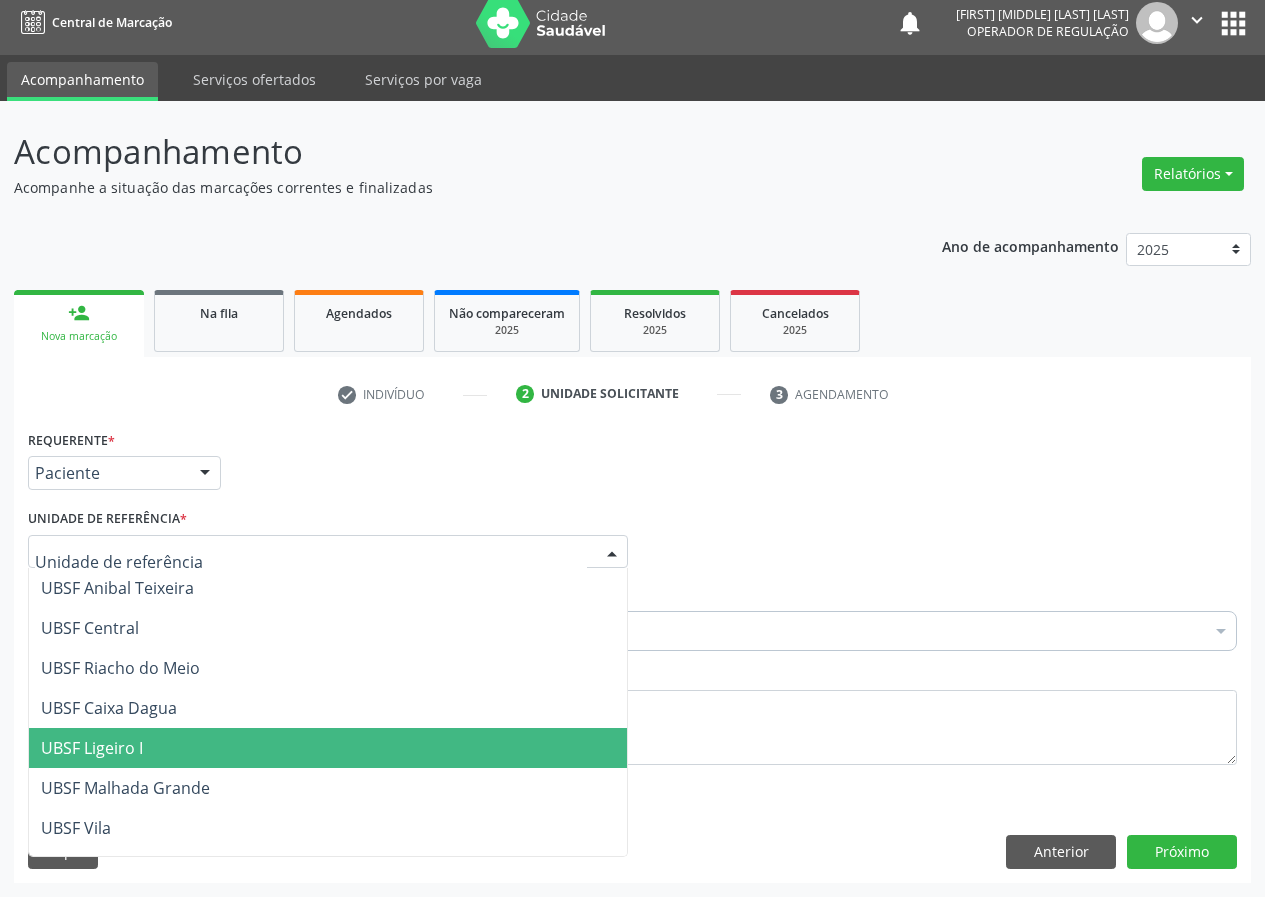 drag, startPoint x: 133, startPoint y: 746, endPoint x: 17, endPoint y: 724, distance: 118.06778 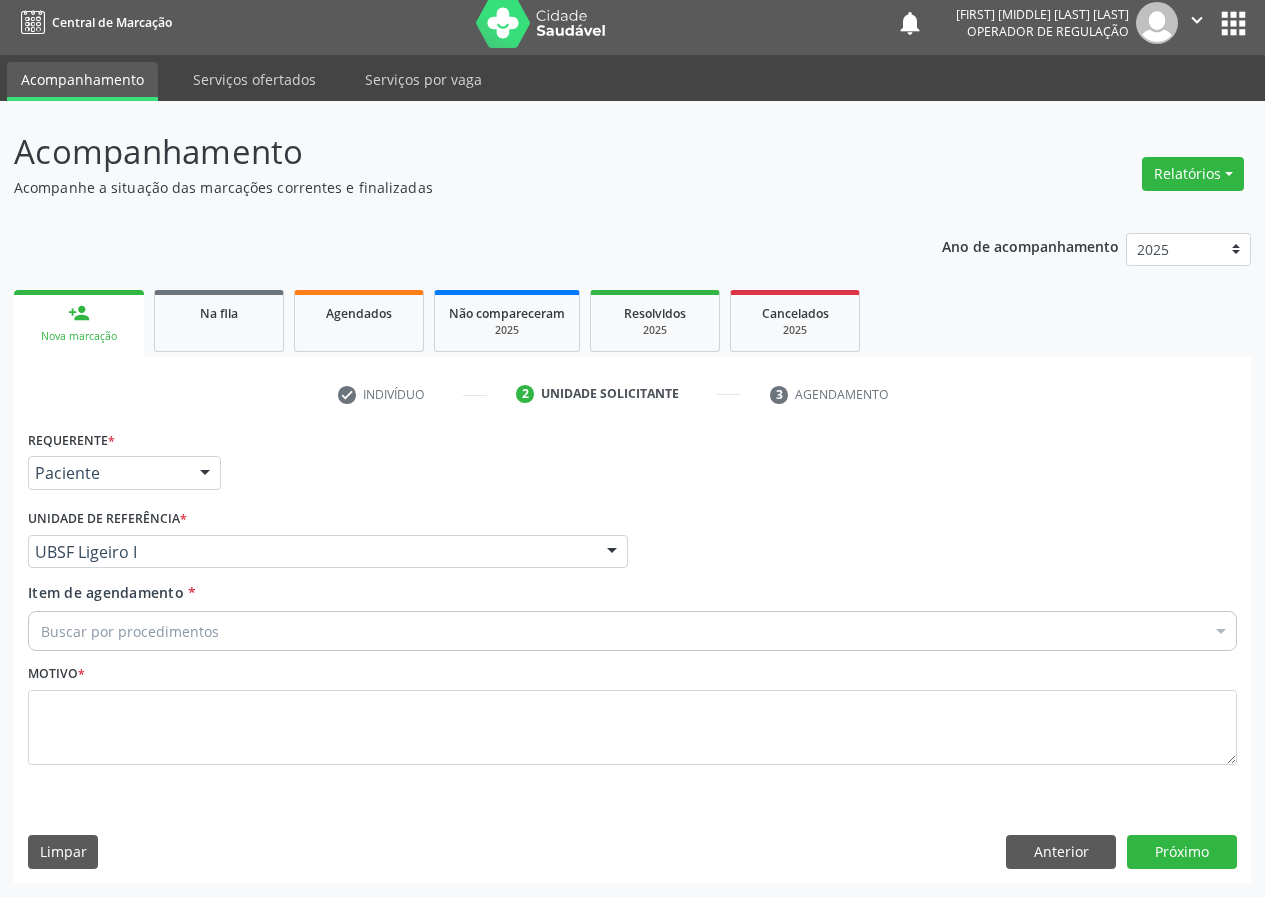 drag, startPoint x: 80, startPoint y: 634, endPoint x: 99, endPoint y: 609, distance: 31.400637 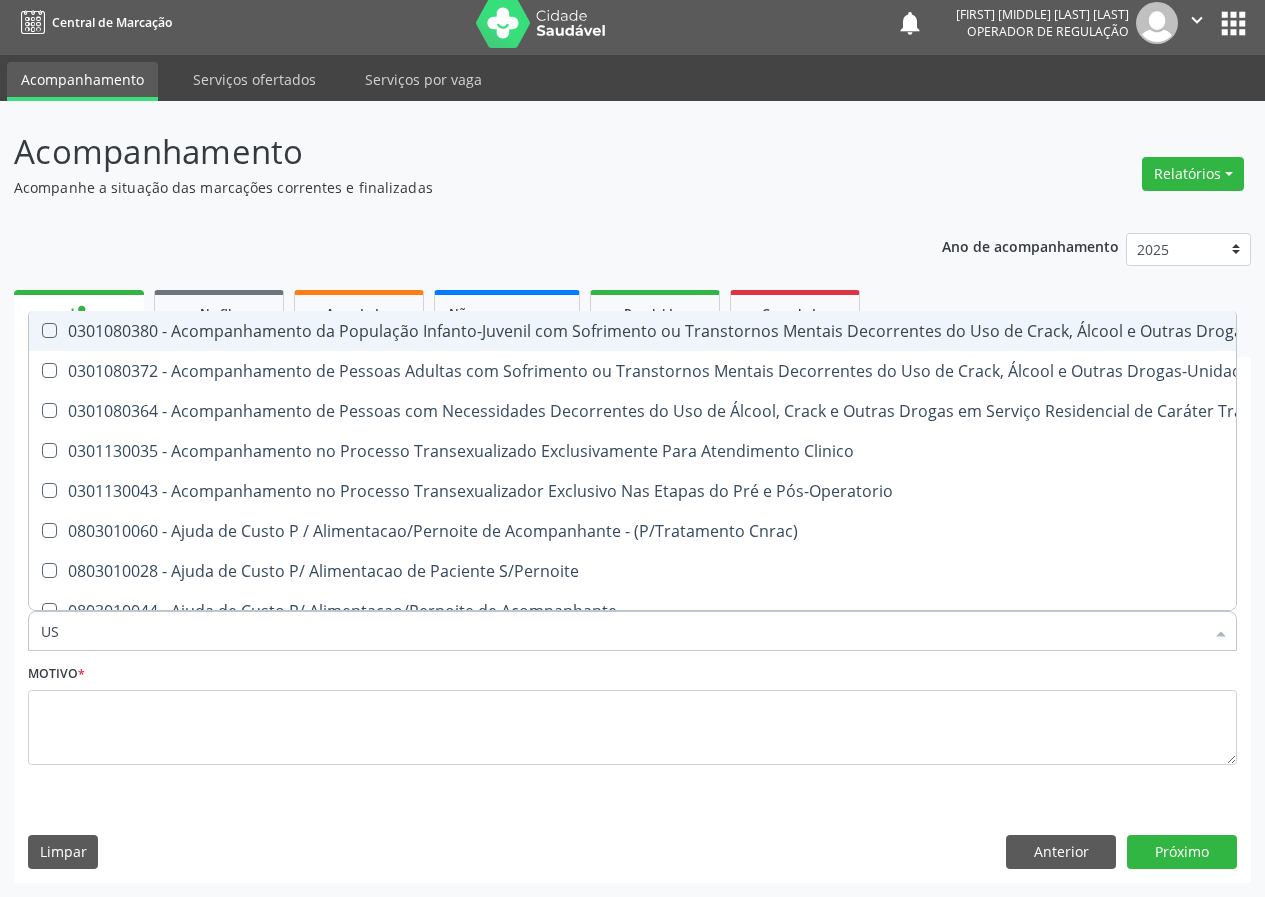 type on "USG" 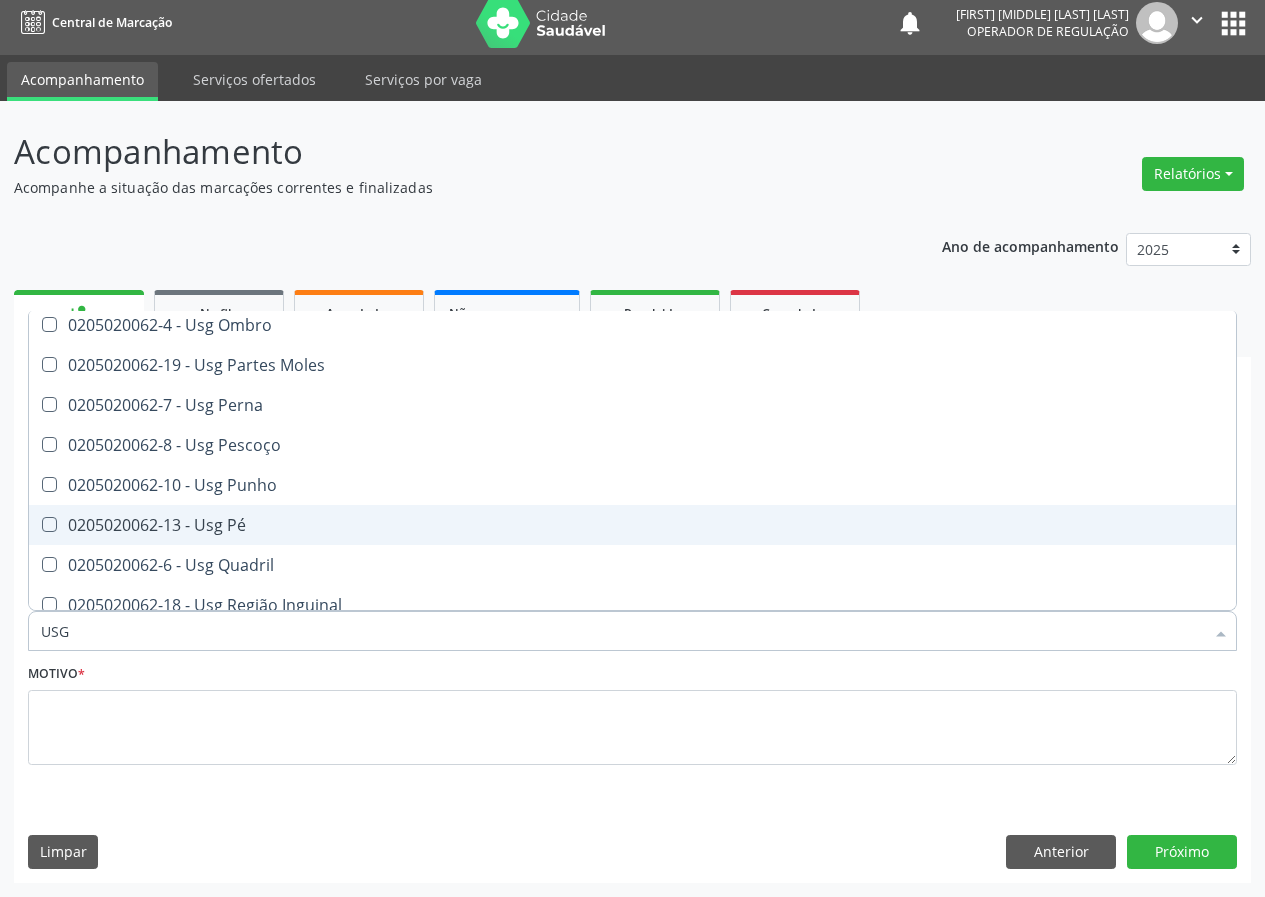 scroll, scrollTop: 400, scrollLeft: 0, axis: vertical 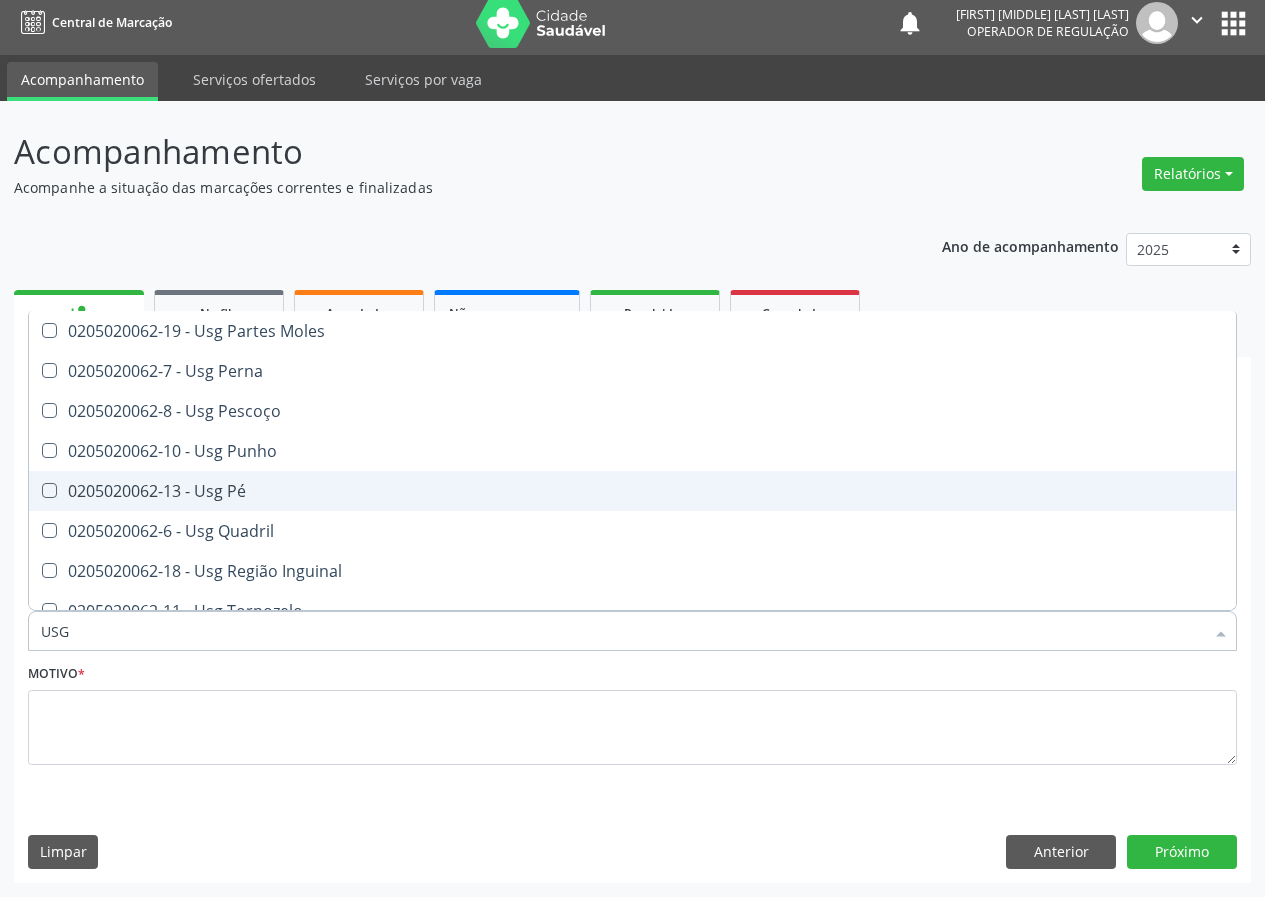 drag, startPoint x: 245, startPoint y: 492, endPoint x: 116, endPoint y: 746, distance: 284.88068 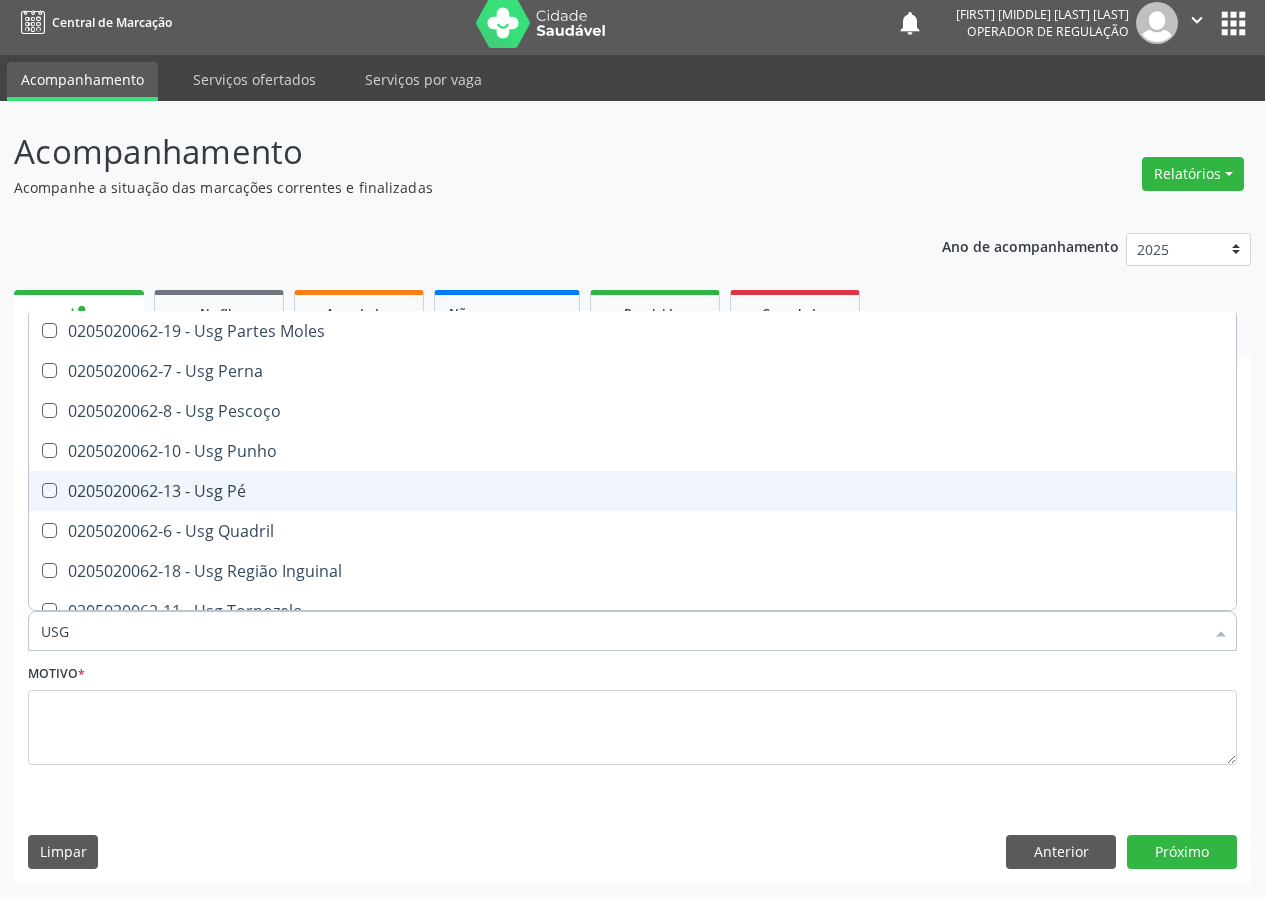 checkbox on "true" 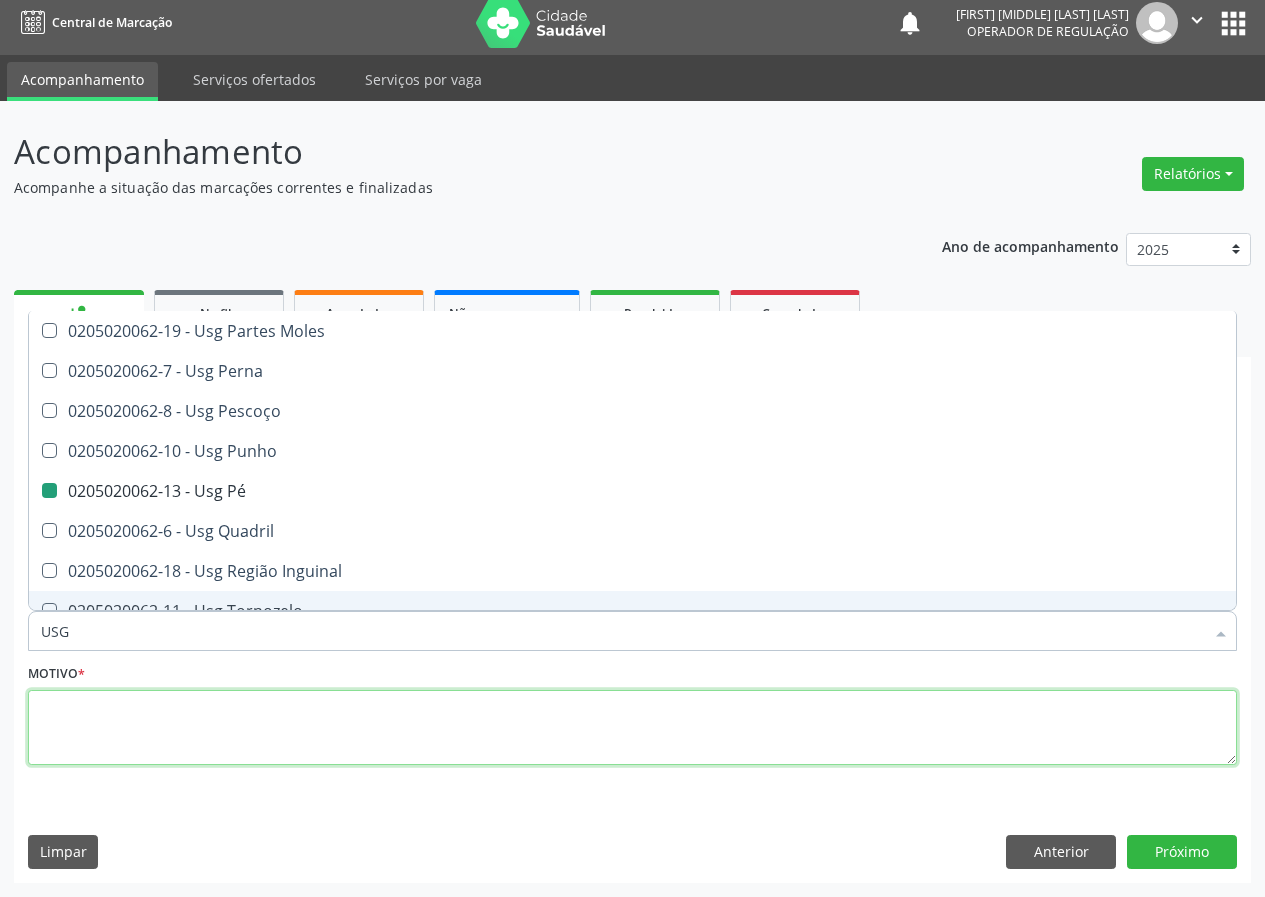 click at bounding box center (632, 728) 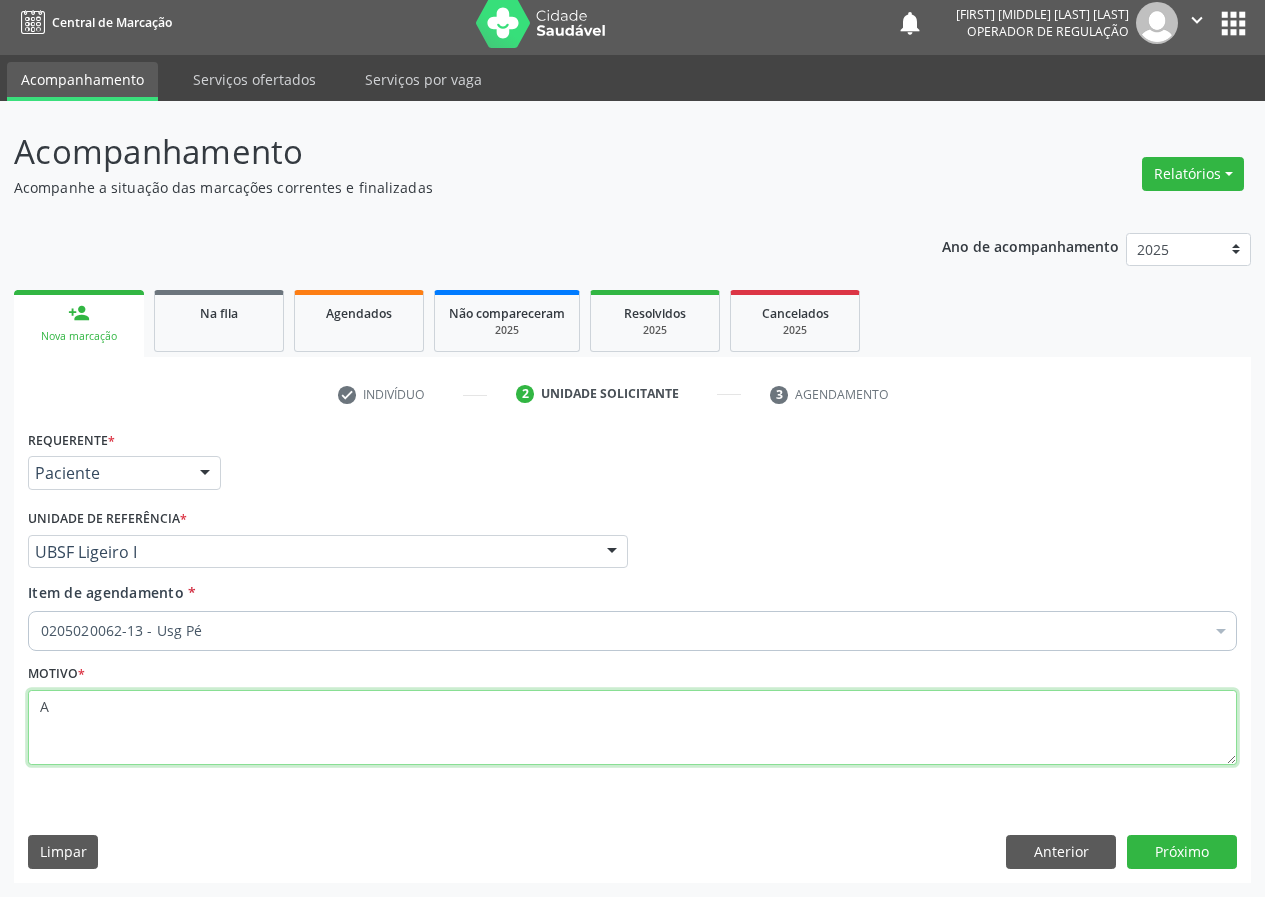 scroll, scrollTop: 0, scrollLeft: 0, axis: both 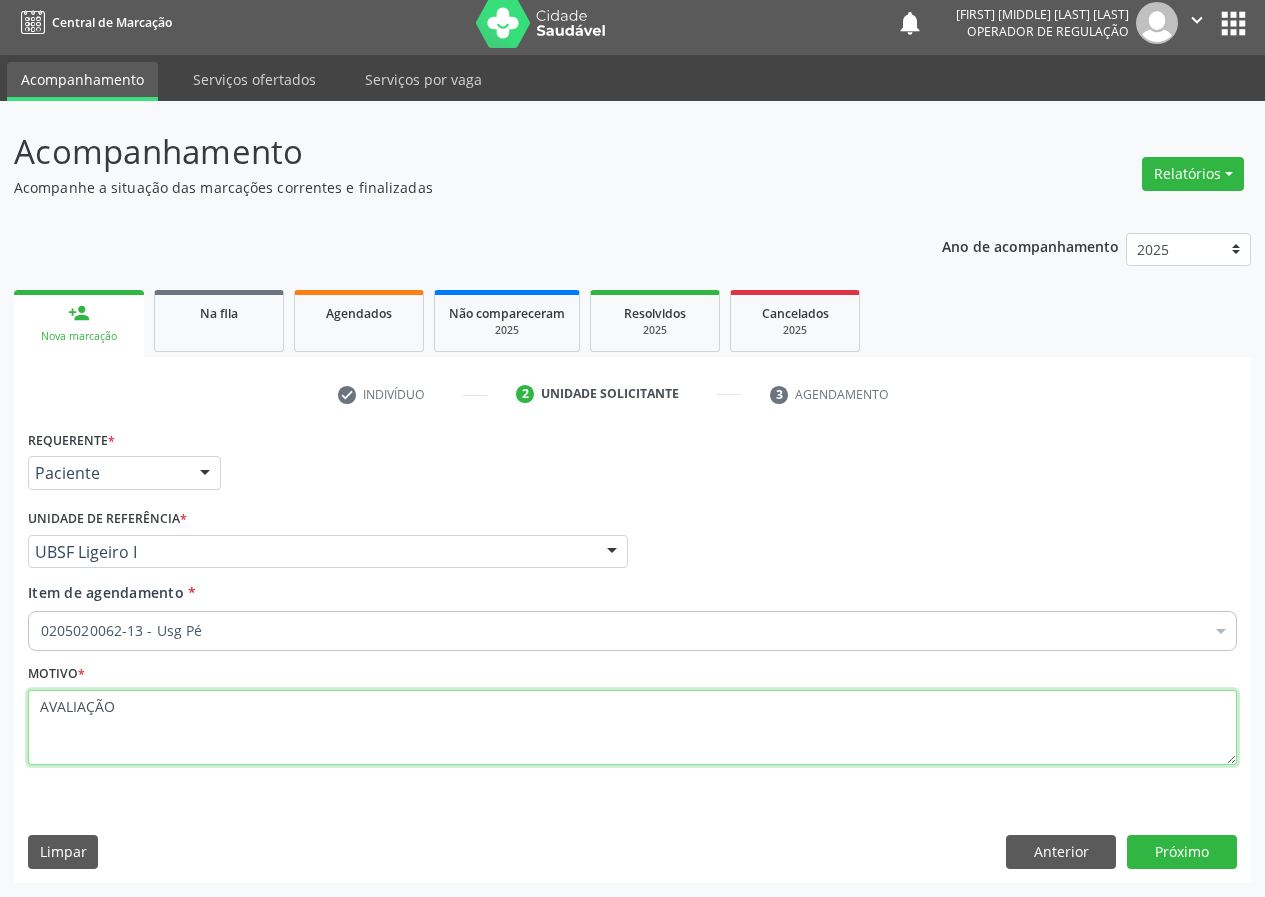 type on "AVALIAÇÃO" 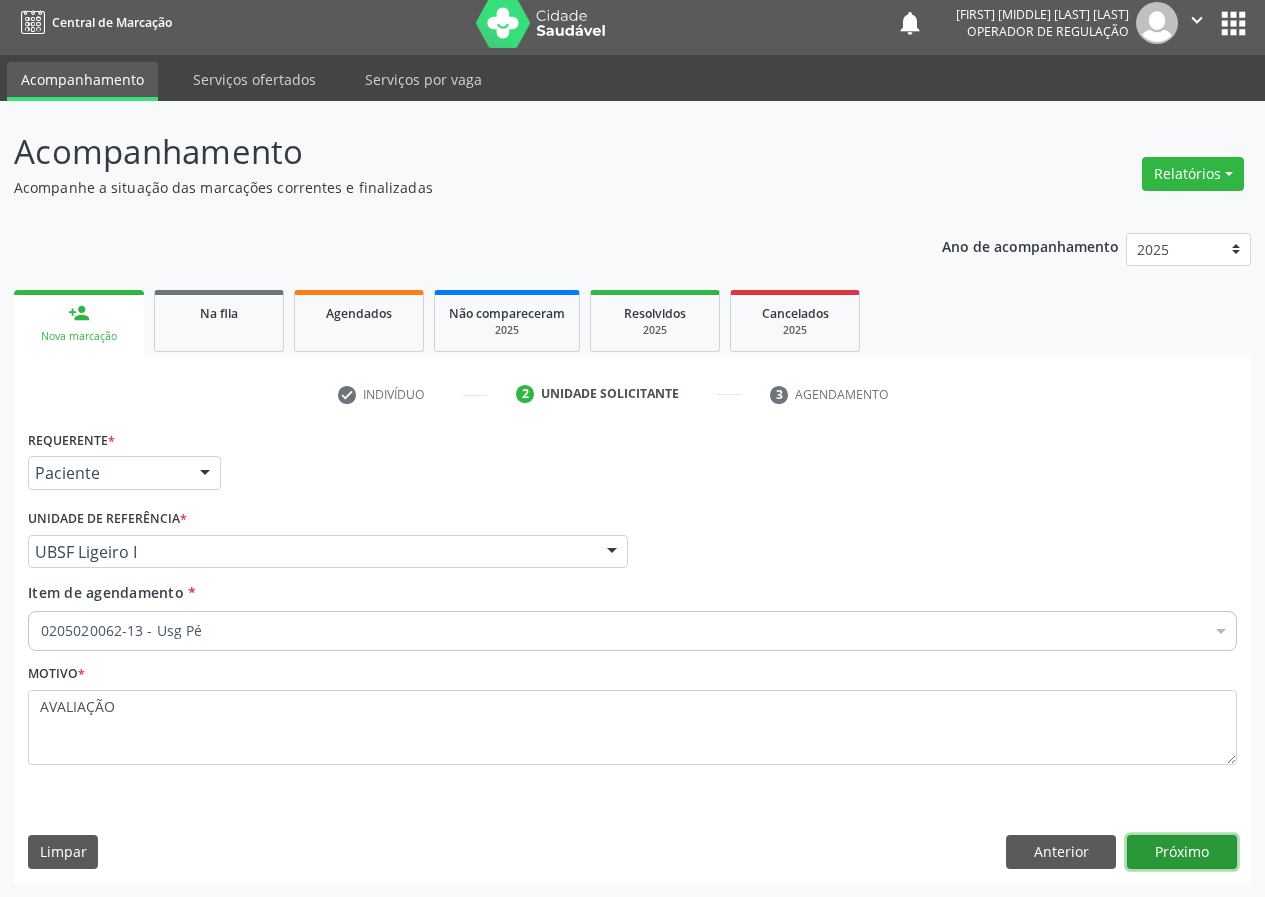 click on "Próximo" at bounding box center [1182, 852] 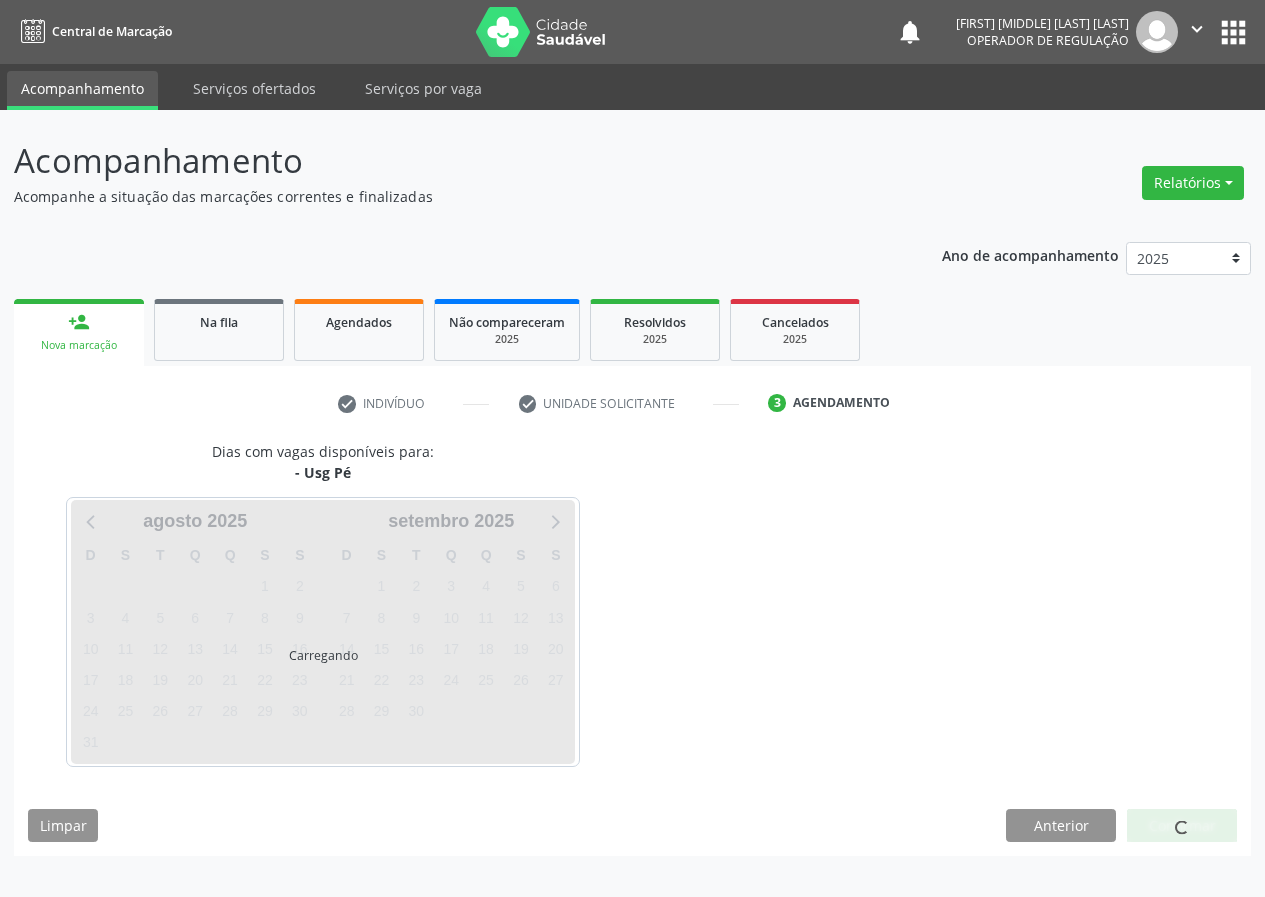 scroll, scrollTop: 0, scrollLeft: 0, axis: both 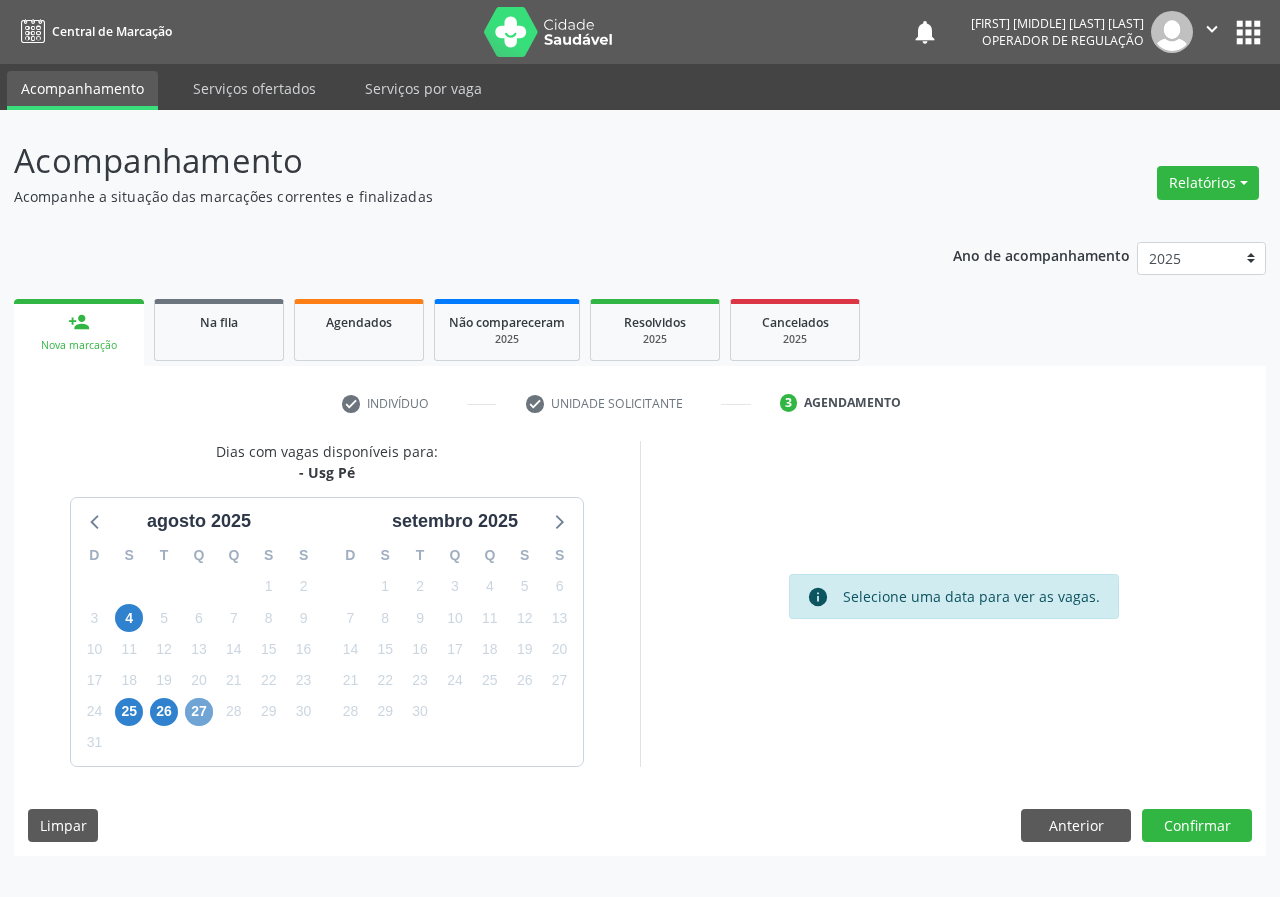 click on "27" at bounding box center (199, 712) 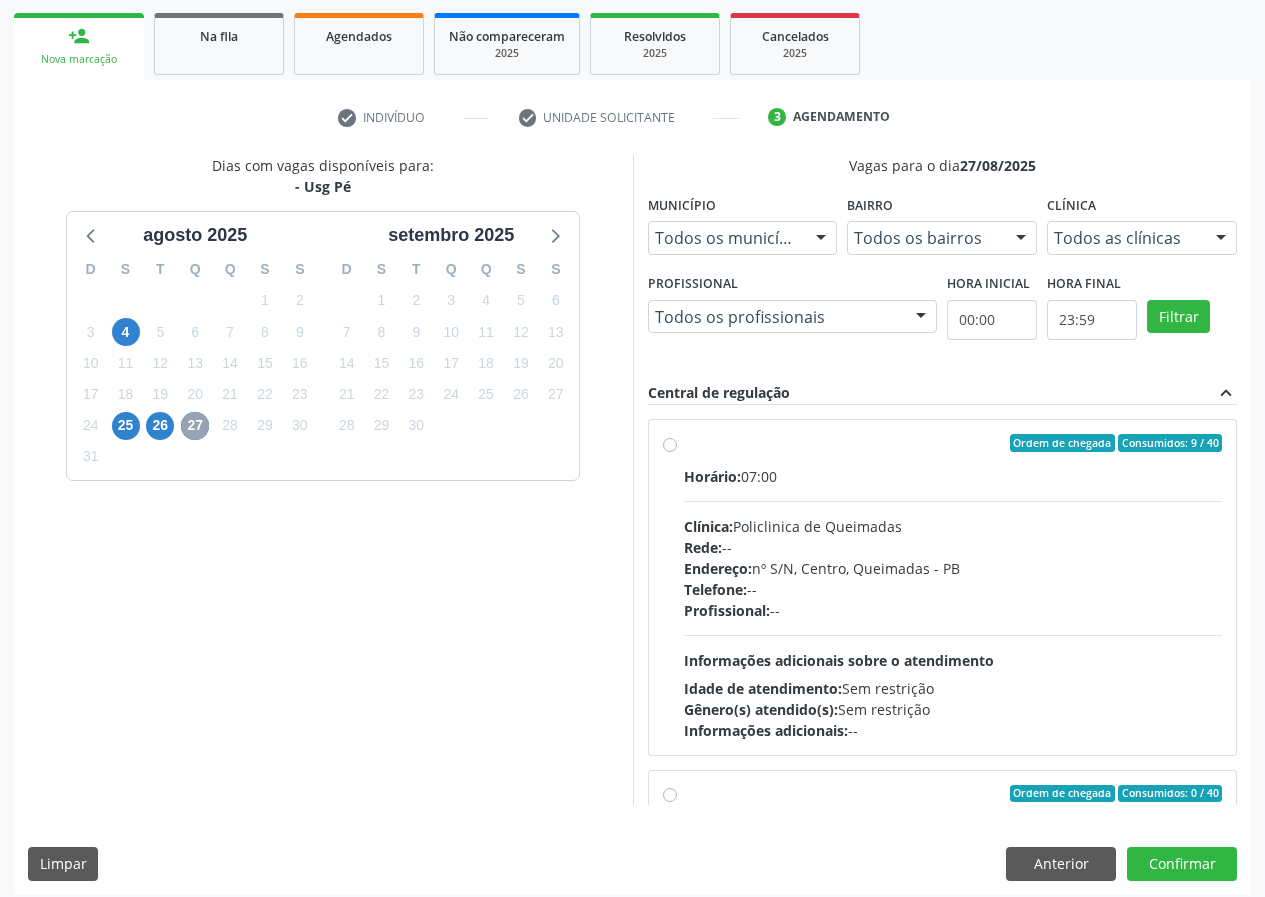 scroll, scrollTop: 298, scrollLeft: 0, axis: vertical 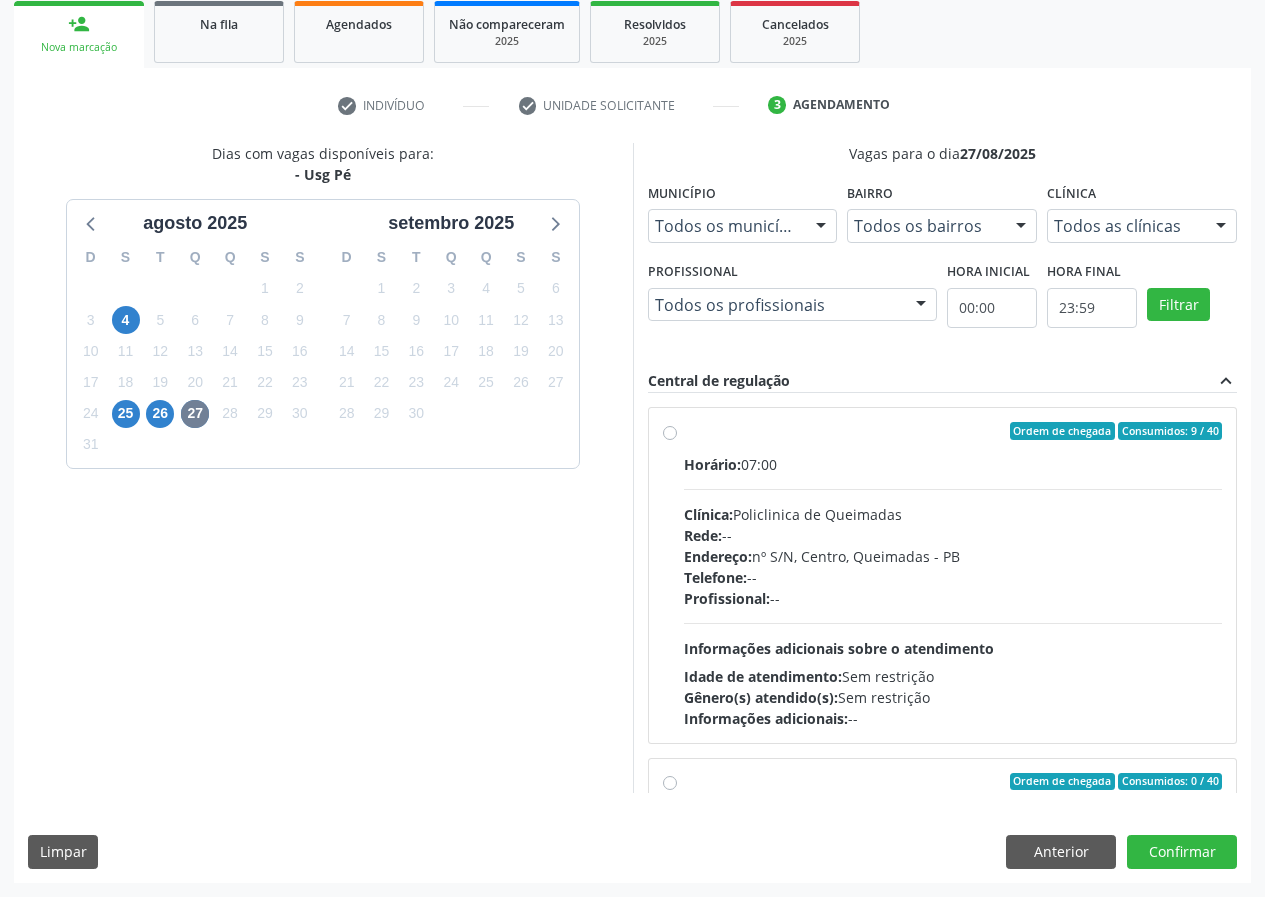drag, startPoint x: 662, startPoint y: 433, endPoint x: 794, endPoint y: 490, distance: 143.78108 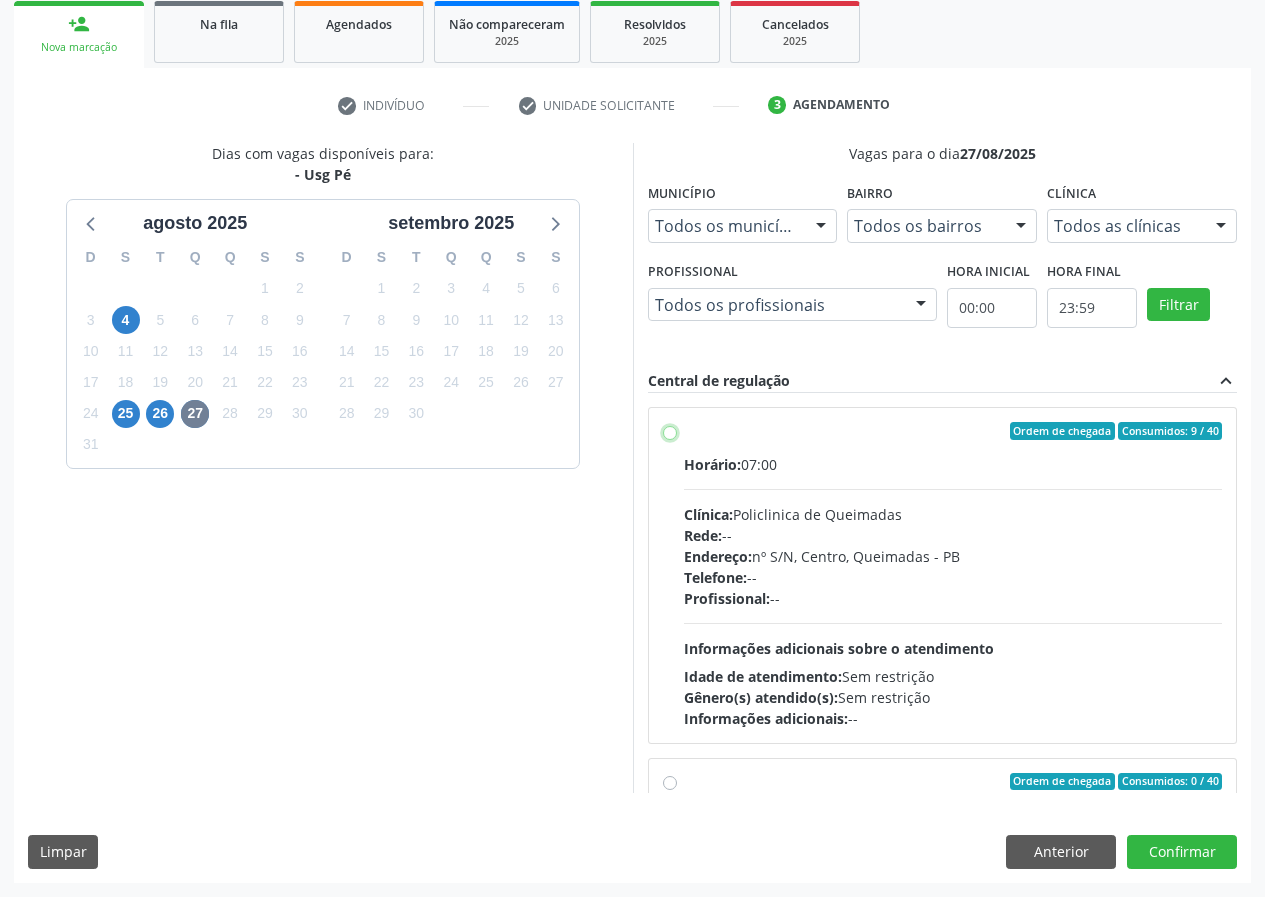 click on "Ordem de chegada
Consumidos: 9 / 40
Horário:   07:00
Clínica:  Policlinica de Queimadas
Rede:
--
Endereço:   nº S/N, Centro, Queimadas - PB
Telefone:   --
Profissional:
--
Informações adicionais sobre o atendimento
Idade de atendimento:
Sem restrição
Gênero(s) atendido(s):
Sem restrição
Informações adicionais:
--" at bounding box center [670, 431] 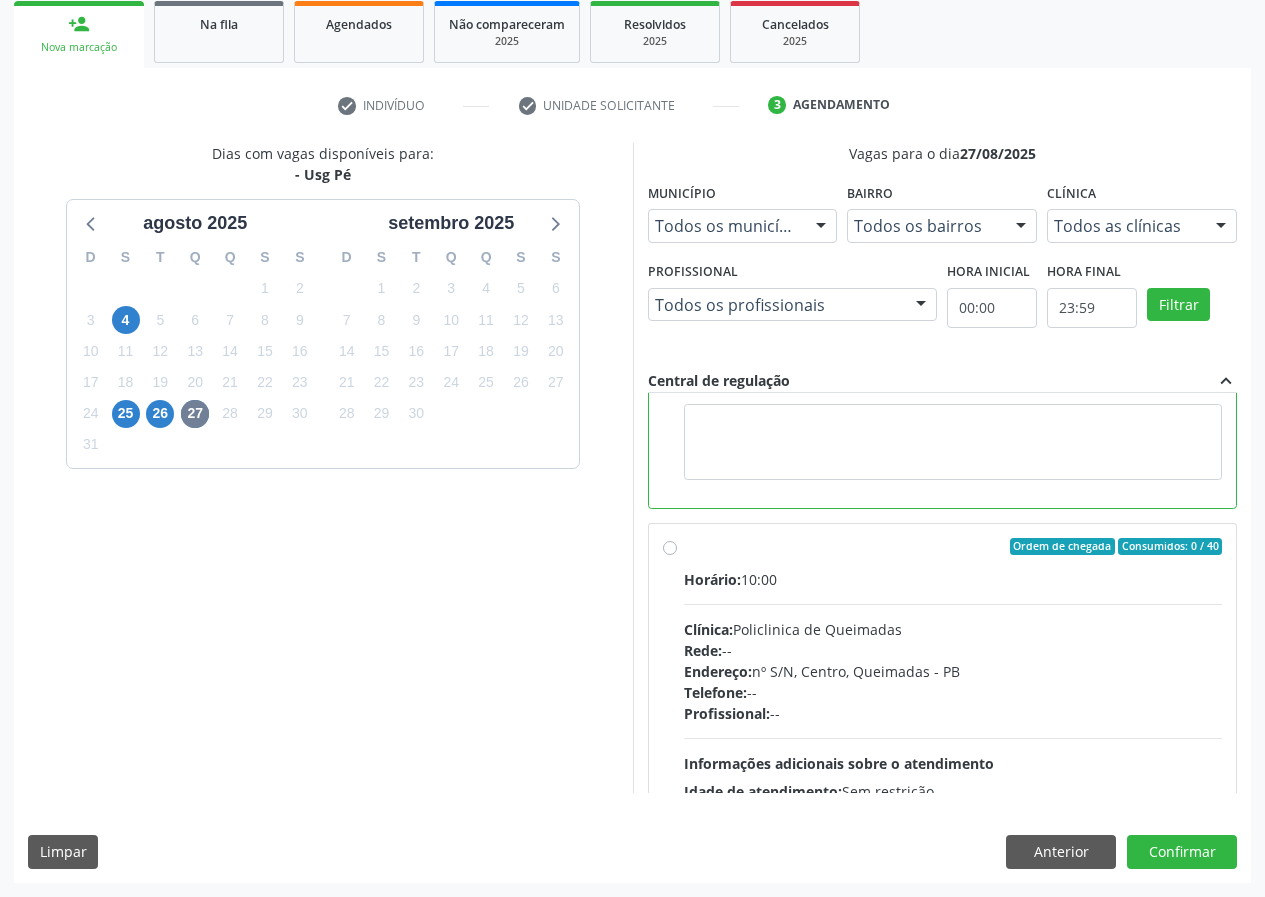 scroll, scrollTop: 450, scrollLeft: 0, axis: vertical 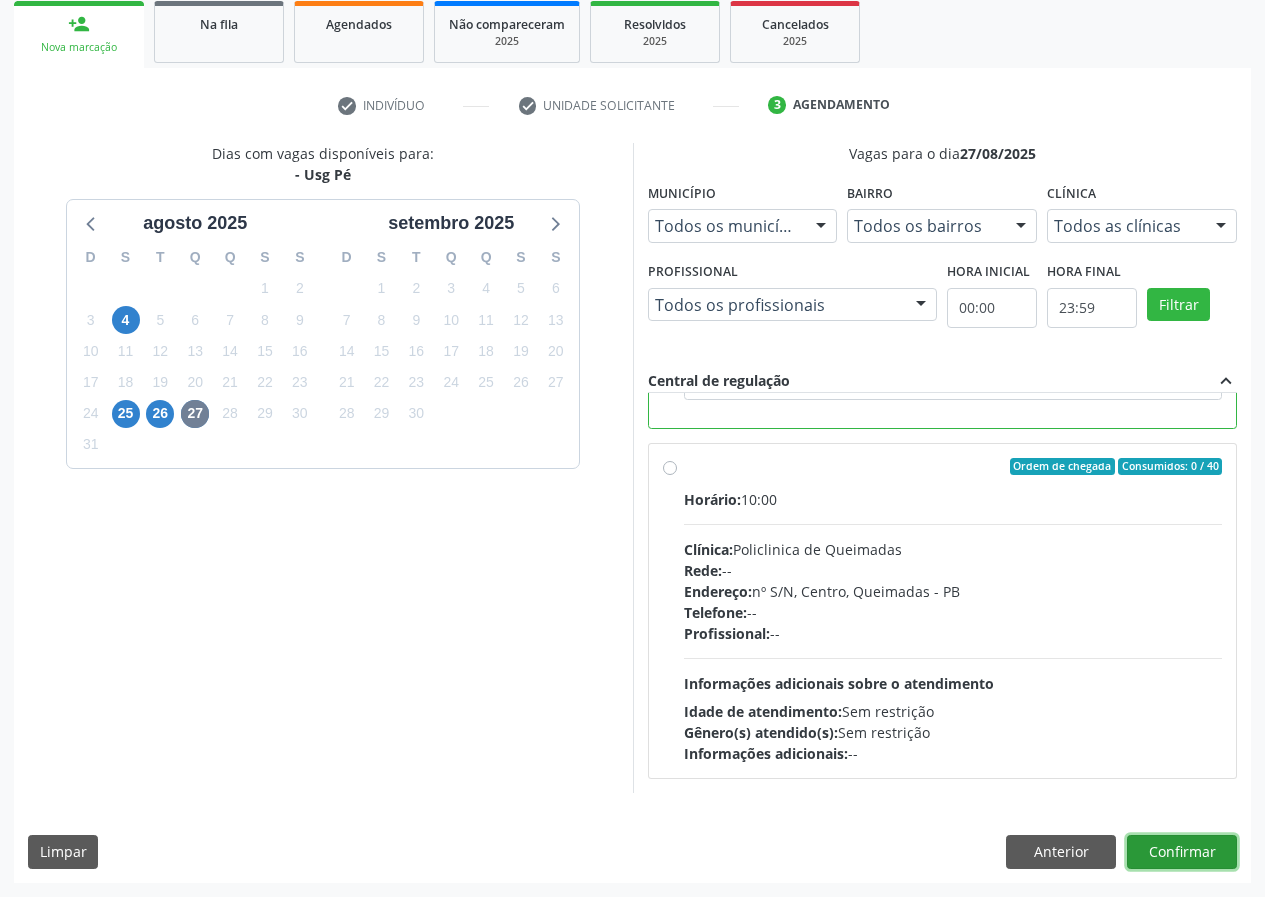 drag, startPoint x: 1173, startPoint y: 847, endPoint x: 974, endPoint y: 815, distance: 201.55644 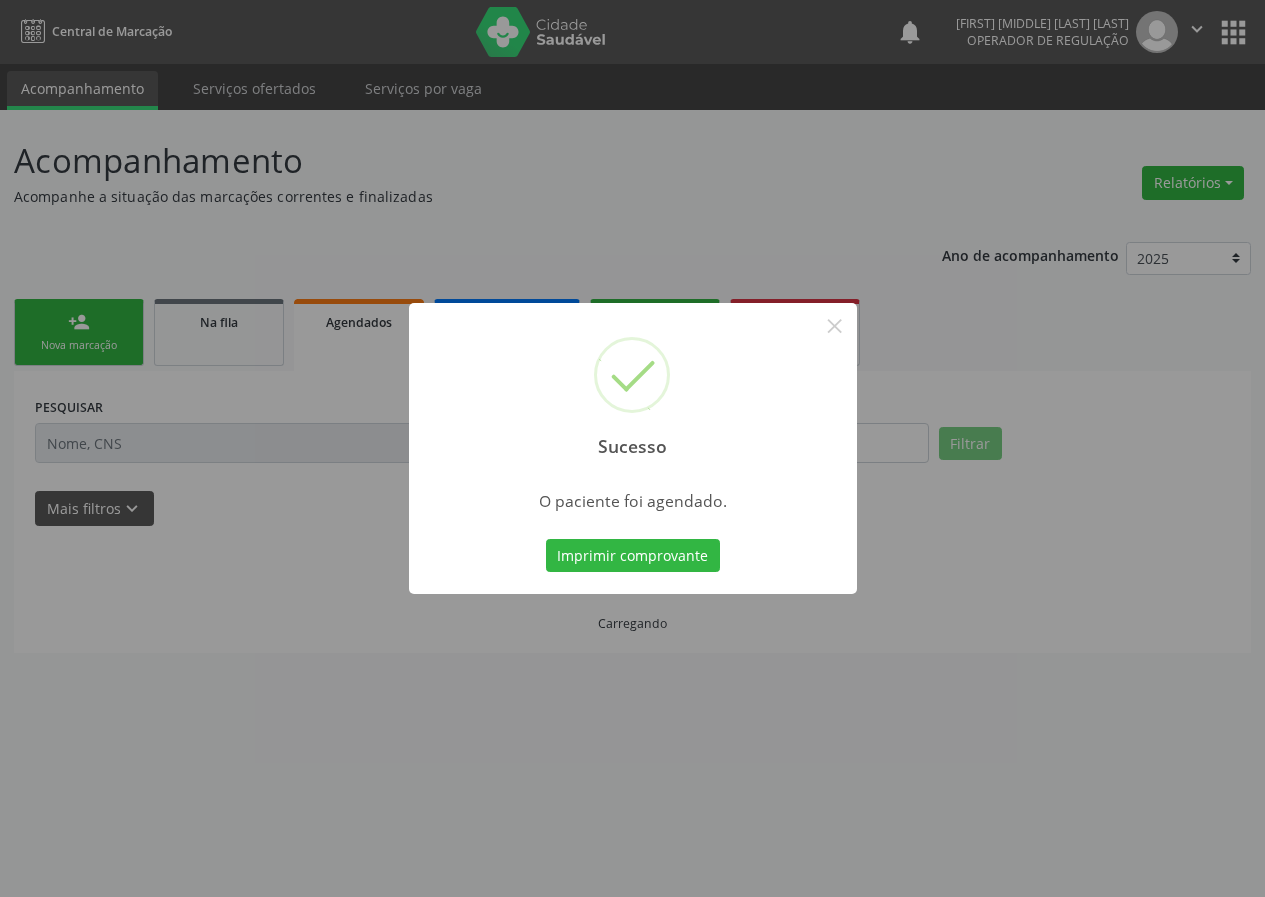 scroll, scrollTop: 0, scrollLeft: 0, axis: both 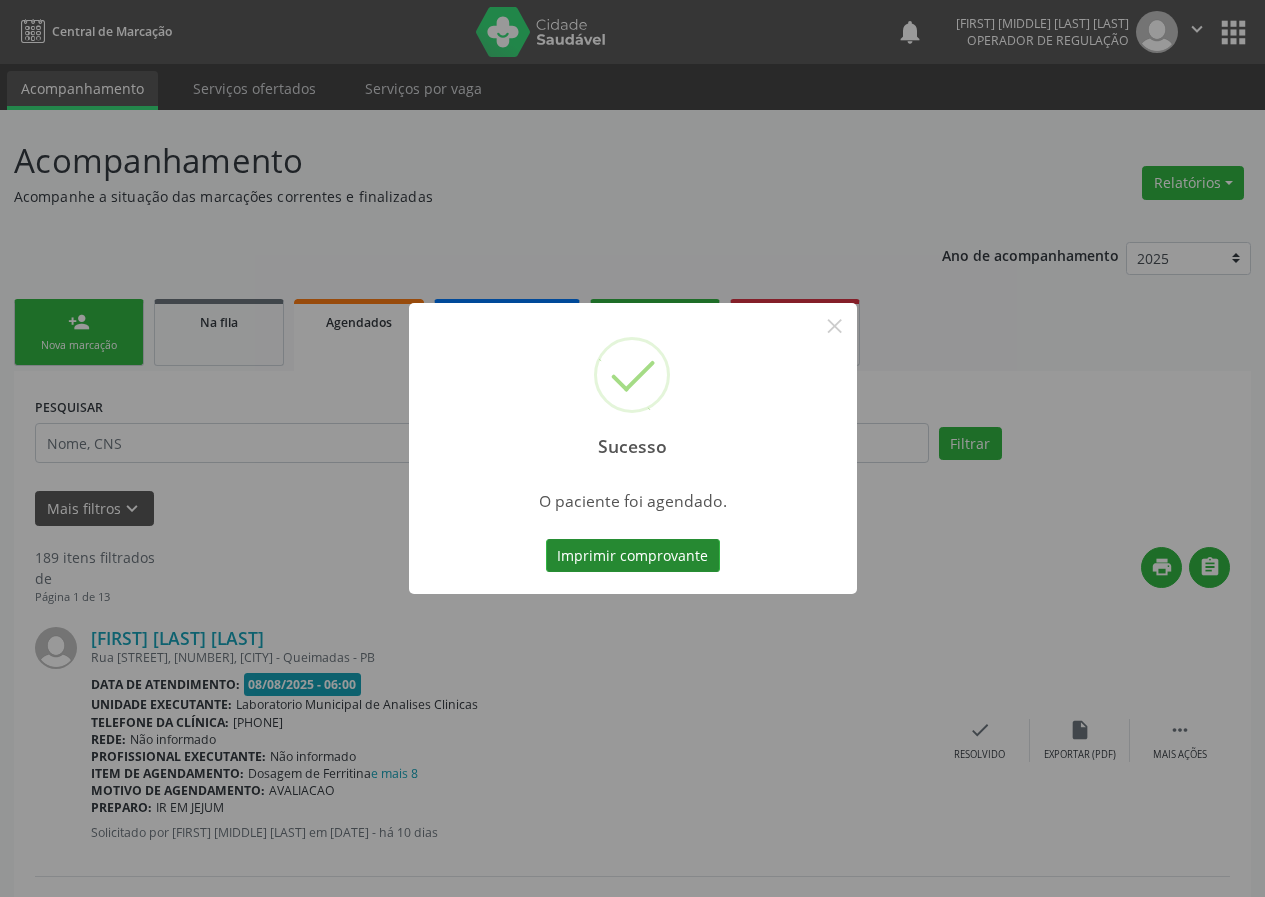 click on "Imprimir comprovante" at bounding box center [633, 556] 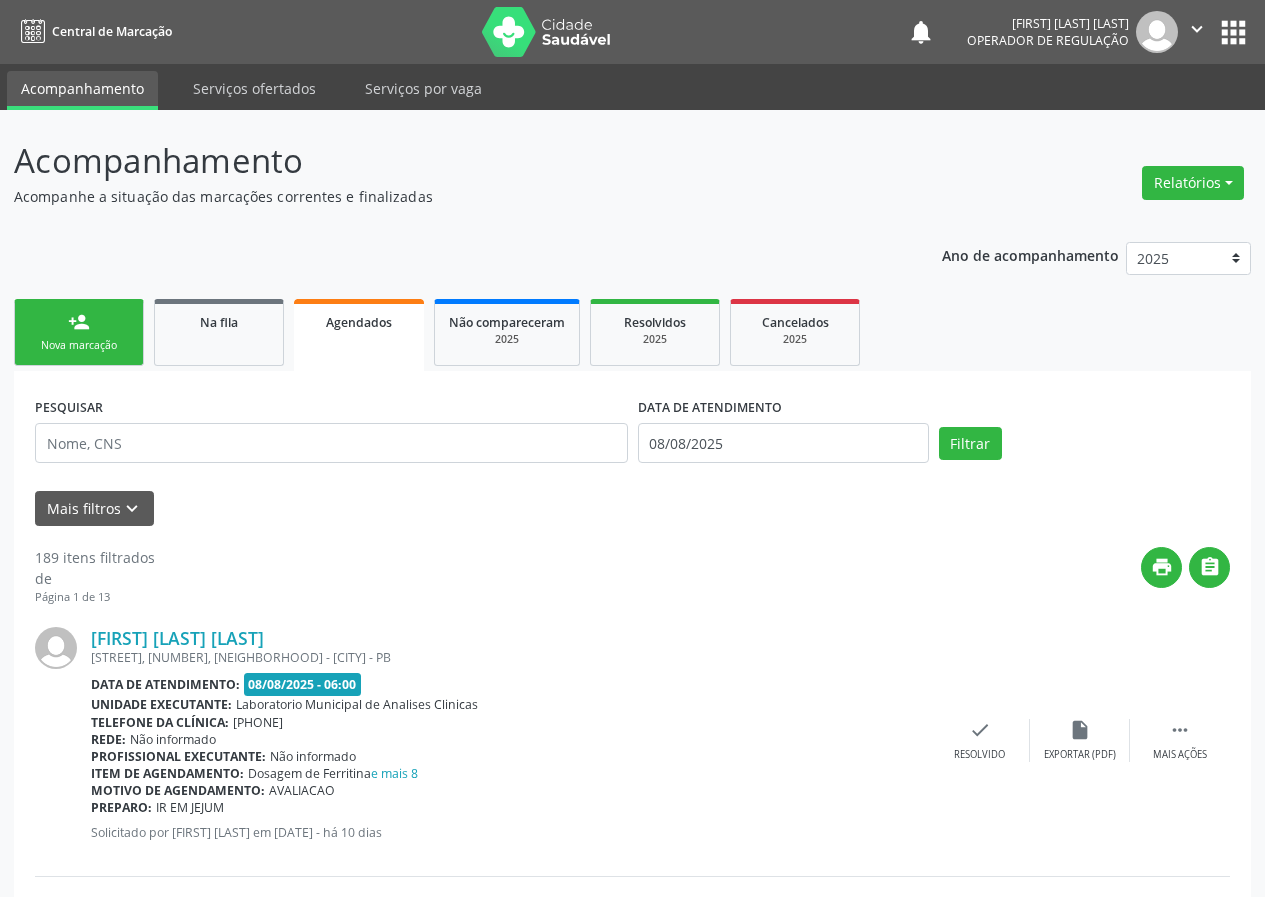 scroll, scrollTop: 0, scrollLeft: 0, axis: both 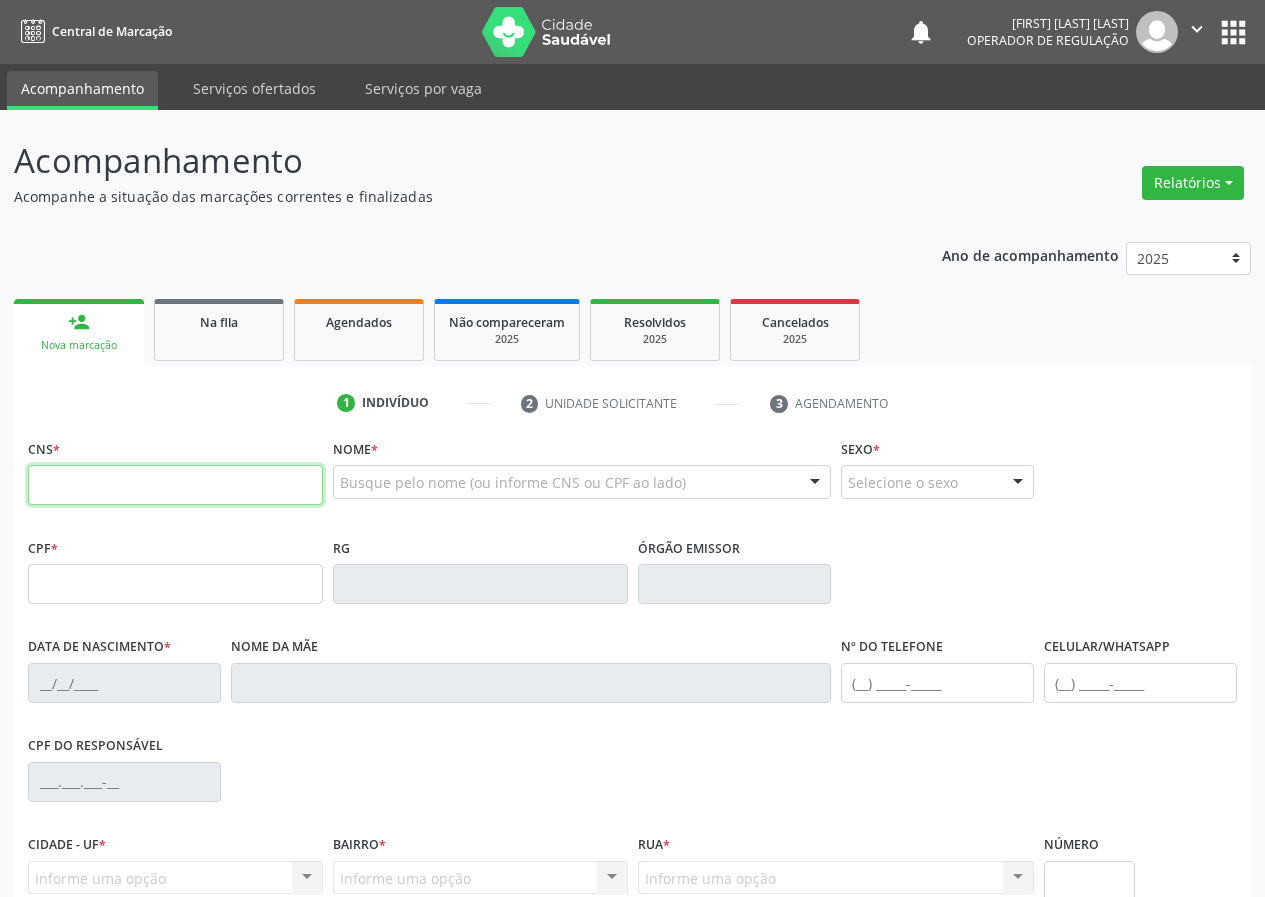drag, startPoint x: 62, startPoint y: 482, endPoint x: 69, endPoint y: 468, distance: 15.652476 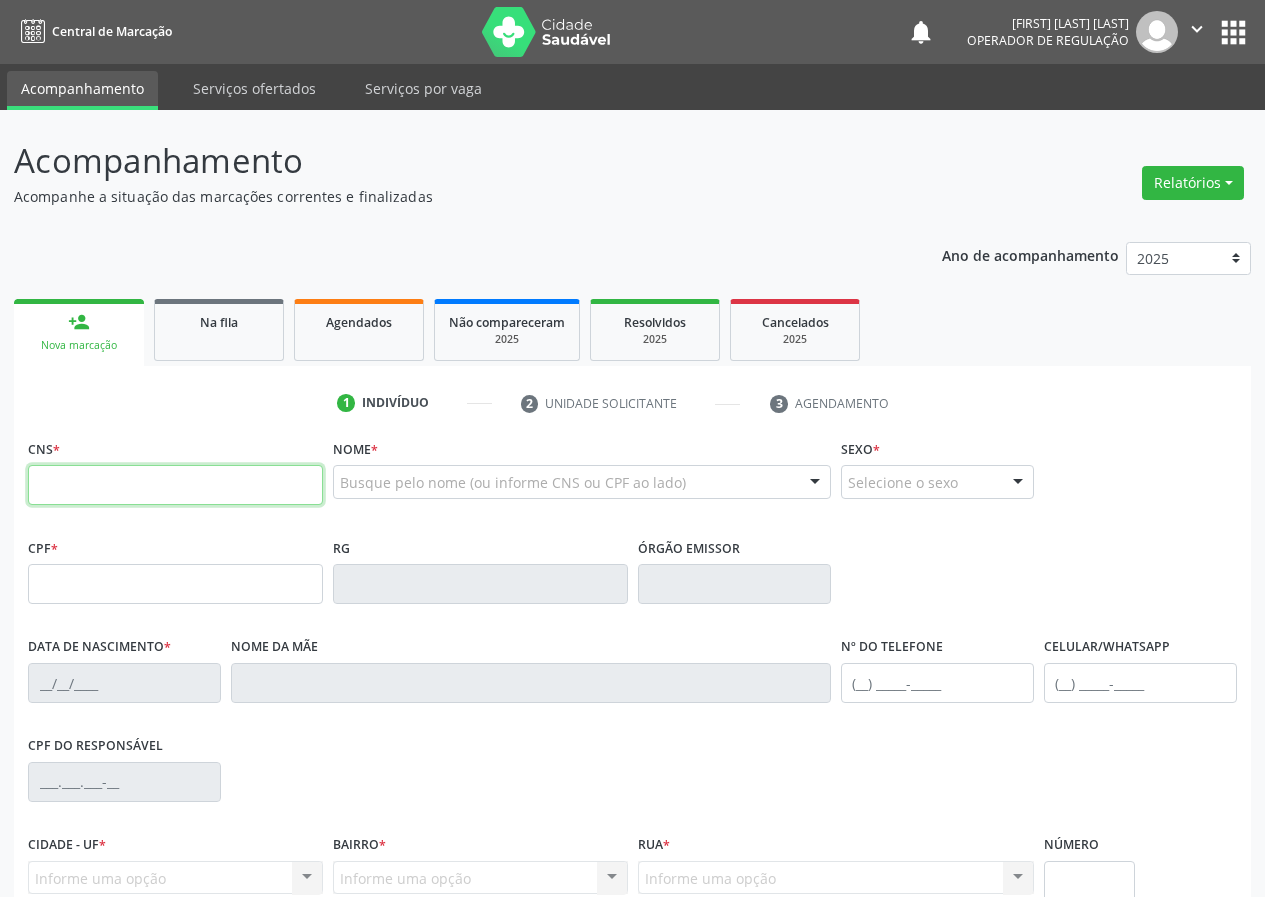 click at bounding box center (175, 485) 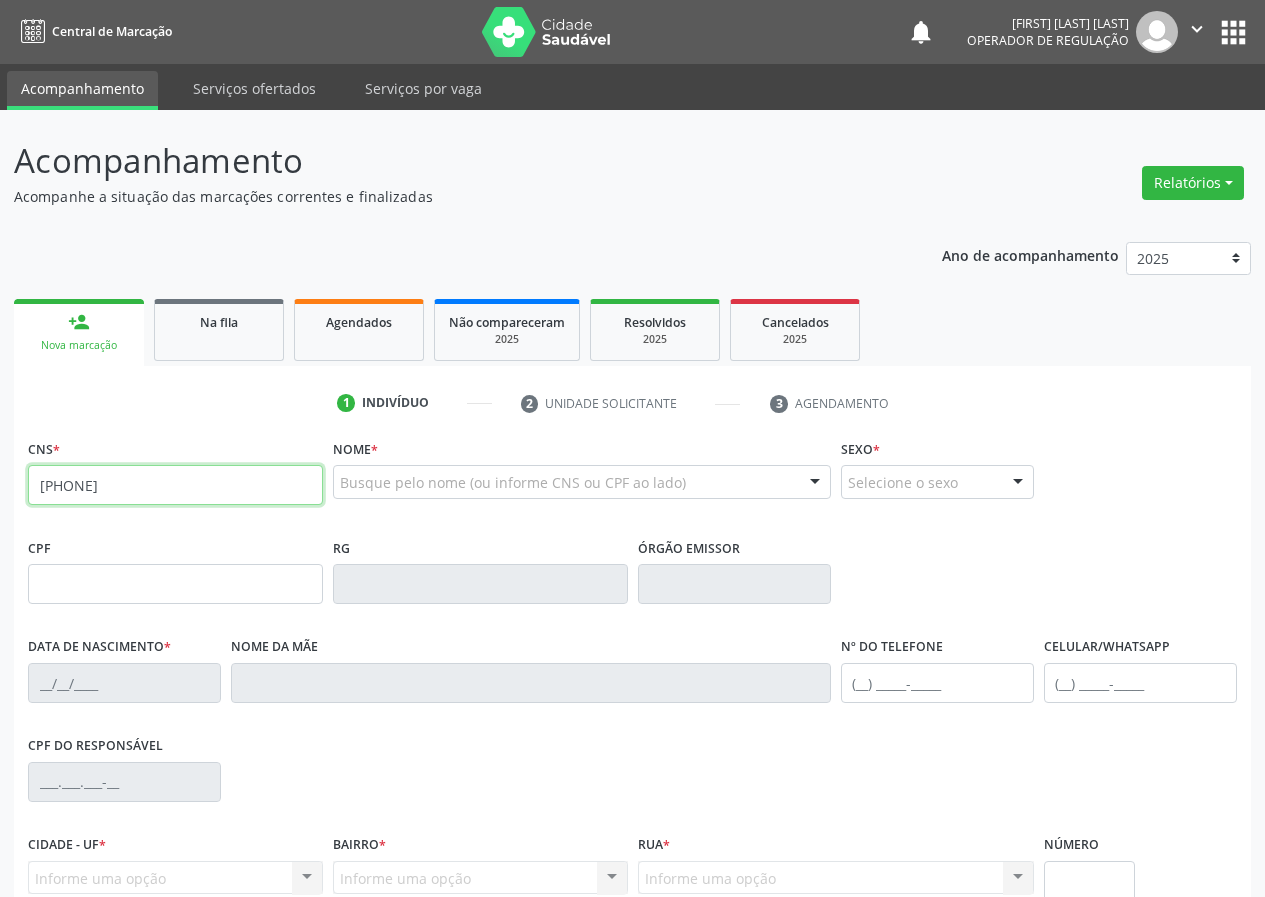 type on "[PHONE]" 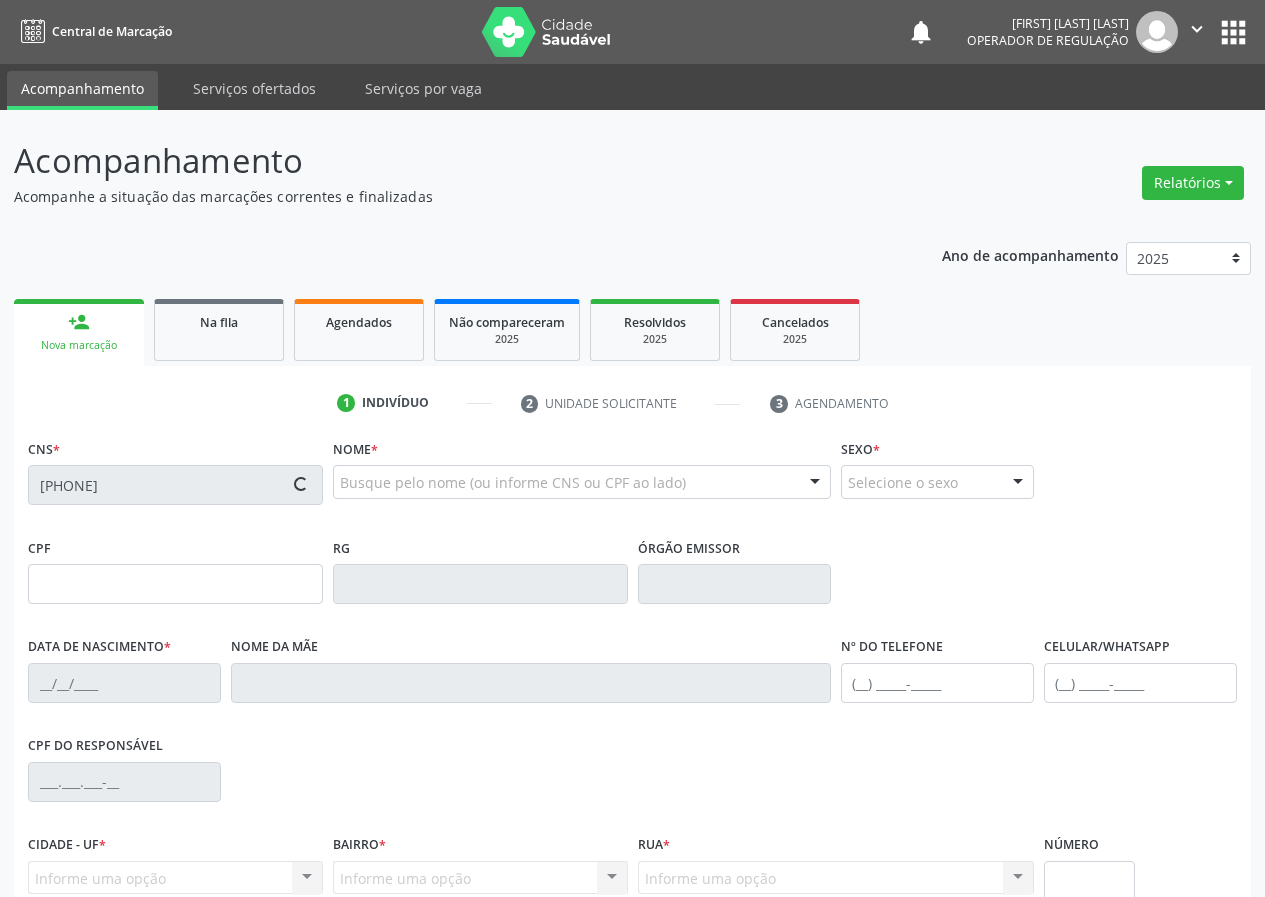 type on "[SSN]" 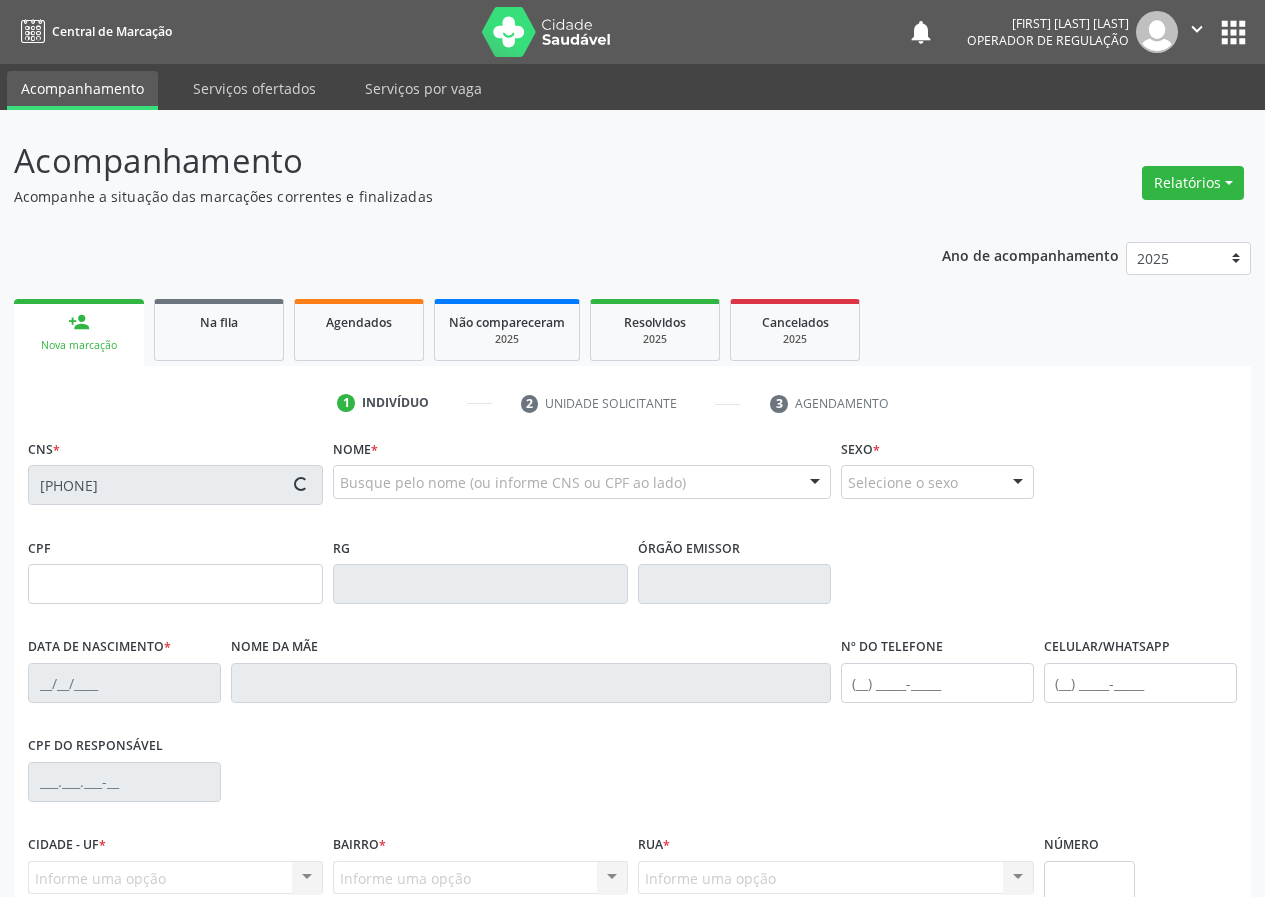 type on "[DATE]" 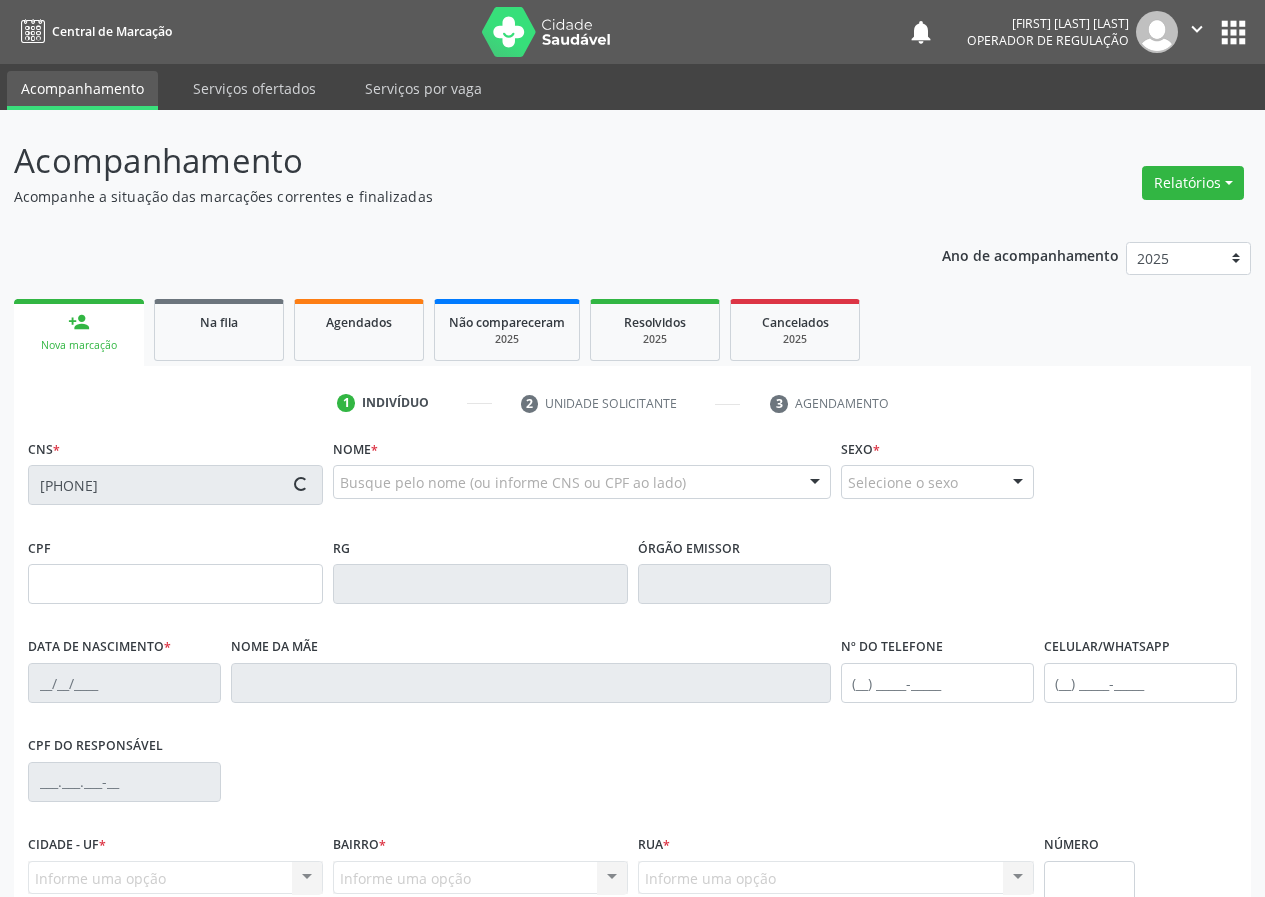 type on "[FIRST] [LAST] [LAST]" 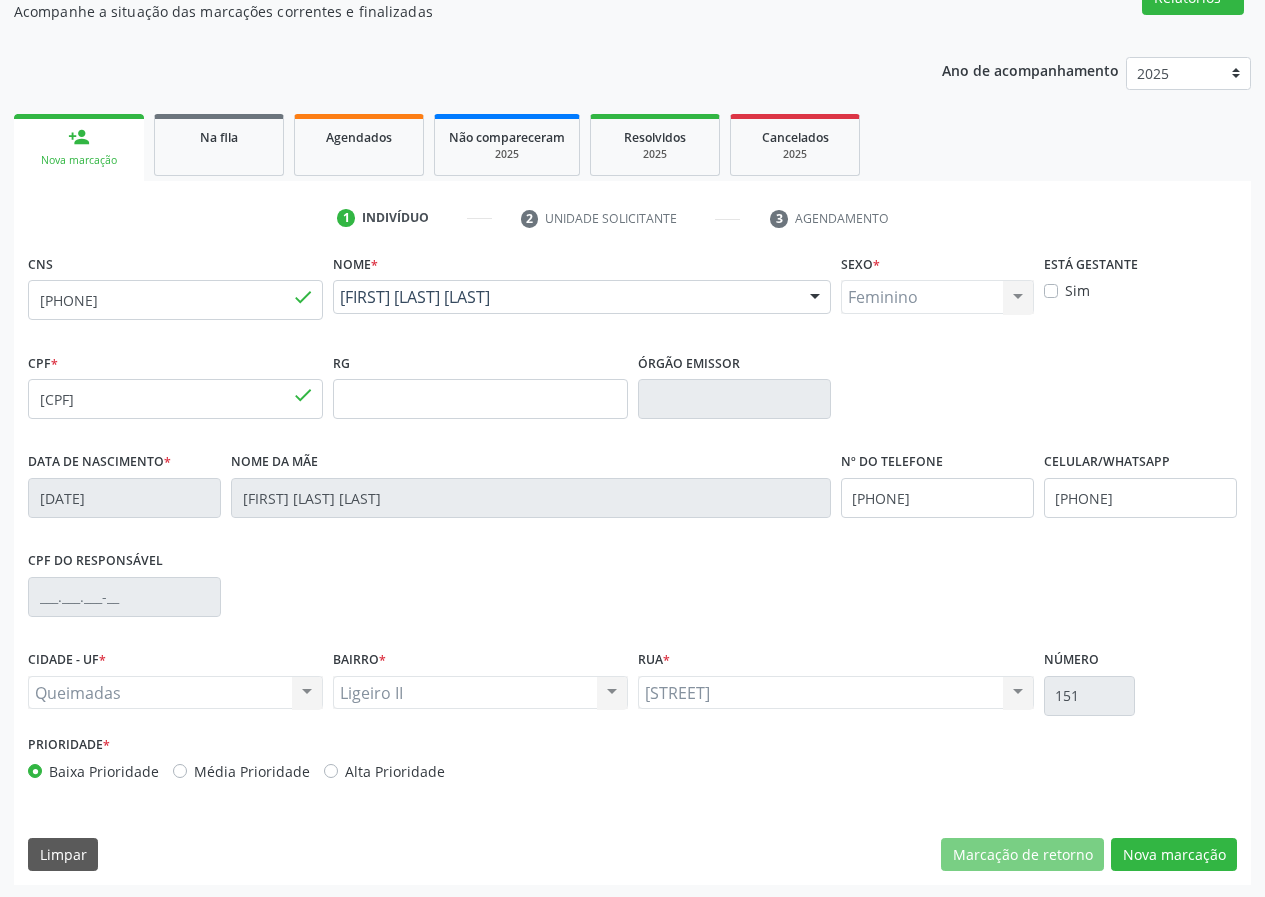 scroll, scrollTop: 187, scrollLeft: 0, axis: vertical 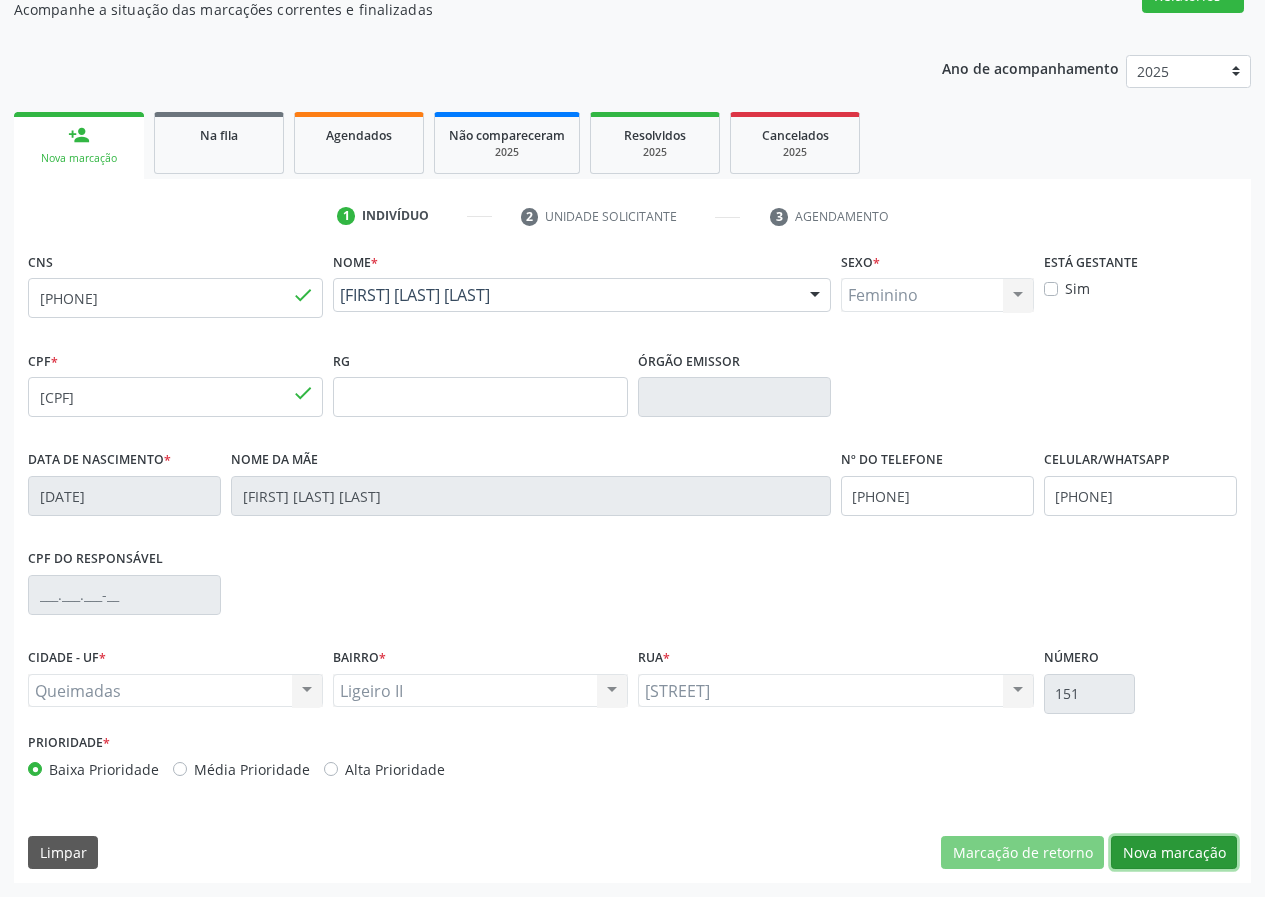 click on "Marcação de retorno
Nova marcação" at bounding box center [1089, 853] 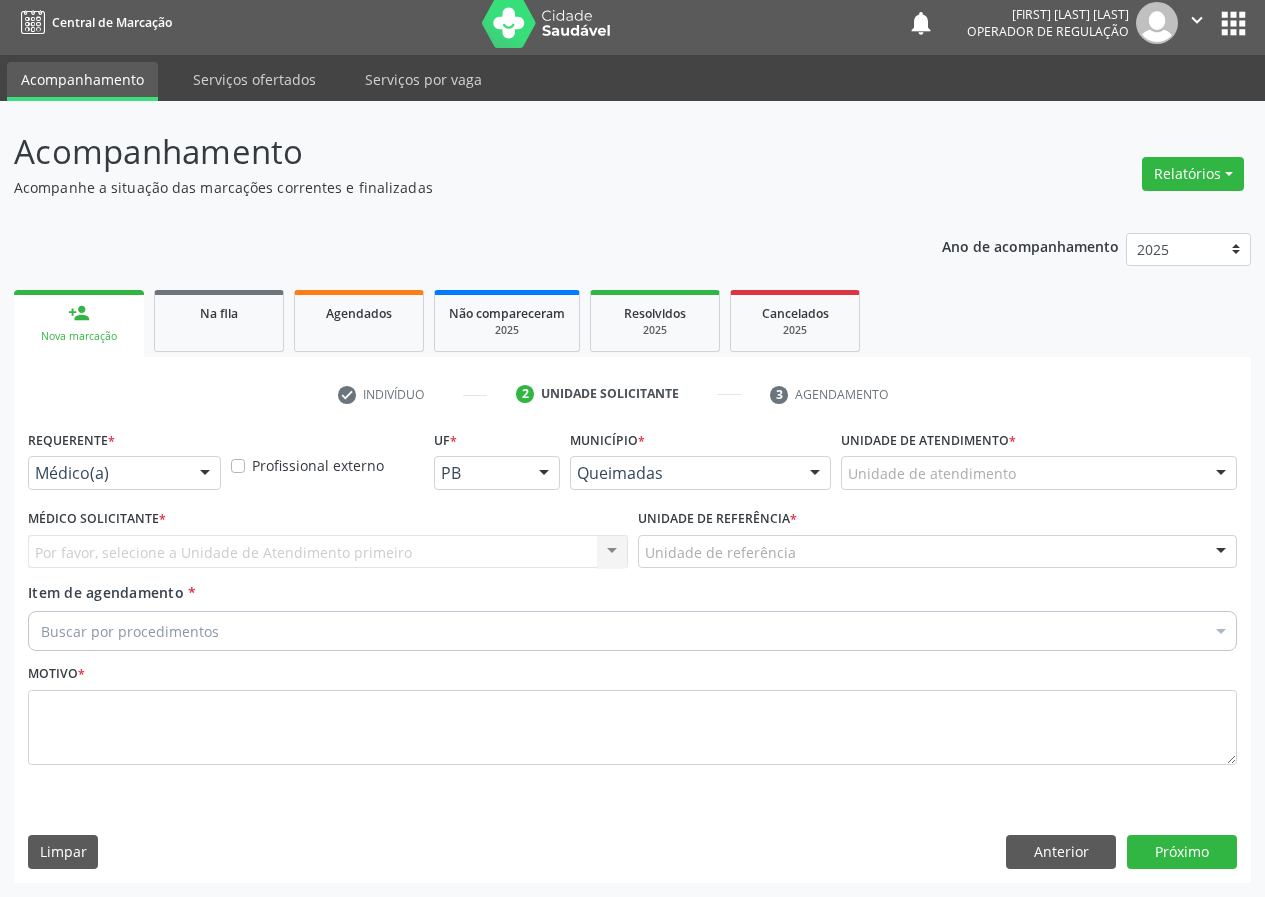 scroll, scrollTop: 9, scrollLeft: 0, axis: vertical 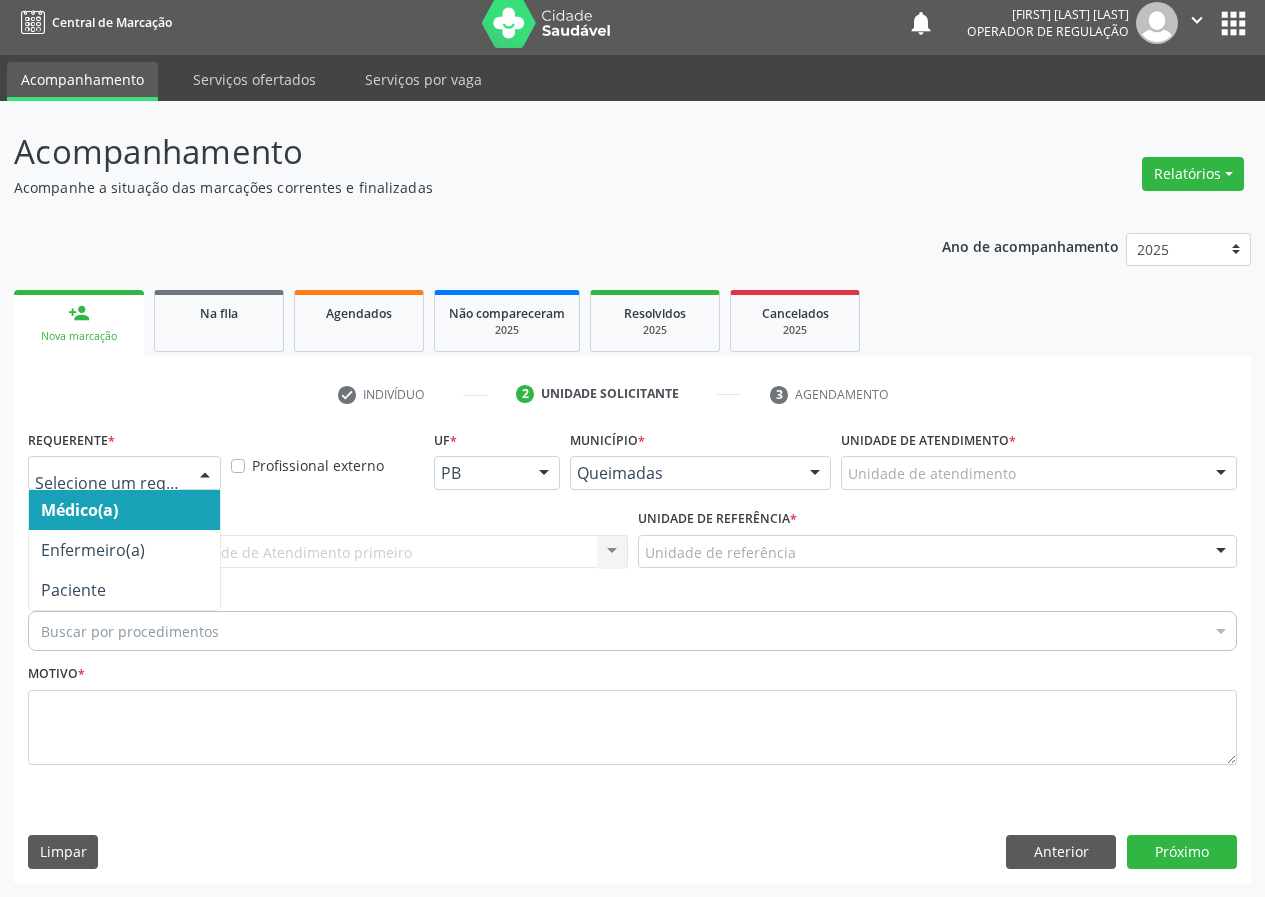 drag, startPoint x: 214, startPoint y: 470, endPoint x: 206, endPoint y: 581, distance: 111.28792 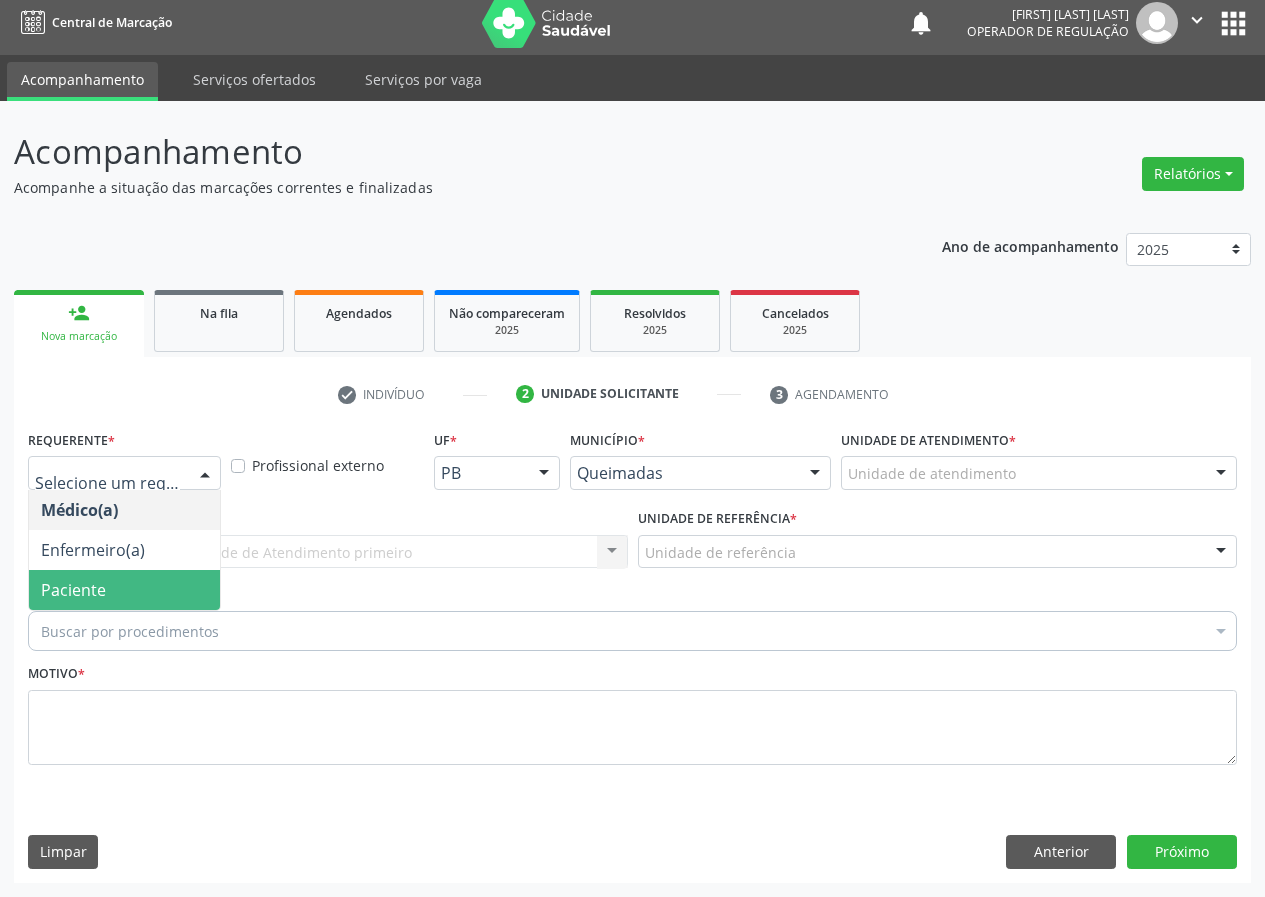 click on "Paciente" at bounding box center [124, 590] 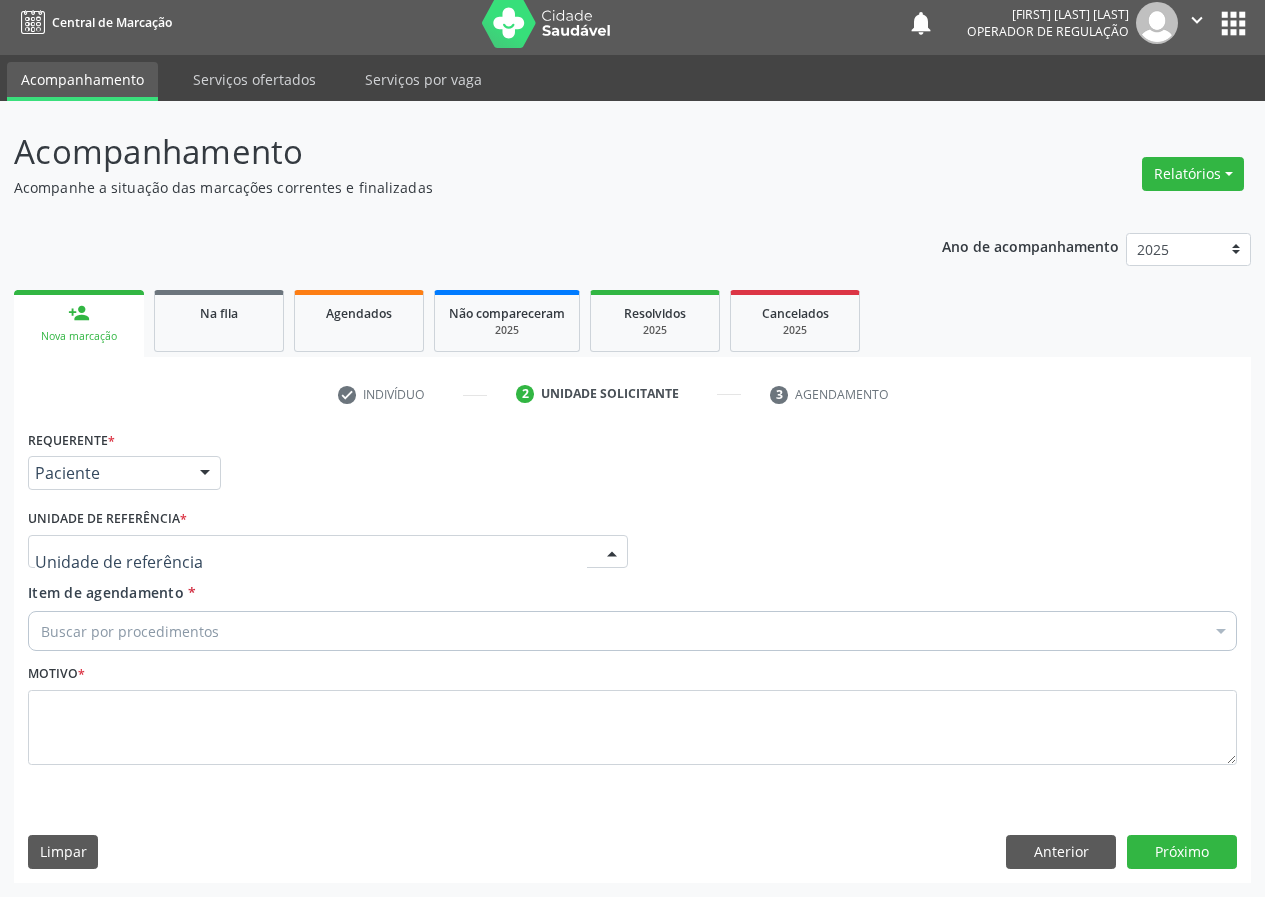 drag, startPoint x: 575, startPoint y: 544, endPoint x: 240, endPoint y: 696, distance: 367.8709 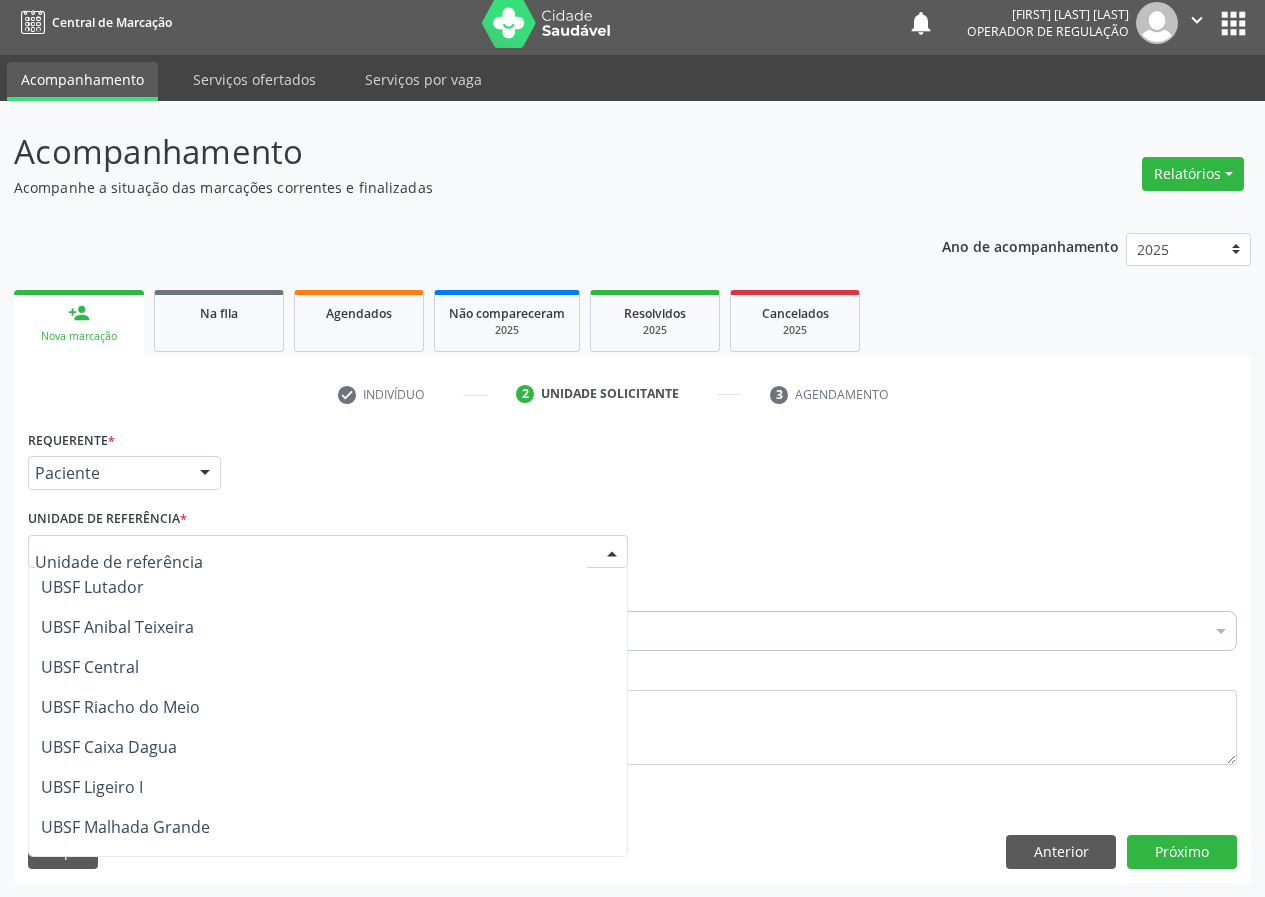 scroll, scrollTop: 400, scrollLeft: 0, axis: vertical 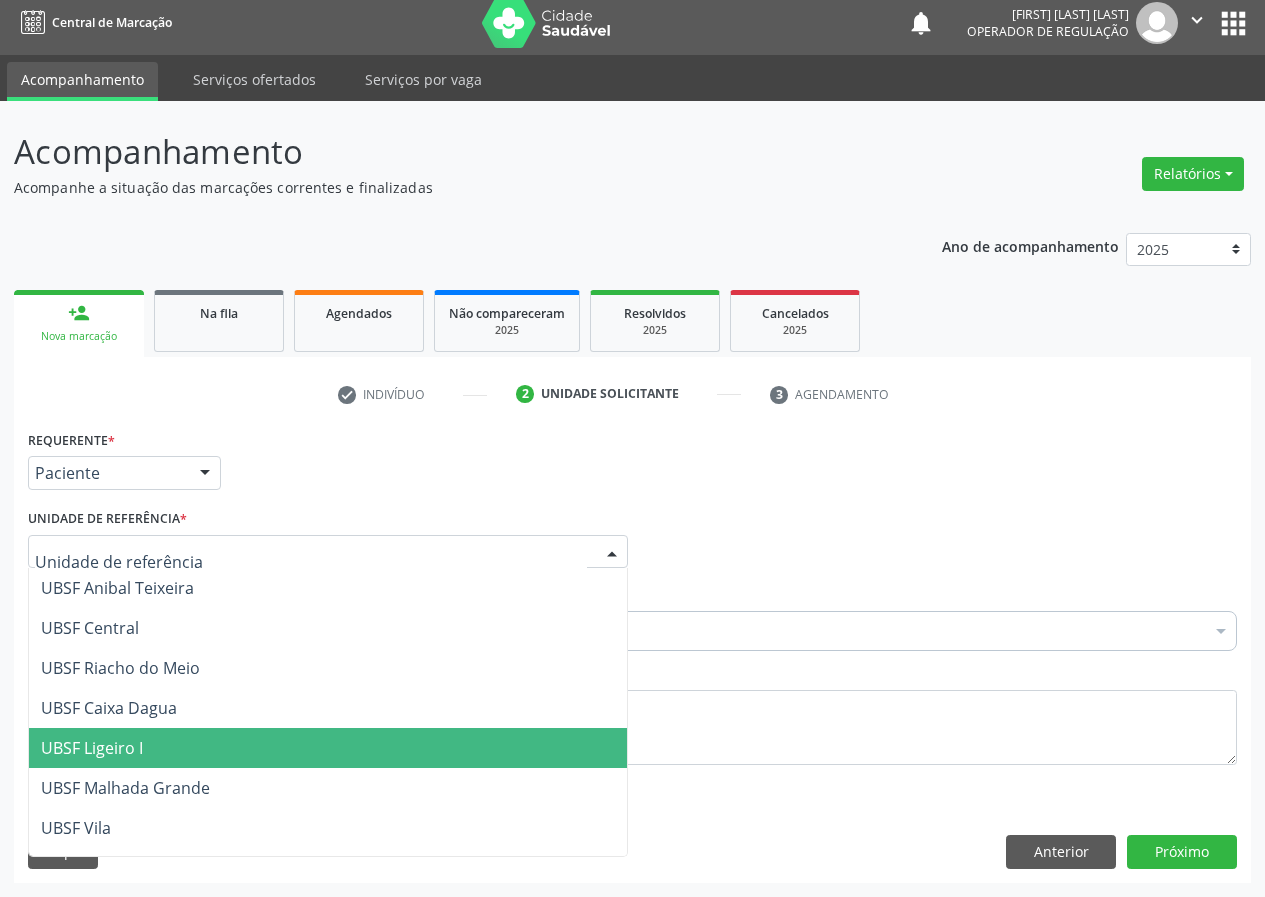 click on "UBSF Ligeiro I" at bounding box center [92, 748] 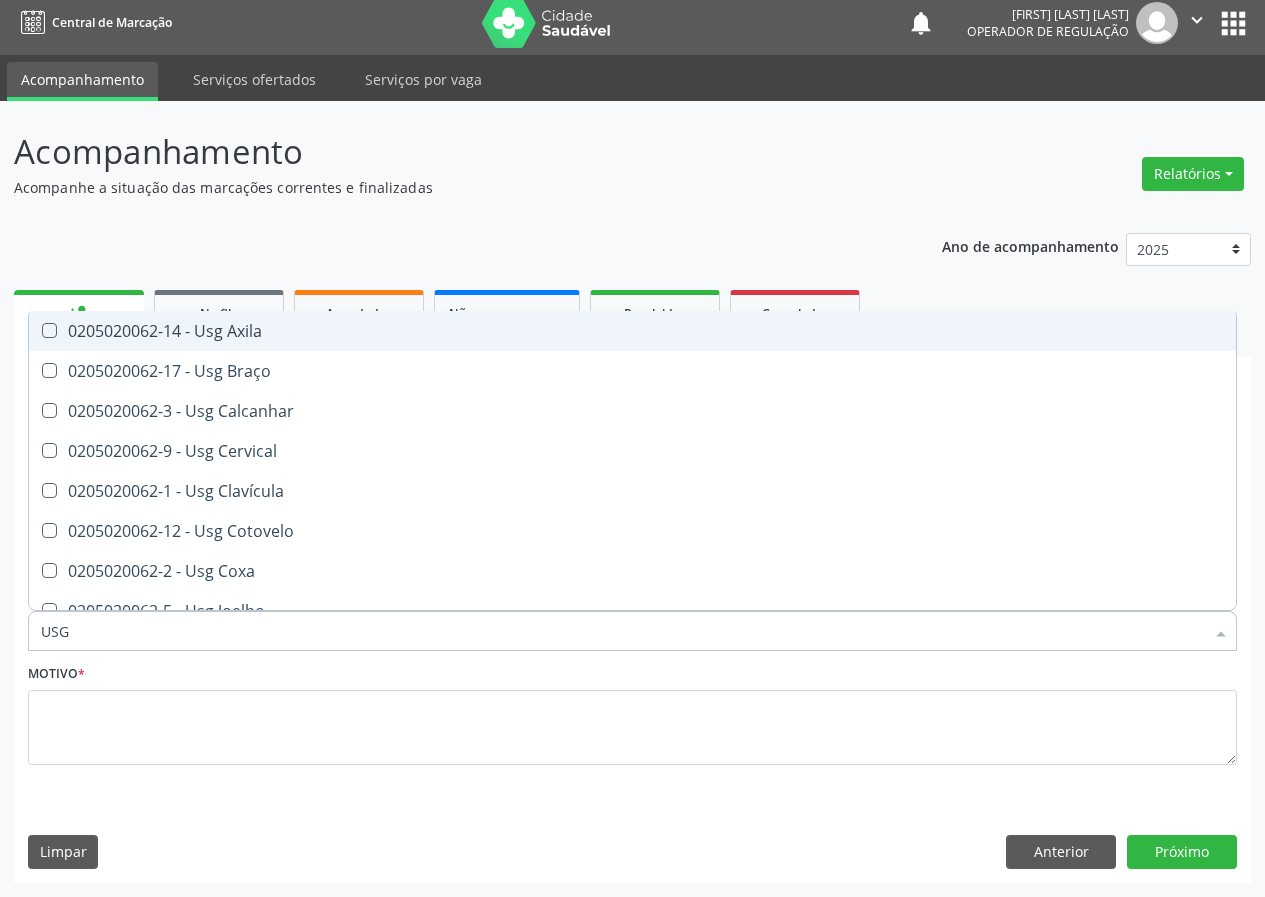 type on "USG" 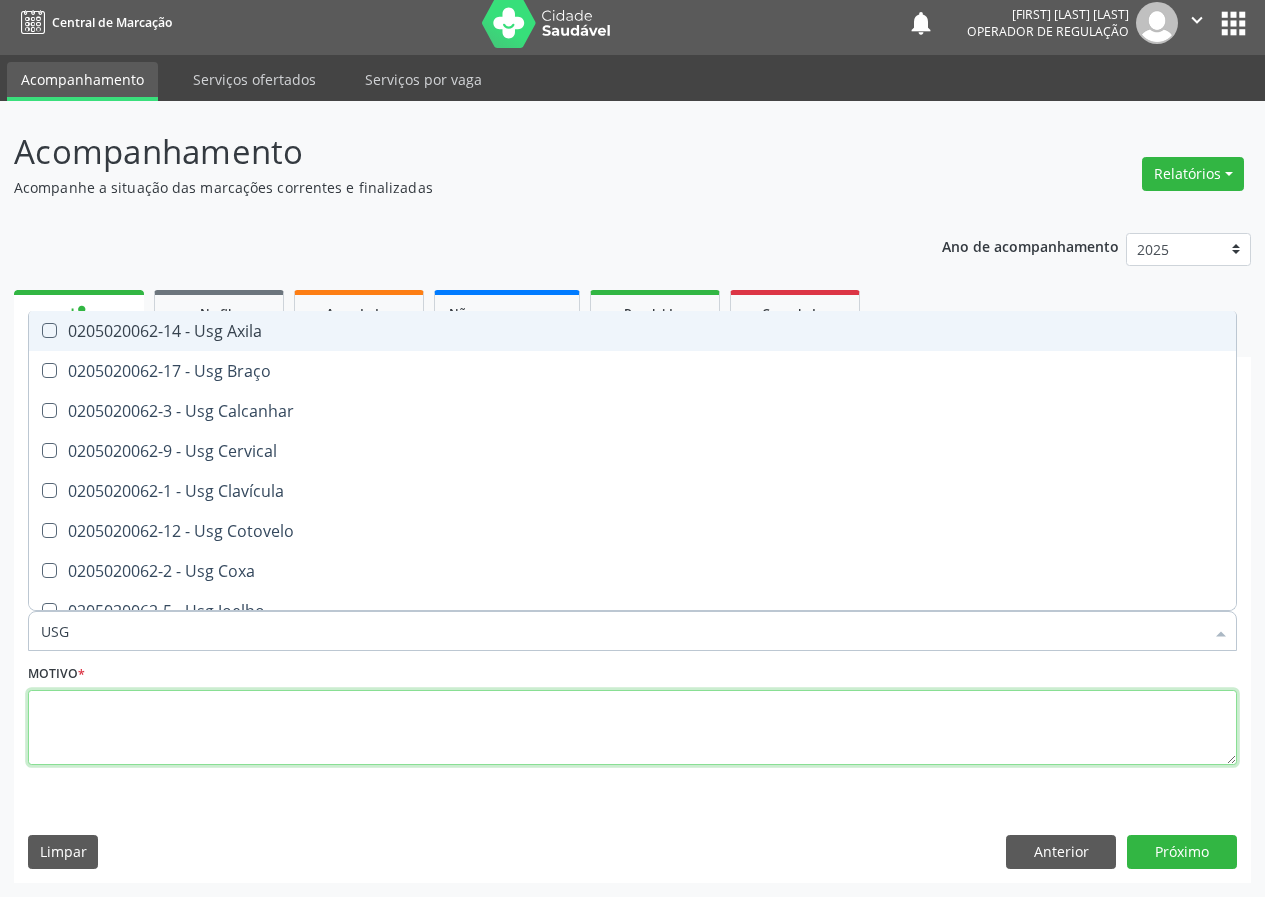click at bounding box center [632, 728] 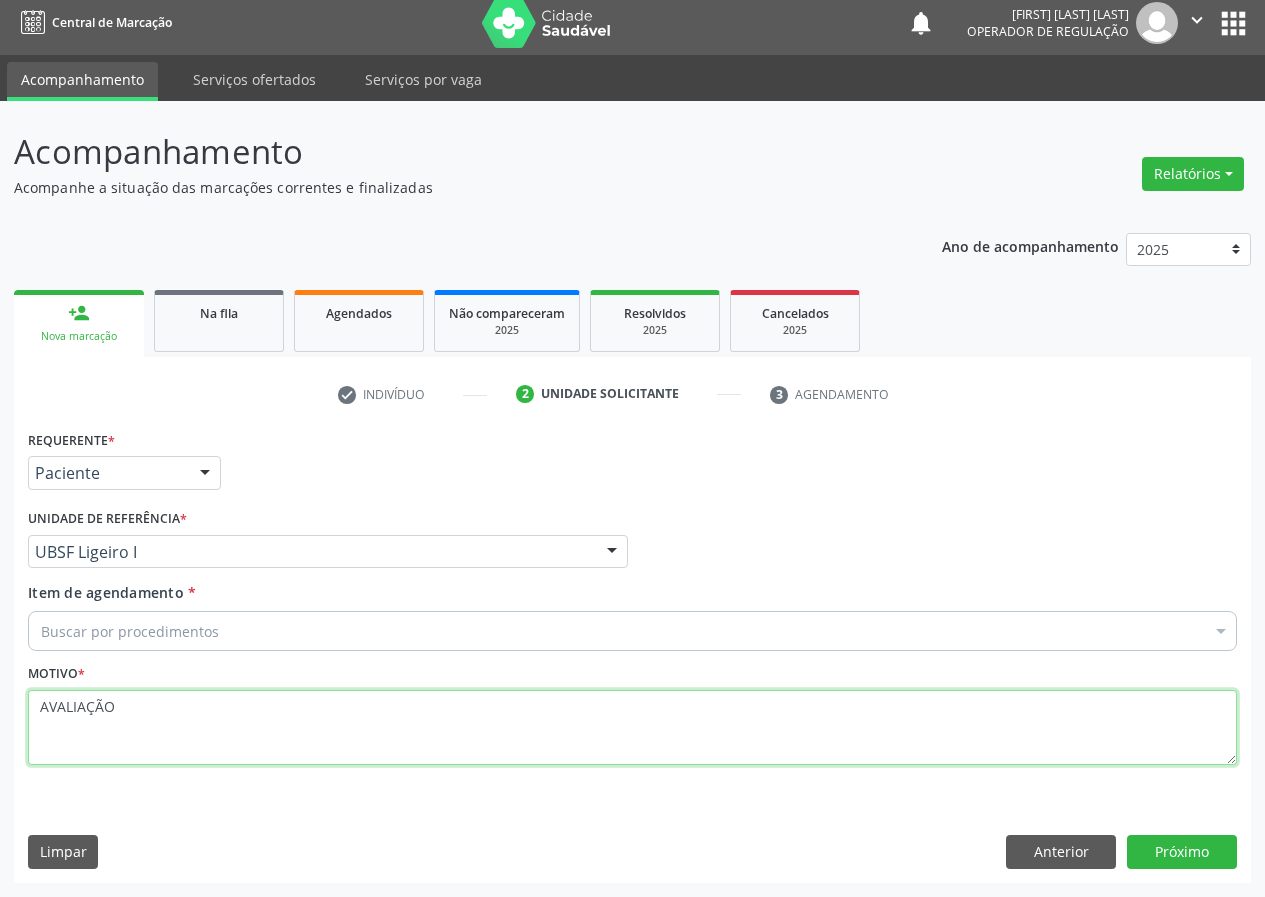 type on "AVALIAÇÃO" 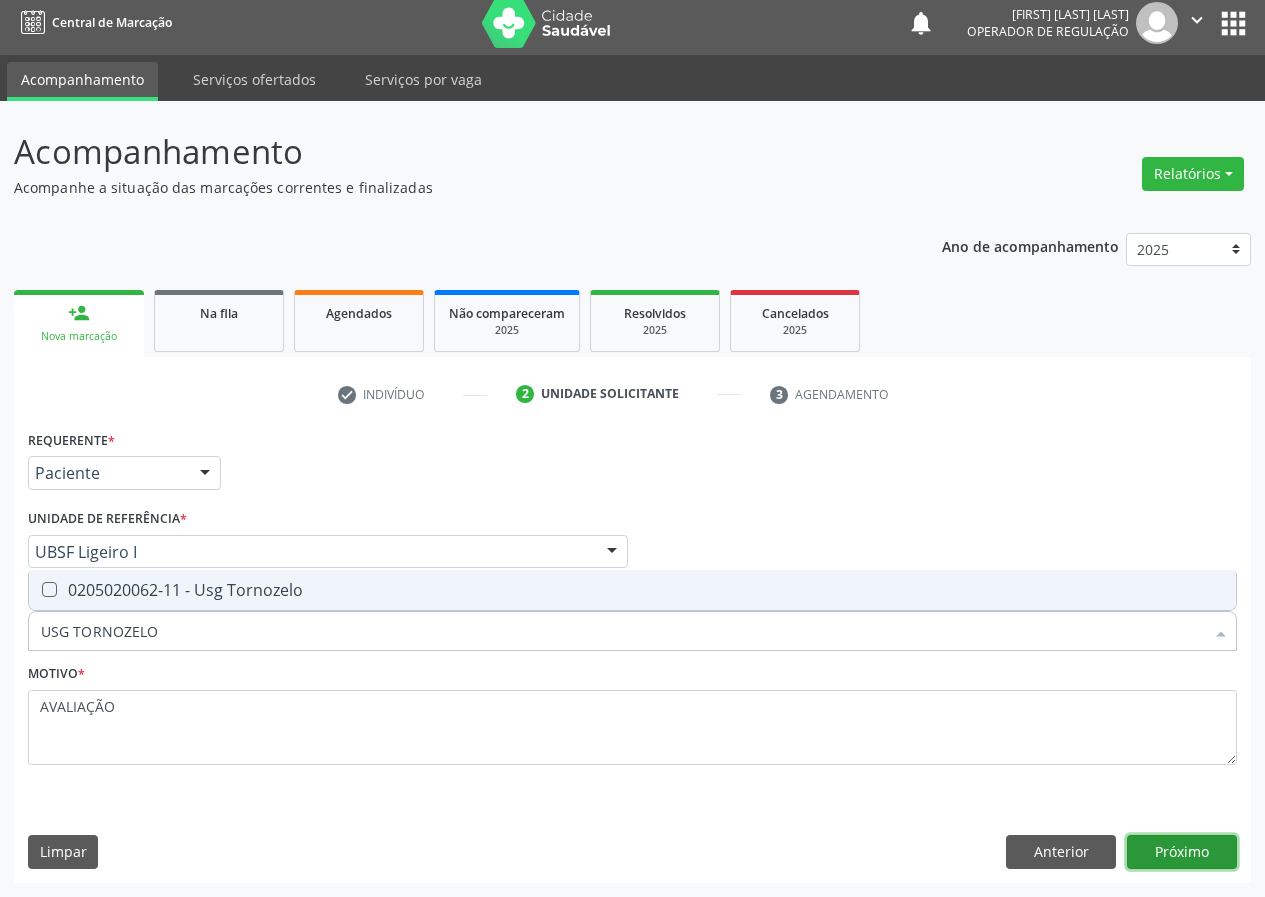 click on "Próximo" at bounding box center [1182, 852] 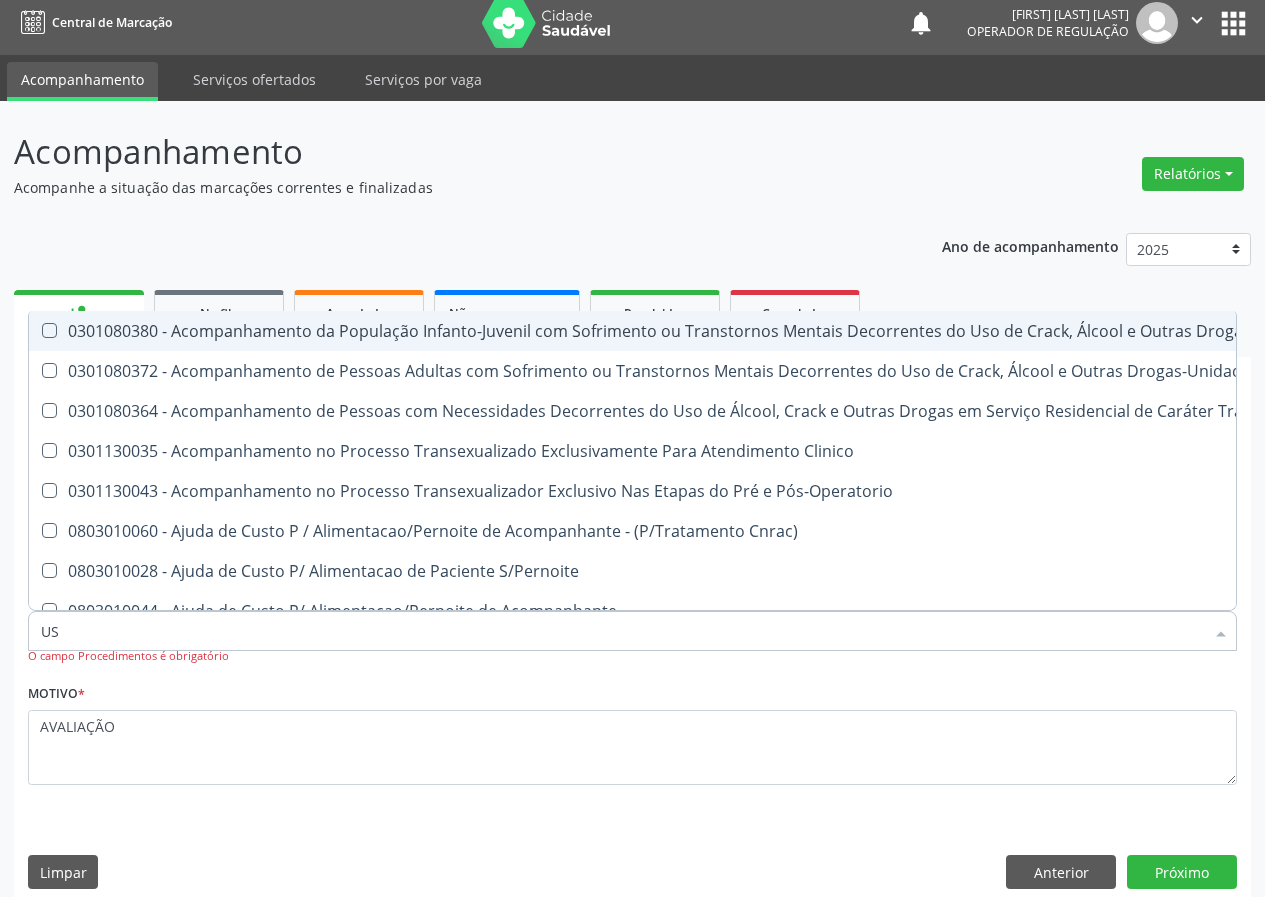 type on "USG" 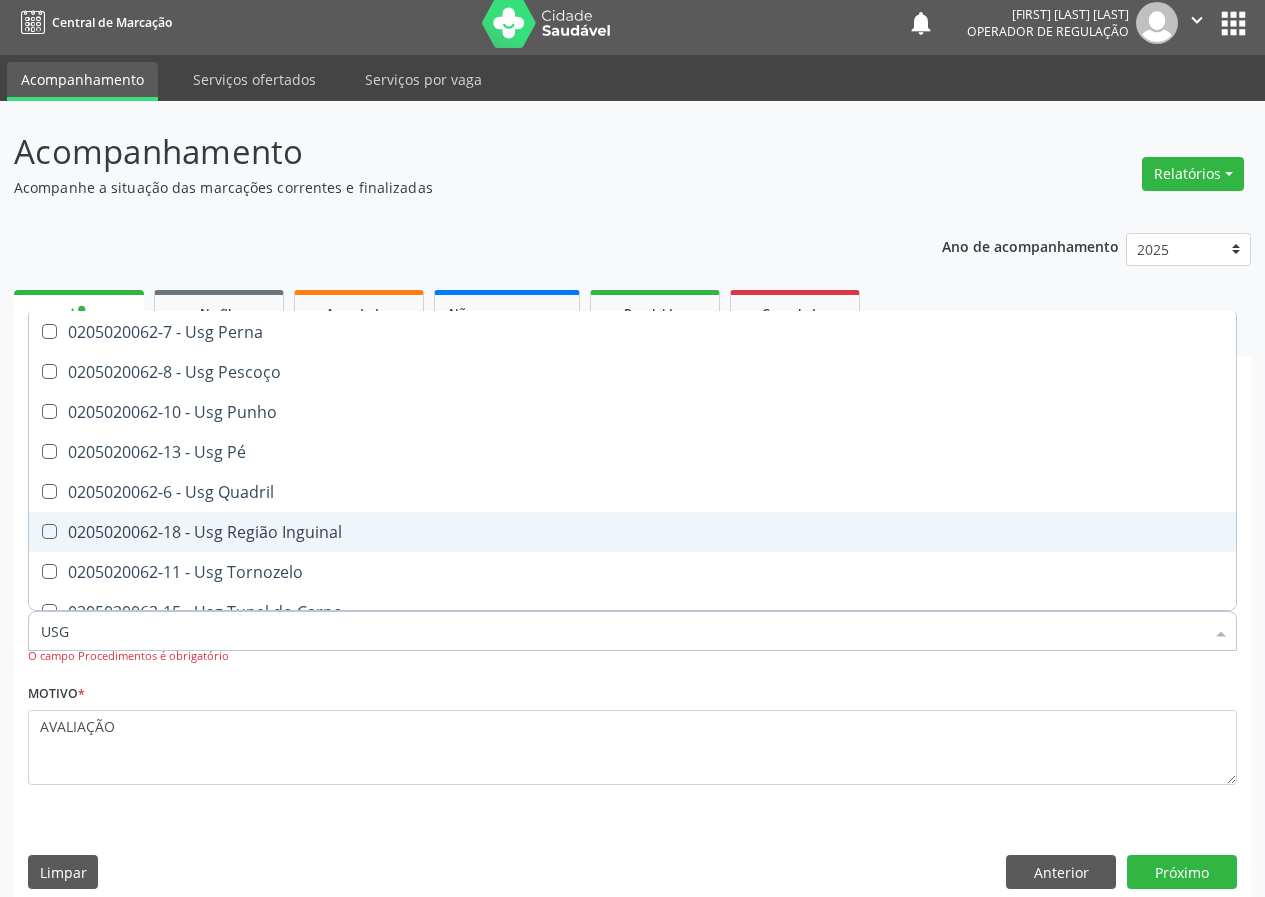 scroll, scrollTop: 461, scrollLeft: 0, axis: vertical 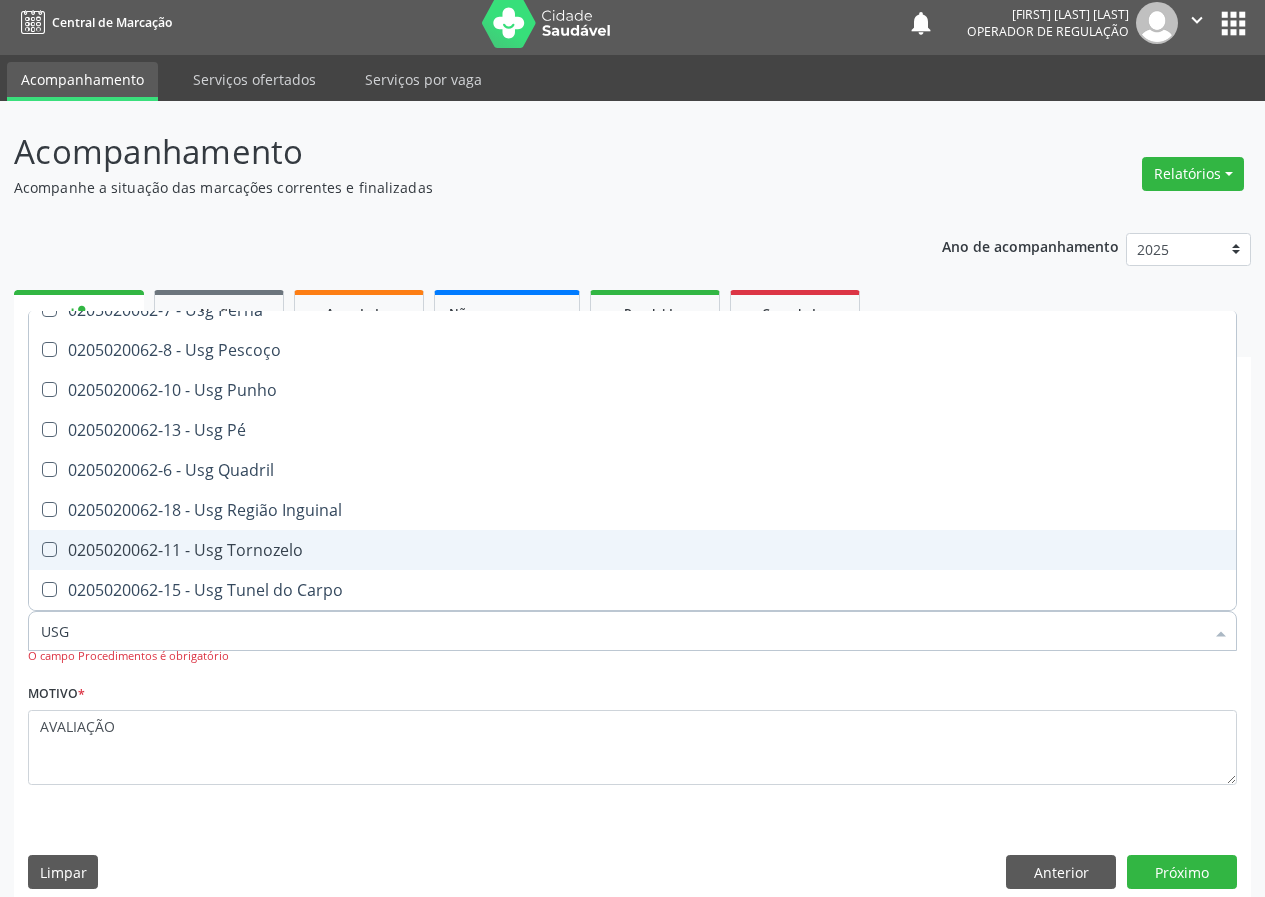 click on "0205020062-11 - Usg Tornozelo" at bounding box center [632, 550] 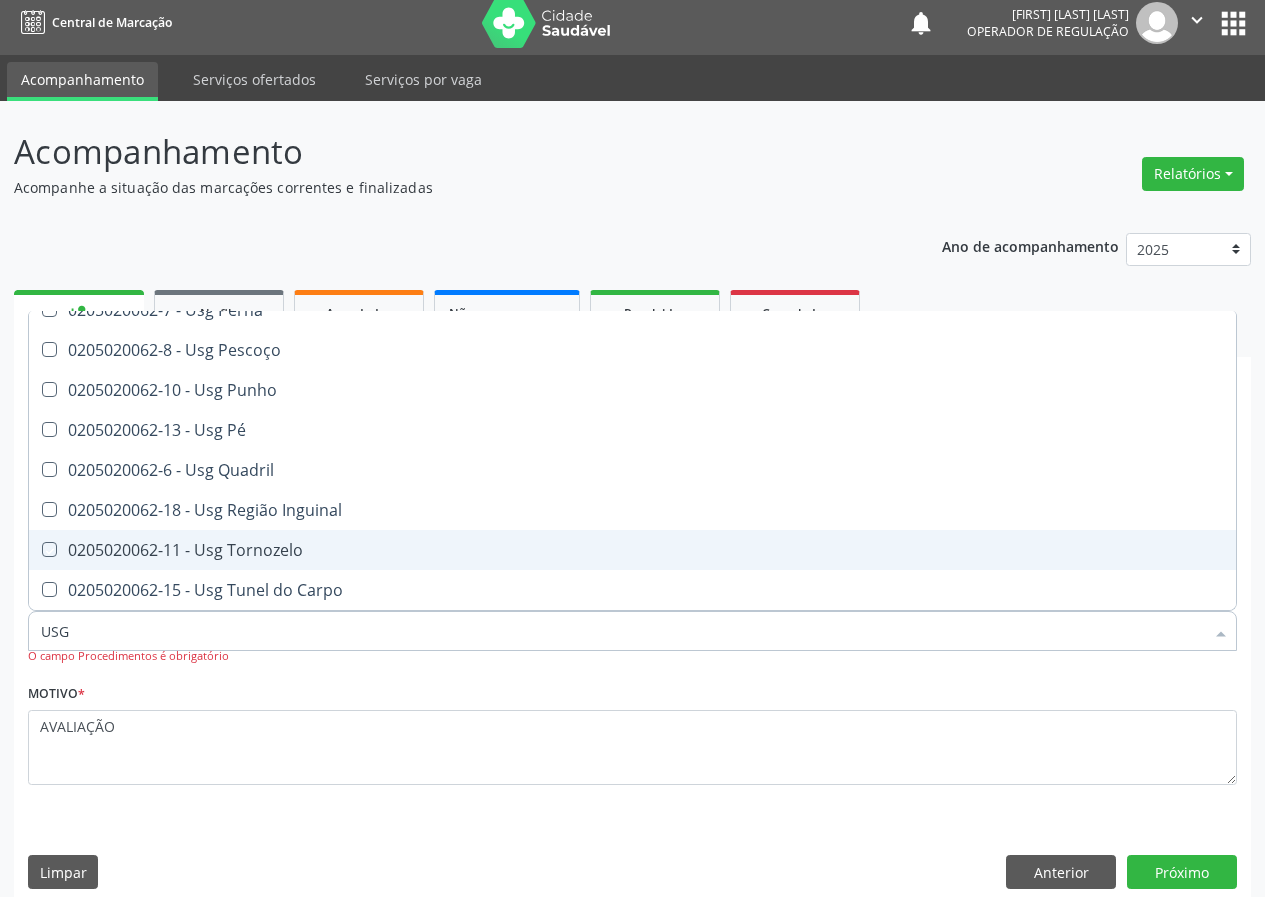 checkbox on "true" 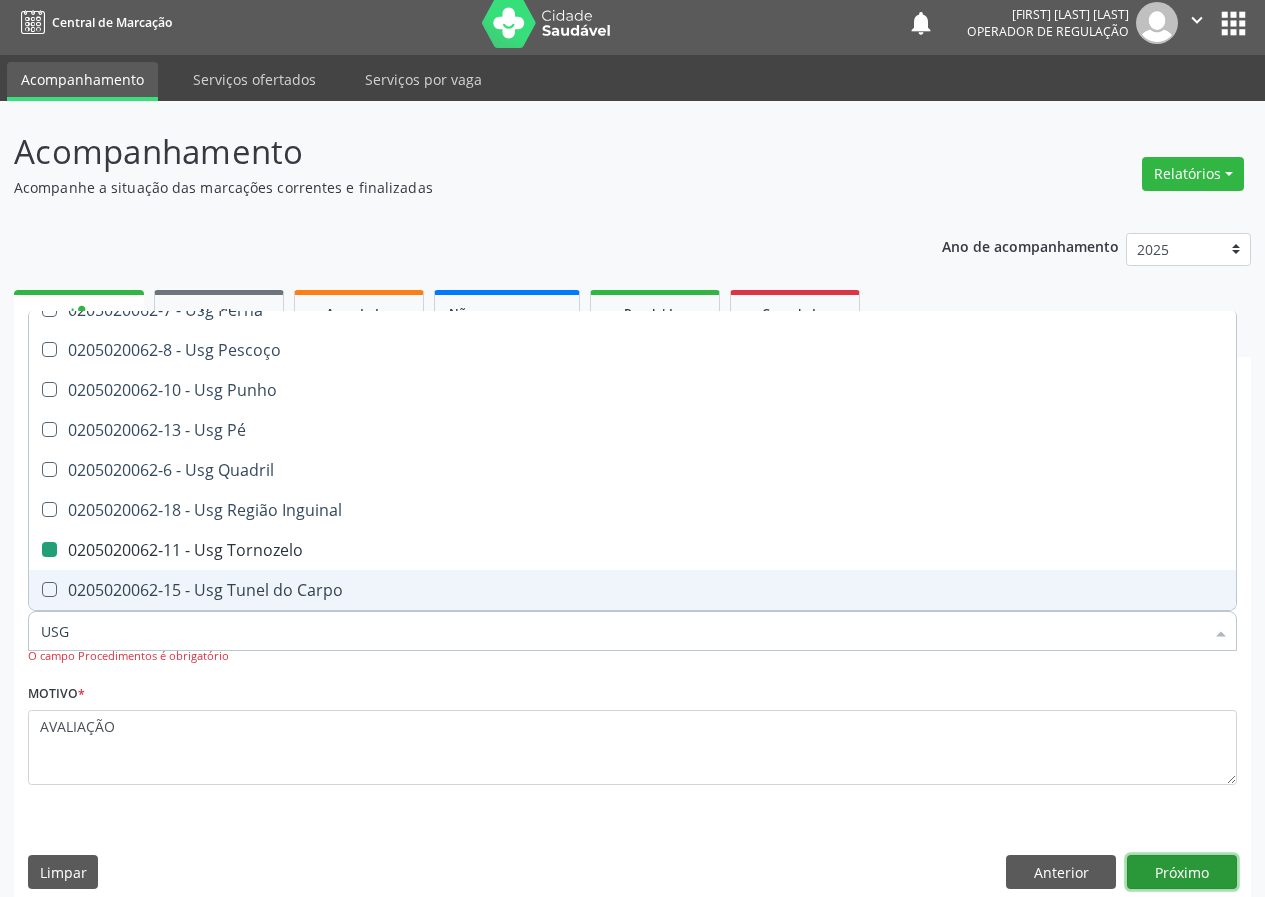 drag, startPoint x: 1181, startPoint y: 873, endPoint x: 0, endPoint y: 551, distance: 1224.1099 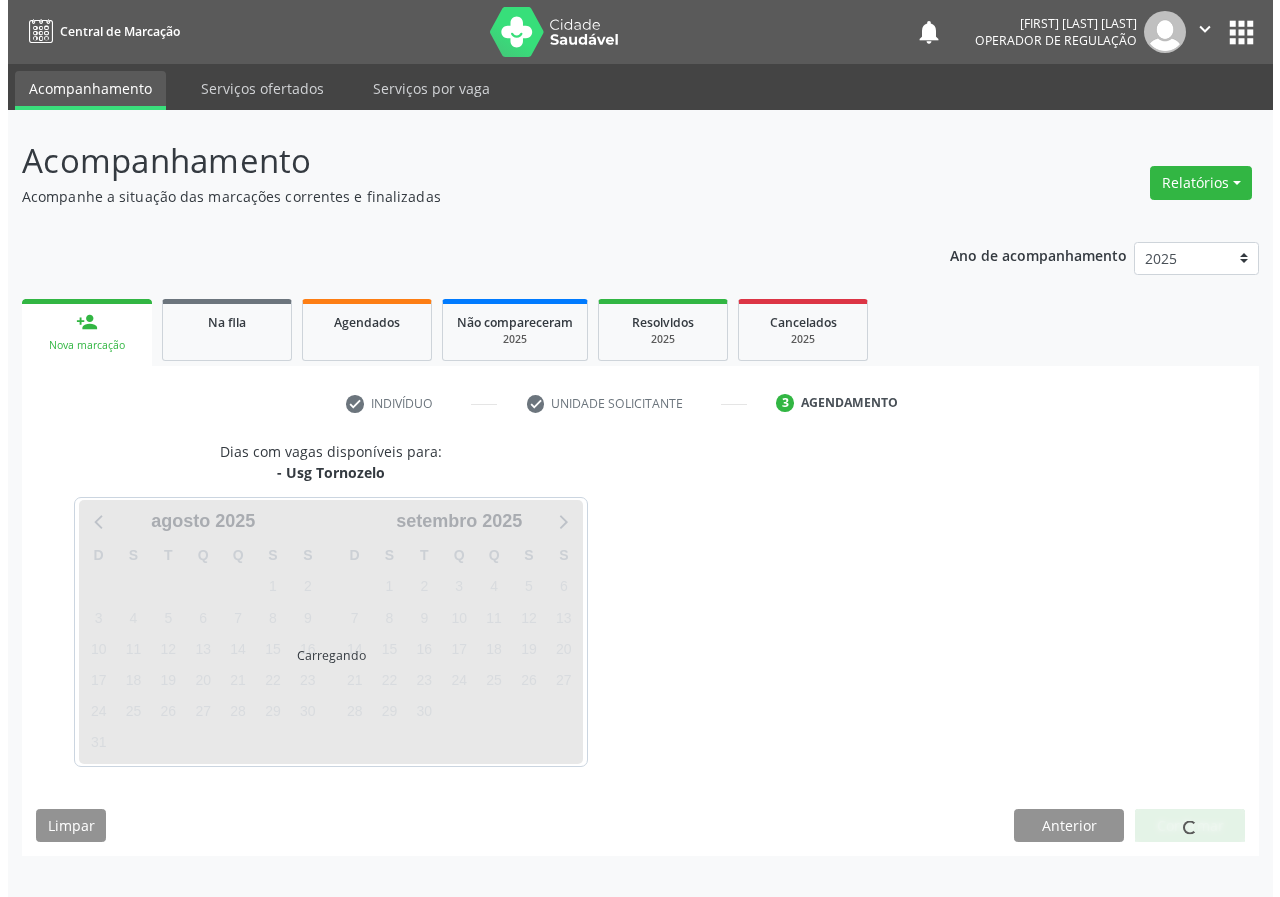 scroll, scrollTop: 0, scrollLeft: 0, axis: both 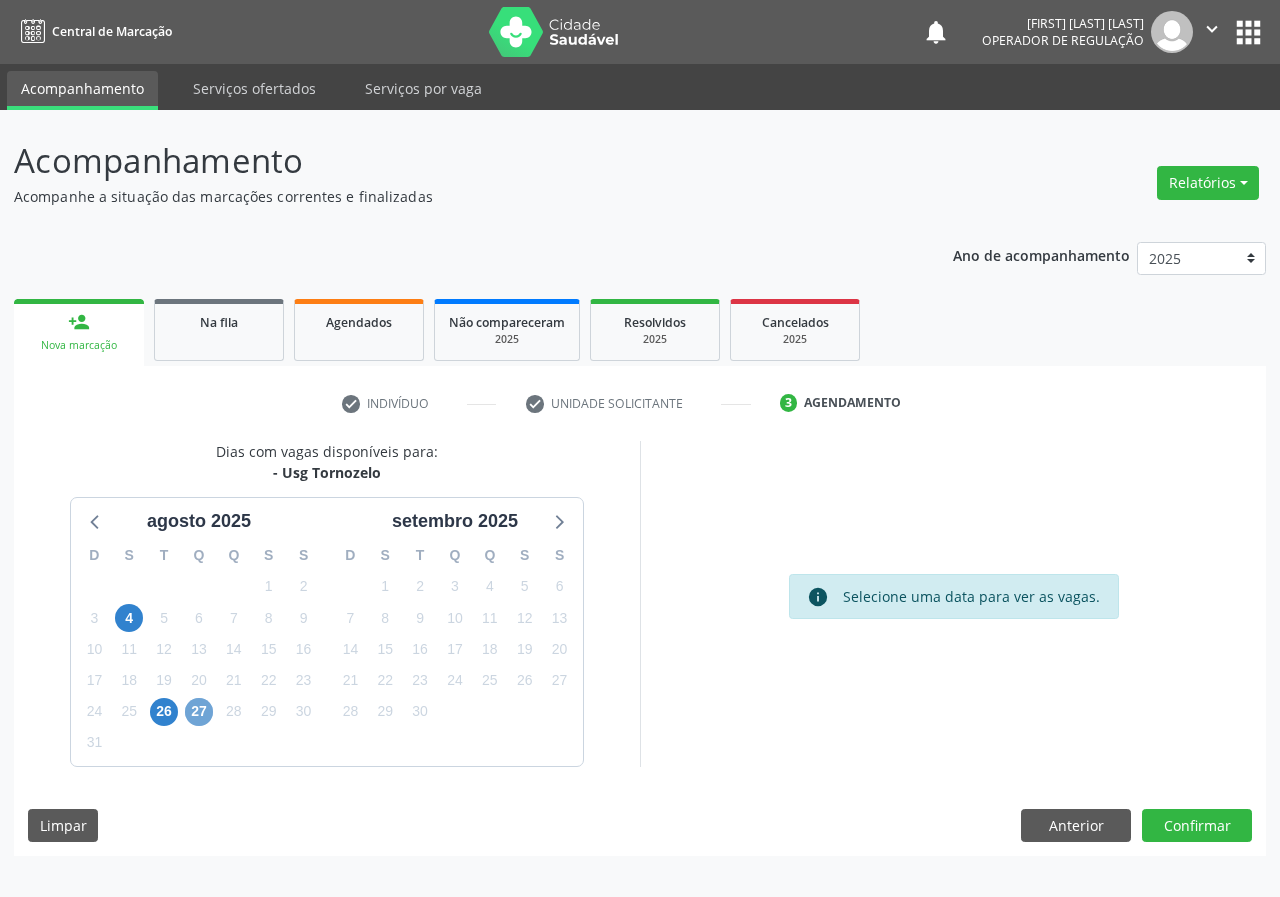 click on "27" at bounding box center (199, 712) 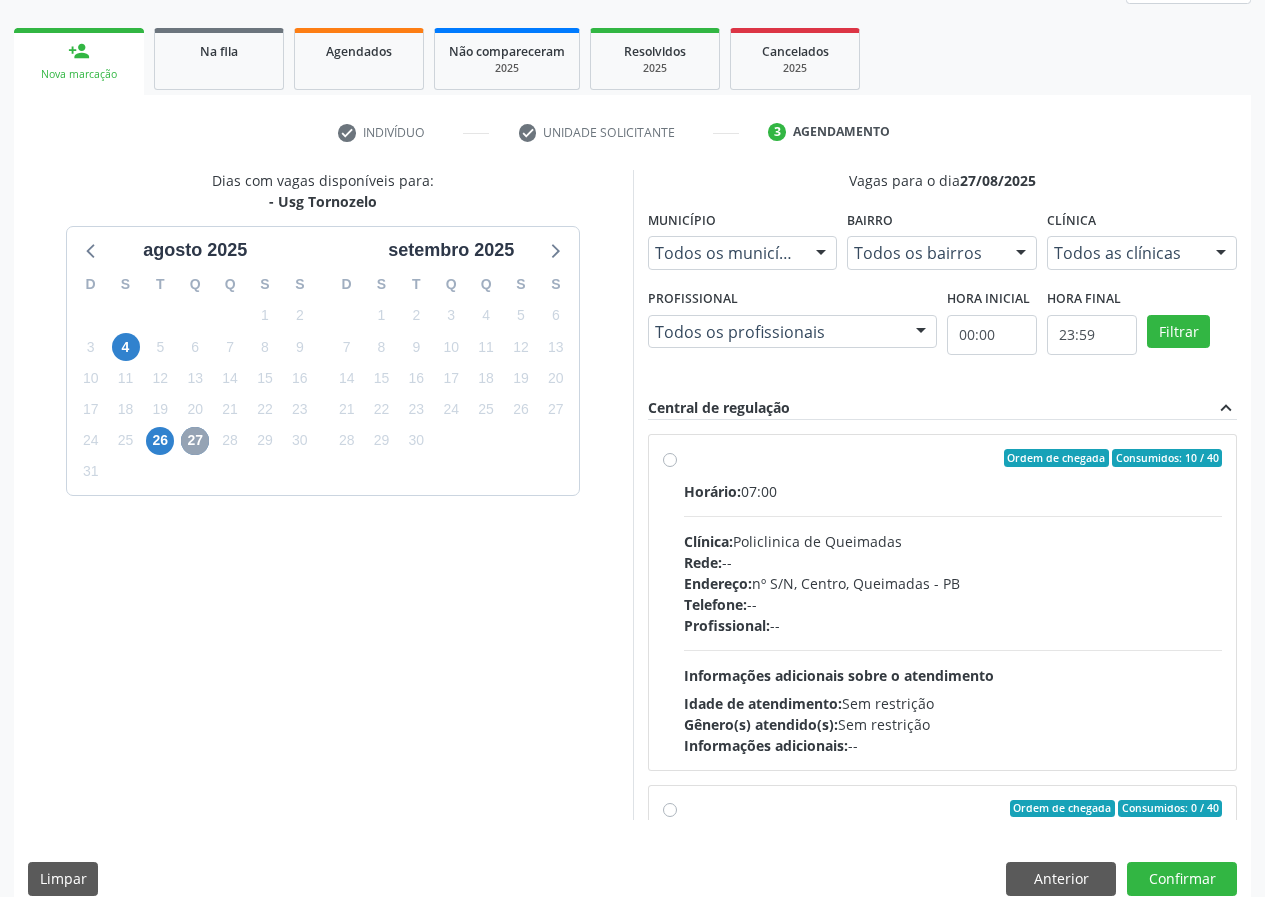 scroll, scrollTop: 298, scrollLeft: 0, axis: vertical 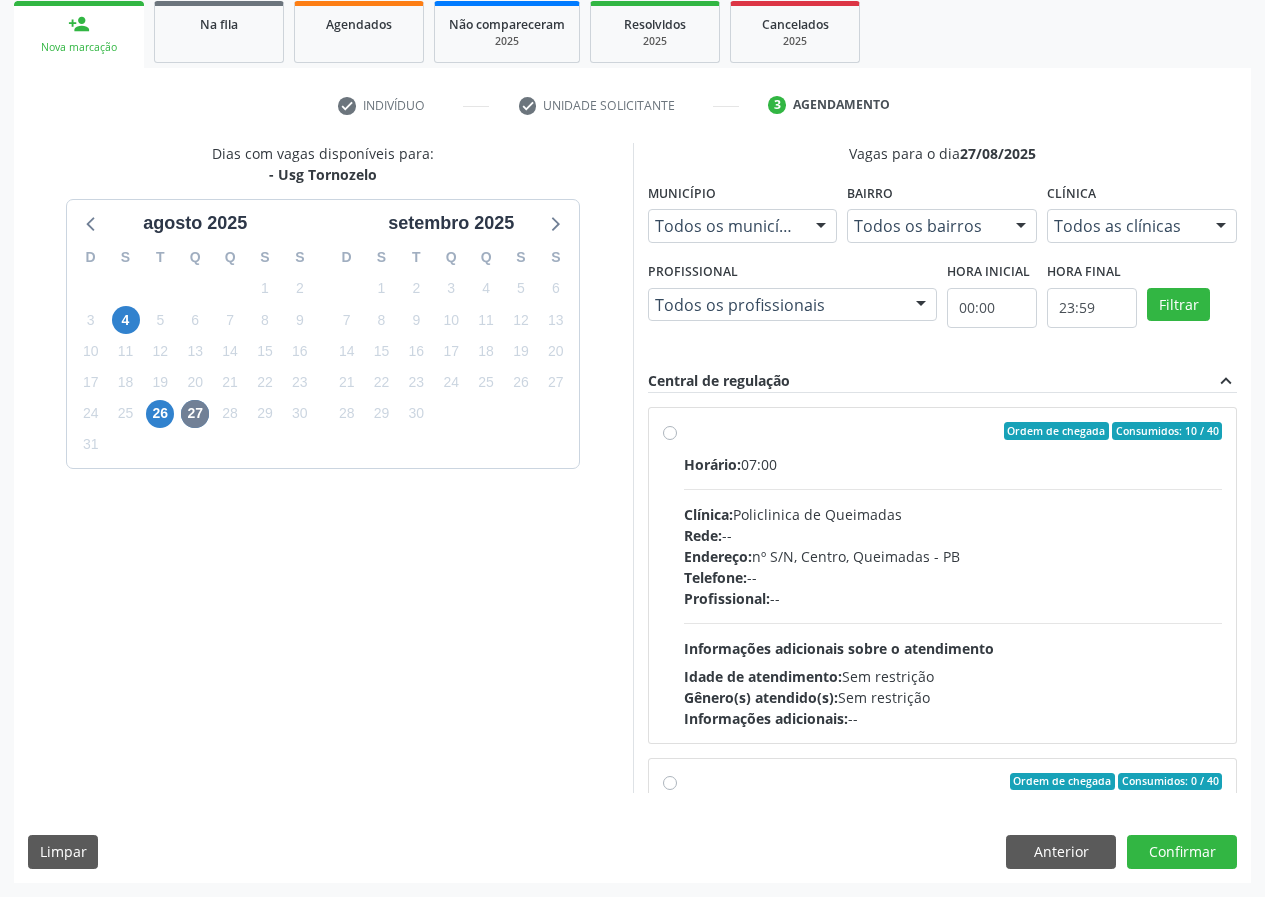 drag, startPoint x: 670, startPoint y: 436, endPoint x: 769, endPoint y: 521, distance: 130.48372 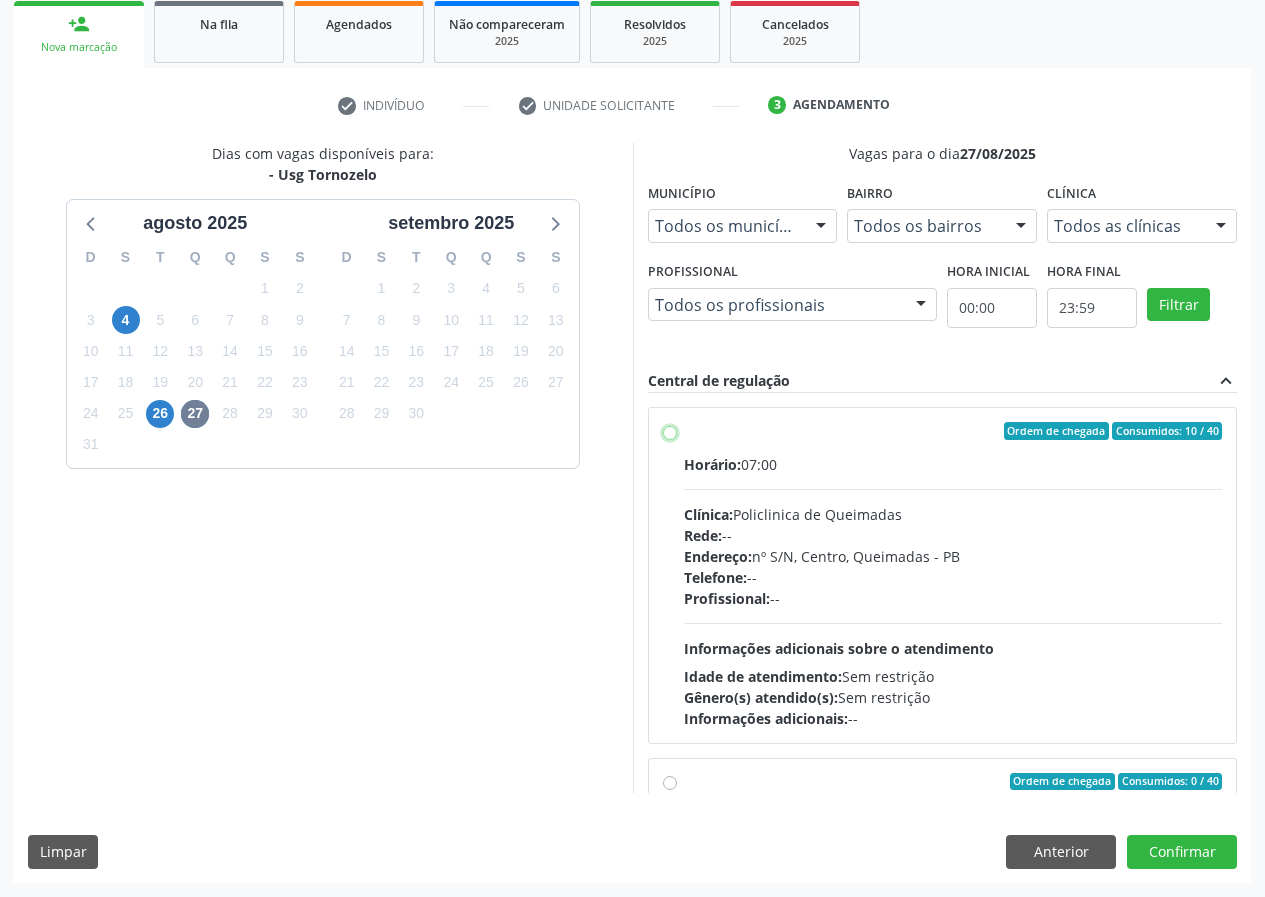 click on "Ordem de chegada
Consumidos: 10 / 40
Horário:   07:00
Clínica:  Policlinica de Queimadas
Rede:
--
Endereço:   nº S/N, Centro, Queimadas - PB
Telefone:   --
Profissional:
--
Informações adicionais sobre o atendimento
Idade de atendimento:
Sem restrição
Gênero(s) atendido(s):
Sem restrição
Informações adicionais:
--" at bounding box center (670, 431) 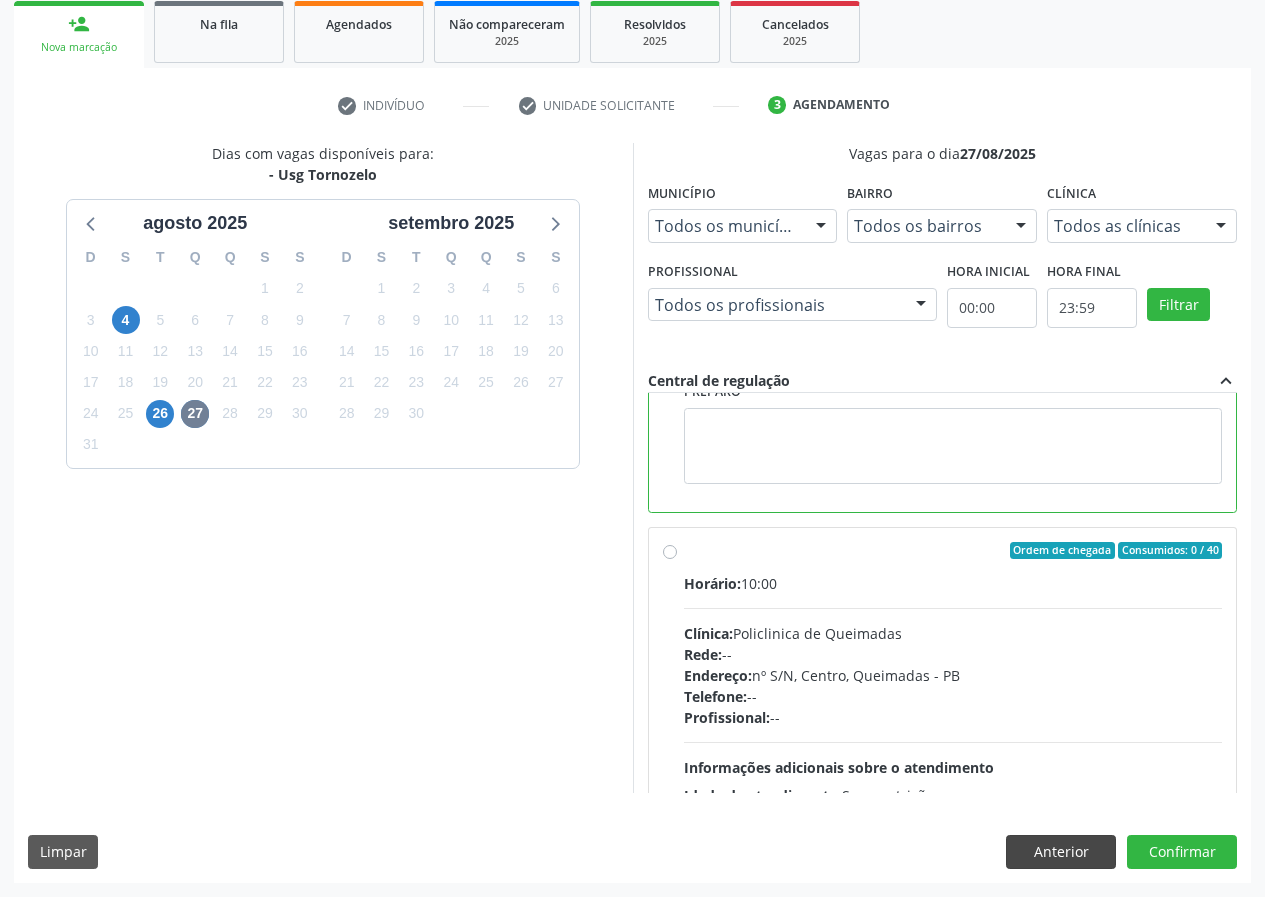 scroll, scrollTop: 450, scrollLeft: 0, axis: vertical 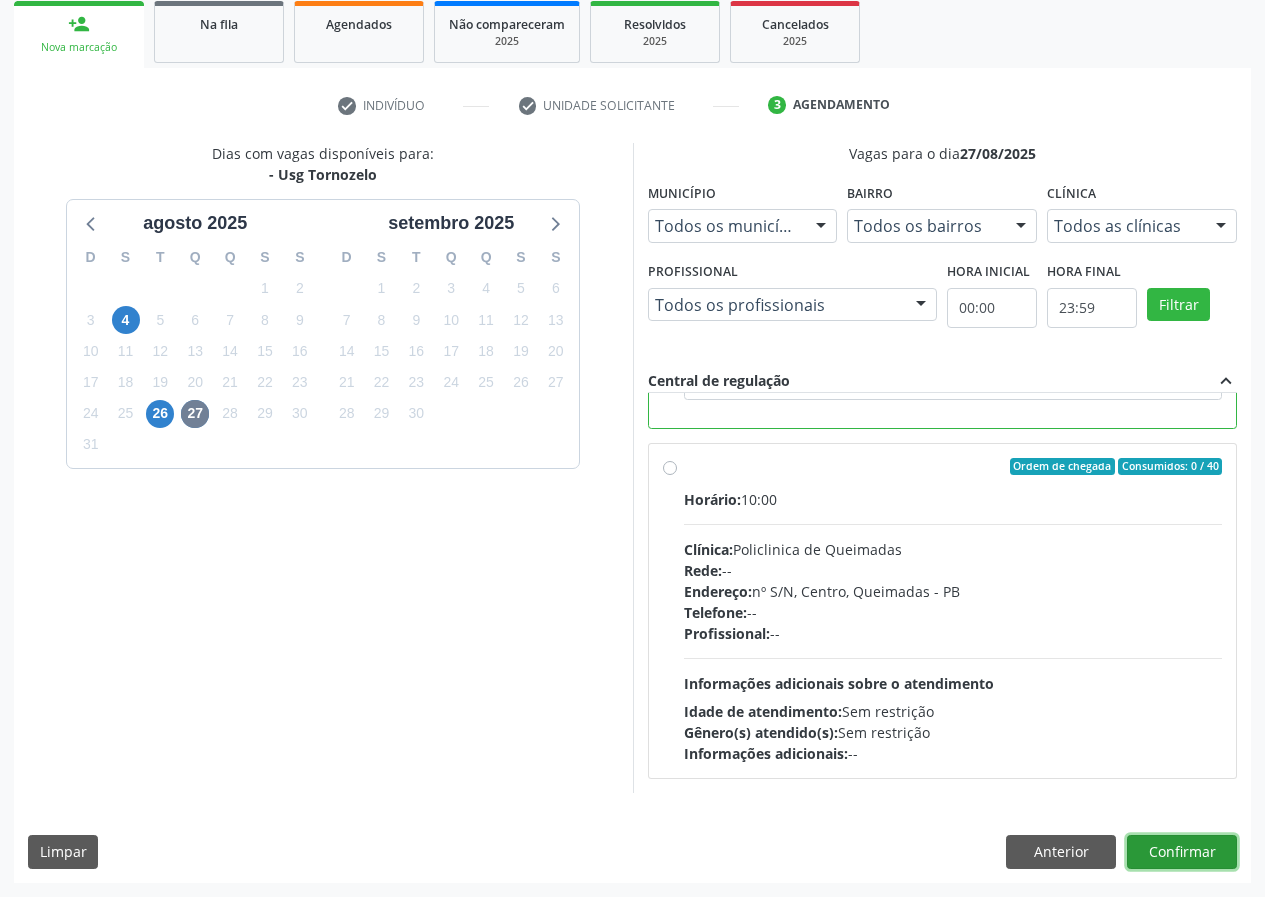 drag, startPoint x: 1162, startPoint y: 854, endPoint x: 953, endPoint y: 828, distance: 210.61102 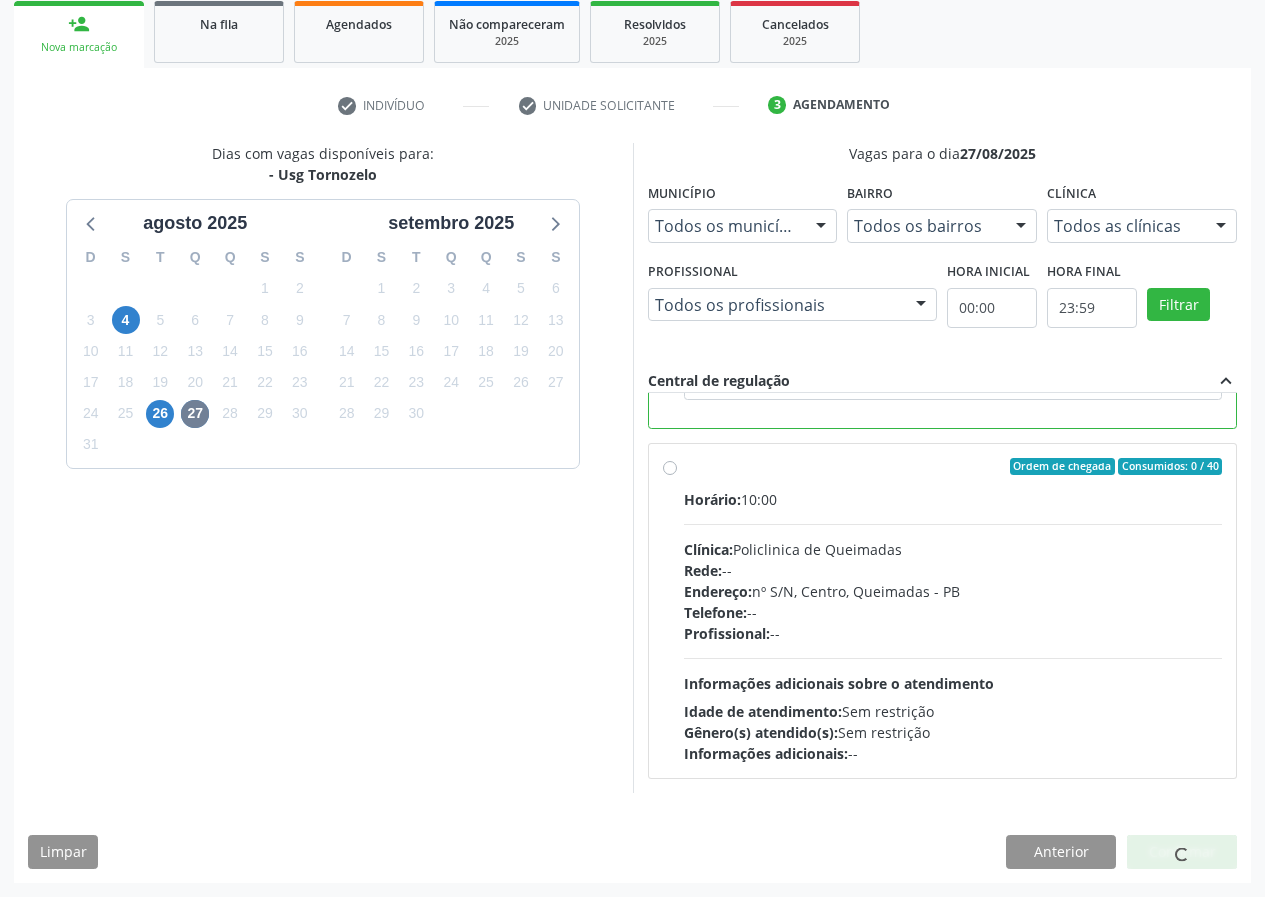 scroll, scrollTop: 0, scrollLeft: 0, axis: both 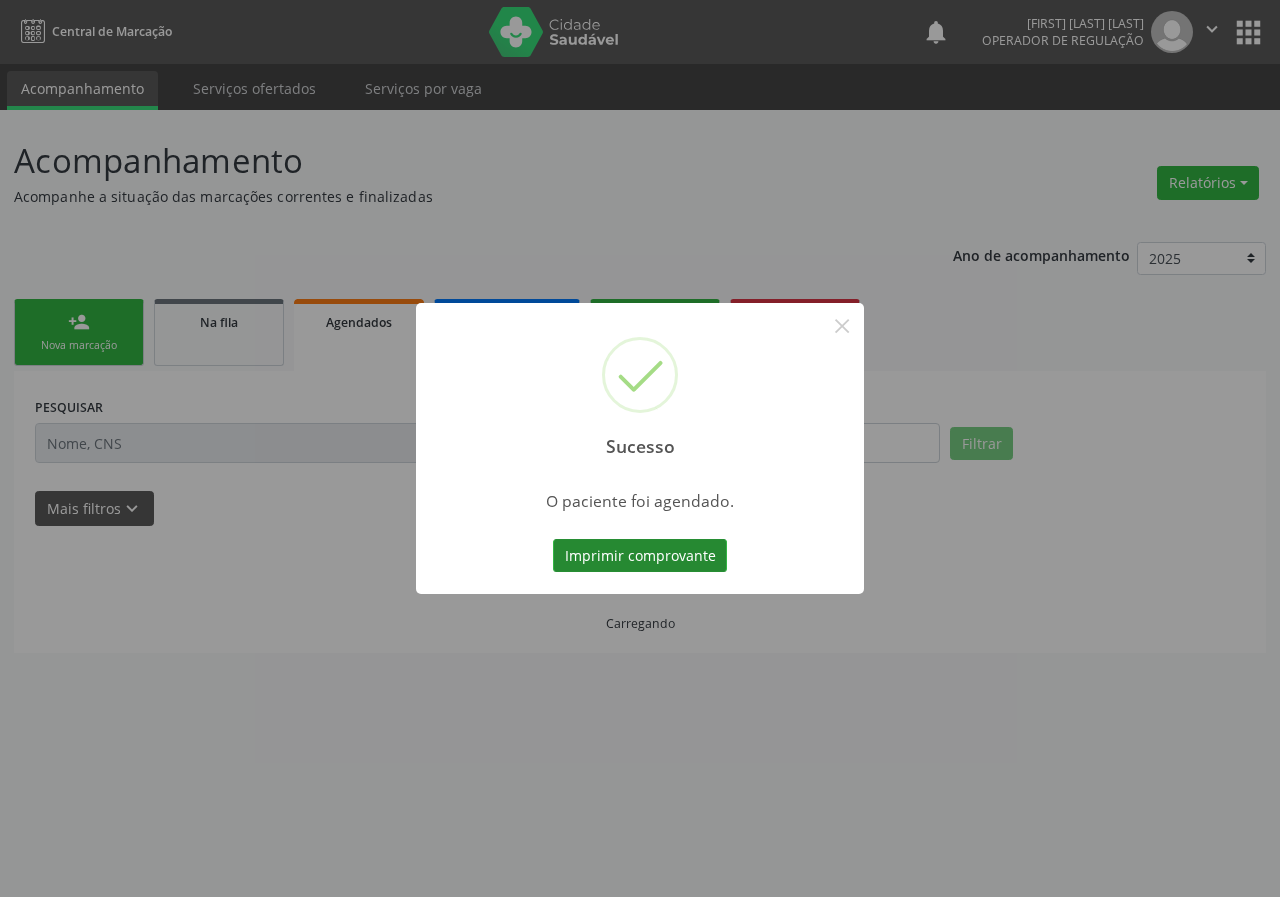 click on "Imprimir comprovante" at bounding box center (640, 556) 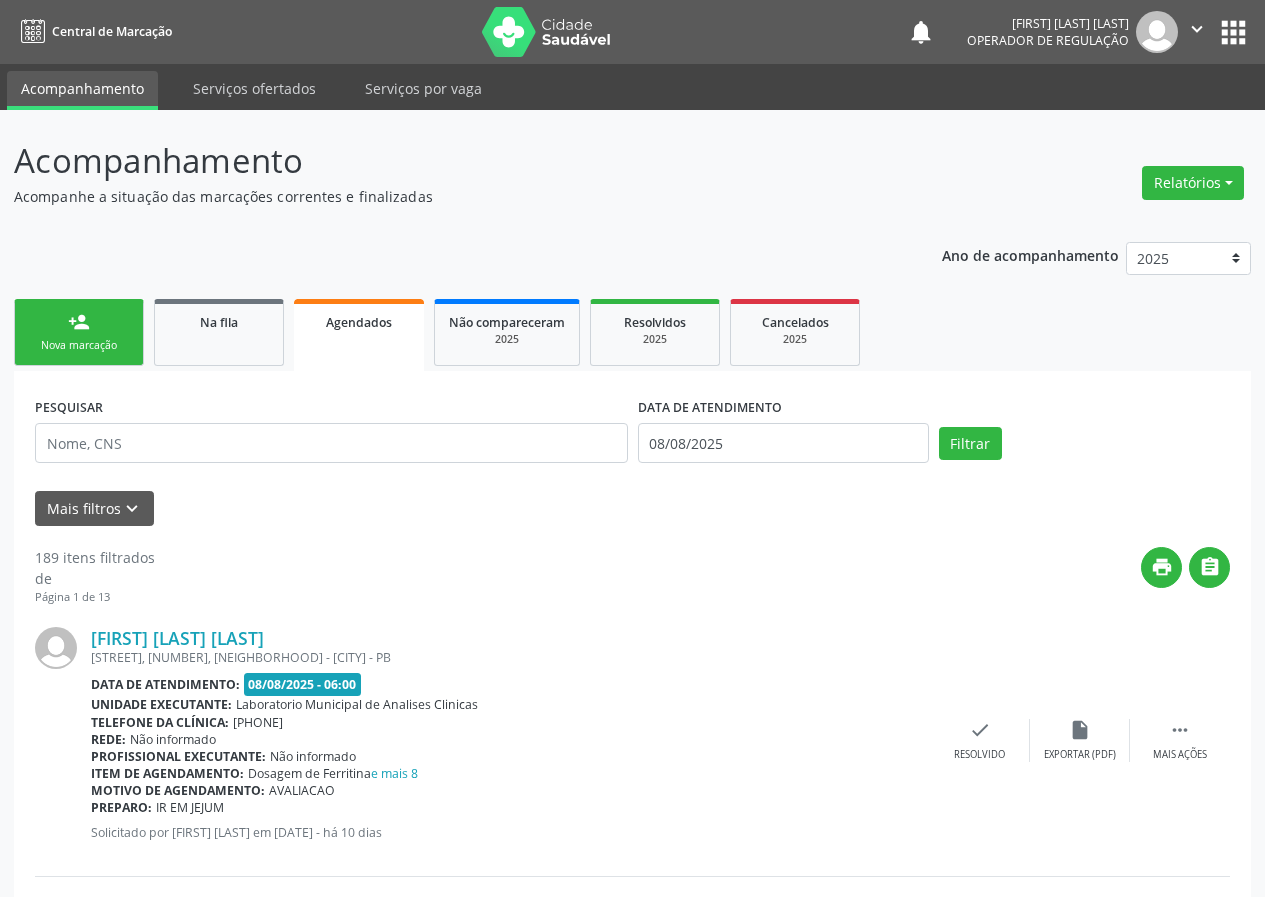 click on "person_add
Nova marcação" at bounding box center (79, 332) 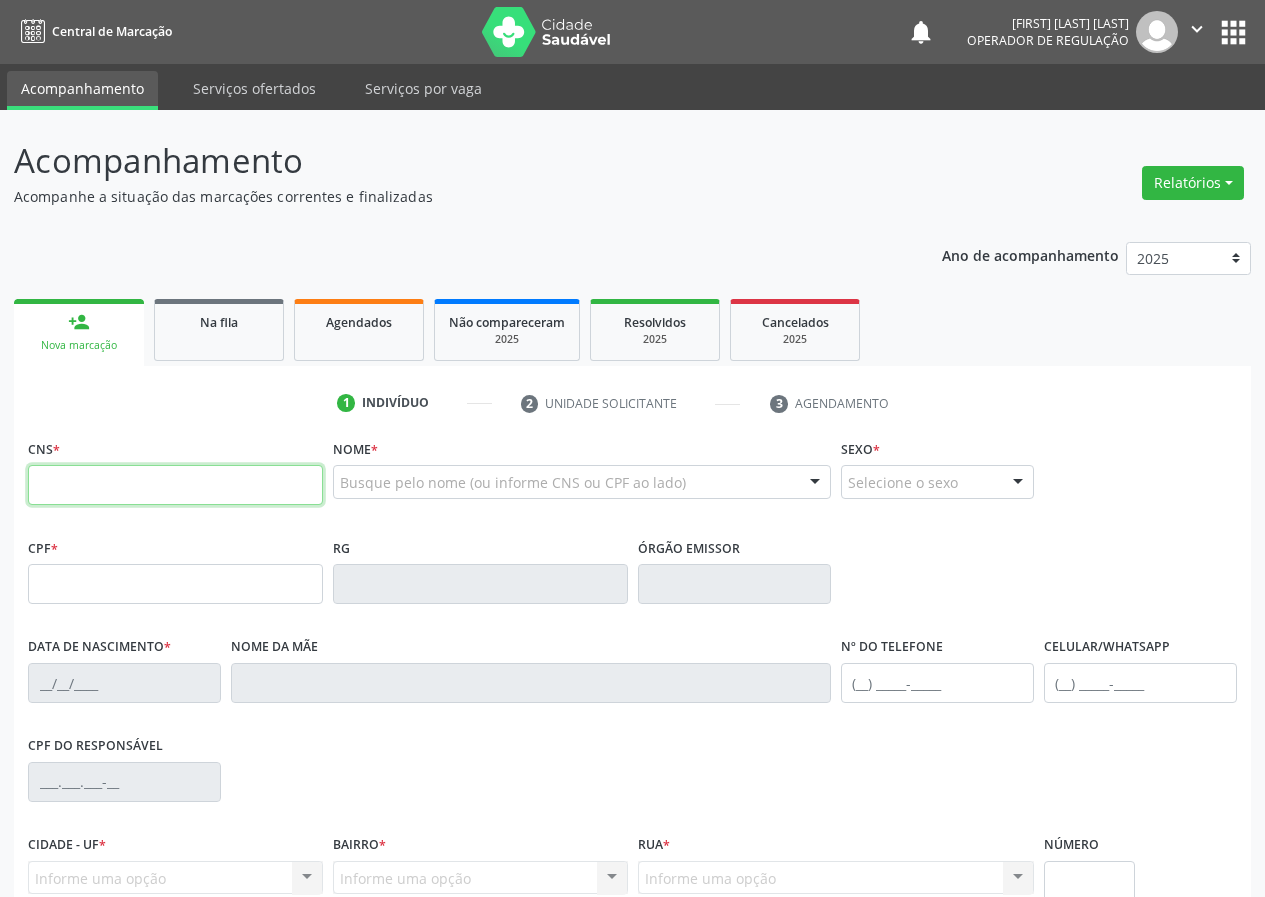 click at bounding box center [175, 485] 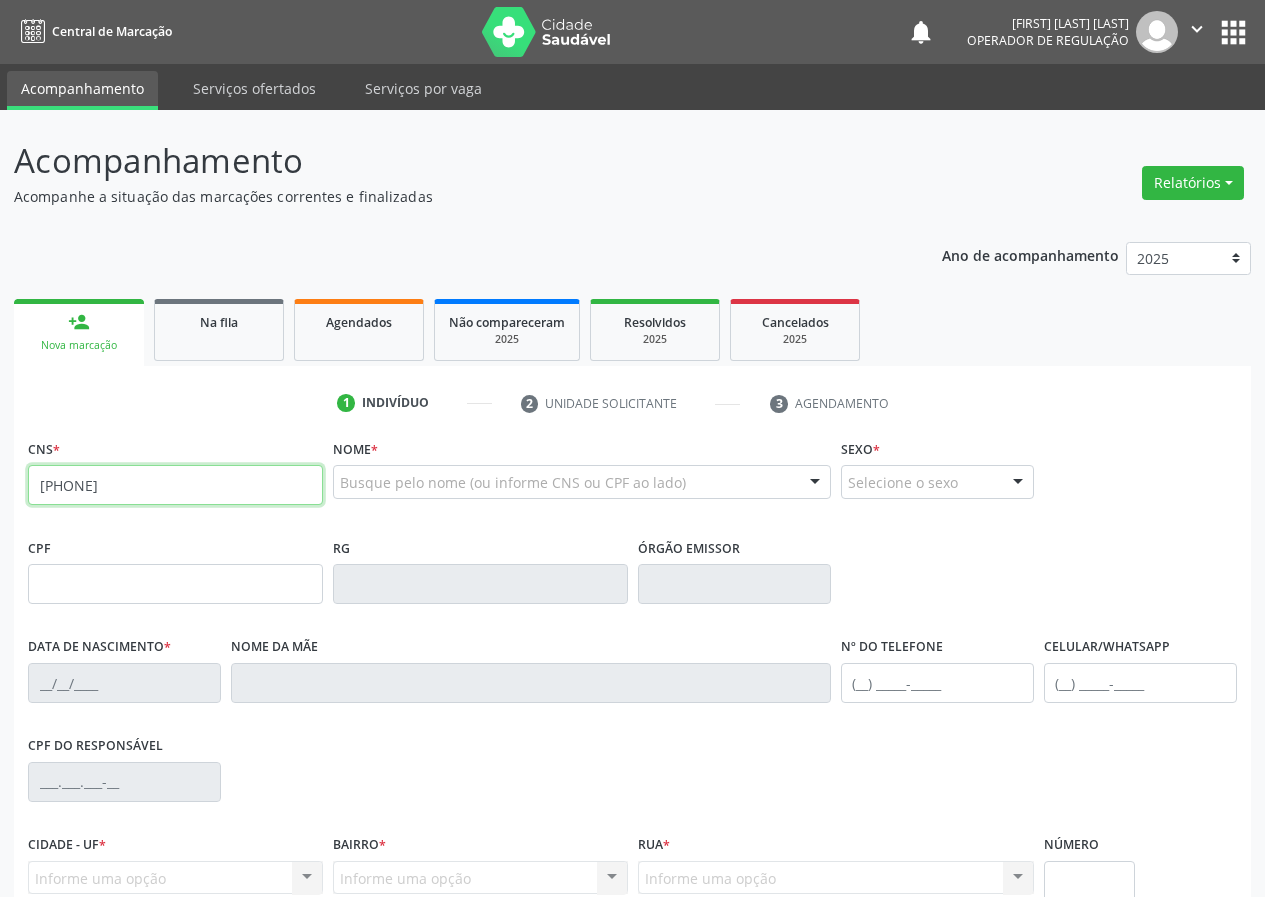 type on "700 1069 2869 4320" 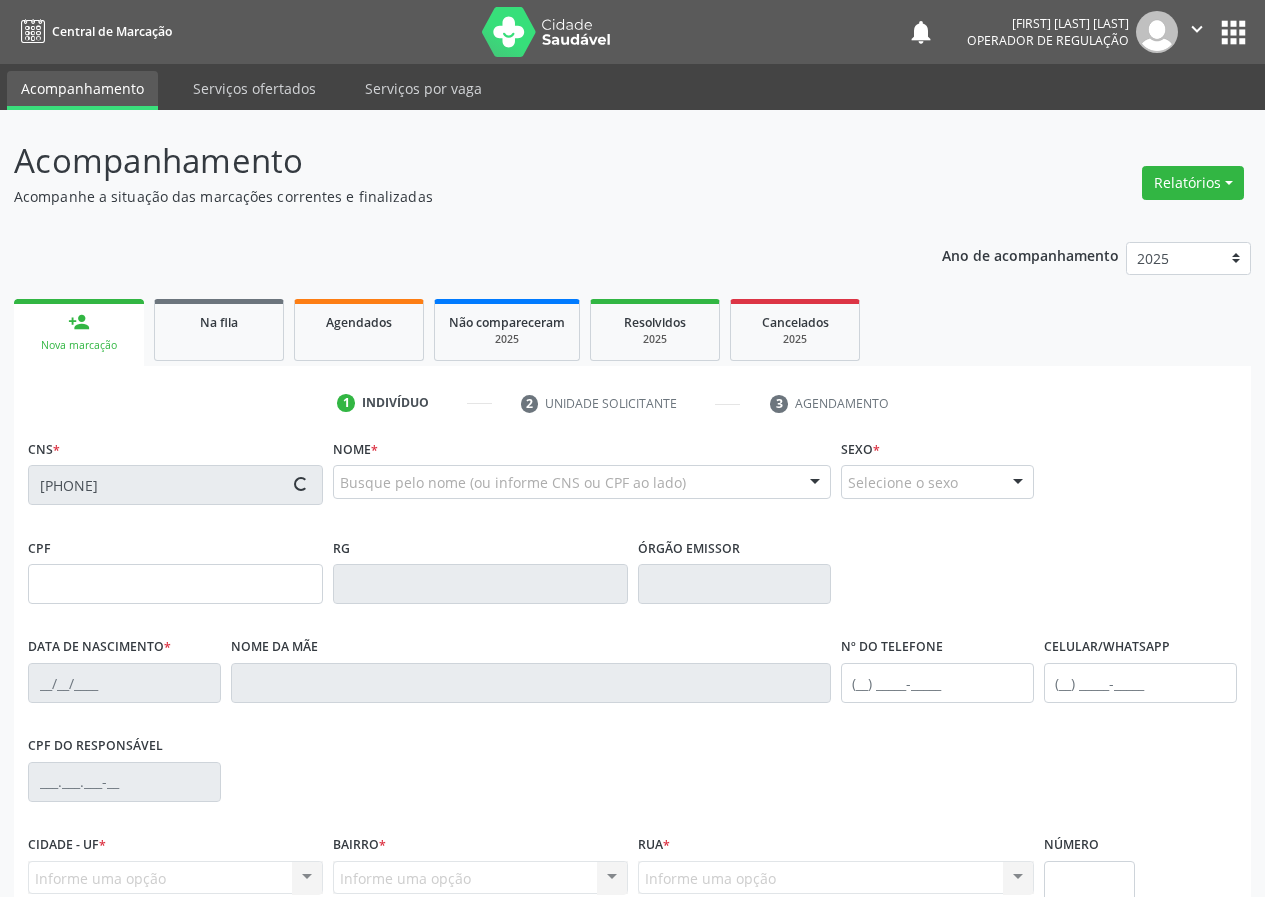 type on "000.939.074-00" 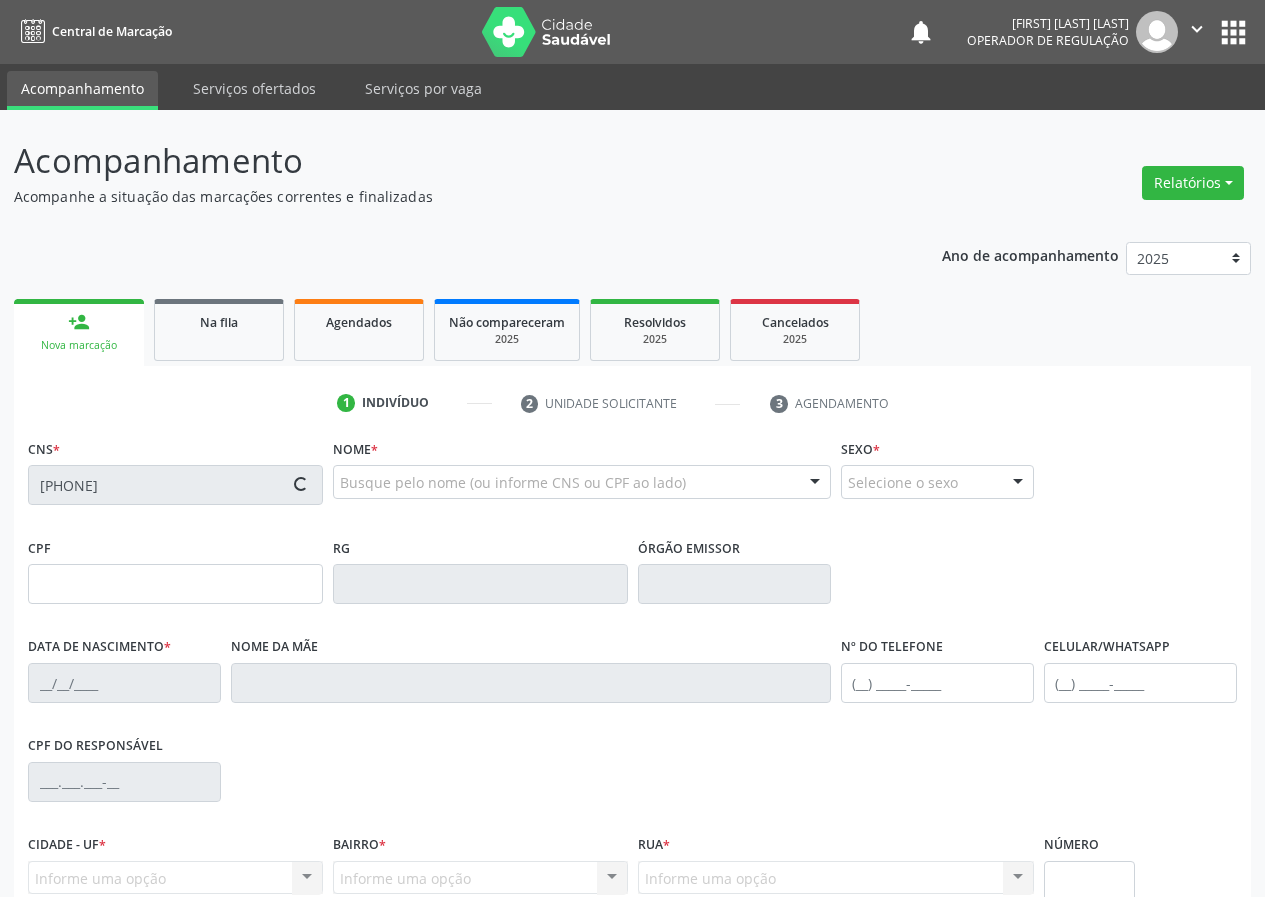 type on "24/08/1977" 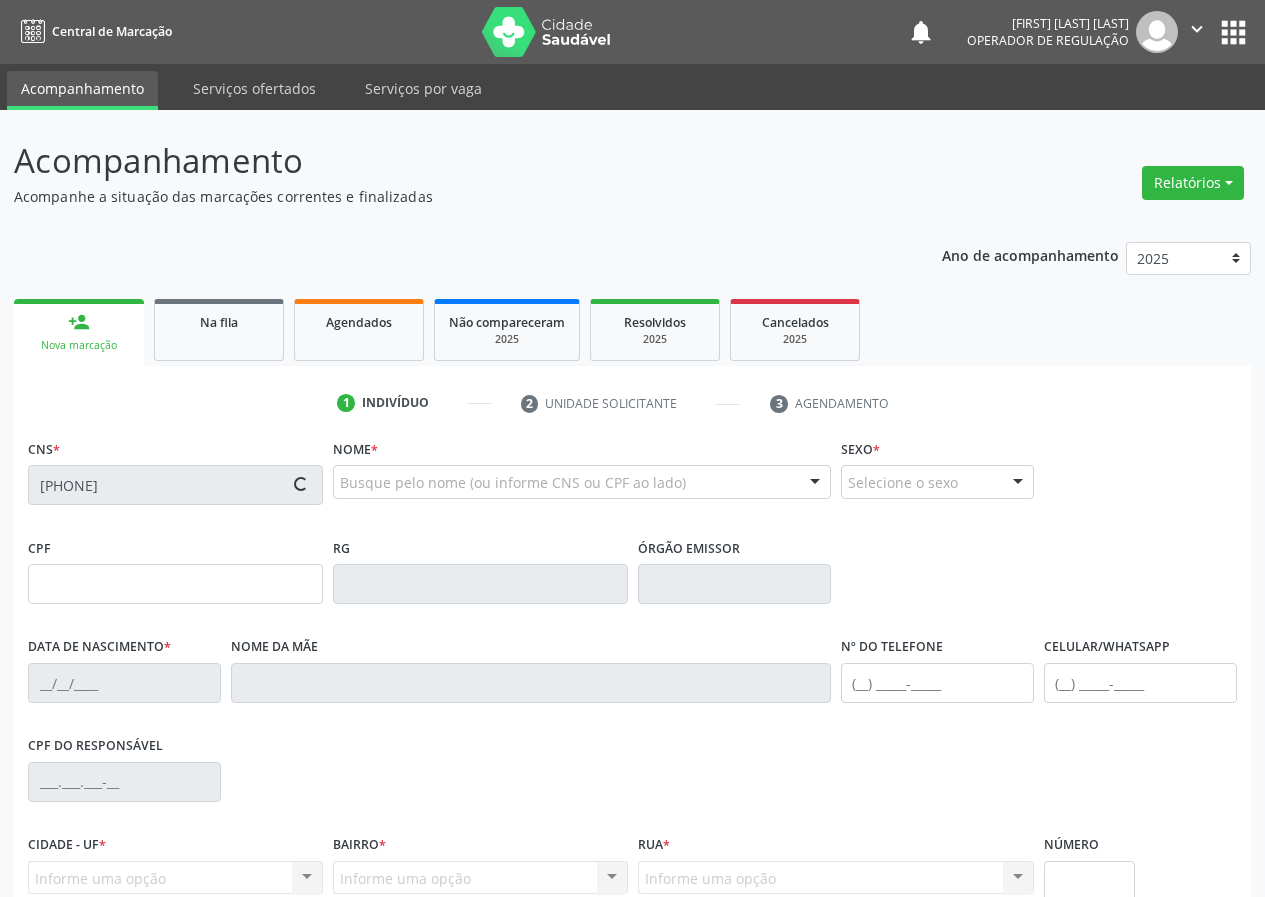 type on "Francisca Moura Costa Gomes" 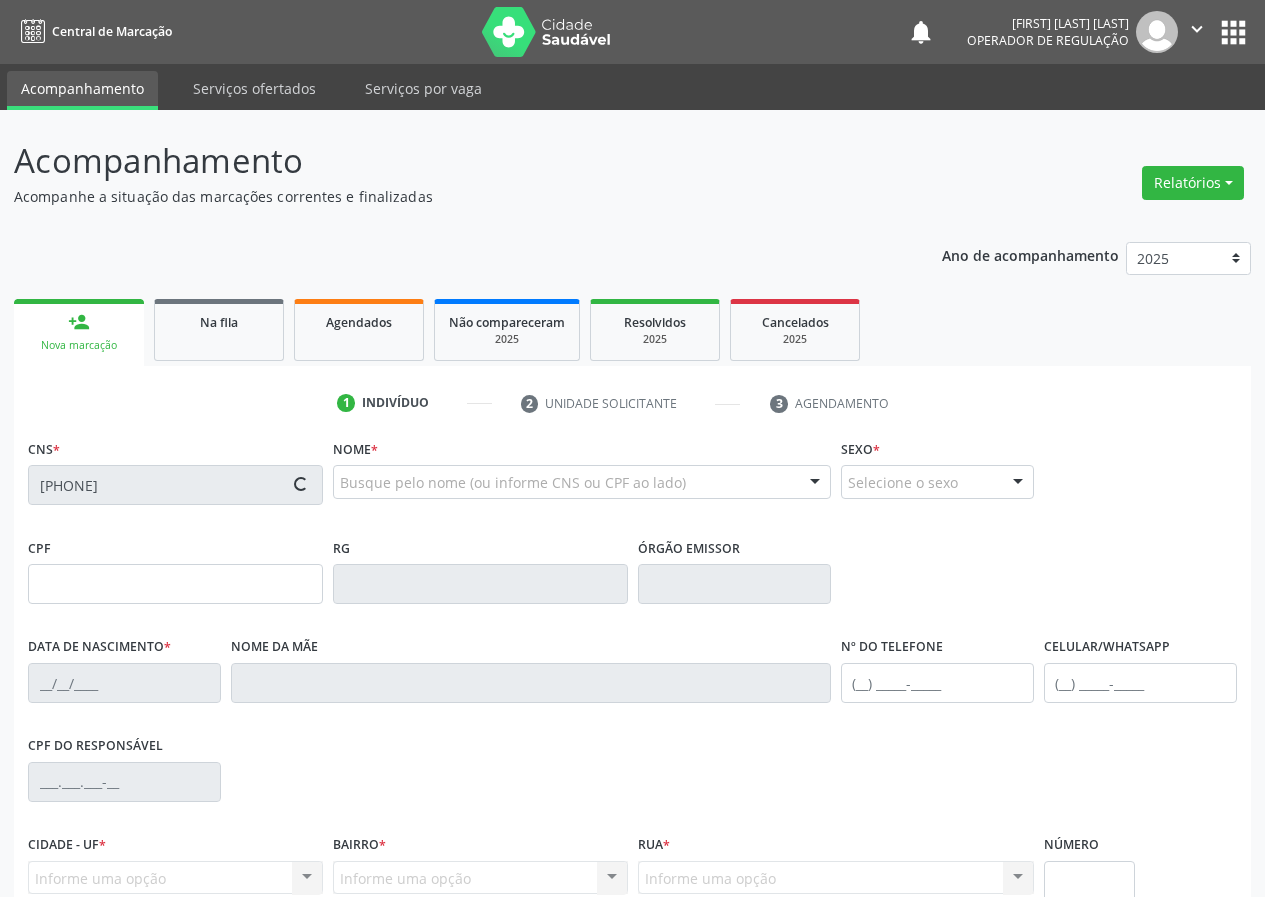 type on "151" 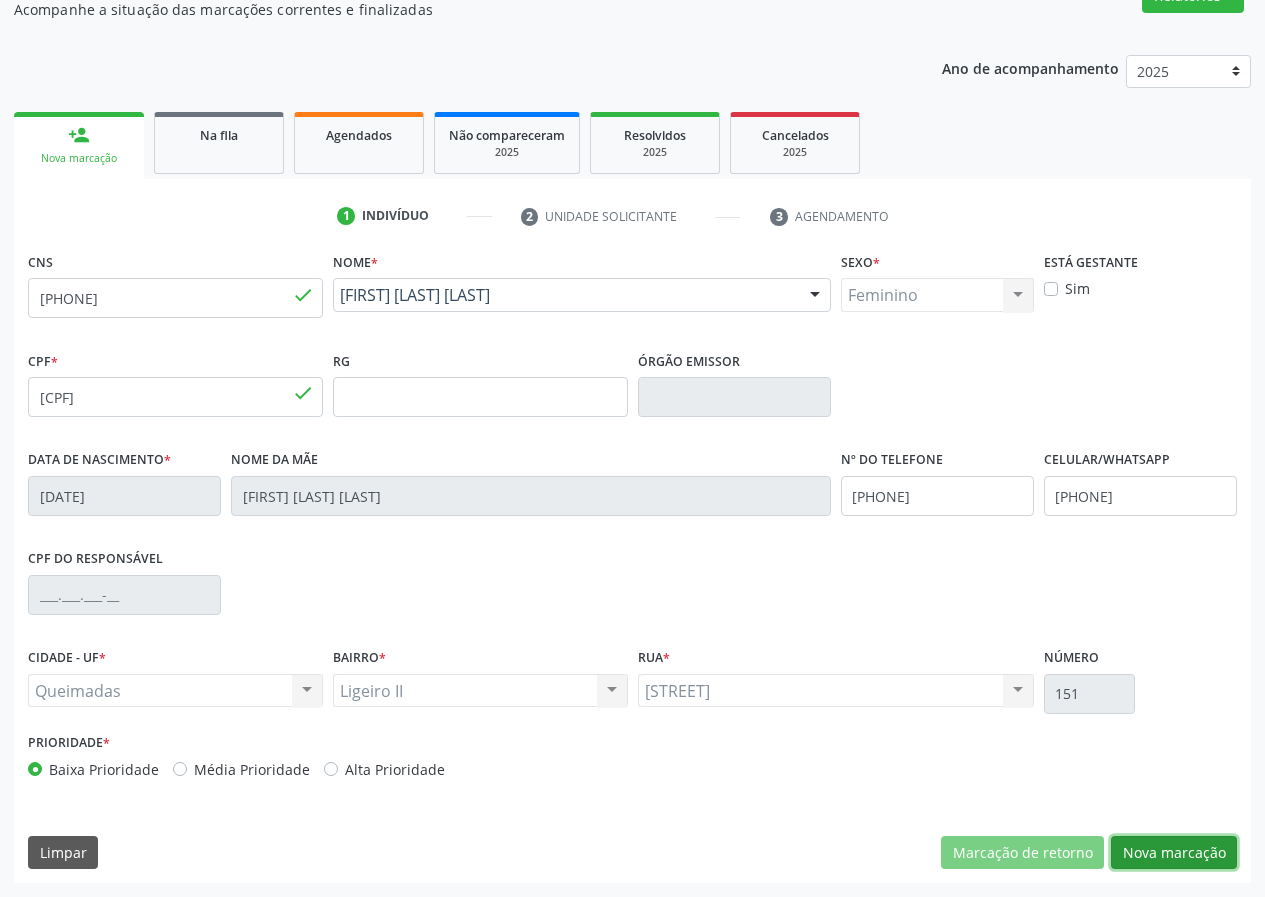 drag, startPoint x: 1189, startPoint y: 852, endPoint x: 720, endPoint y: 745, distance: 481.05093 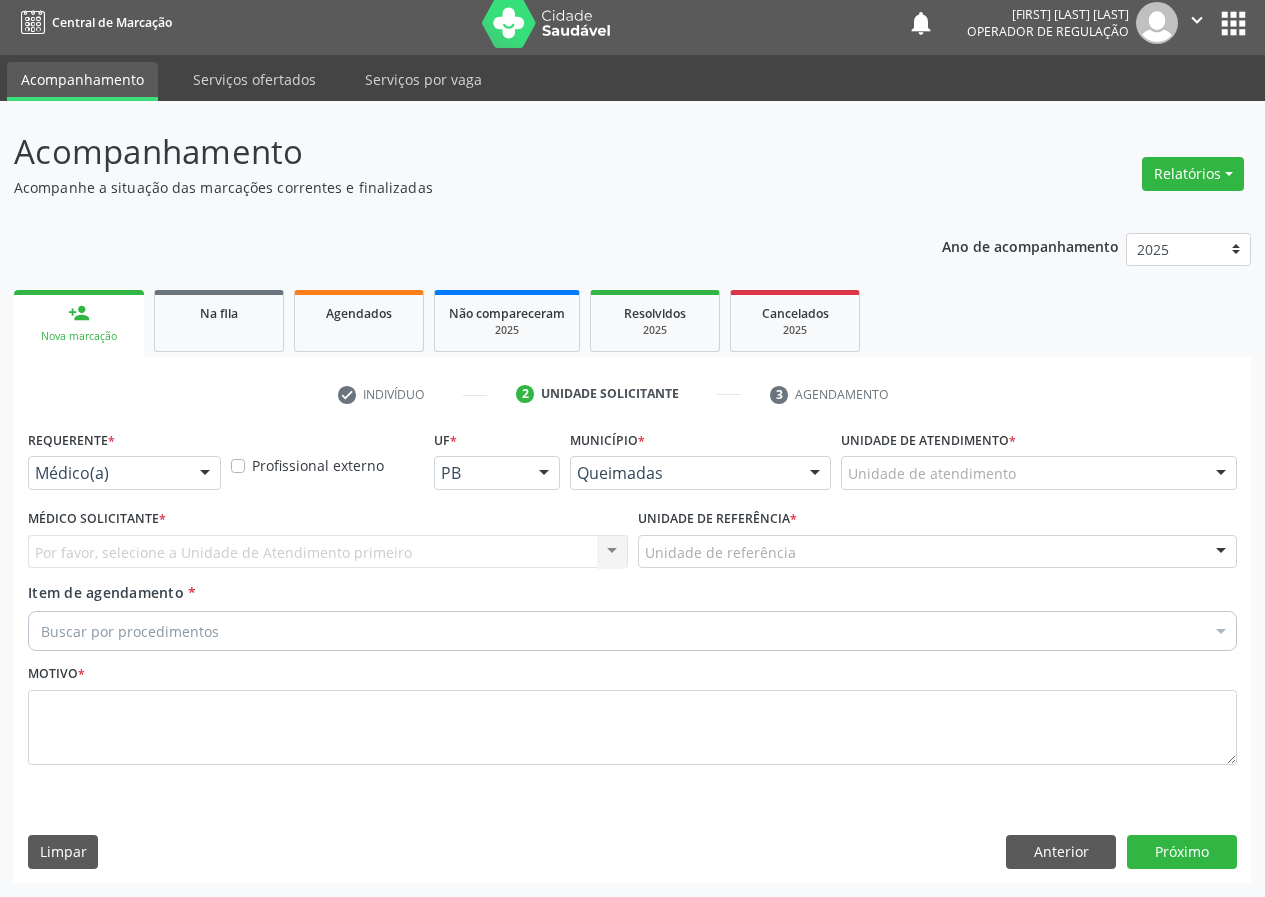 scroll, scrollTop: 9, scrollLeft: 0, axis: vertical 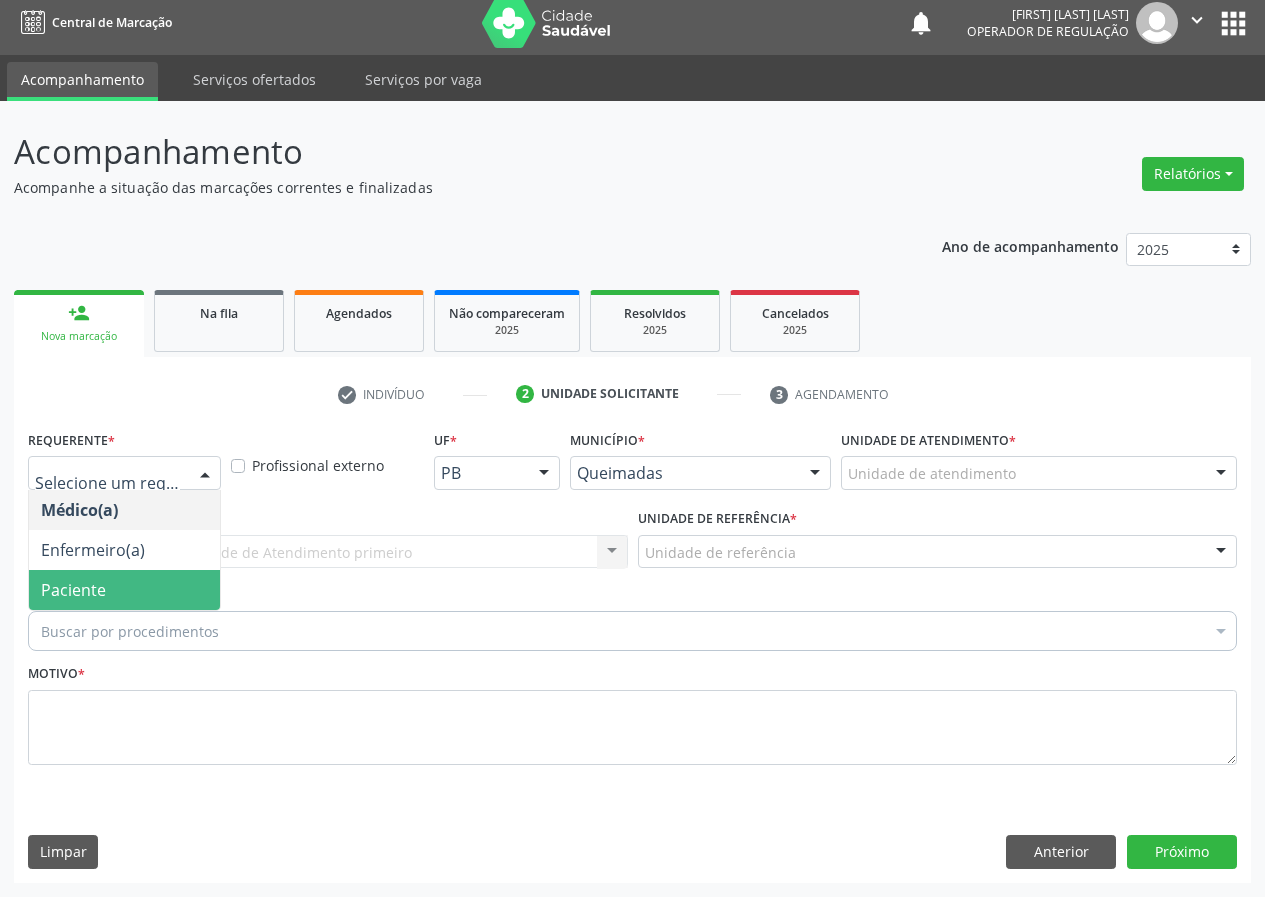 click on "Paciente" at bounding box center [124, 590] 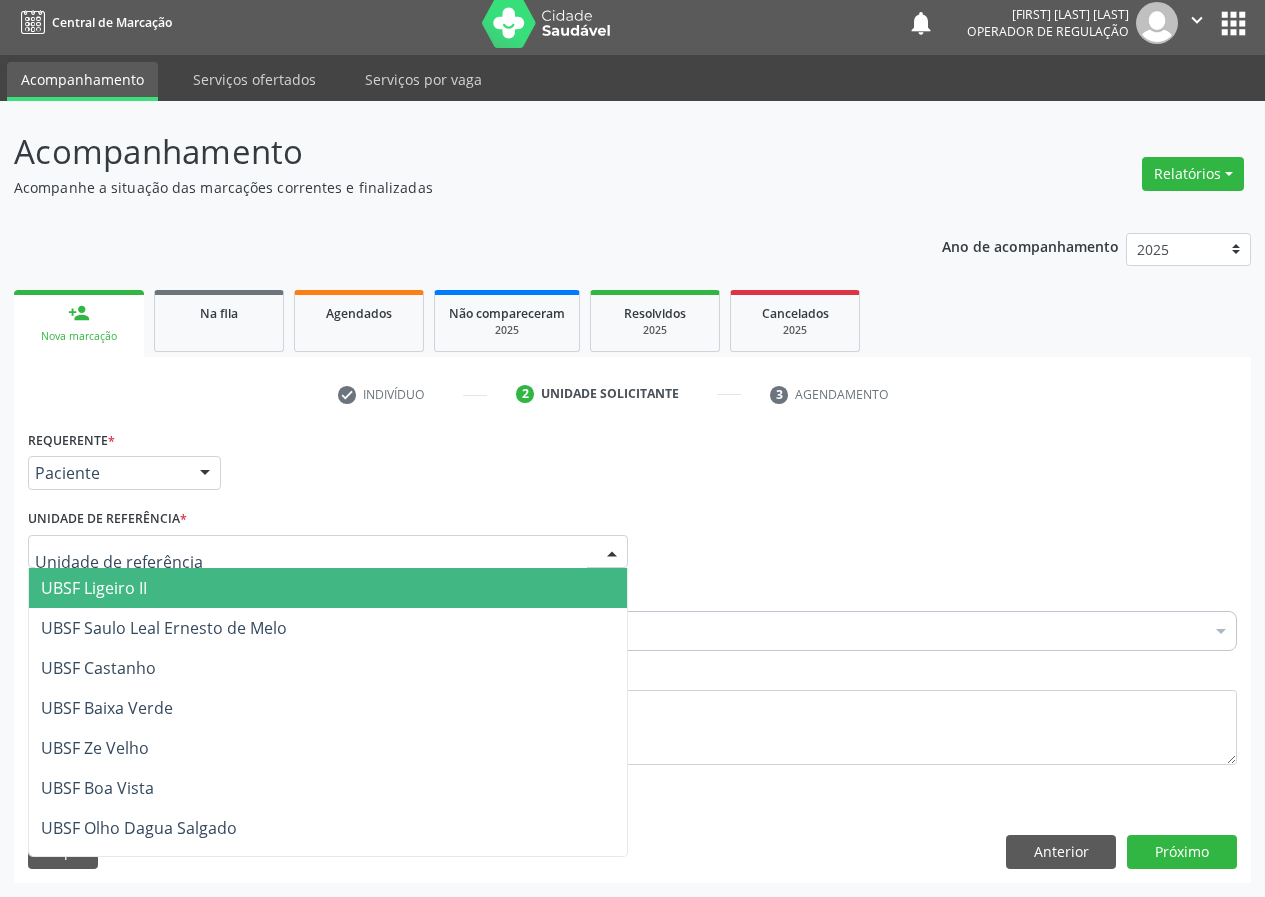 drag, startPoint x: 594, startPoint y: 546, endPoint x: 378, endPoint y: 647, distance: 238.44705 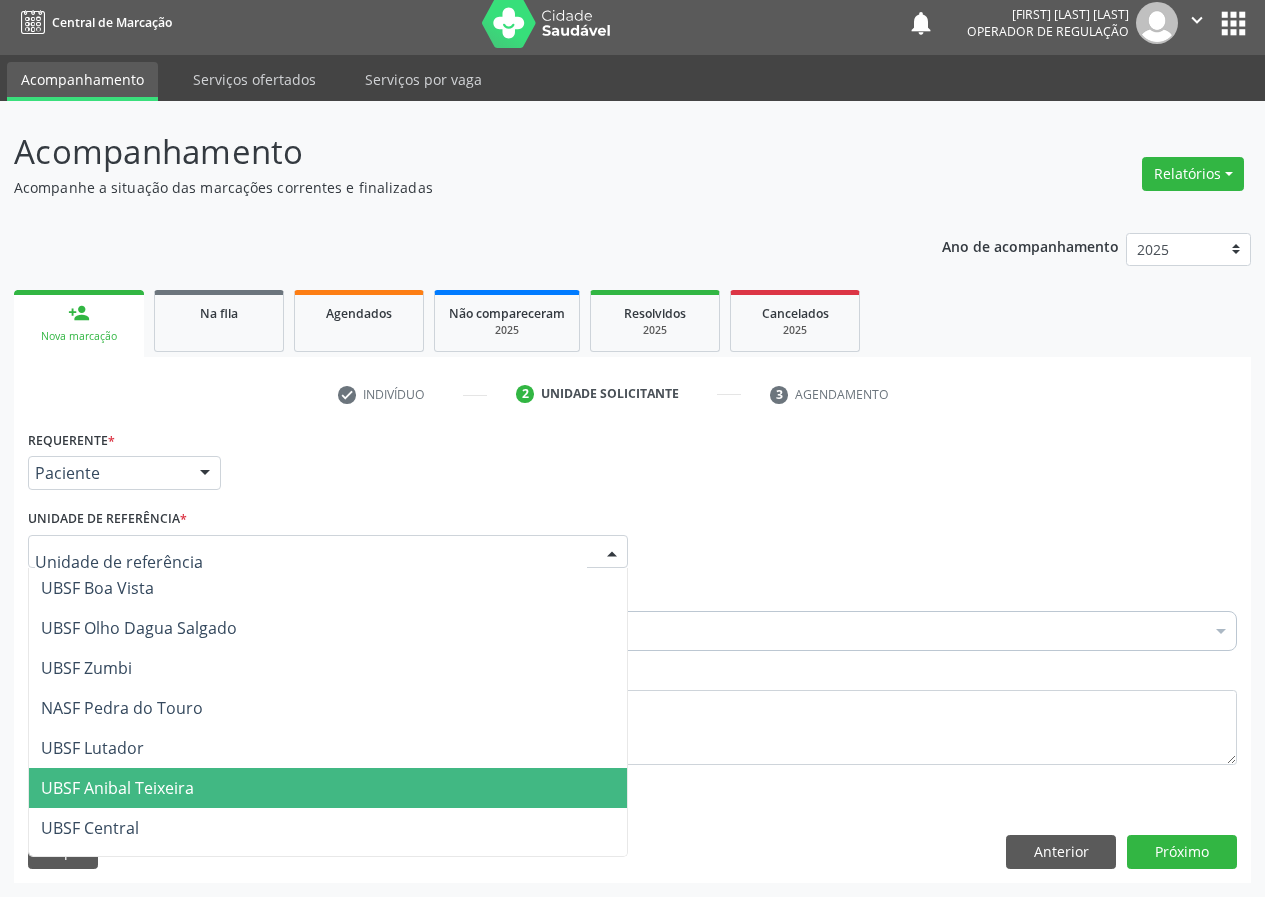 scroll, scrollTop: 400, scrollLeft: 0, axis: vertical 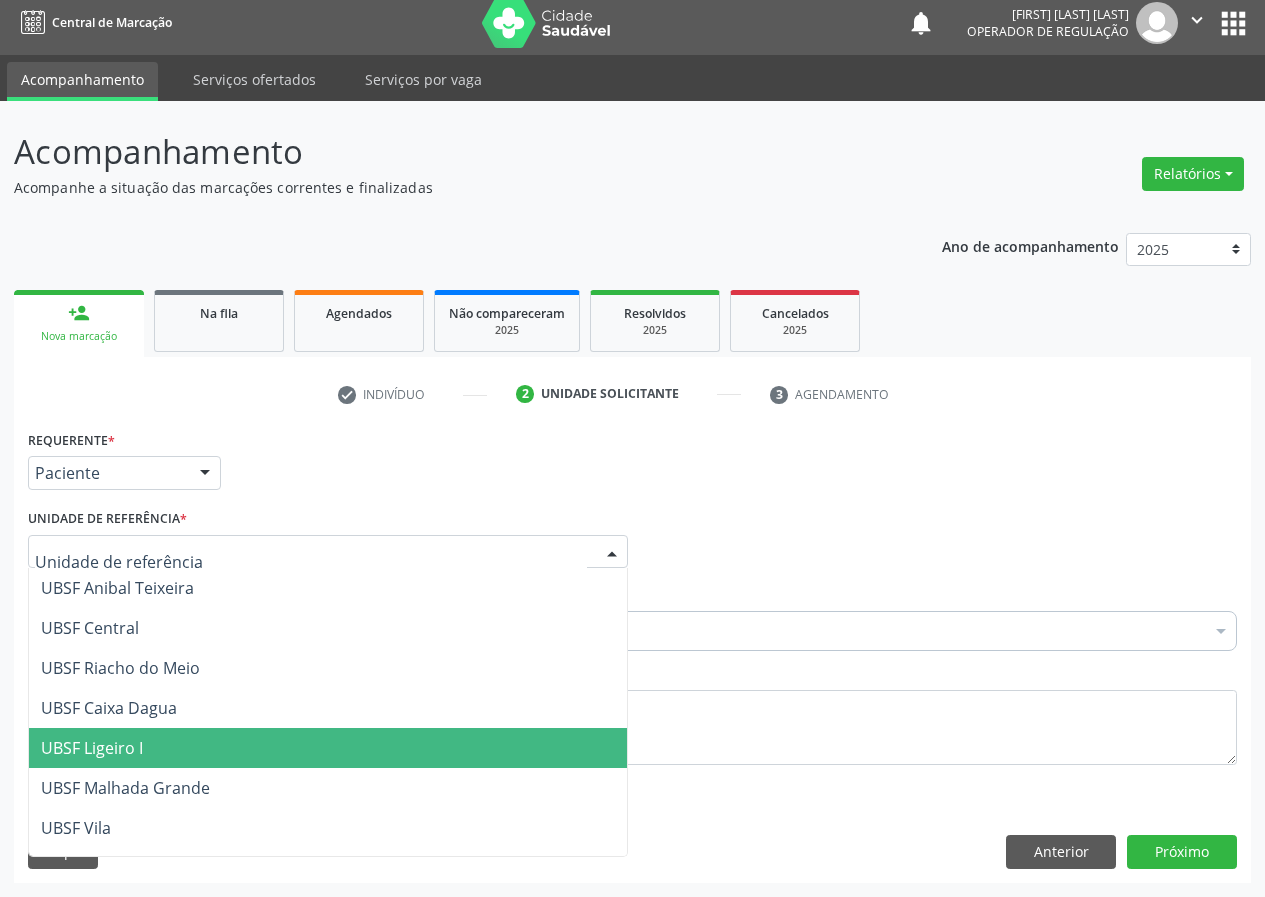 drag, startPoint x: 139, startPoint y: 755, endPoint x: 55, endPoint y: 742, distance: 85 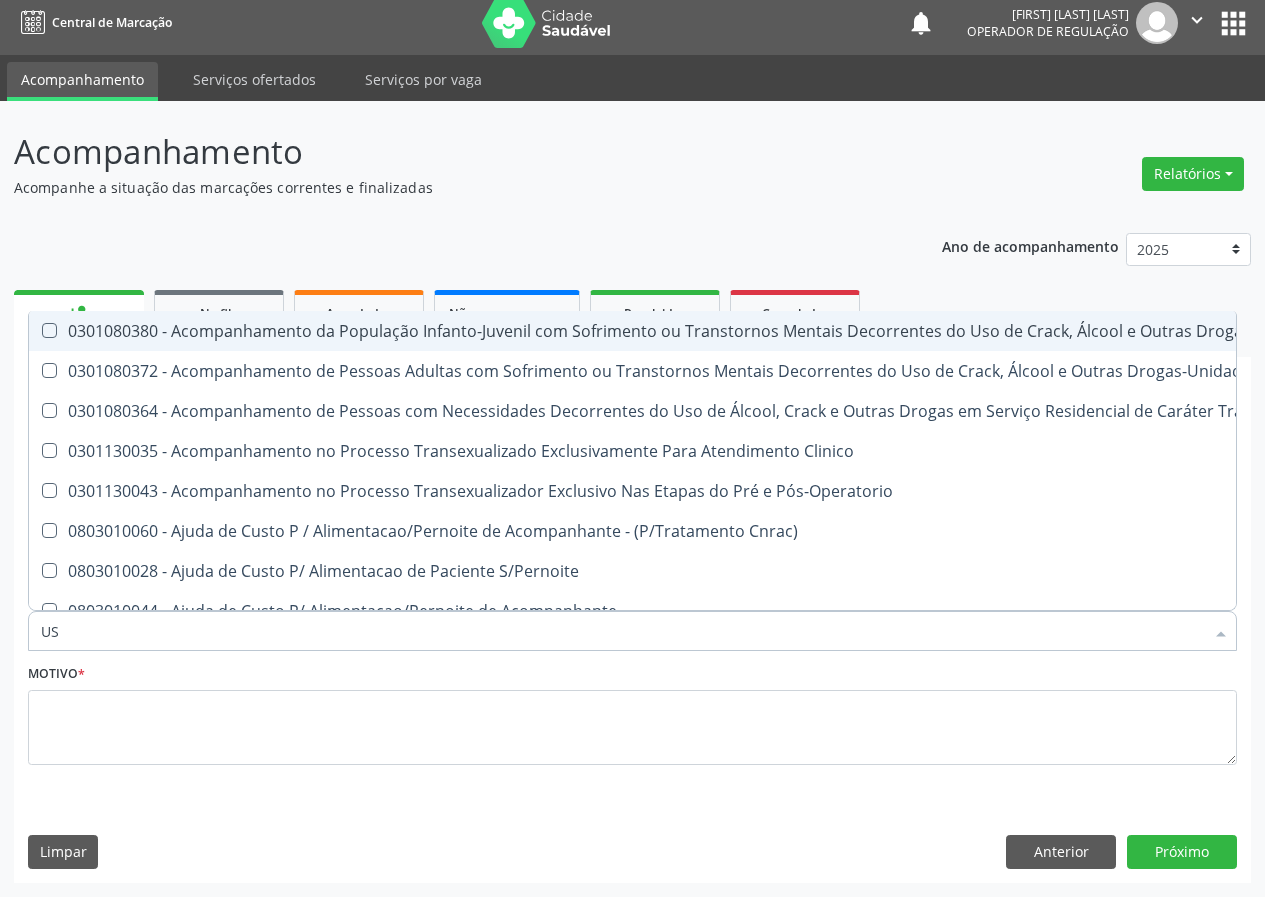 type on "USG" 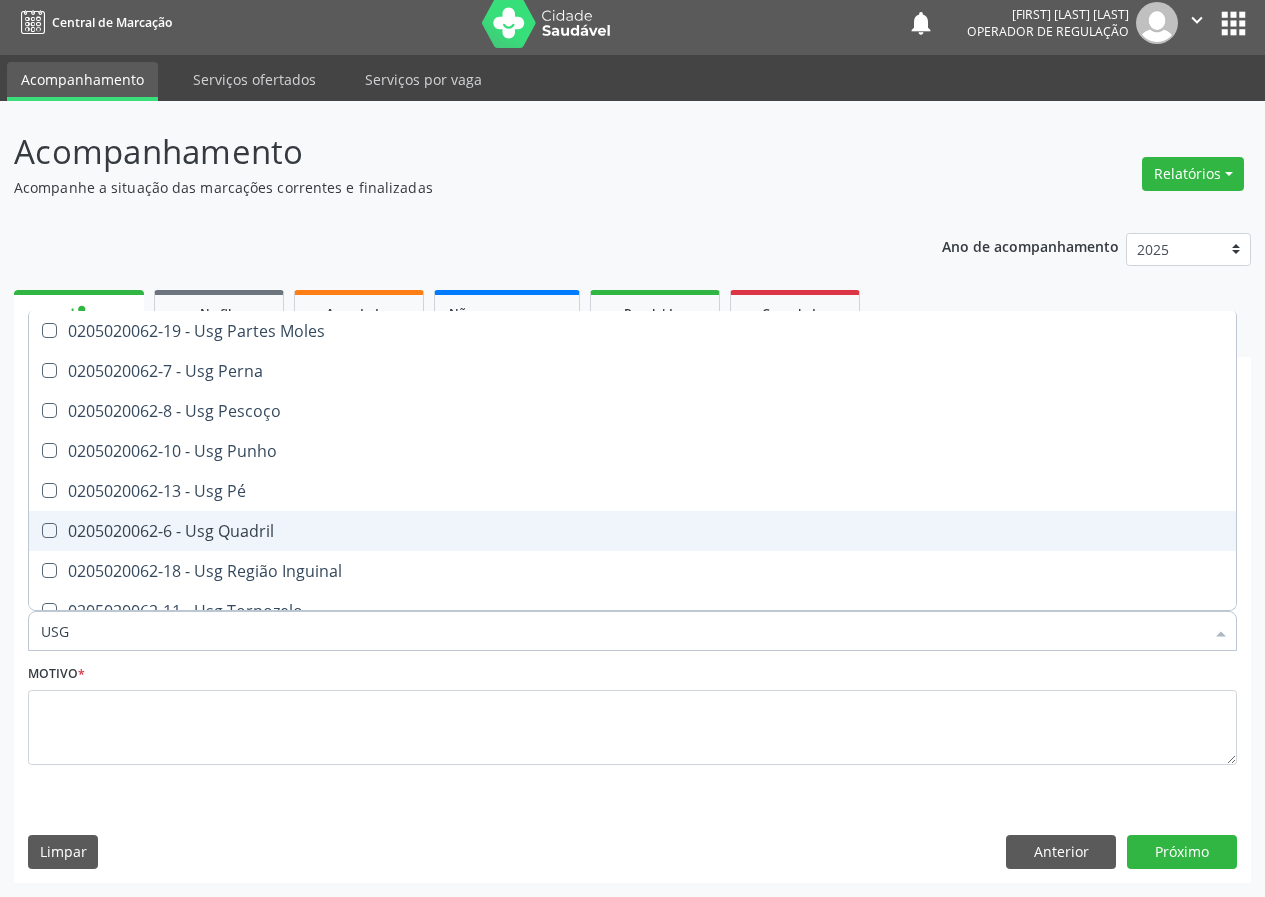 scroll, scrollTop: 461, scrollLeft: 0, axis: vertical 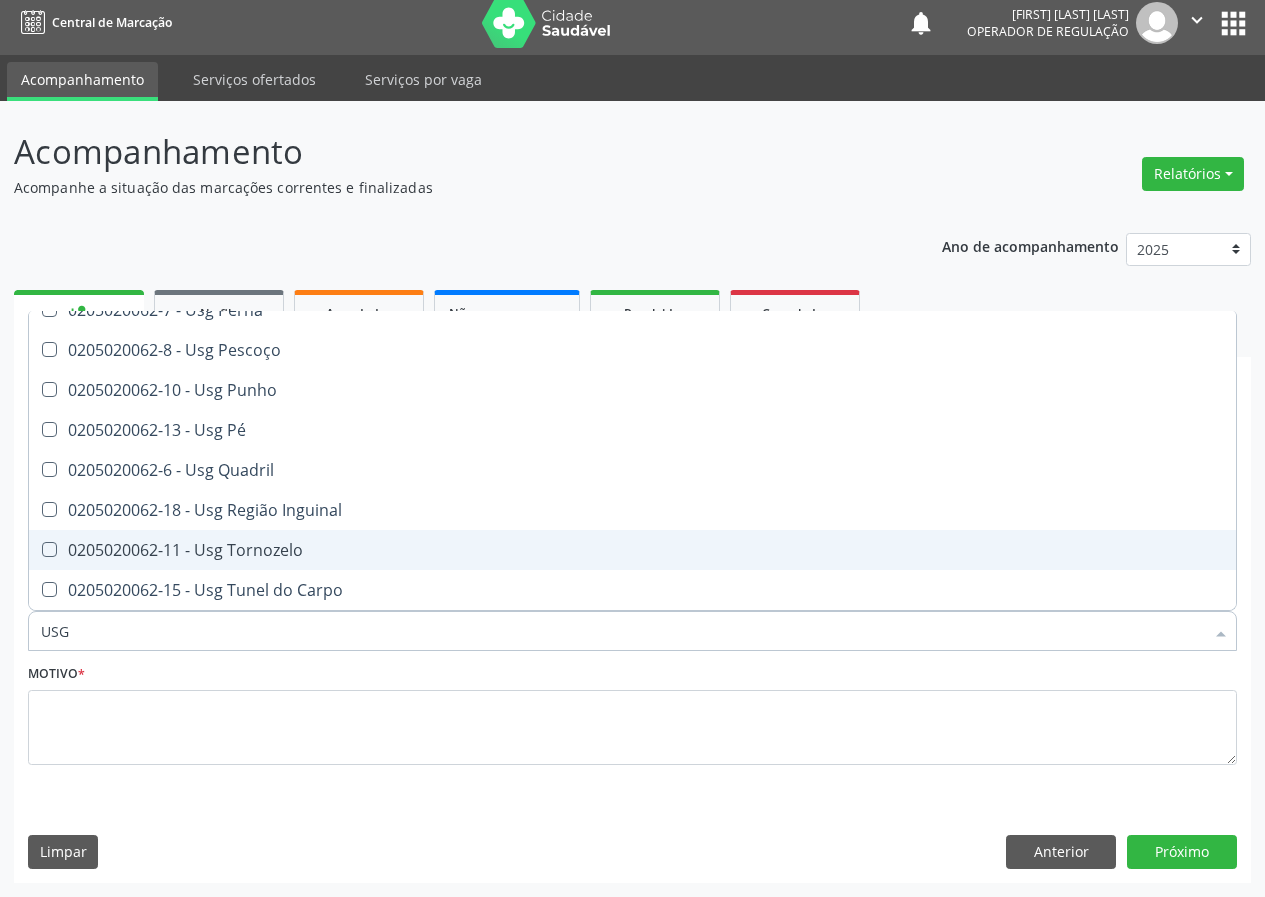 click on "0205020062-11 - Usg Tornozelo" at bounding box center (632, 550) 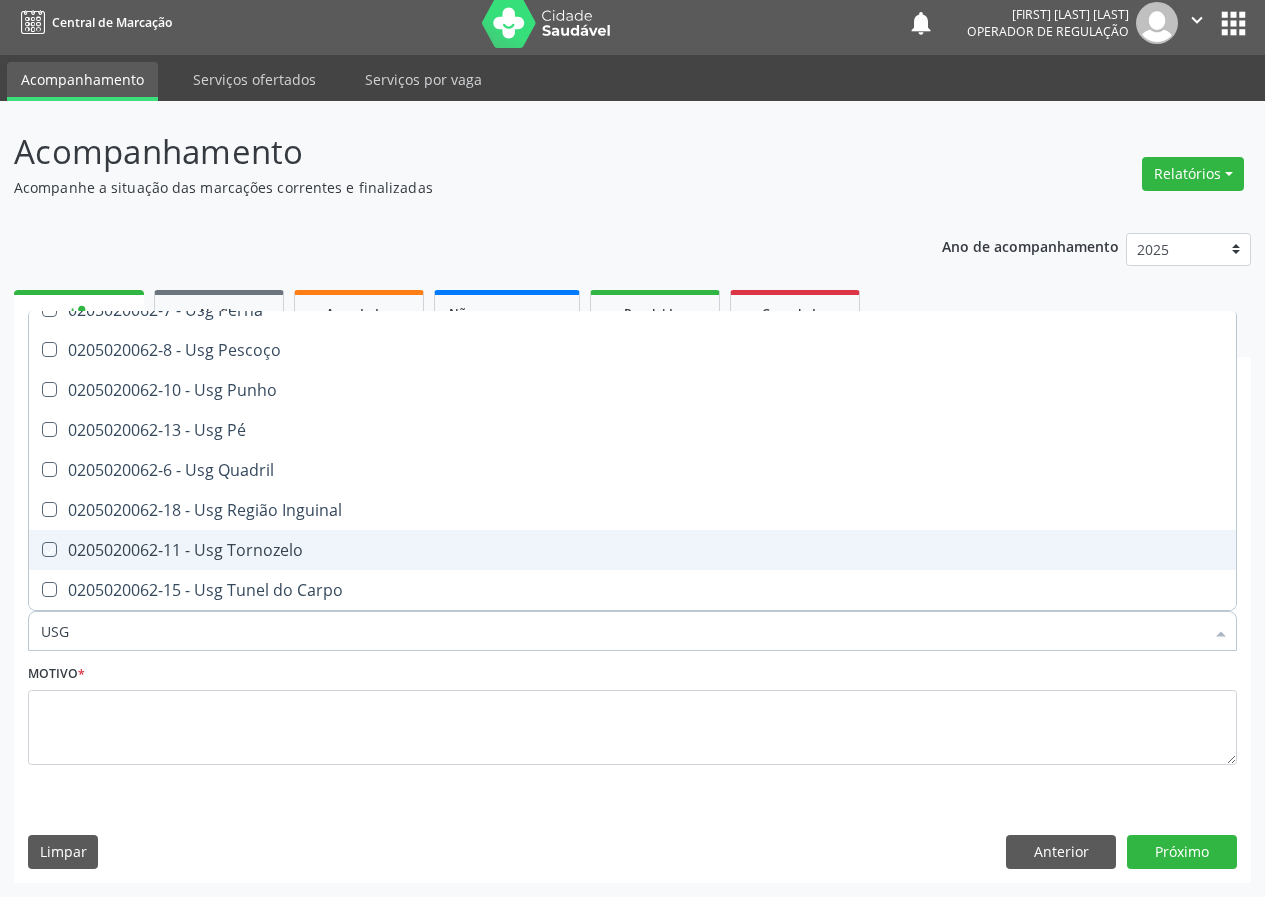 checkbox on "true" 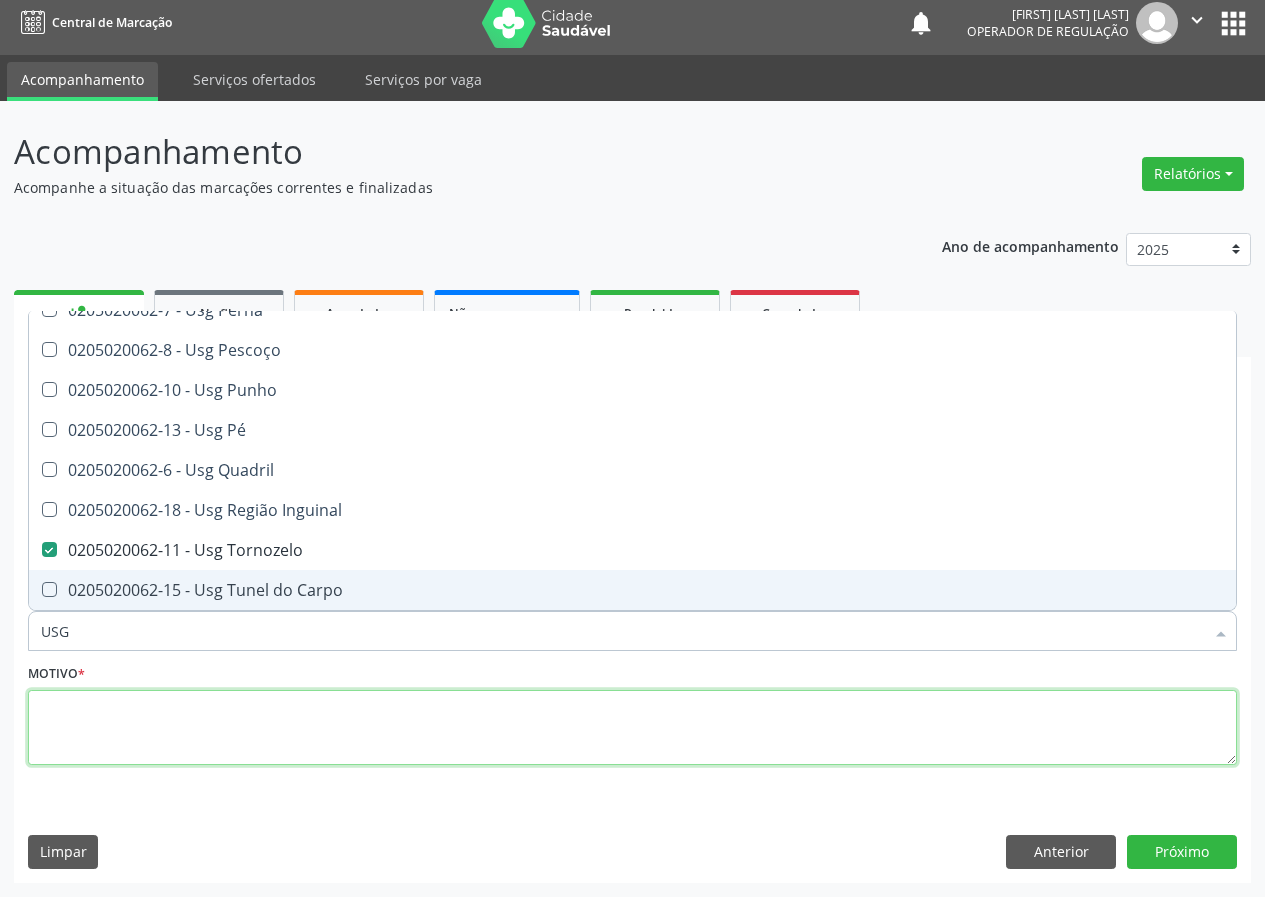 click at bounding box center (632, 728) 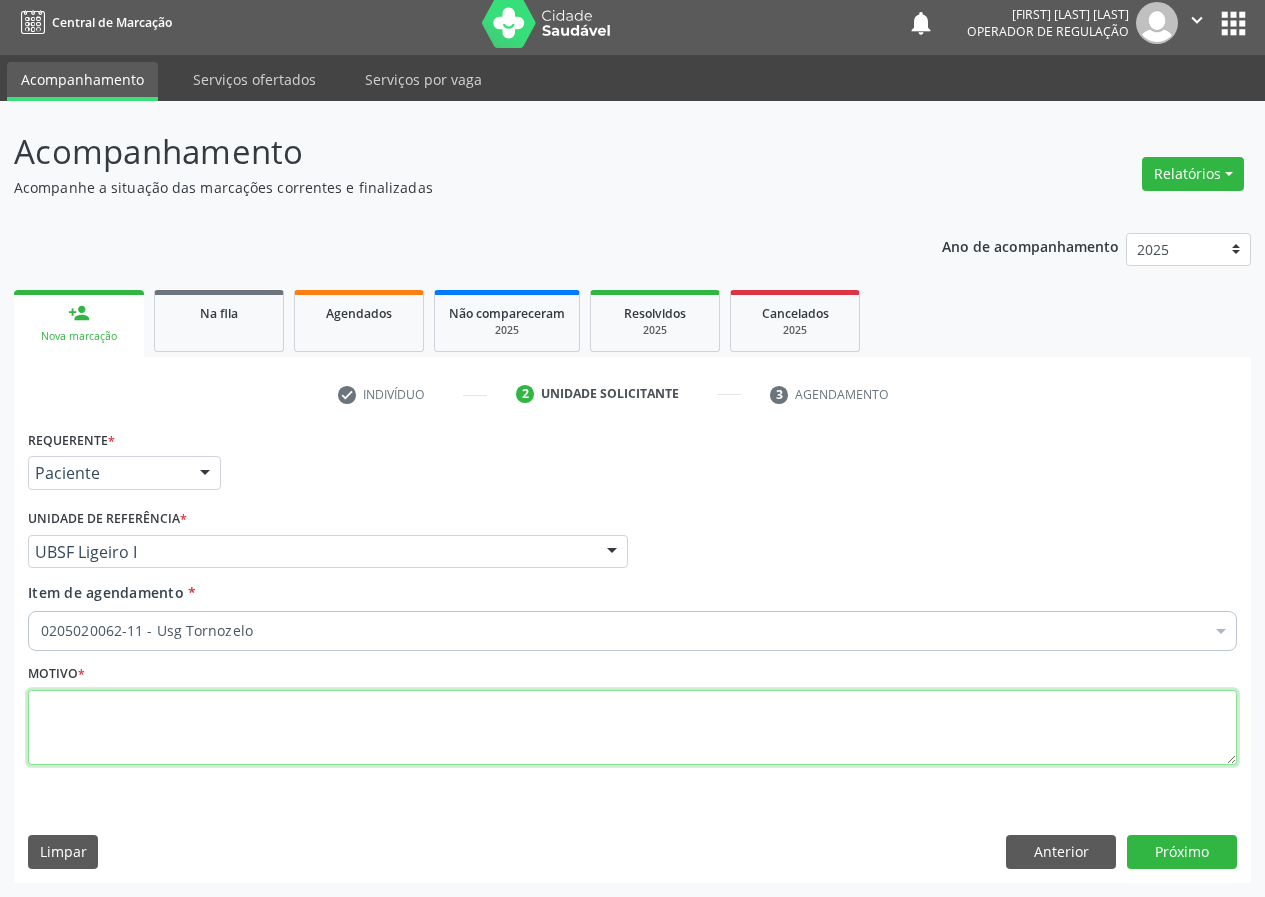 scroll, scrollTop: 0, scrollLeft: 0, axis: both 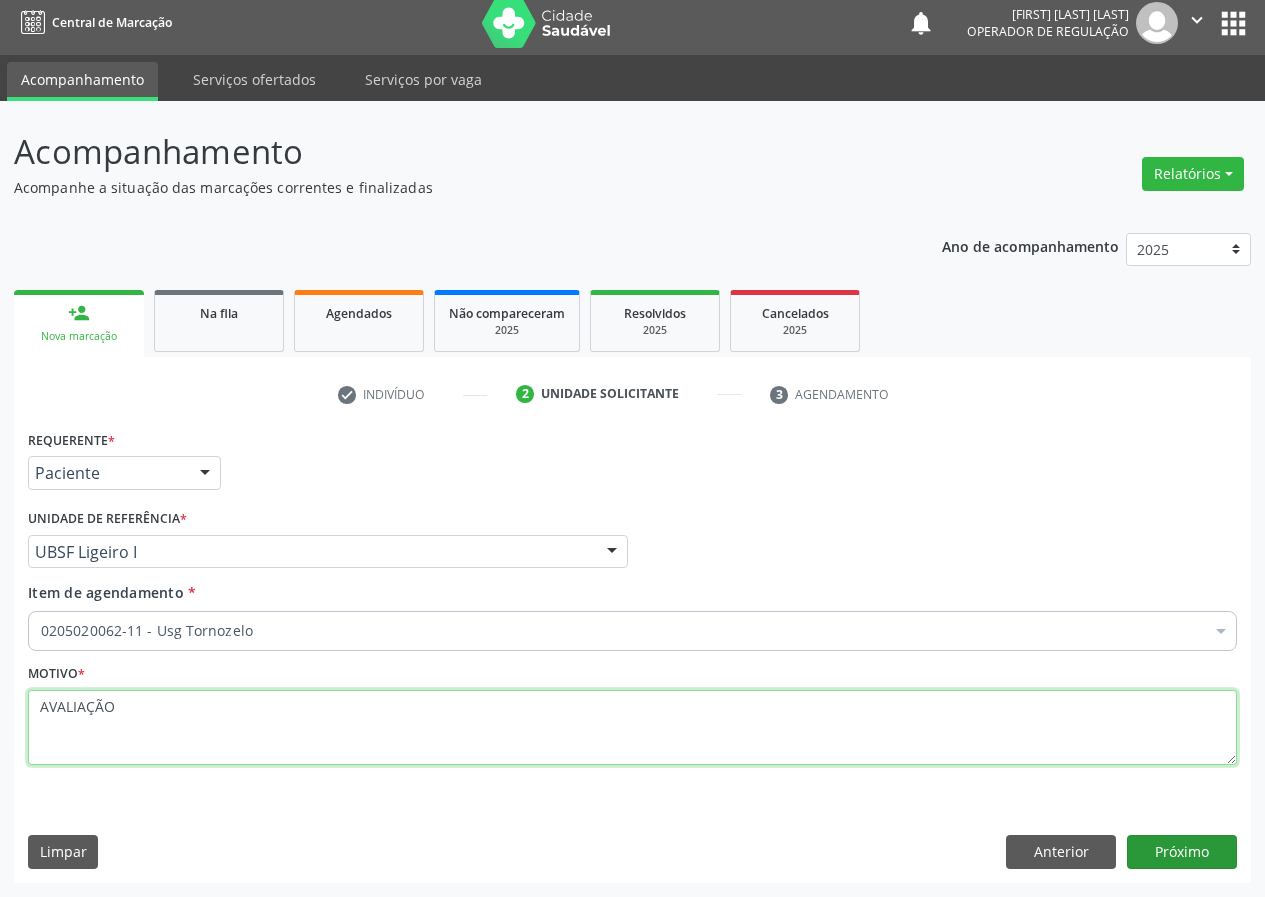 type on "AVALIAÇÃO" 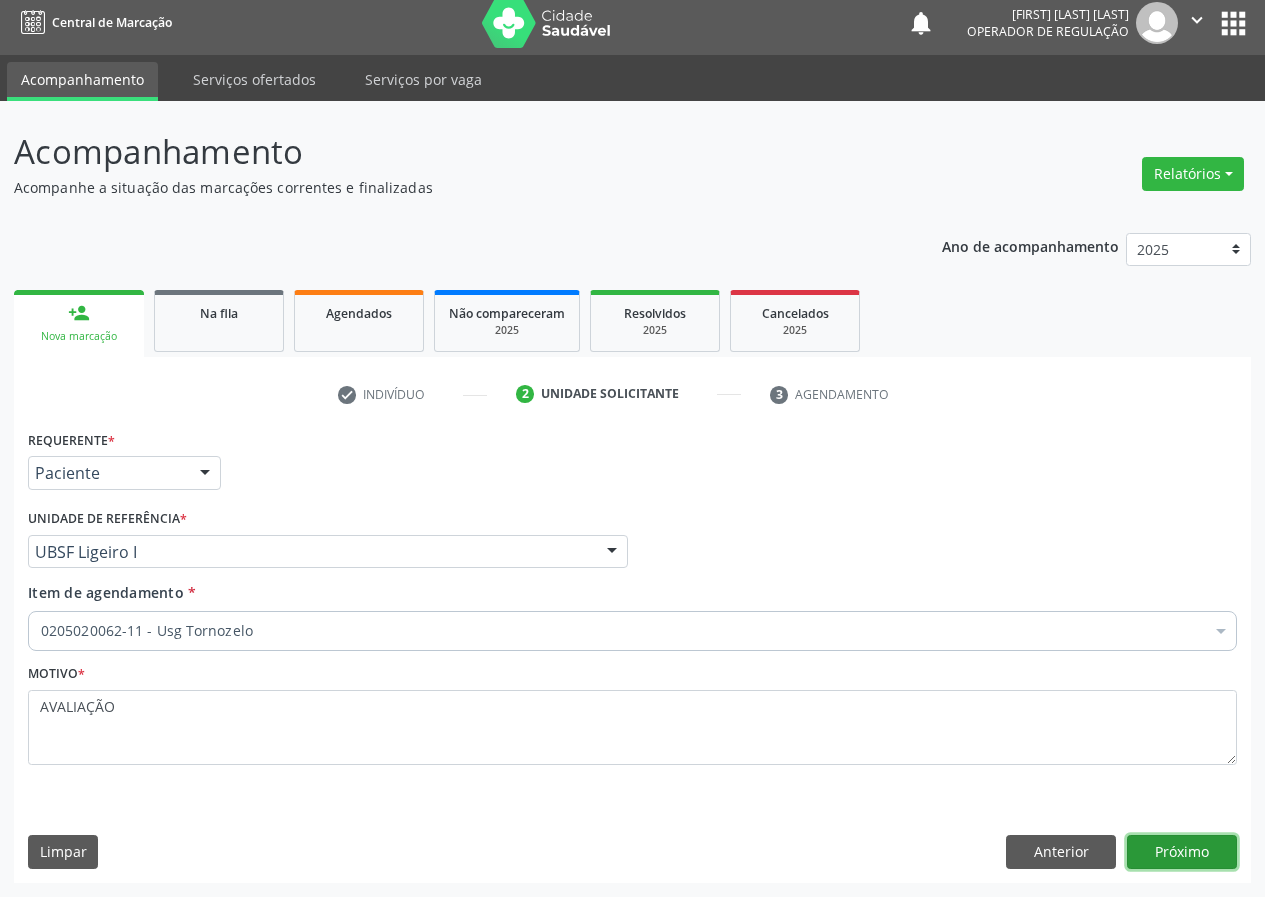 drag, startPoint x: 1186, startPoint y: 853, endPoint x: 1141, endPoint y: 842, distance: 46.32494 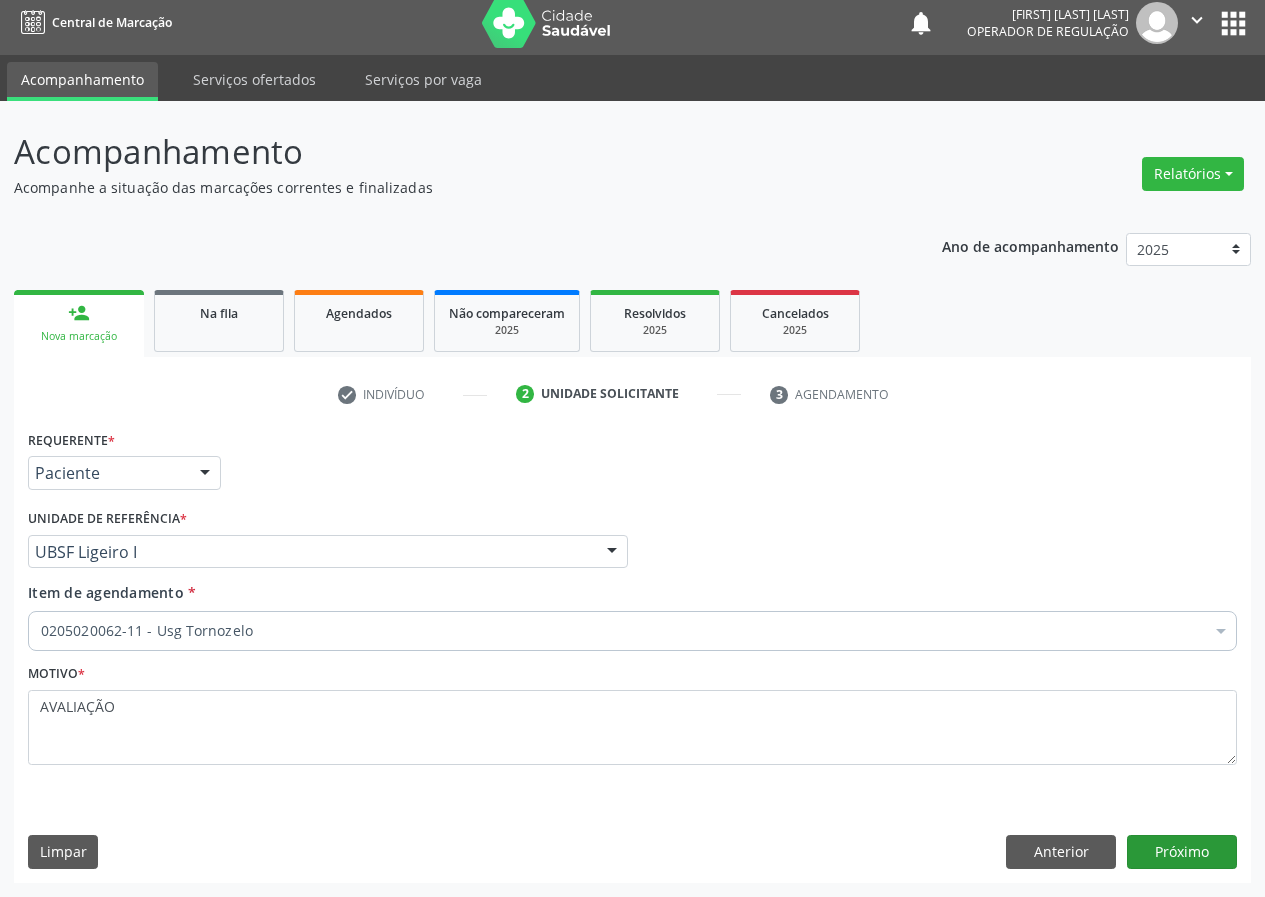 scroll, scrollTop: 0, scrollLeft: 0, axis: both 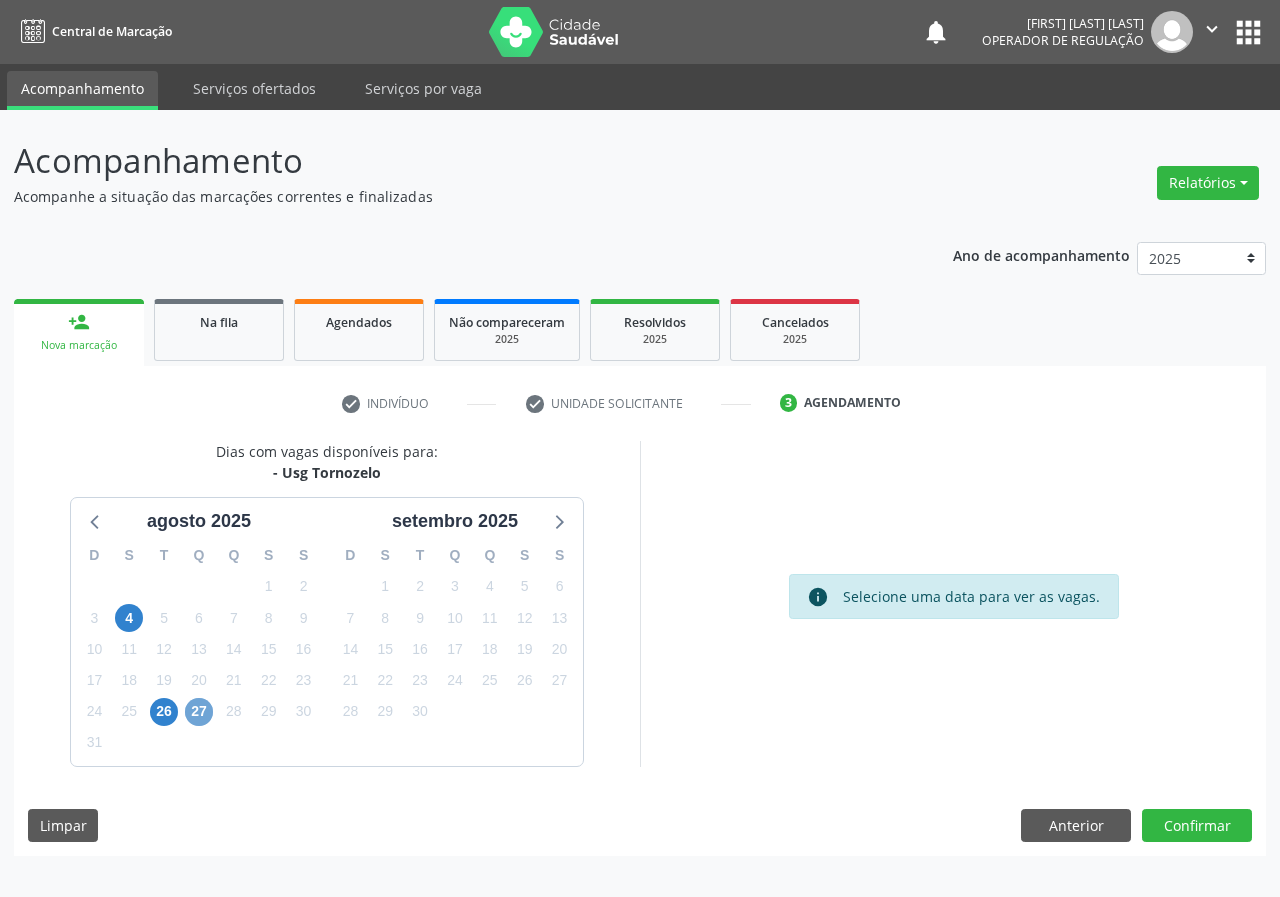 click on "27" at bounding box center [199, 712] 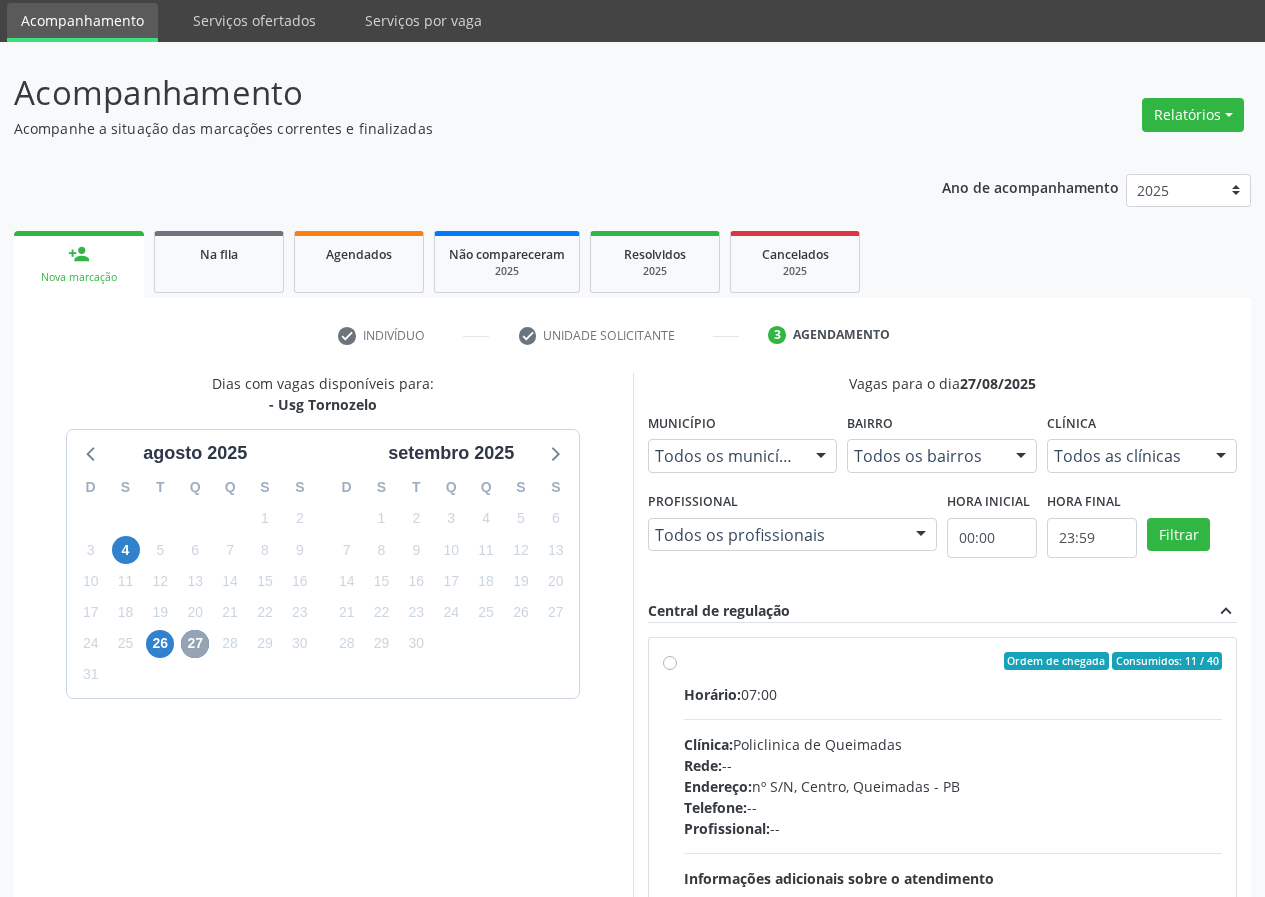 scroll, scrollTop: 298, scrollLeft: 0, axis: vertical 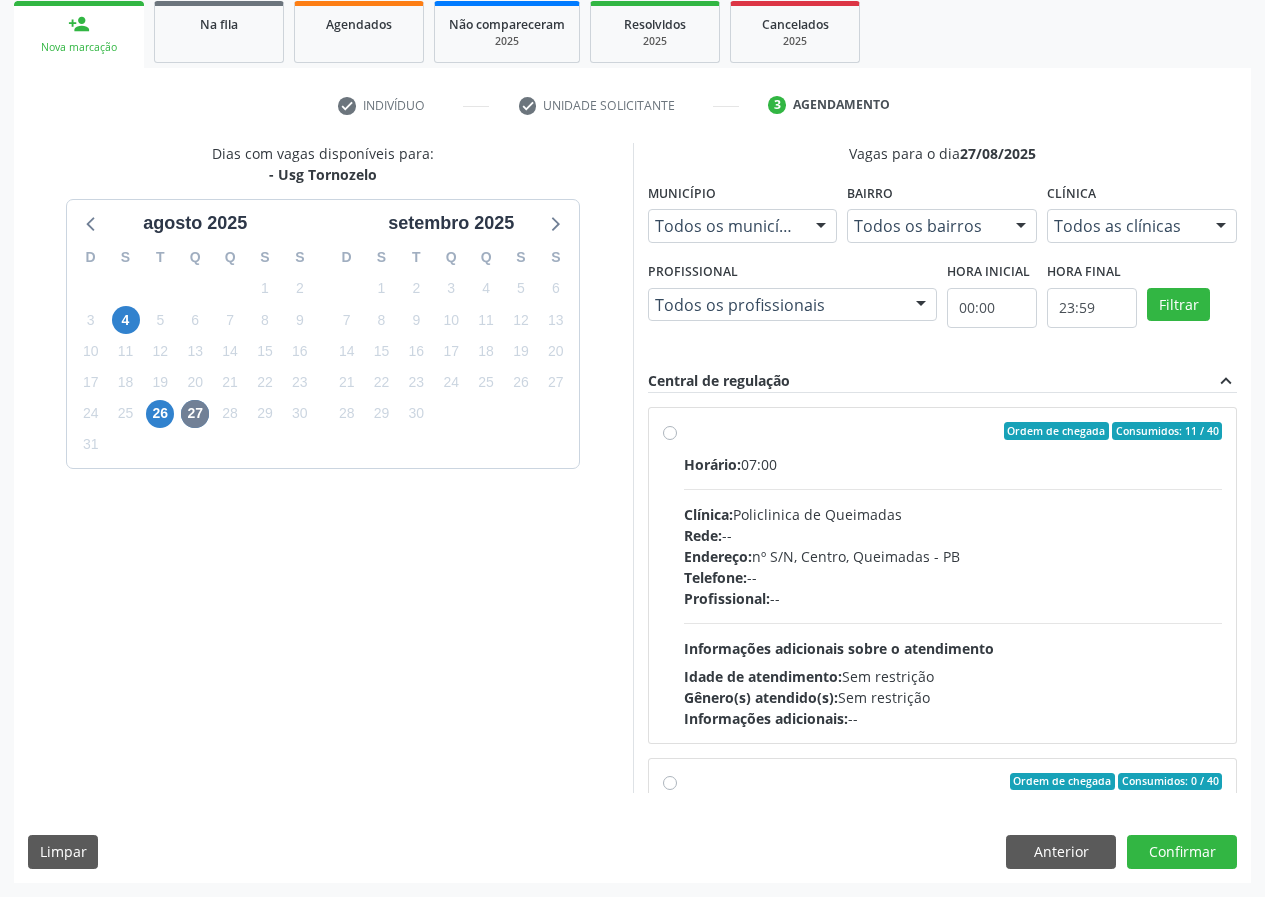 click on "Ordem de chegada
Consumidos: 11 / 40
Horário:   07:00
Clínica:  Policlinica de Queimadas
Rede:
--
Endereço:   nº S/N, Centro, Queimadas - PB
Telefone:   --
Profissional:
--
Informações adicionais sobre o atendimento
Idade de atendimento:
Sem restrição
Gênero(s) atendido(s):
Sem restrição
Informações adicionais:
--" at bounding box center (953, 575) 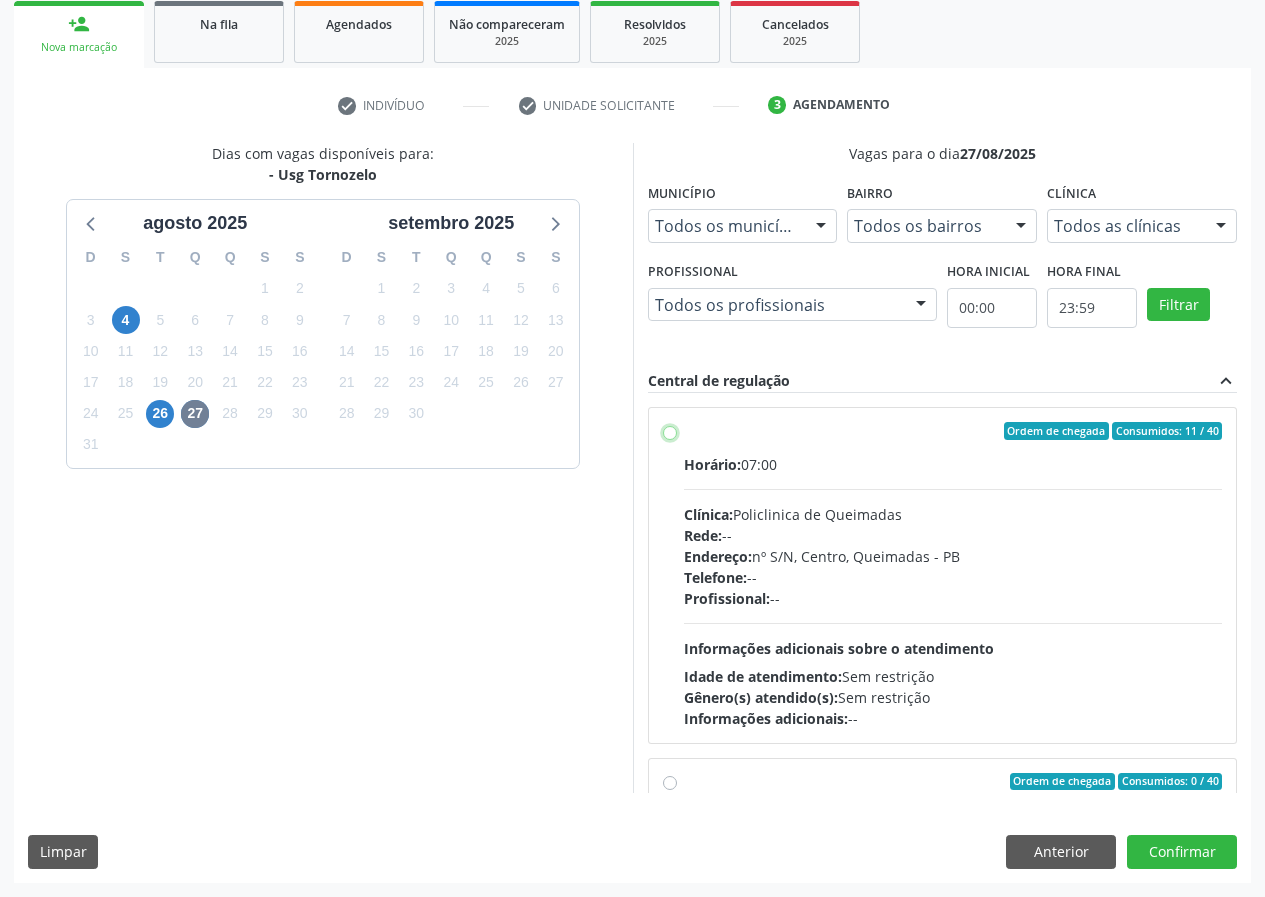 radio on "true" 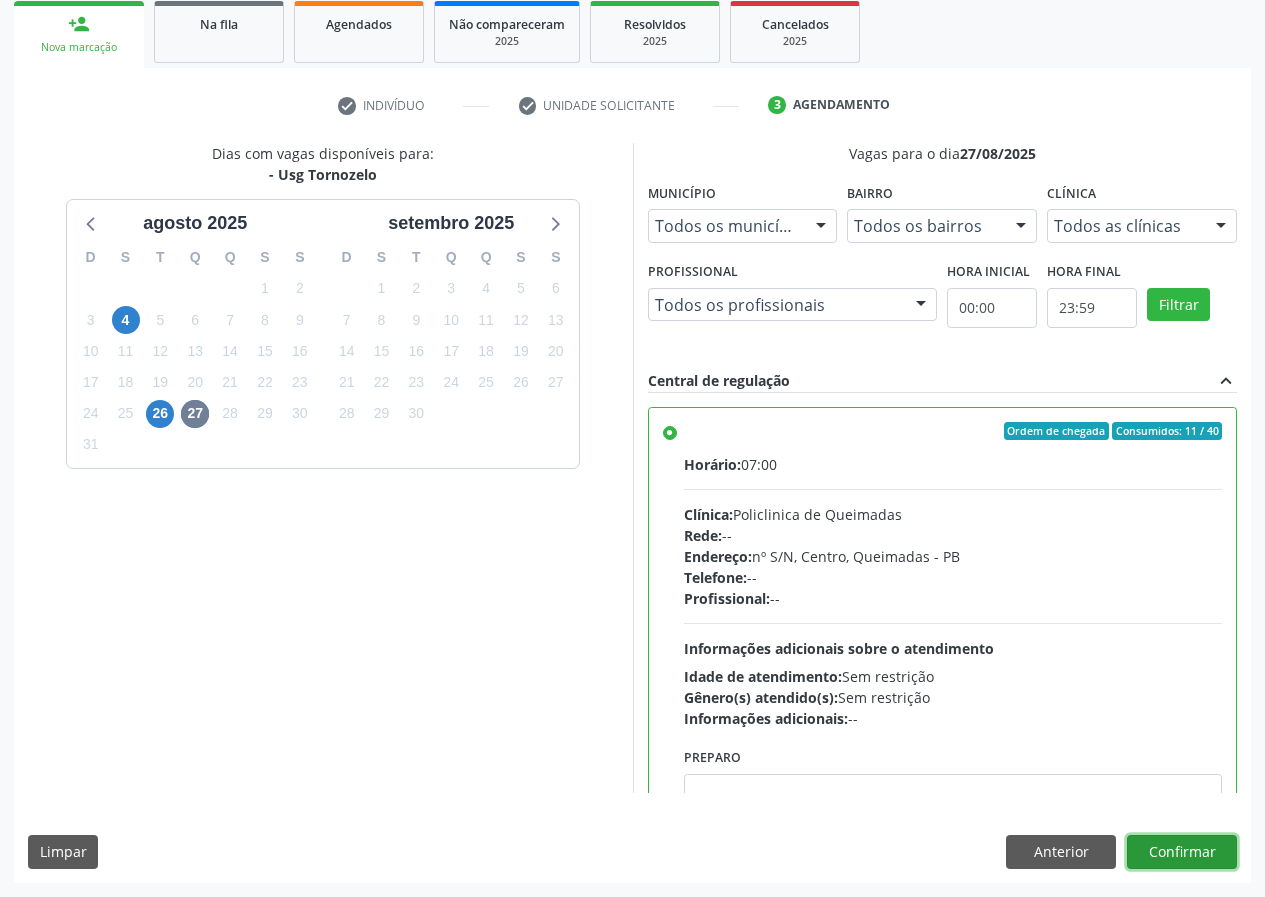 click on "Confirmar" at bounding box center [1182, 852] 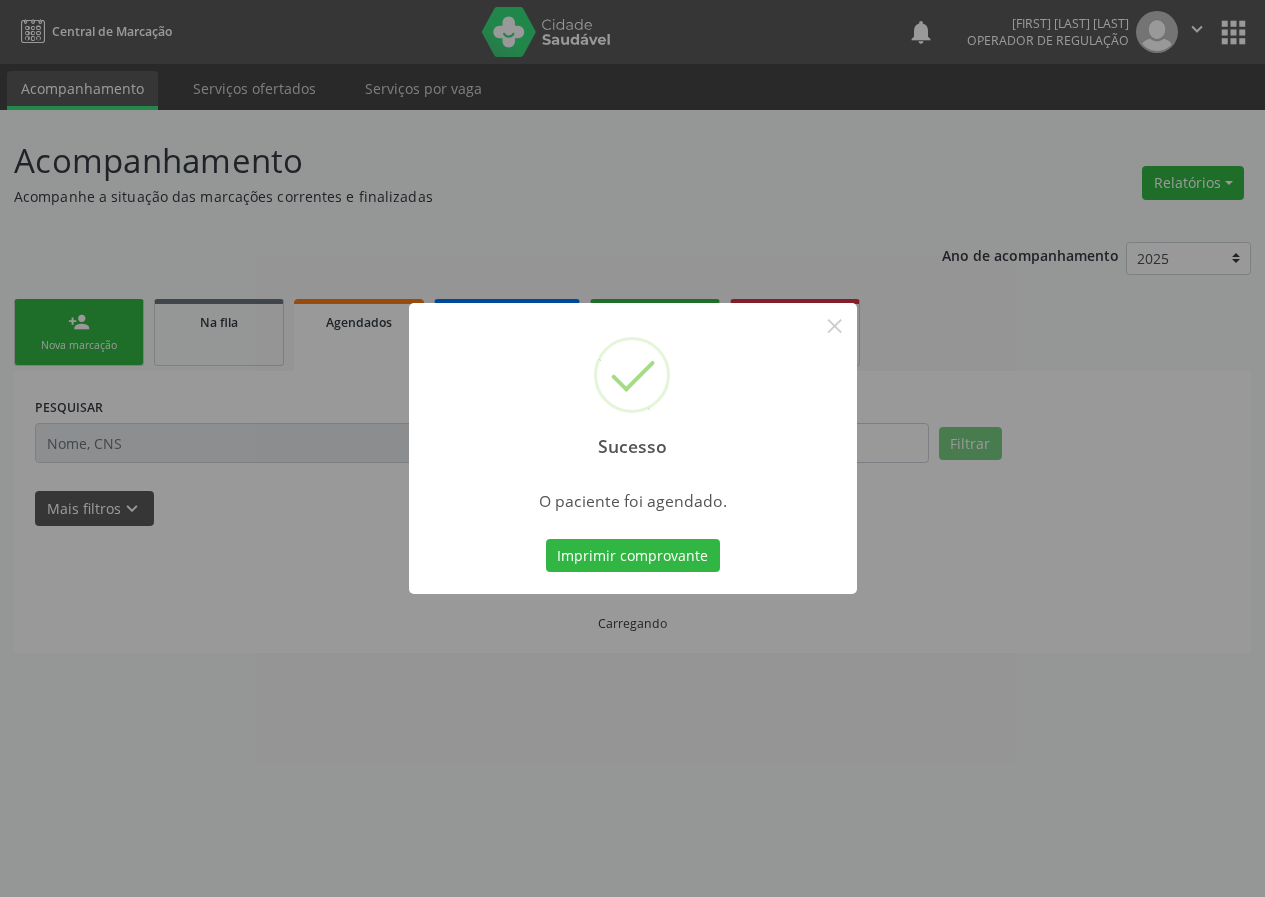 scroll, scrollTop: 0, scrollLeft: 0, axis: both 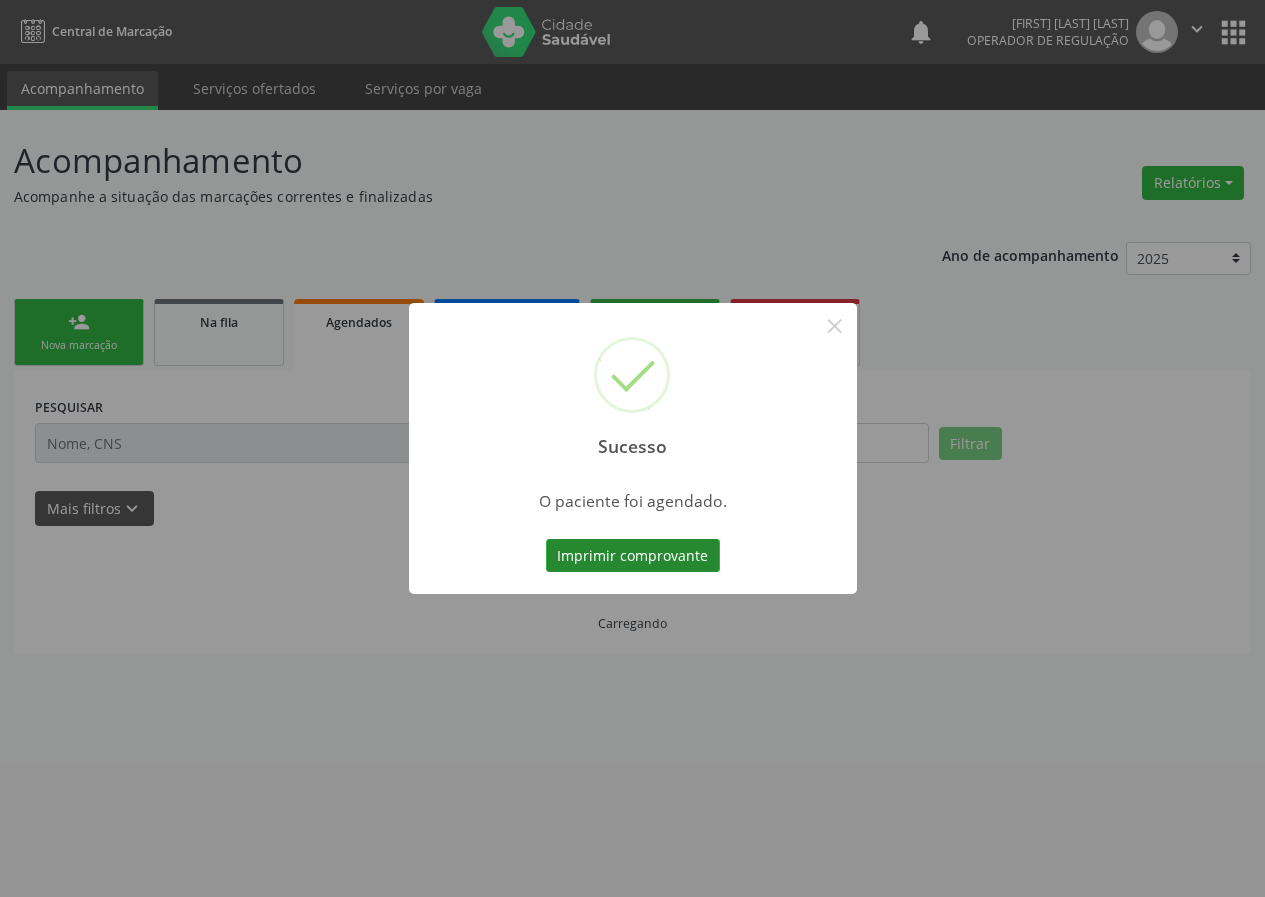 click on "Imprimir comprovante" at bounding box center (633, 556) 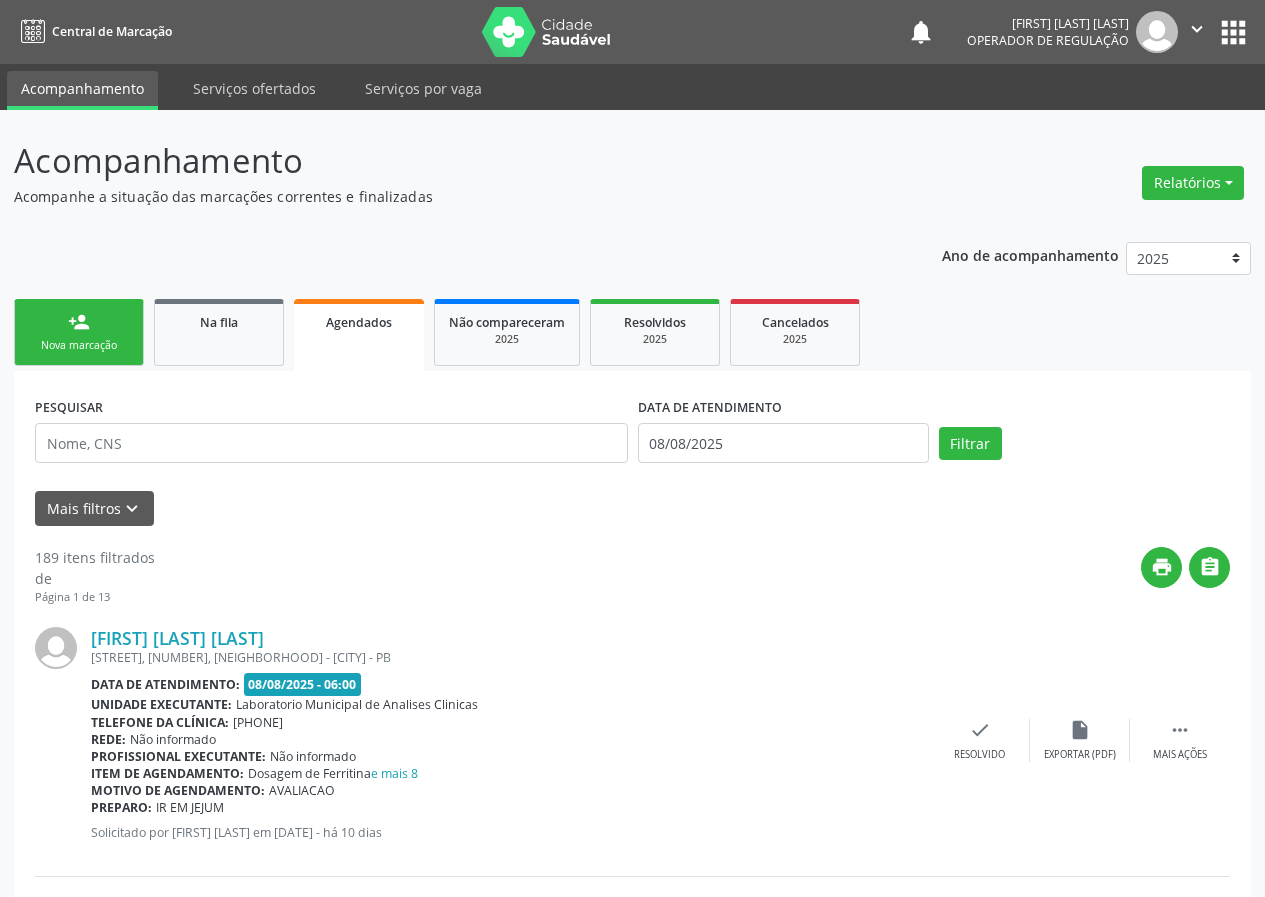 click on "Nova marcação" at bounding box center [79, 345] 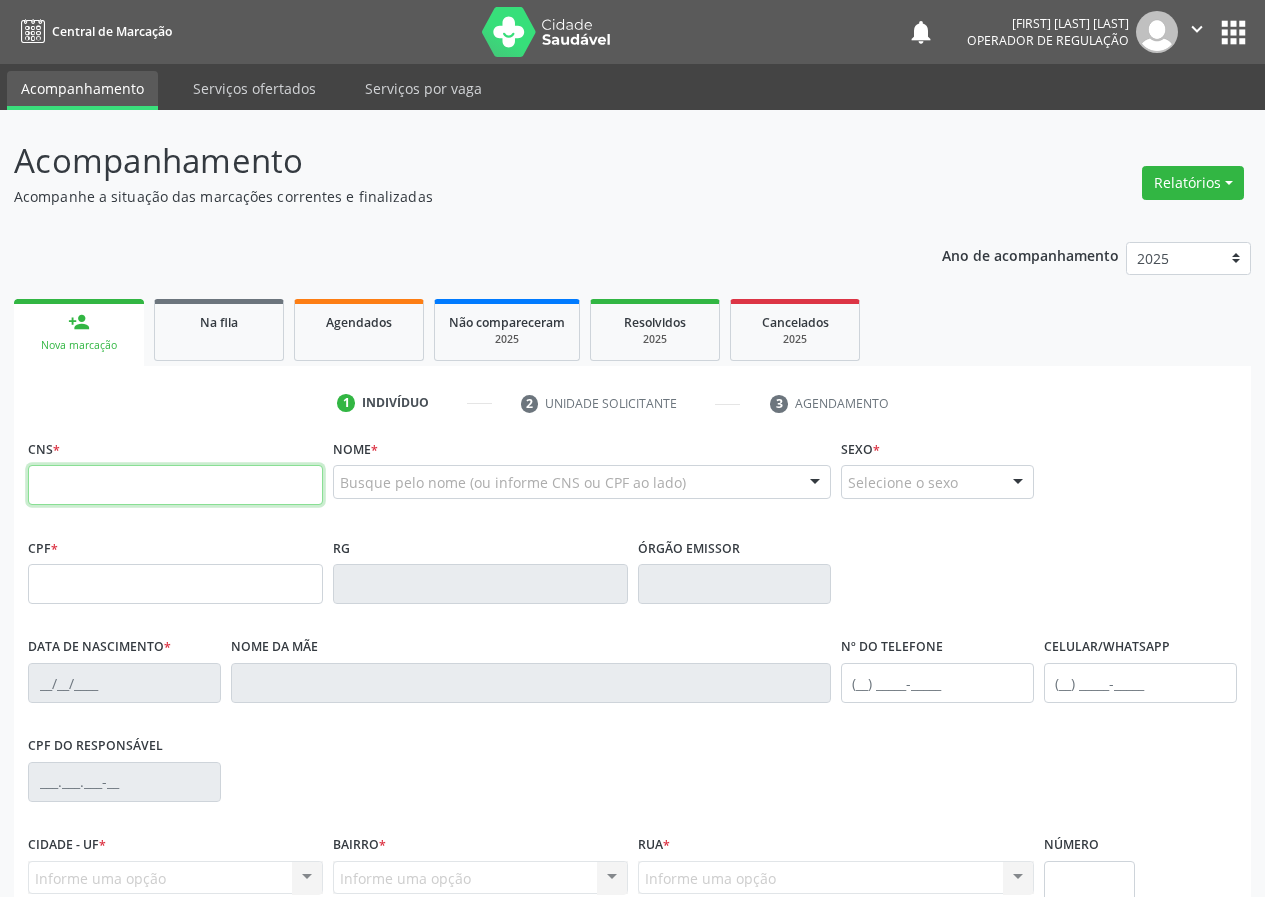 click at bounding box center [175, 485] 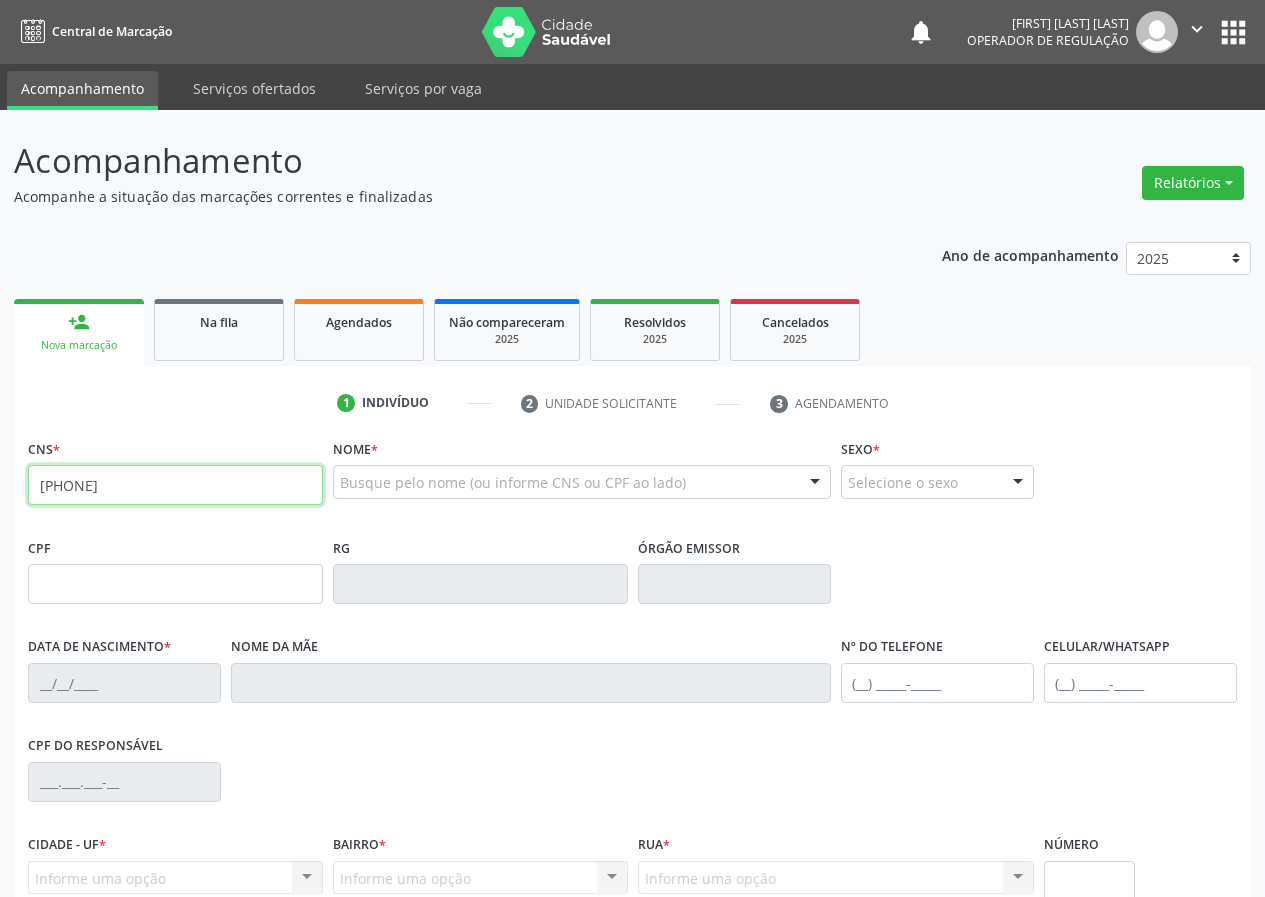type on "700 4041 5877 3750" 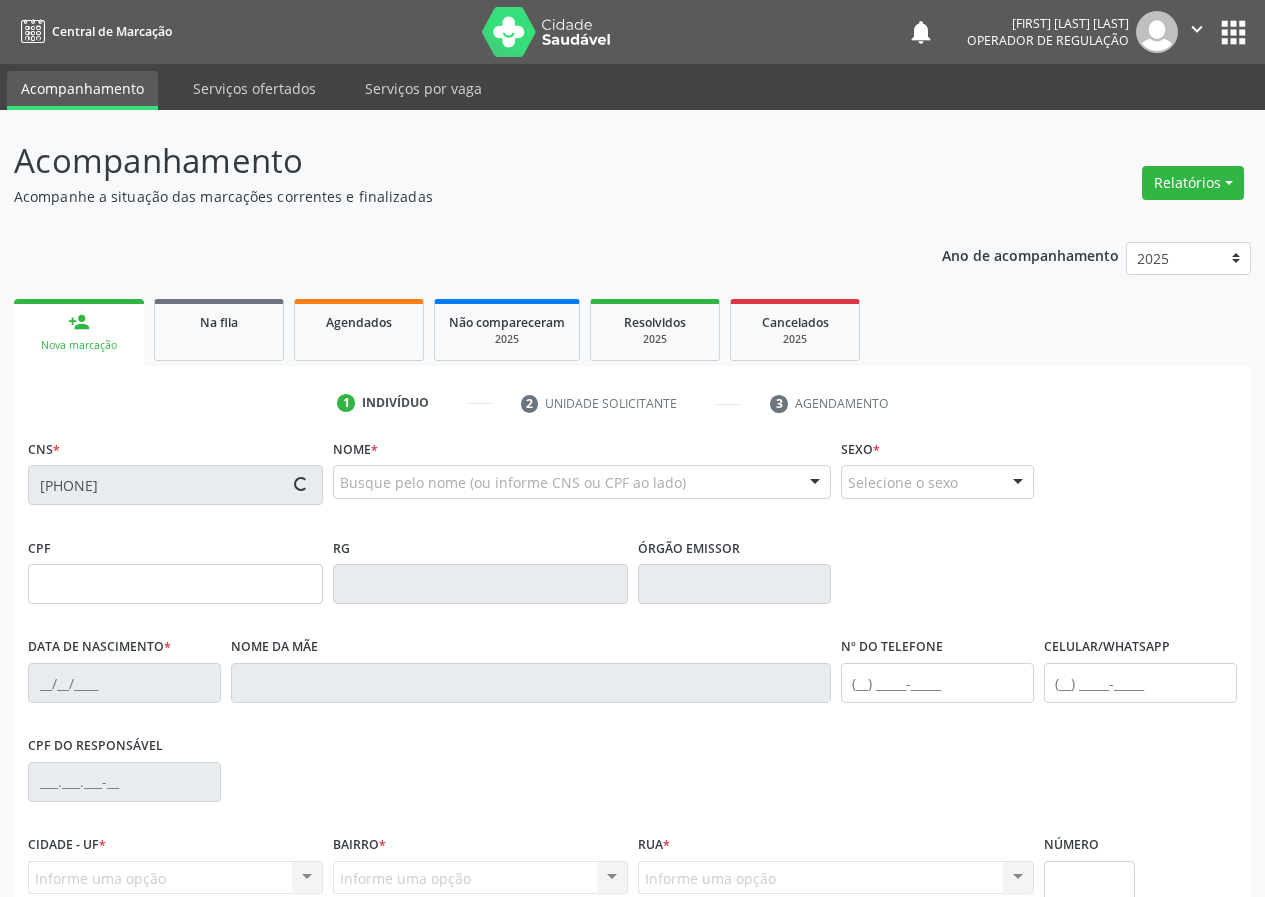 type on "038.769.804-37" 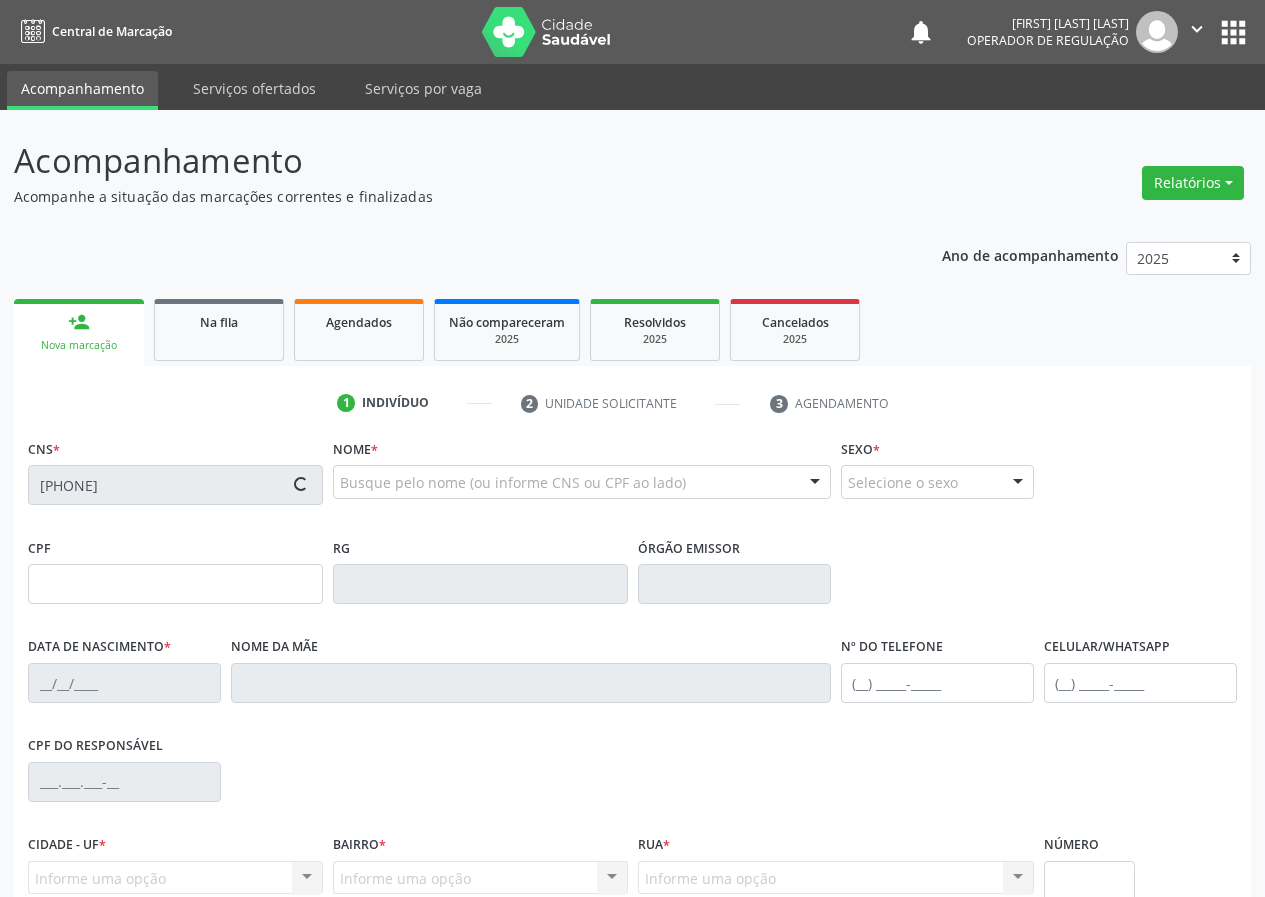 type on "05/09/1981" 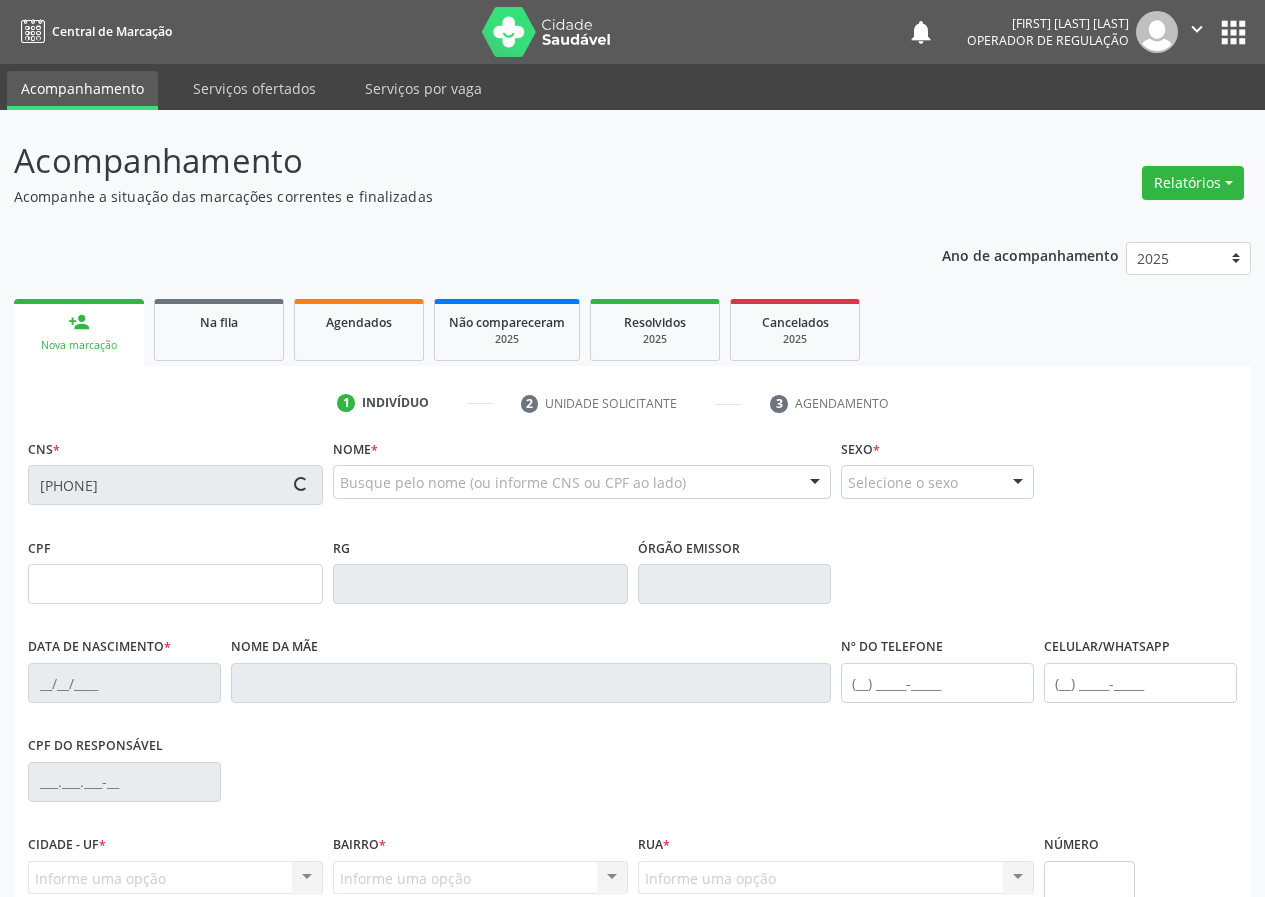 type on "Anqbi do Amaral Bezerra" 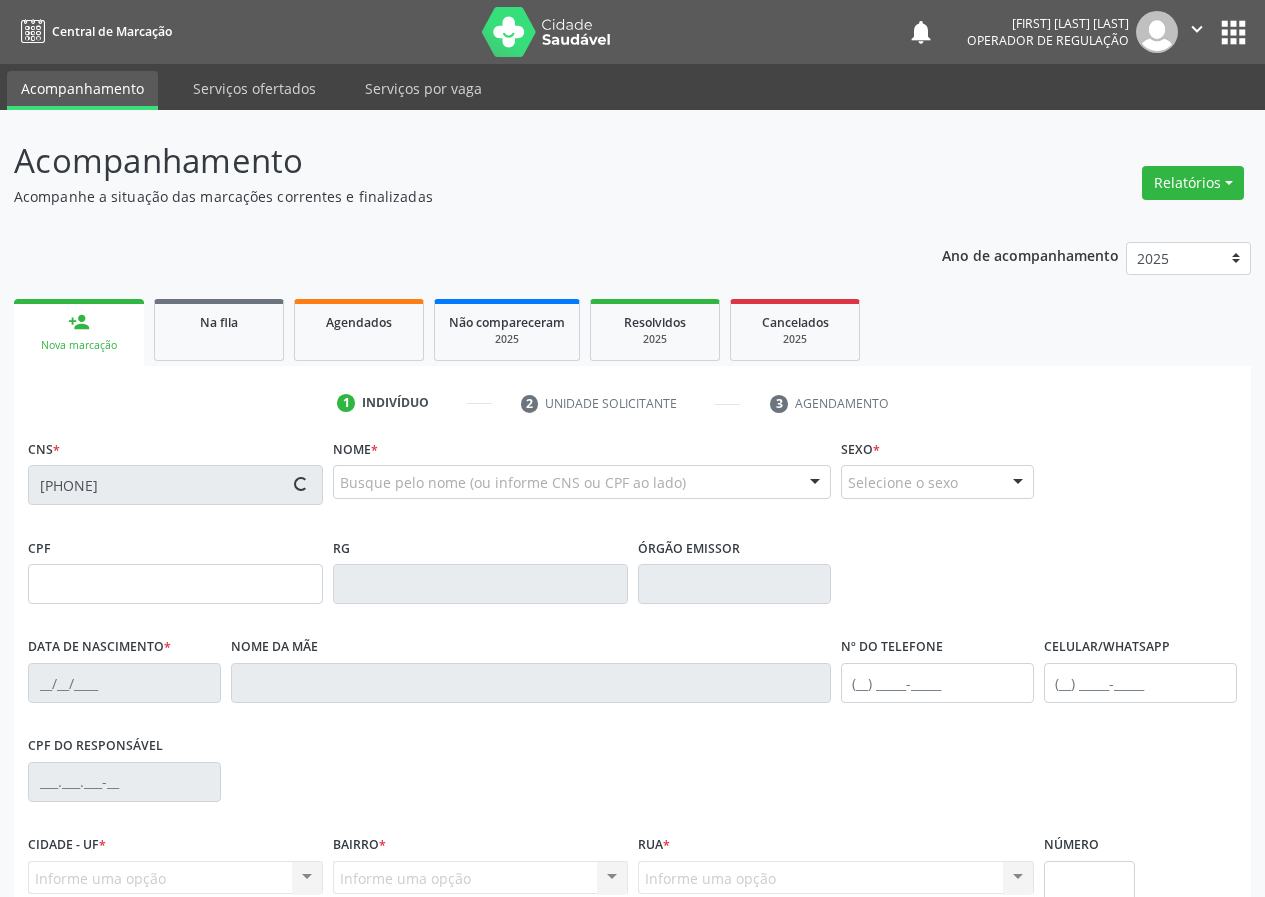type on "(83) 99135-5422" 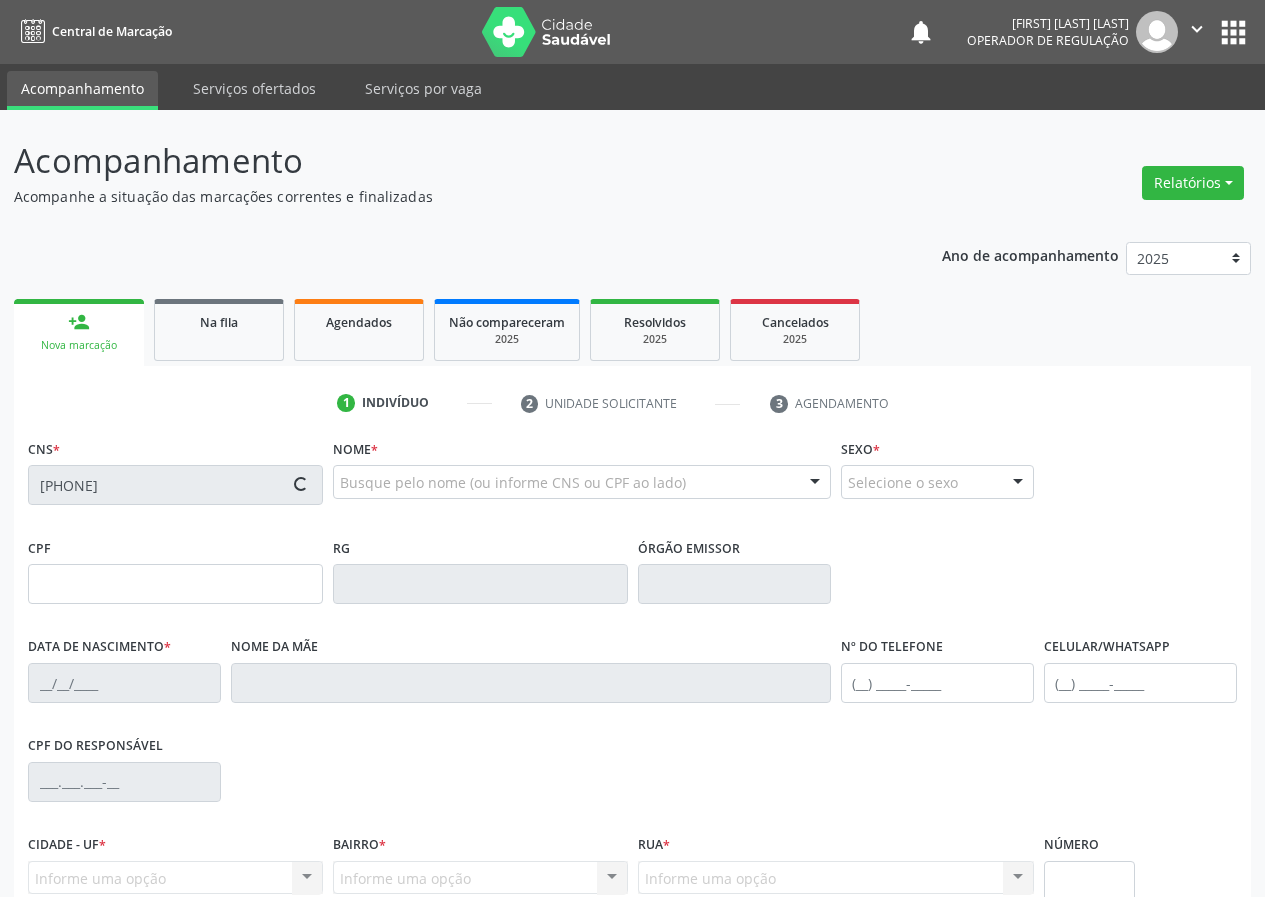 type on "231" 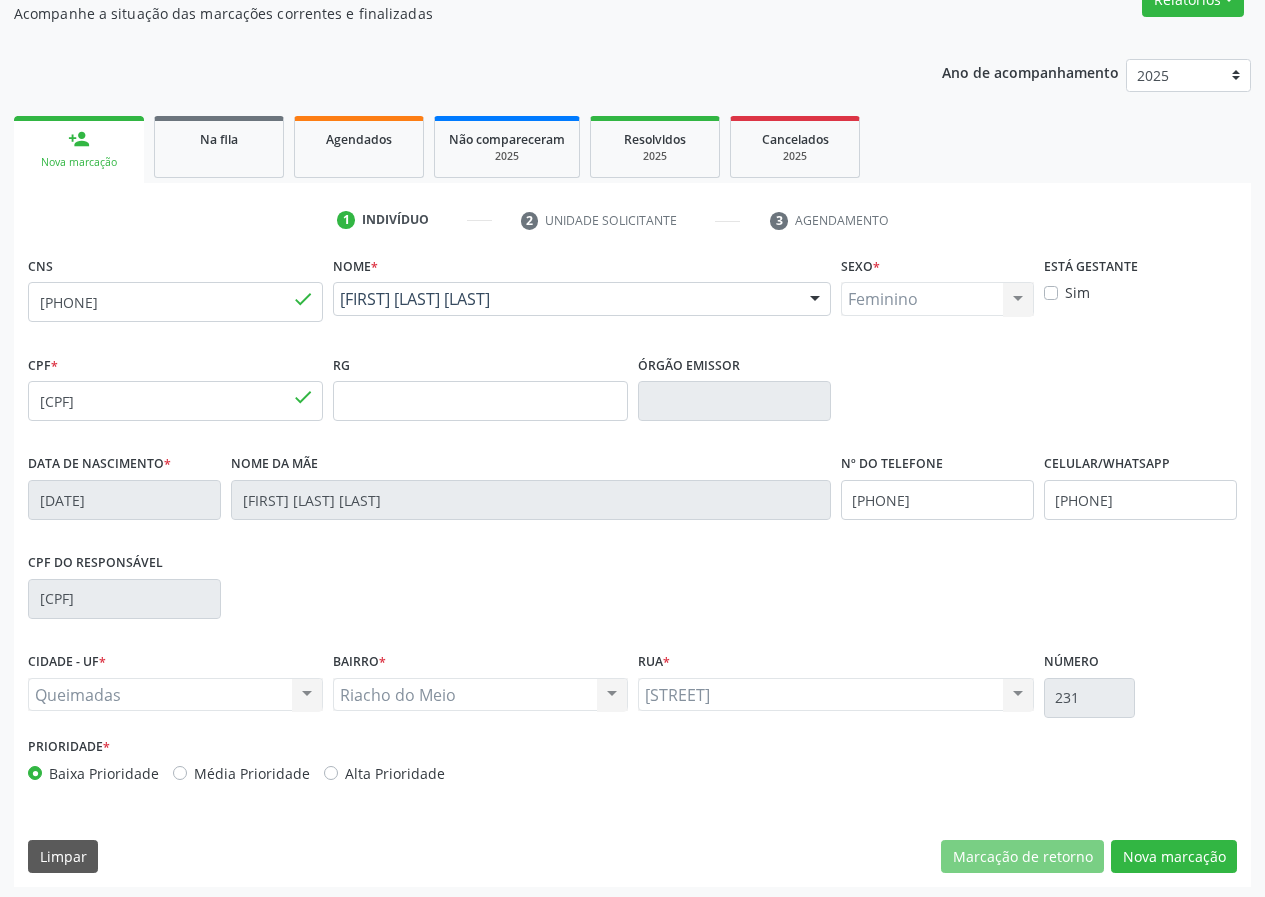 scroll, scrollTop: 187, scrollLeft: 0, axis: vertical 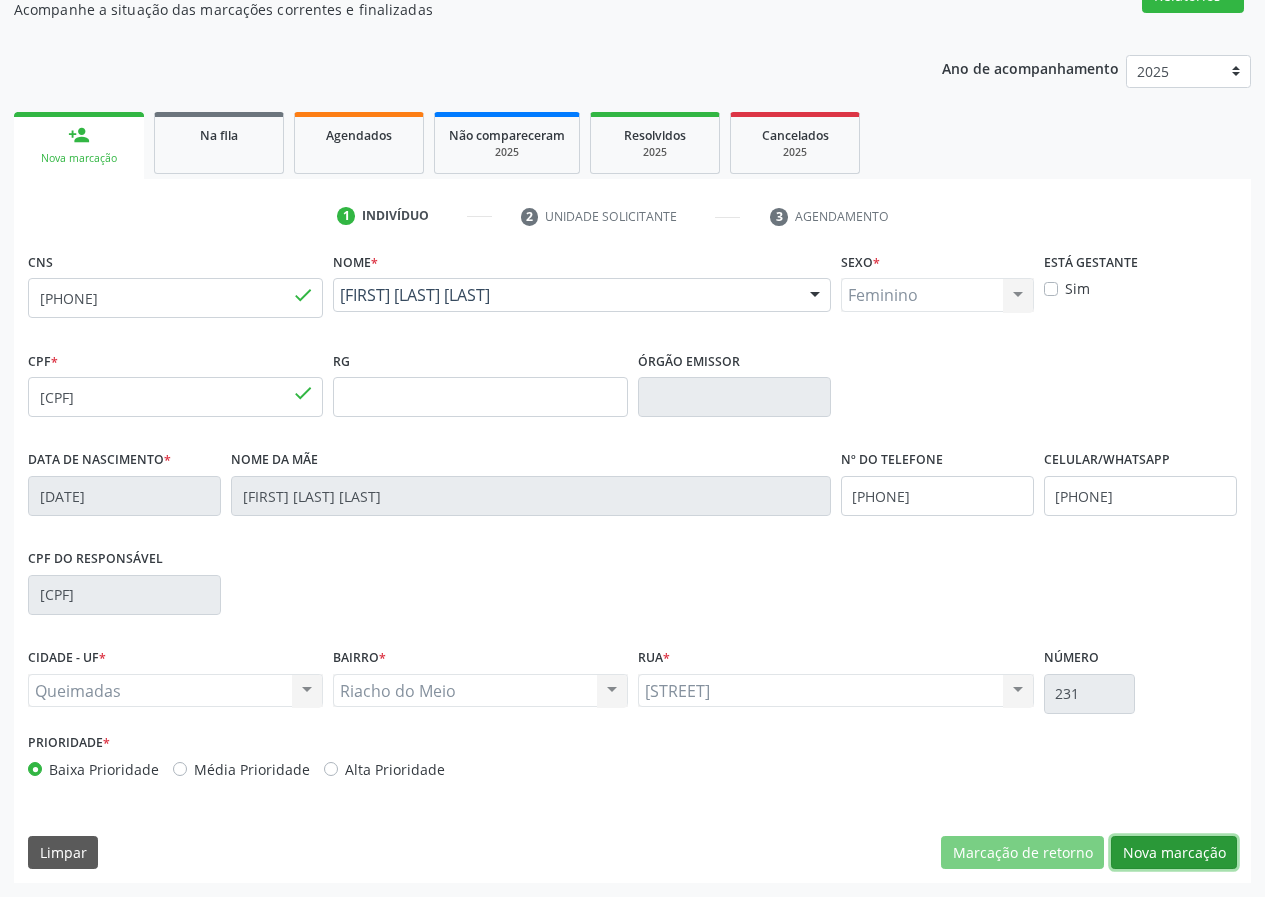 click on "Marcação de retorno
Nova marcação" at bounding box center (1089, 853) 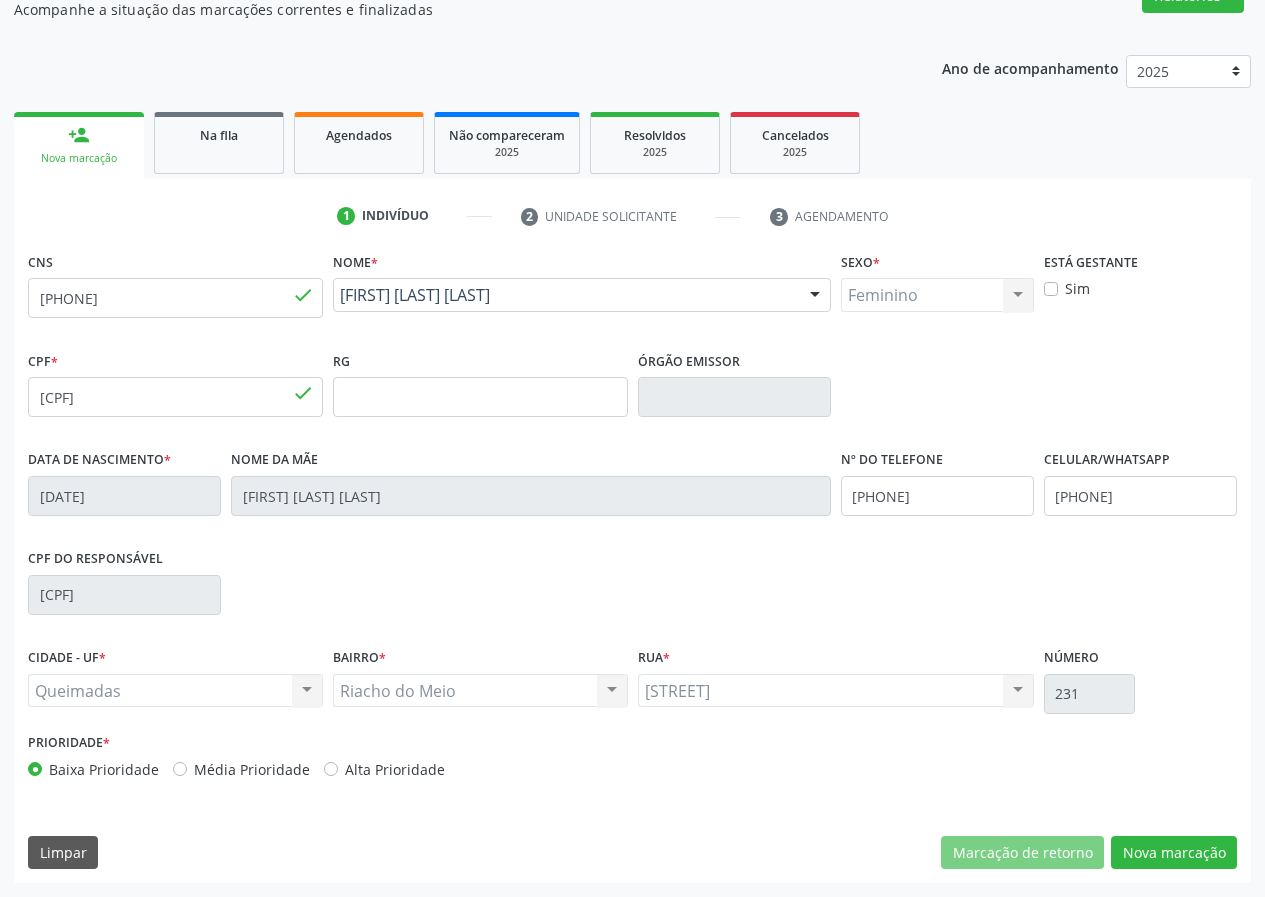 scroll, scrollTop: 9, scrollLeft: 0, axis: vertical 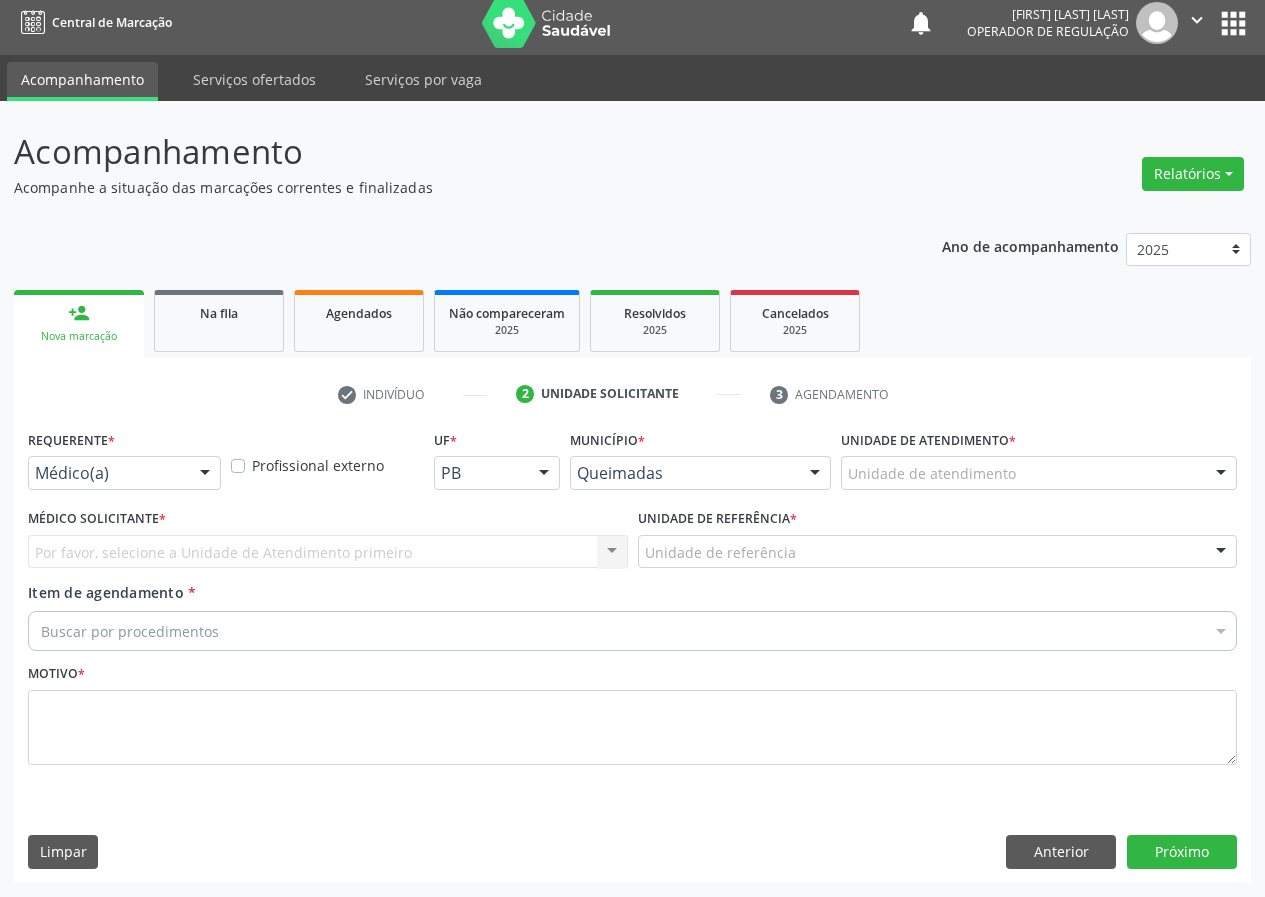 click at bounding box center [205, 474] 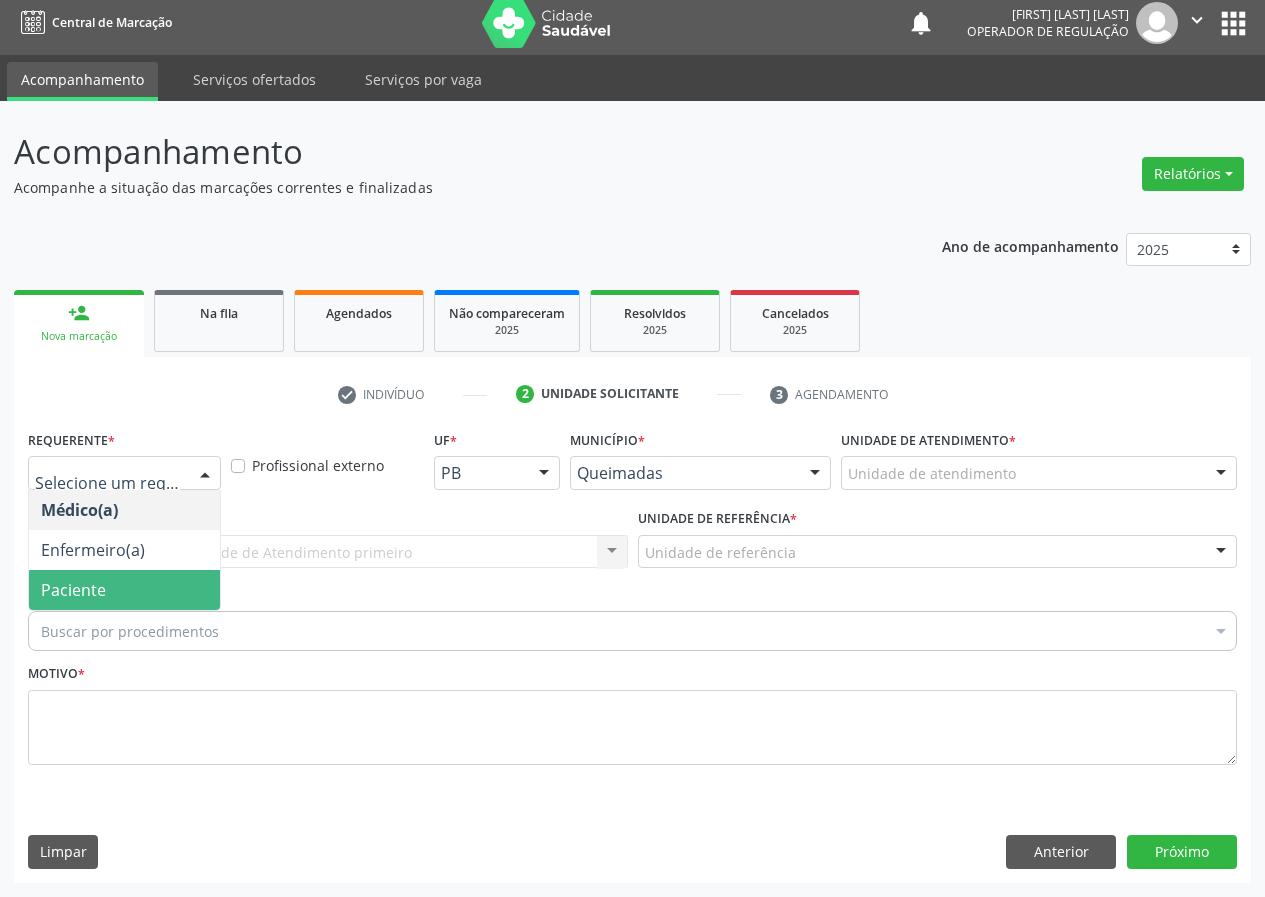 click on "Paciente" at bounding box center [124, 590] 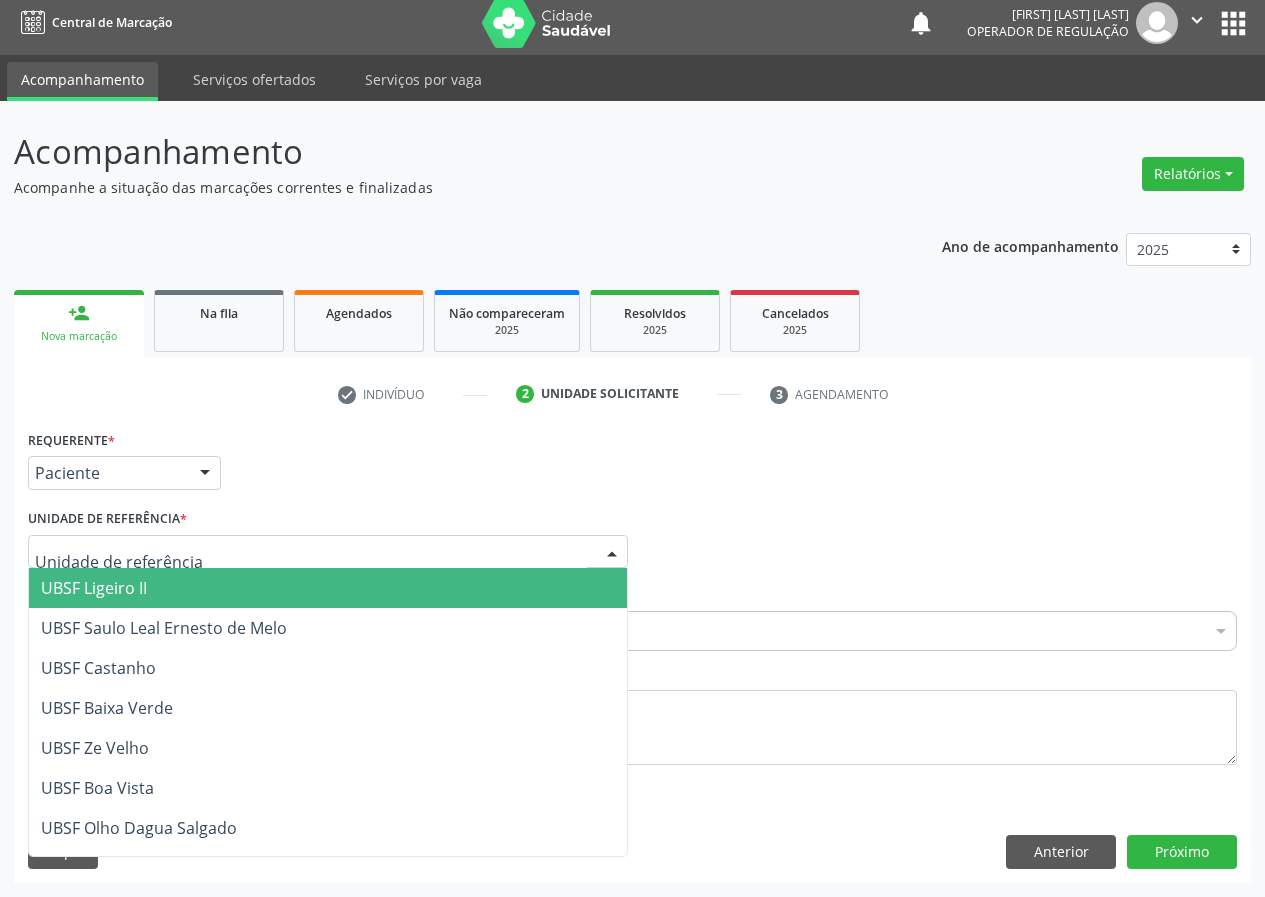 drag, startPoint x: 508, startPoint y: 557, endPoint x: 74, endPoint y: 646, distance: 443.03162 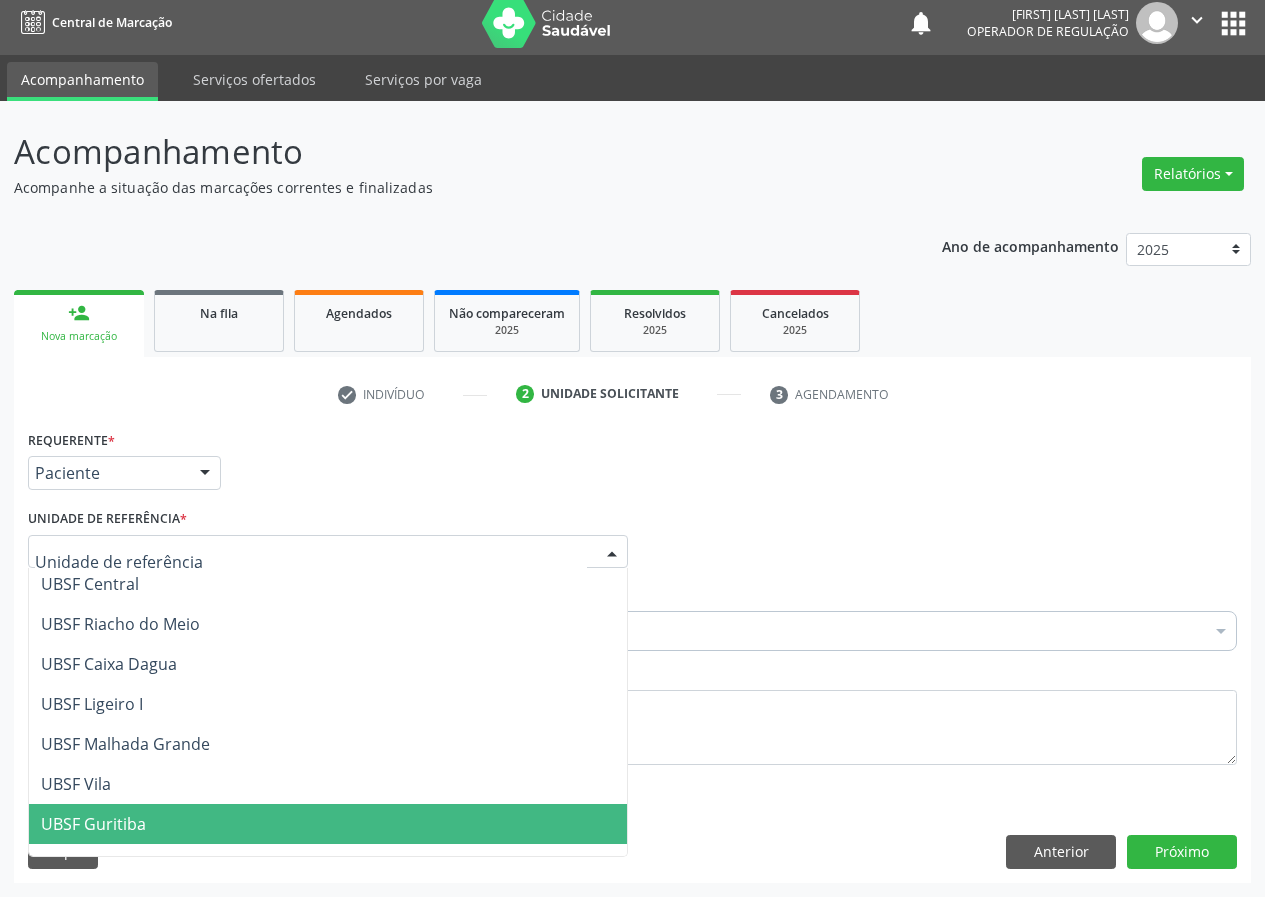 scroll, scrollTop: 412, scrollLeft: 0, axis: vertical 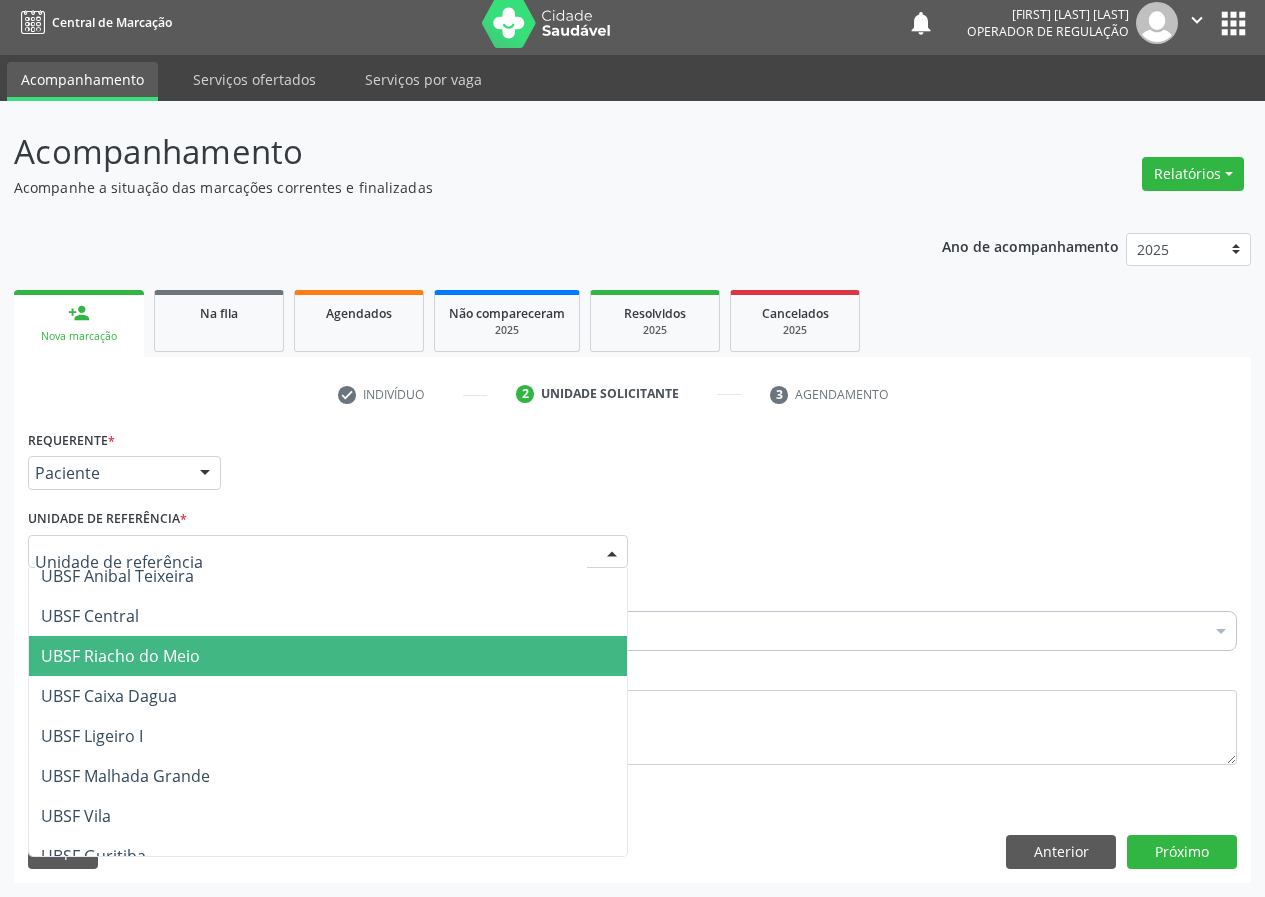 click on "UBSF Riacho do Meio" at bounding box center [120, 656] 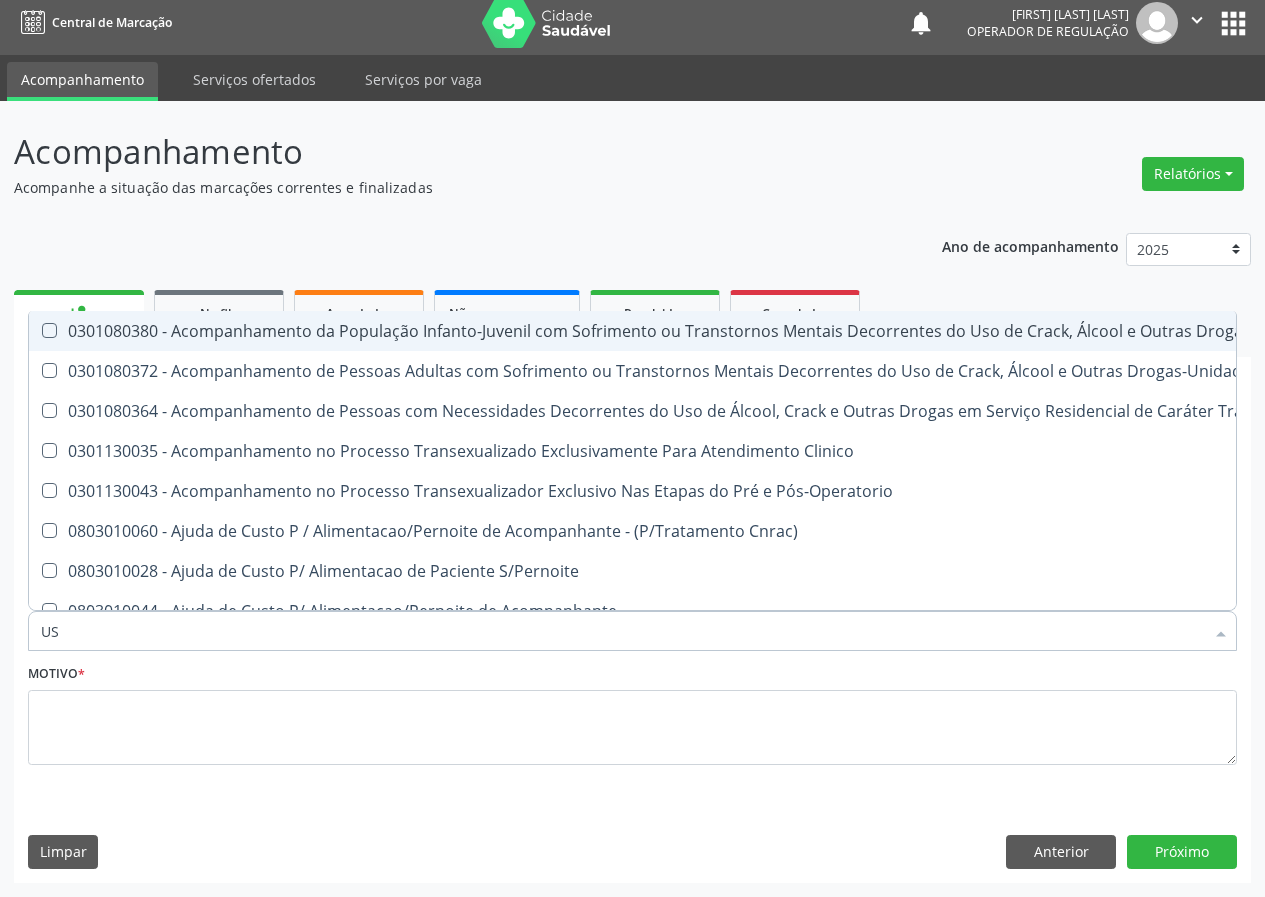 type on "USG" 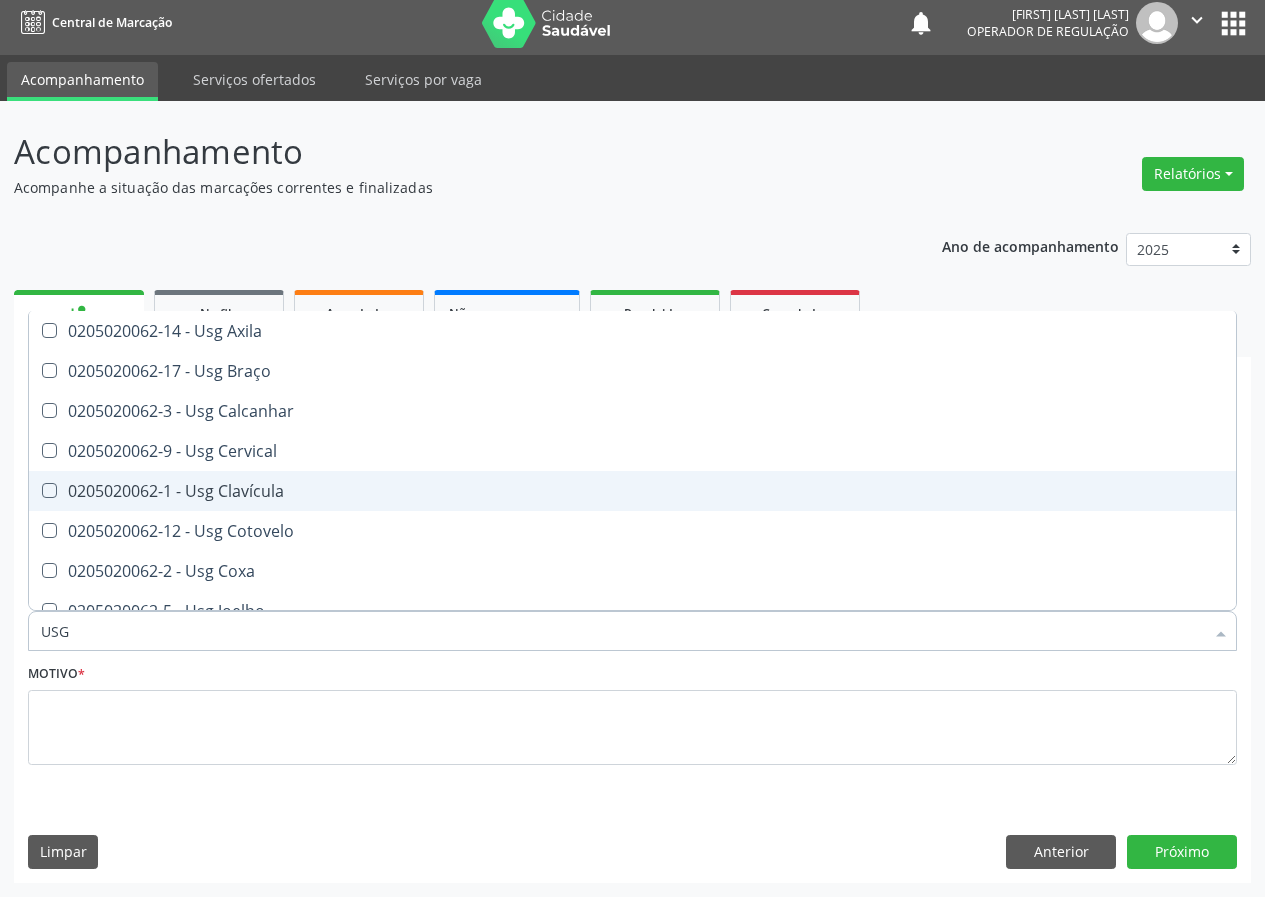 click on "0205020062-1 - Usg Clavícula" at bounding box center [632, 491] 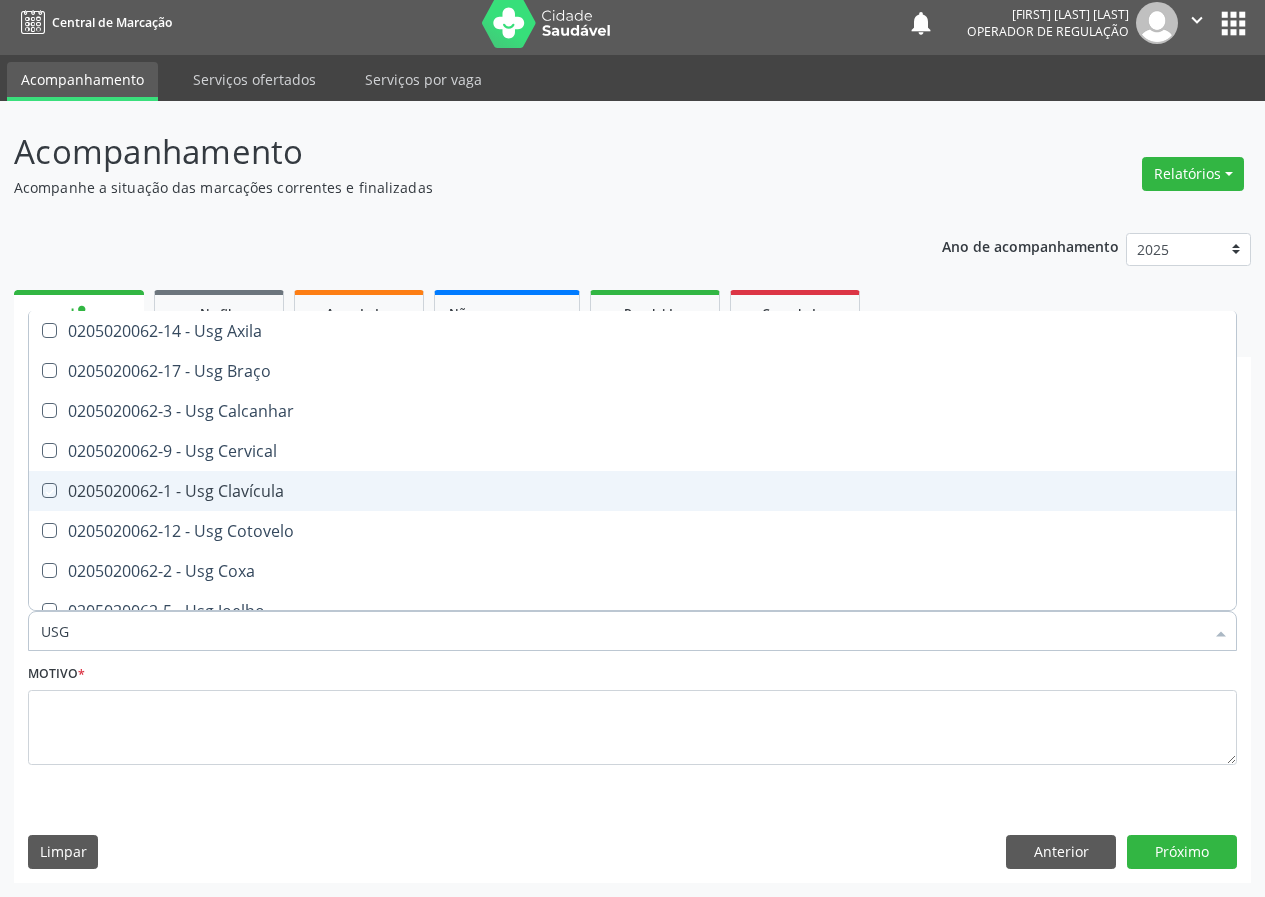 checkbox on "true" 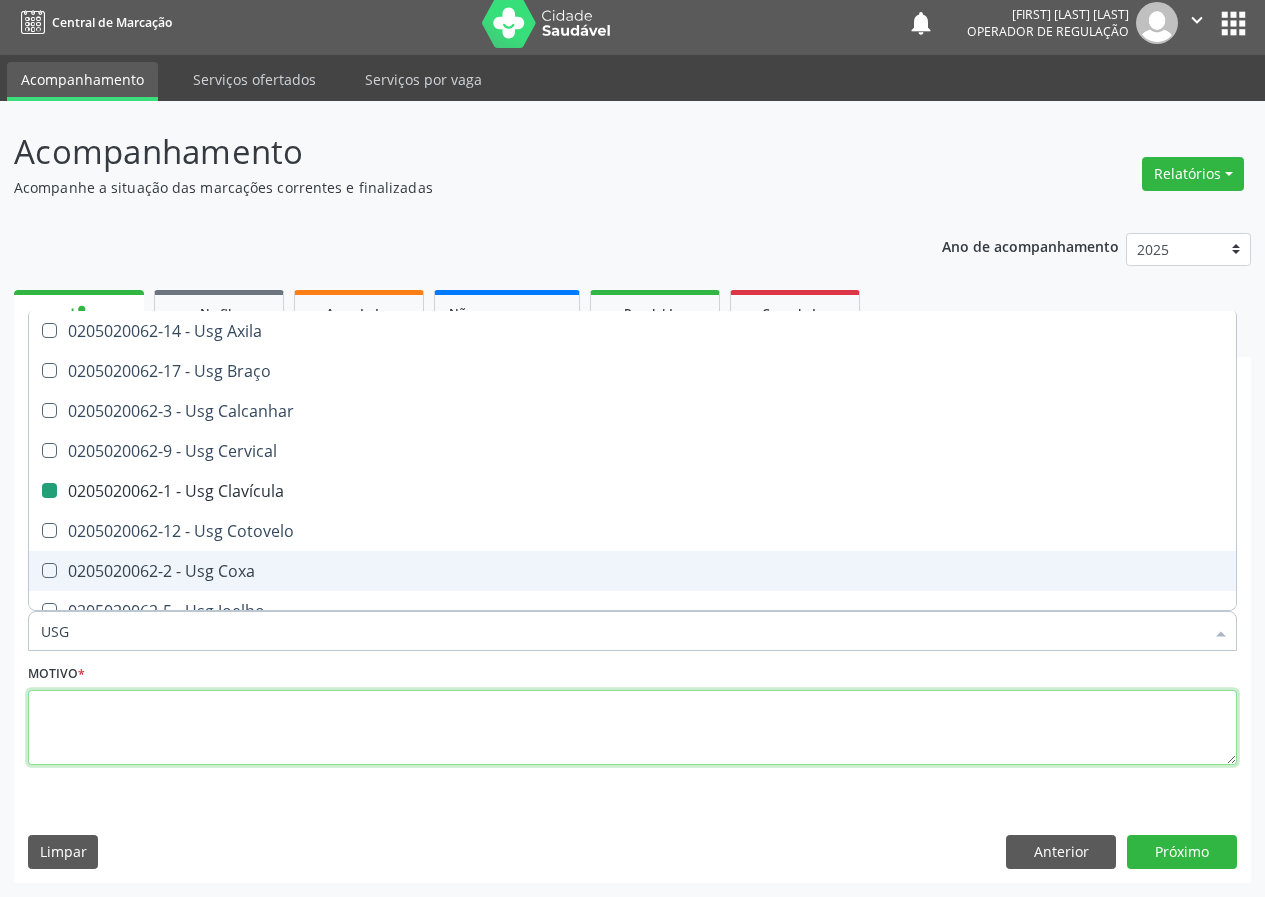 click at bounding box center [632, 728] 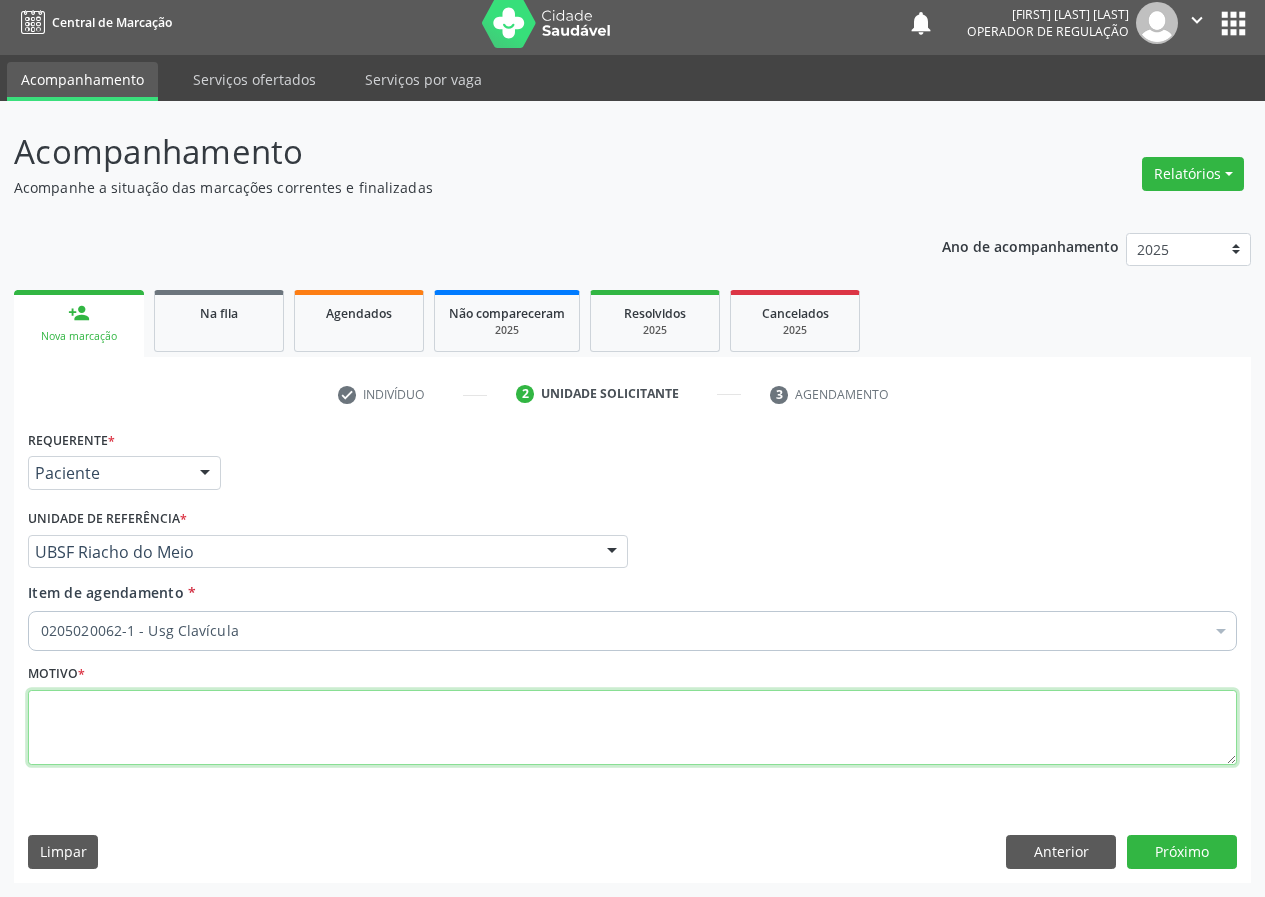 type on "A" 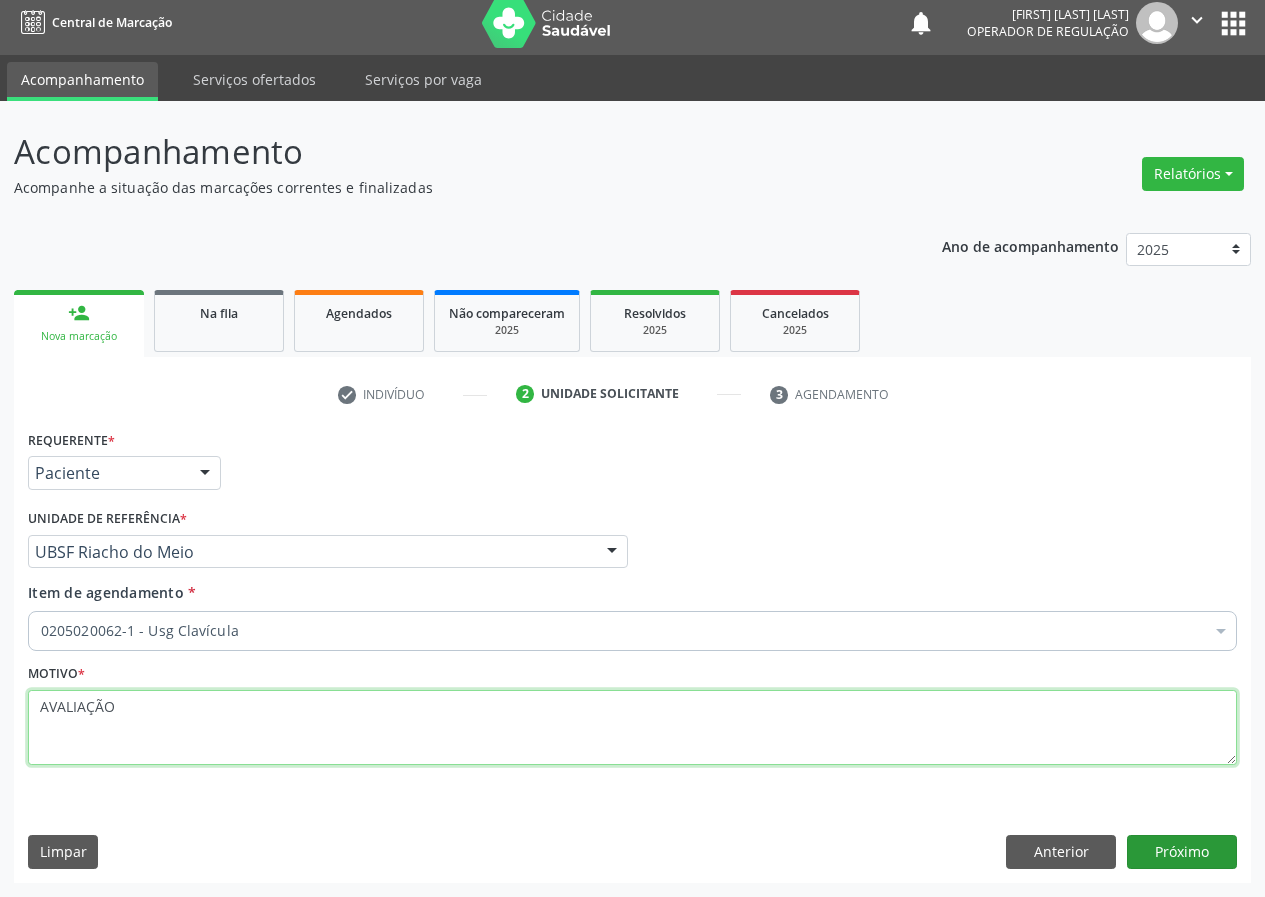 type on "AVALIAÇÃO" 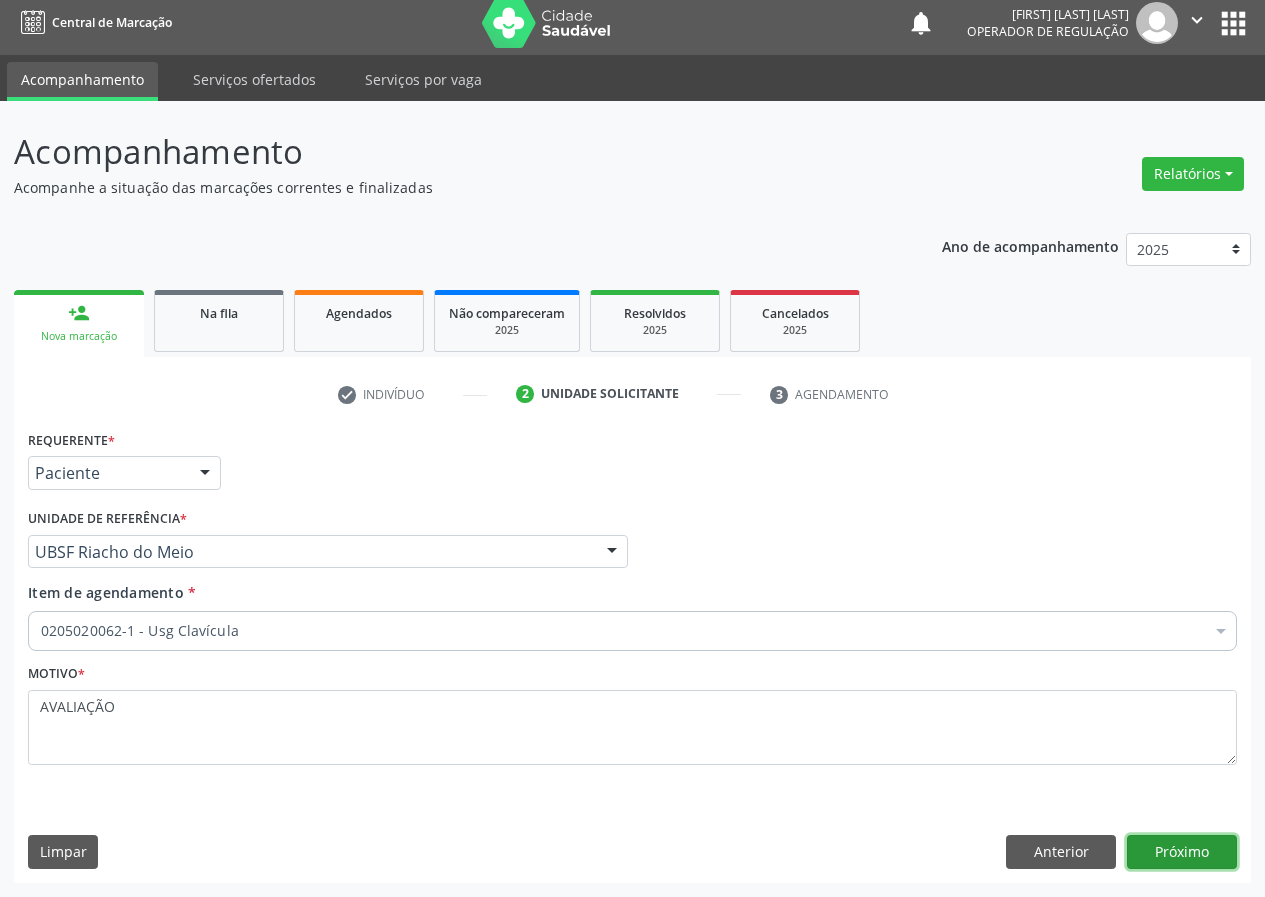 drag, startPoint x: 1202, startPoint y: 848, endPoint x: 1033, endPoint y: 894, distance: 175.14851 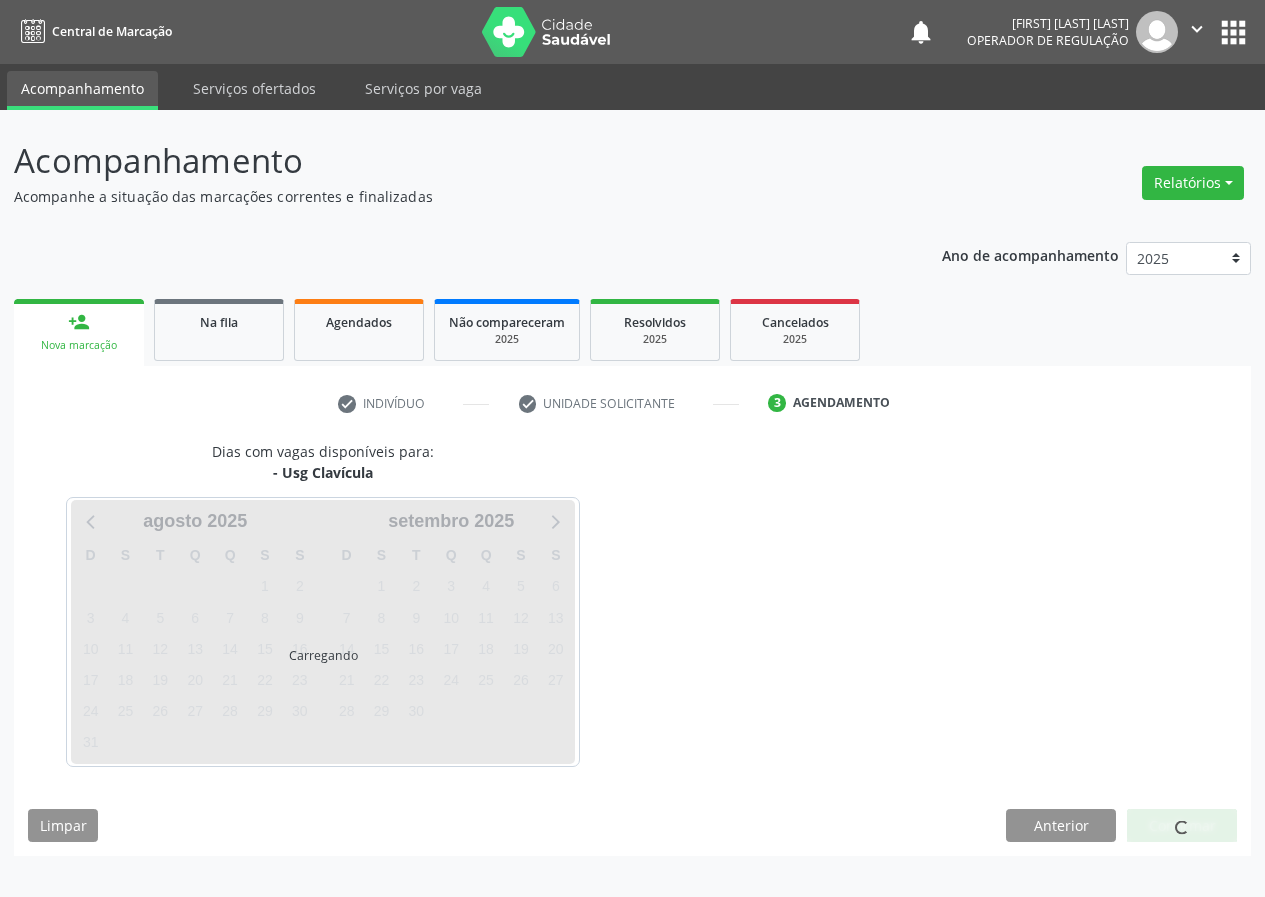 scroll, scrollTop: 0, scrollLeft: 0, axis: both 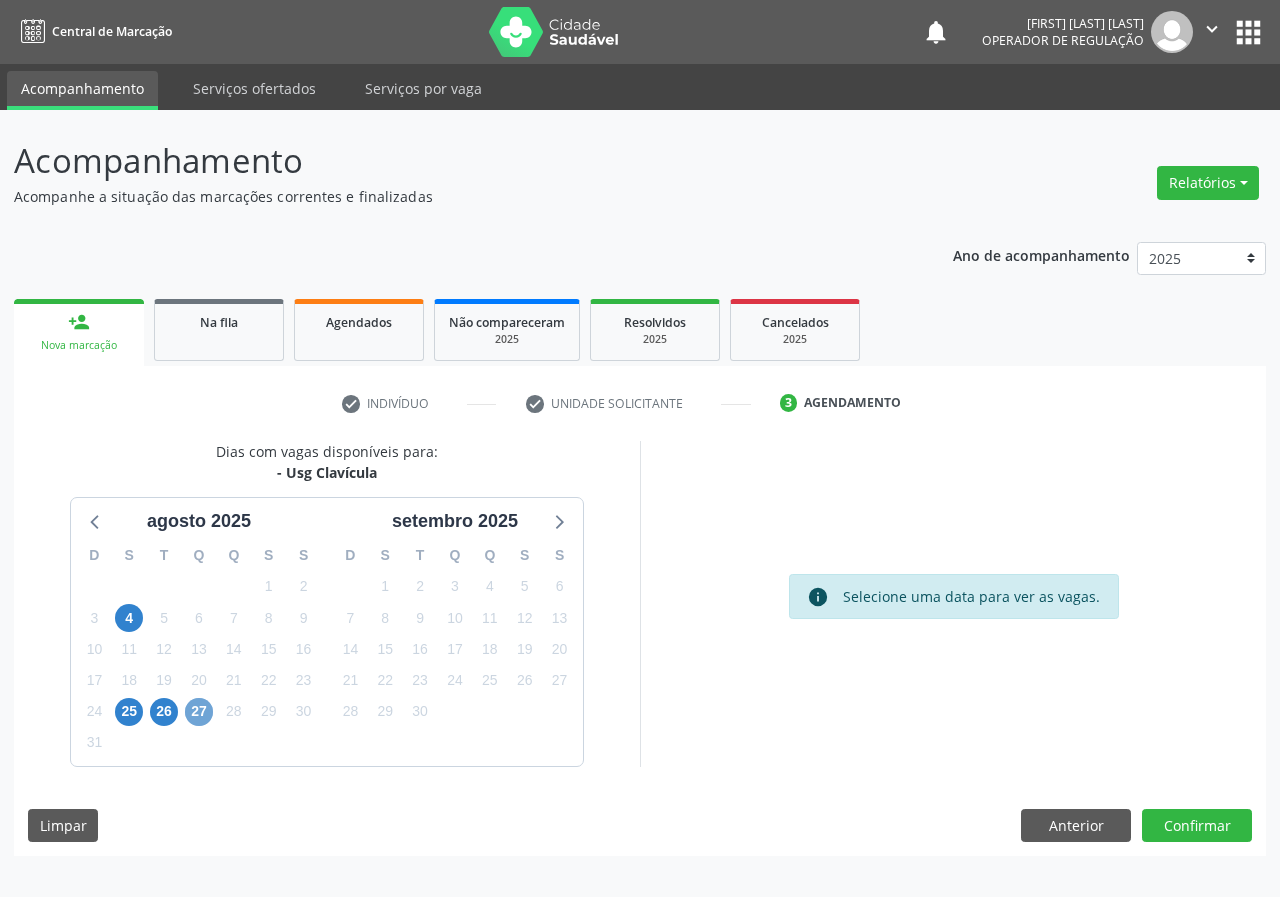 click on "27" at bounding box center [199, 712] 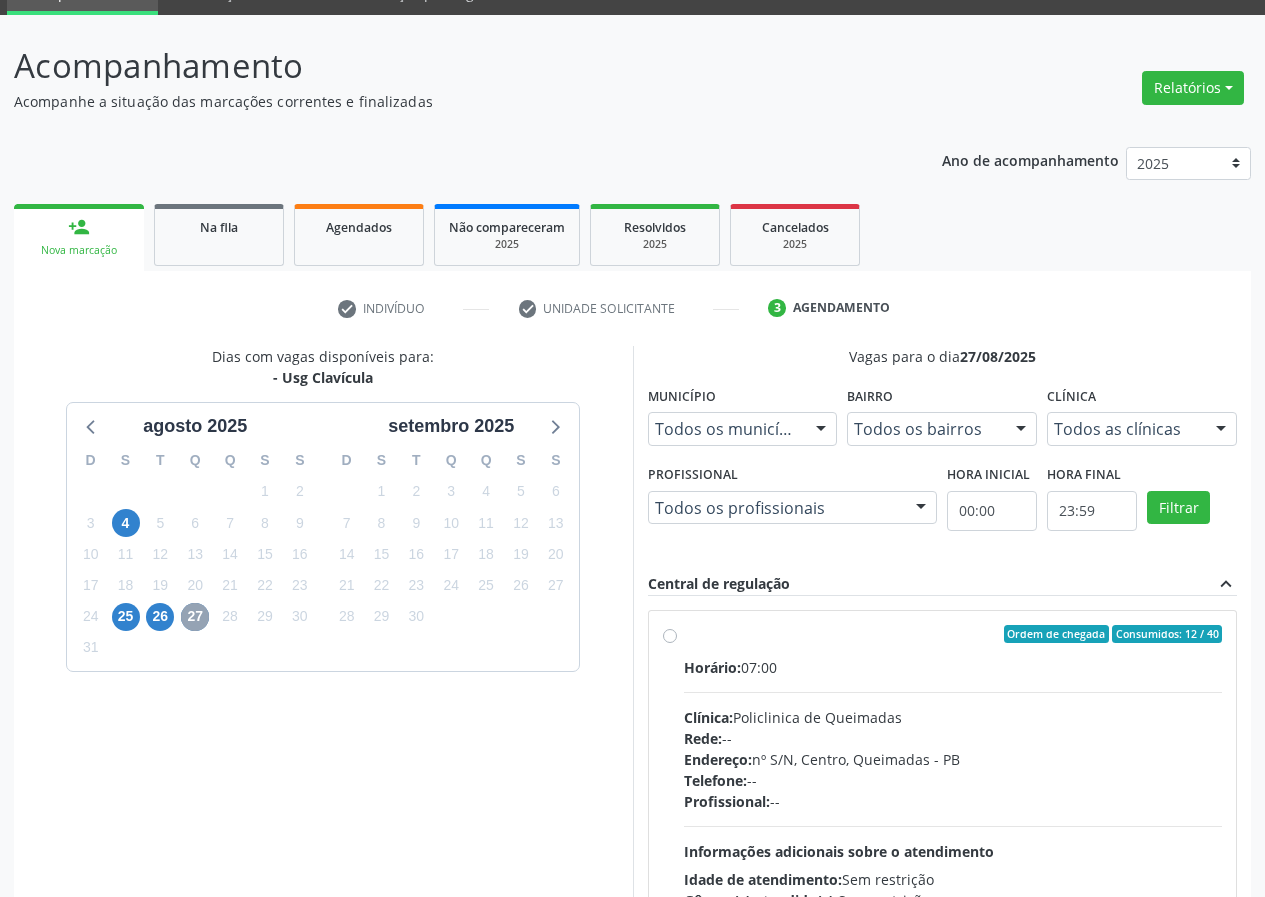 scroll, scrollTop: 298, scrollLeft: 0, axis: vertical 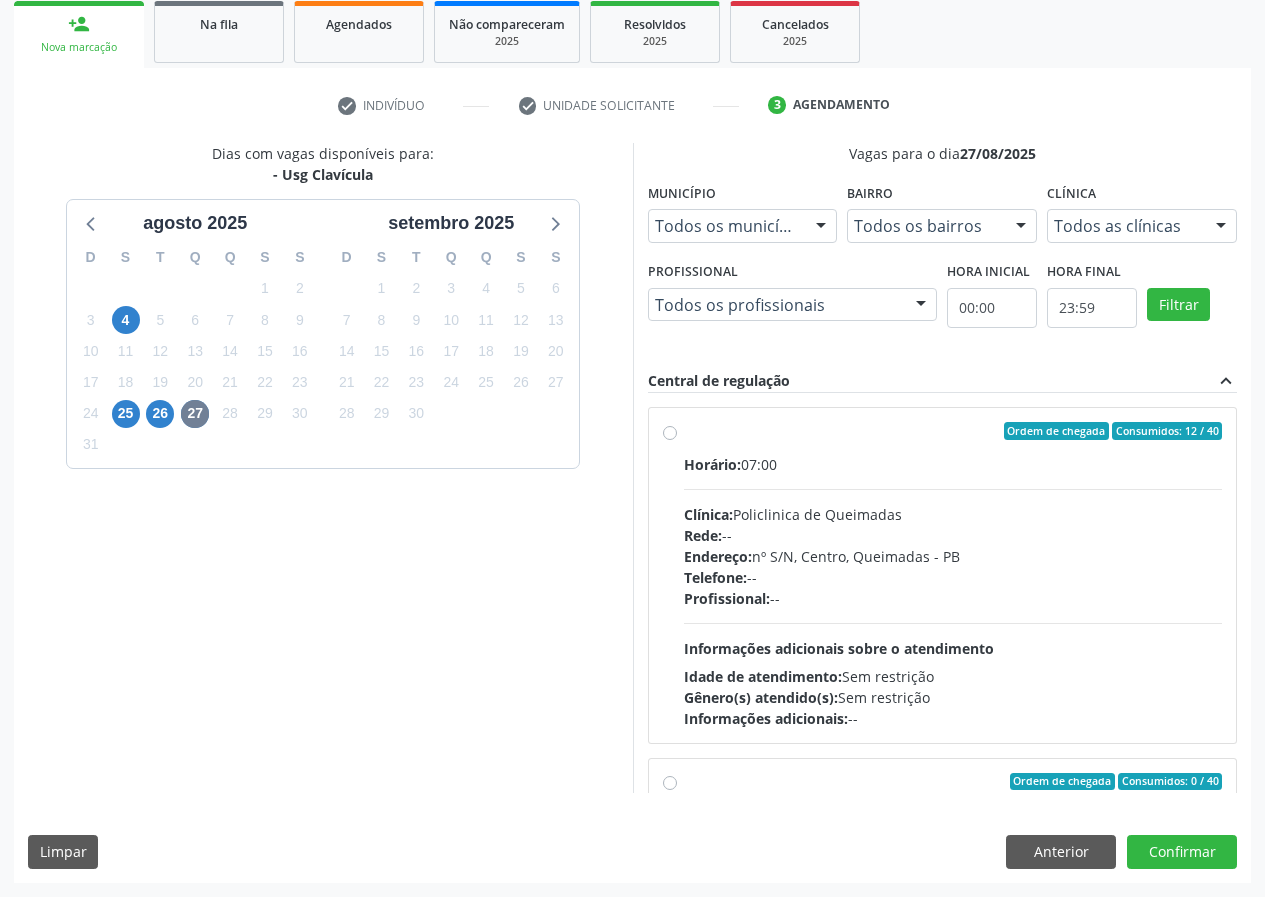 click on "Ordem de chegada
Consumidos: 12 / 40
Horário:   07:00
Clínica:  Policlinica de Queimadas
Rede:
--
Endereço:   nº S/N, Centro, Queimadas - PB
Telefone:   --
Profissional:
--
Informações adicionais sobre o atendimento
Idade de atendimento:
Sem restrição
Gênero(s) atendido(s):
Sem restrição
Informações adicionais:
--" at bounding box center (953, 575) 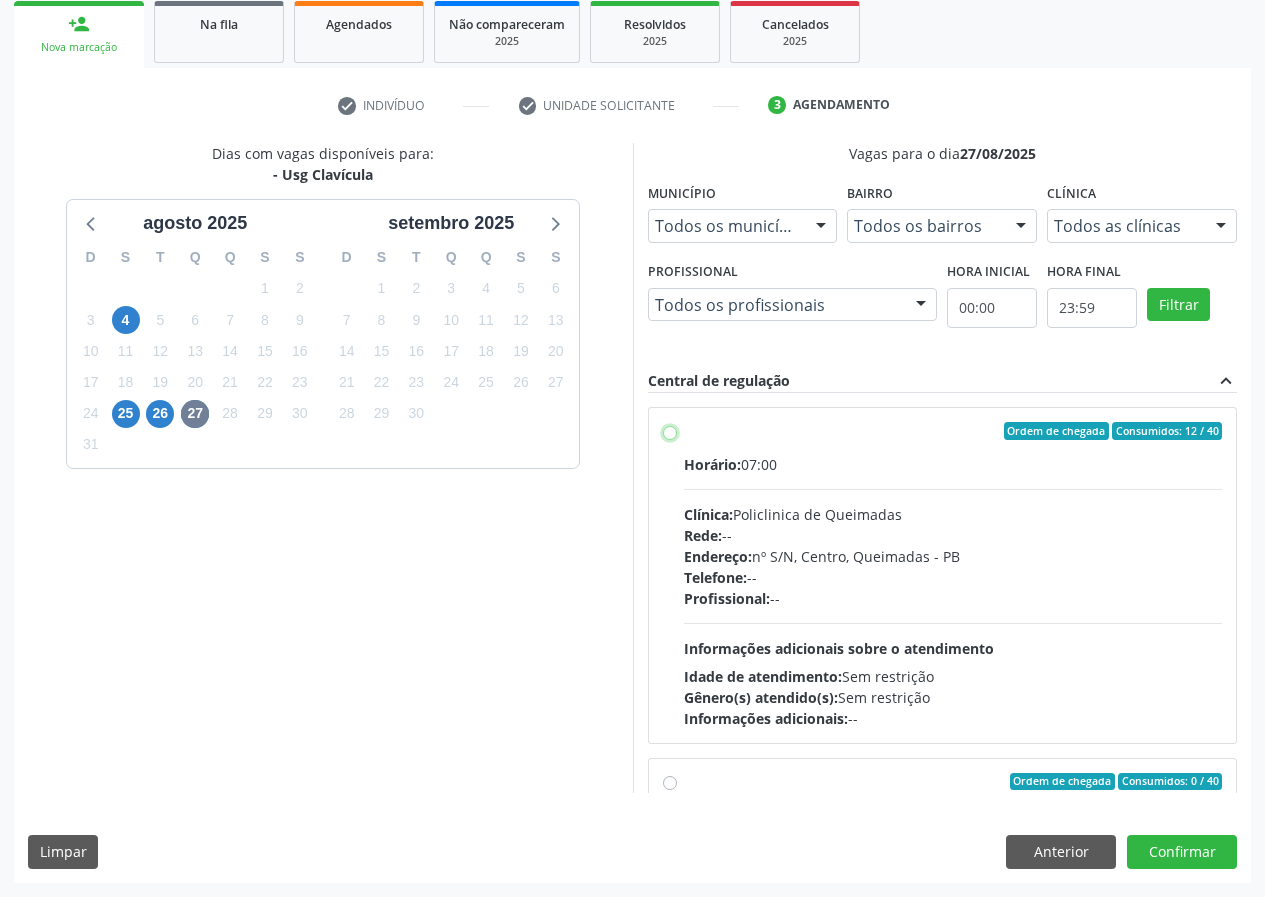 click on "Ordem de chegada
Consumidos: 12 / 40
Horário:   07:00
Clínica:  Policlinica de Queimadas
Rede:
--
Endereço:   nº S/N, Centro, Queimadas - PB
Telefone:   --
Profissional:
--
Informações adicionais sobre o atendimento
Idade de atendimento:
Sem restrição
Gênero(s) atendido(s):
Sem restrição
Informações adicionais:
--" at bounding box center [670, 431] 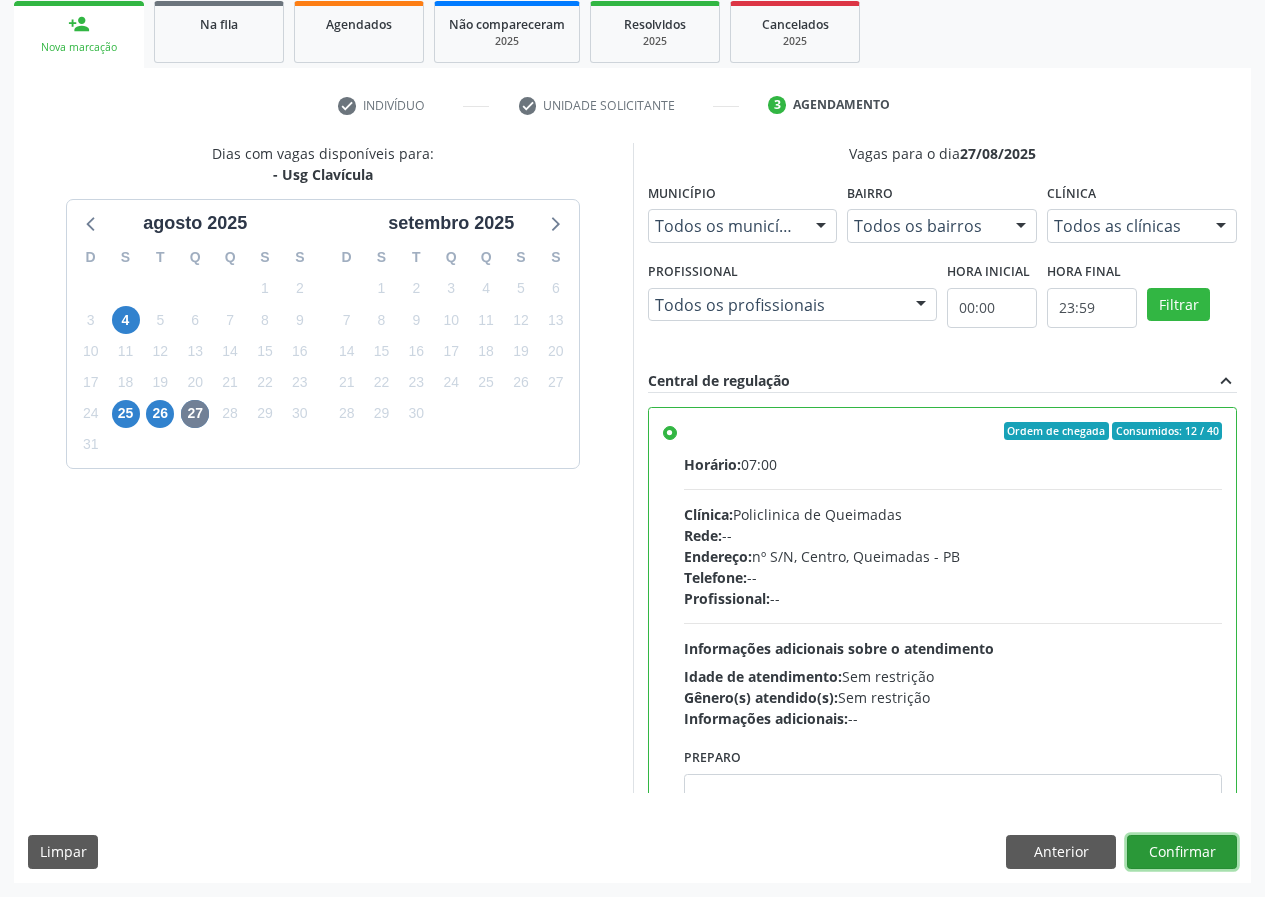 drag, startPoint x: 1184, startPoint y: 852, endPoint x: 813, endPoint y: 841, distance: 371.16302 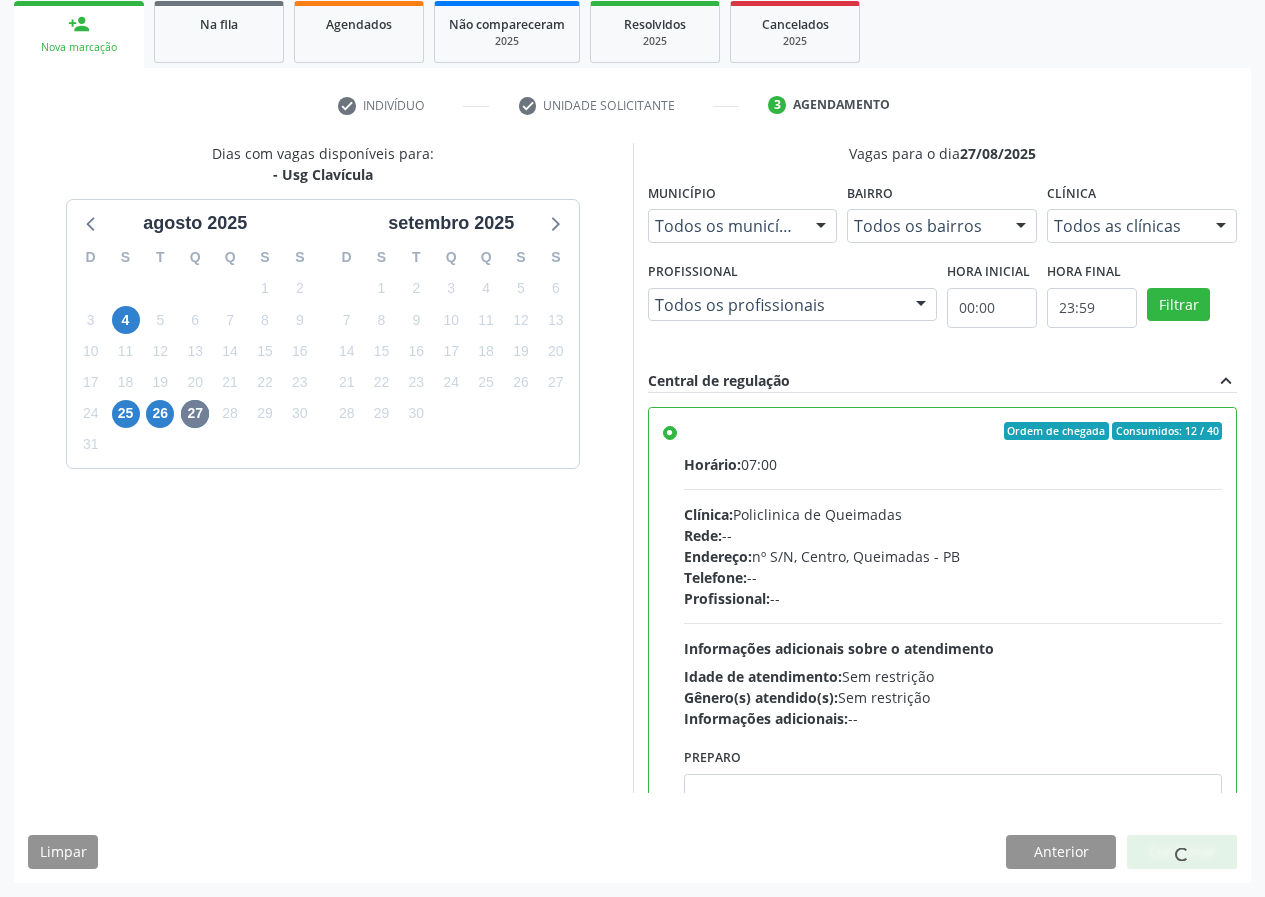 scroll, scrollTop: 0, scrollLeft: 0, axis: both 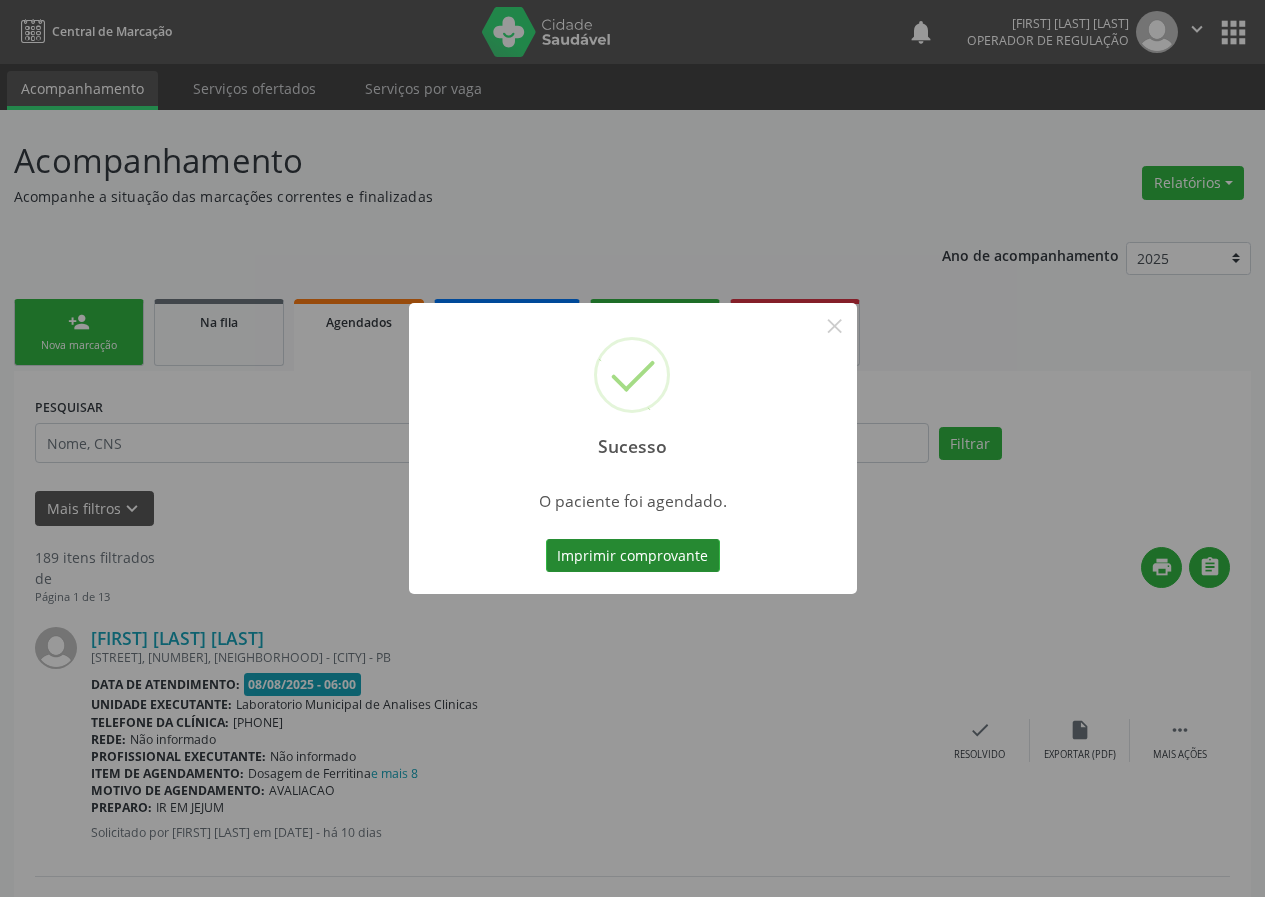 click on "Imprimir comprovante" at bounding box center [633, 556] 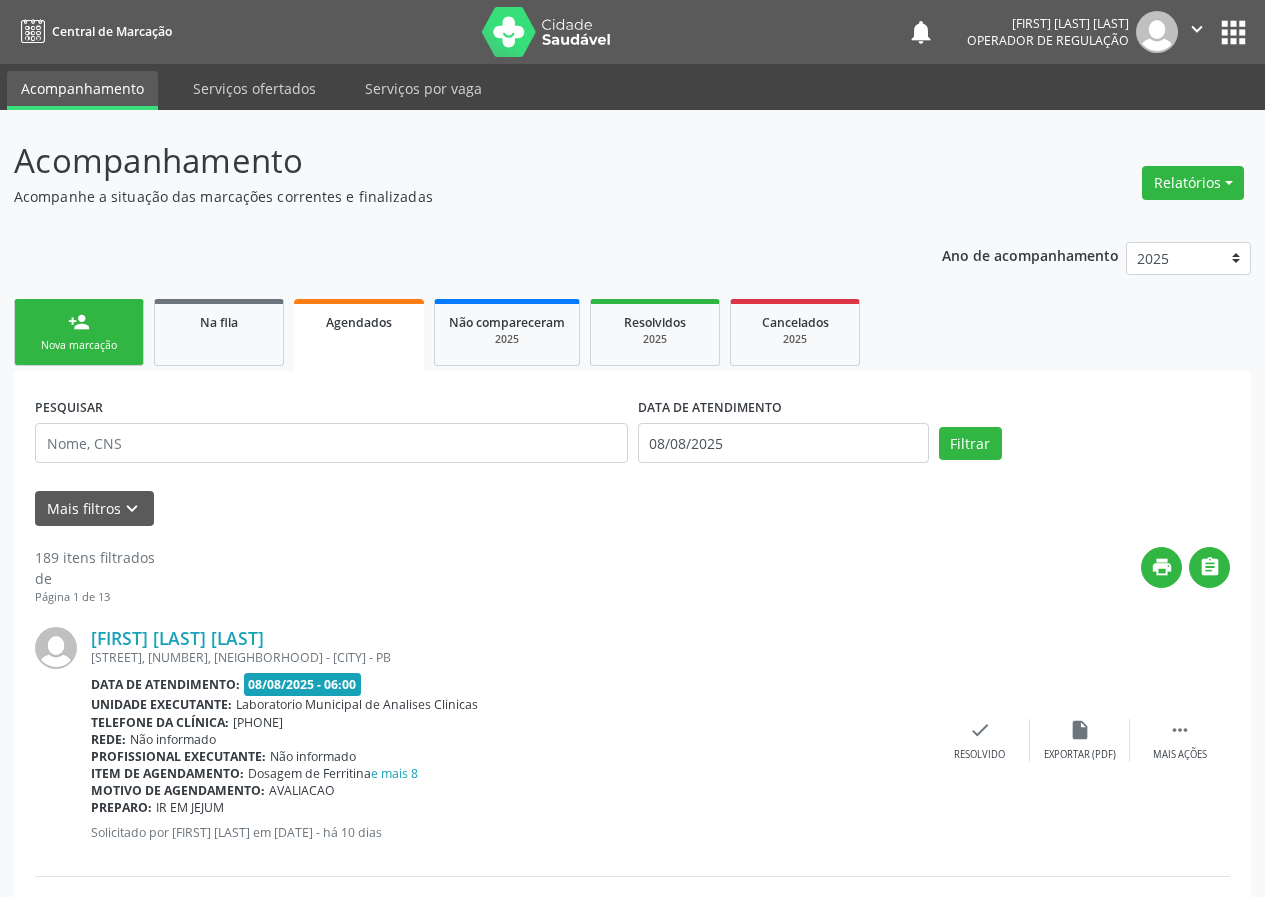 click on "Nova marcação" at bounding box center (79, 345) 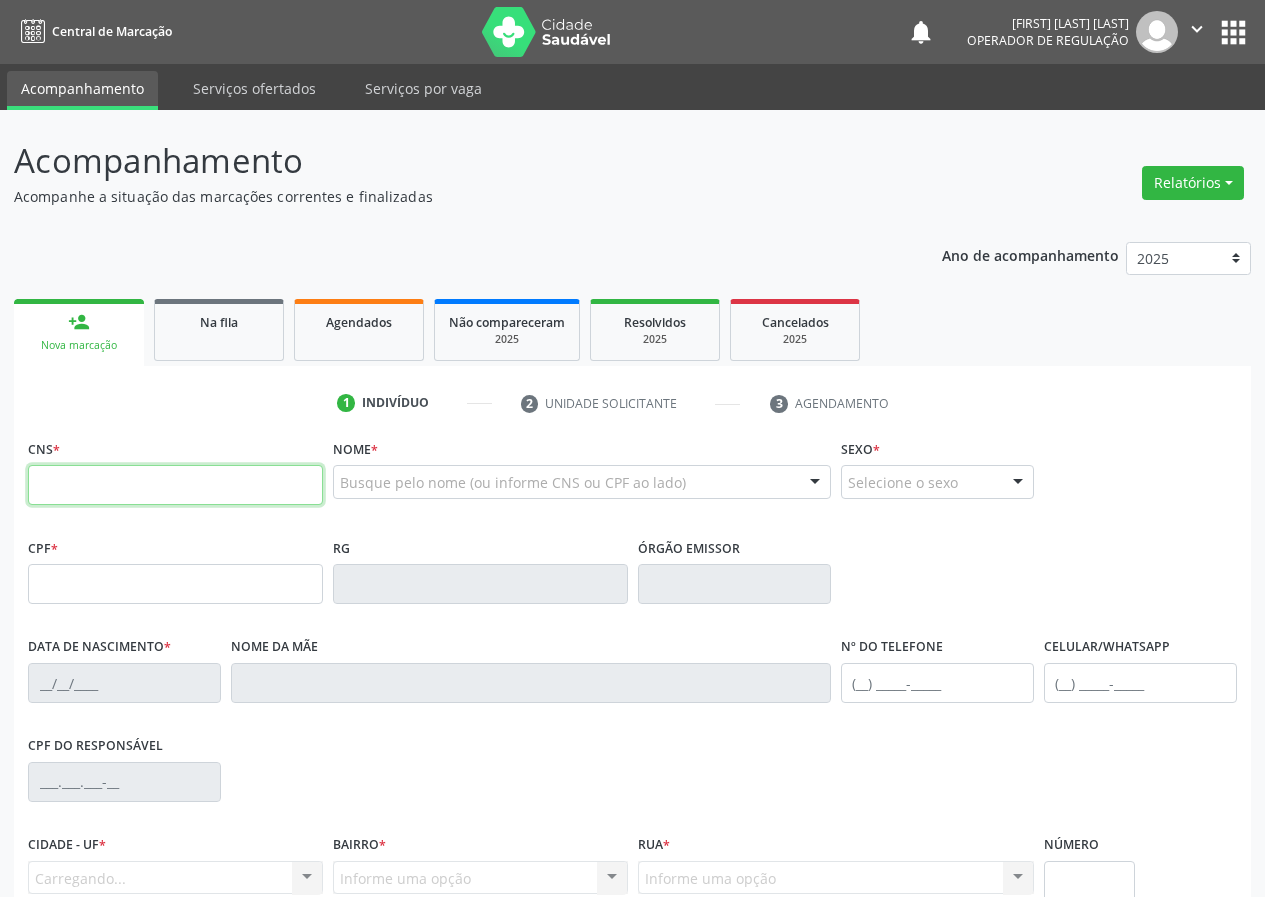 click at bounding box center (175, 485) 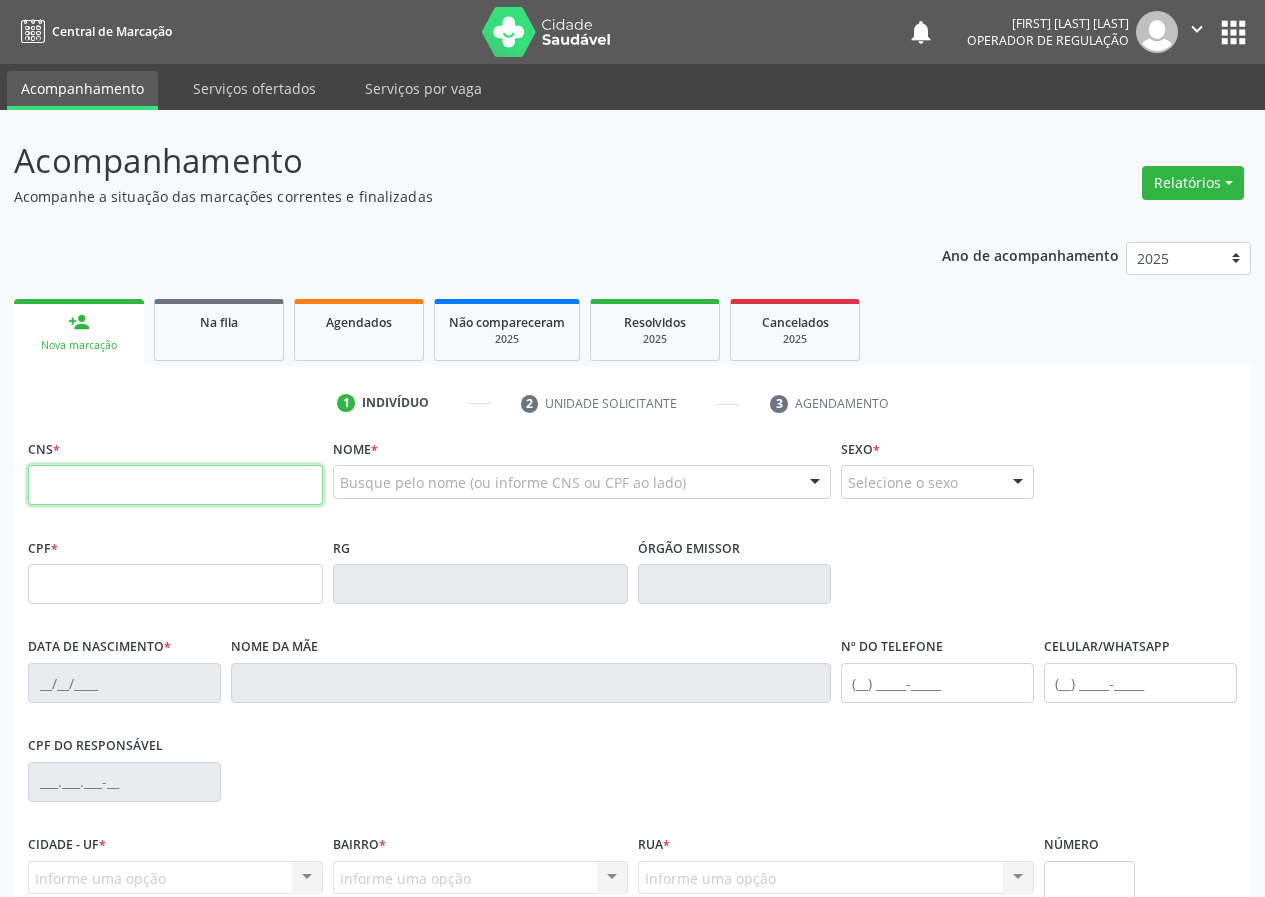 click at bounding box center (175, 485) 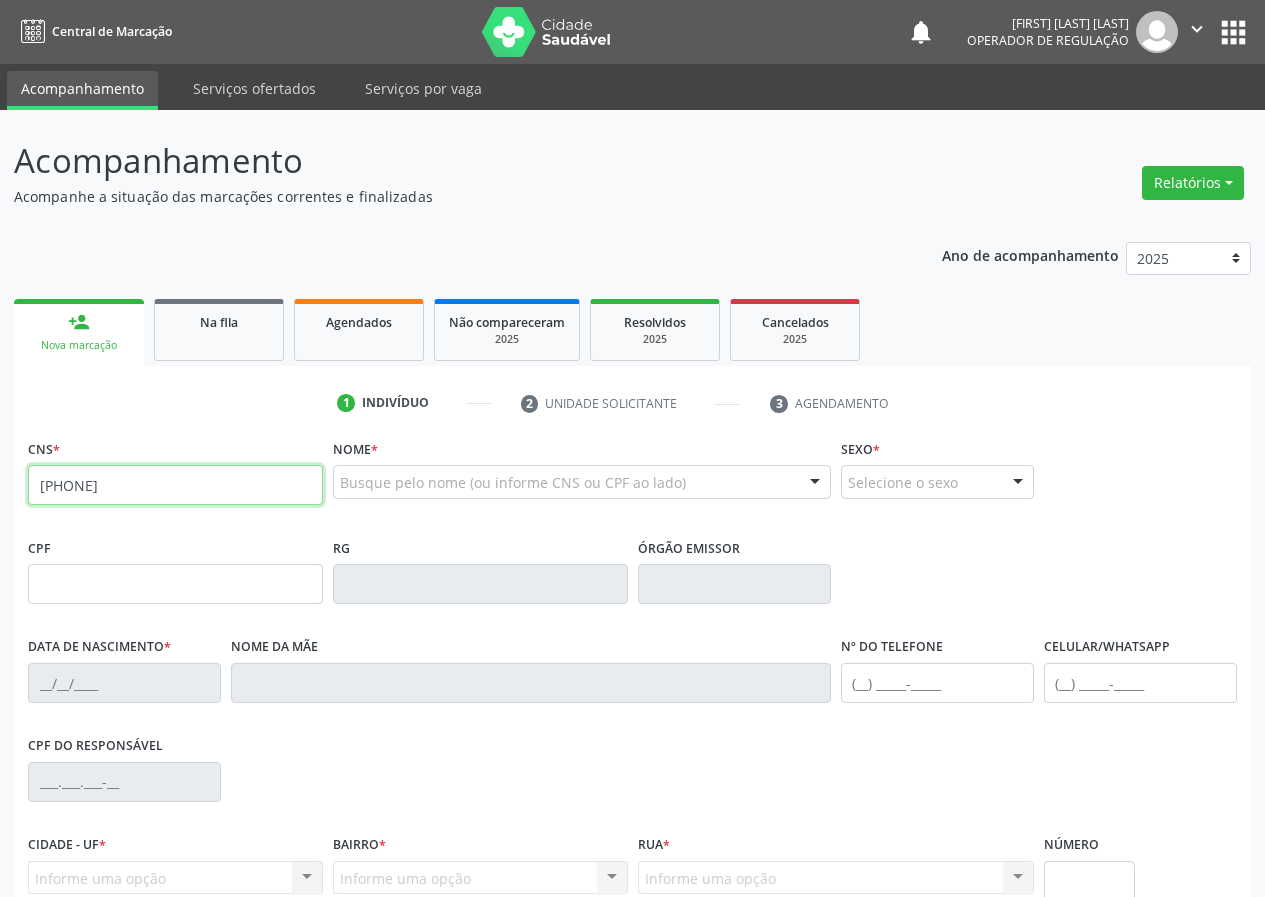 type on "705 4074 5226 1897" 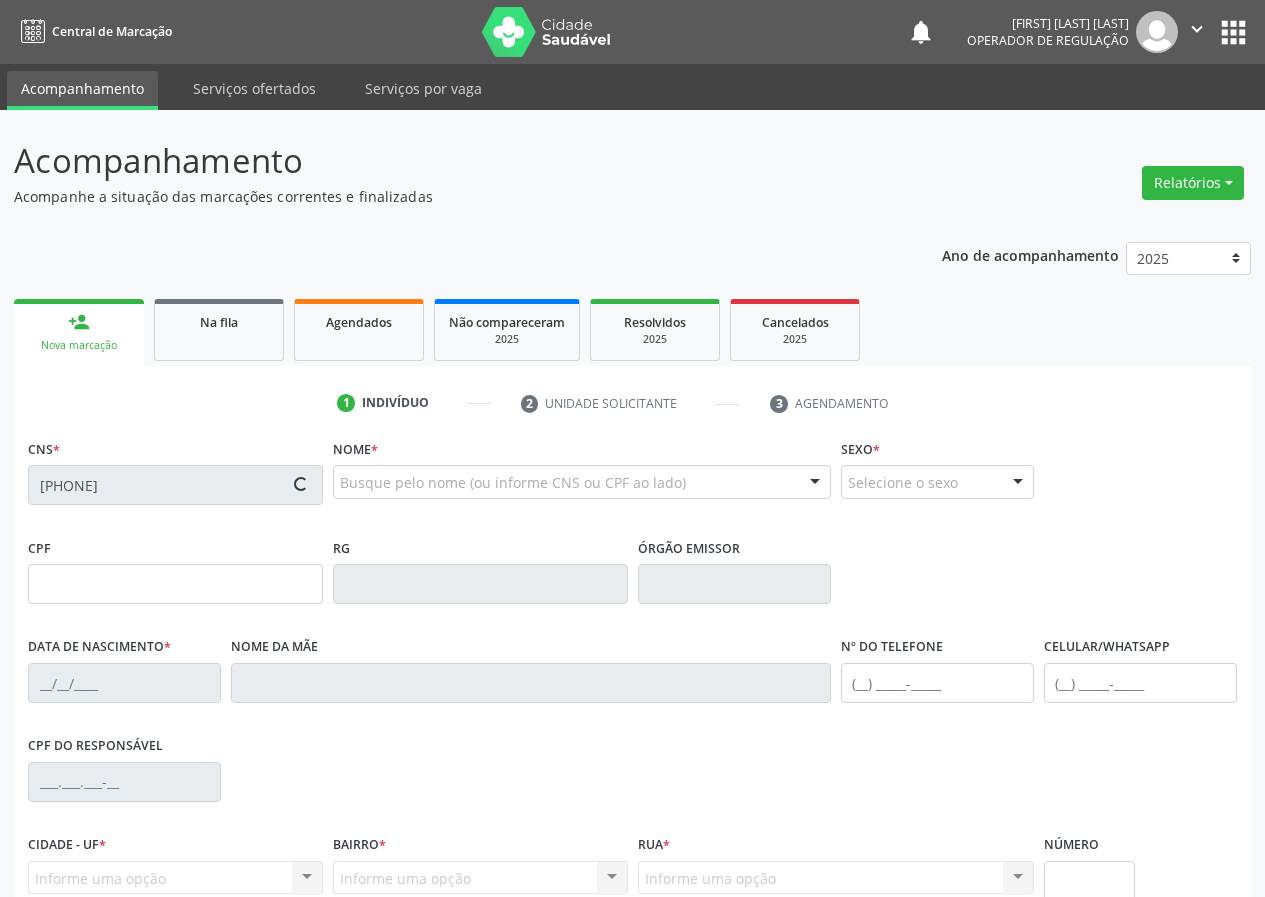 type on "022.748.074-00" 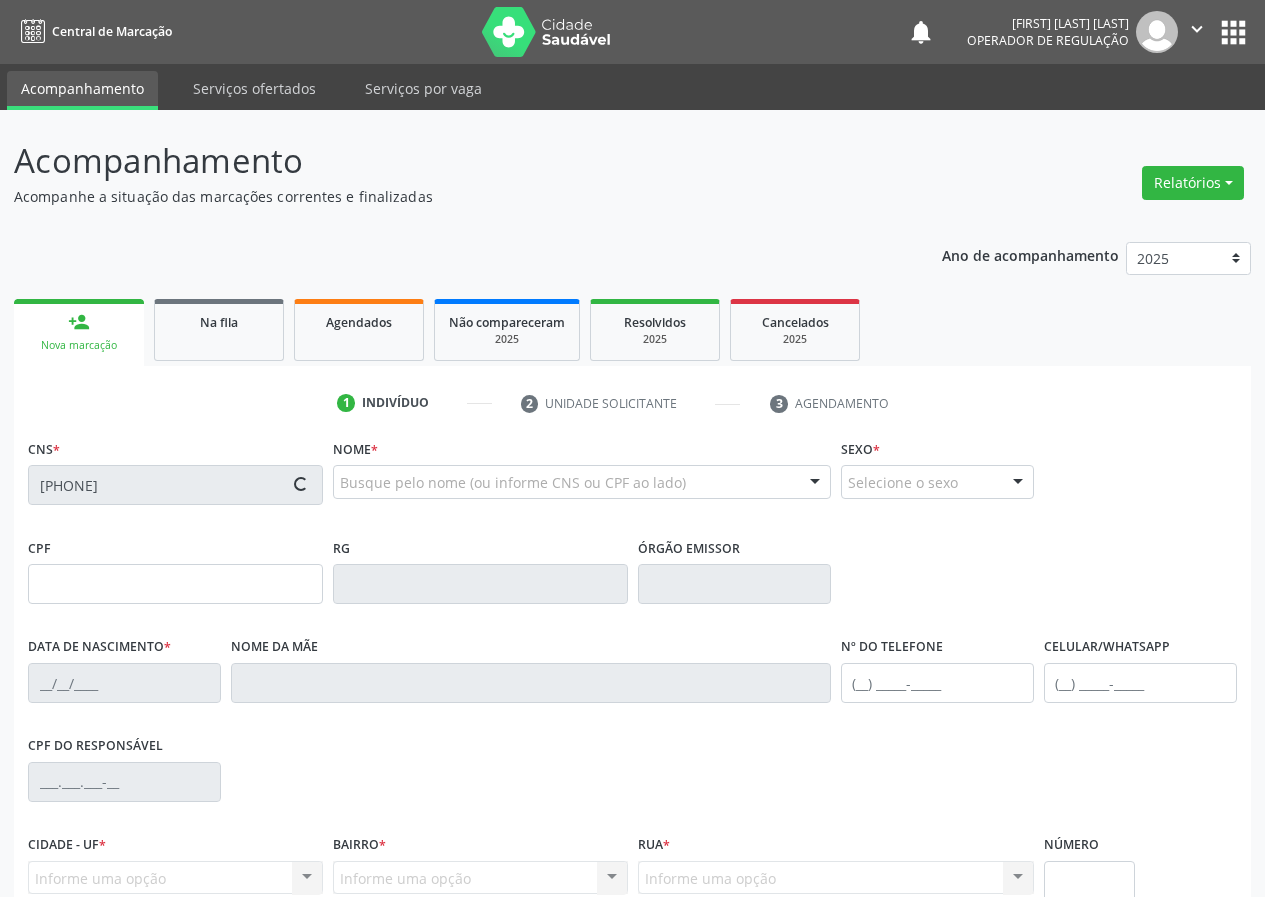type on "28/07/1960" 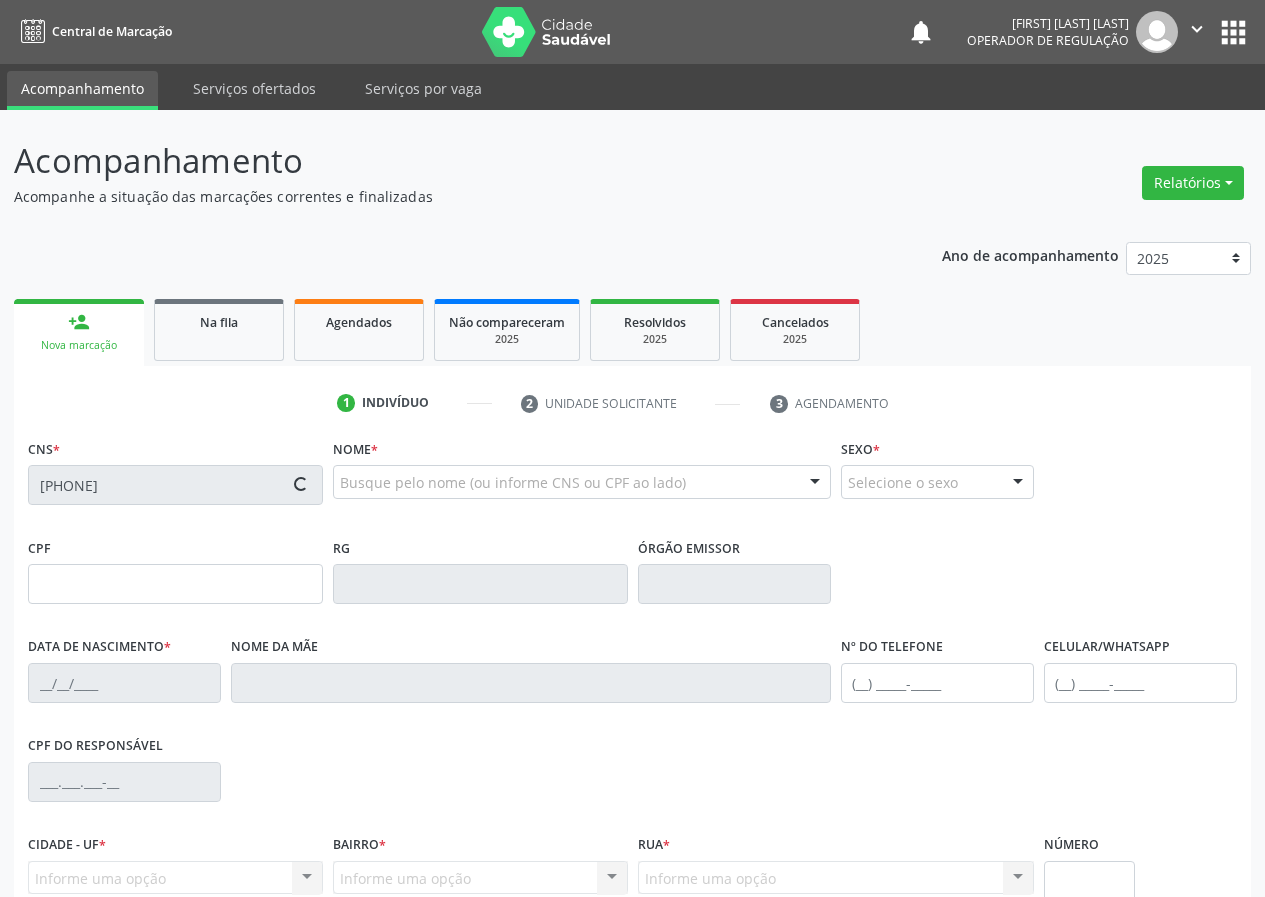 type on "(83) 99183-4779" 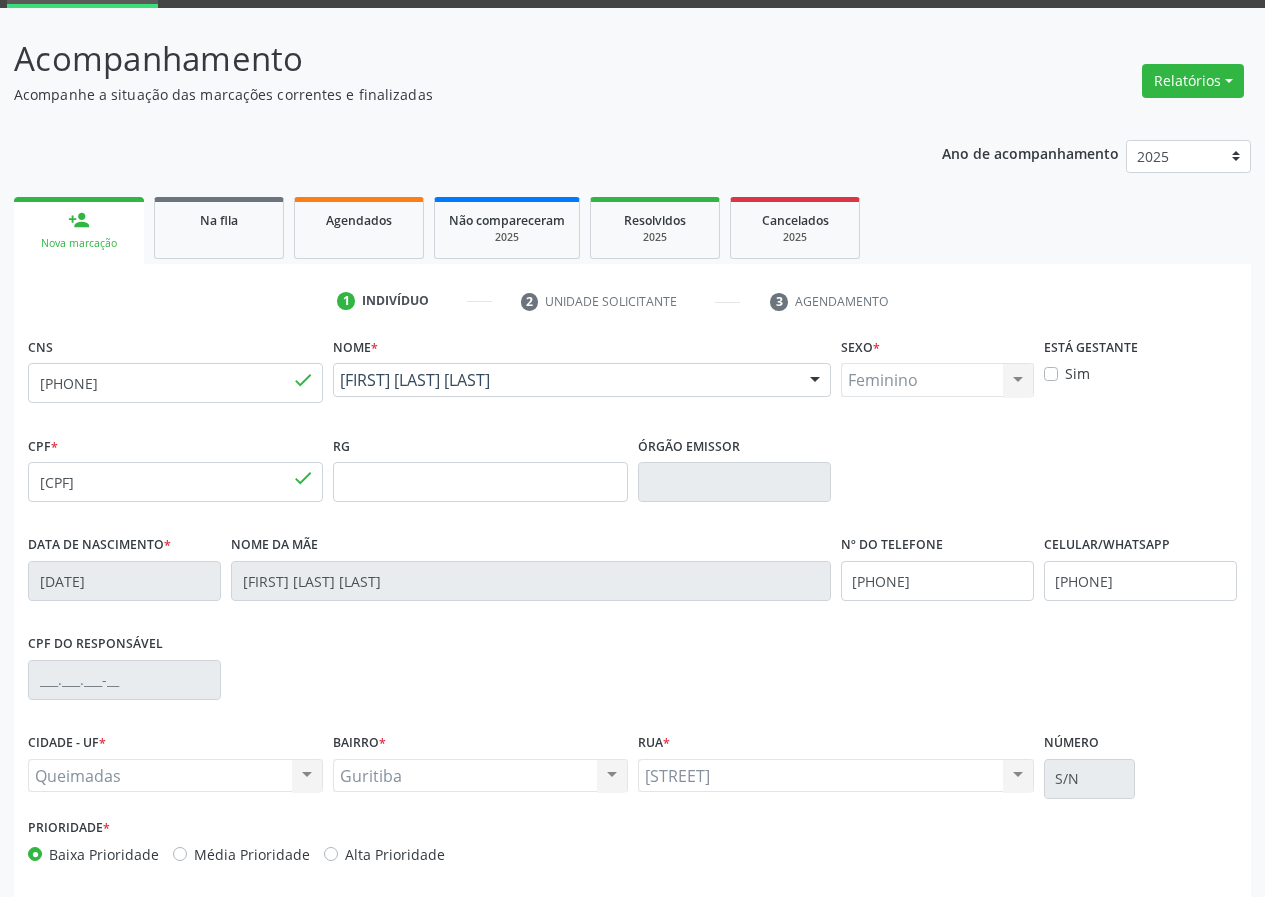 scroll, scrollTop: 187, scrollLeft: 0, axis: vertical 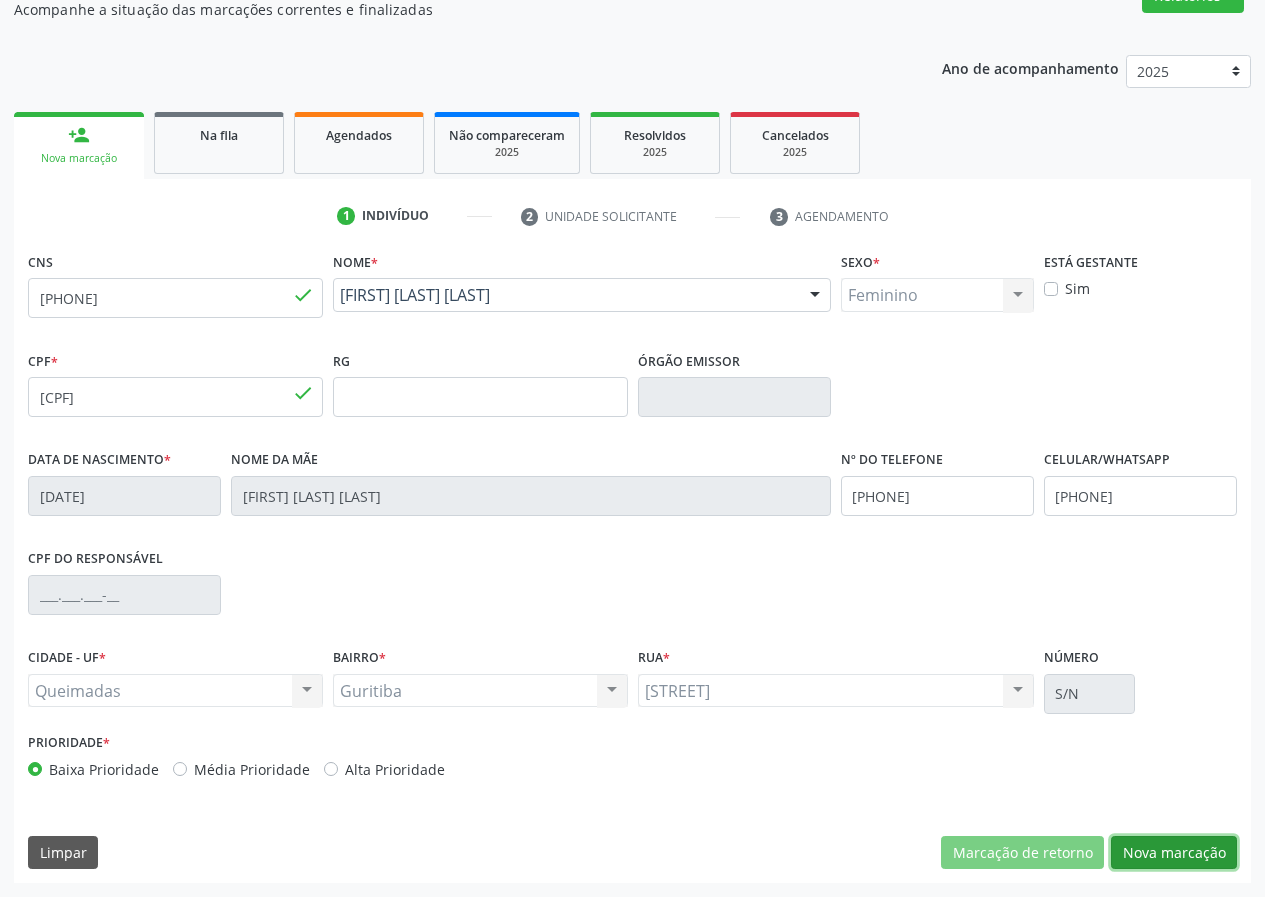 drag, startPoint x: 1176, startPoint y: 848, endPoint x: 884, endPoint y: 827, distance: 292.75415 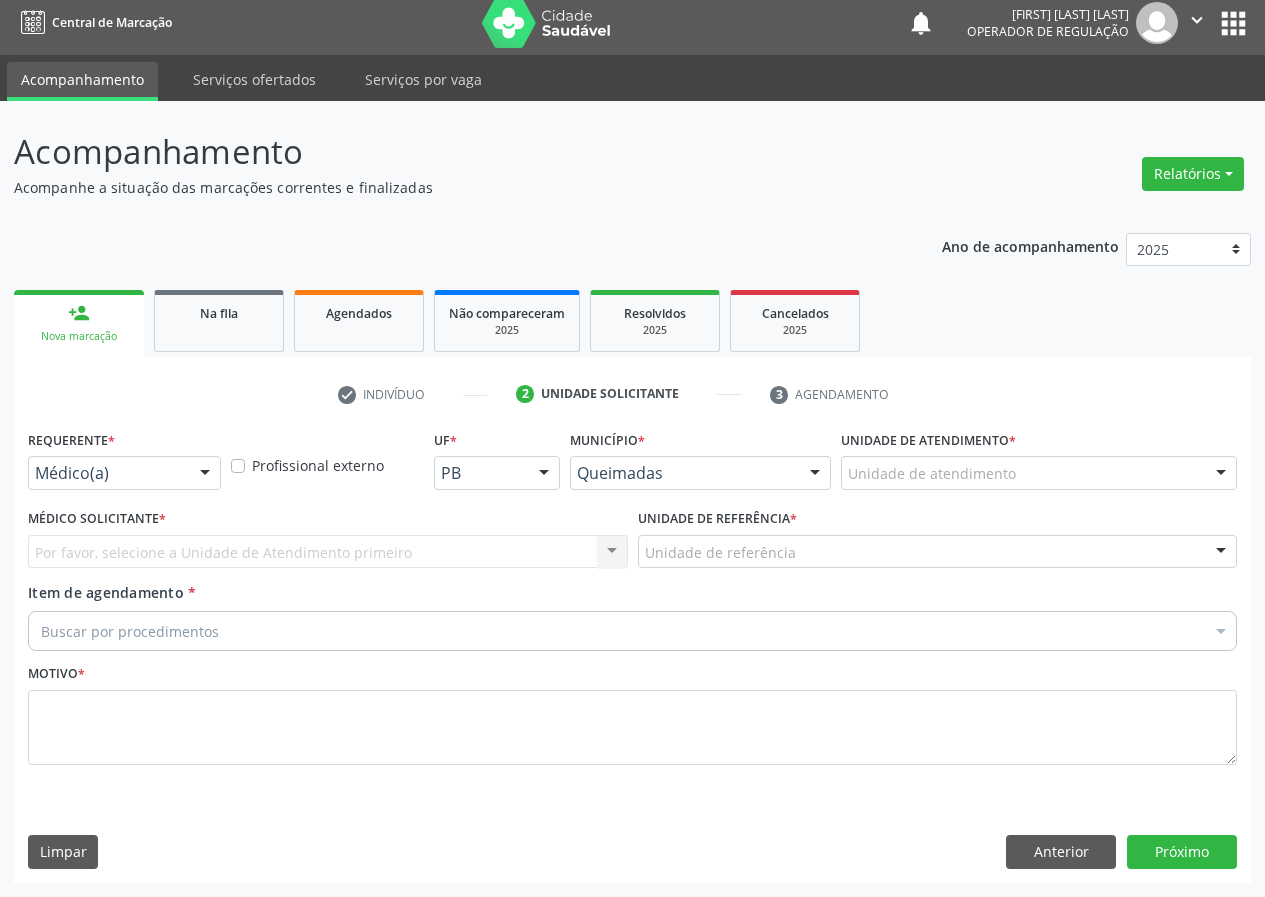 scroll, scrollTop: 9, scrollLeft: 0, axis: vertical 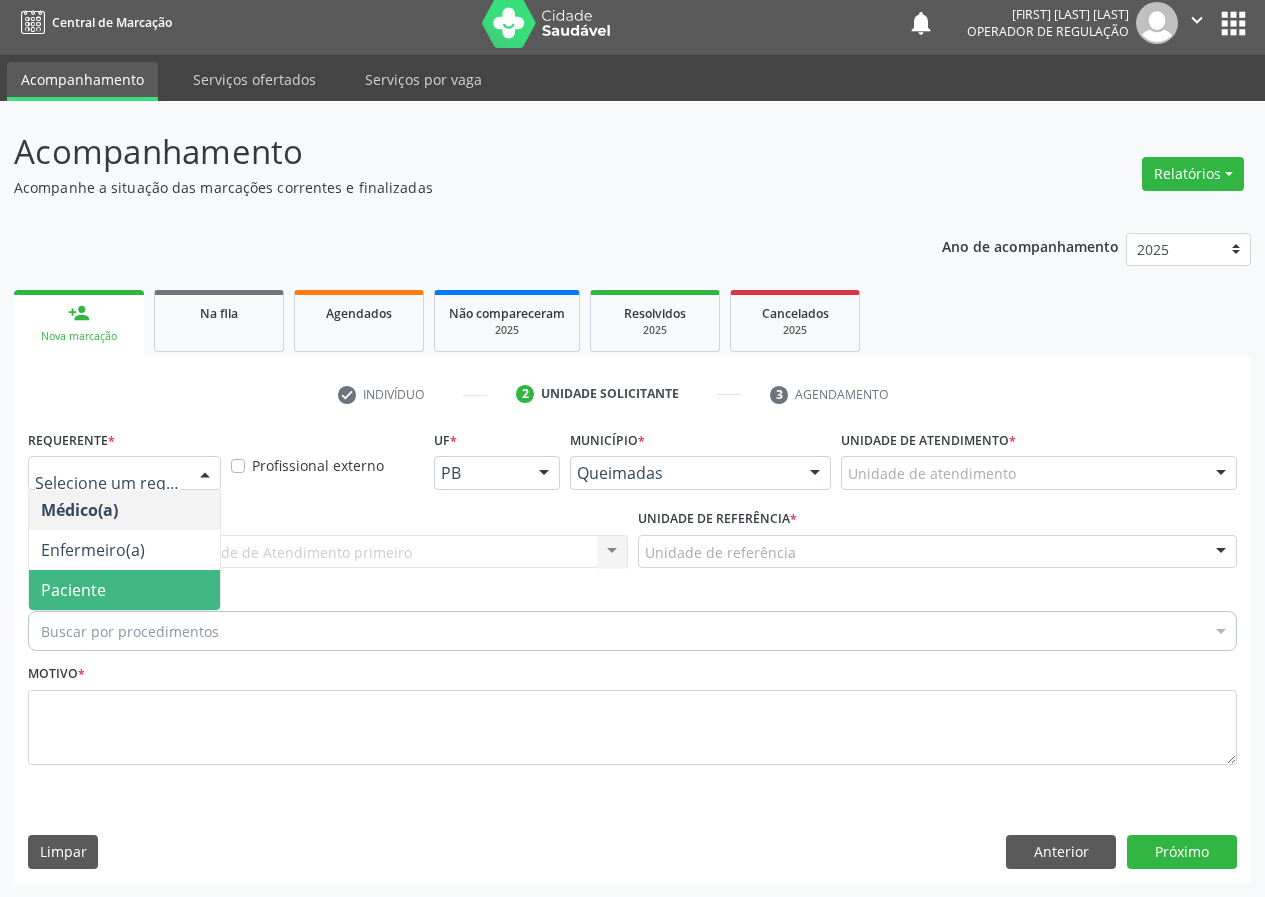 drag, startPoint x: 148, startPoint y: 591, endPoint x: 386, endPoint y: 517, distance: 249.23885 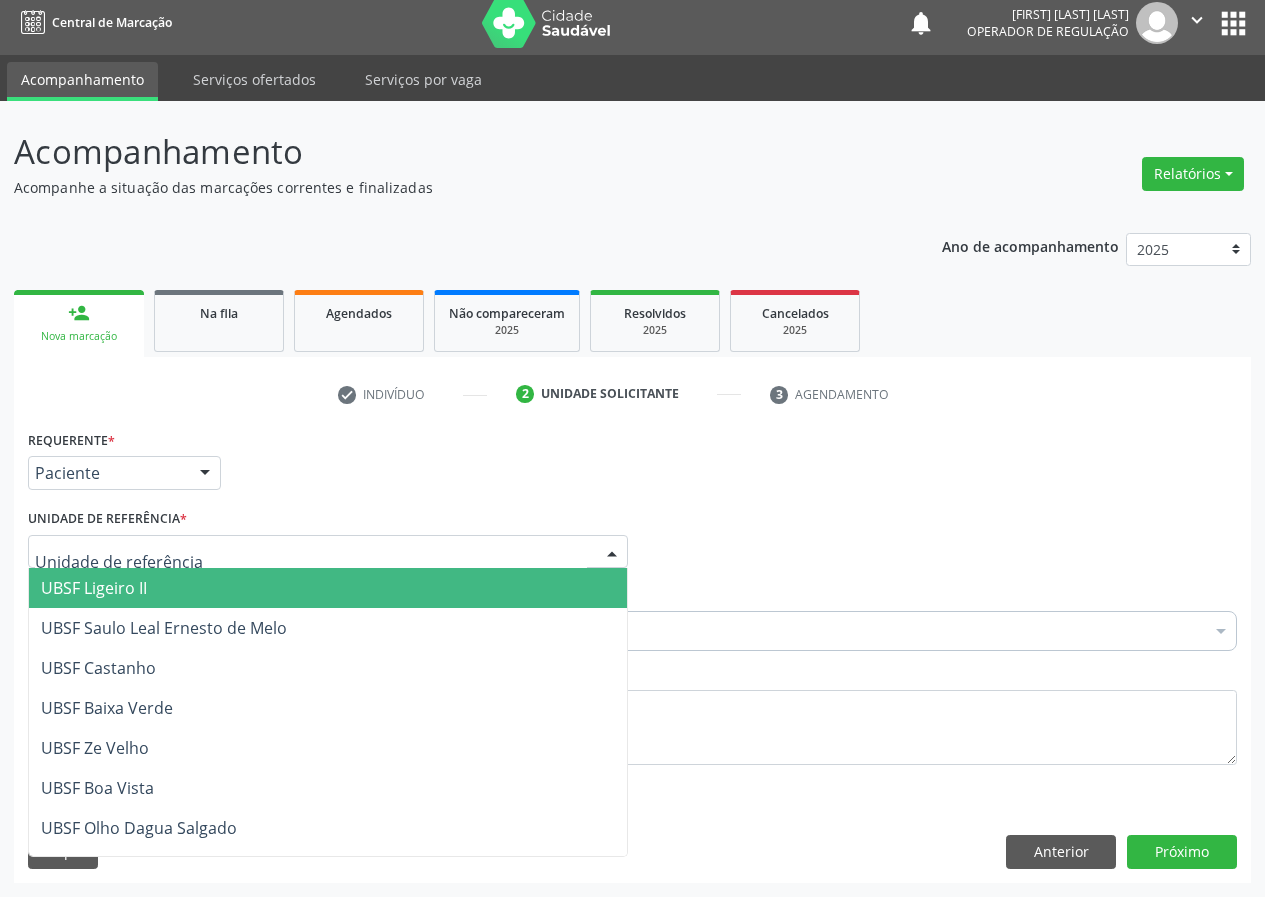 drag, startPoint x: 571, startPoint y: 554, endPoint x: 170, endPoint y: 573, distance: 401.44986 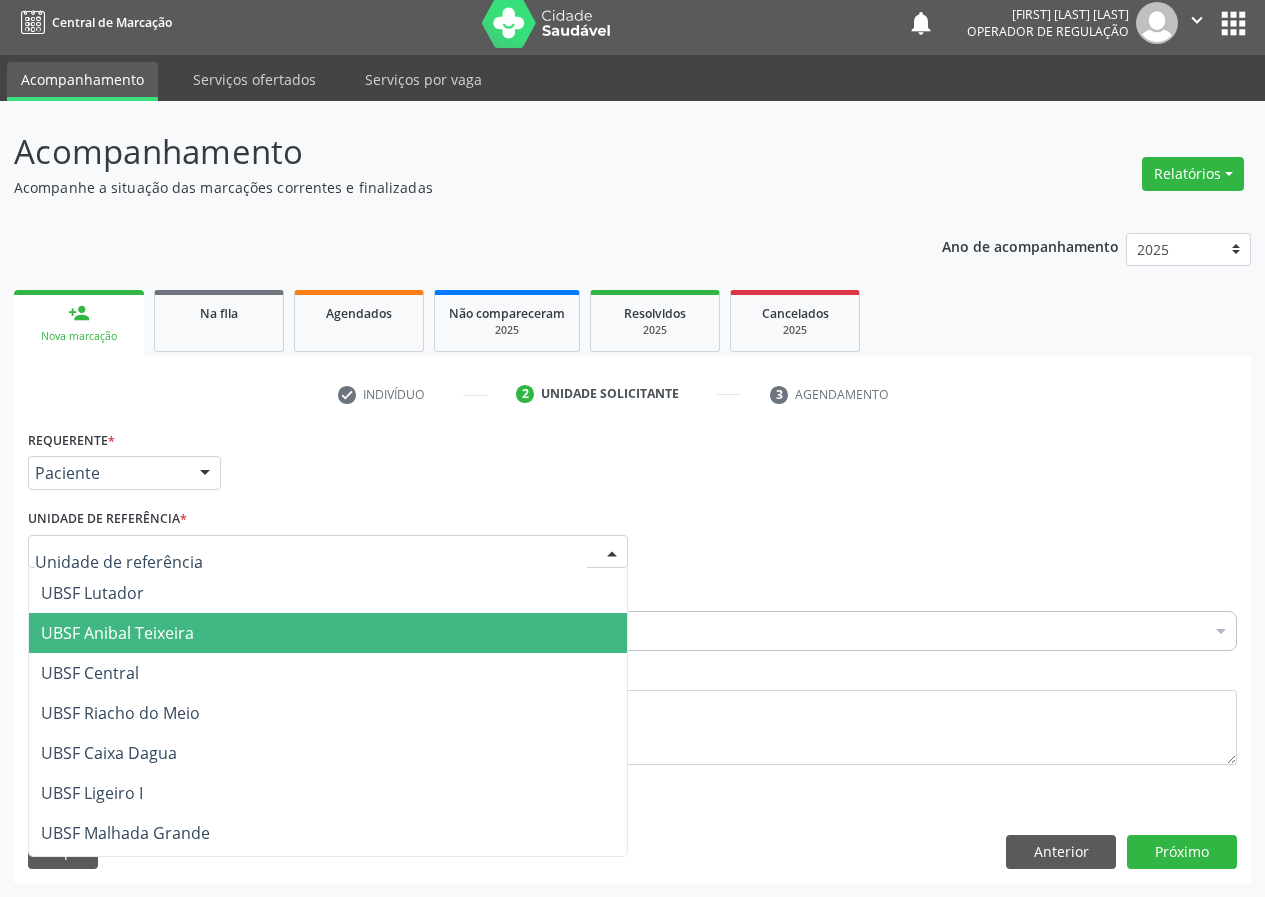 scroll, scrollTop: 500, scrollLeft: 0, axis: vertical 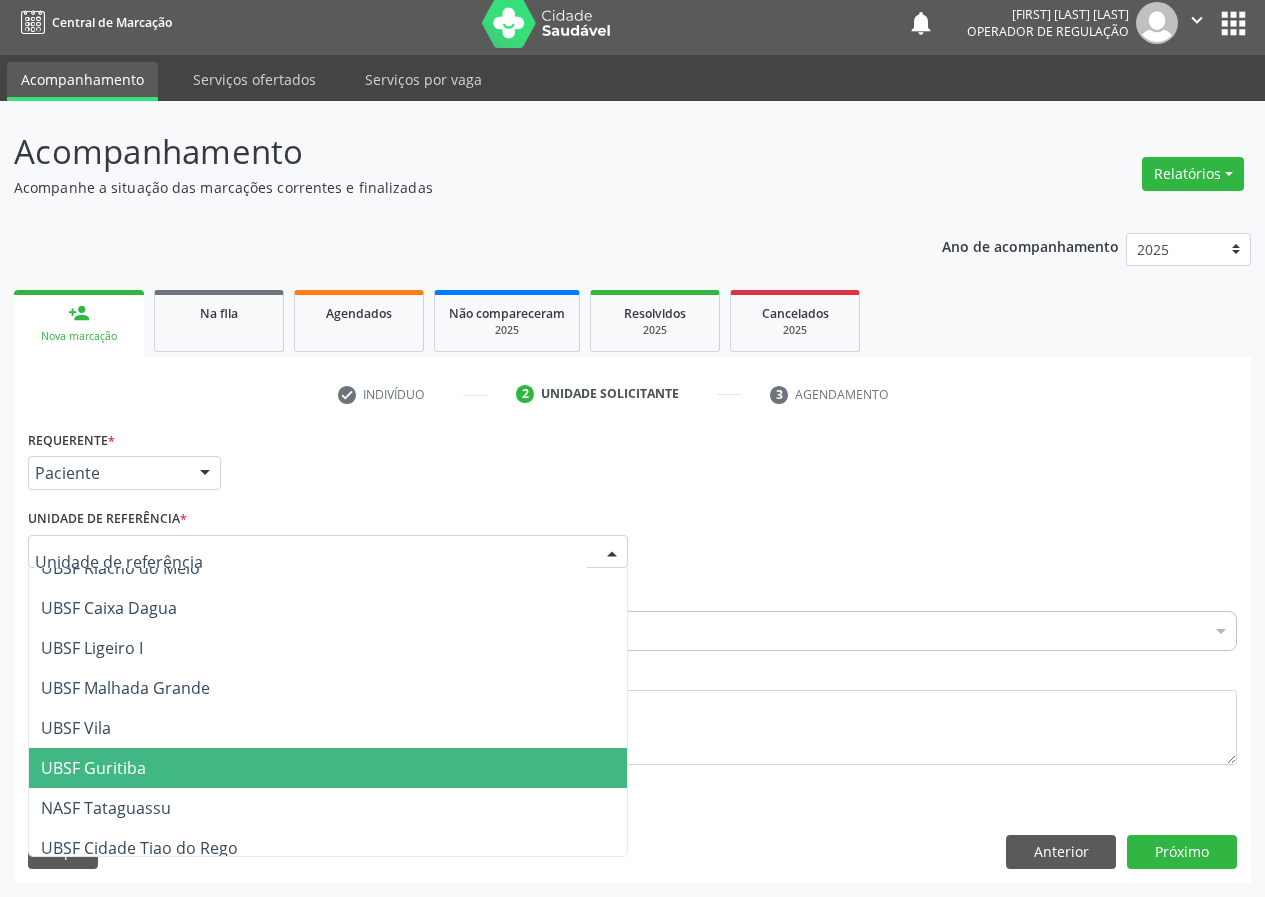 drag, startPoint x: 139, startPoint y: 760, endPoint x: 0, endPoint y: 708, distance: 148.40822 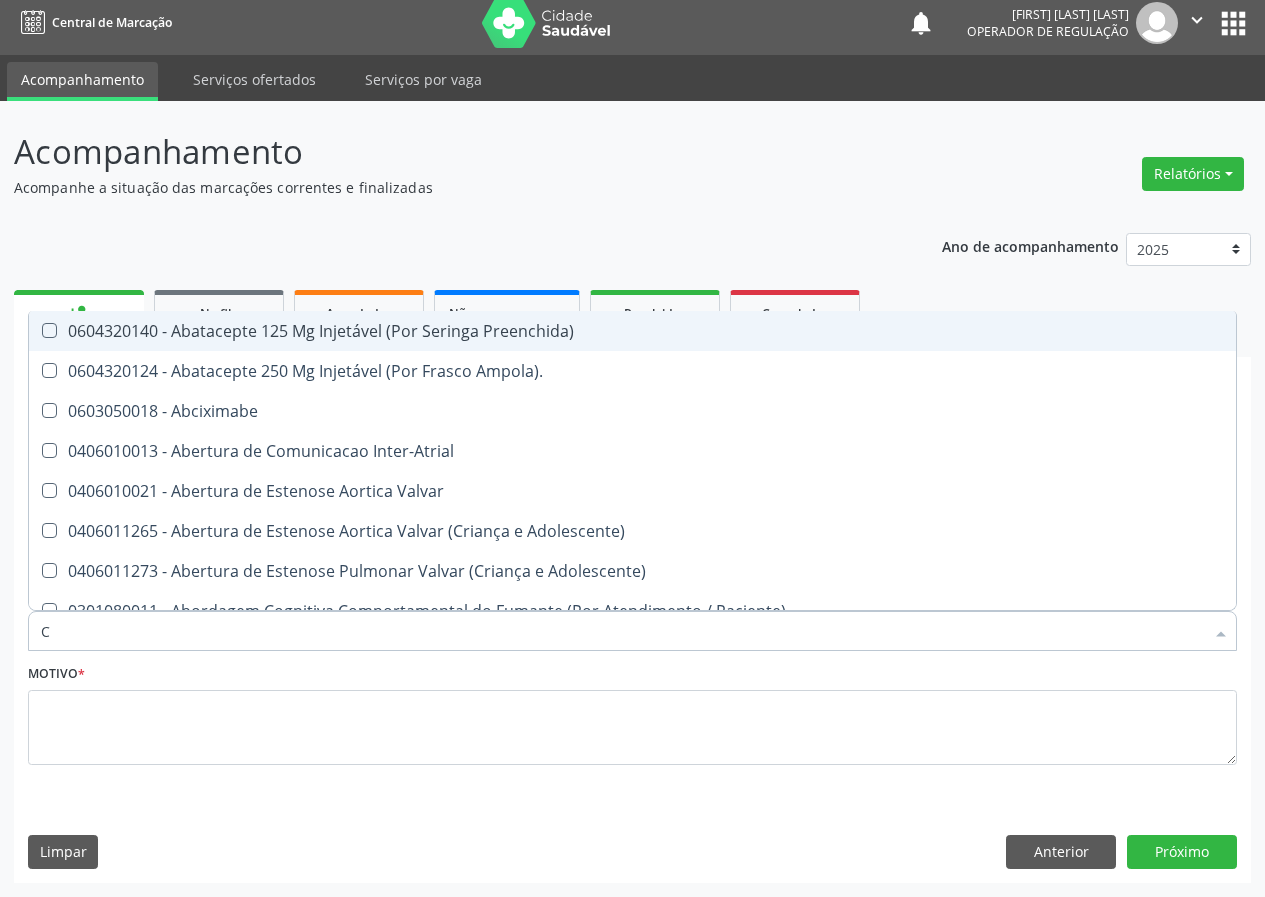 type on "CO" 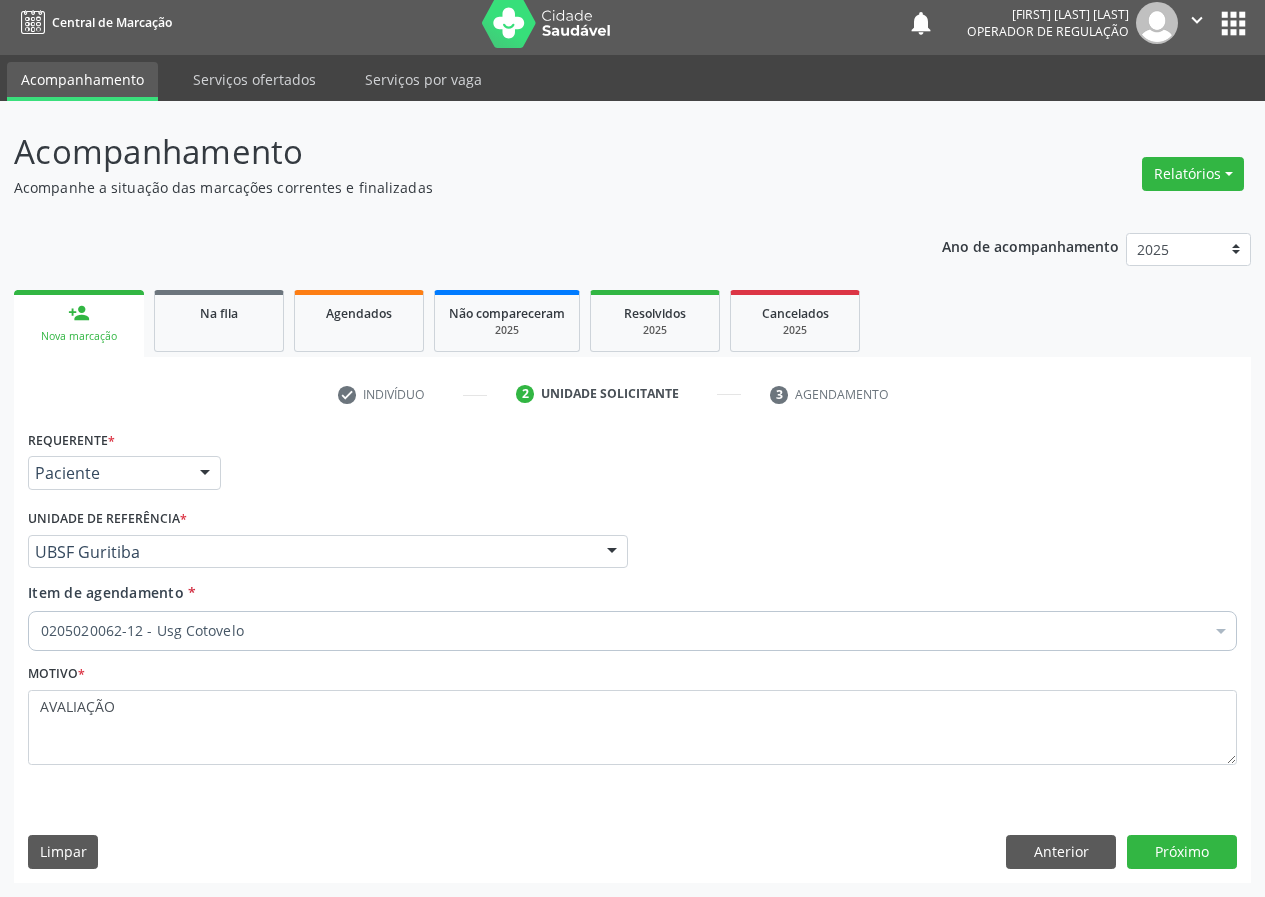 scroll, scrollTop: 9, scrollLeft: 0, axis: vertical 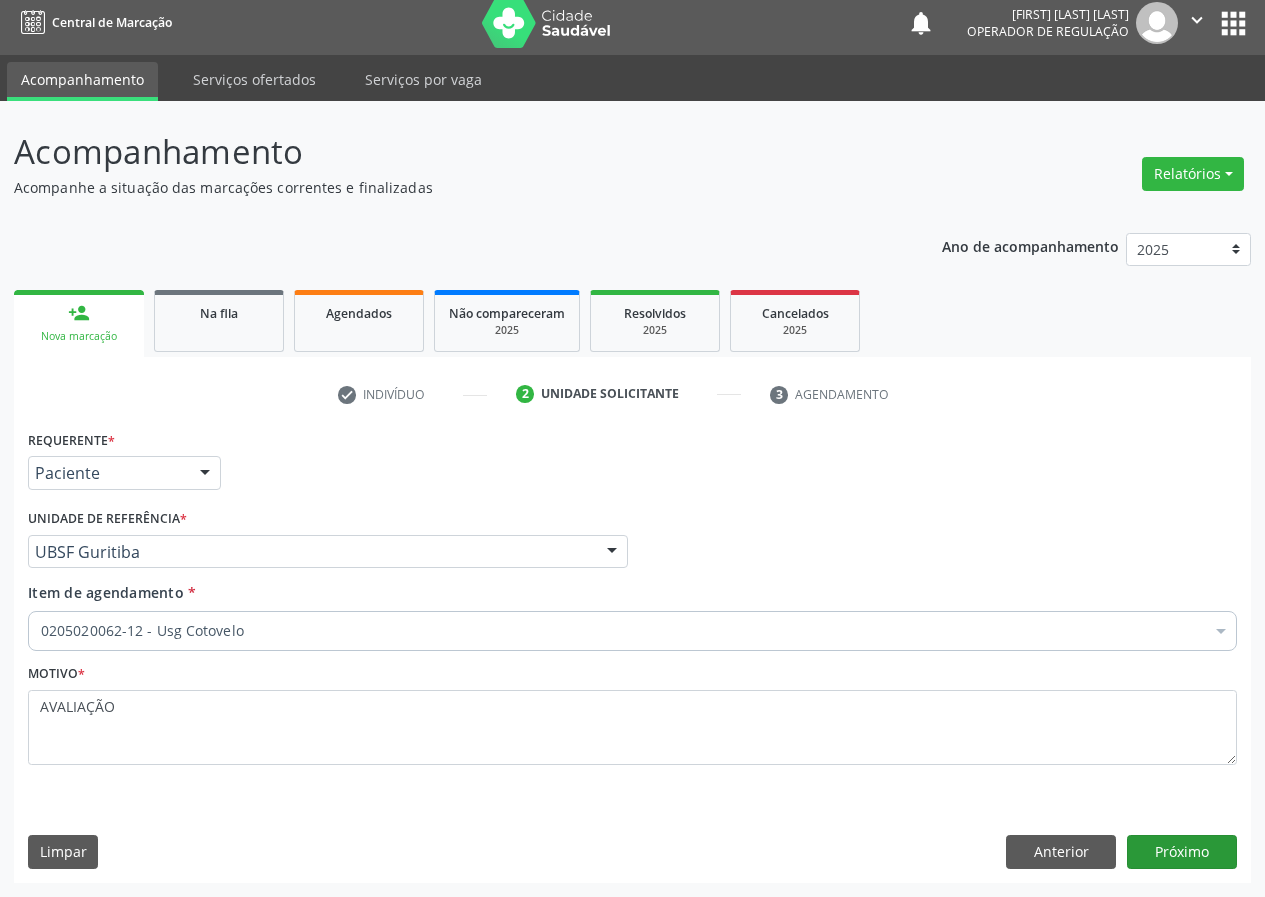 type on "AVALIAÇÃO" 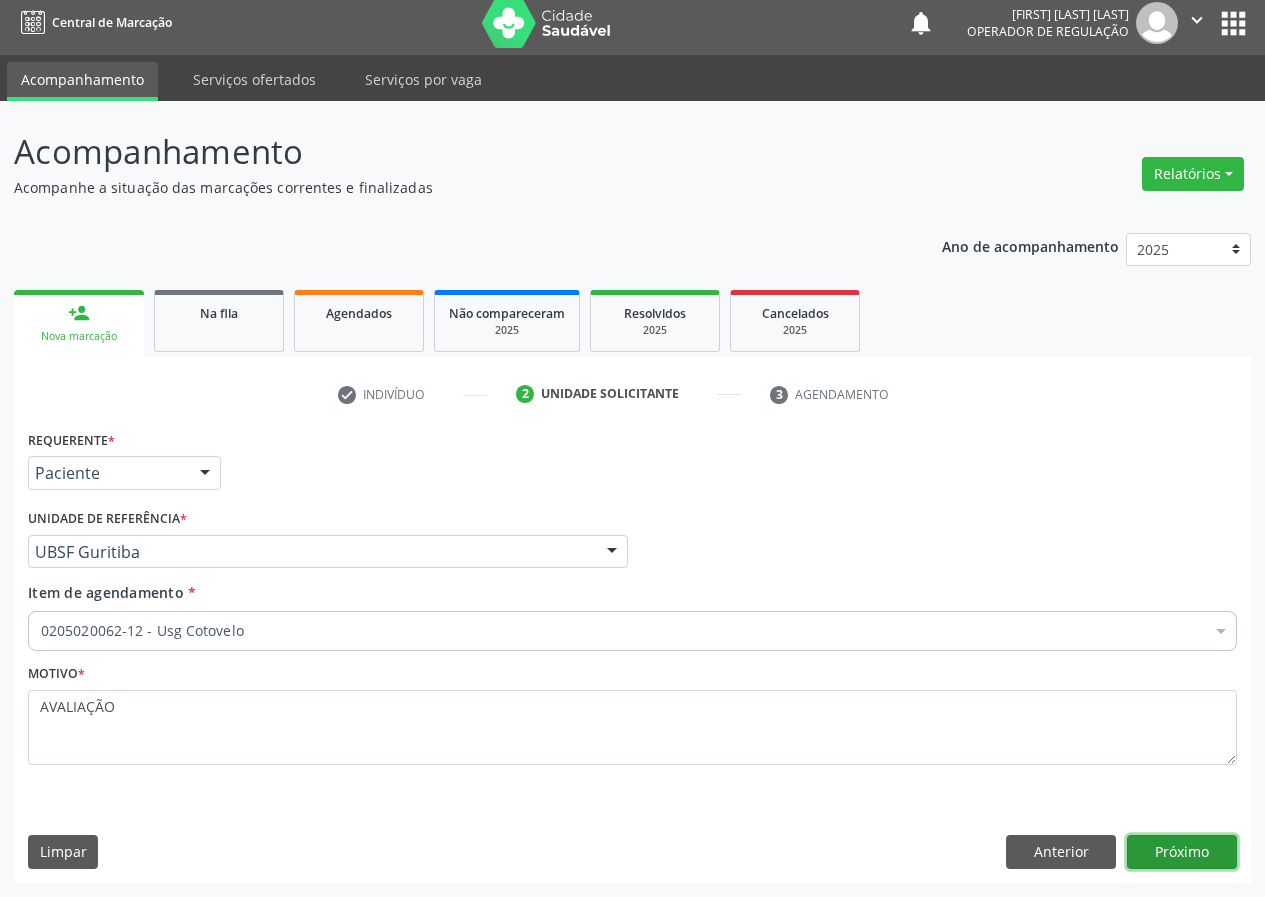 drag, startPoint x: 1185, startPoint y: 859, endPoint x: 1158, endPoint y: 848, distance: 29.15476 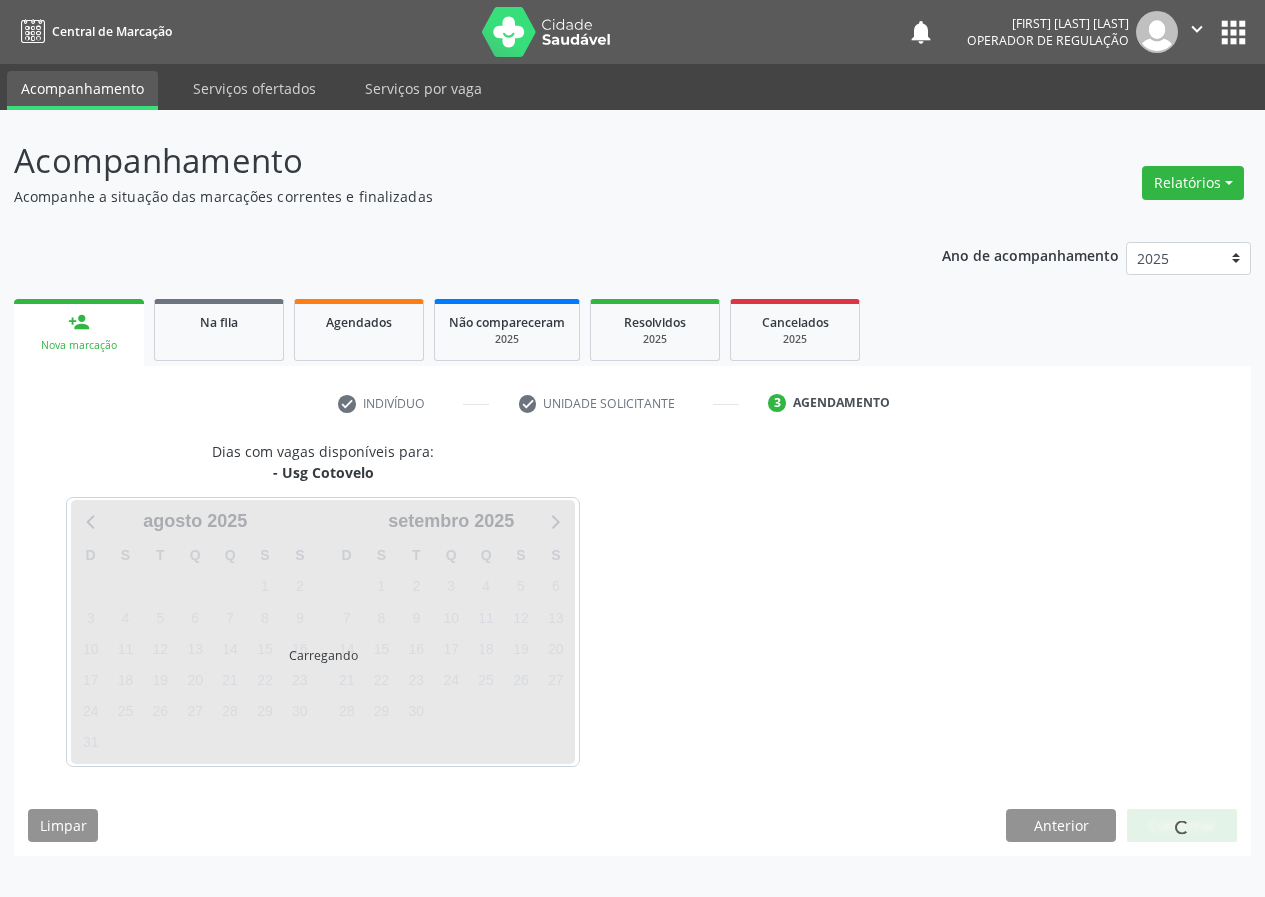 scroll, scrollTop: 0, scrollLeft: 0, axis: both 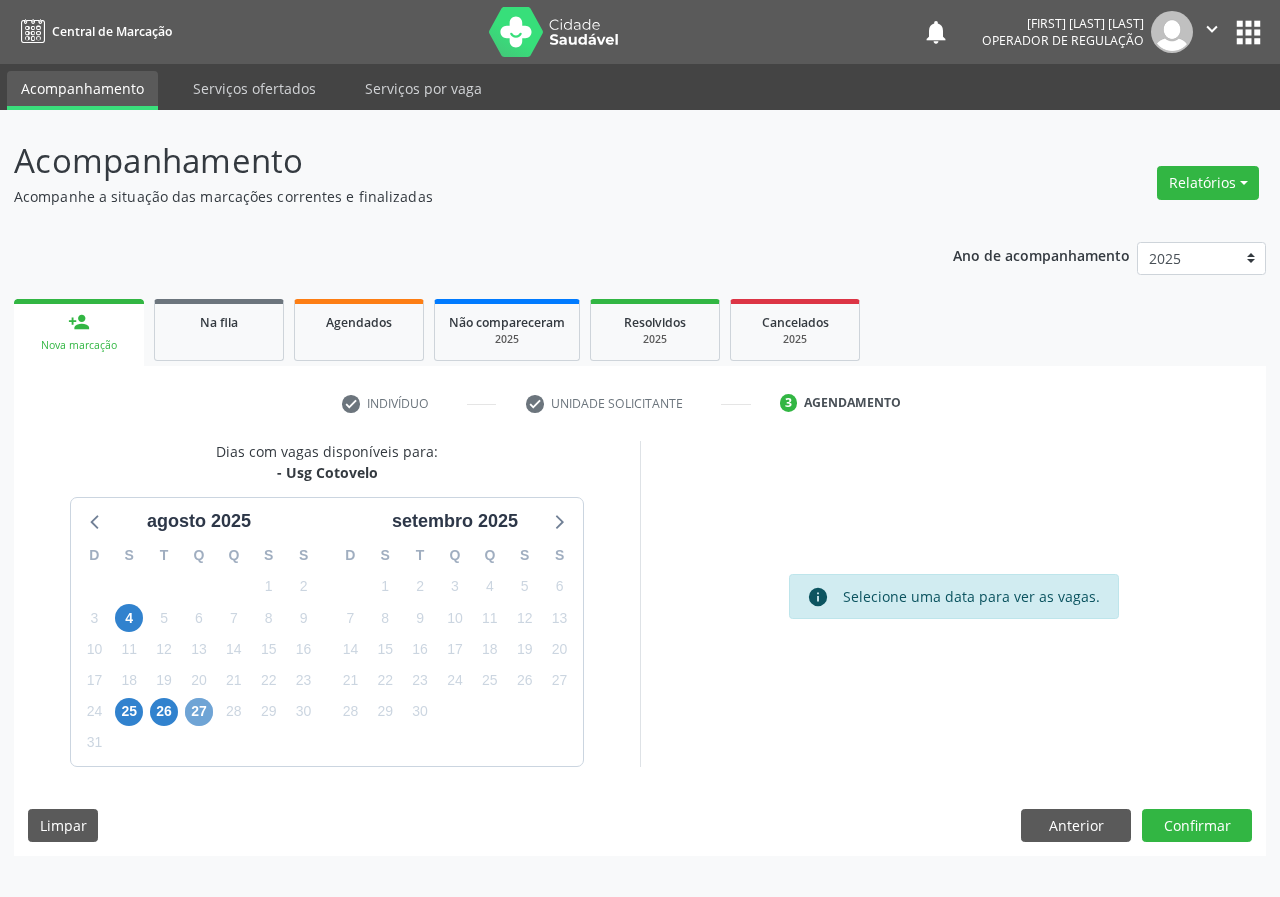 click on "27" at bounding box center [199, 712] 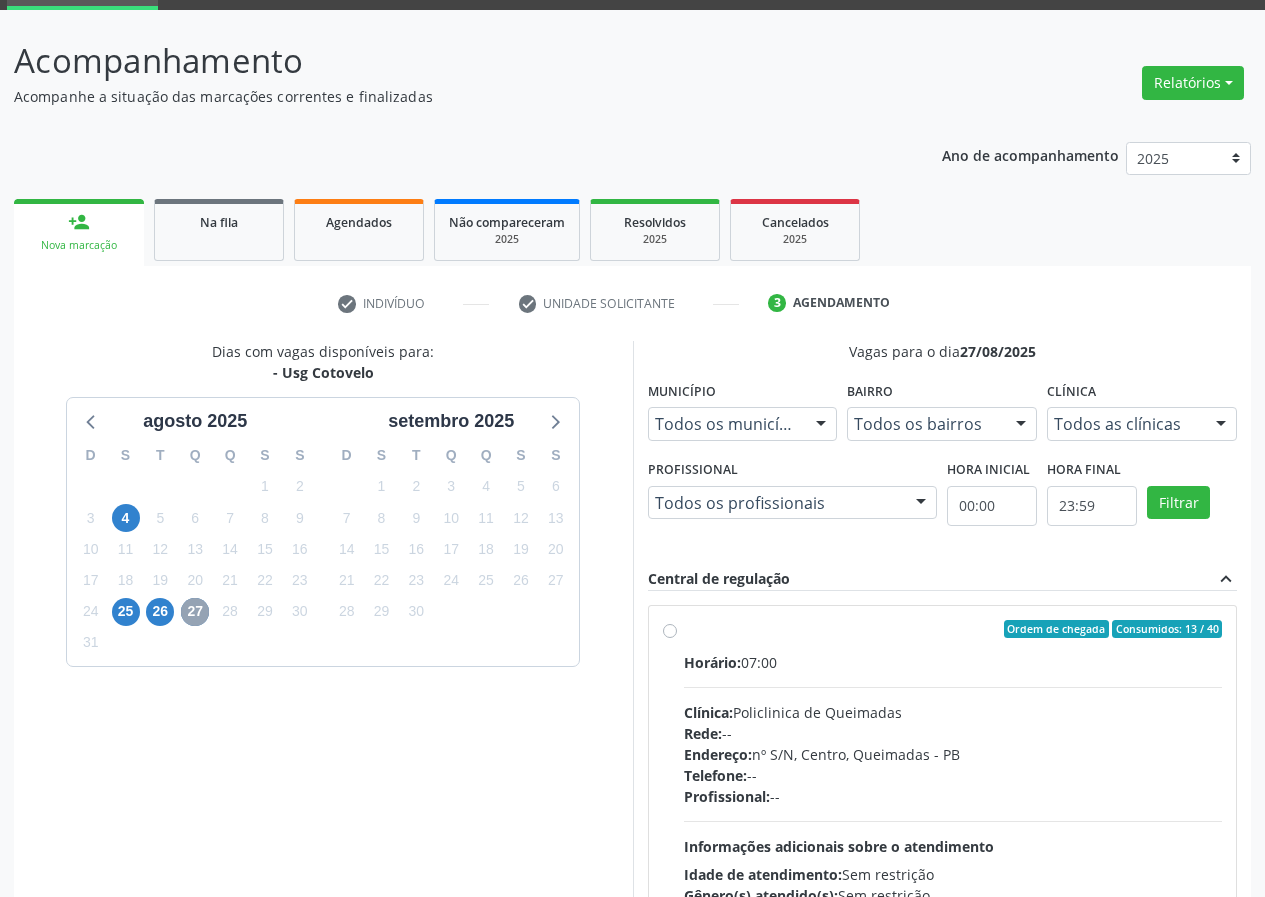 scroll, scrollTop: 200, scrollLeft: 0, axis: vertical 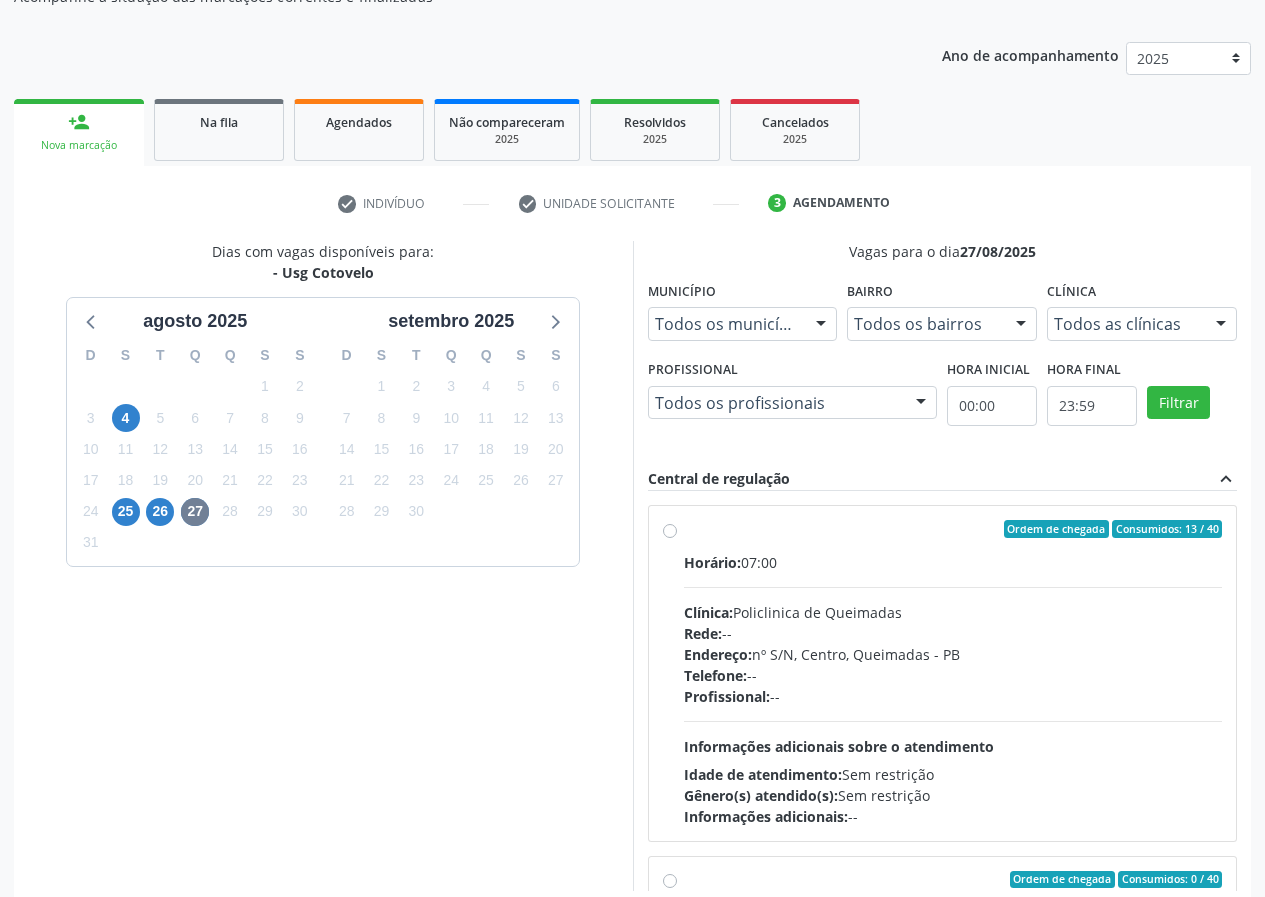 drag, startPoint x: 668, startPoint y: 530, endPoint x: 759, endPoint y: 610, distance: 121.16518 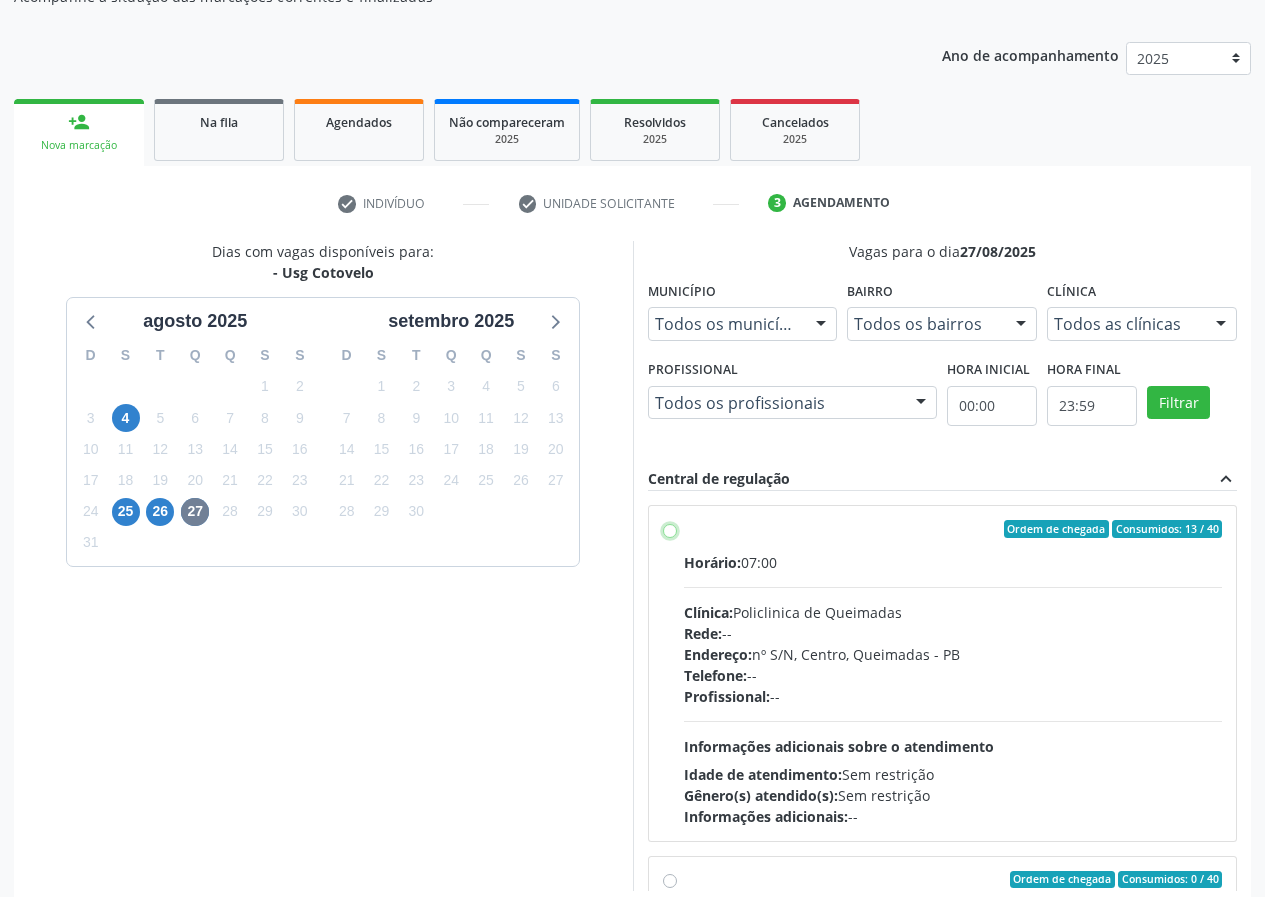 click on "Ordem de chegada
Consumidos: 13 / 40
Horário:   07:00
Clínica:  Policlinica de Queimadas
Rede:
--
Endereço:   nº S/N, Centro, Queimadas - PB
Telefone:   --
Profissional:
--
Informações adicionais sobre o atendimento
Idade de atendimento:
Sem restrição
Gênero(s) atendido(s):
Sem restrição
Informações adicionais:
--" at bounding box center (670, 529) 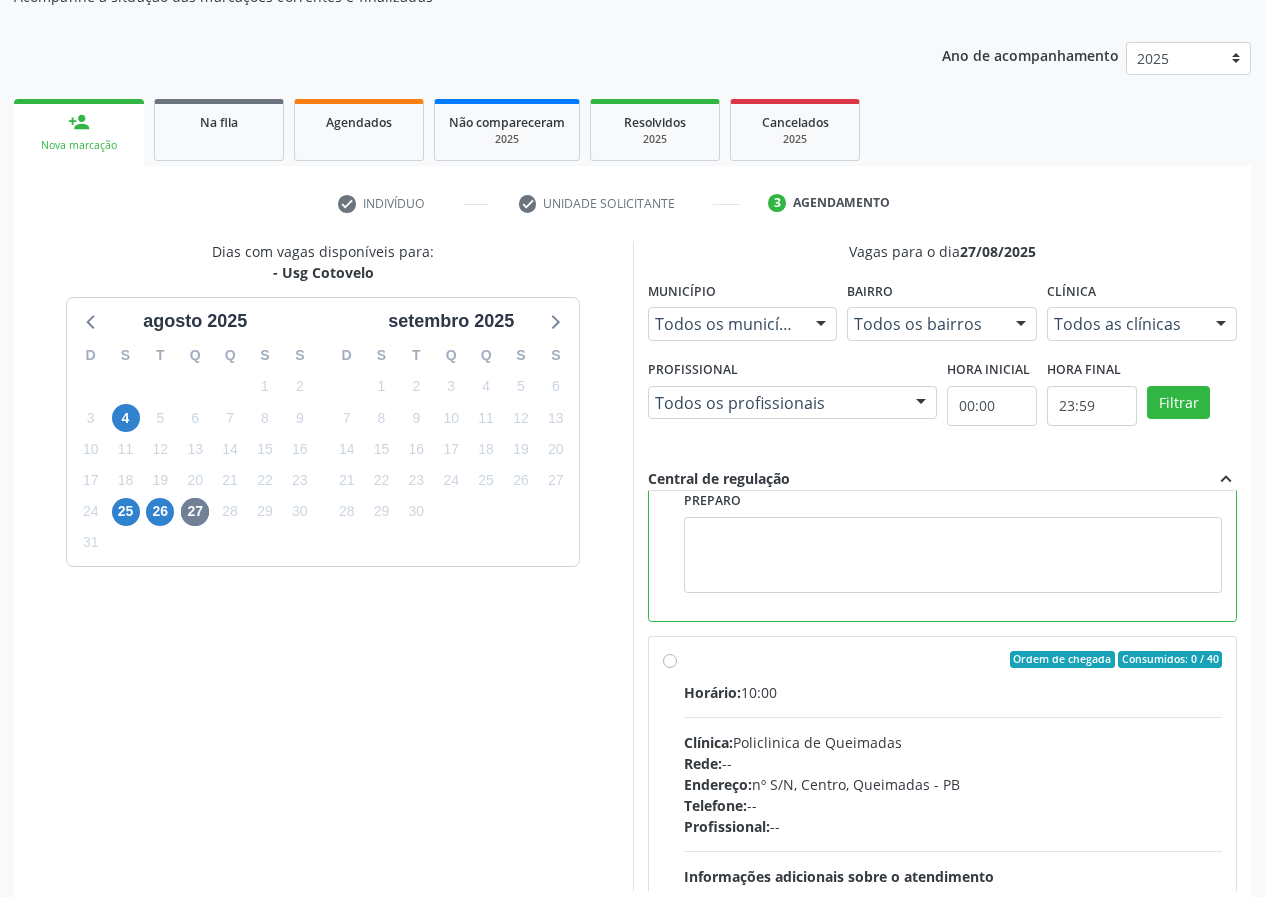 scroll, scrollTop: 450, scrollLeft: 0, axis: vertical 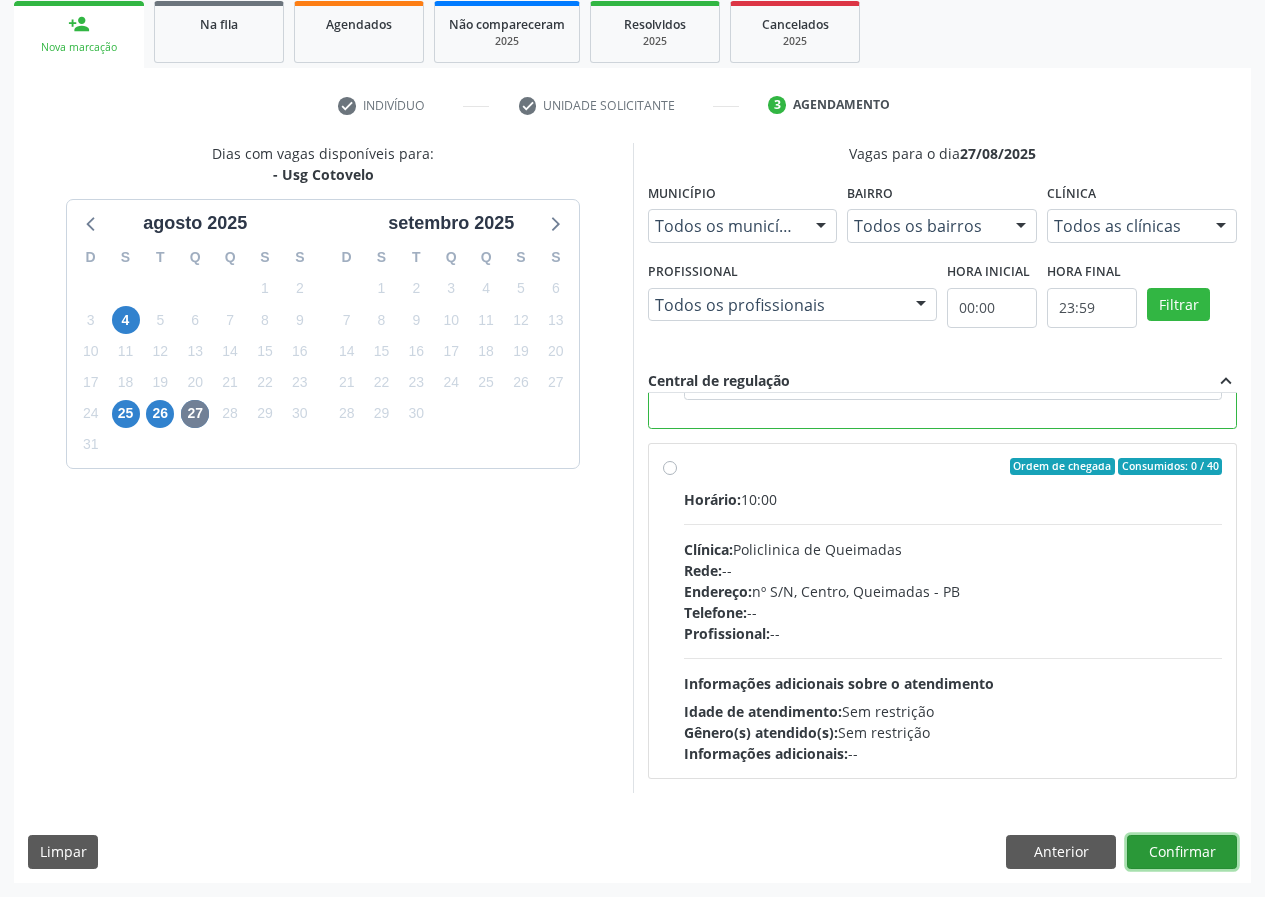 click on "Confirmar" at bounding box center (1182, 852) 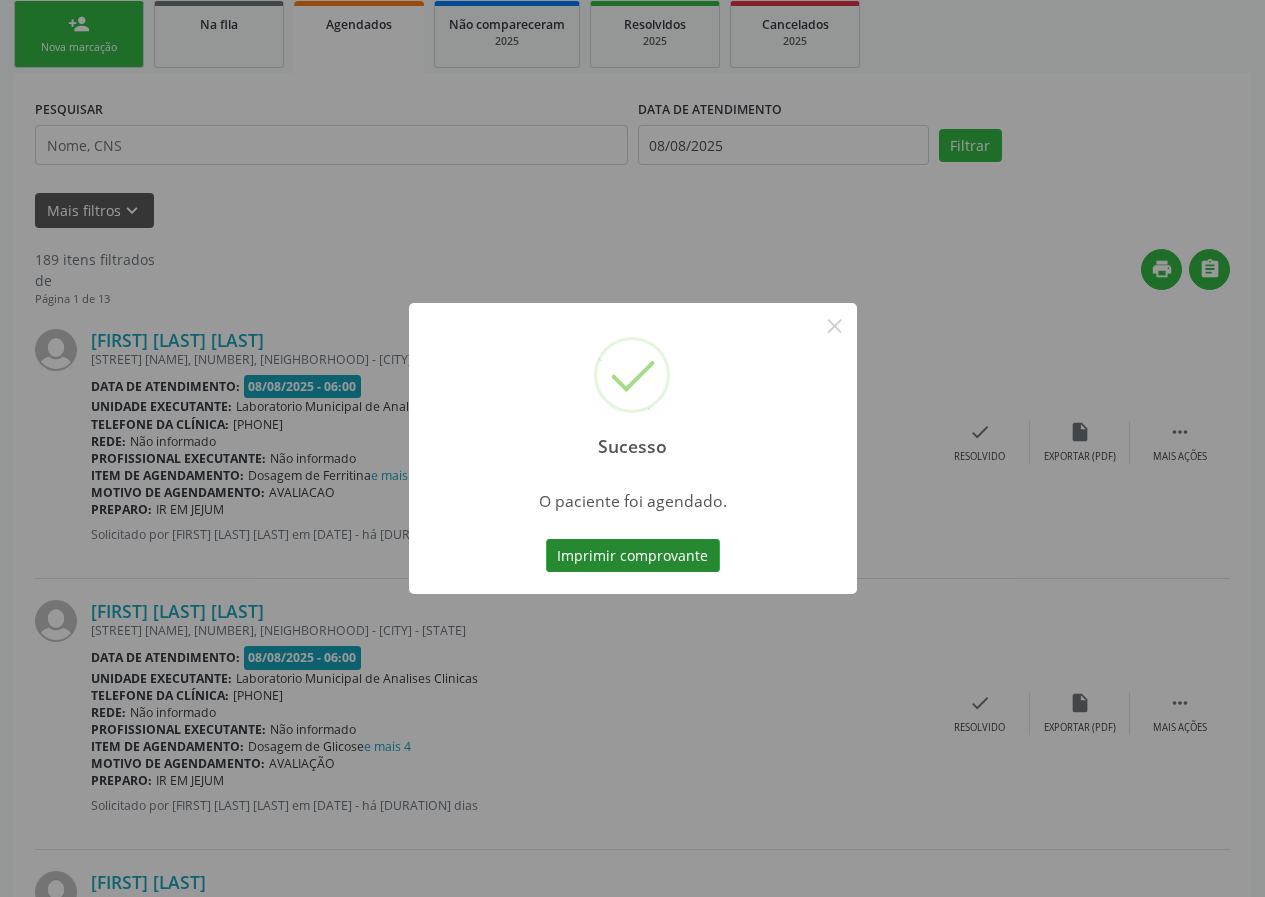scroll, scrollTop: 0, scrollLeft: 0, axis: both 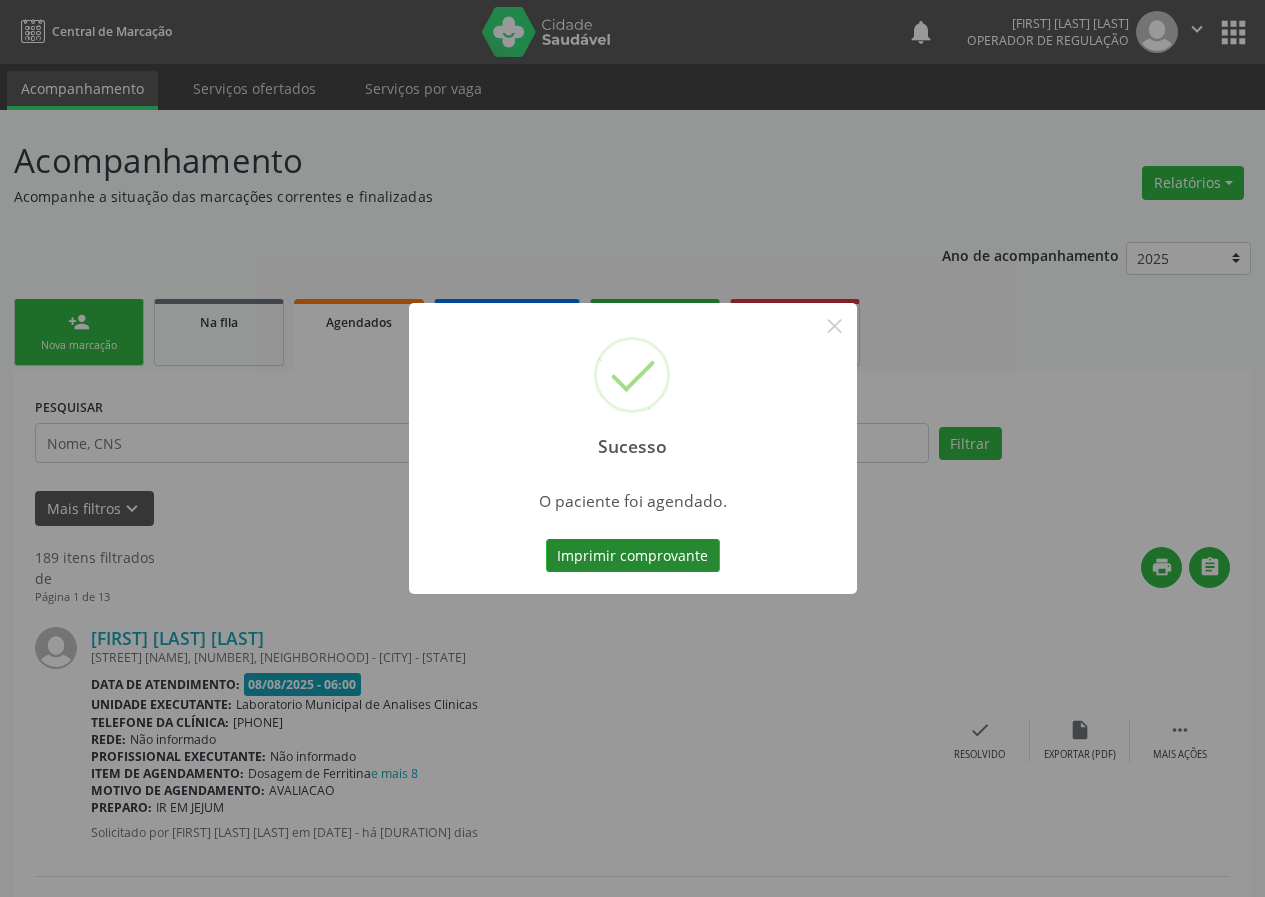 click on "Imprimir comprovante" at bounding box center [633, 556] 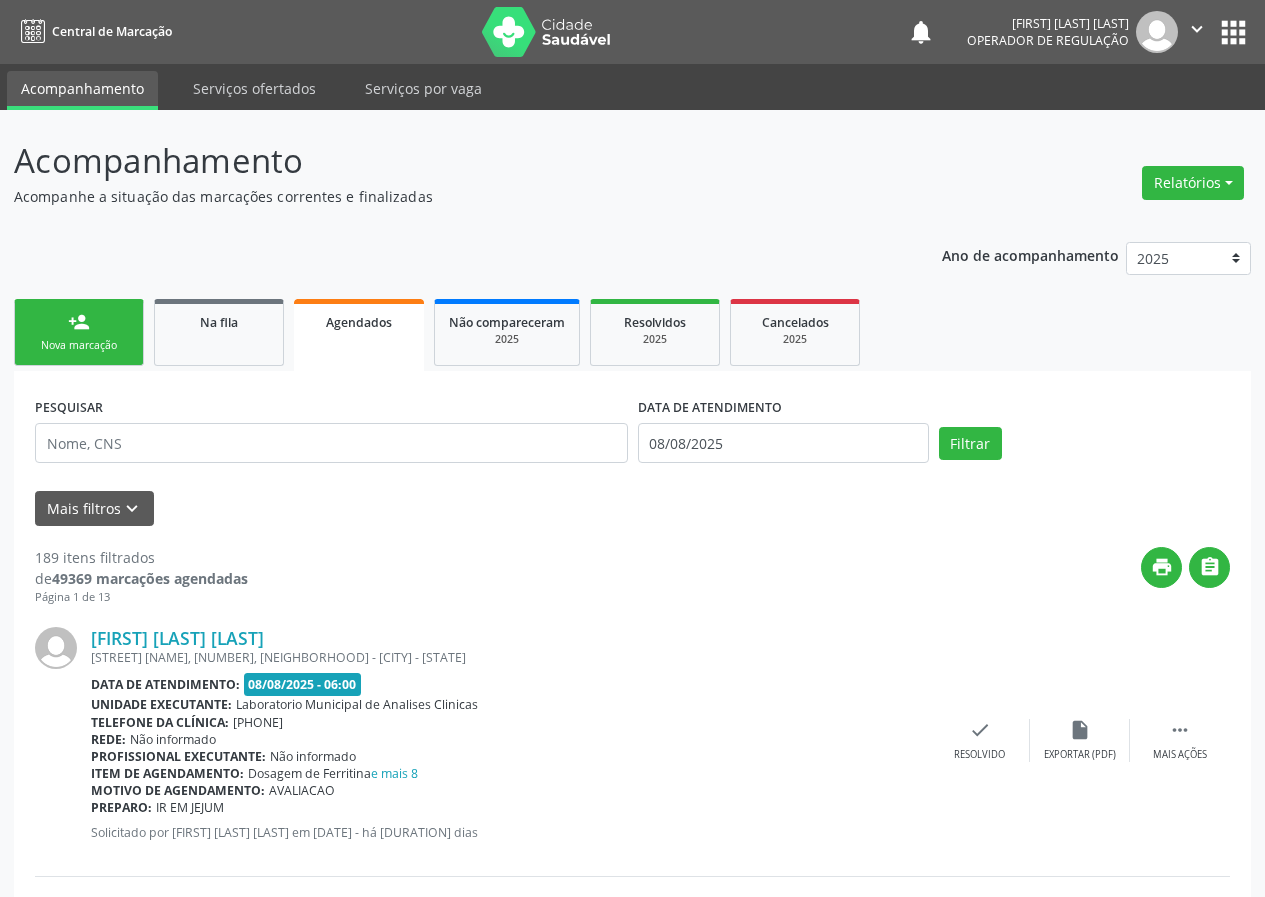 click on "Nova marcação" at bounding box center [79, 345] 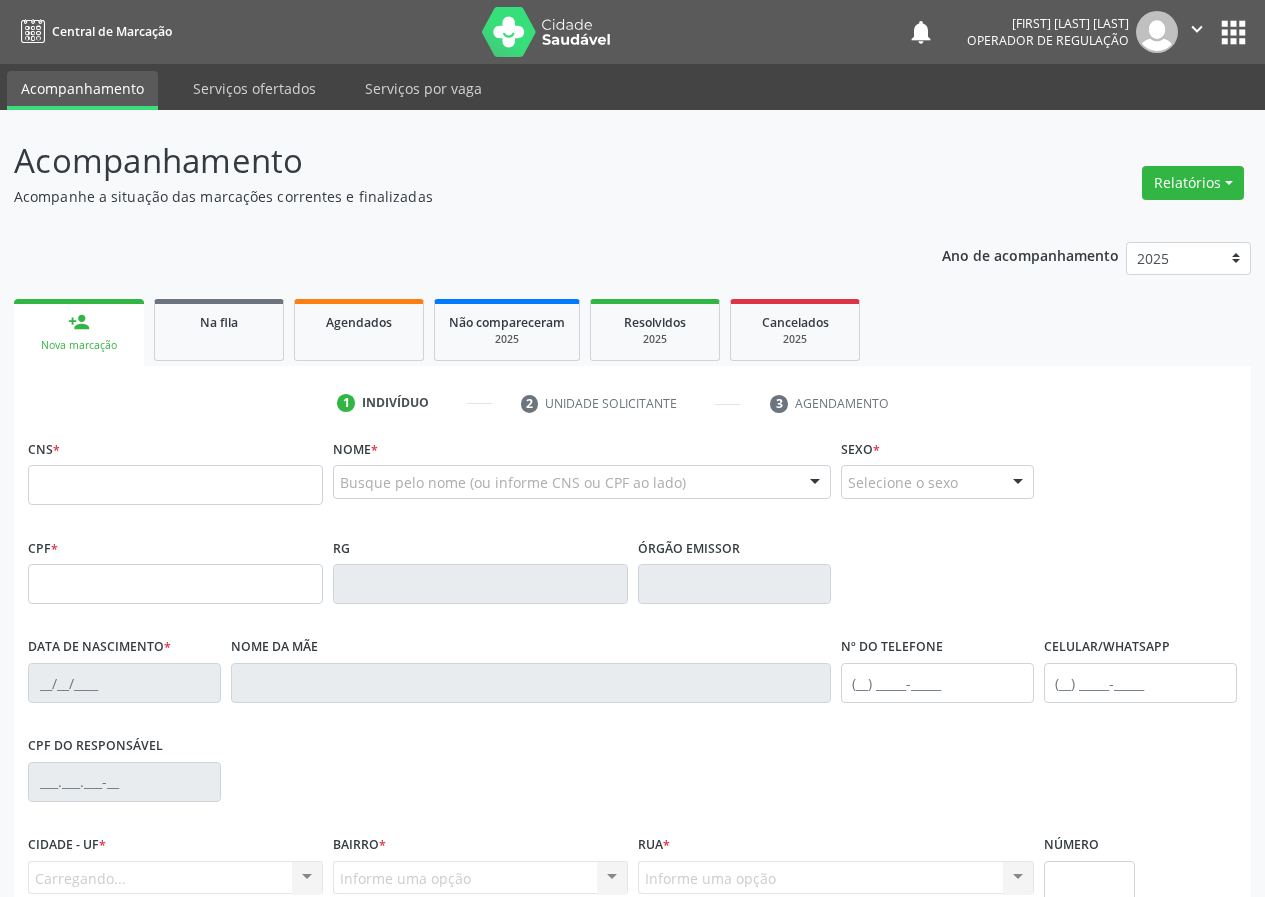 click on "Nova marcação" at bounding box center (79, 345) 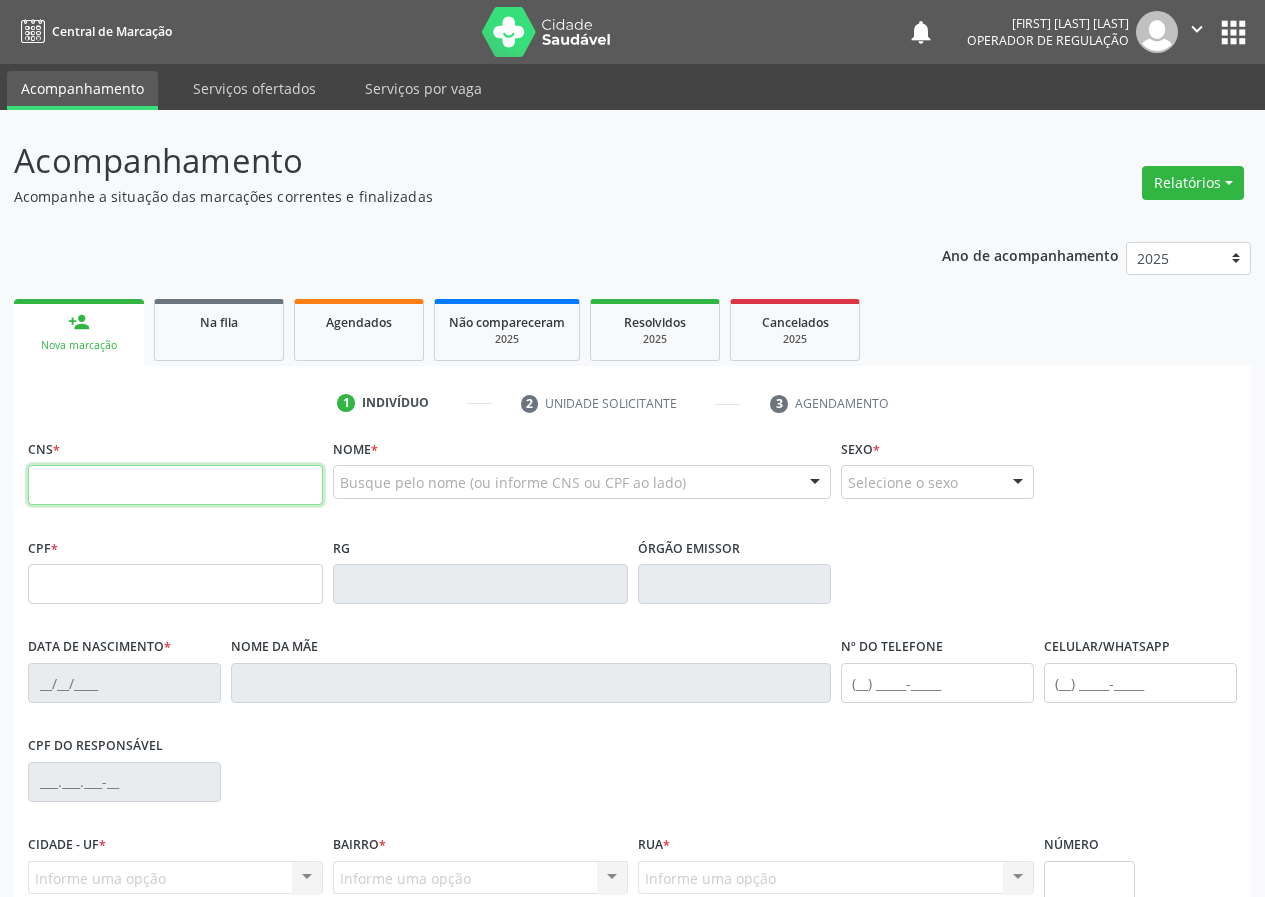click at bounding box center (175, 485) 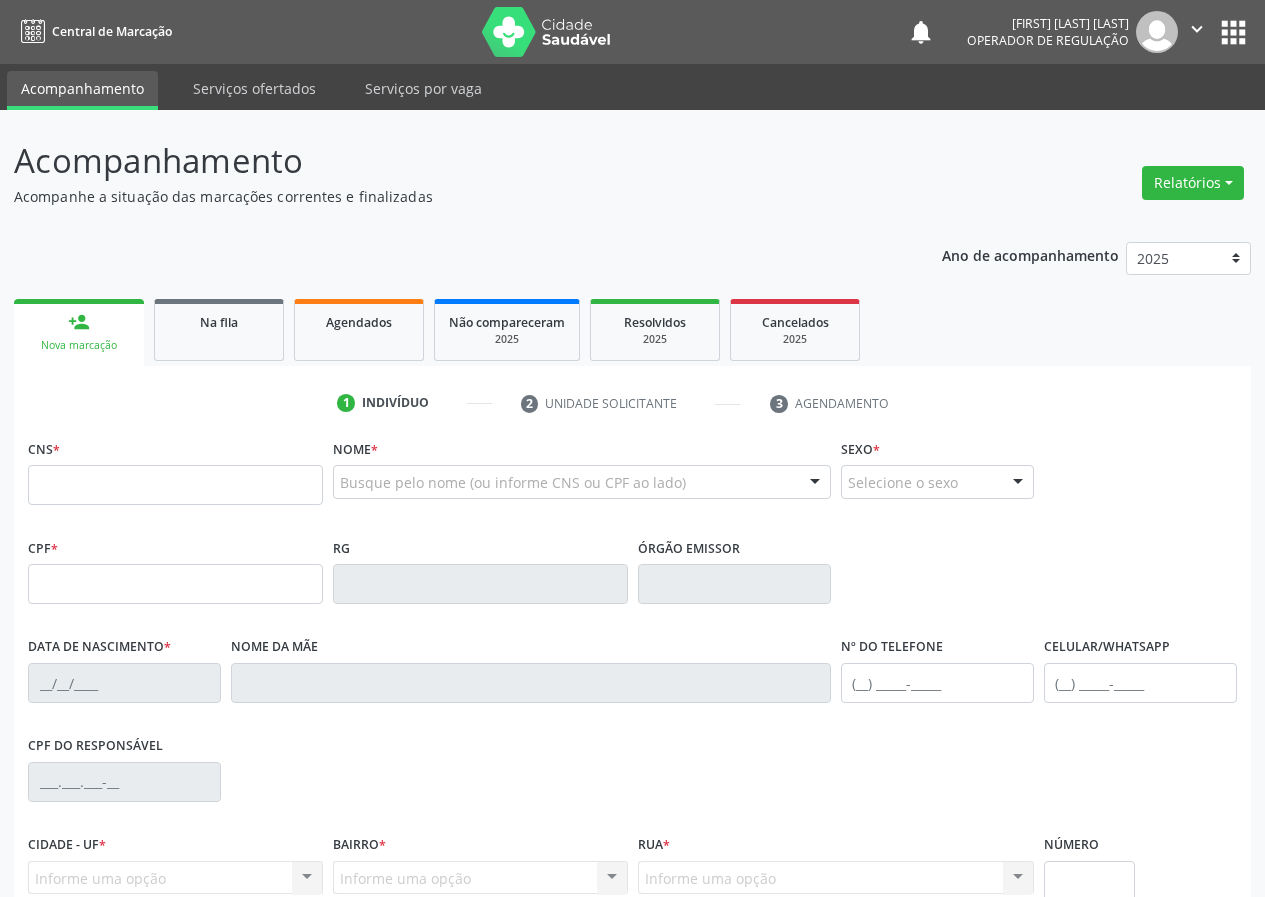 click on "1
Indivíduo
2
Unidade solicitante
3
Agendamento
CNS
*
Nome
*
Busque pelo nome (ou informe CNS ou CPF ao lado)
Nenhum resultado encontrado para: "   "
Digite o nome
Sexo
*
Selecione o sexo
Masculino   Feminino
Nenhum resultado encontrado para: "   "
Não há nenhuma opção para ser exibida.
CPF
*
RG
Órgão emissor
Data de nascimento
*
Nome da mãe
Nº do Telefone
Celular/WhatsApp
CPF do responsável
Cidade - UF
*
Informe uma opção
Queimadas - PB       "
Bairro" at bounding box center [632, 718] 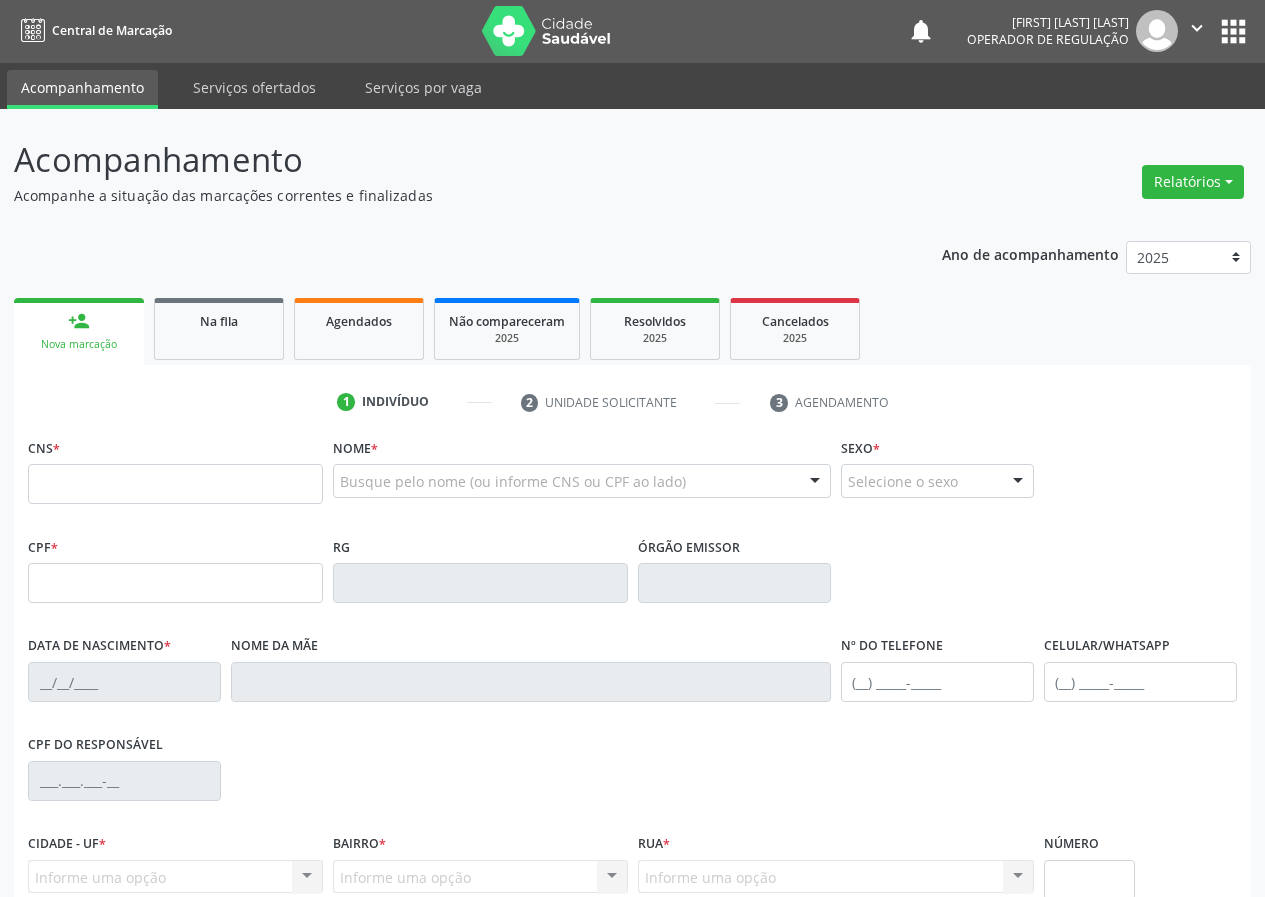 scroll, scrollTop: 0, scrollLeft: 0, axis: both 